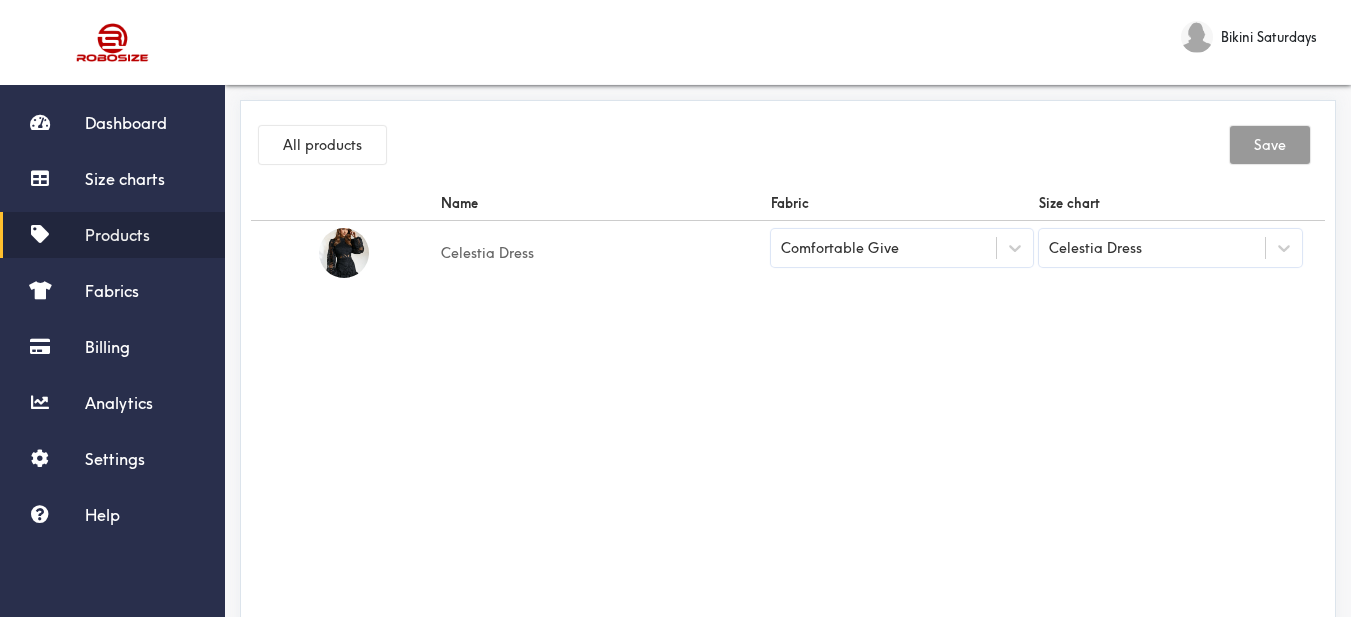 scroll, scrollTop: 0, scrollLeft: 0, axis: both 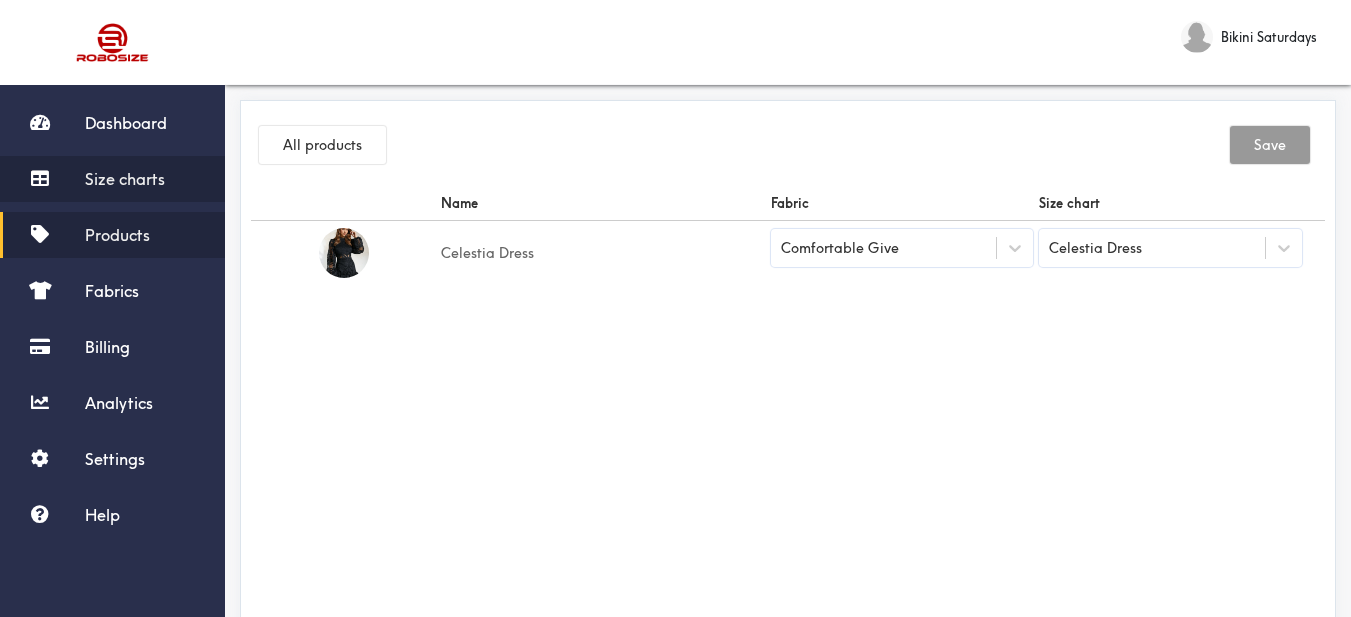 click on "Size charts" at bounding box center [125, 179] 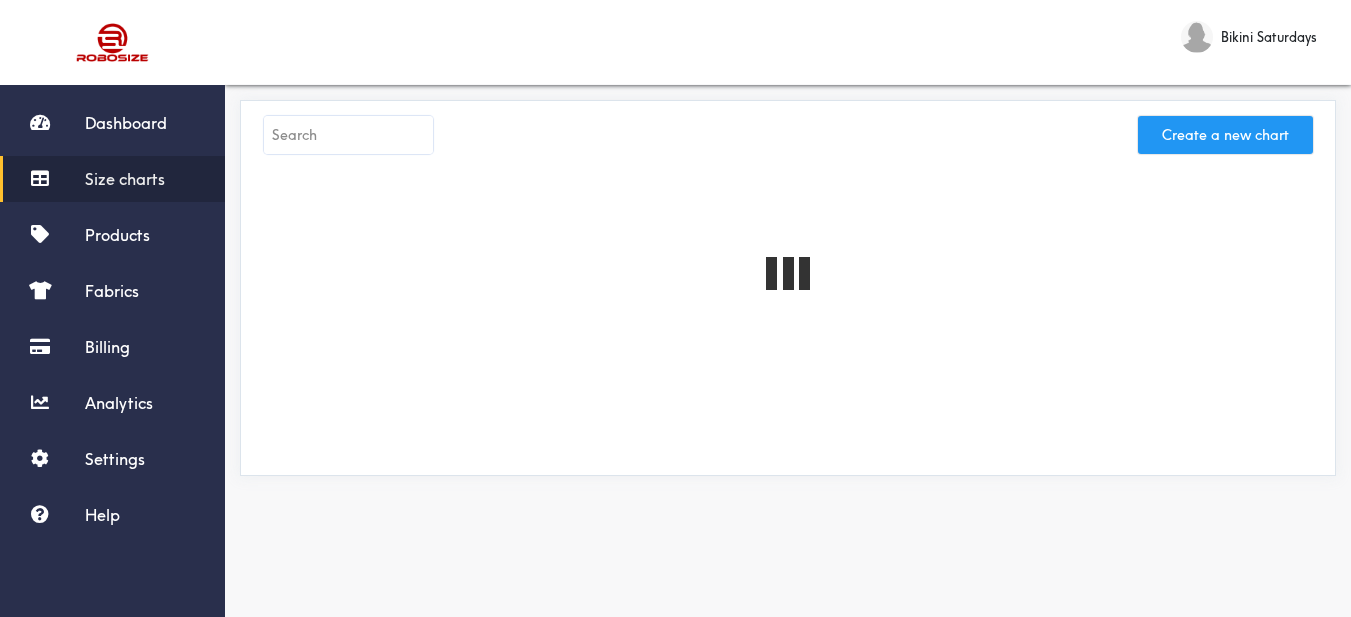 click on "Create a new chart" at bounding box center [1225, 135] 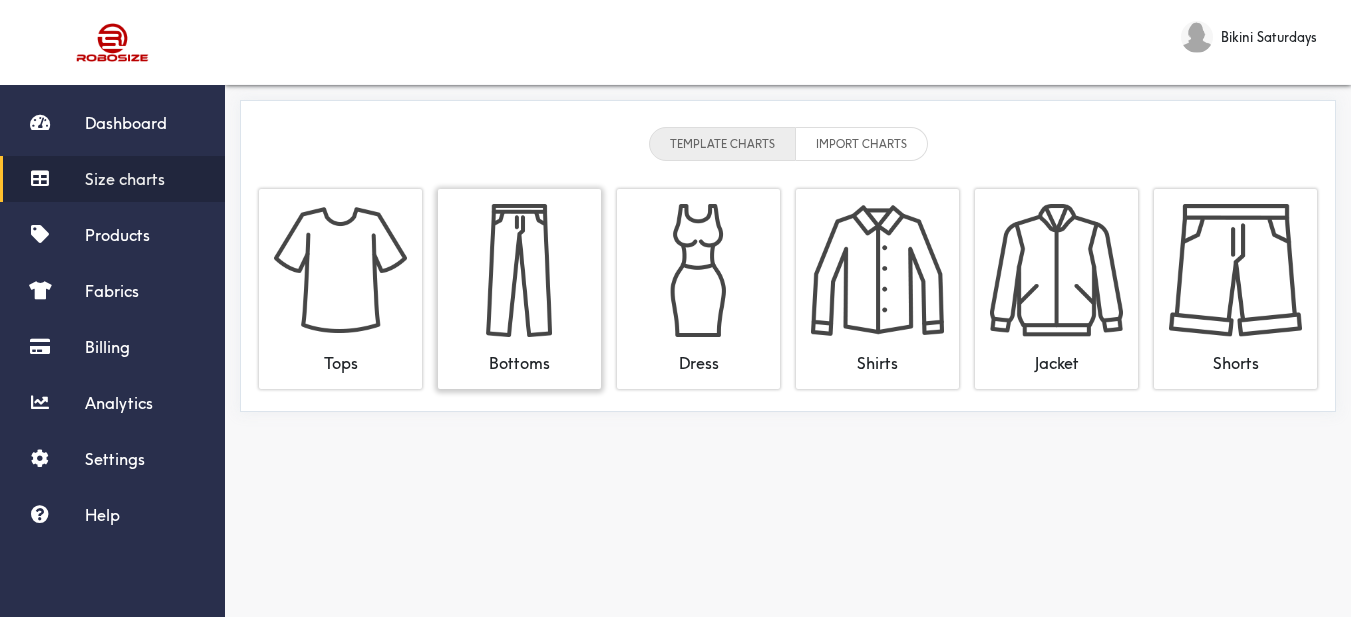 click at bounding box center [519, 270] 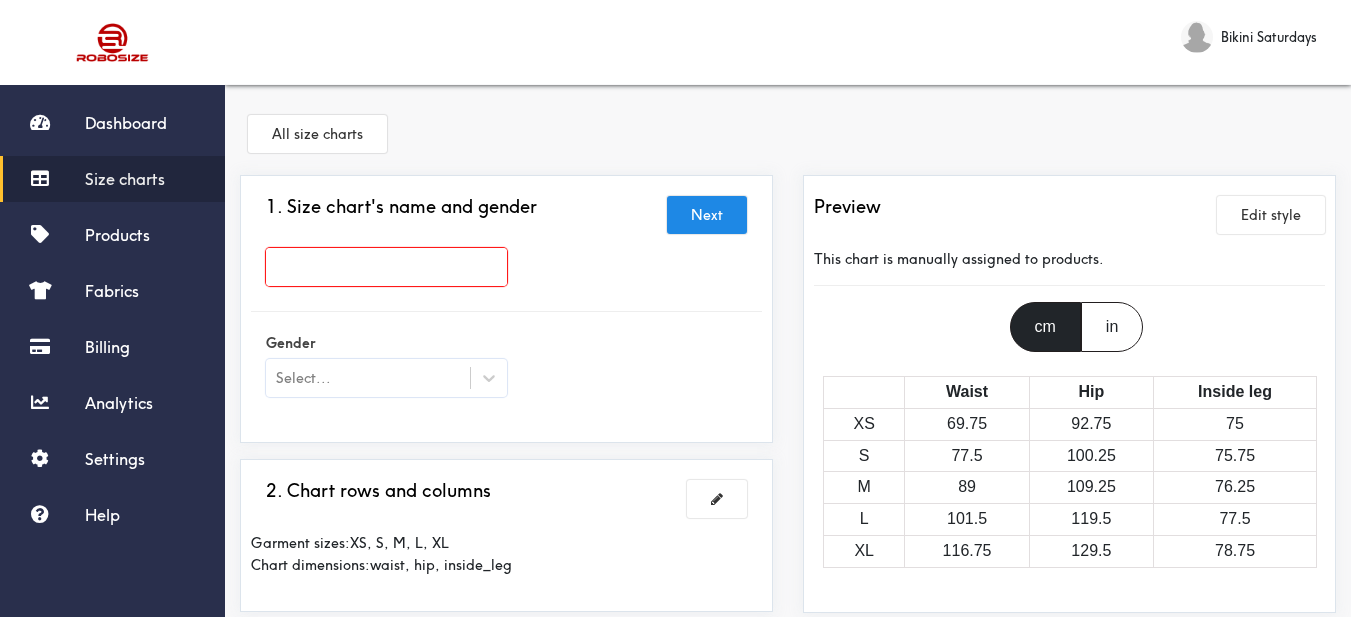 click at bounding box center (386, 267) 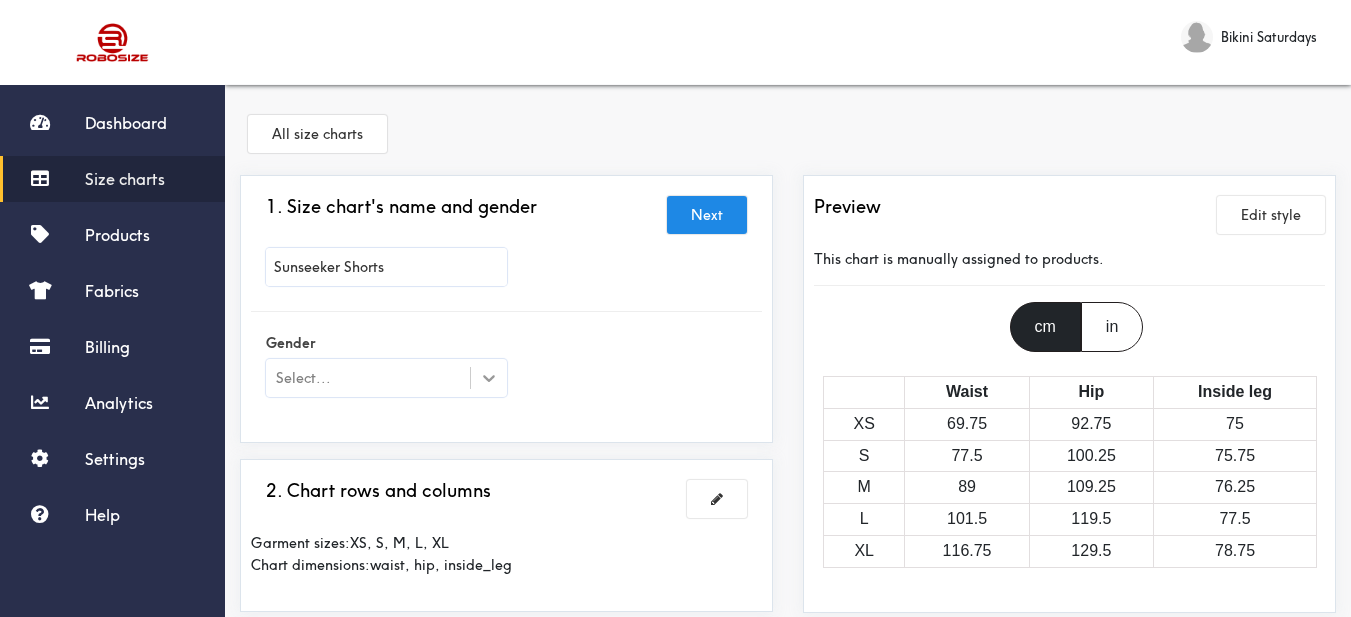 type on "Sunseeker Shorts" 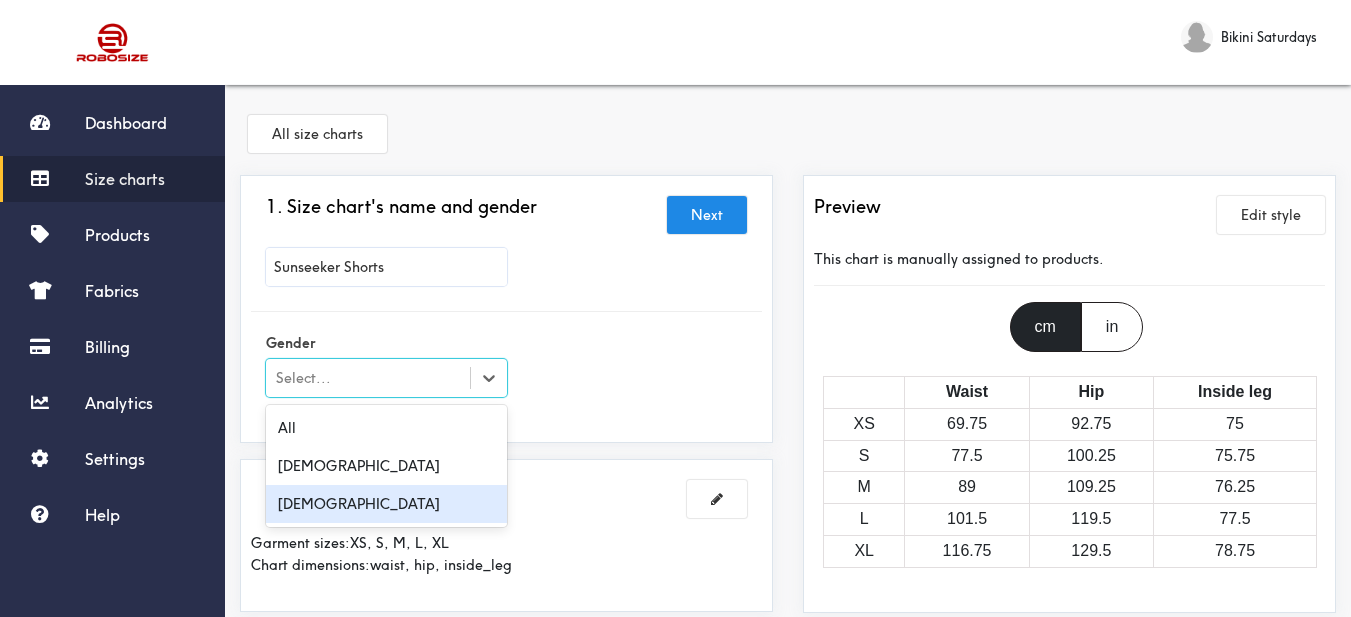 click on "[DEMOGRAPHIC_DATA]" at bounding box center [386, 504] 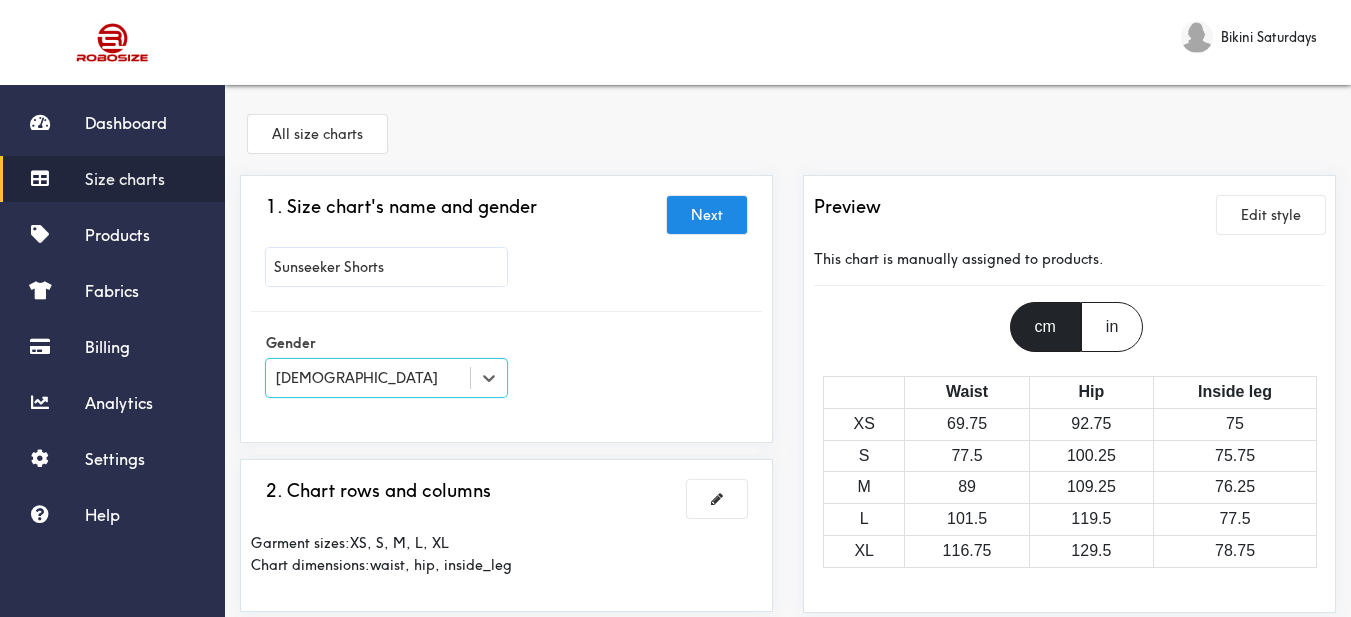 click on "1. Size chart's name and gender Next Sunseeker Shorts Gender option [DEMOGRAPHIC_DATA], selected.   Select is focused , press Down to open the menu,  [DEMOGRAPHIC_DATA]" at bounding box center [506, 309] 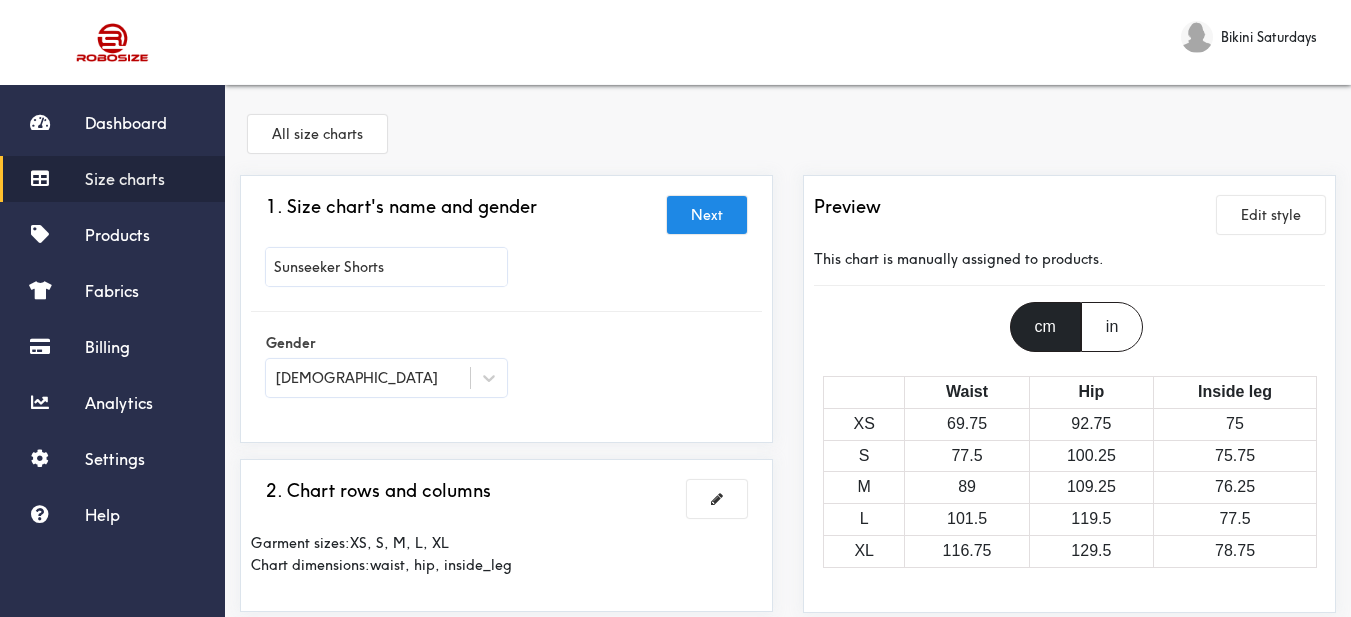 scroll, scrollTop: 200, scrollLeft: 0, axis: vertical 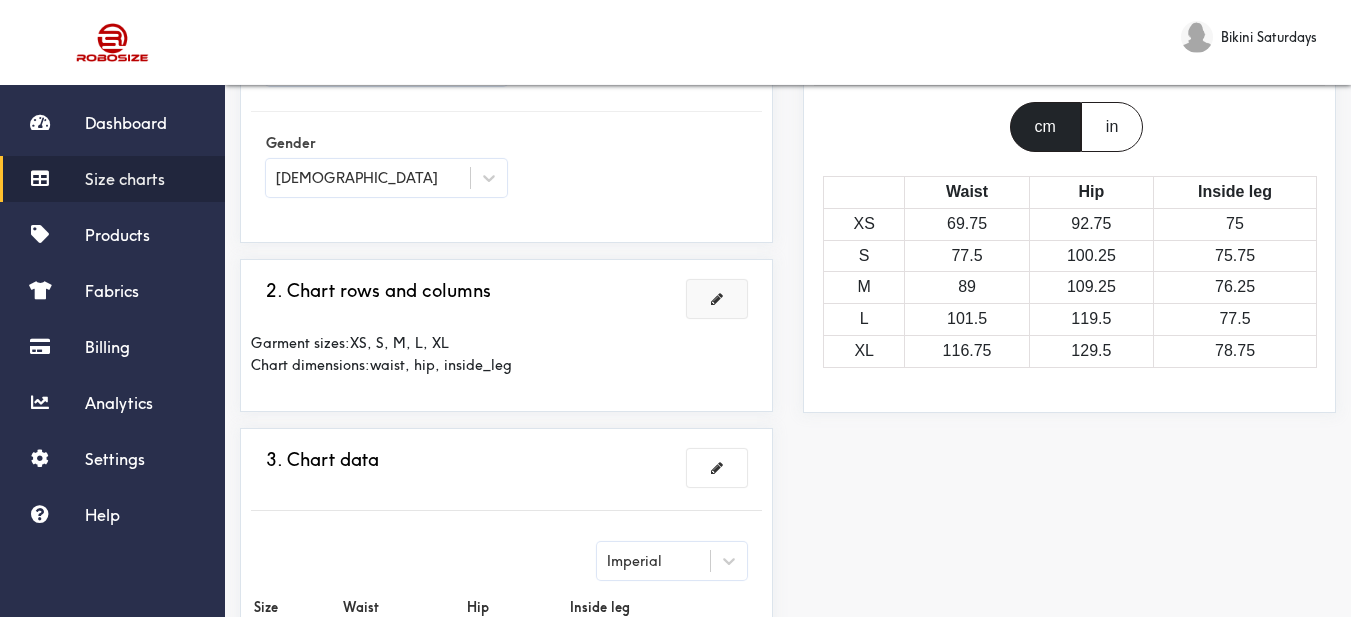 click at bounding box center (717, 299) 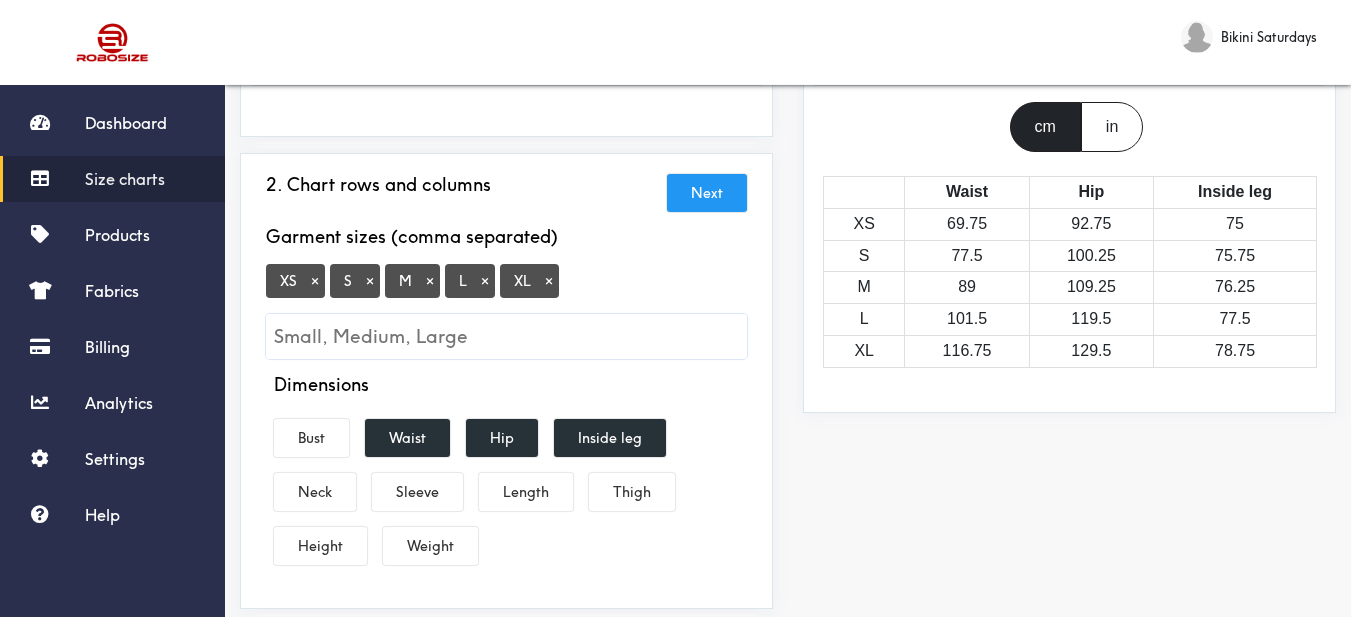 click on "×" at bounding box center [315, 281] 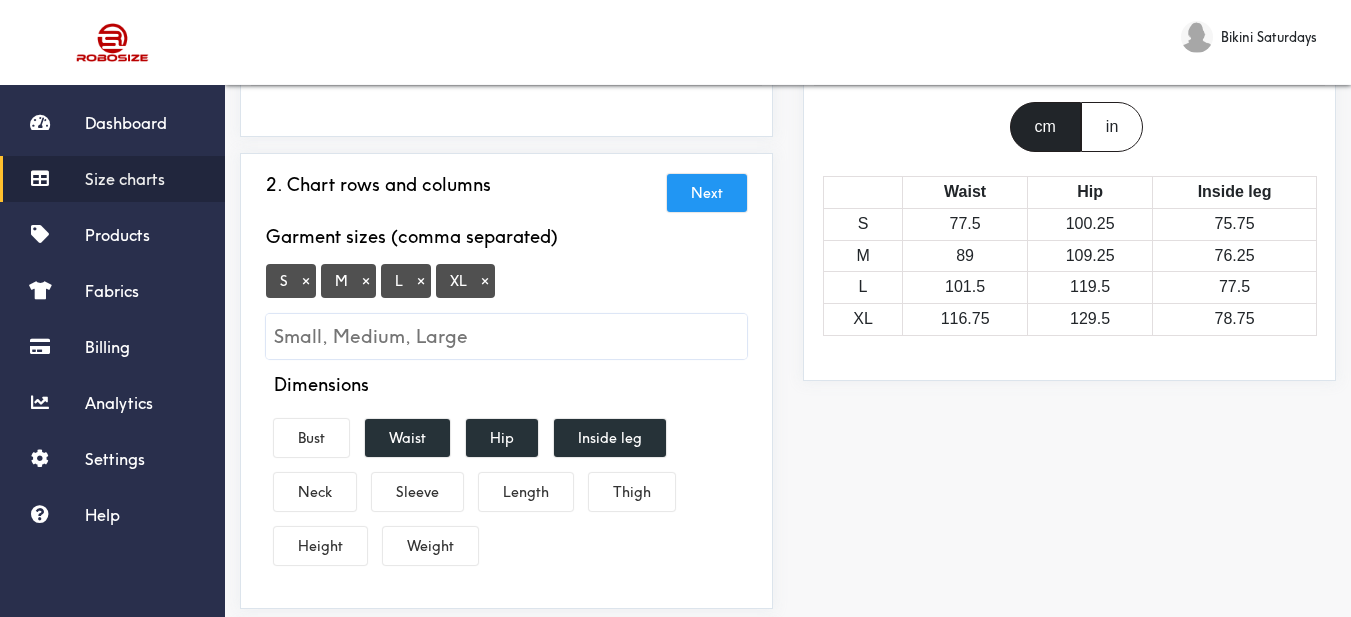 click on "×" at bounding box center (485, 281) 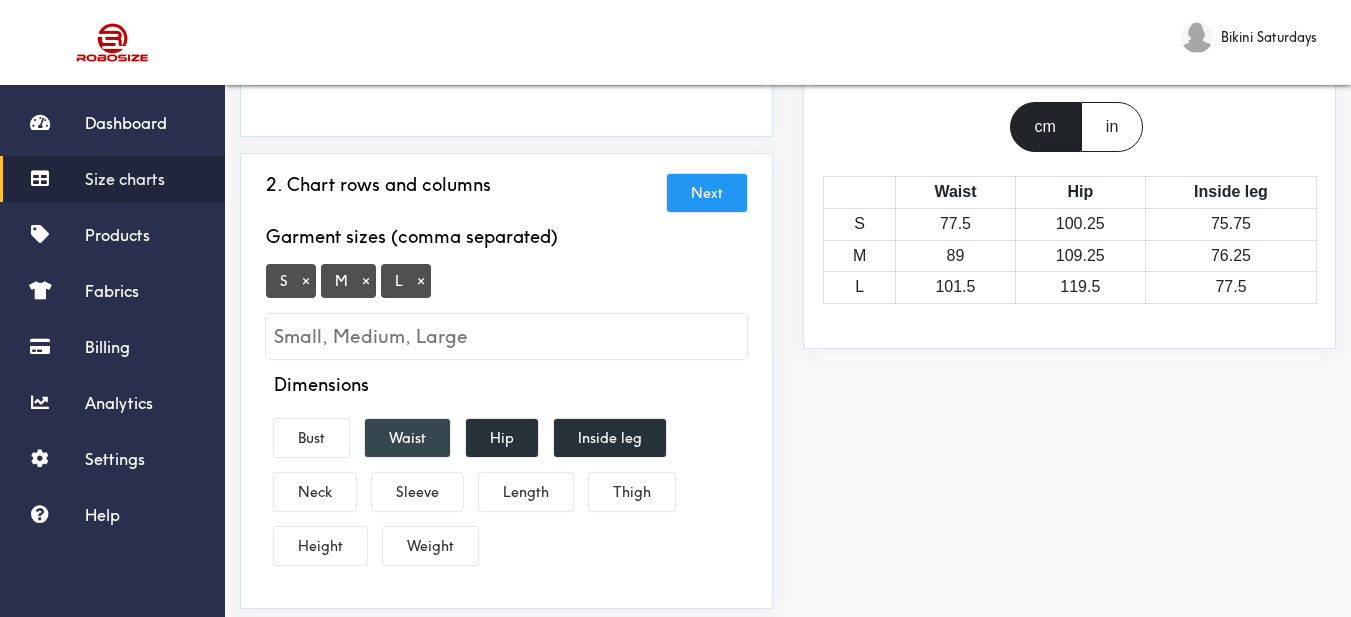 drag, startPoint x: 408, startPoint y: 442, endPoint x: 482, endPoint y: 450, distance: 74.431175 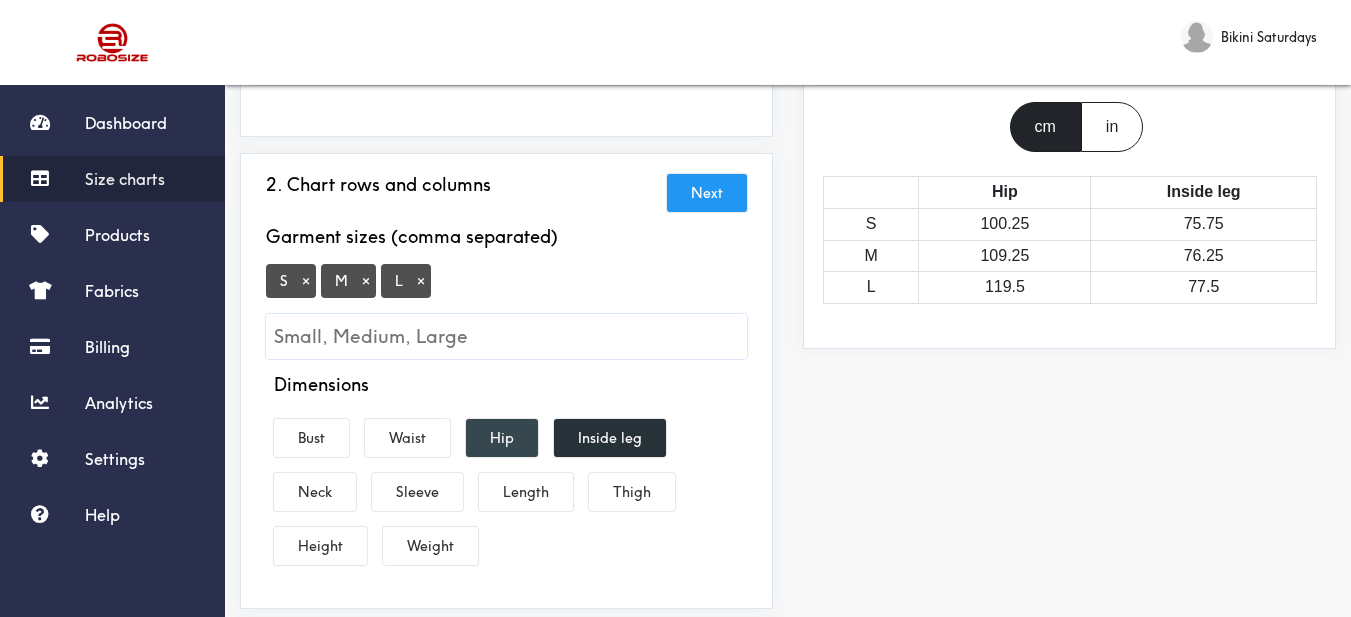 click on "Hip" at bounding box center (502, 438) 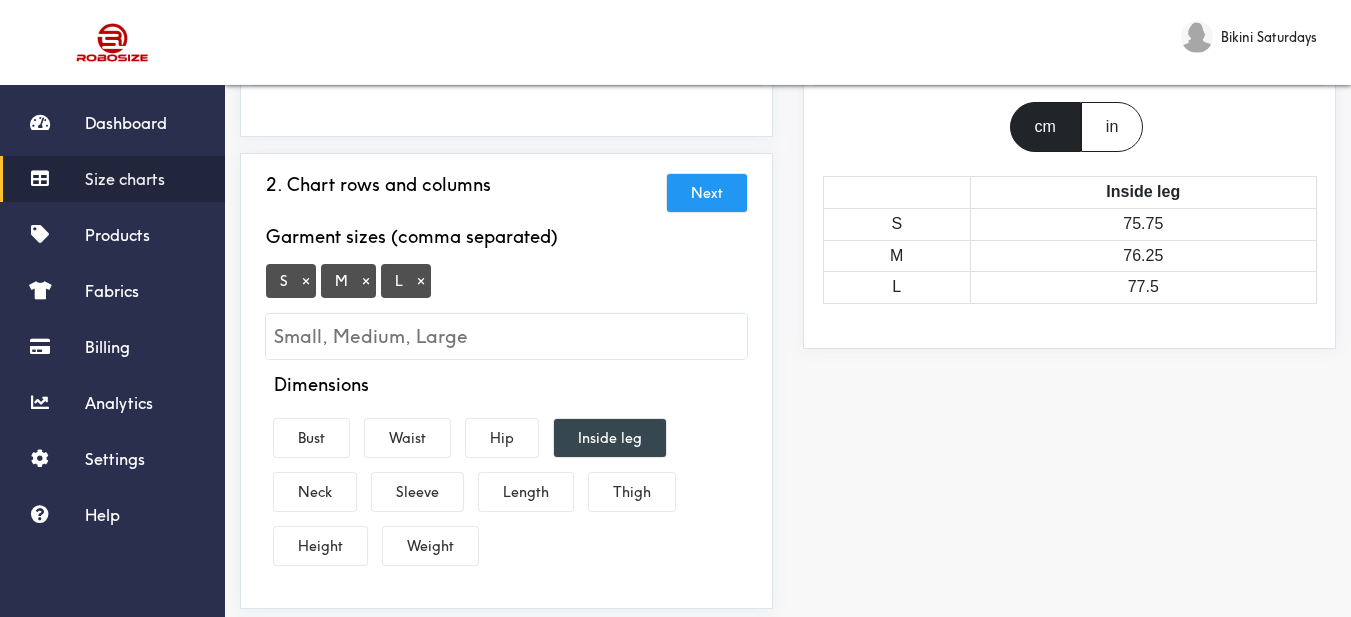 click on "Inside leg" at bounding box center (610, 438) 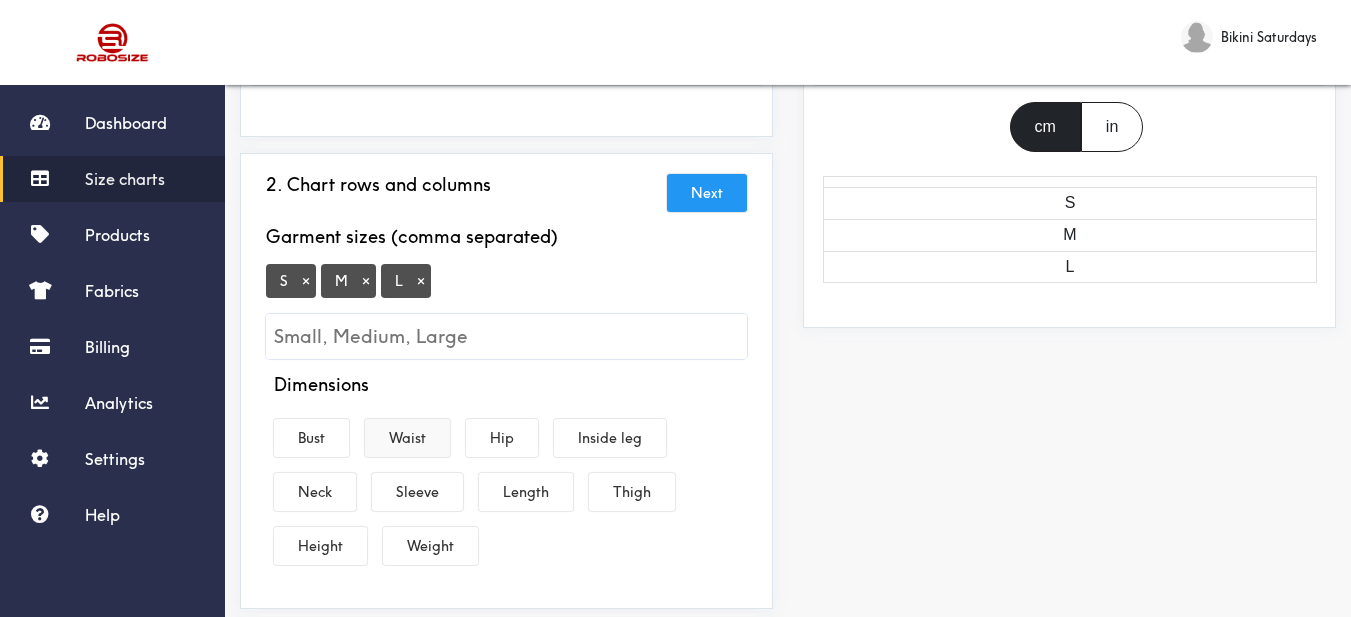 drag, startPoint x: 529, startPoint y: 492, endPoint x: 438, endPoint y: 437, distance: 106.32967 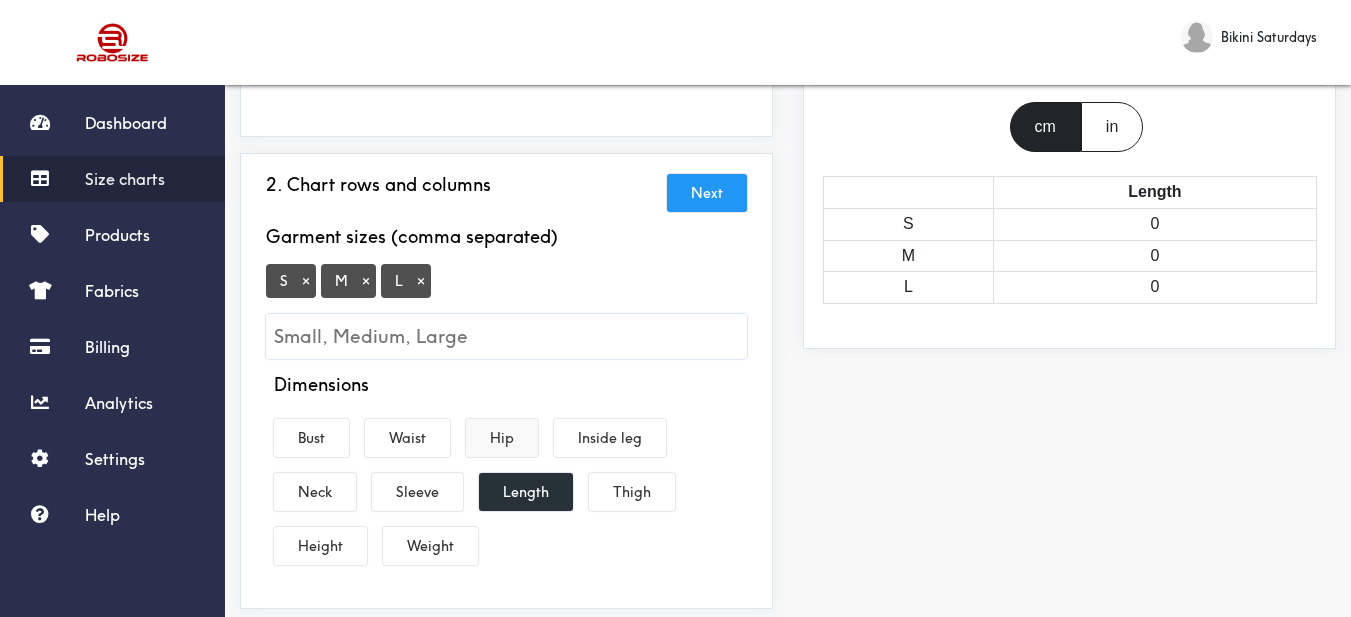 drag, startPoint x: 431, startPoint y: 435, endPoint x: 502, endPoint y: 439, distance: 71.11259 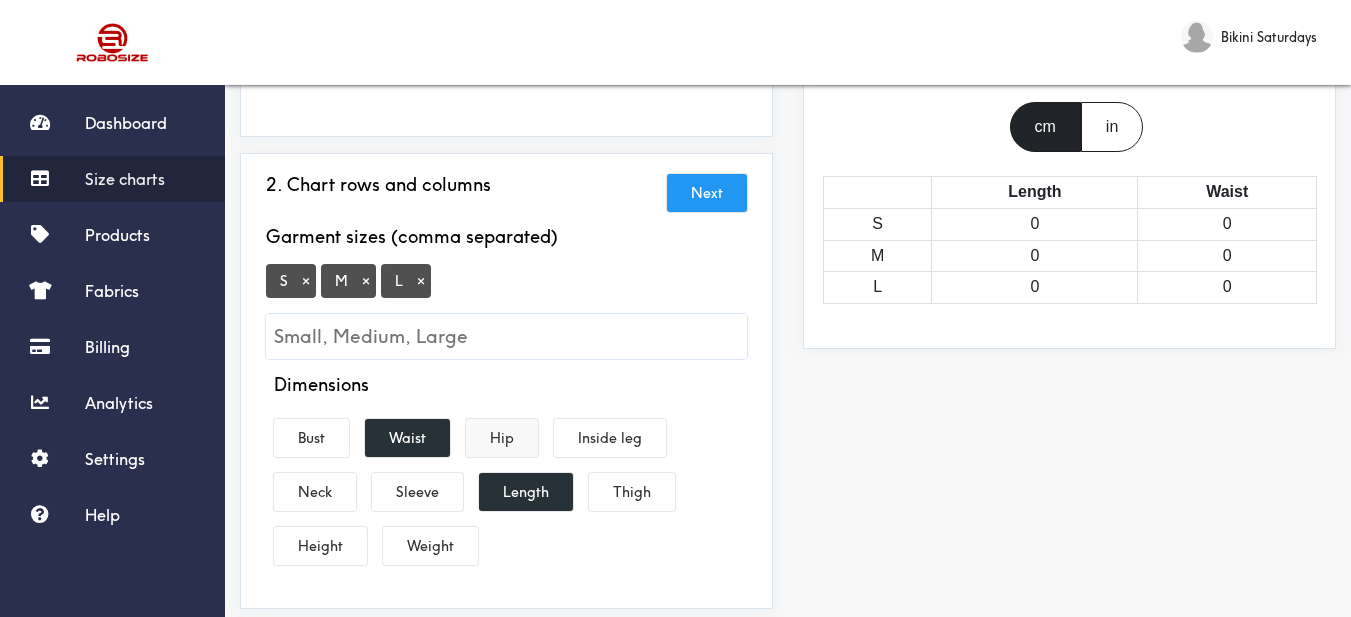 click on "Hip" at bounding box center (502, 438) 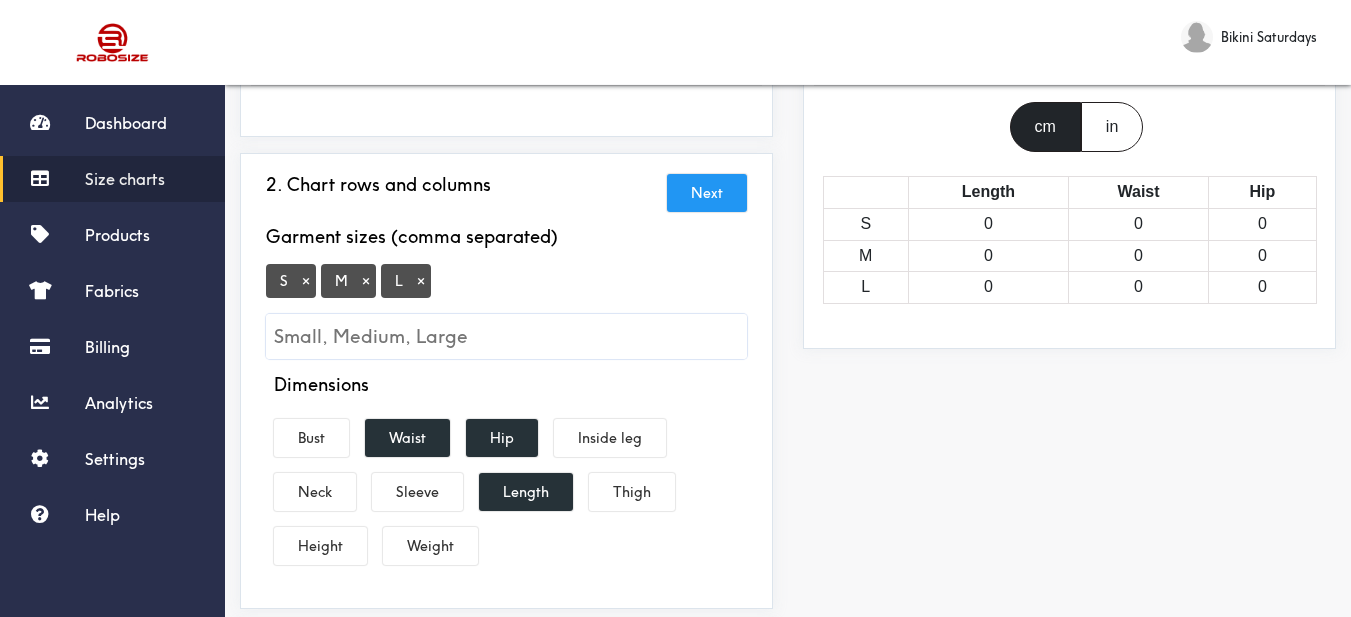 scroll, scrollTop: 400, scrollLeft: 0, axis: vertical 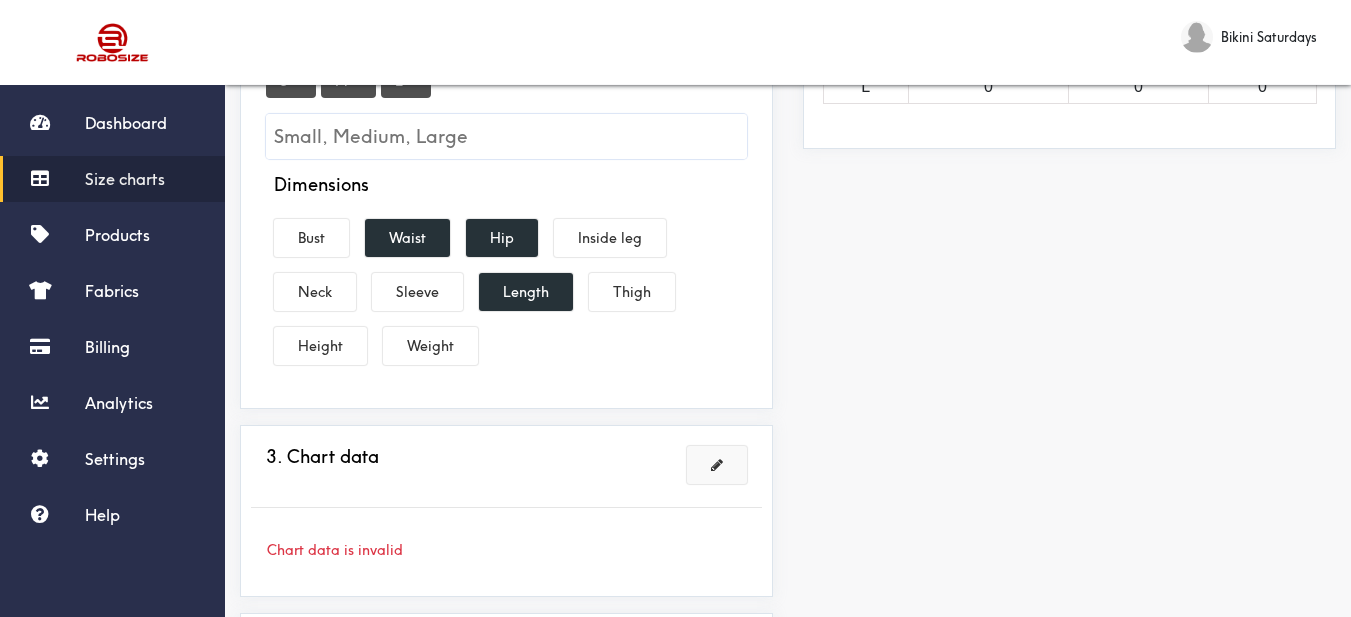 click at bounding box center [717, 465] 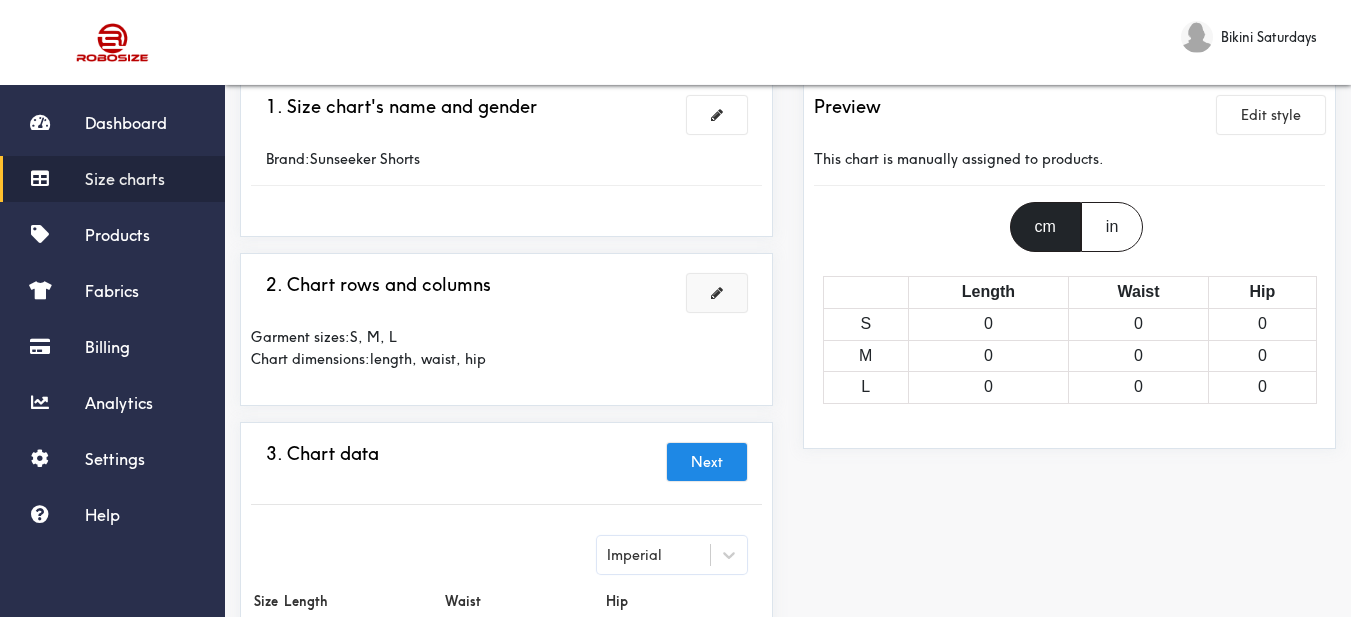 scroll, scrollTop: 0, scrollLeft: 0, axis: both 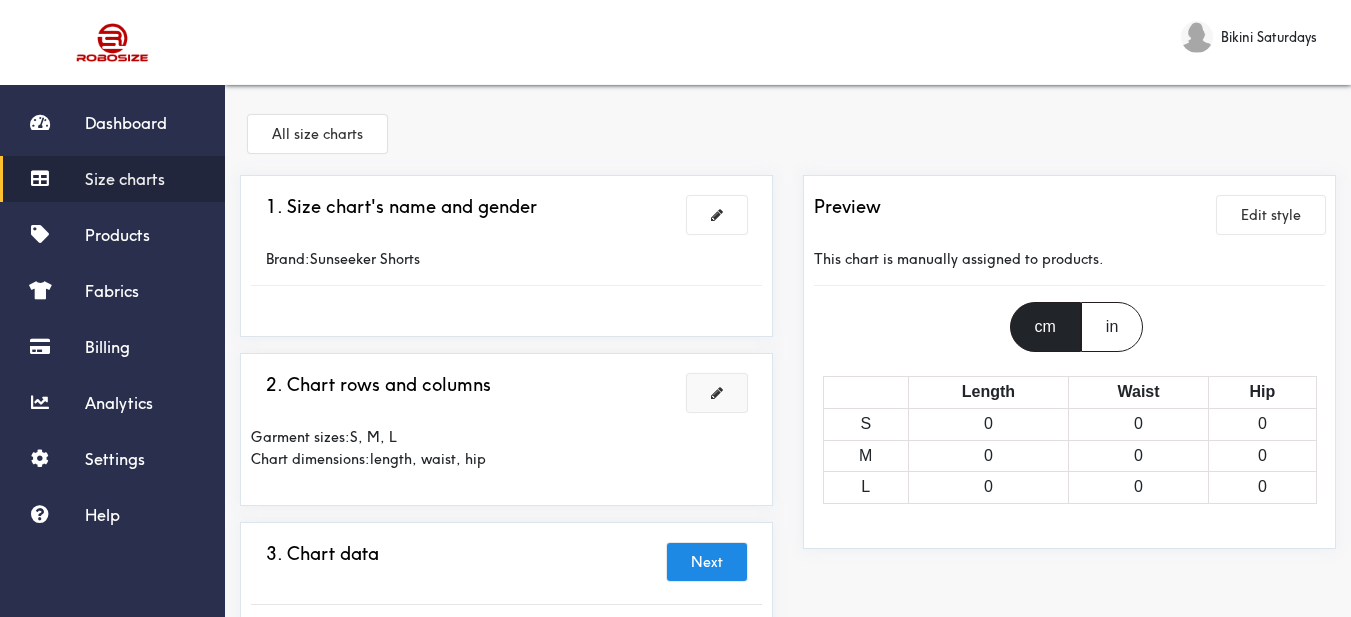 click at bounding box center (717, 393) 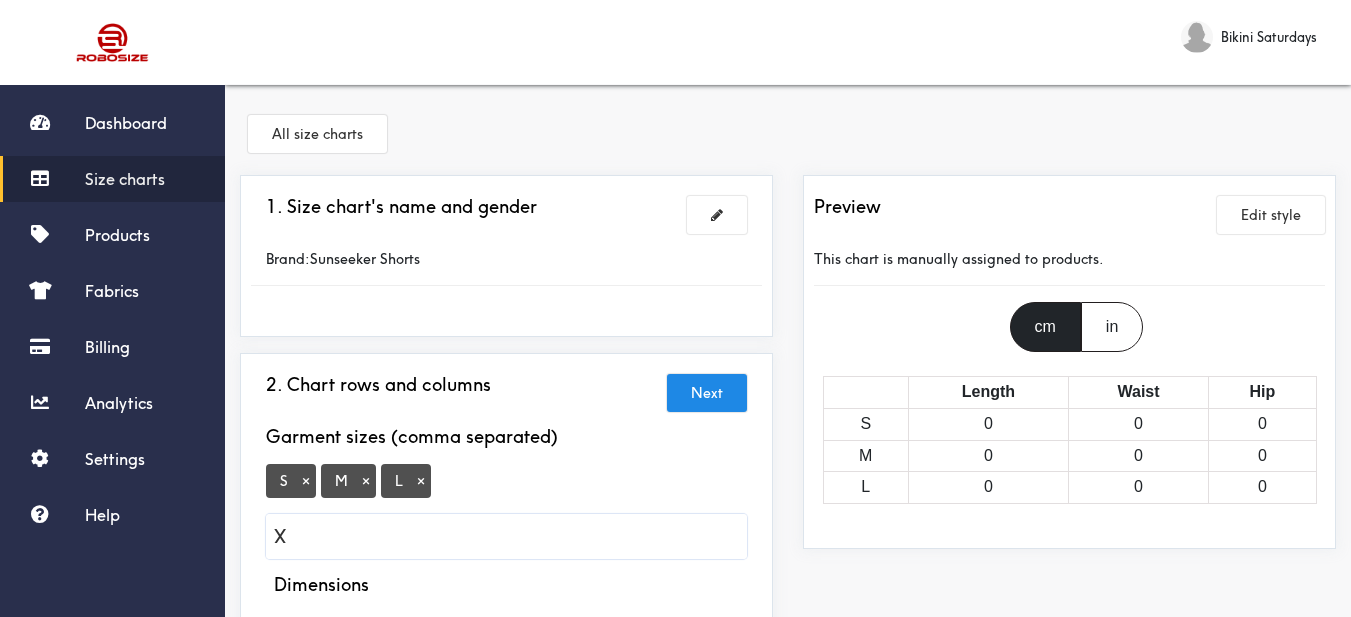 type on "XL" 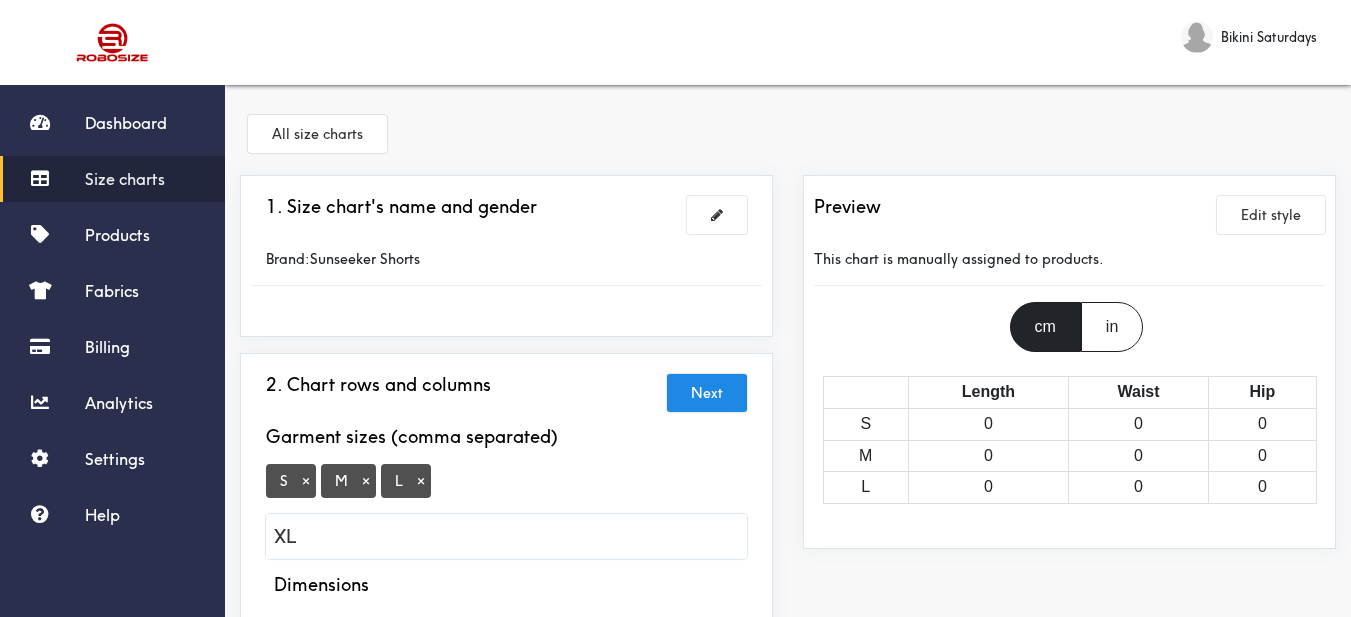 type 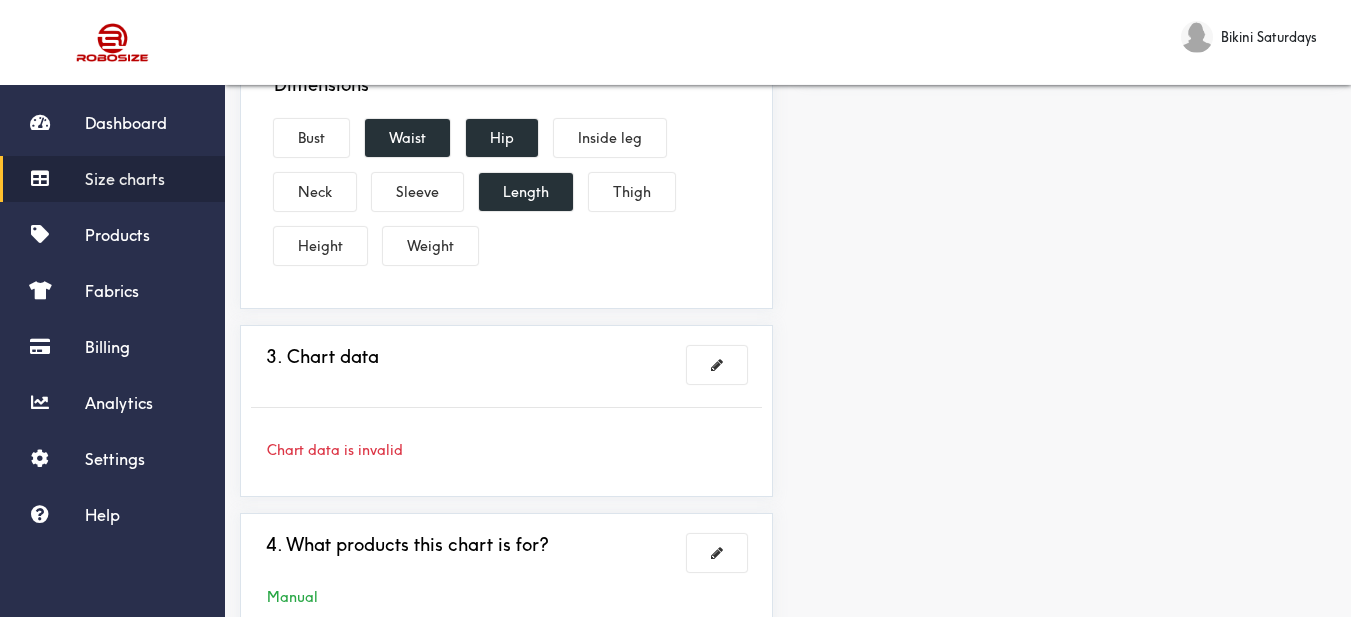 scroll, scrollTop: 600, scrollLeft: 0, axis: vertical 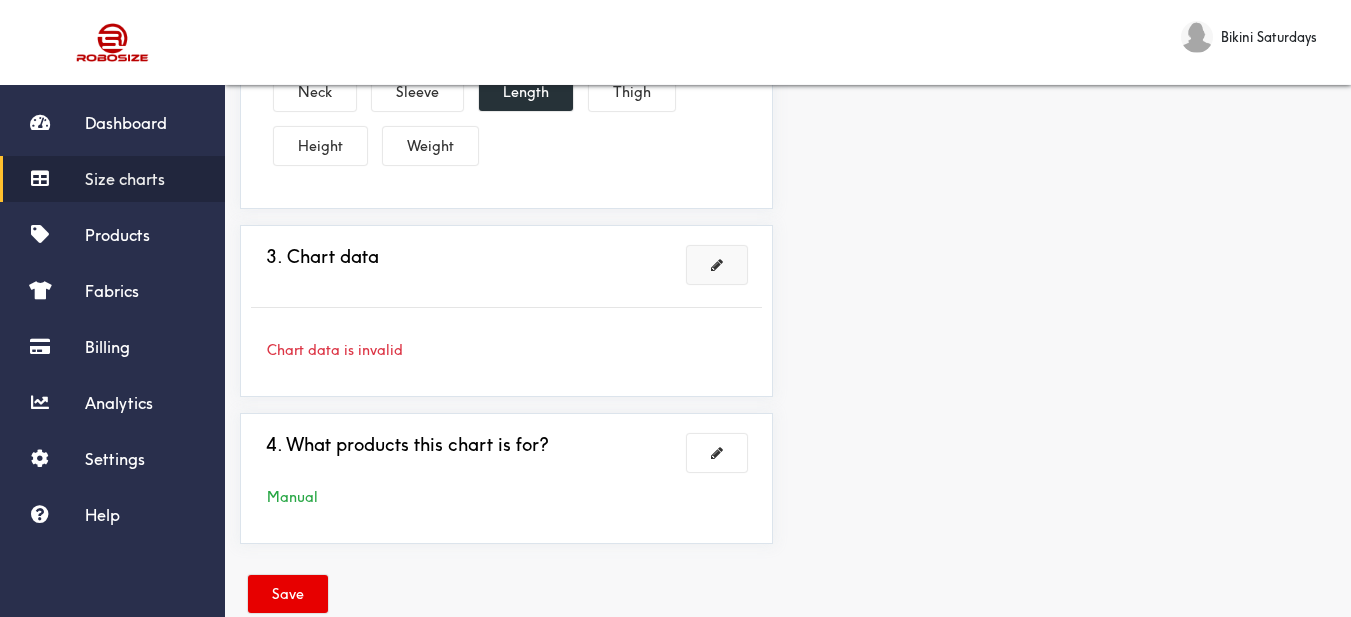 click at bounding box center [717, 265] 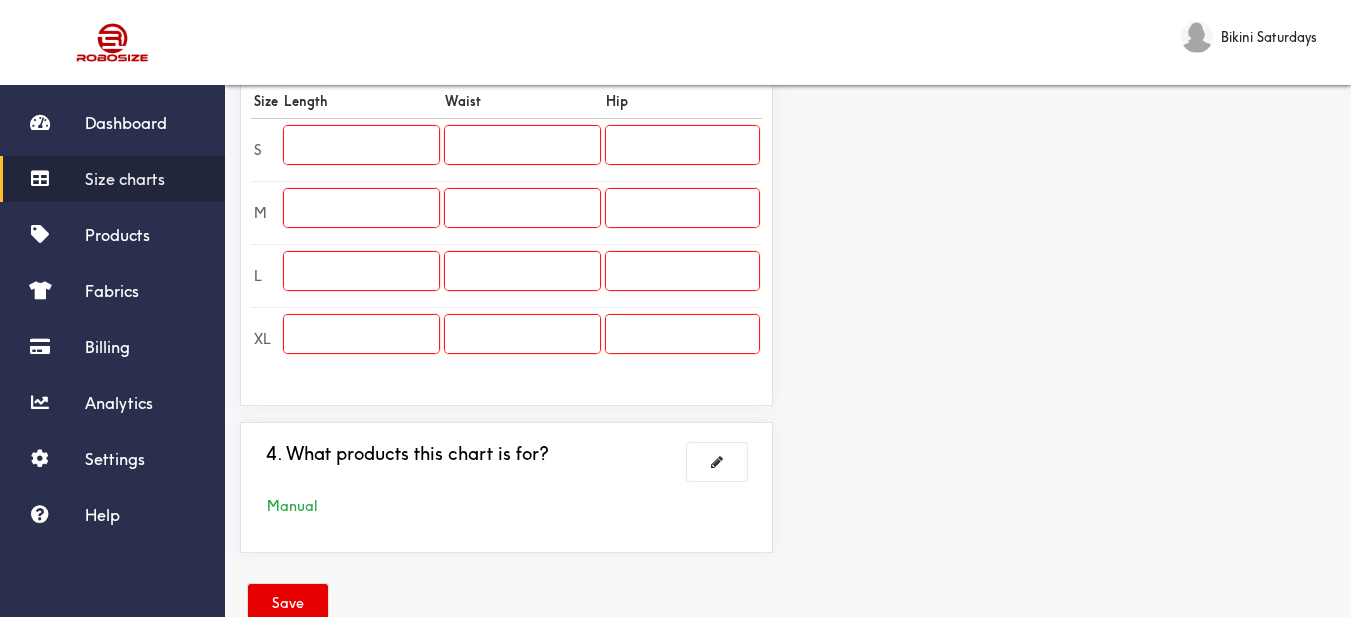 click at bounding box center [361, 145] 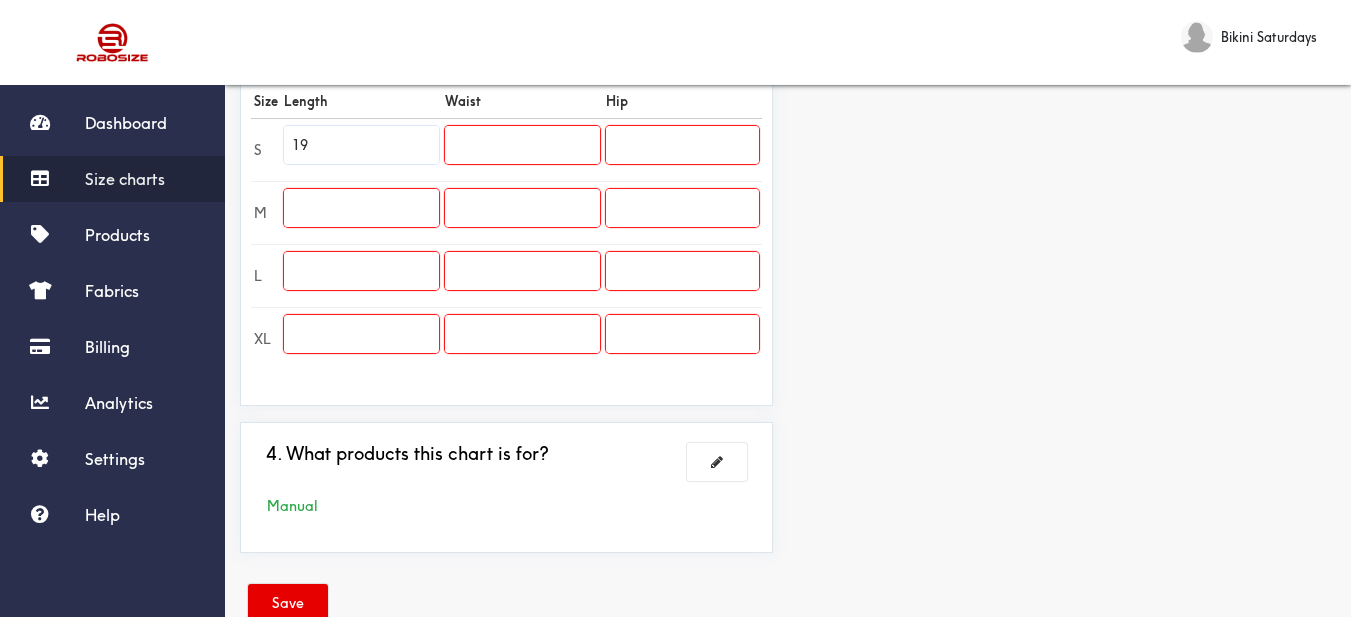 type on "19" 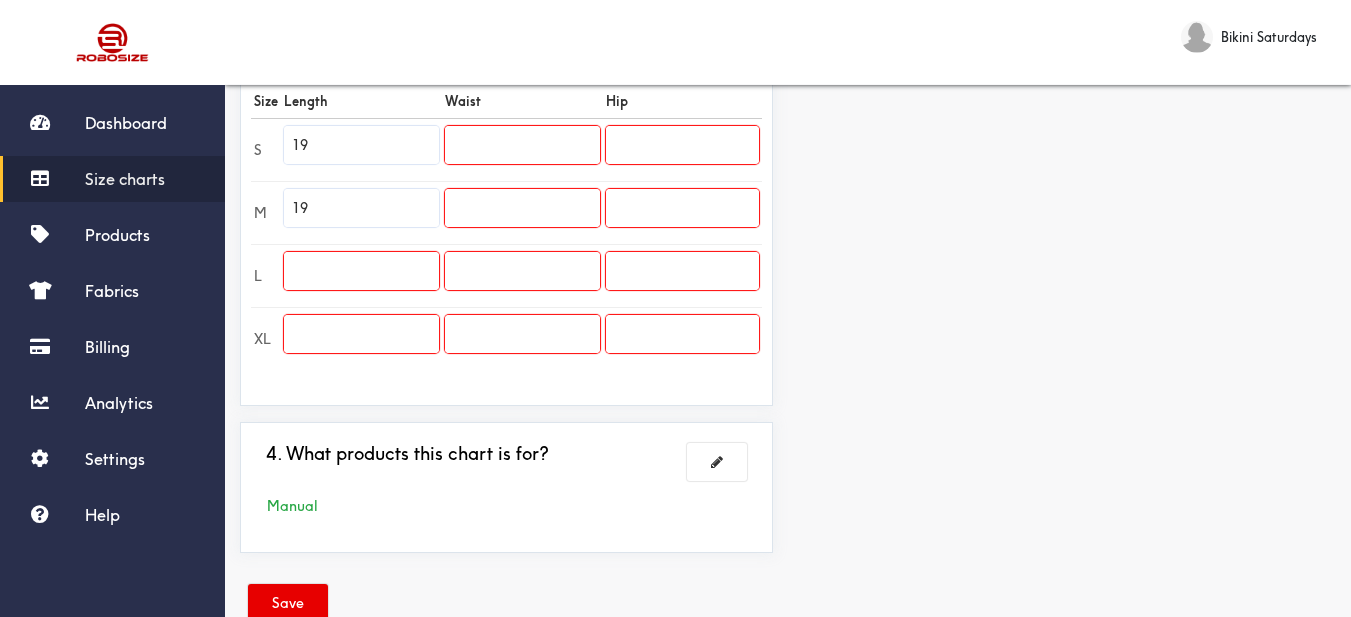 type on "19" 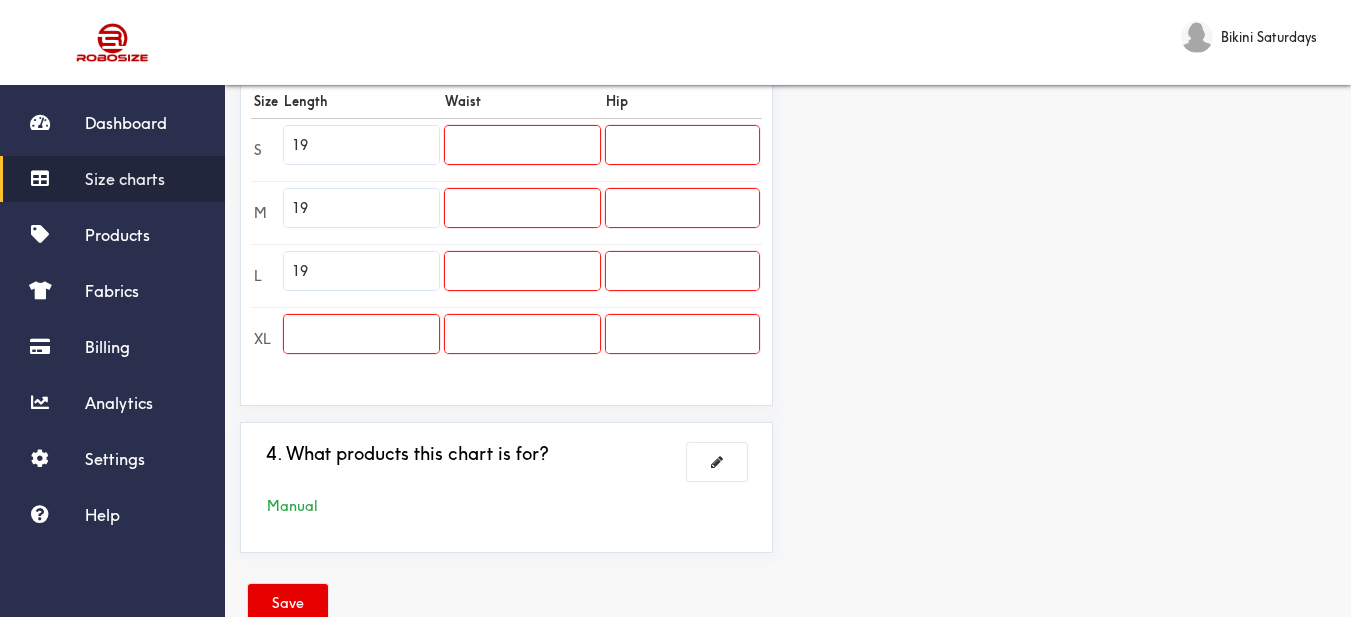 type on "19" 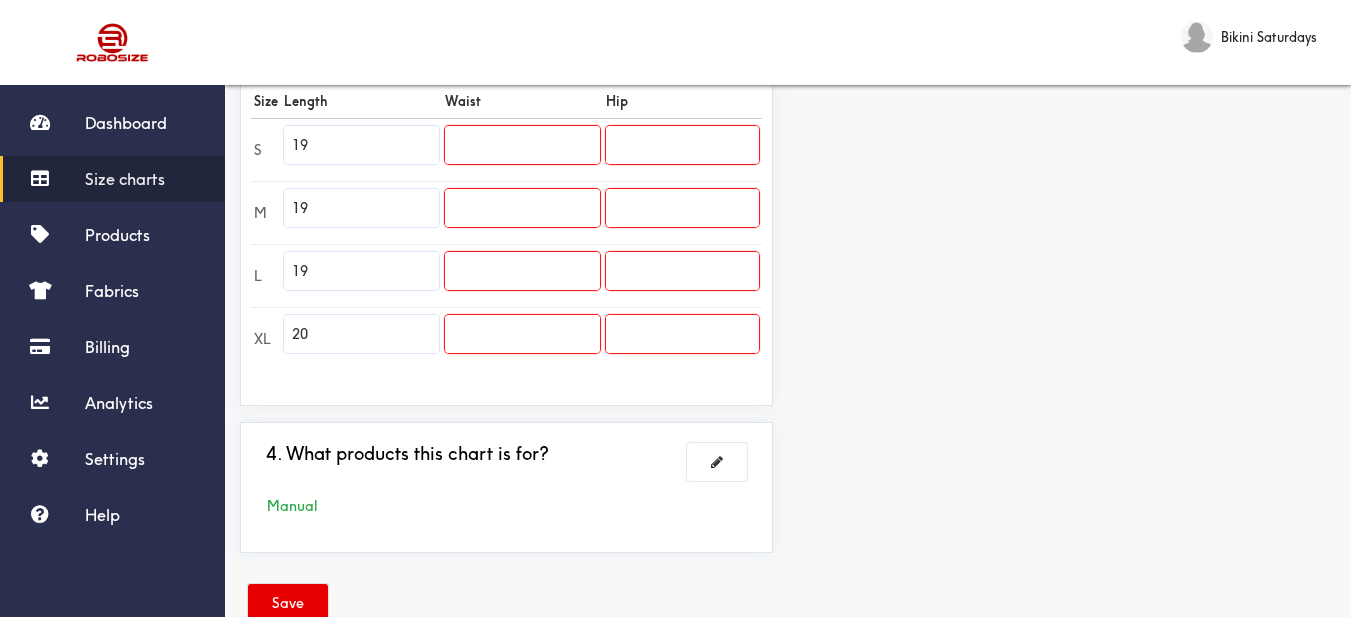 type on "20" 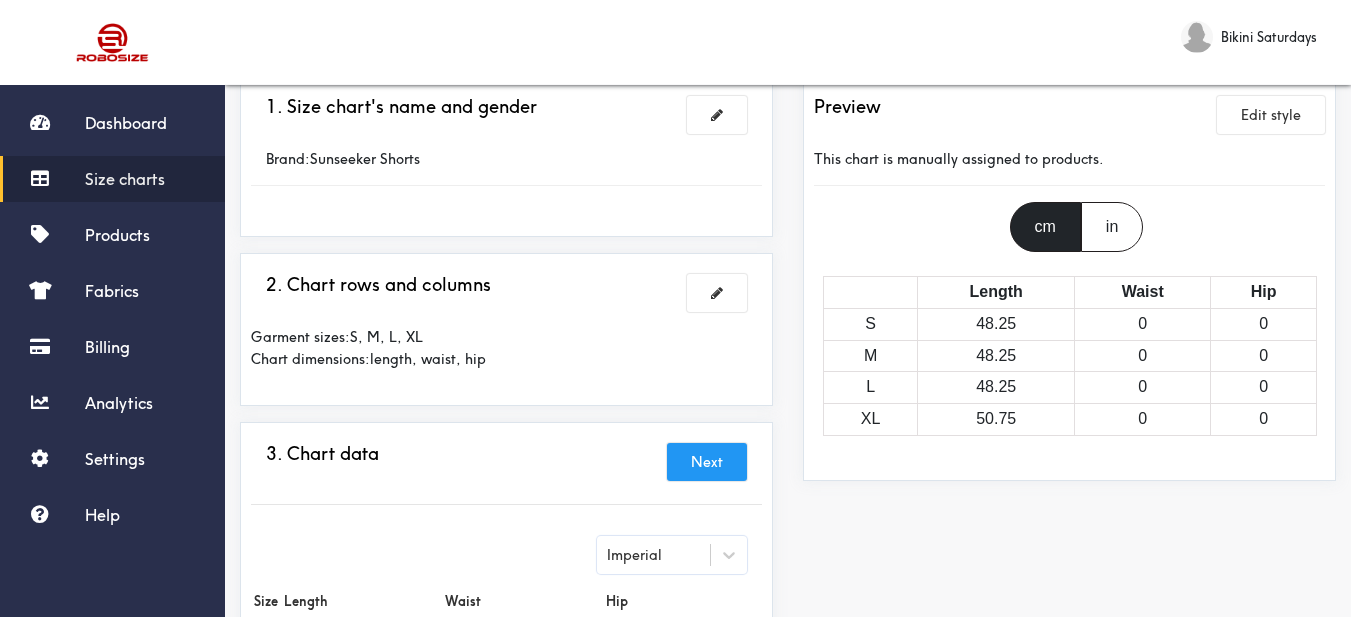 scroll, scrollTop: 0, scrollLeft: 0, axis: both 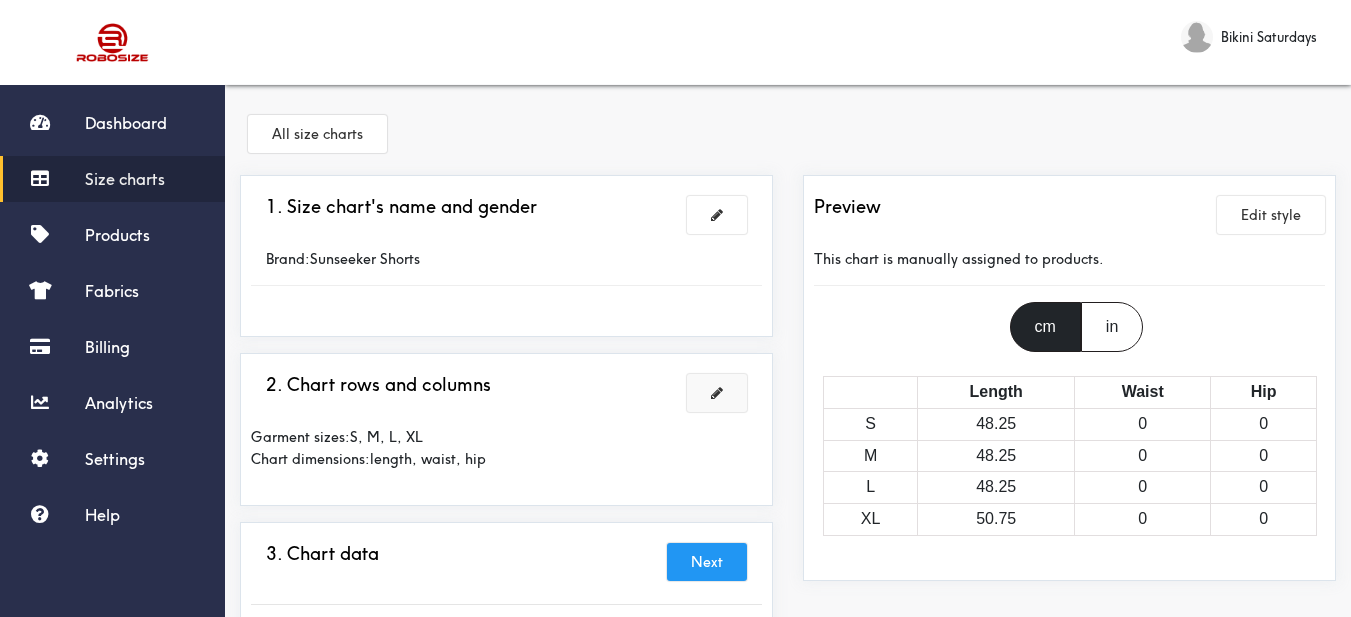 click at bounding box center (717, 393) 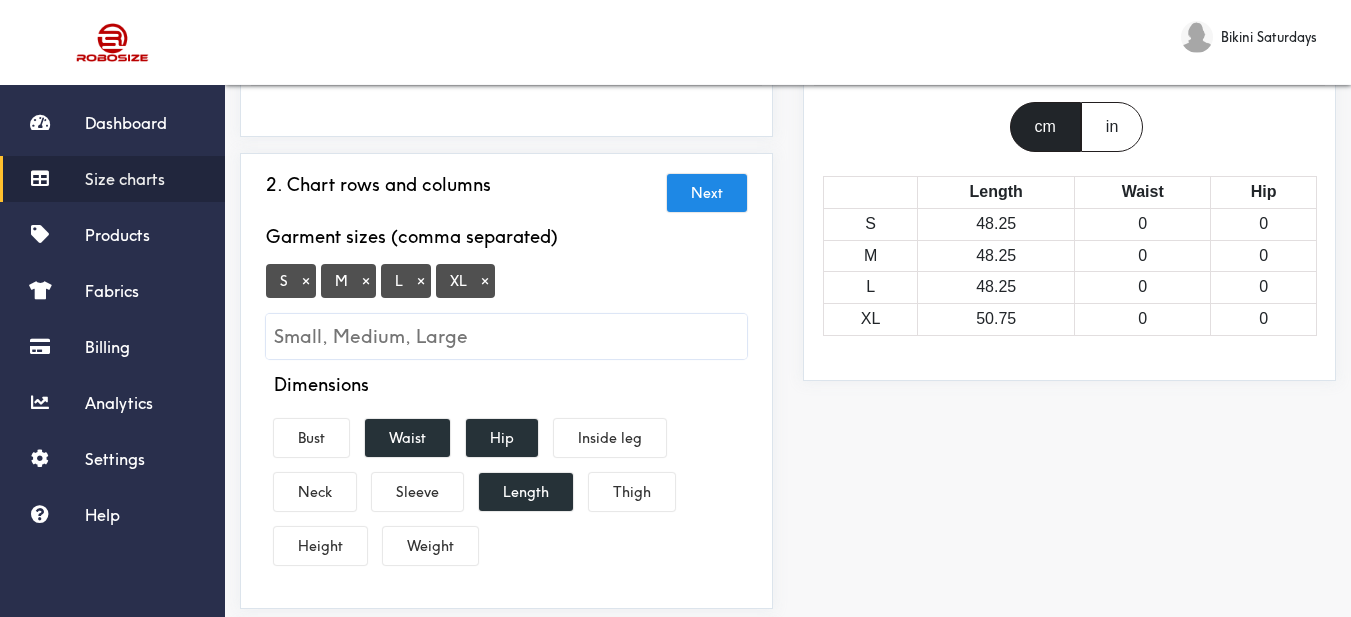 scroll, scrollTop: 300, scrollLeft: 0, axis: vertical 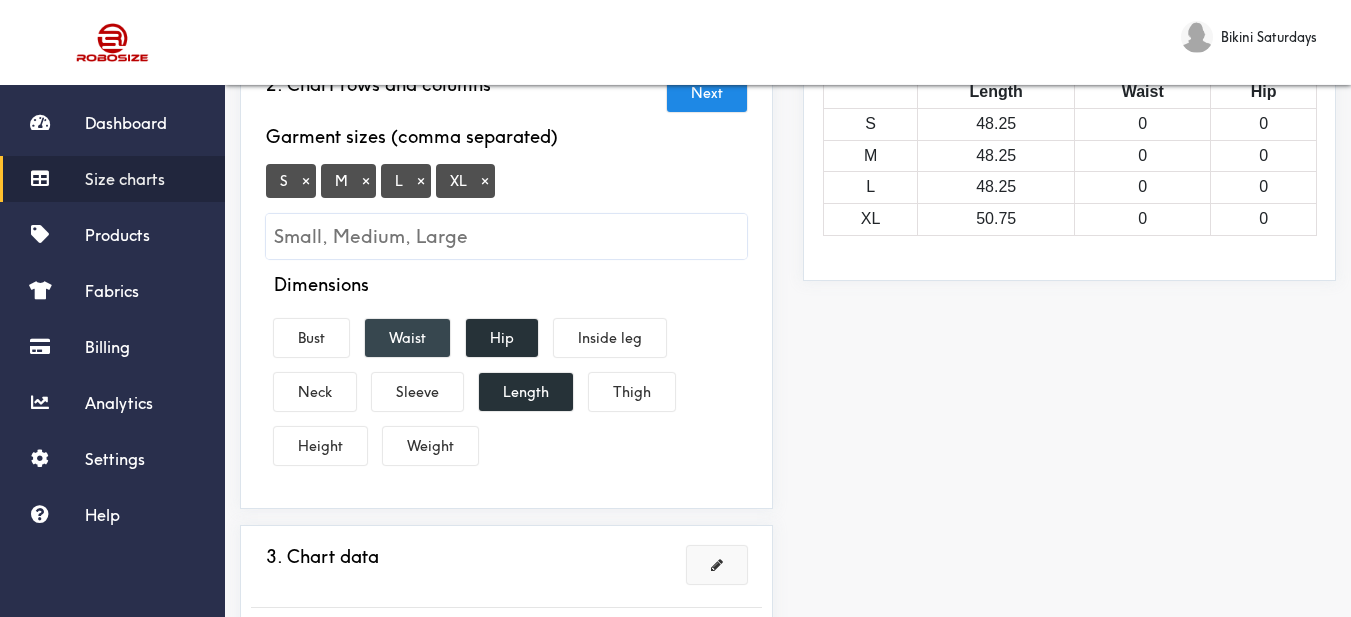 click on "Waist" at bounding box center (407, 338) 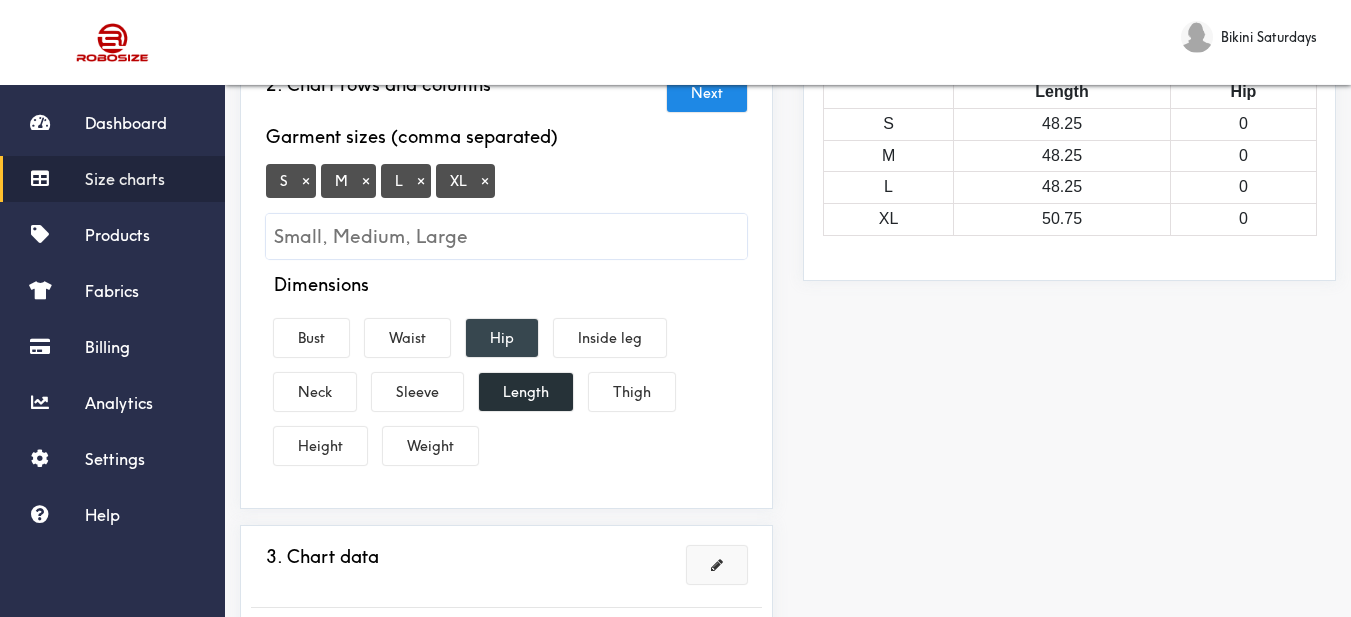 click on "Hip" at bounding box center [502, 338] 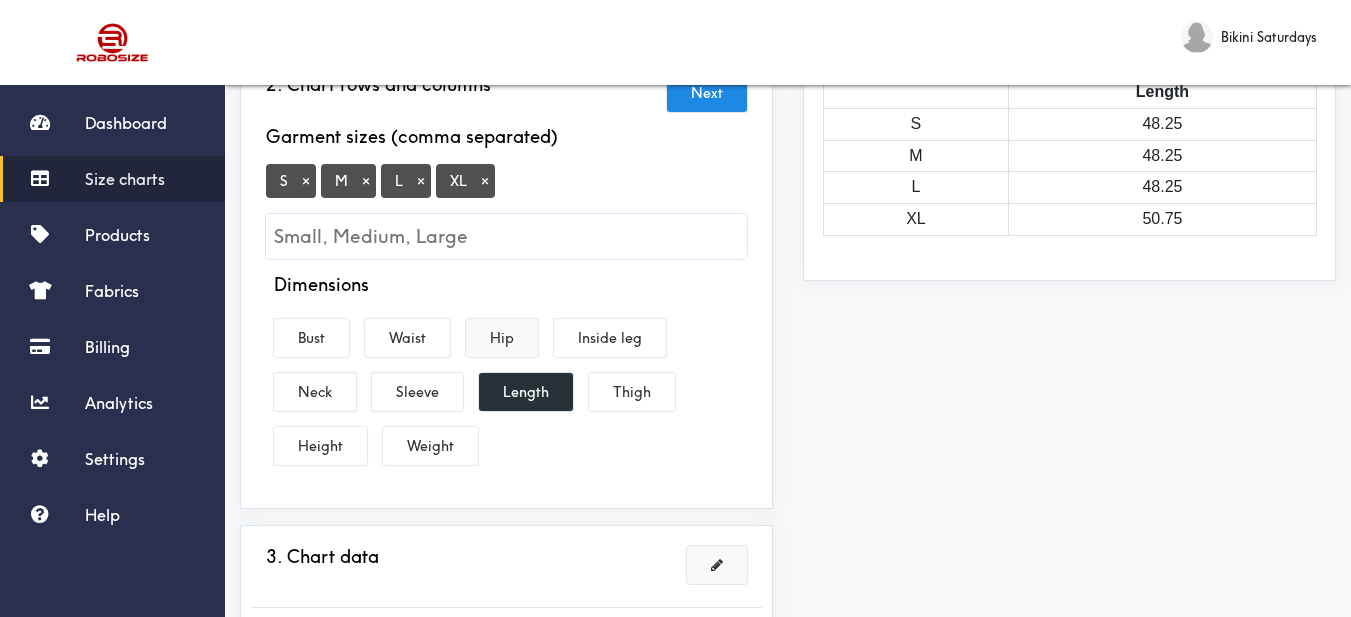 click on "Hip" at bounding box center [502, 338] 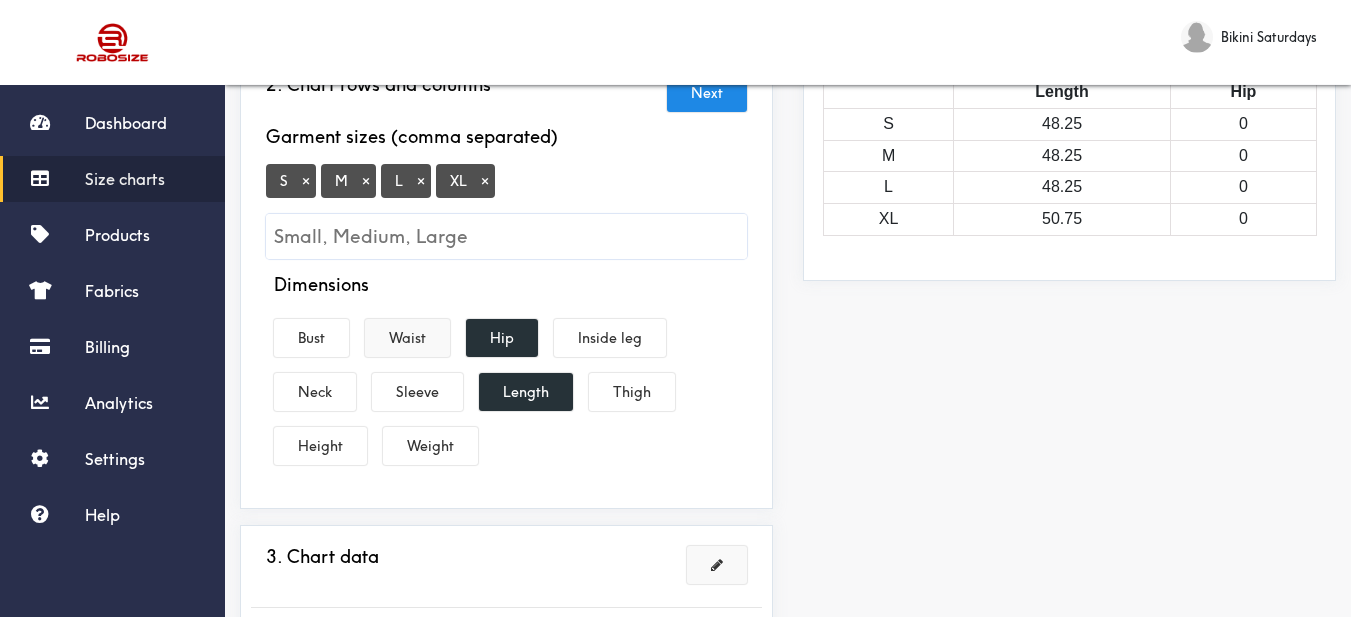 click on "Waist" at bounding box center (407, 338) 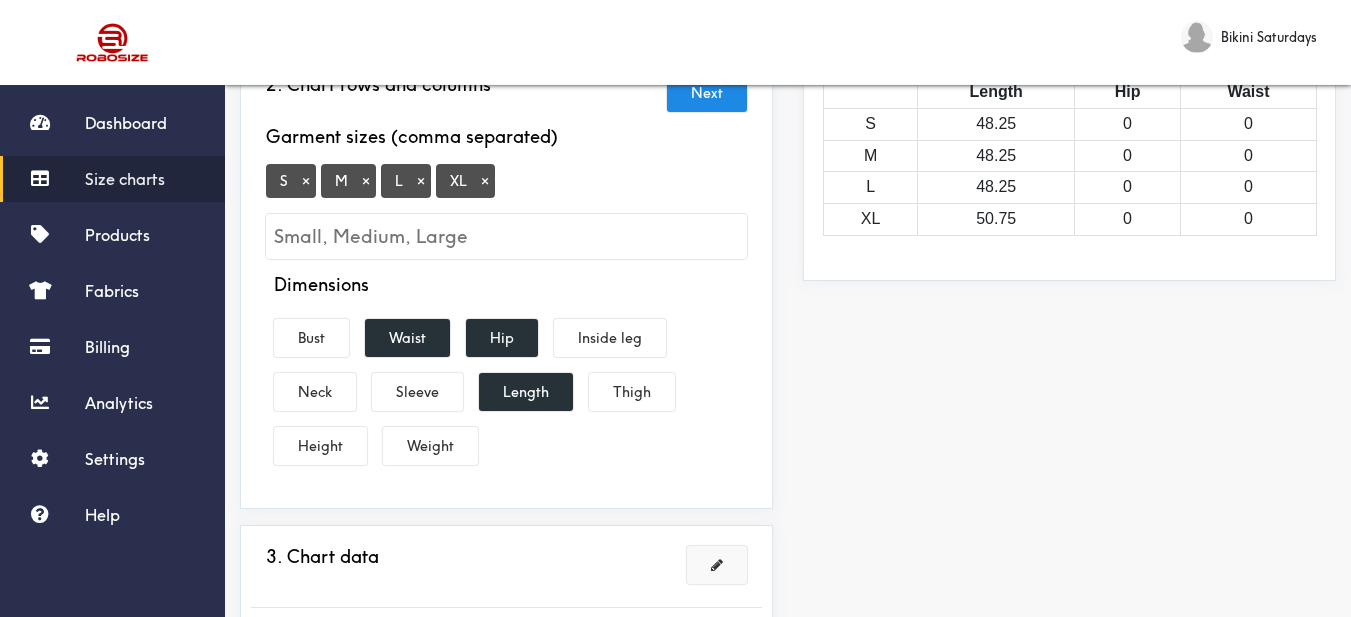 scroll, scrollTop: 643, scrollLeft: 0, axis: vertical 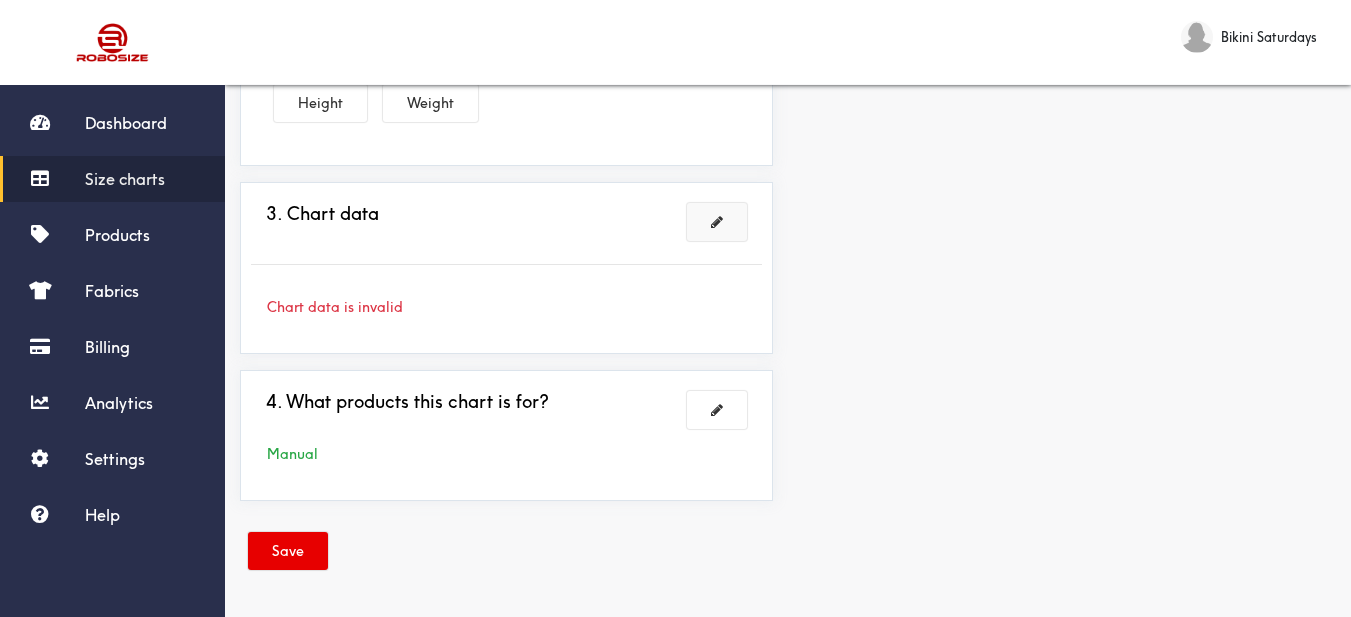 click at bounding box center [717, 222] 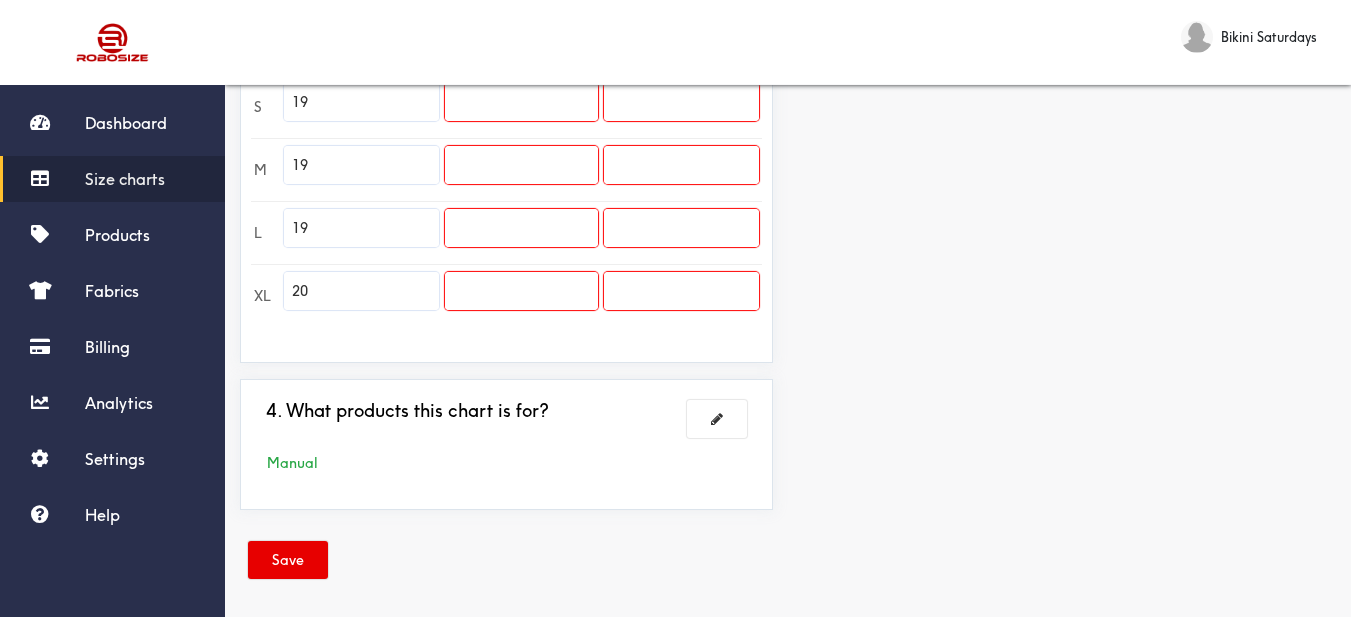 scroll, scrollTop: 543, scrollLeft: 0, axis: vertical 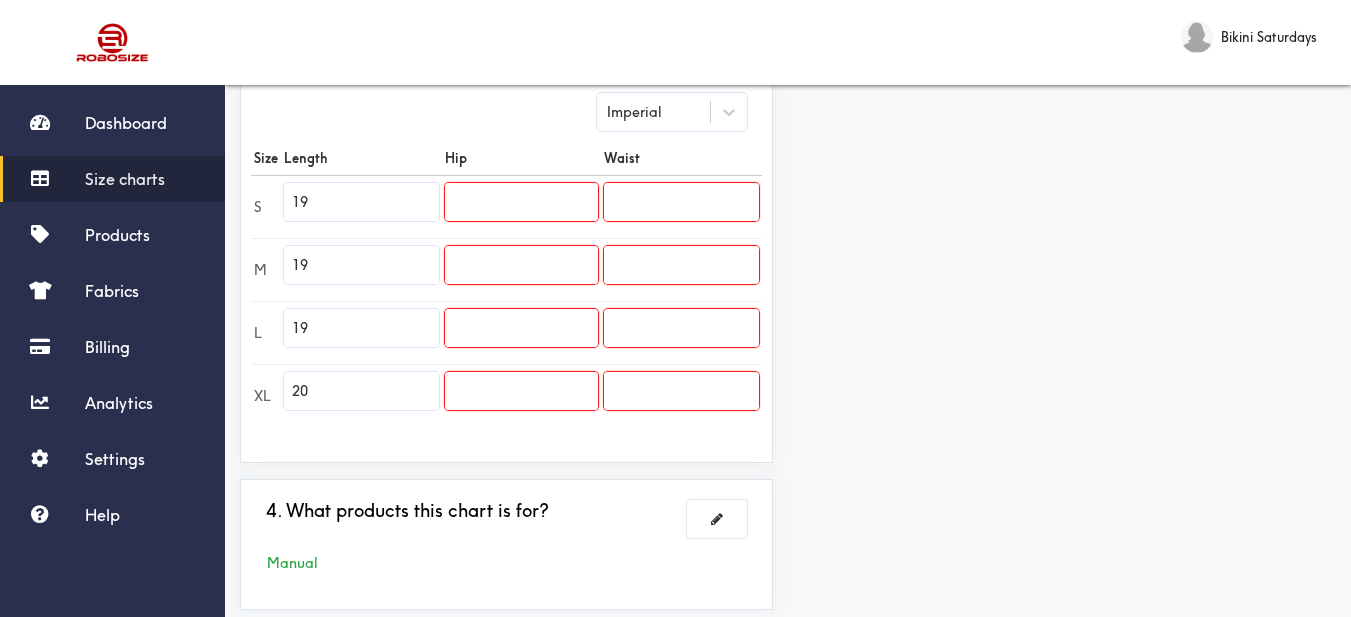 click at bounding box center [521, 202] 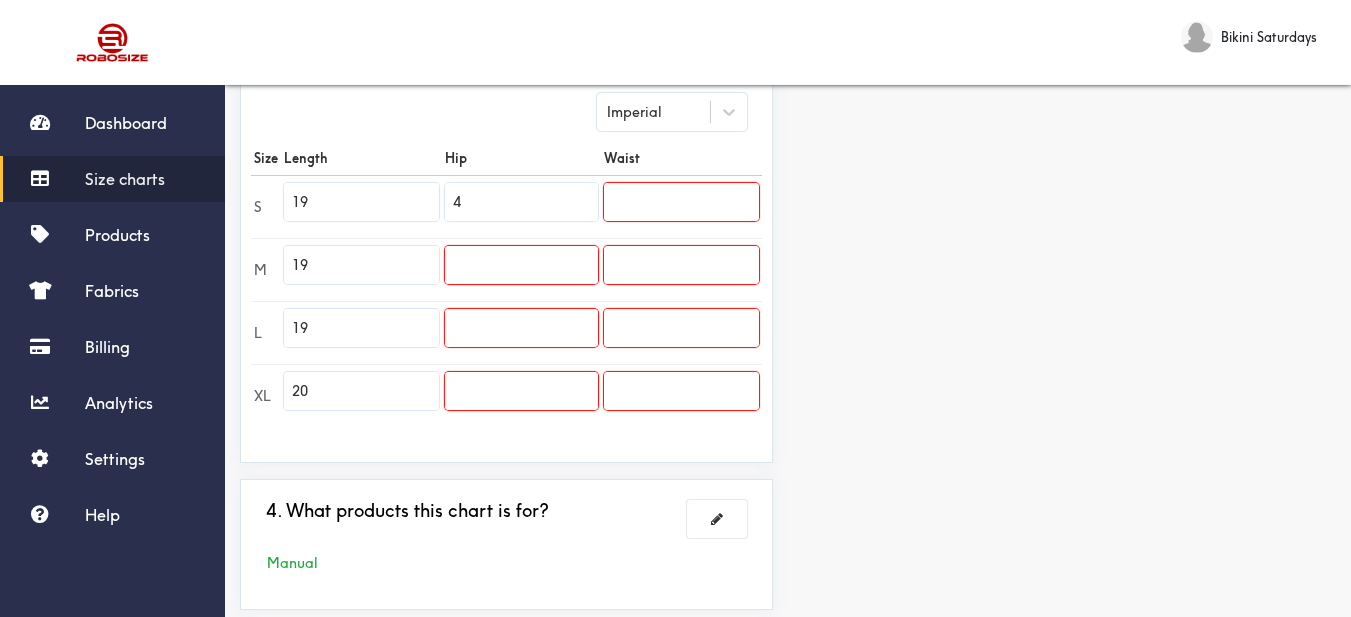 drag, startPoint x: 478, startPoint y: 200, endPoint x: 395, endPoint y: 172, distance: 87.595665 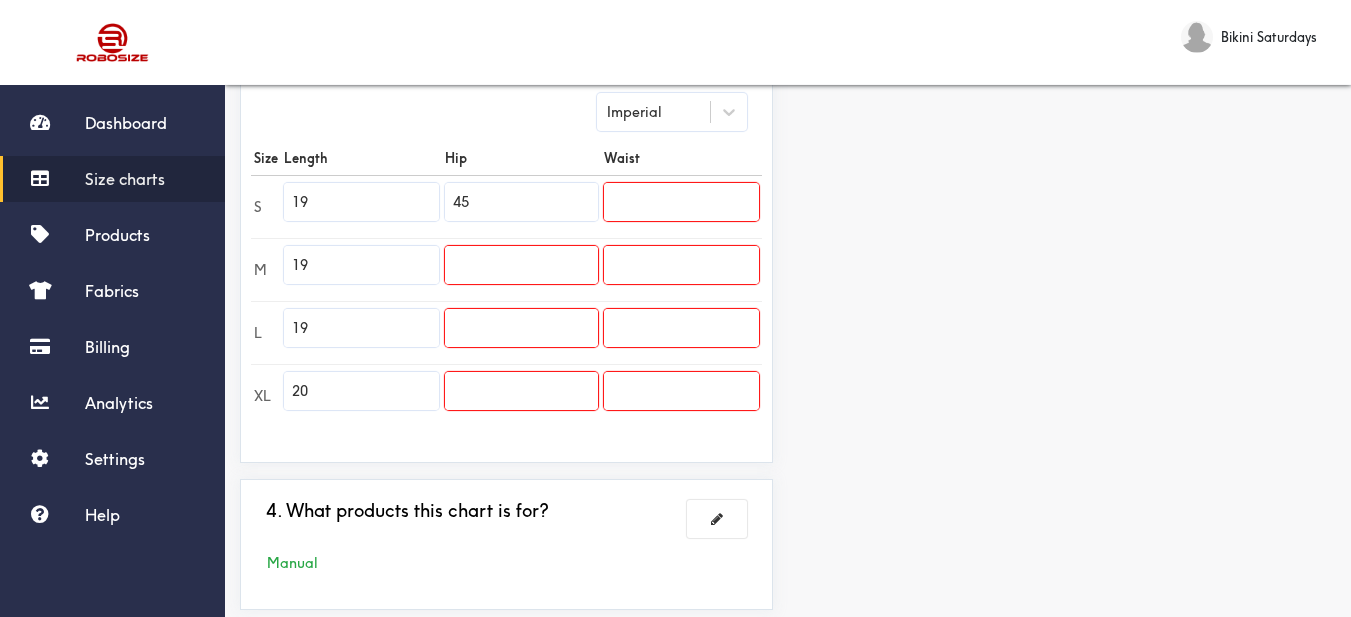 type on "45" 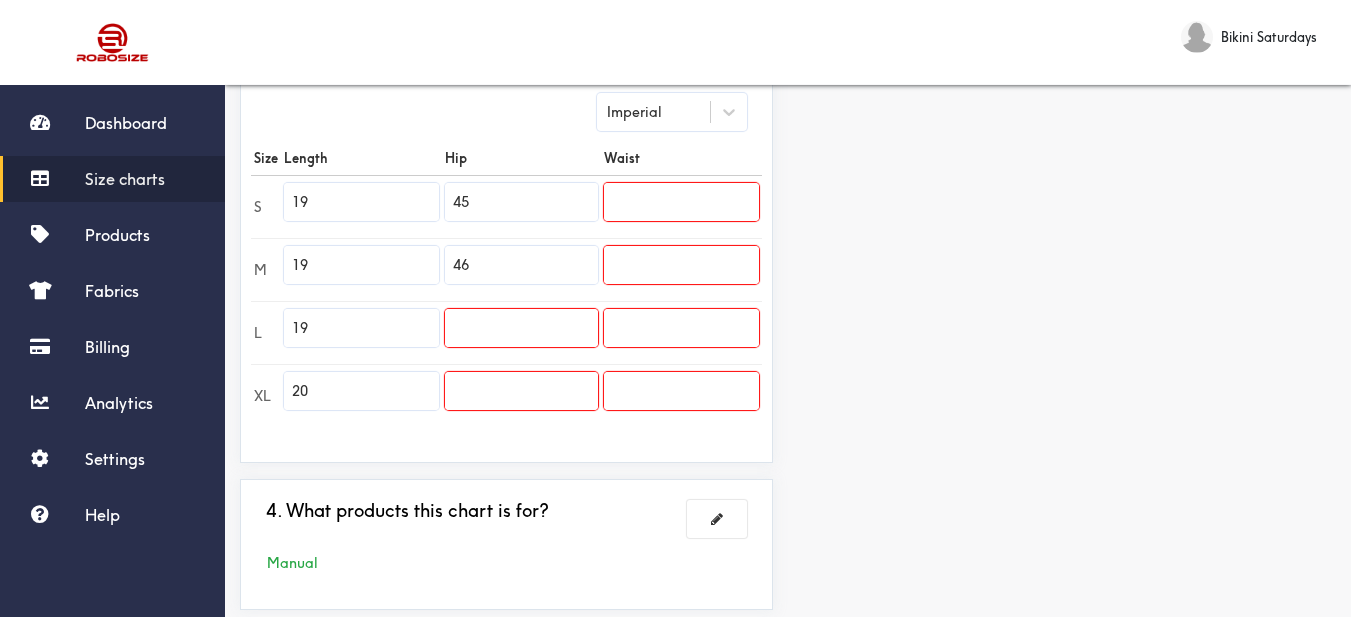 type on "46" 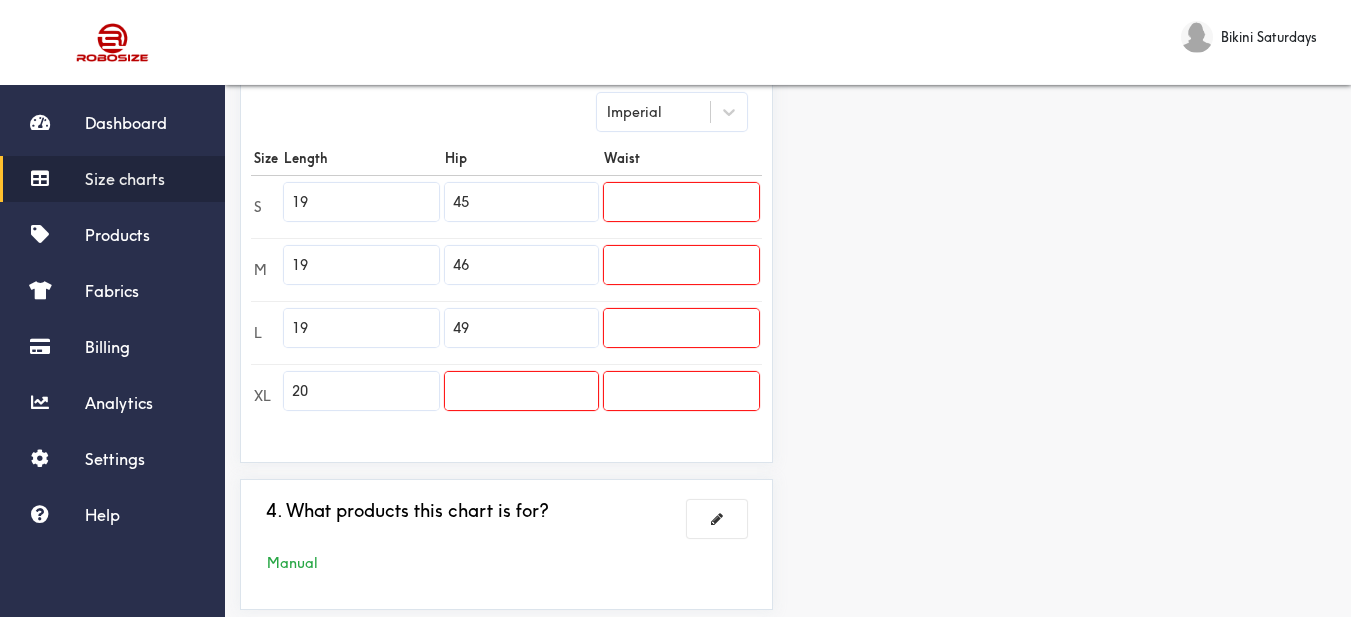 type on "49" 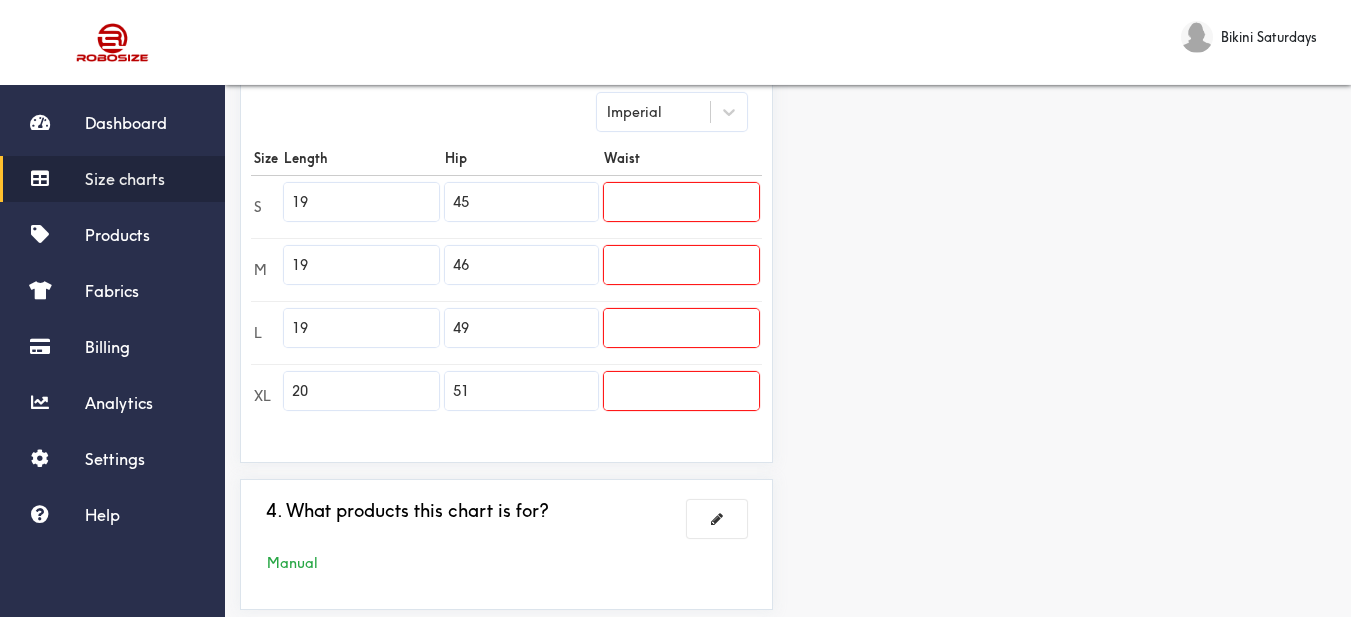 type on "51" 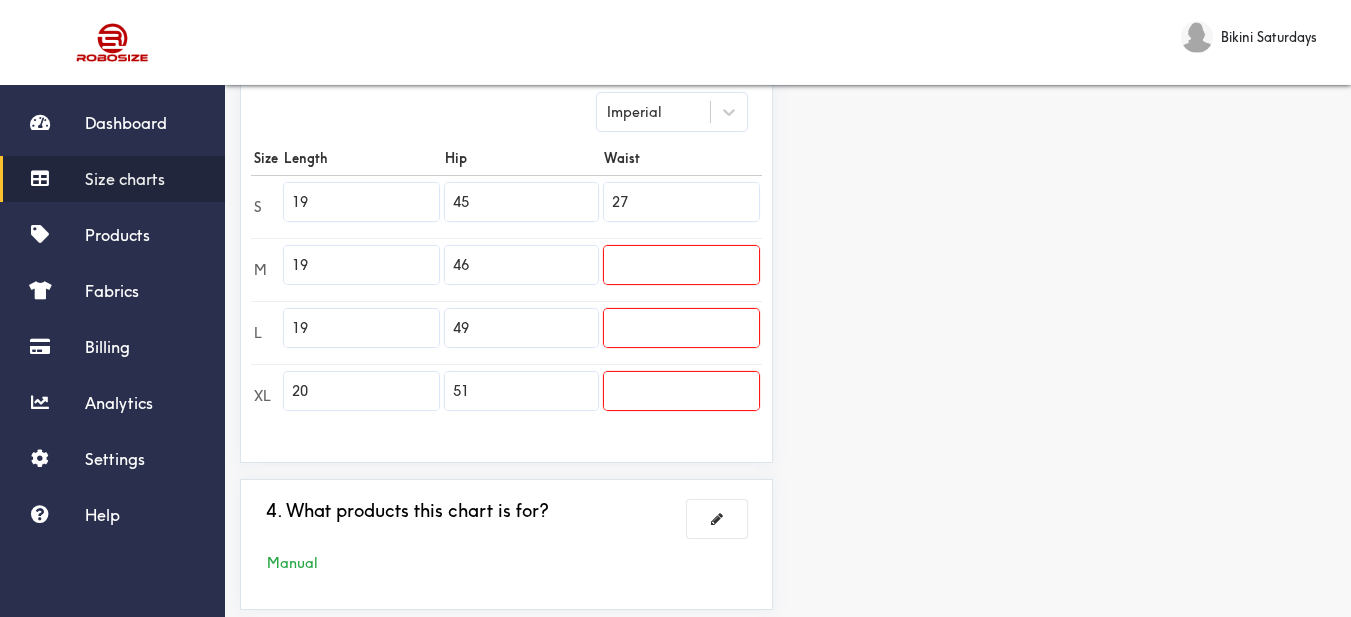 type on "27" 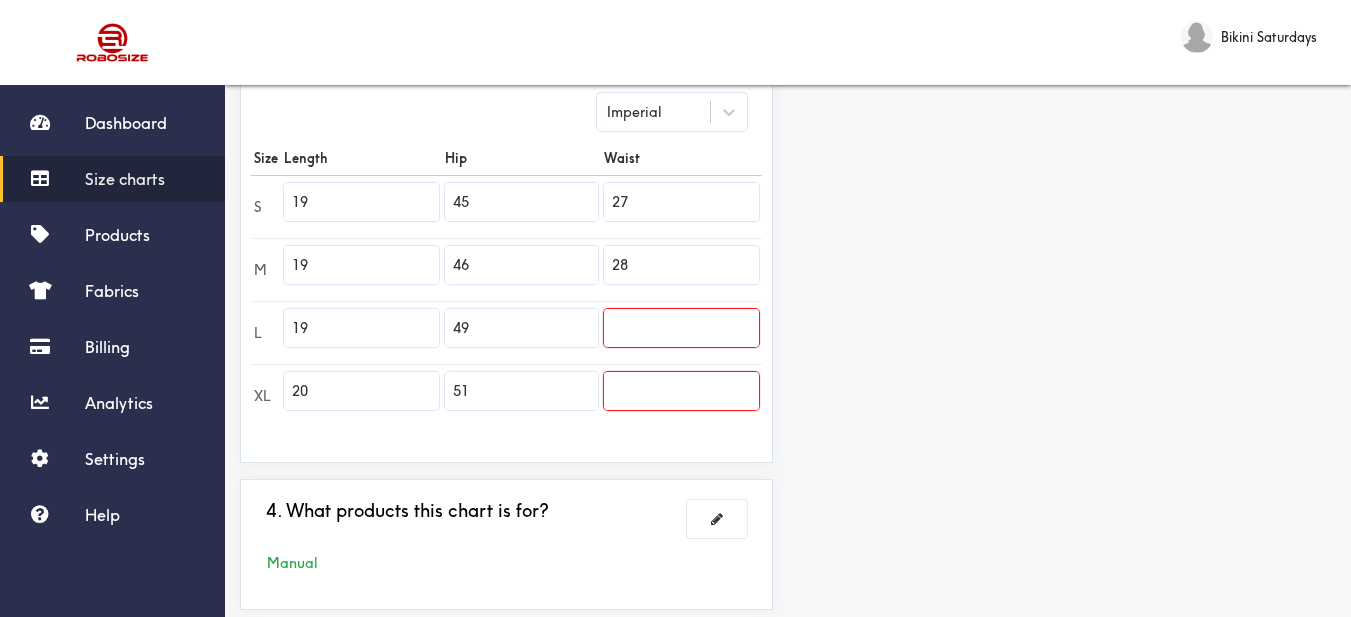 type on "28" 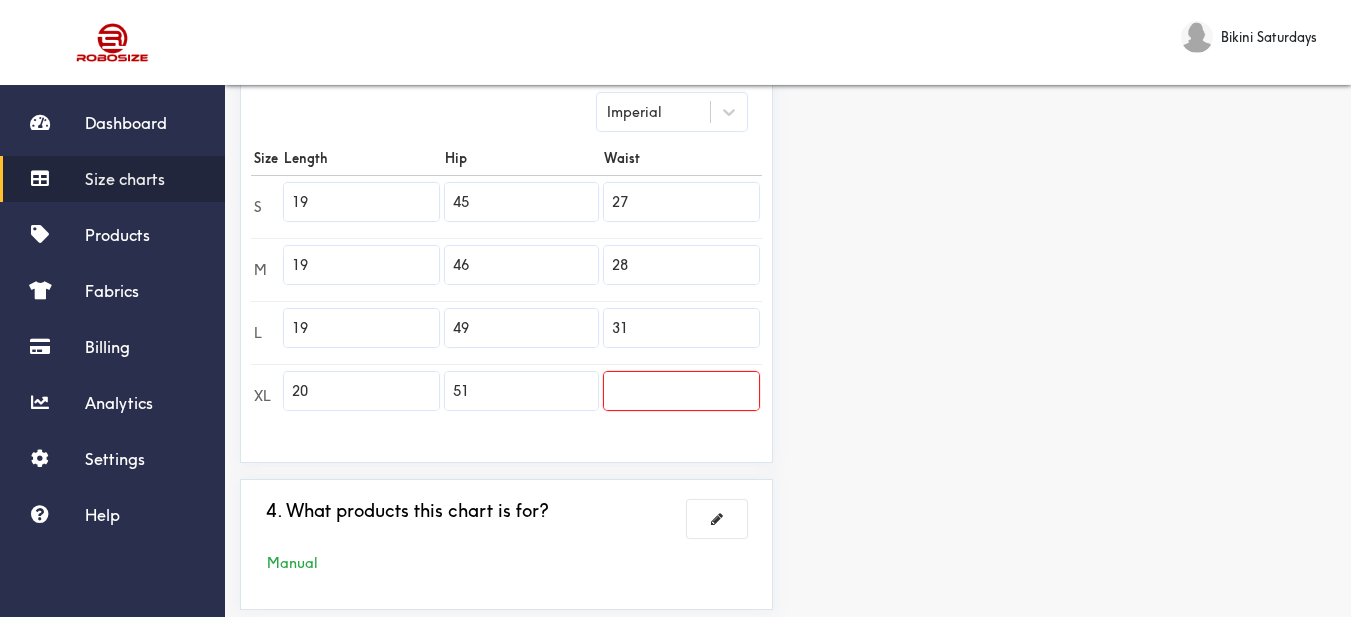 type on "31" 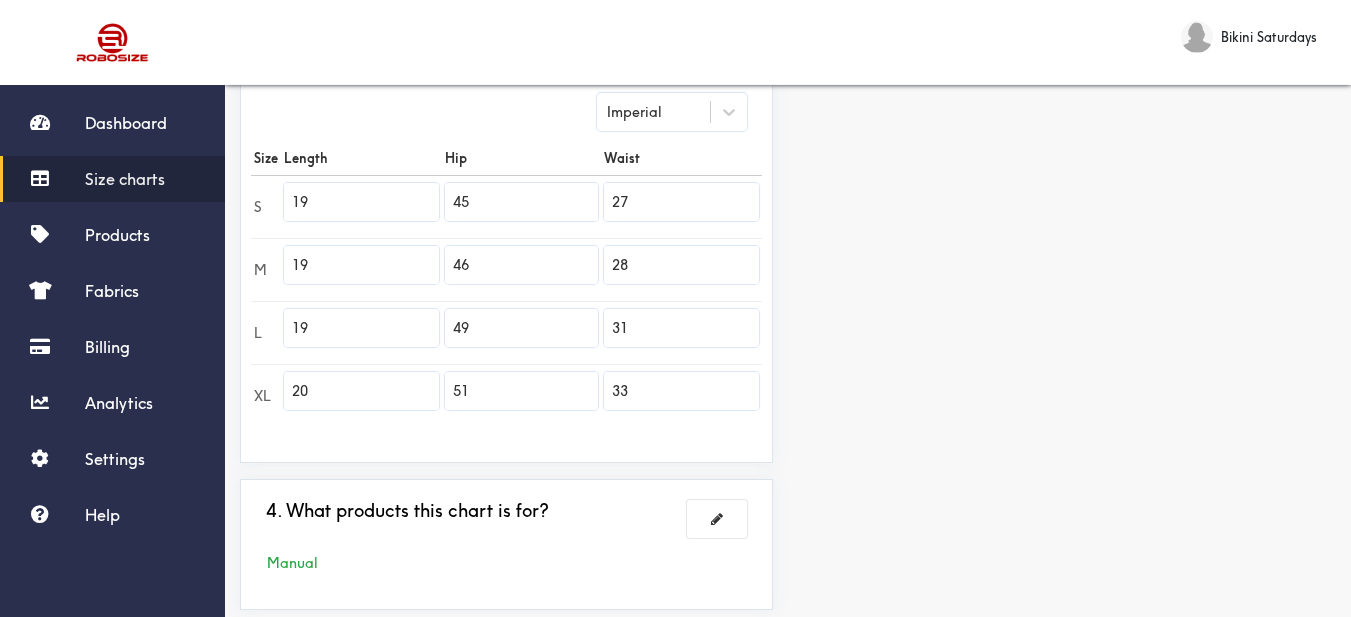 type on "33" 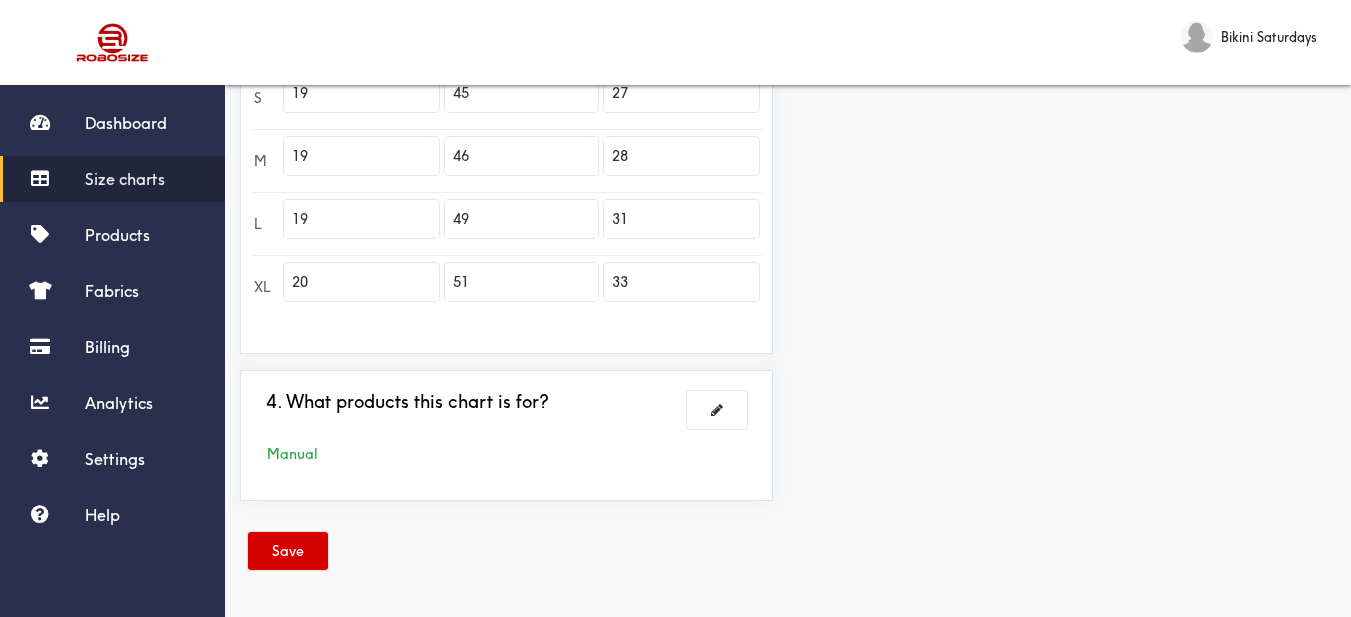 click on "Save" at bounding box center (288, 551) 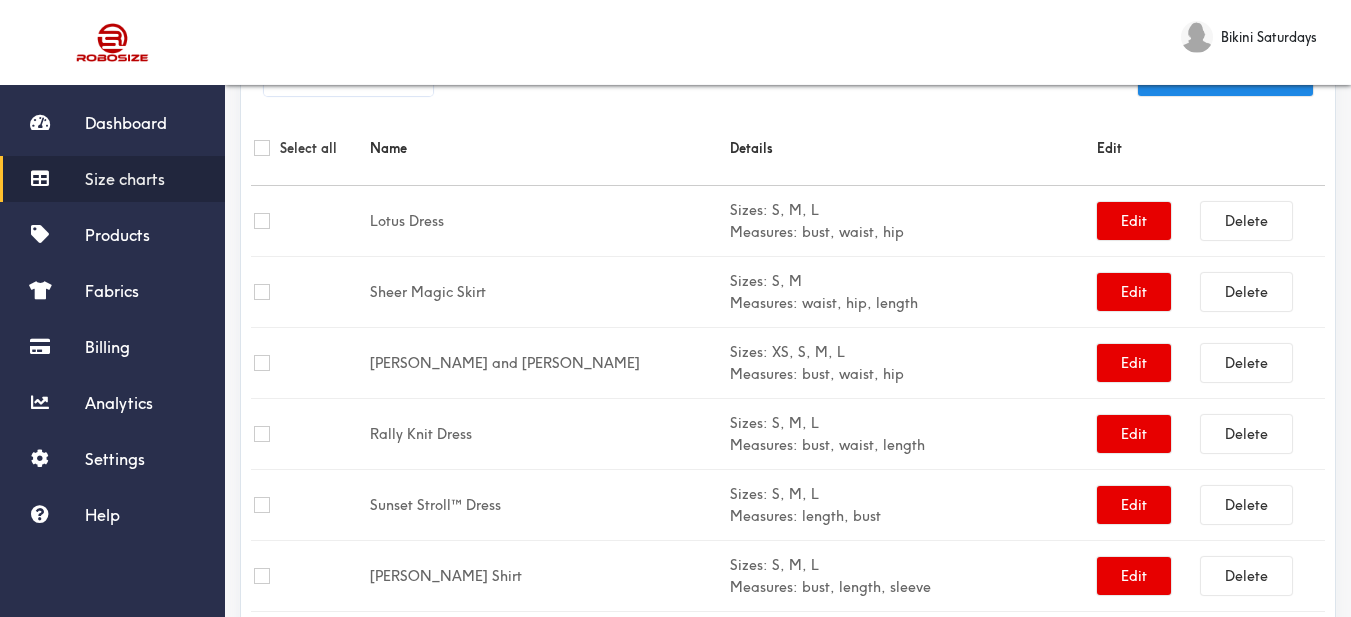 scroll, scrollTop: 652, scrollLeft: 0, axis: vertical 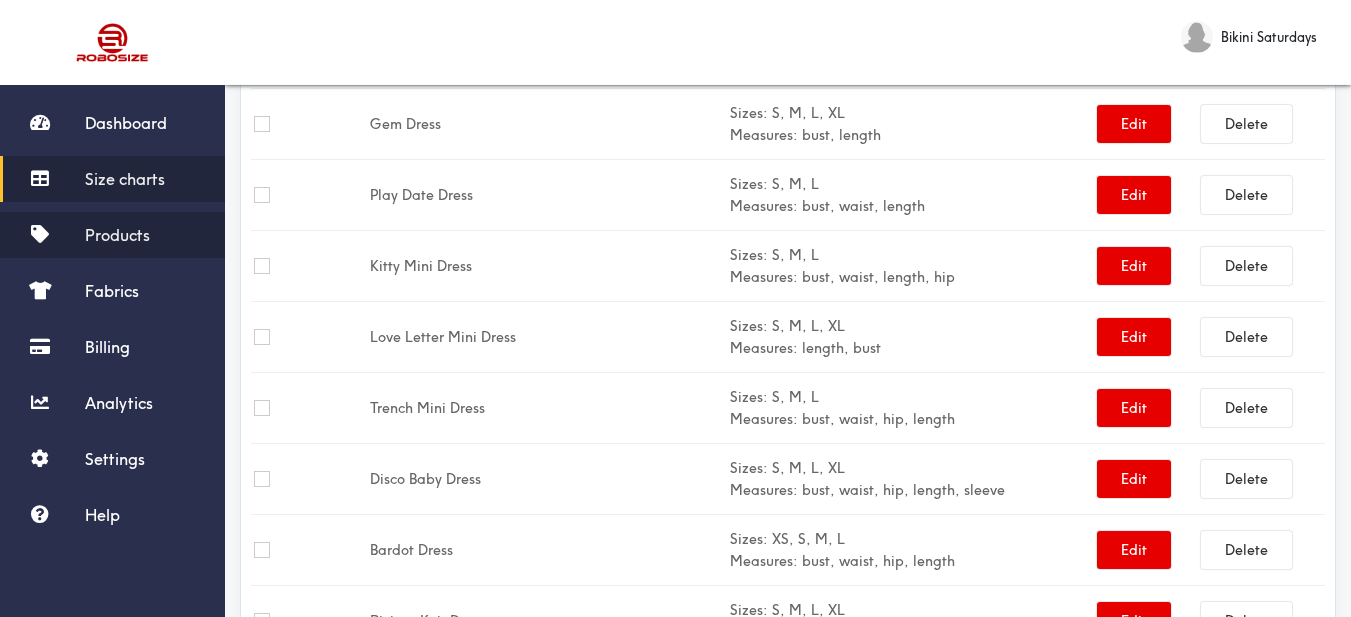 click on "Products" at bounding box center [117, 235] 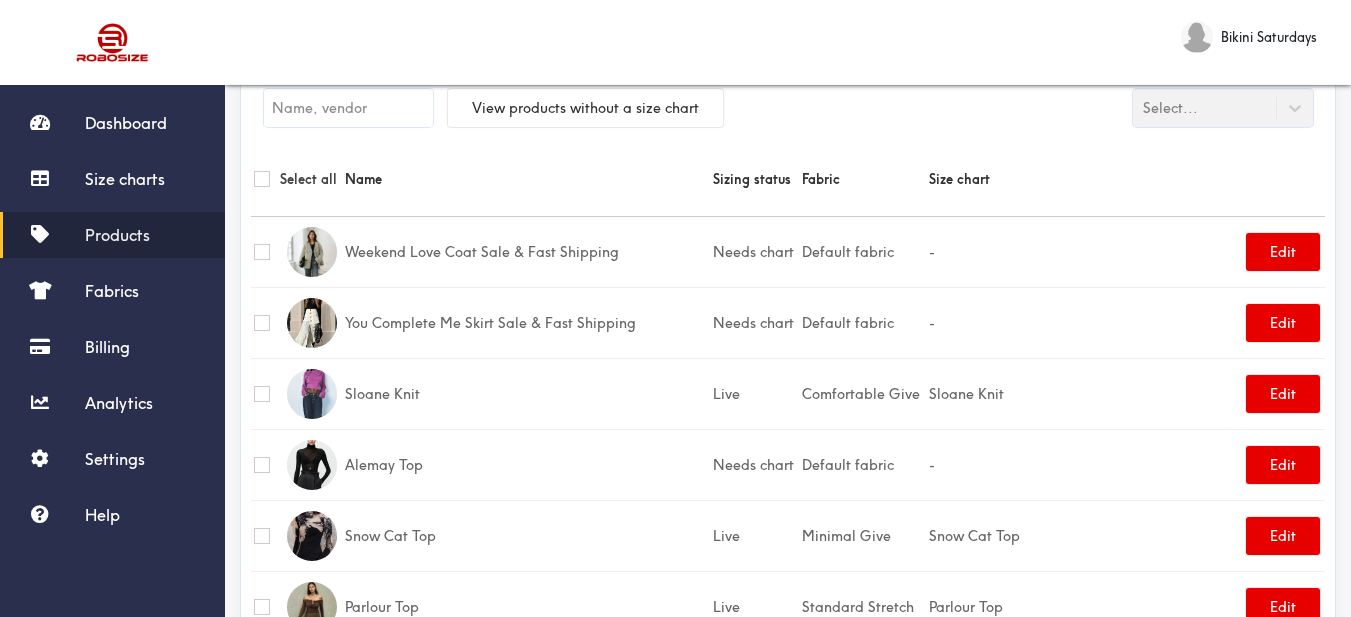 scroll, scrollTop: 0, scrollLeft: 0, axis: both 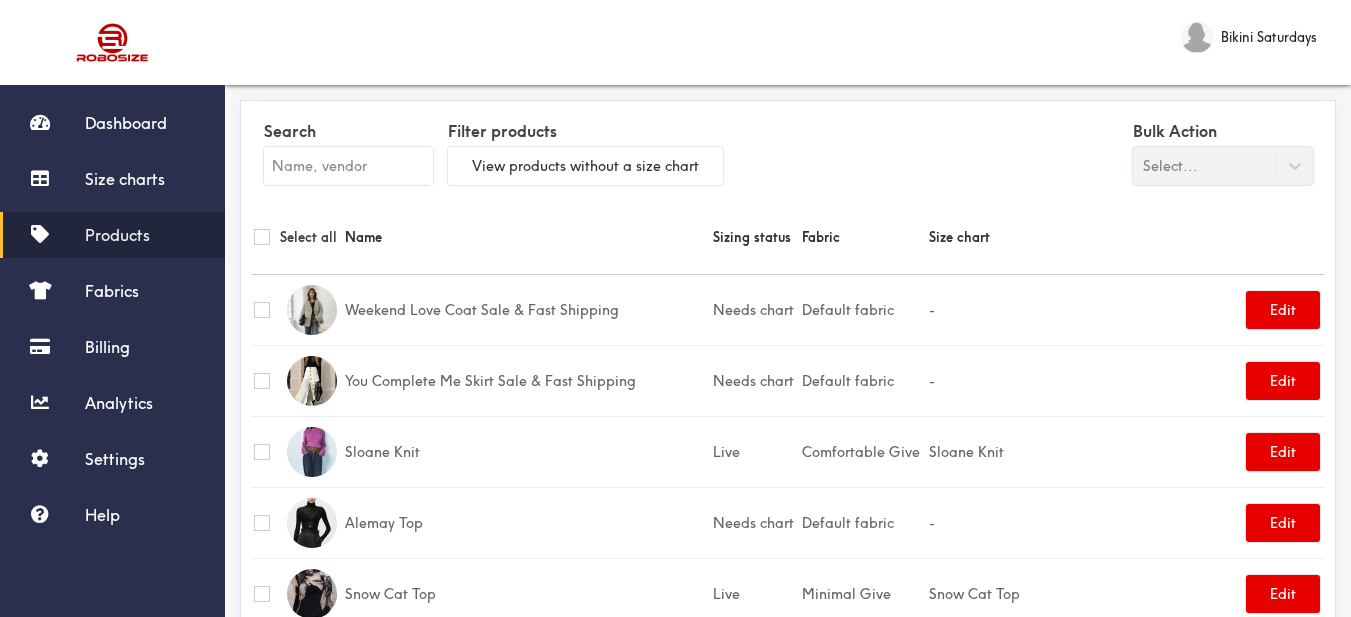 click at bounding box center [348, 166] 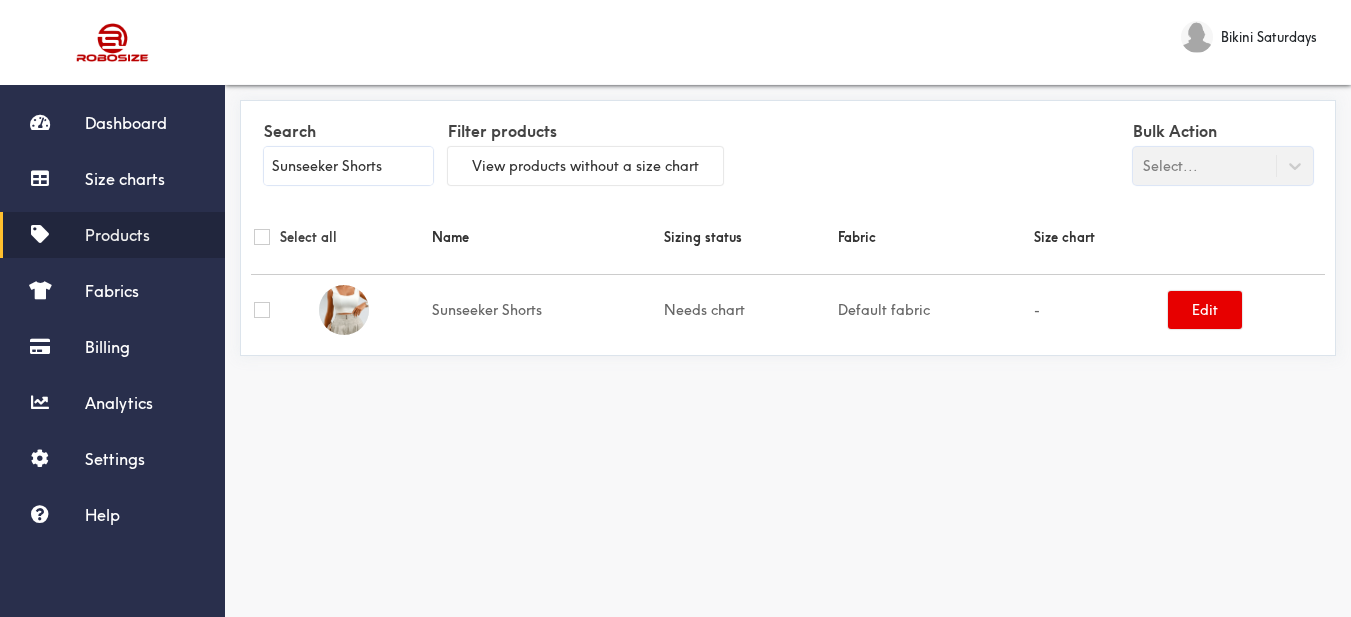 type on "Sunseeker Shorts" 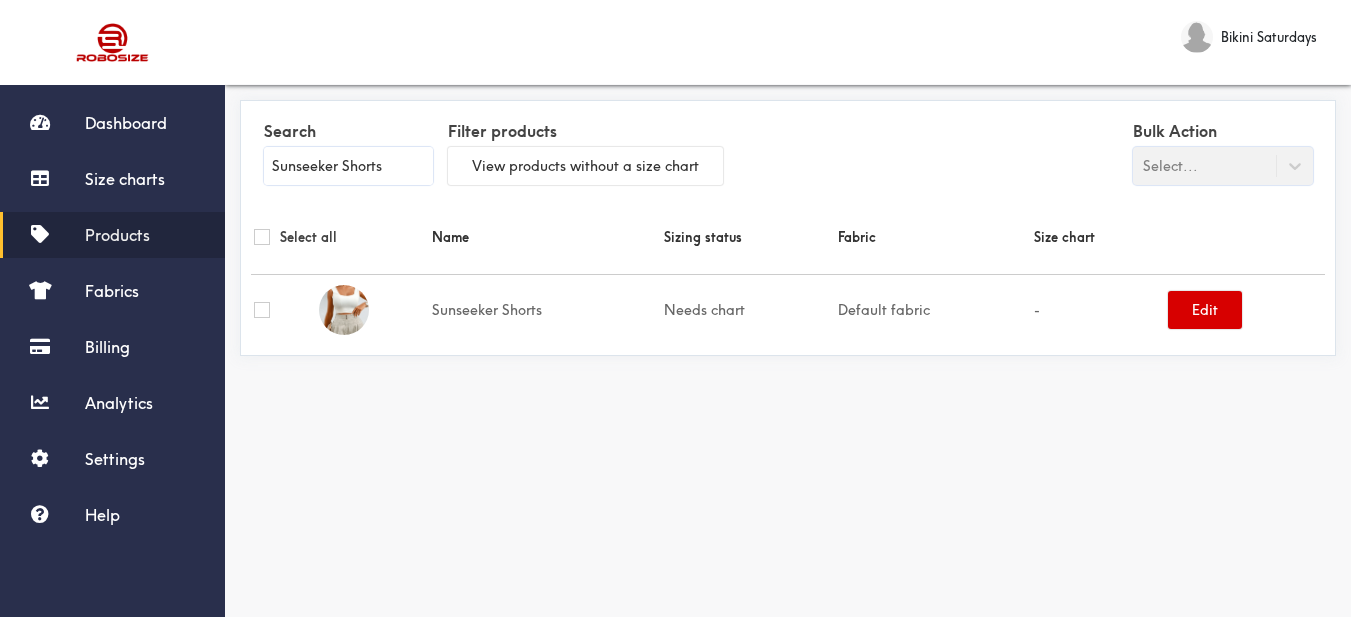 click on "Edit" at bounding box center (1205, 310) 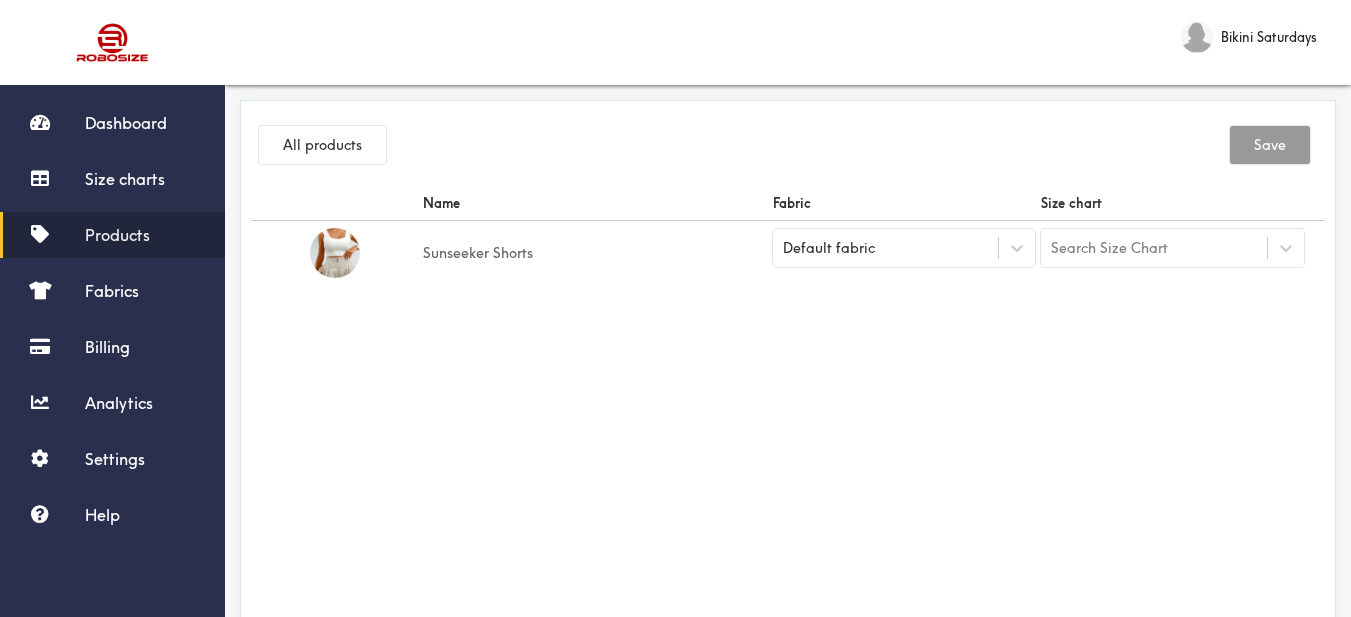 click on "Default fabric" at bounding box center [904, 248] 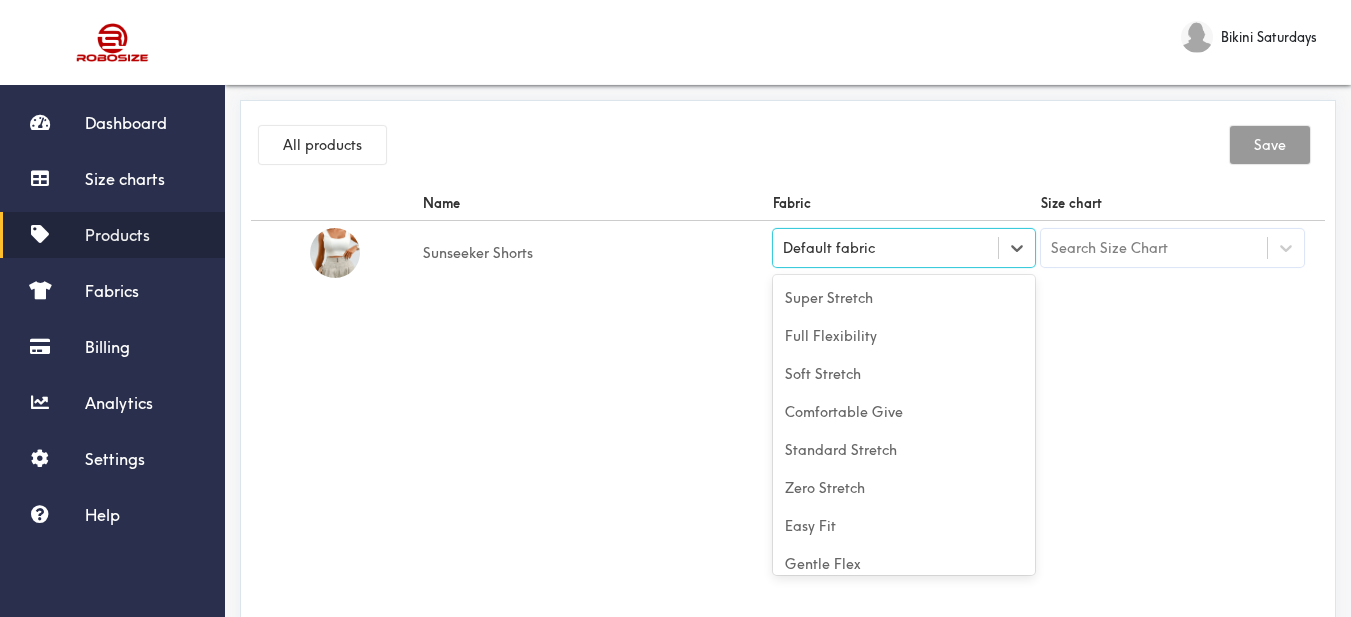 scroll, scrollTop: 88, scrollLeft: 0, axis: vertical 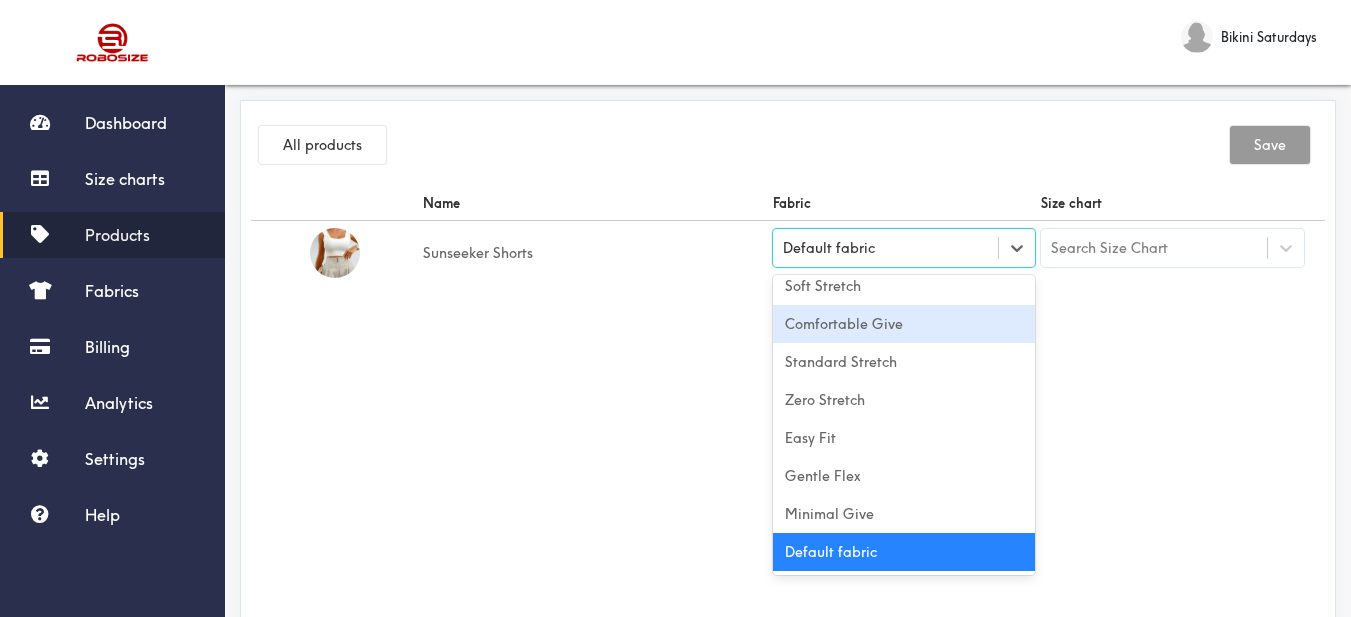 click on "Comfortable Give" at bounding box center [904, 324] 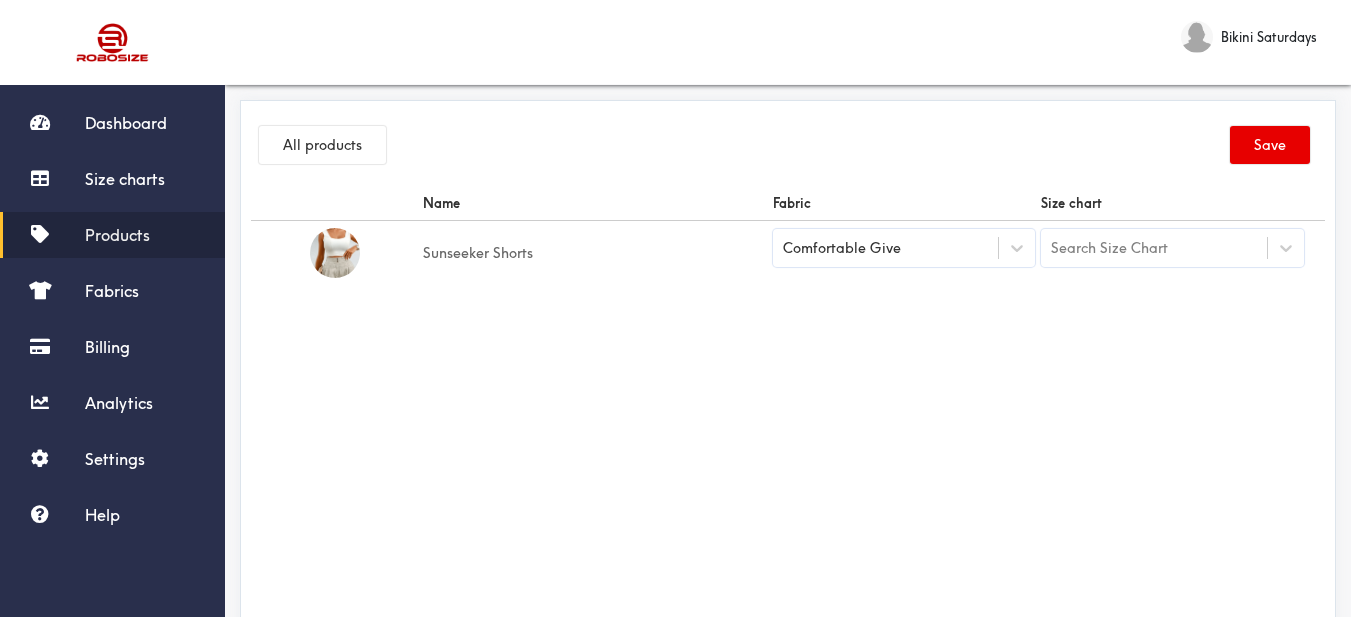 drag, startPoint x: 1111, startPoint y: 364, endPoint x: 1122, endPoint y: 356, distance: 13.601471 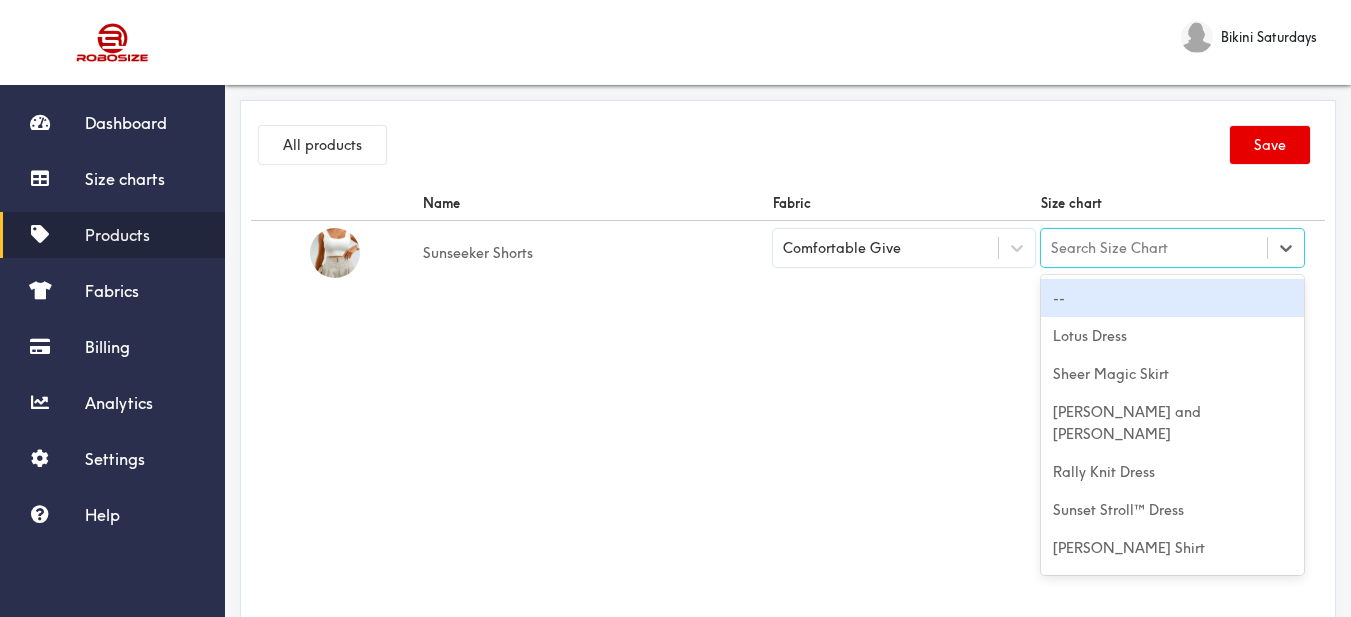paste on "Sunseeker Shorts" 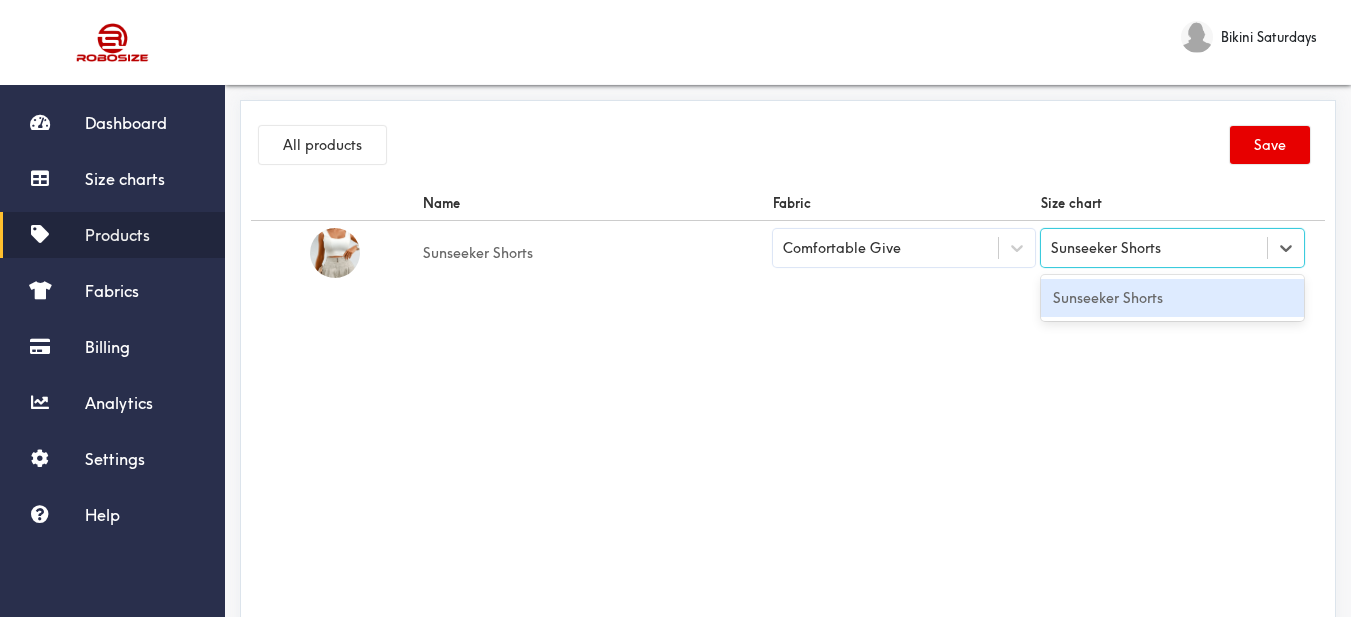 click on "Sunseeker Shorts" at bounding box center (1172, 298) 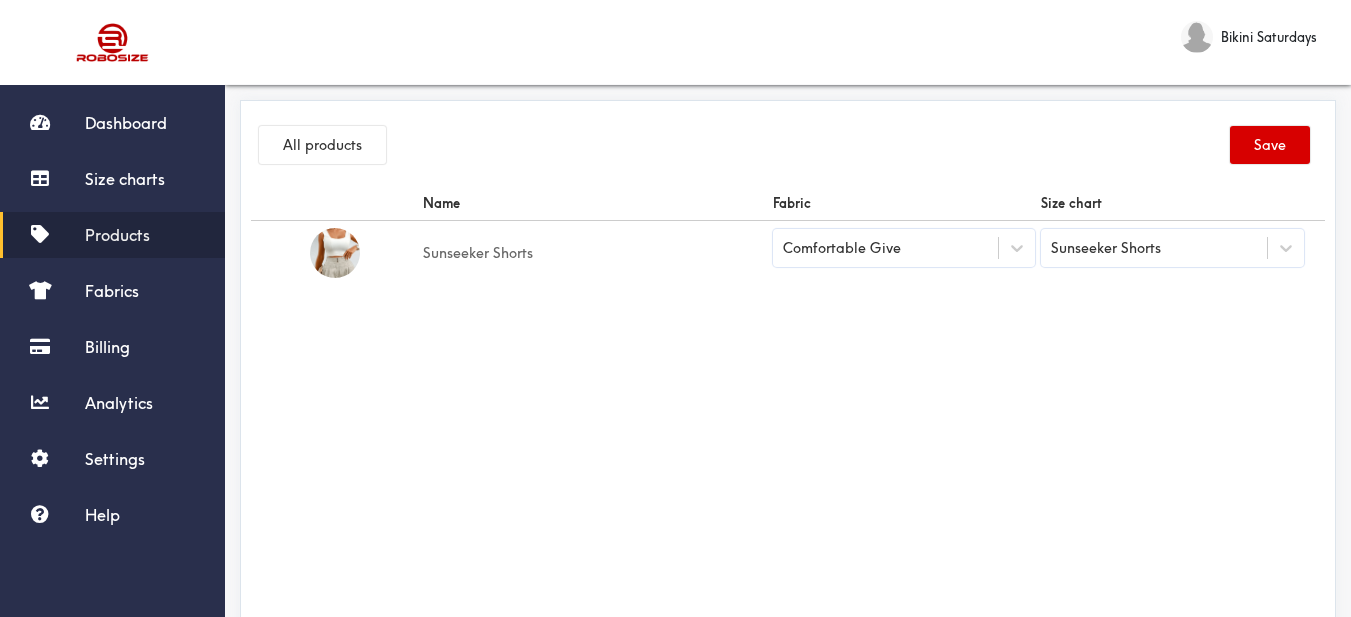 click on "Save" at bounding box center [1270, 145] 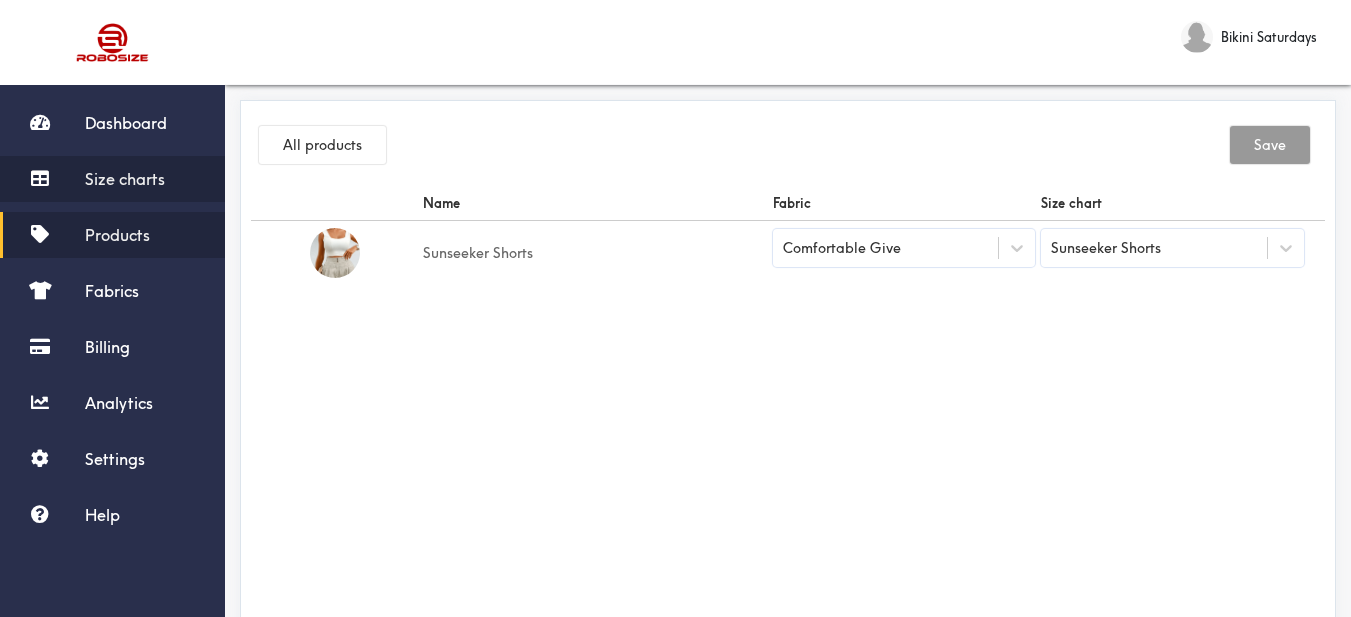 click on "Size charts" at bounding box center [125, 179] 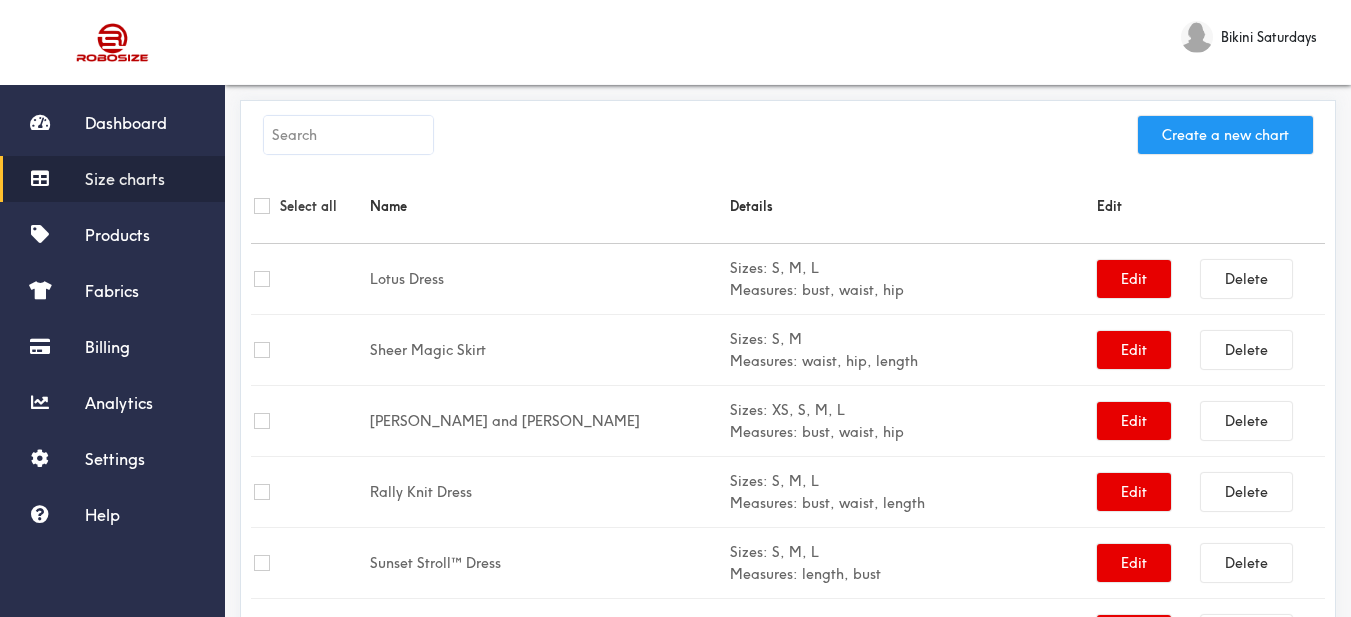 click on "Create a new chart" at bounding box center [1225, 135] 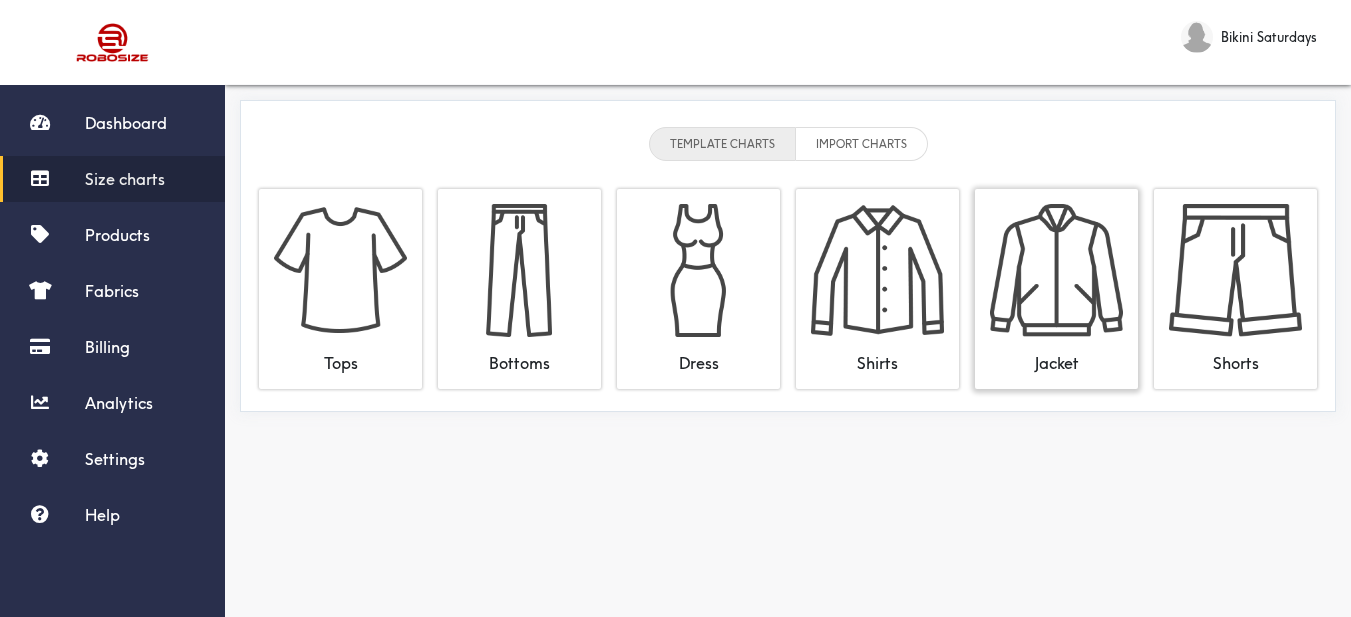 click at bounding box center (1056, 270) 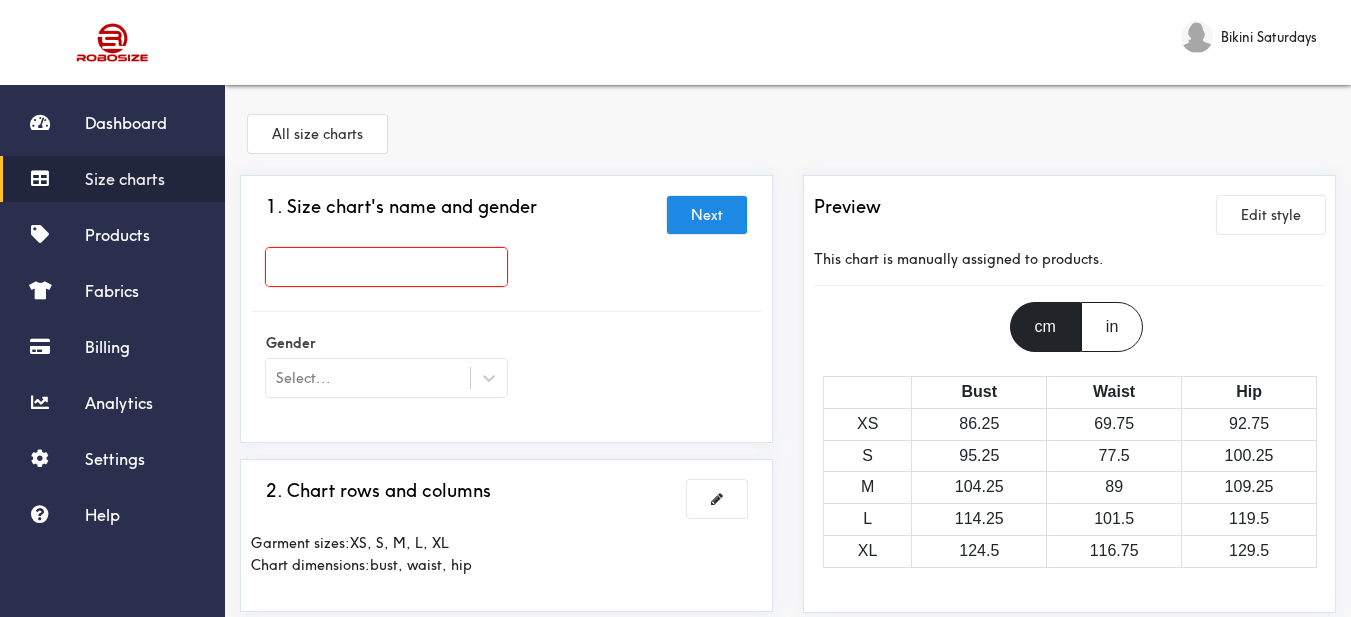 click at bounding box center (386, 267) 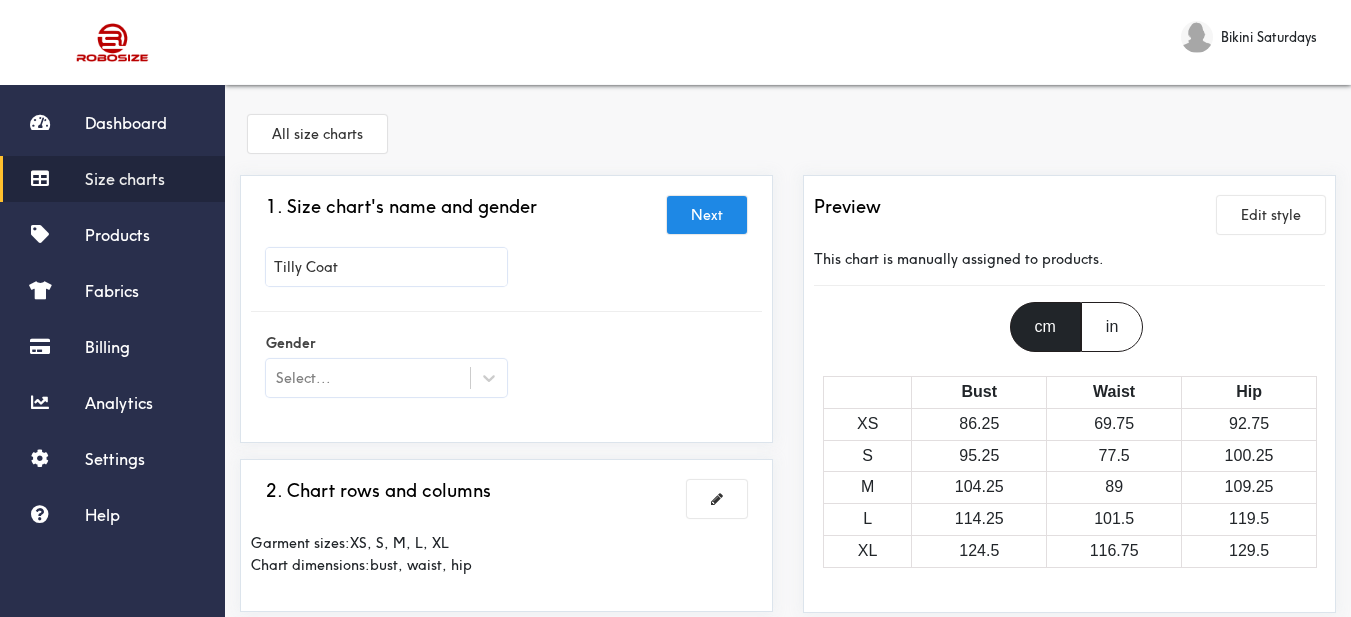 scroll, scrollTop: 100, scrollLeft: 0, axis: vertical 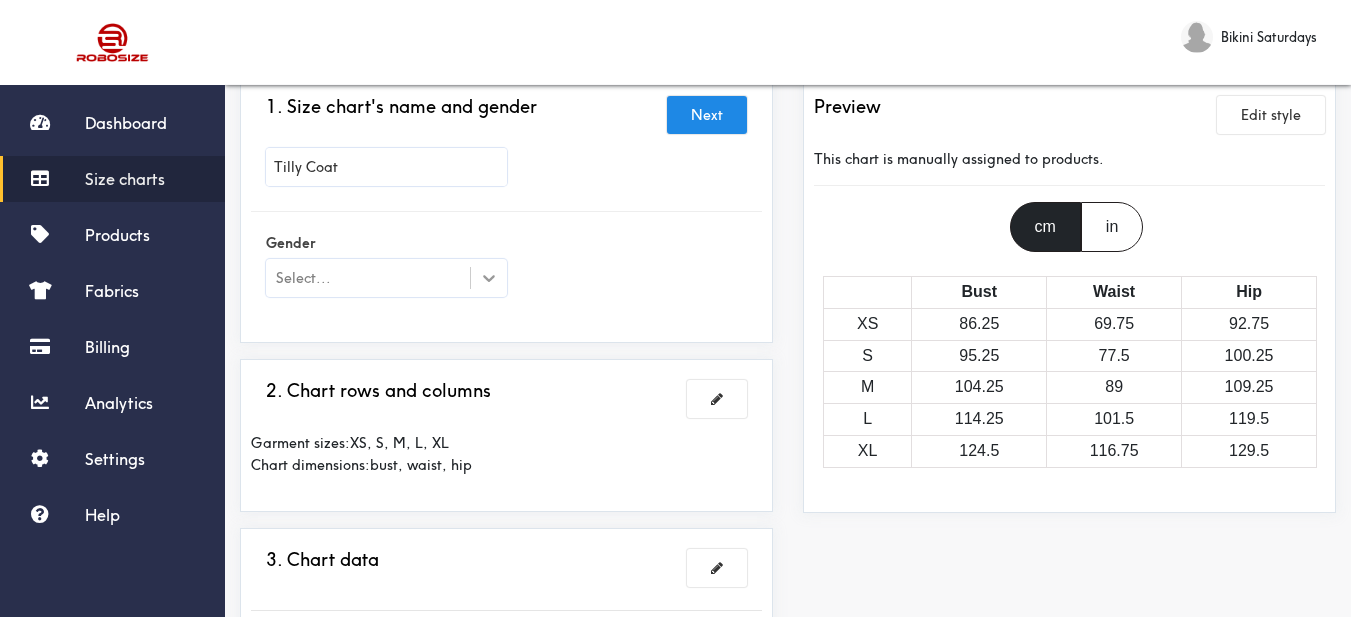 type on "Tilly Coat" 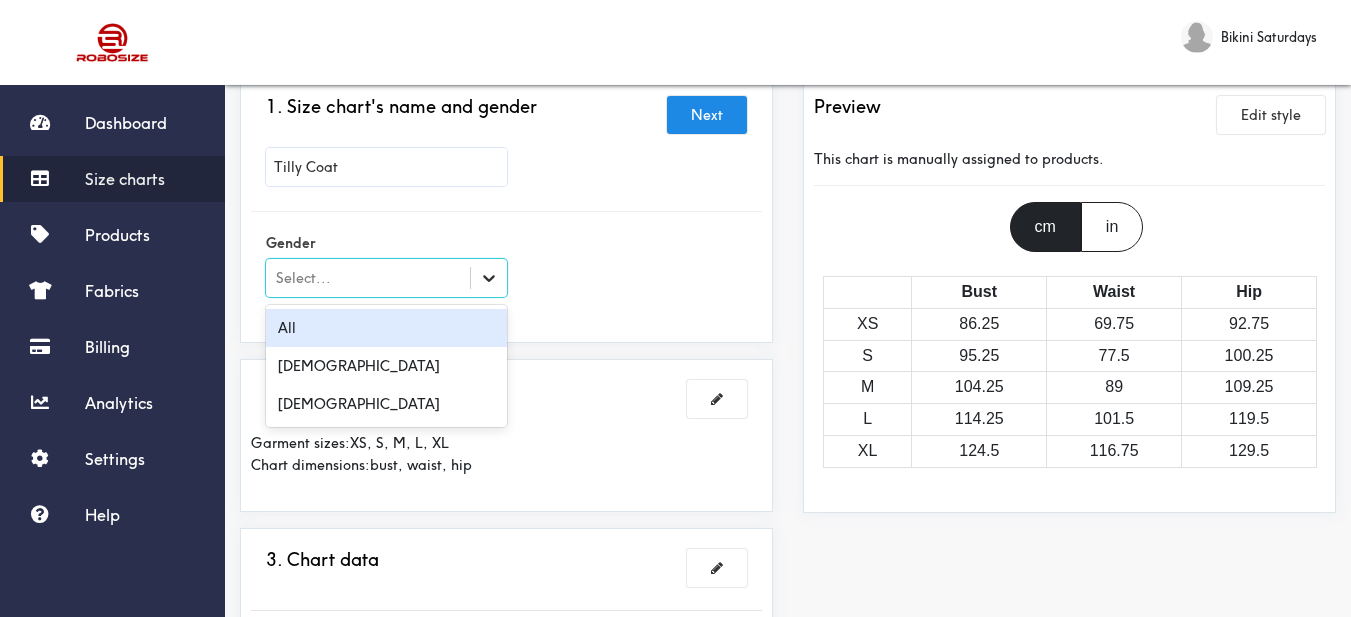 click at bounding box center (489, 278) 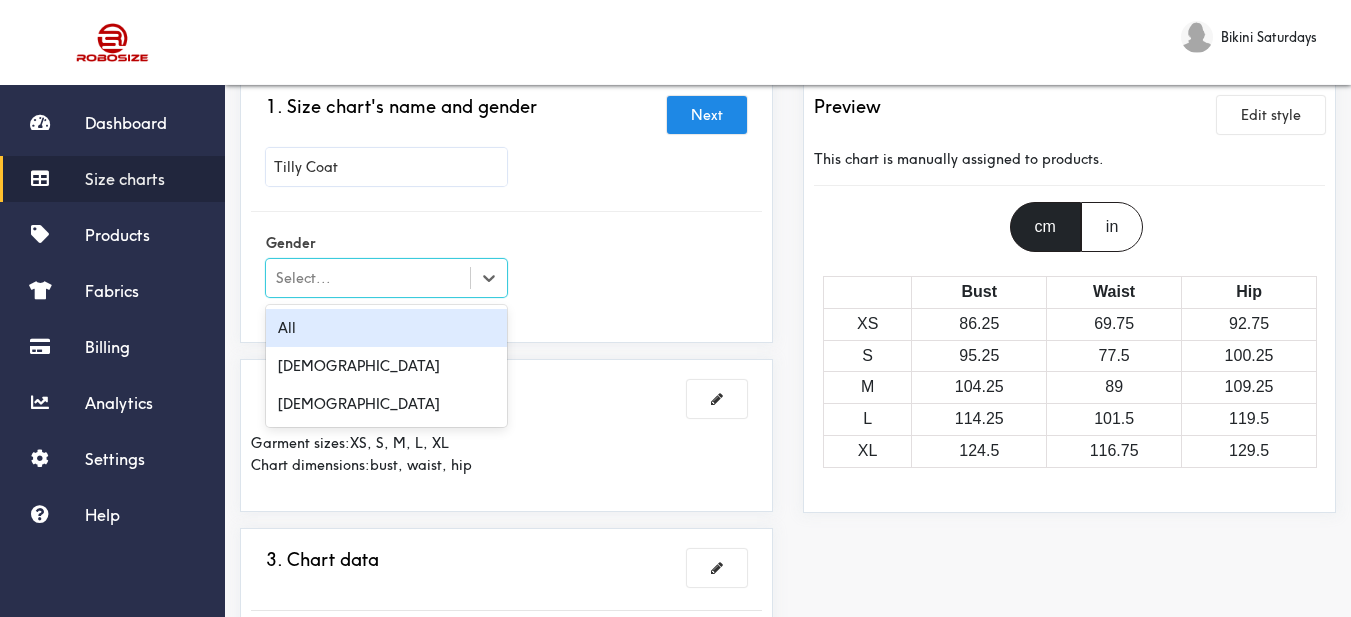 scroll, scrollTop: 200, scrollLeft: 0, axis: vertical 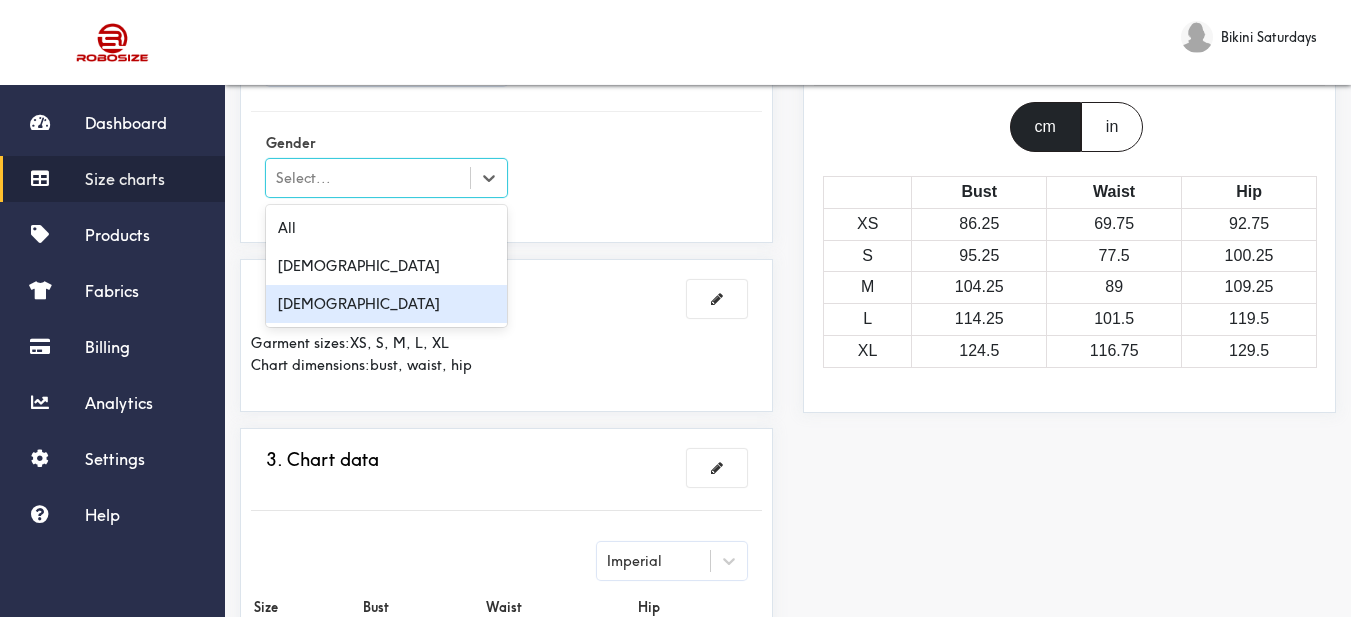 click on "[DEMOGRAPHIC_DATA]" at bounding box center (386, 304) 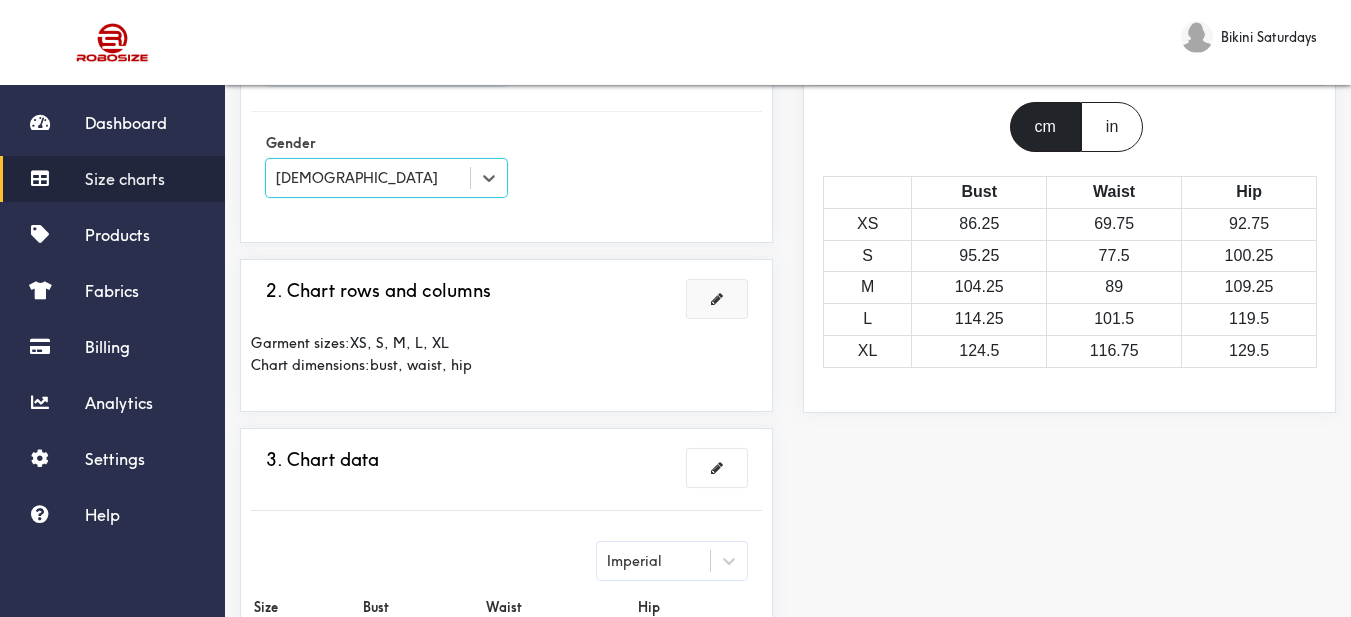click at bounding box center (717, 299) 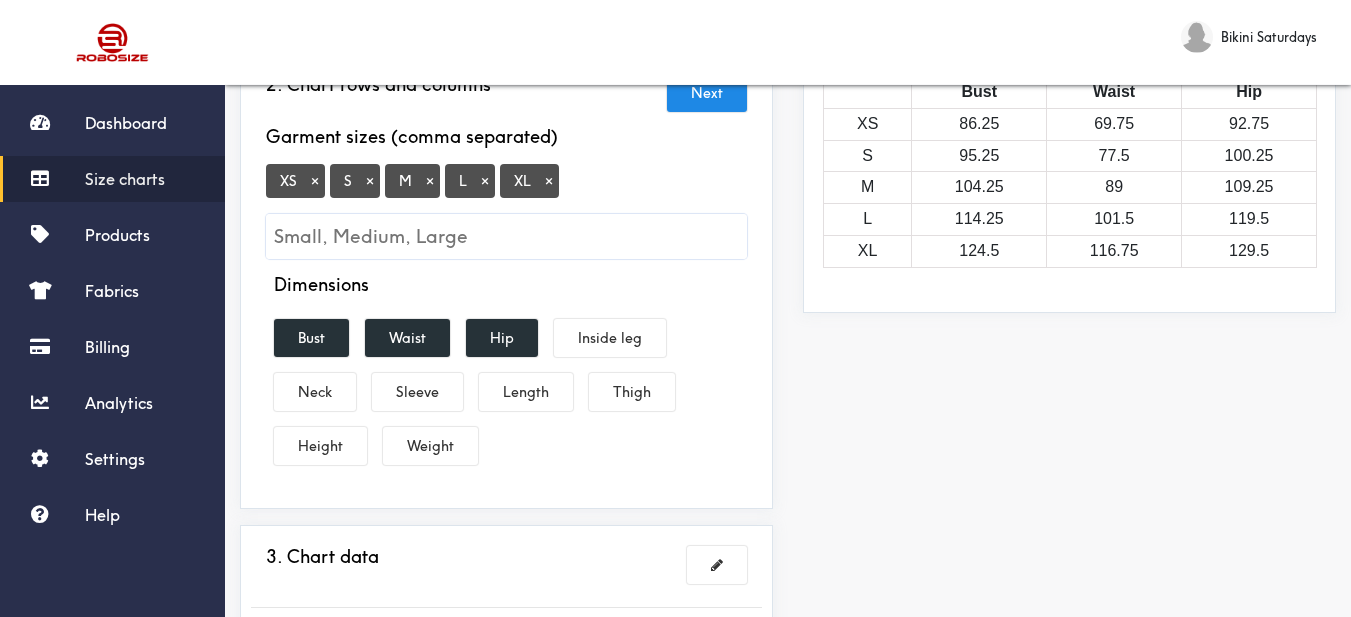 scroll, scrollTop: 200, scrollLeft: 0, axis: vertical 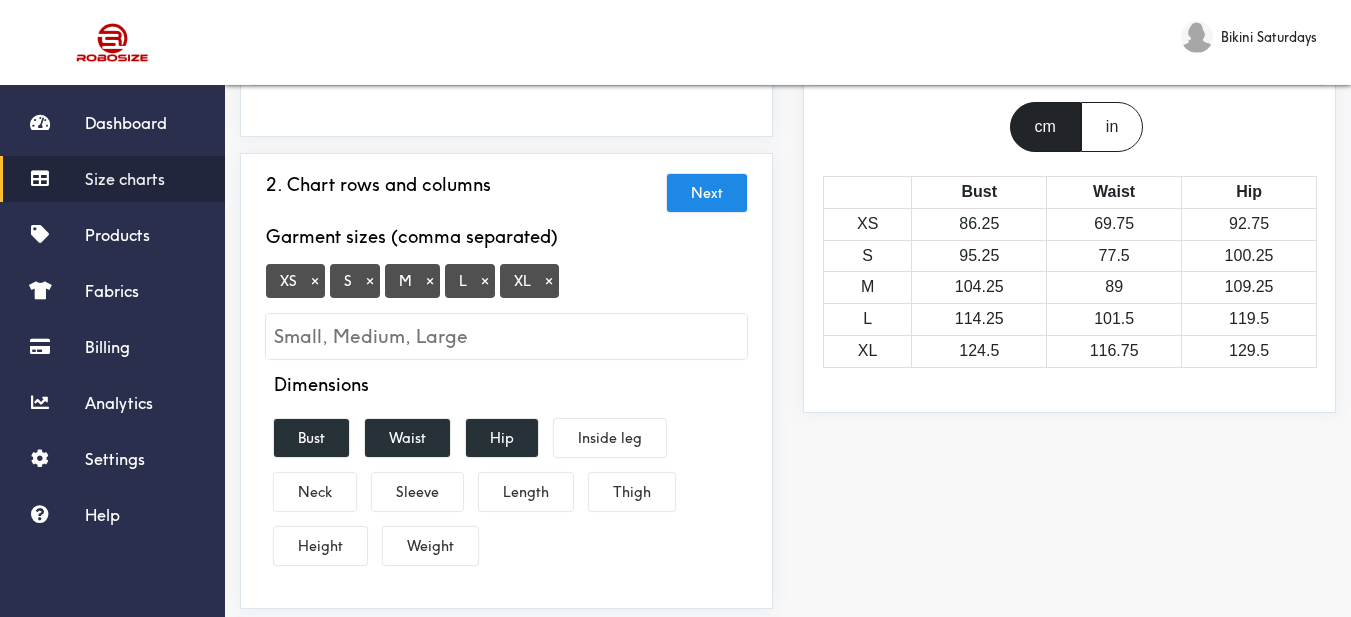 click on "×" at bounding box center [549, 281] 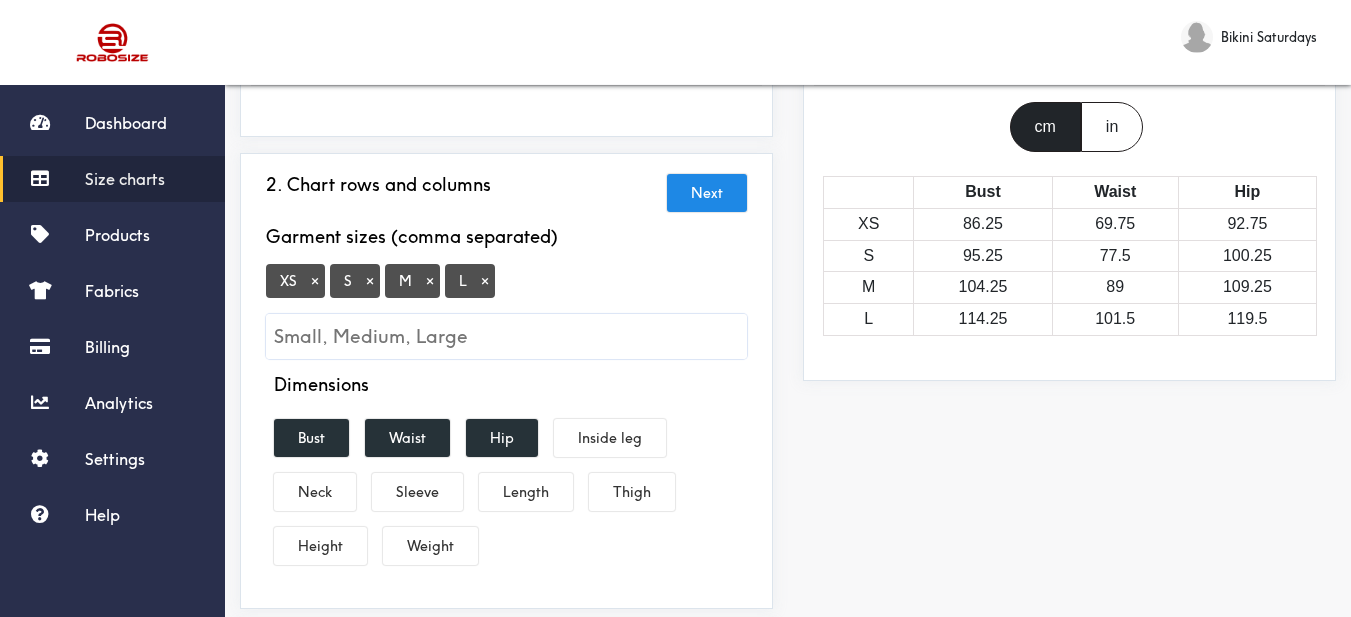 scroll, scrollTop: 300, scrollLeft: 0, axis: vertical 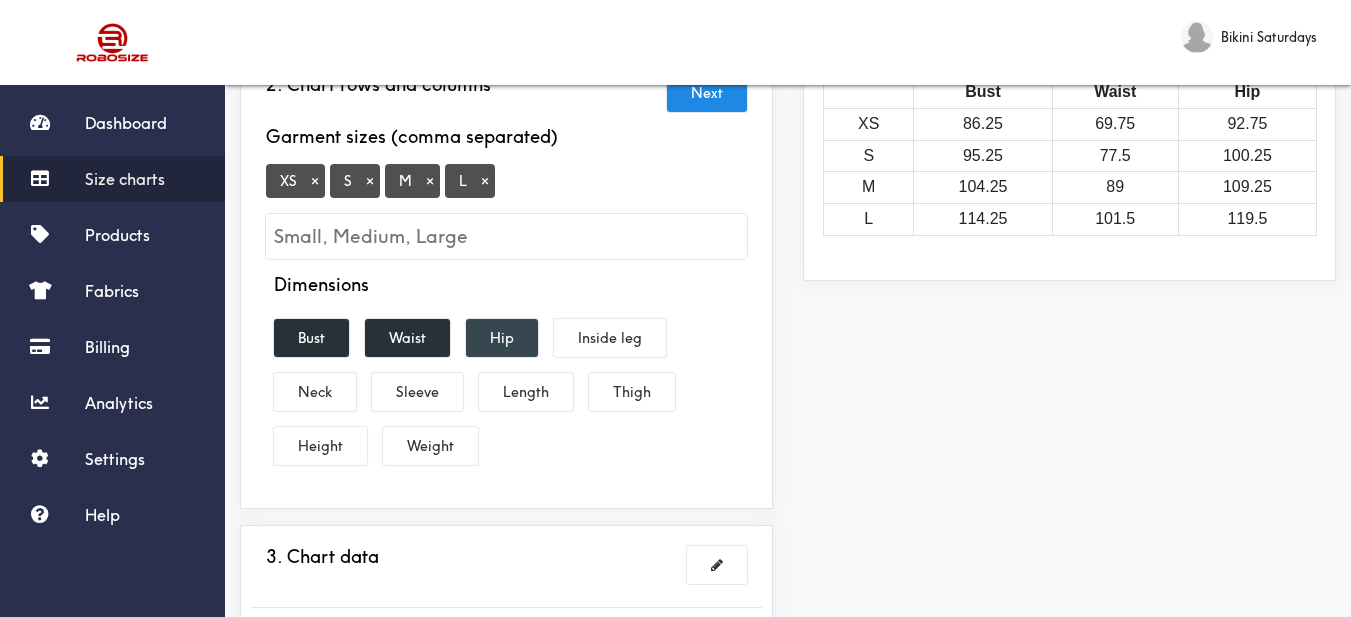click on "Hip" at bounding box center (502, 338) 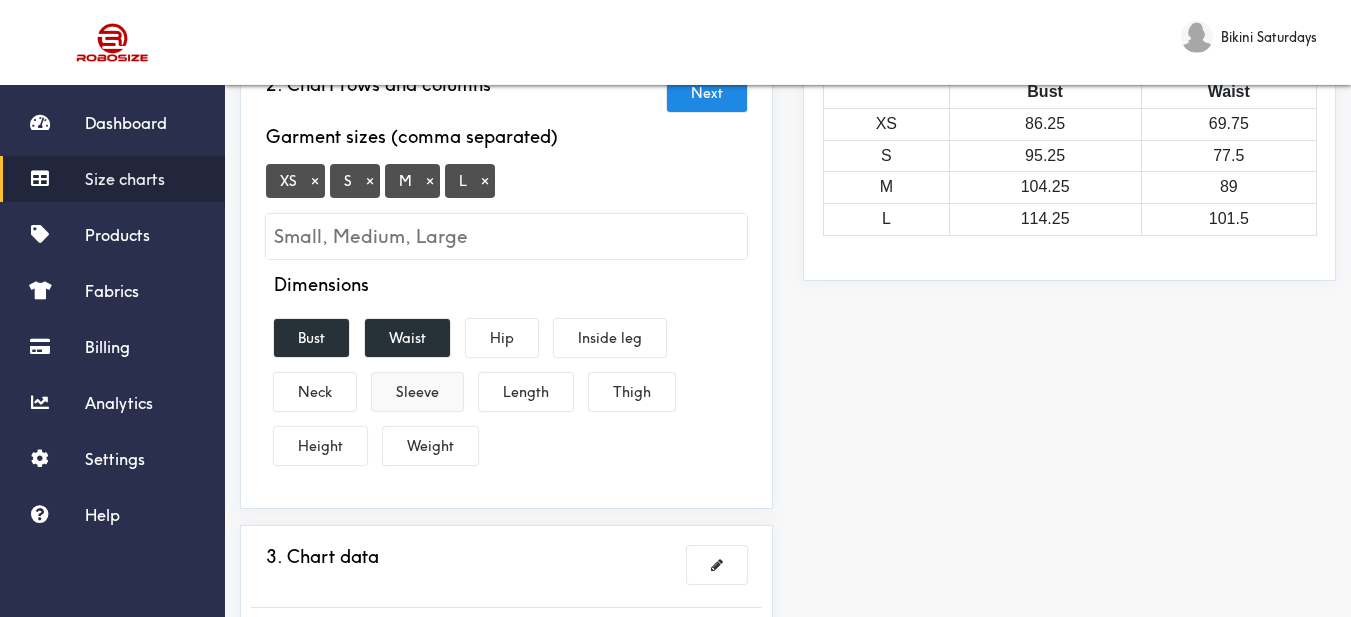 click on "Sleeve" at bounding box center [417, 392] 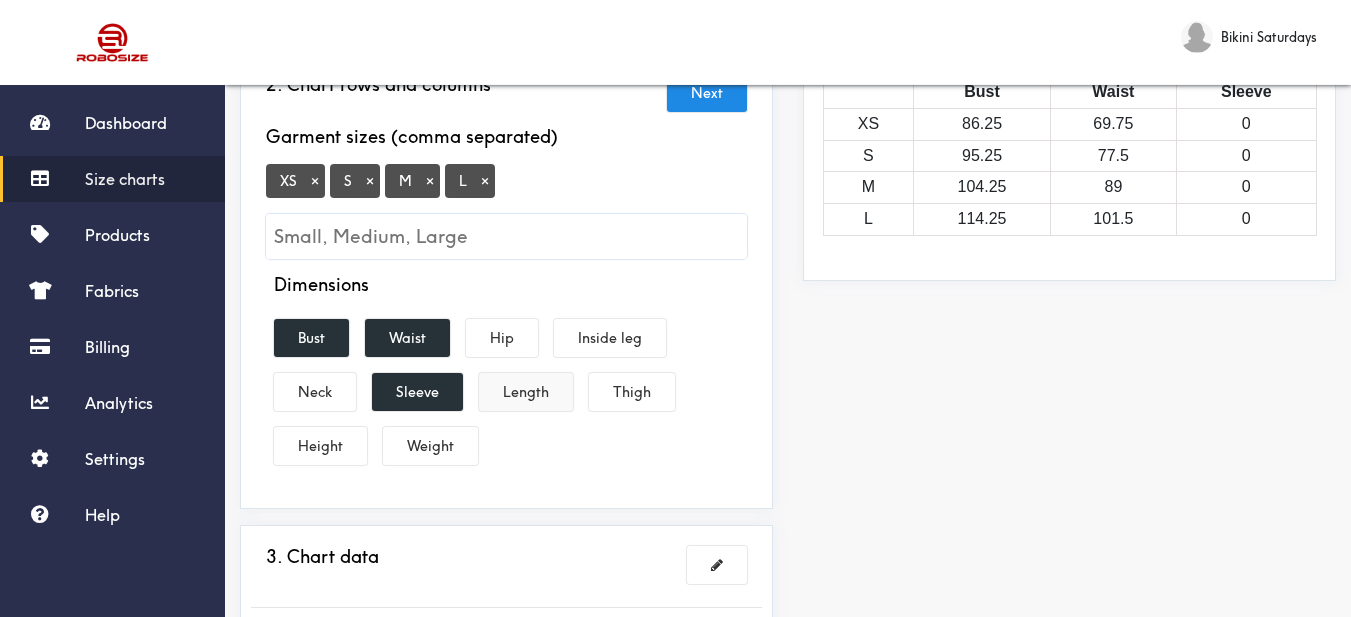 click on "Length" at bounding box center (526, 392) 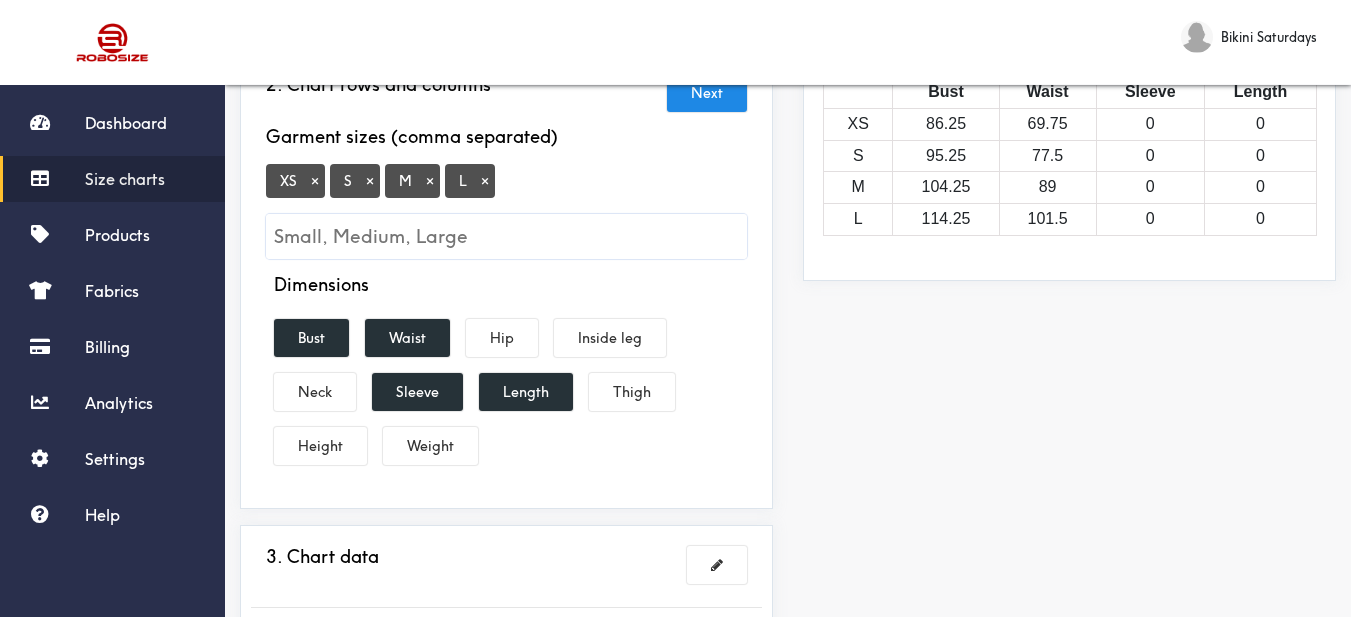 scroll, scrollTop: 500, scrollLeft: 0, axis: vertical 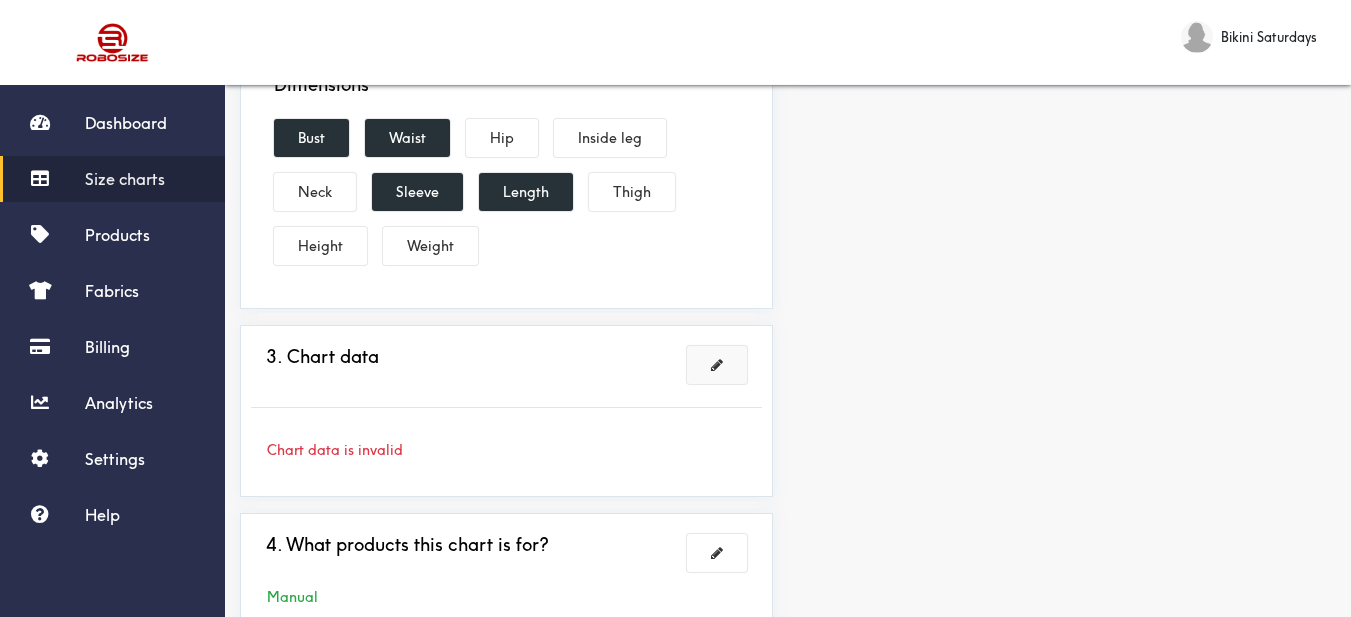 click at bounding box center [717, 365] 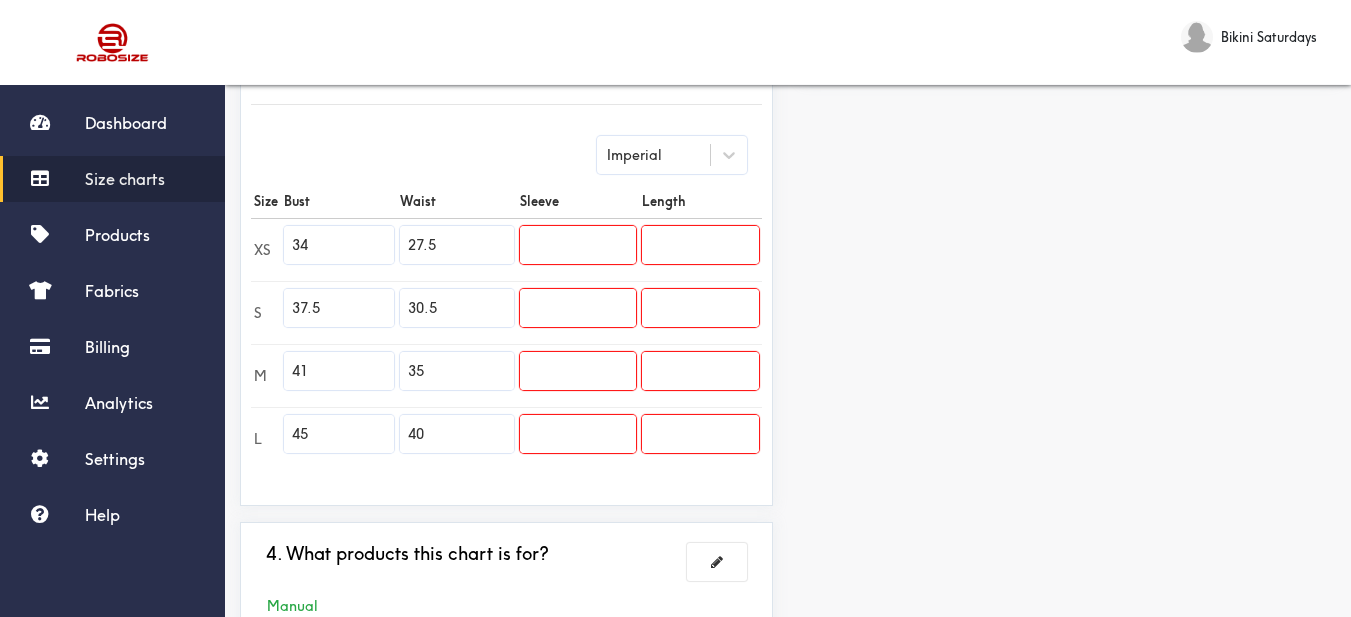 click on "XS 34 27.5" at bounding box center (506, 249) 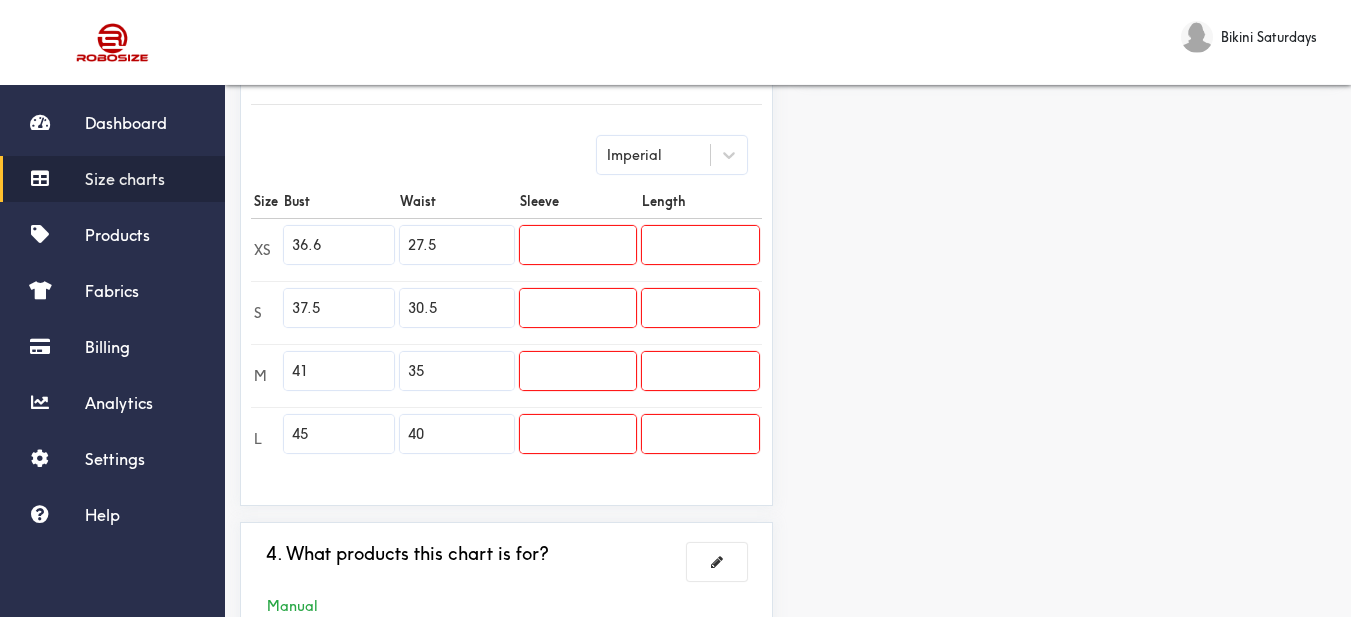 type on "36.6" 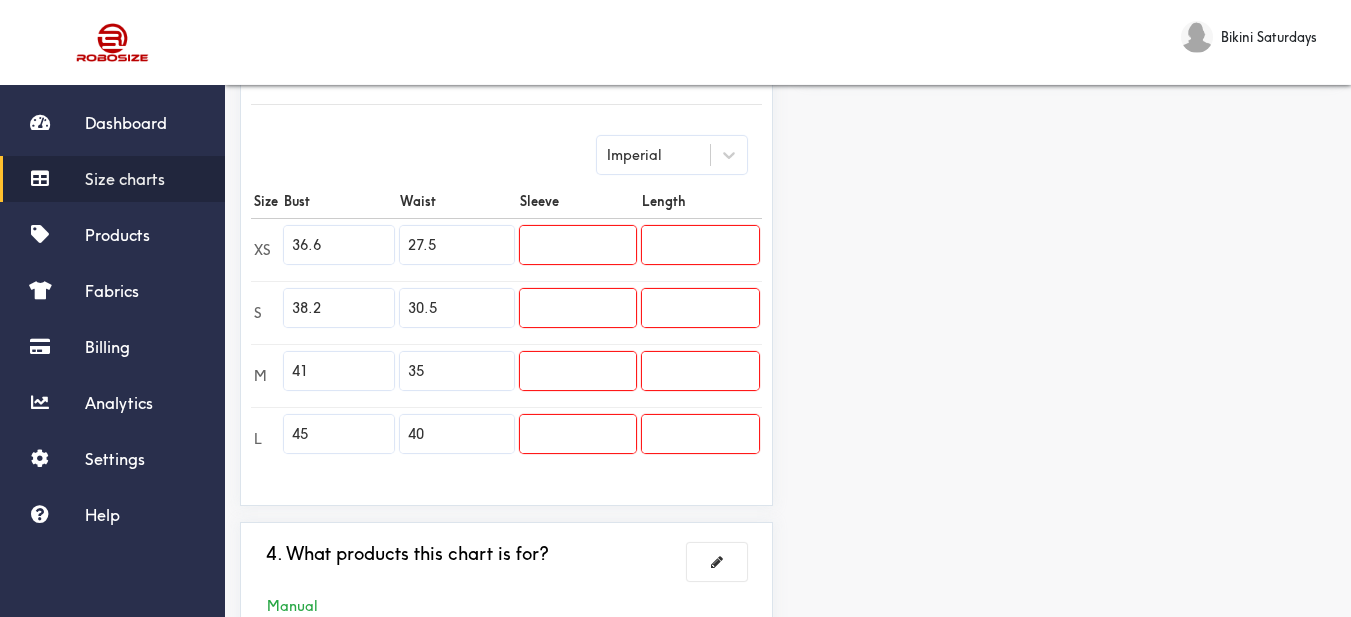 type on "38.2" 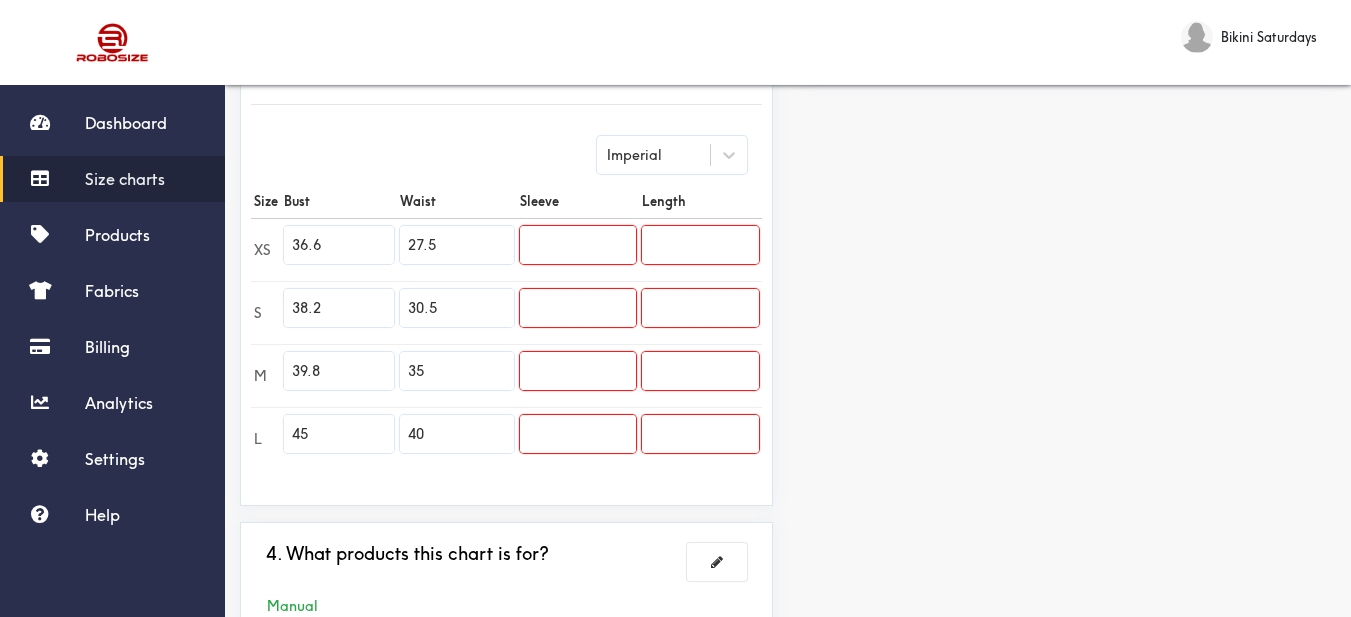type on "39.8" 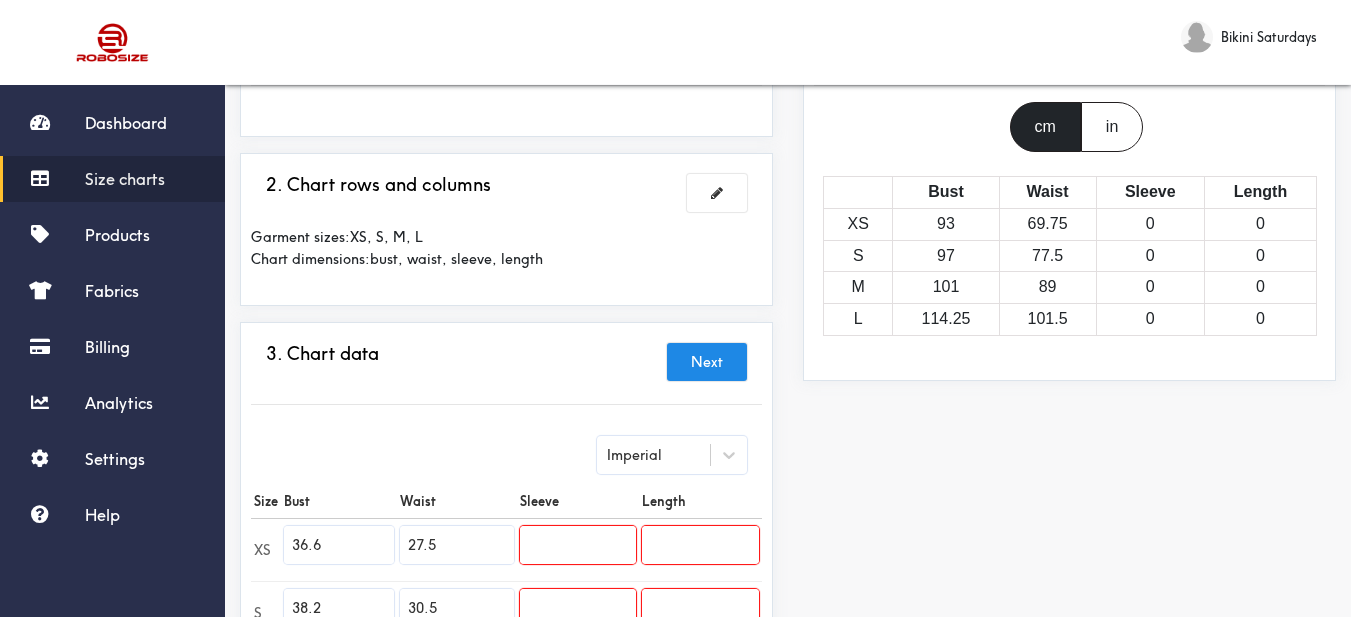scroll, scrollTop: 0, scrollLeft: 0, axis: both 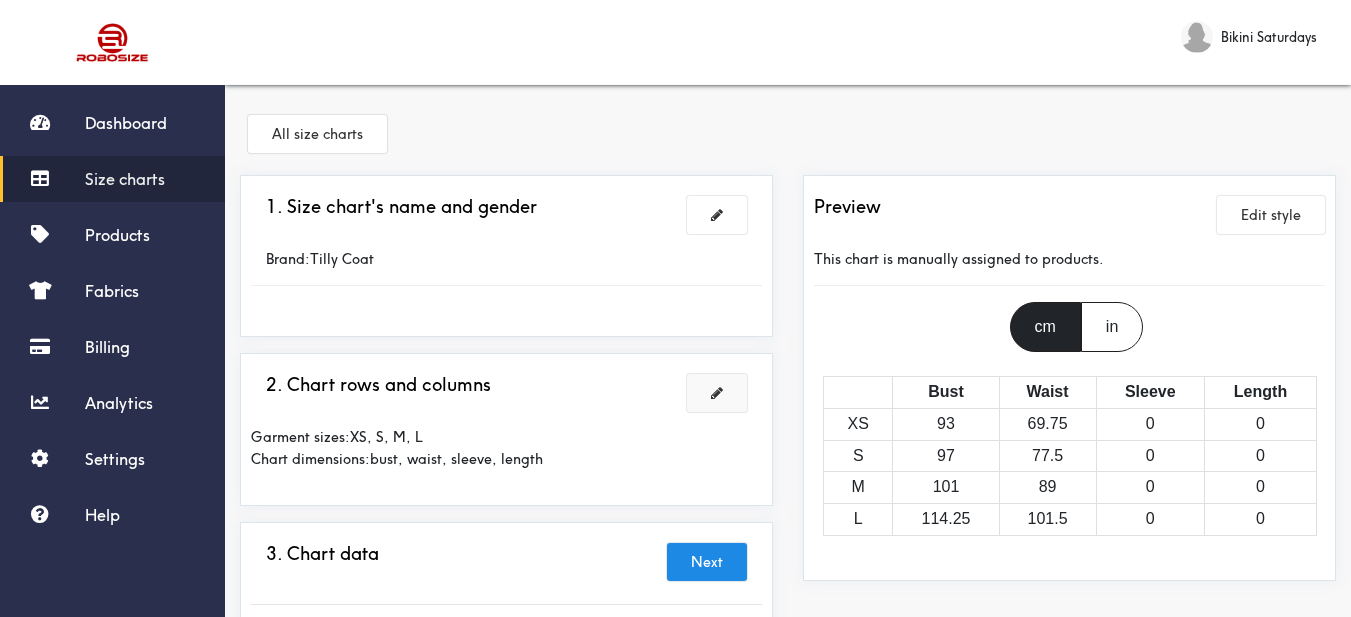click at bounding box center [717, 393] 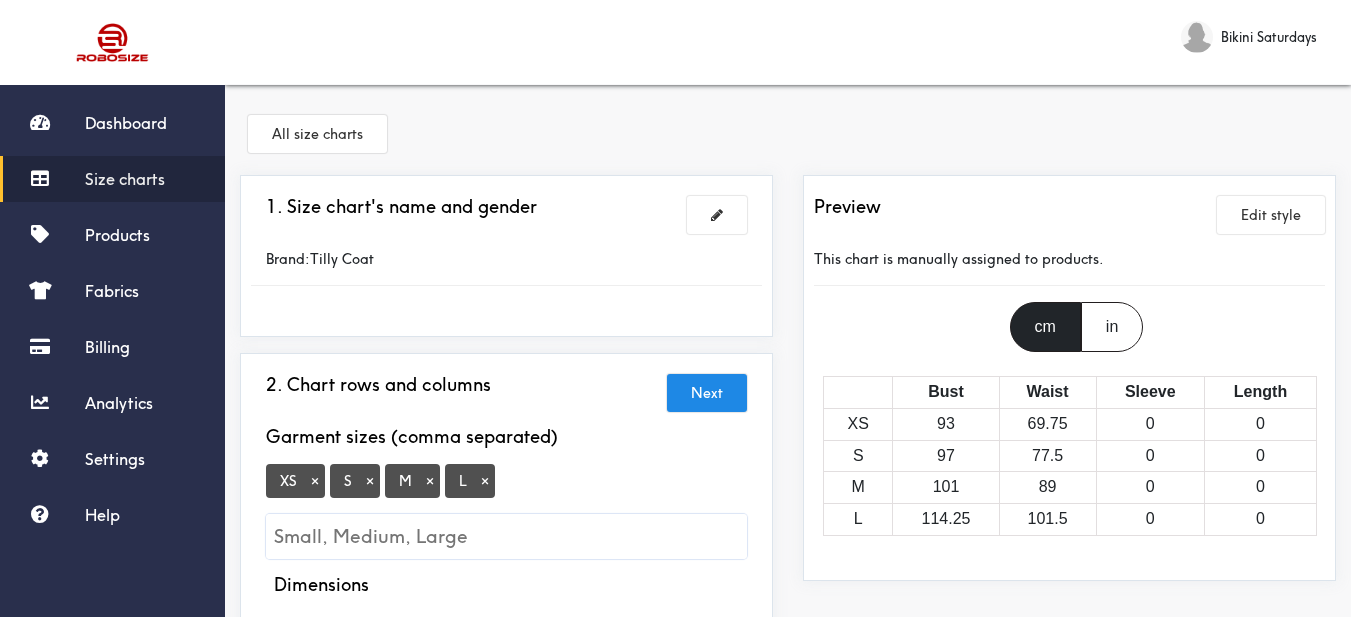 click on "×" at bounding box center (315, 481) 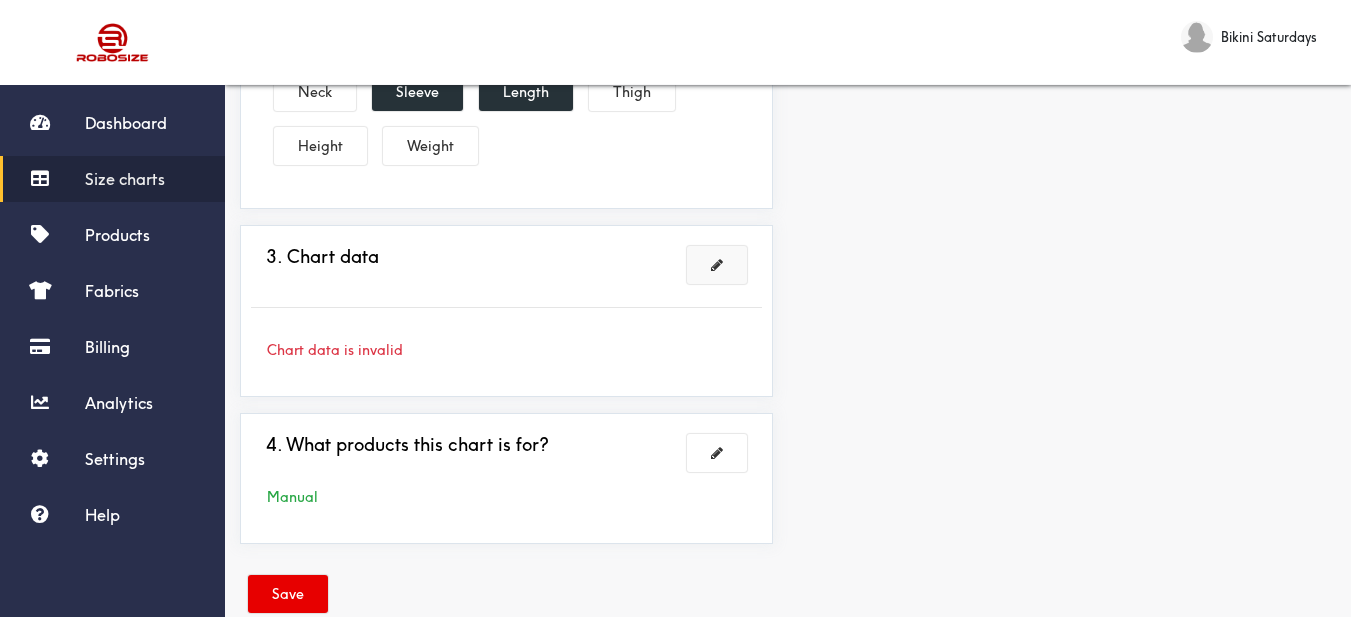 click at bounding box center [717, 265] 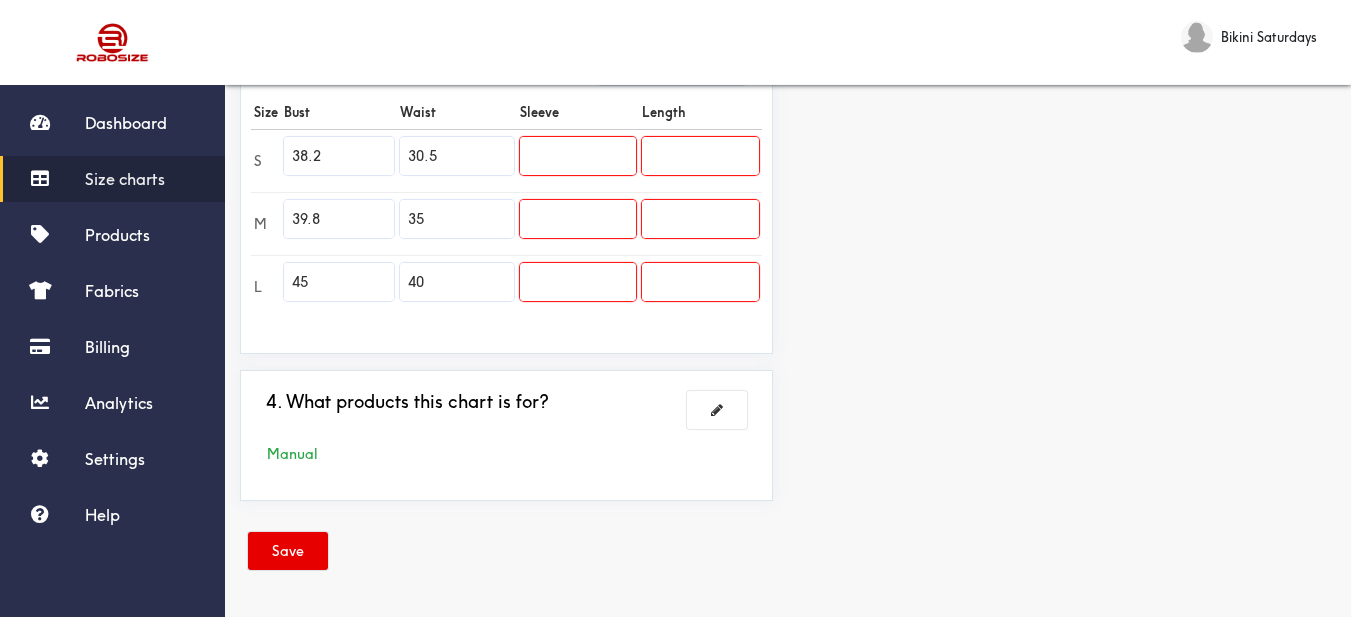 drag, startPoint x: 364, startPoint y: 162, endPoint x: 300, endPoint y: 147, distance: 65.734314 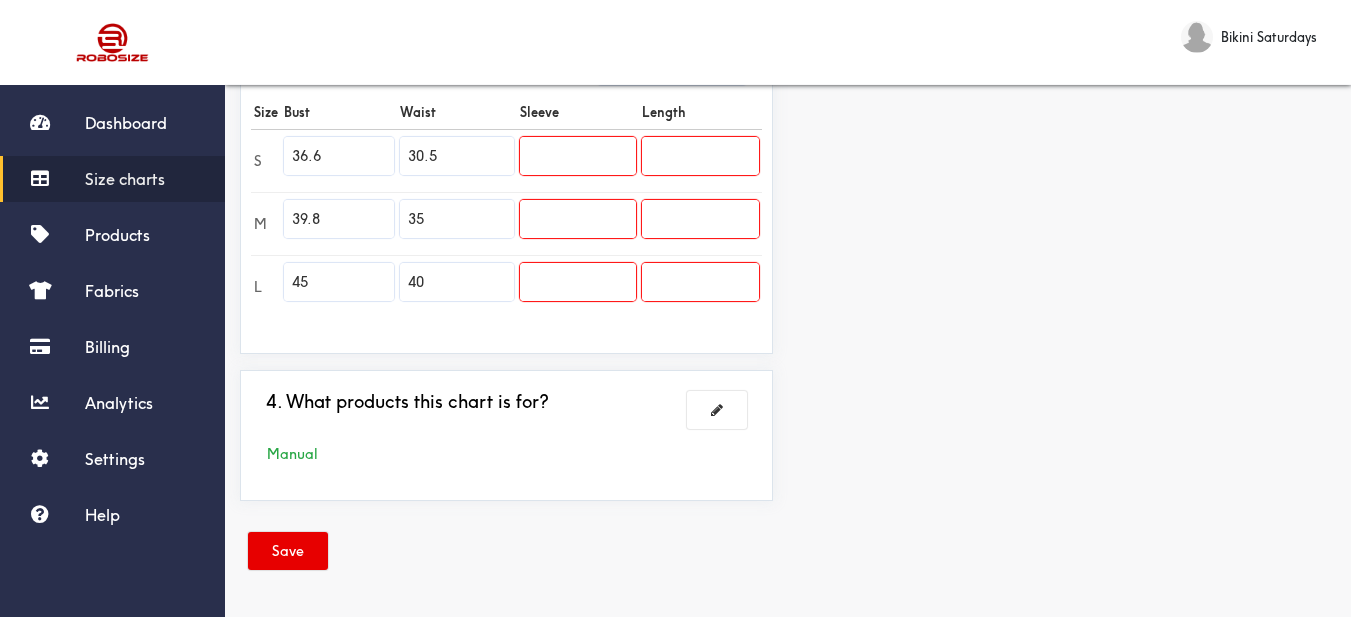 type on "36.6" 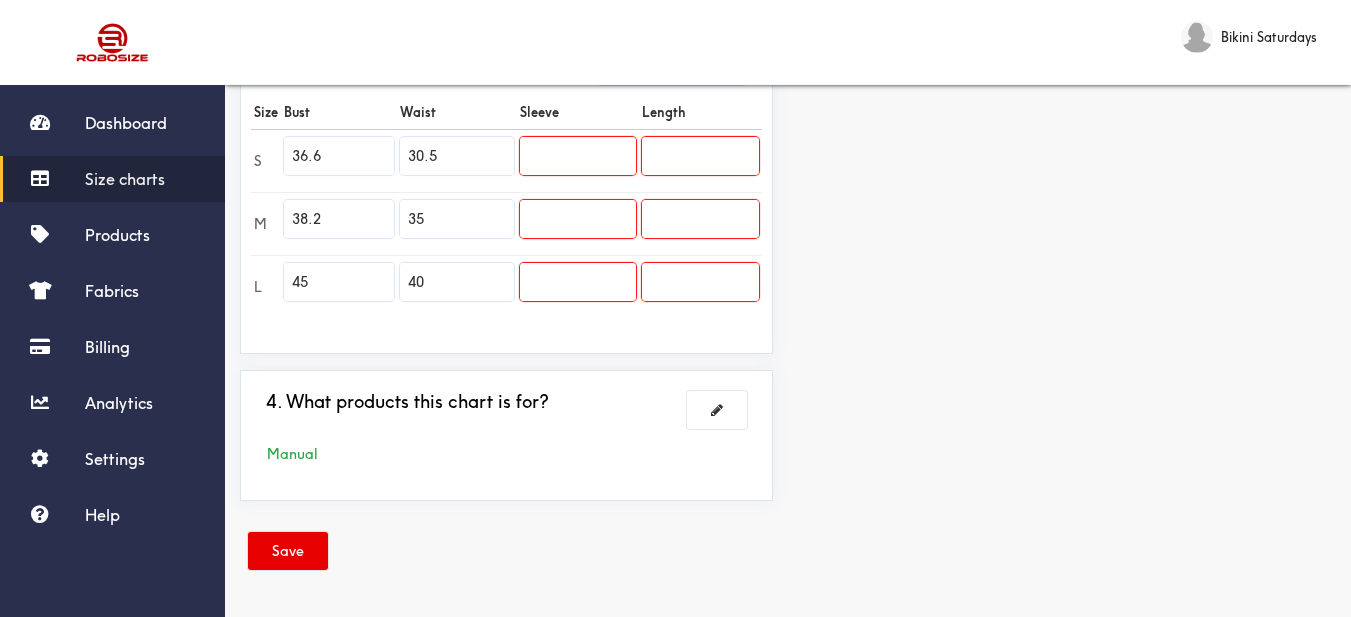 type on "38.2" 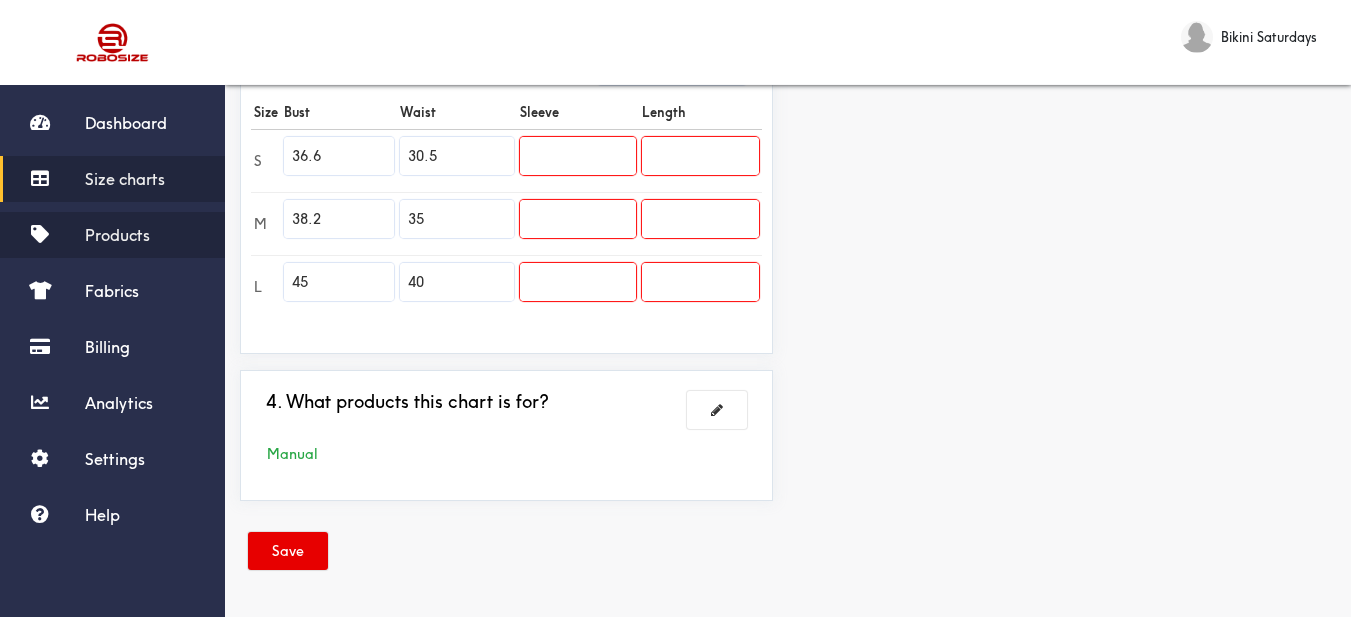 drag, startPoint x: 335, startPoint y: 264, endPoint x: 223, endPoint y: 239, distance: 114.75626 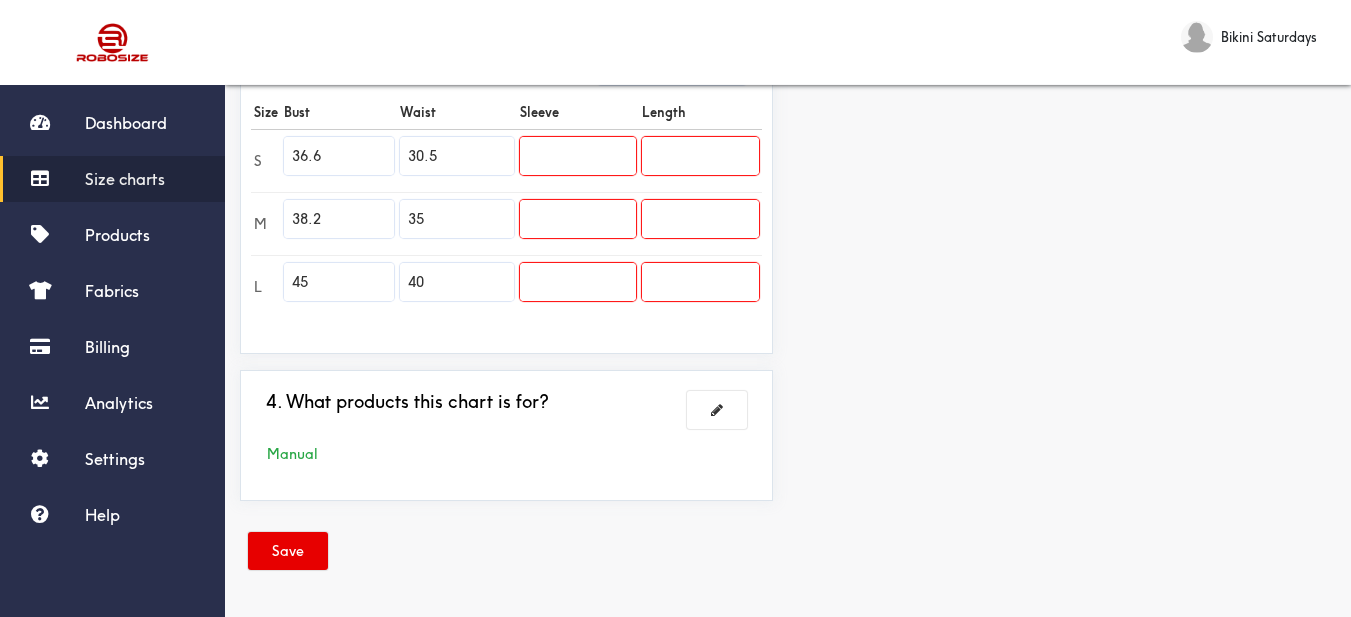 paste on "39.8" 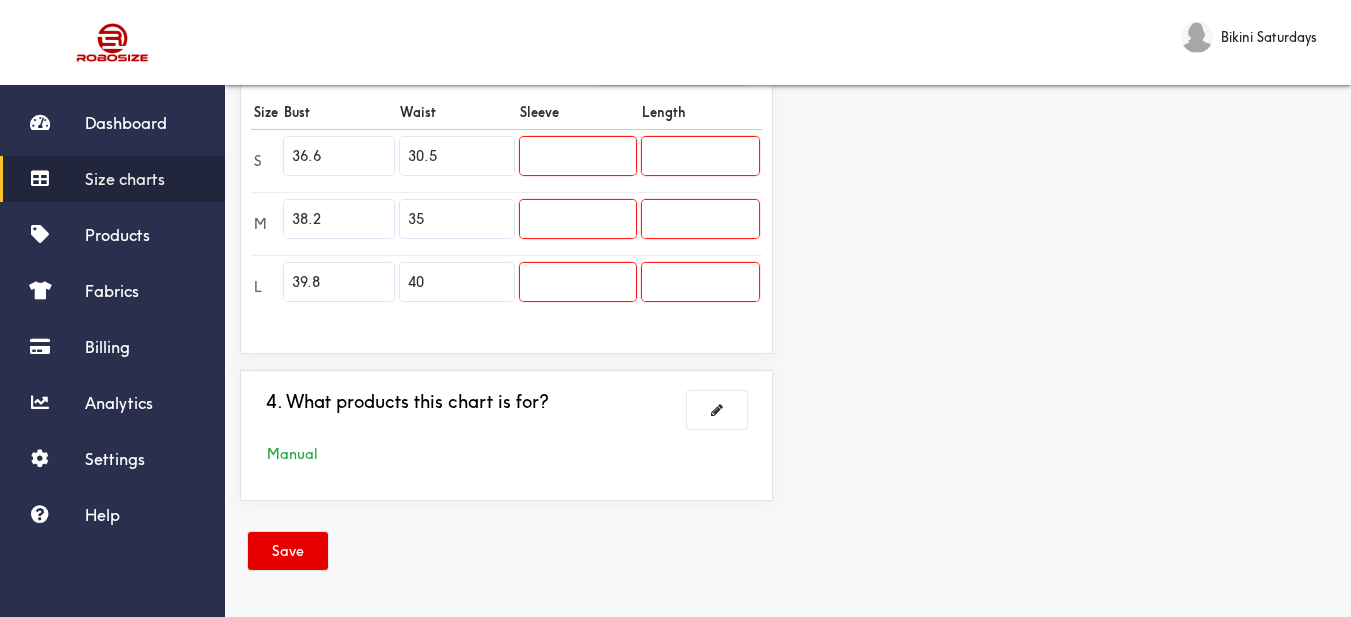 type on "39.8" 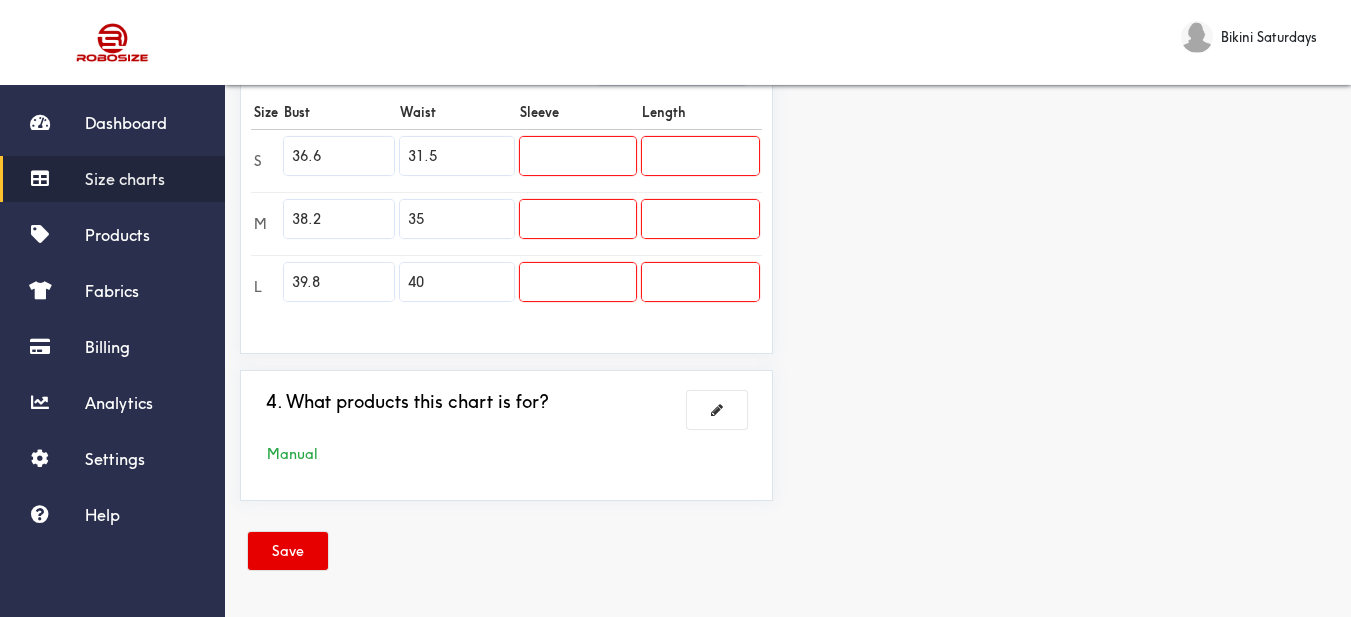 type on "31.5" 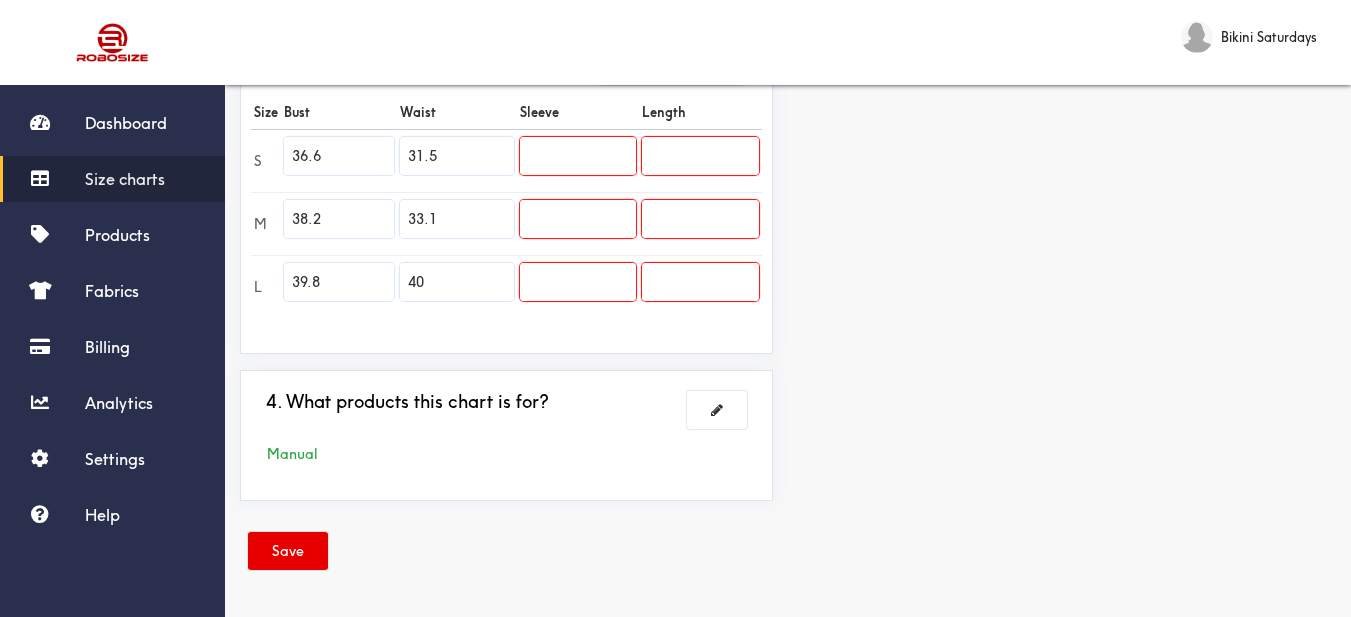 type on "33.1" 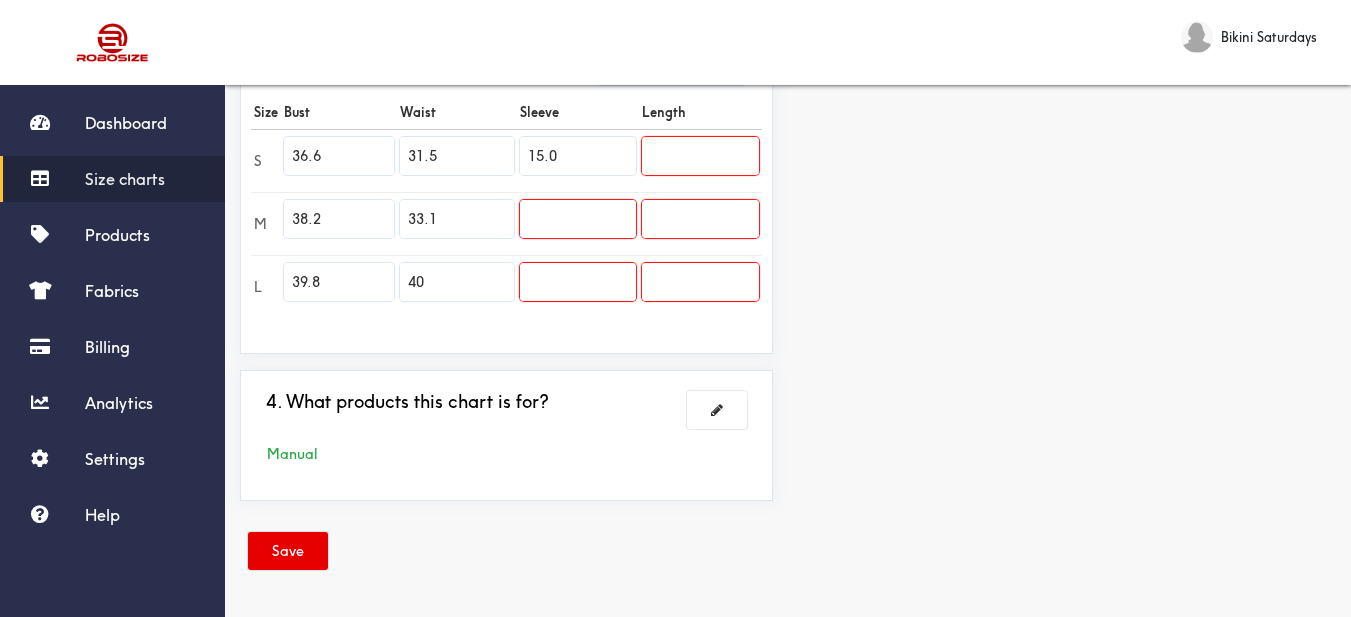 type on "15.0" 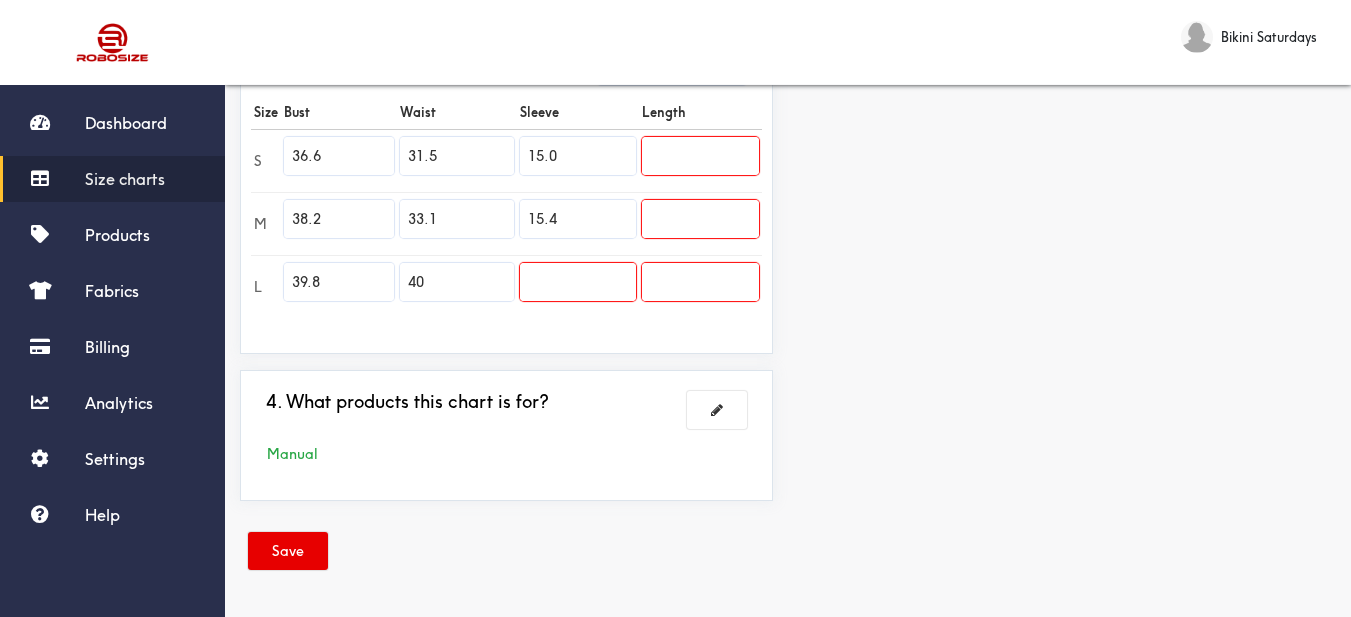 type on "15.4" 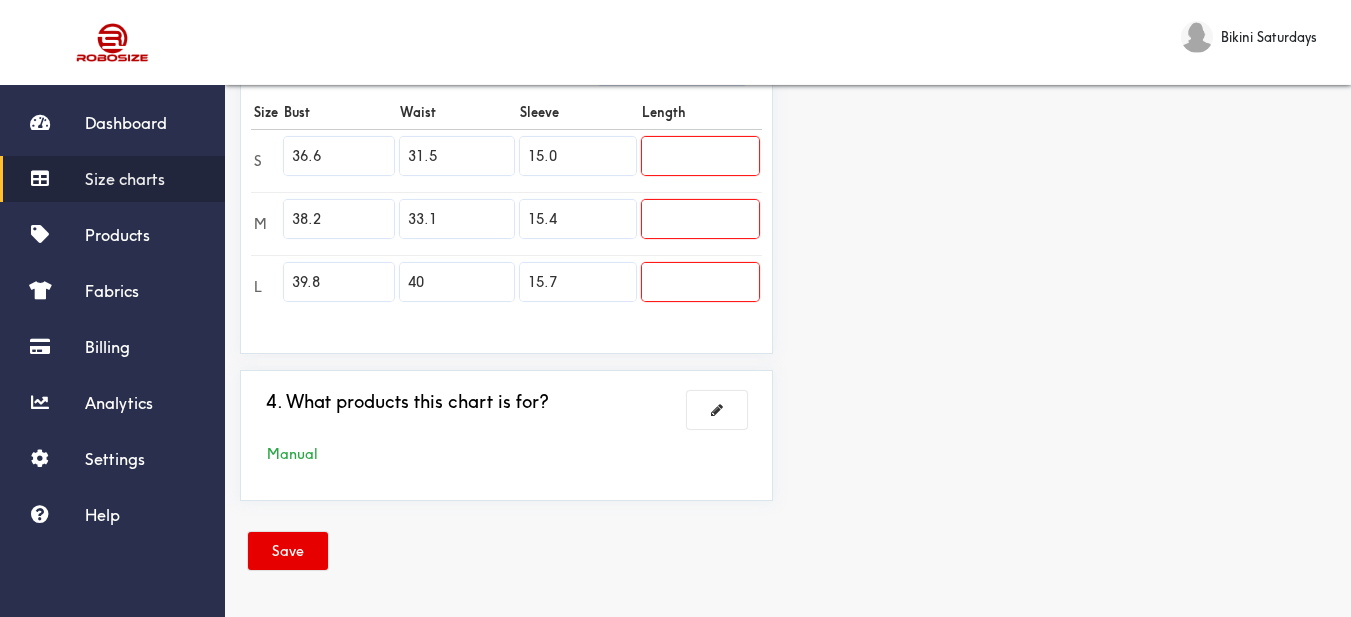 type on "15.7" 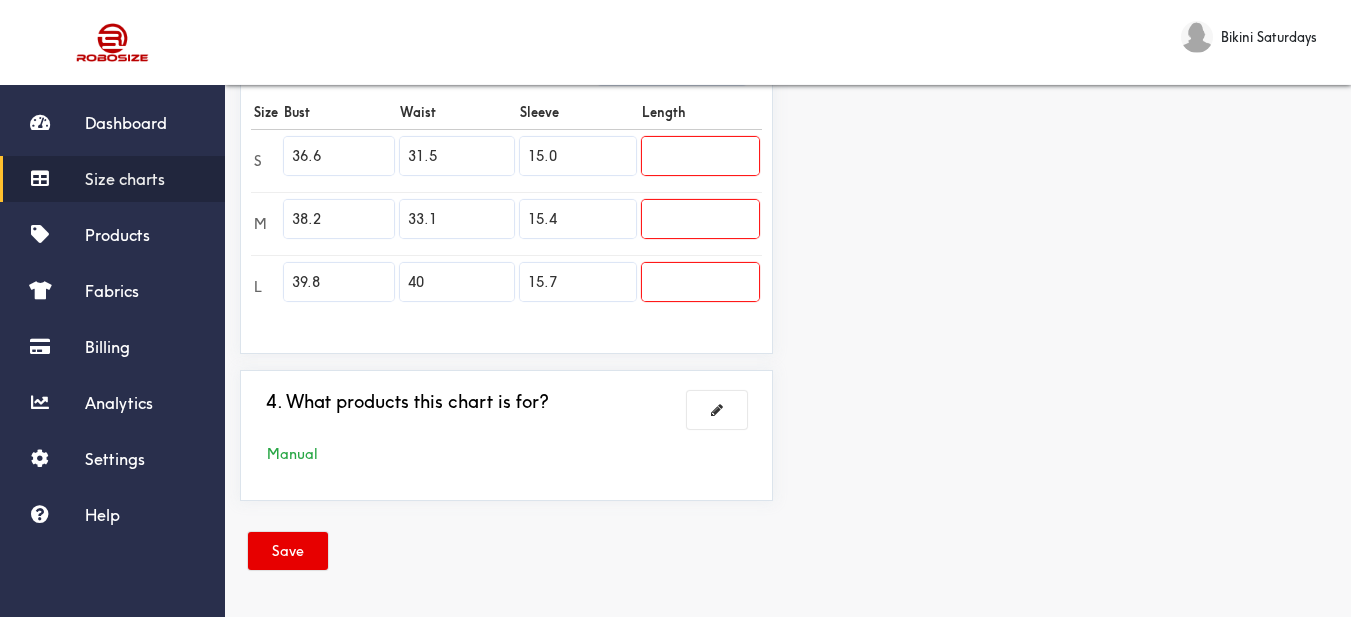 drag, startPoint x: 540, startPoint y: 161, endPoint x: 530, endPoint y: 160, distance: 10.049875 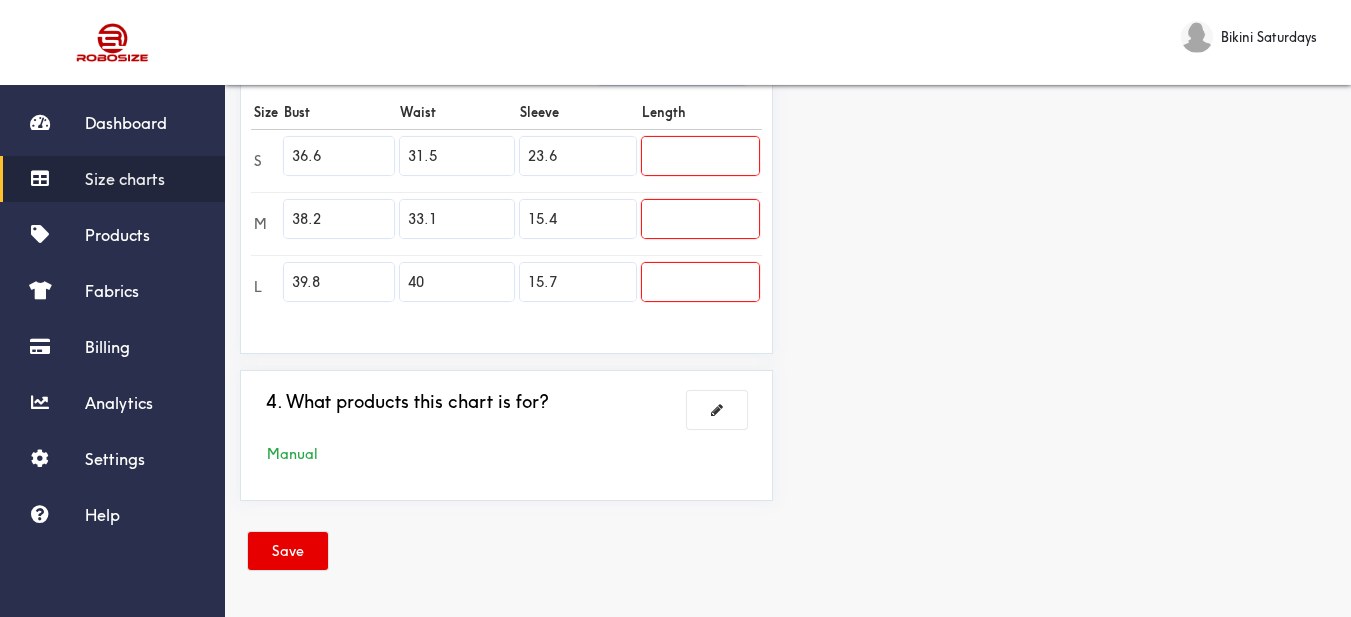 type on "23.6" 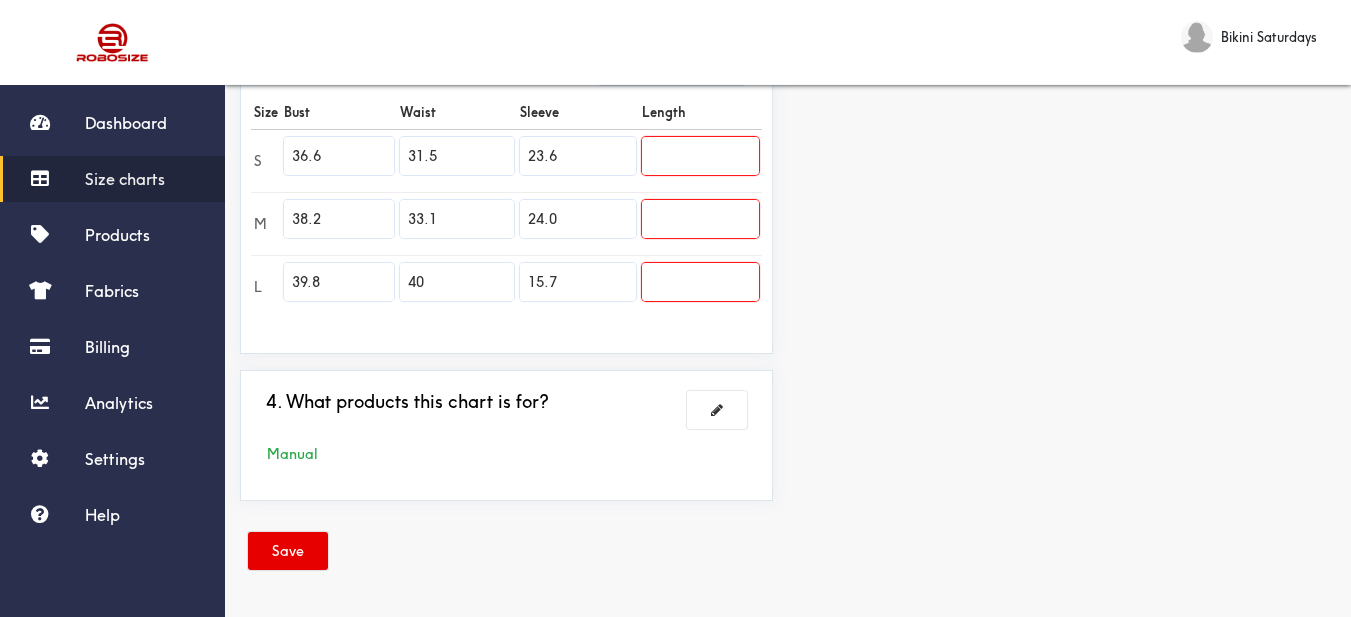 type on "24.0" 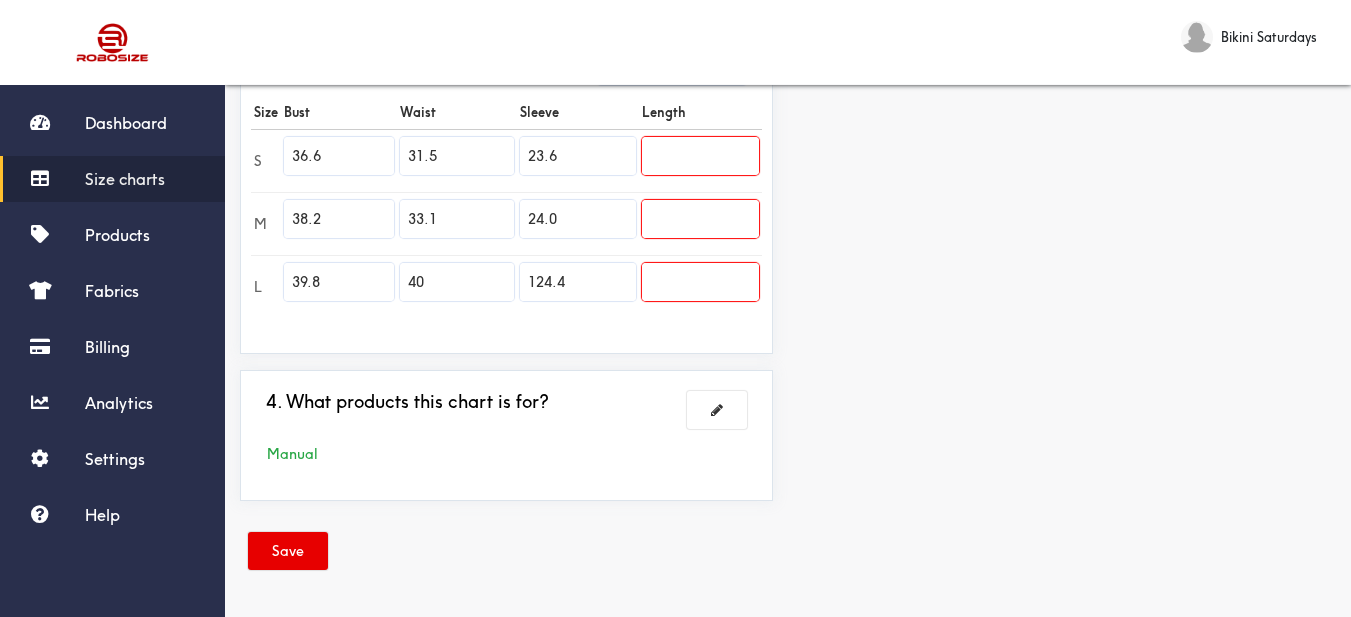 type on "124.4" 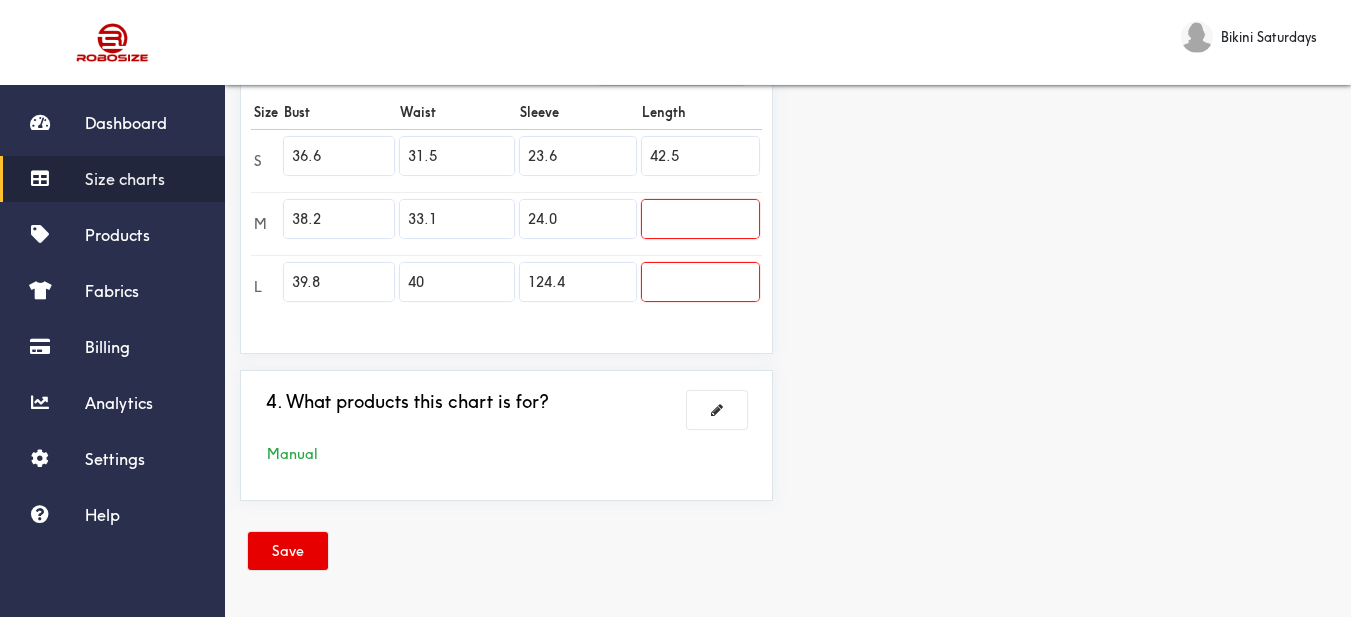 type on "42.5" 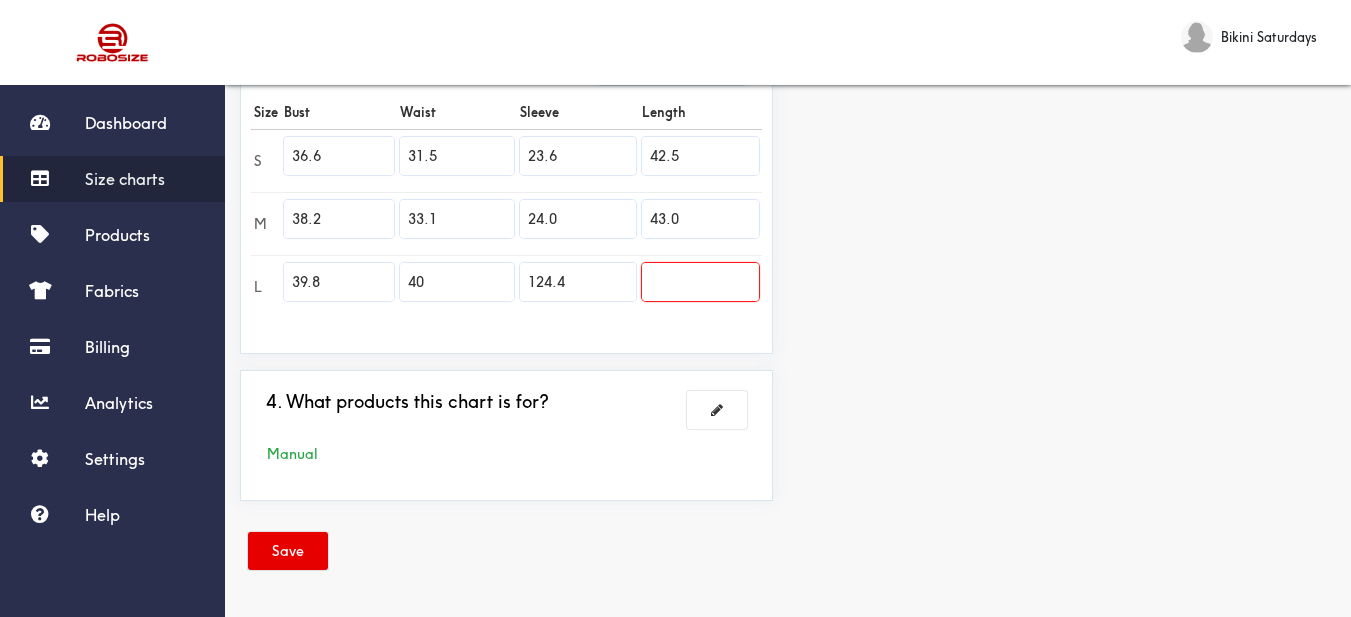 type on "43.0" 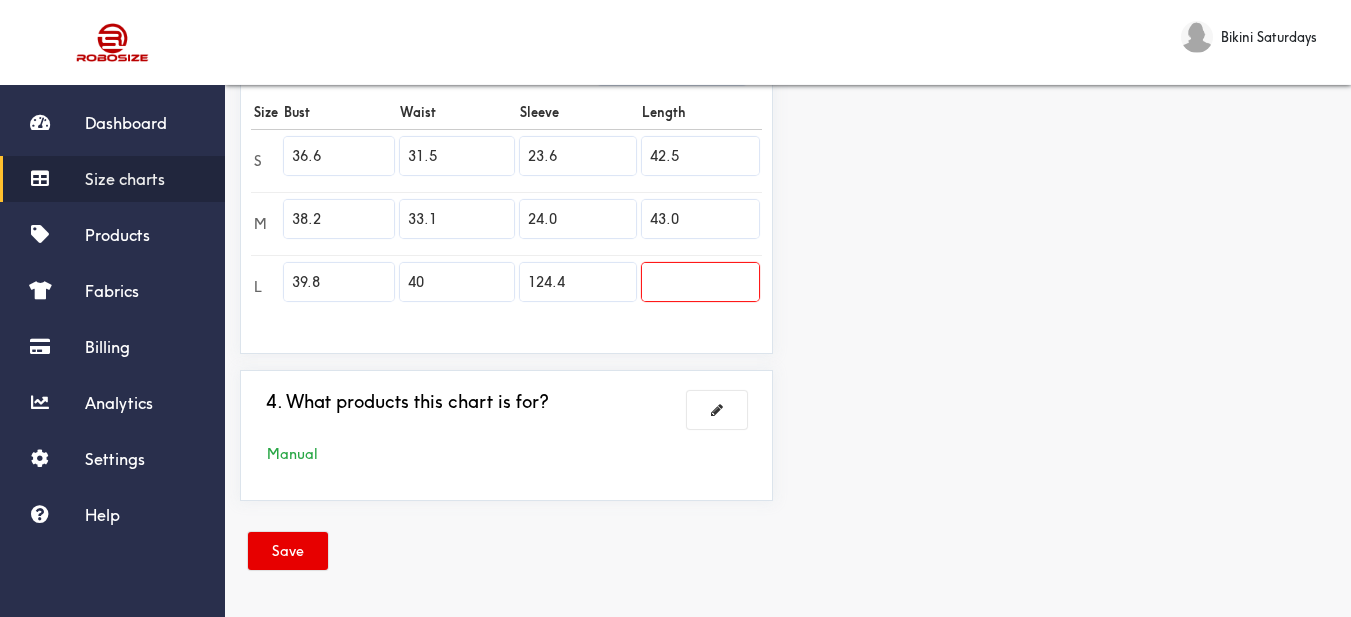 click at bounding box center [700, 282] 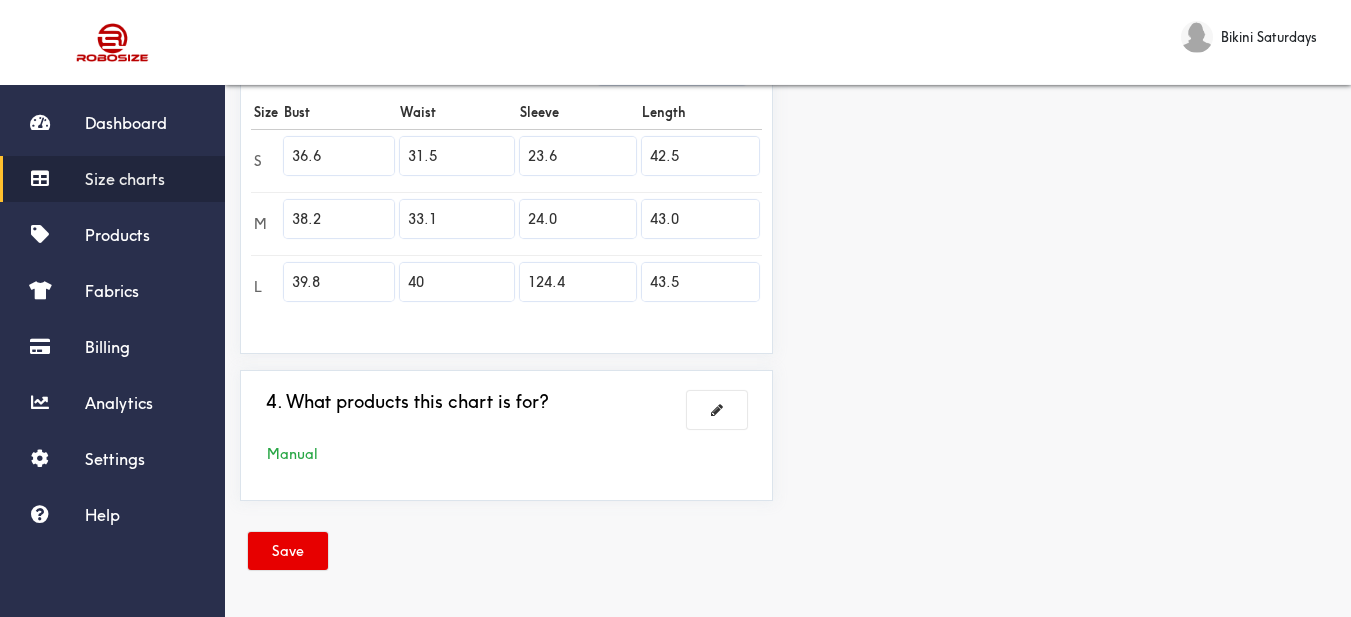type on "43.5" 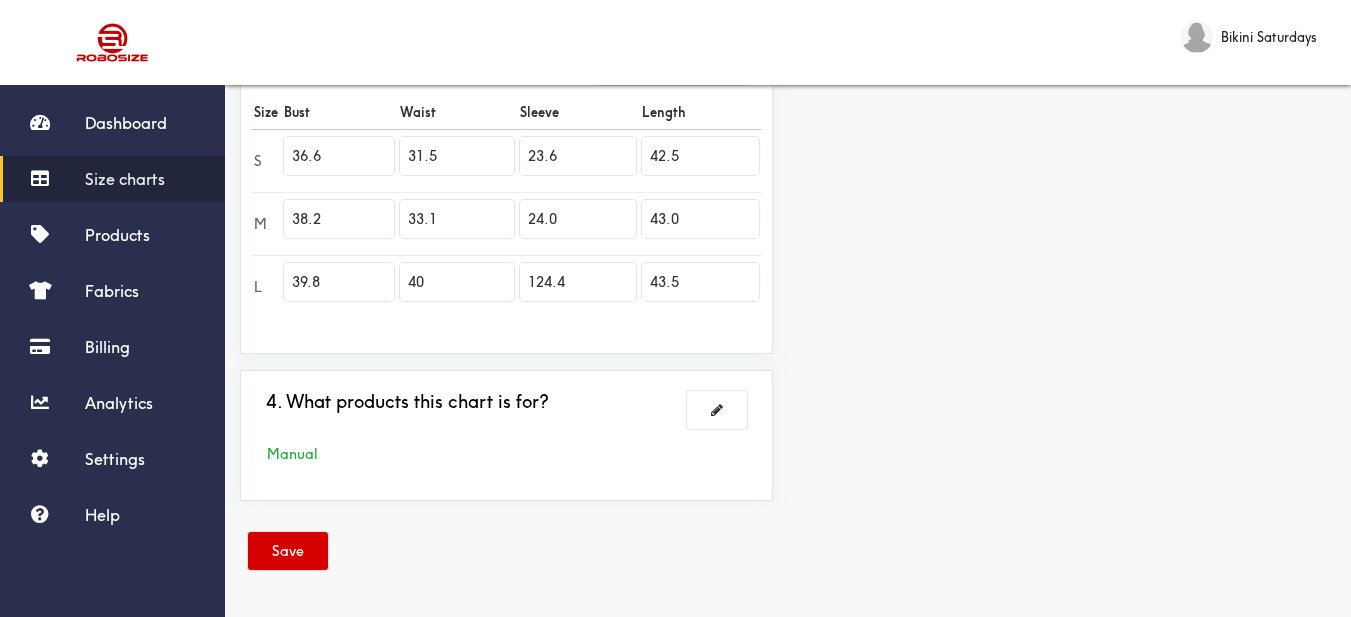 click on "Save" at bounding box center (288, 551) 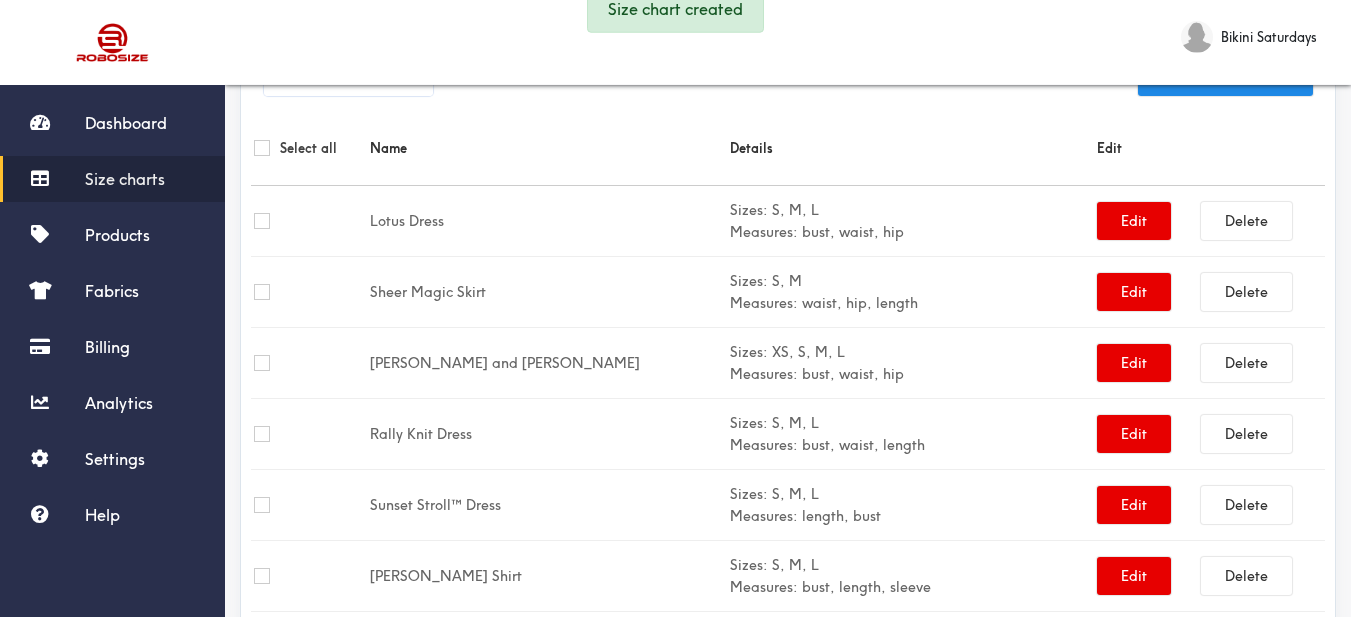 scroll, scrollTop: 589, scrollLeft: 0, axis: vertical 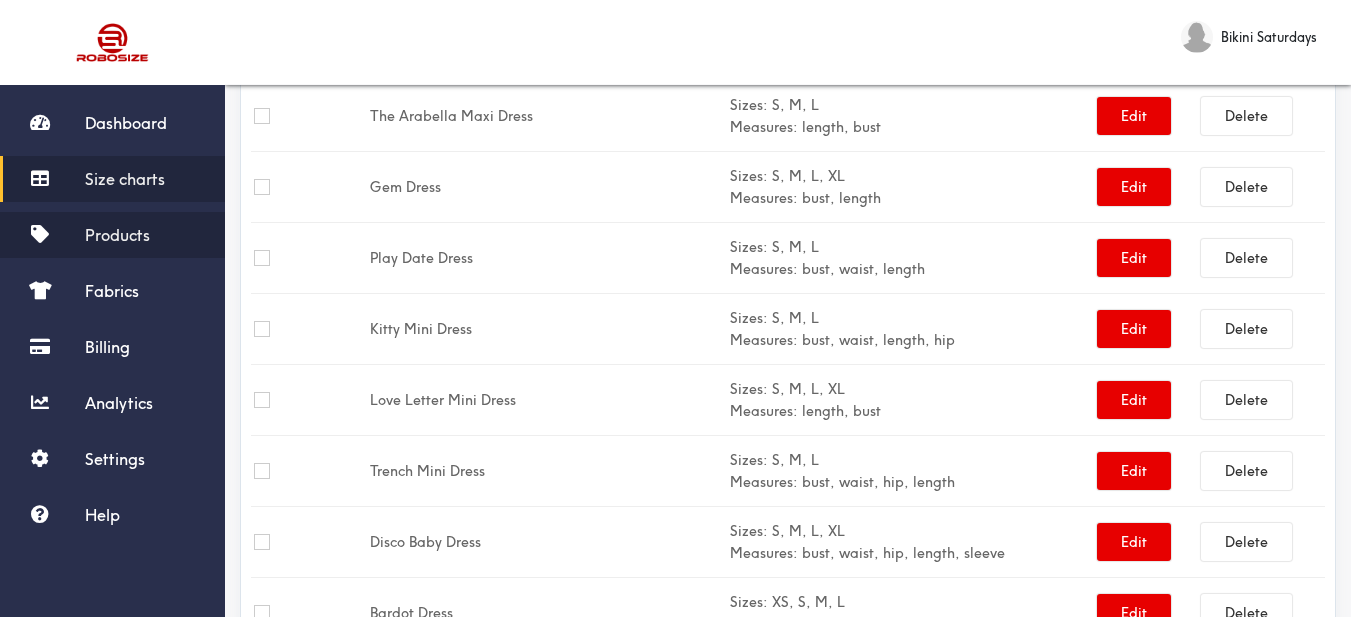 click on "Products" at bounding box center (117, 235) 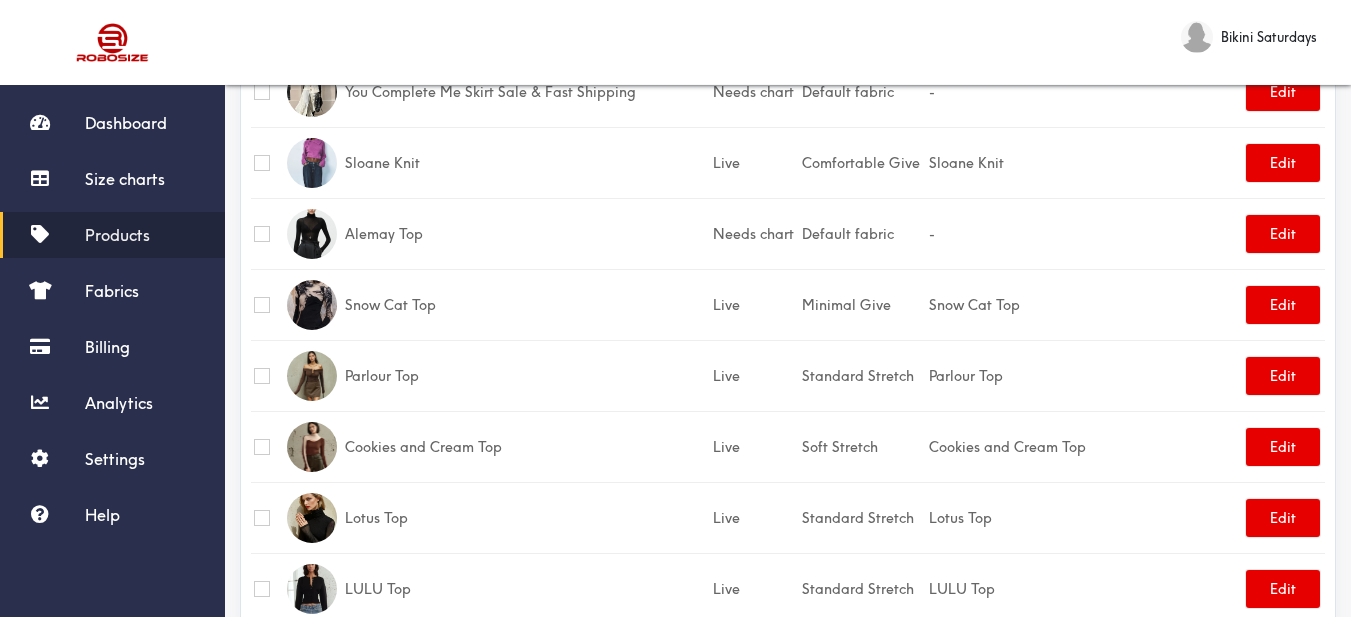 scroll, scrollTop: 0, scrollLeft: 0, axis: both 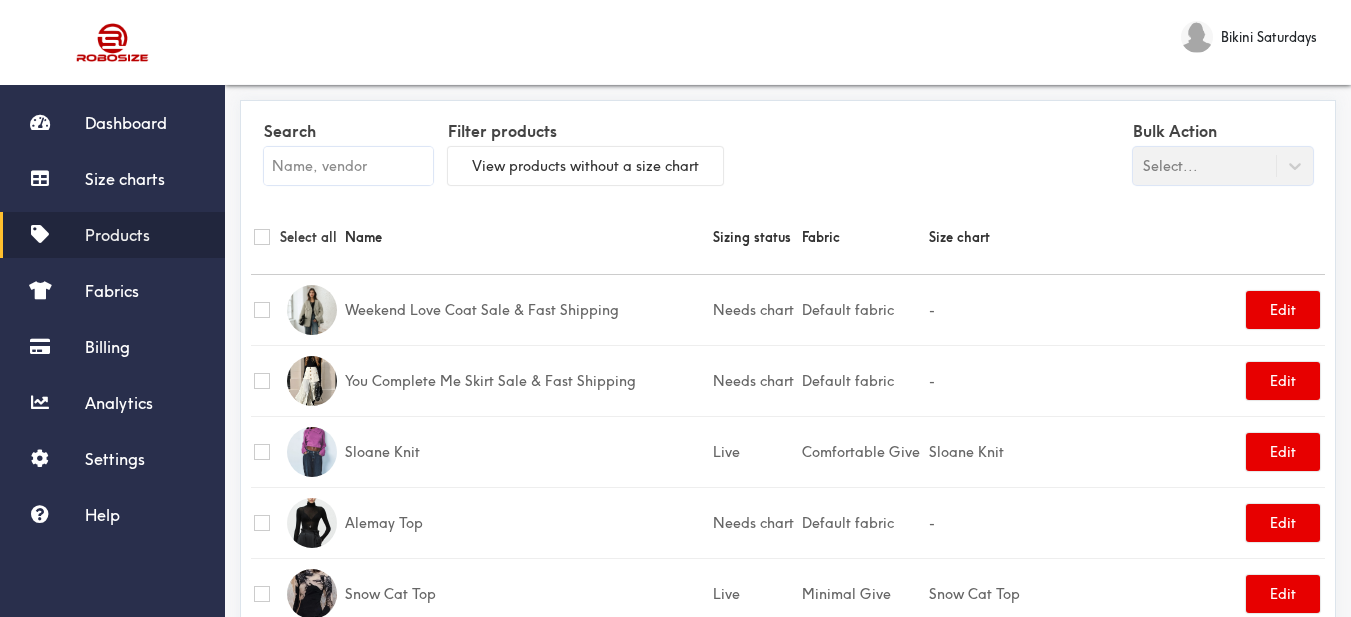 click at bounding box center [348, 166] 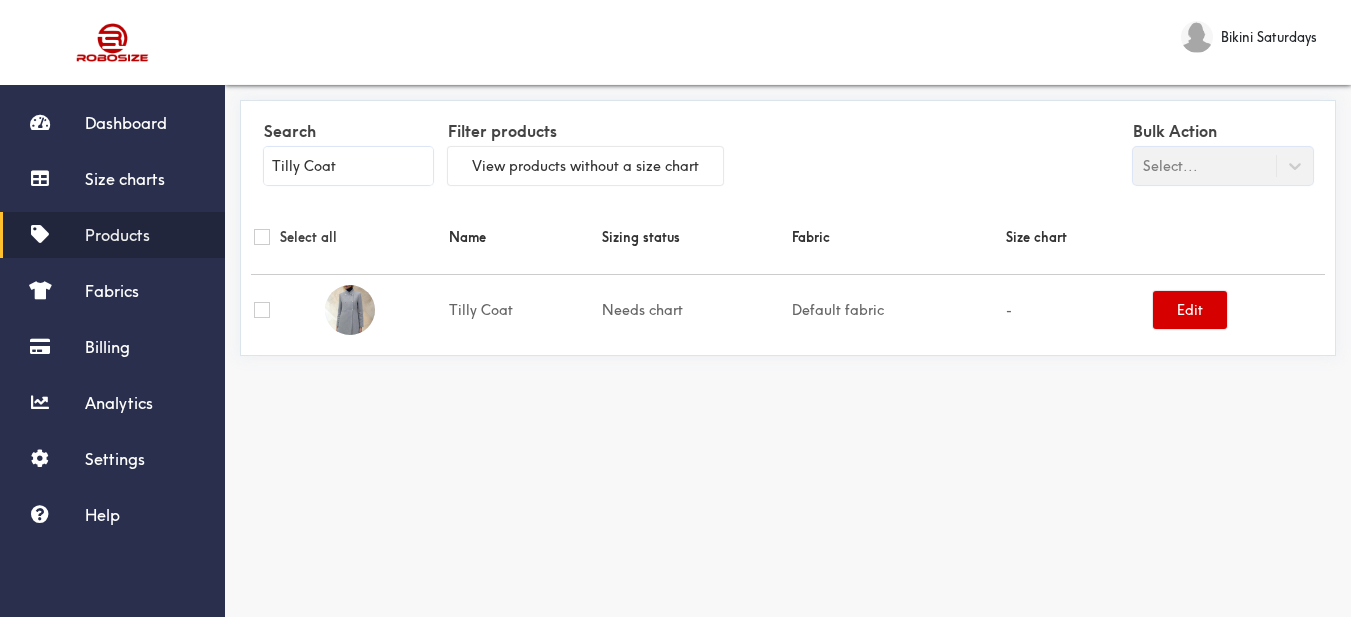type on "Tilly Coat" 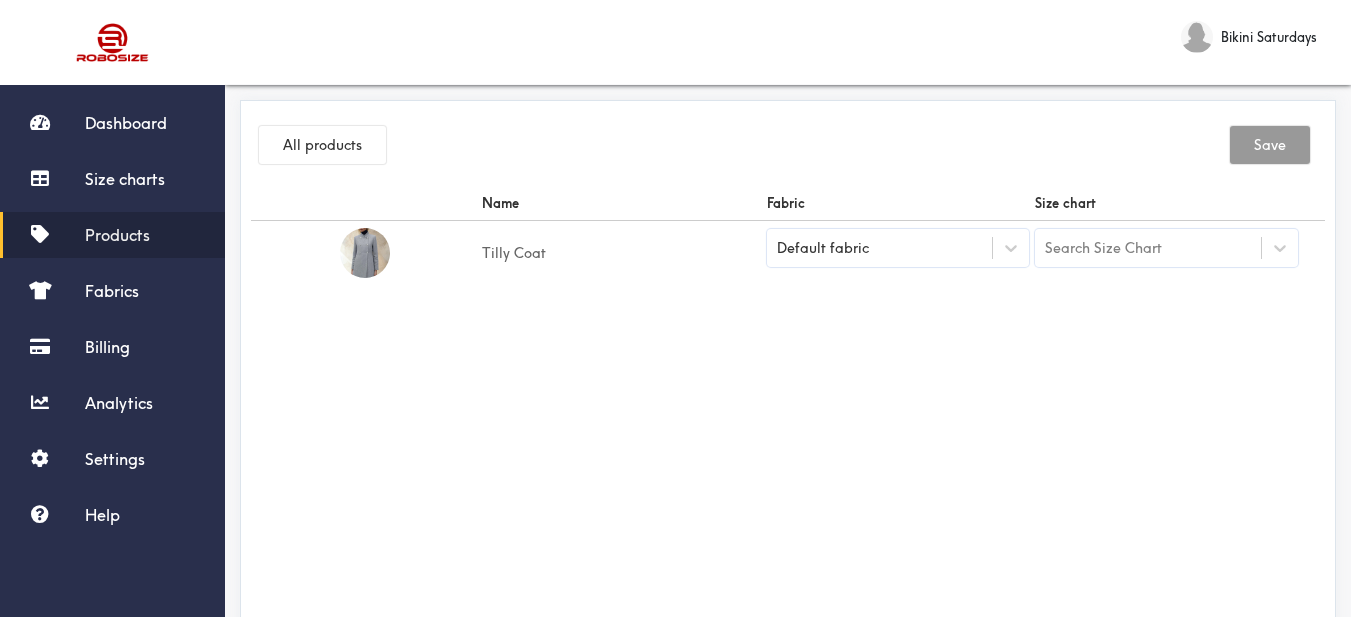 click on "Default fabric" at bounding box center (823, 248) 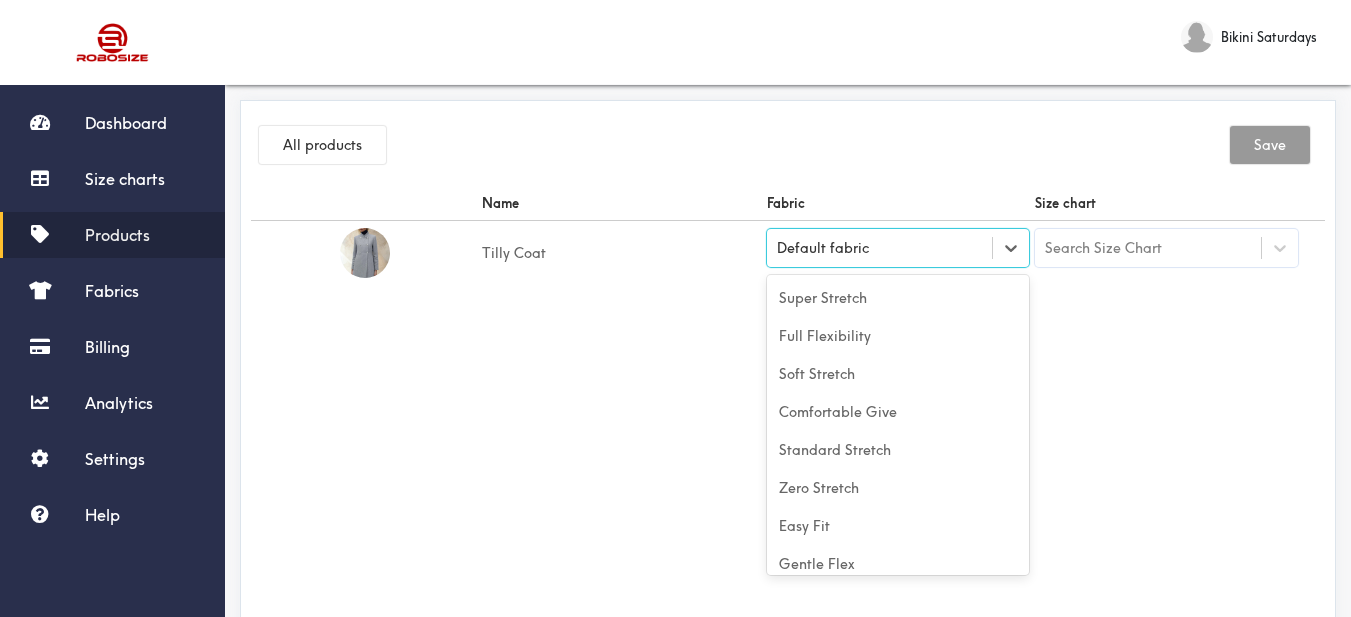 scroll, scrollTop: 88, scrollLeft: 0, axis: vertical 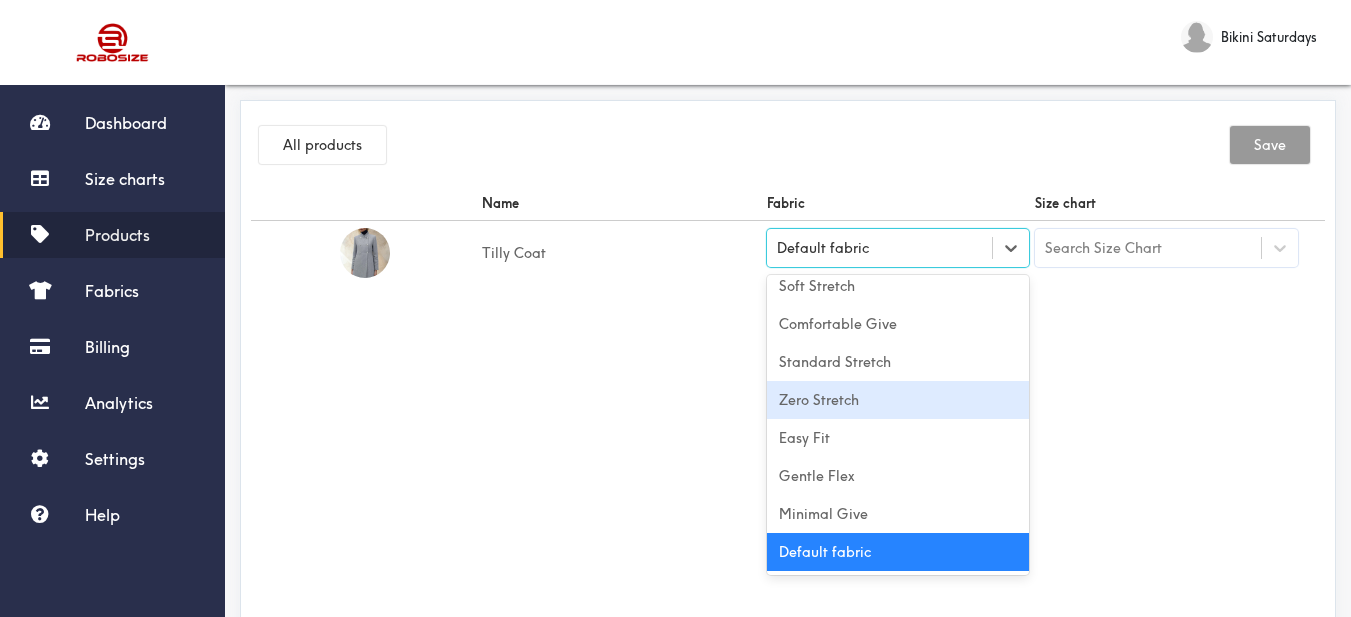 click on "Zero Stretch" at bounding box center [898, 400] 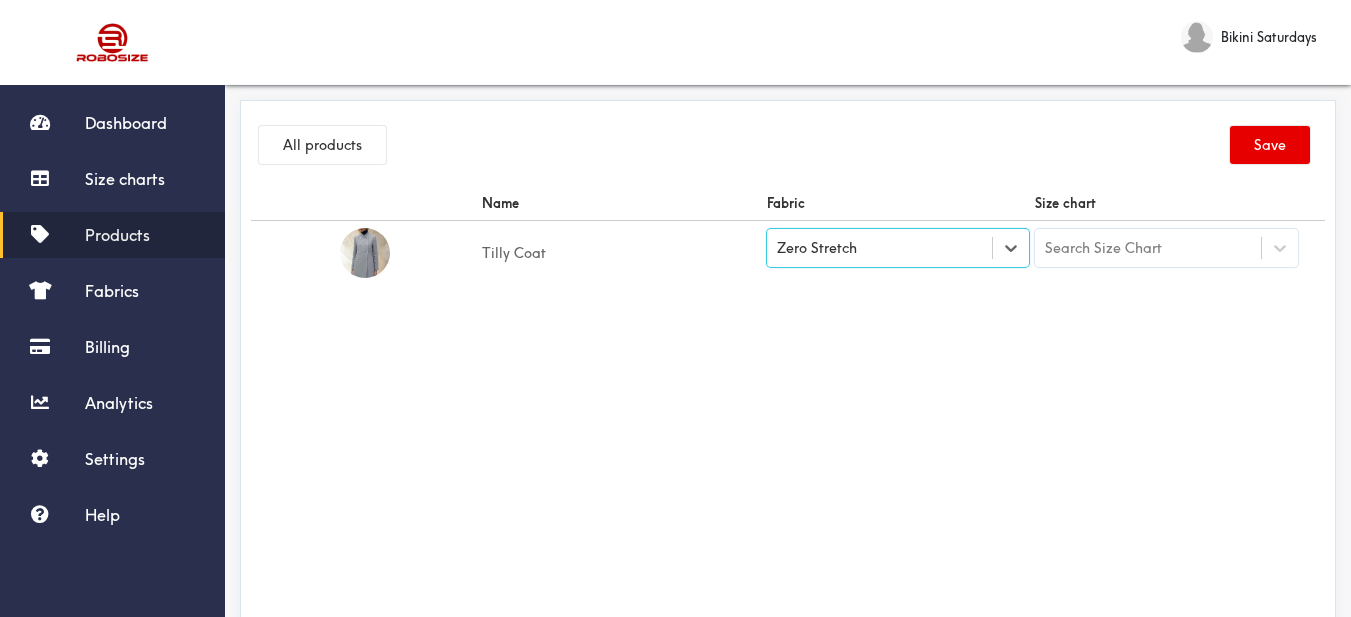 drag, startPoint x: 929, startPoint y: 363, endPoint x: 1047, endPoint y: 280, distance: 144.26712 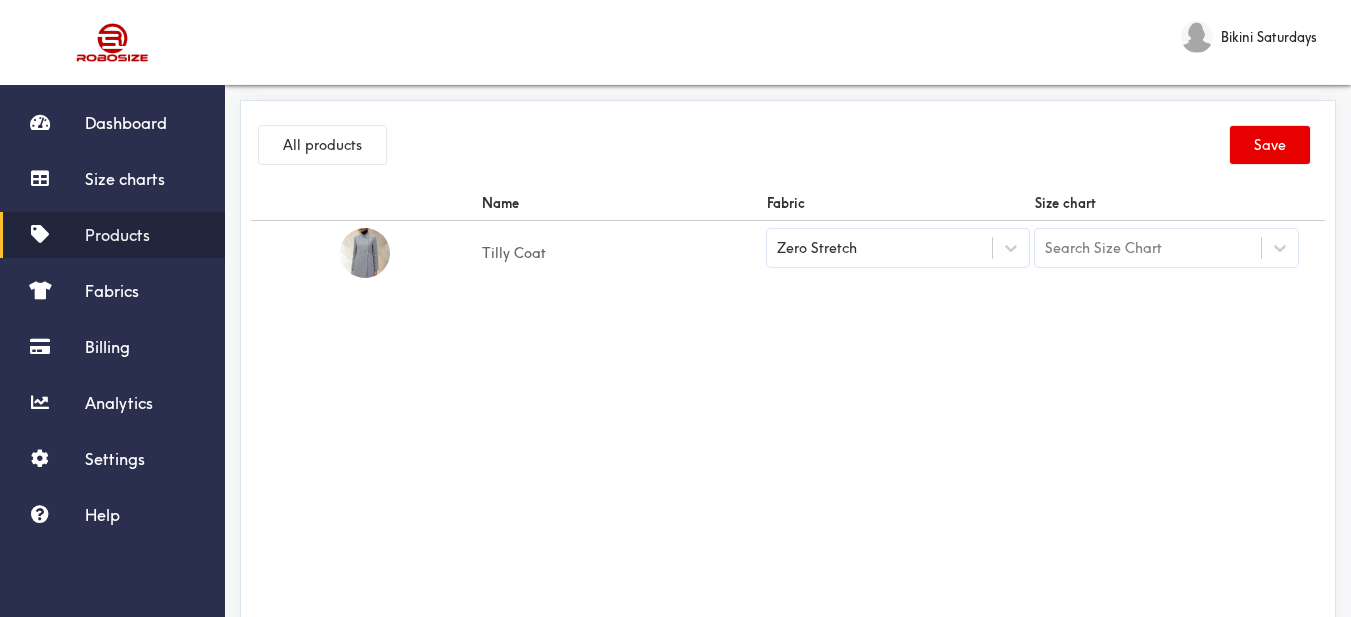 click on "Search Size Chart" at bounding box center (1103, 248) 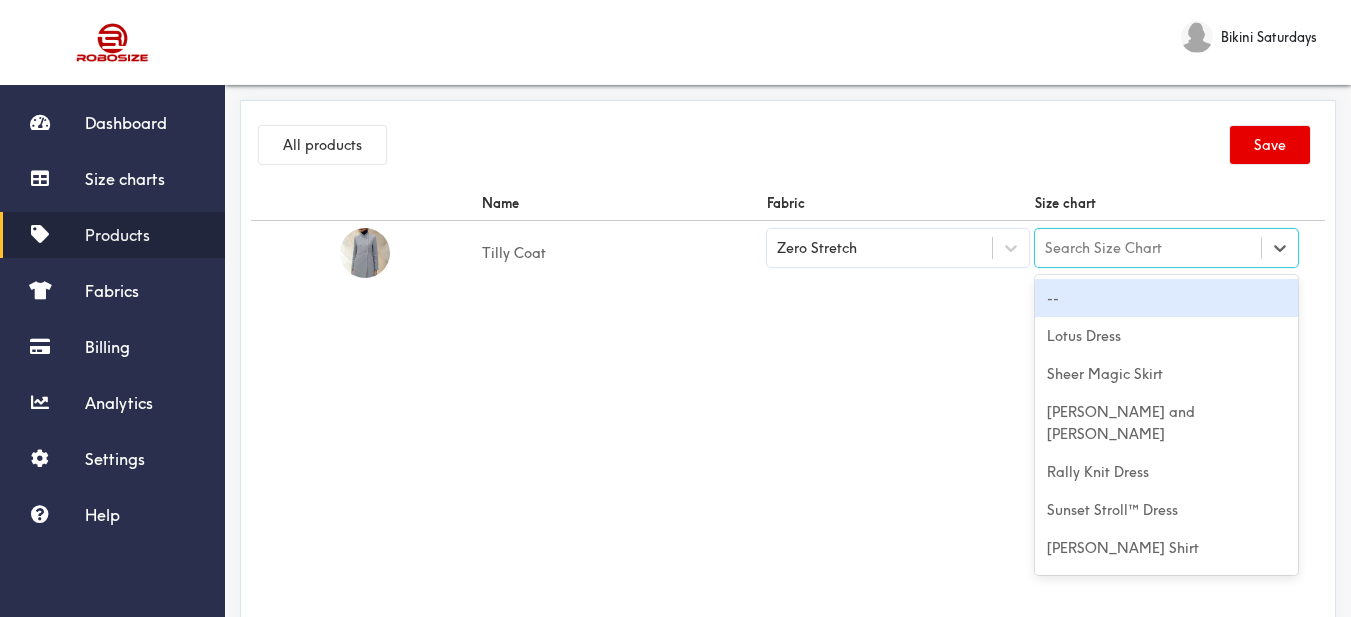 drag, startPoint x: 1082, startPoint y: 249, endPoint x: 1167, endPoint y: 254, distance: 85.146935 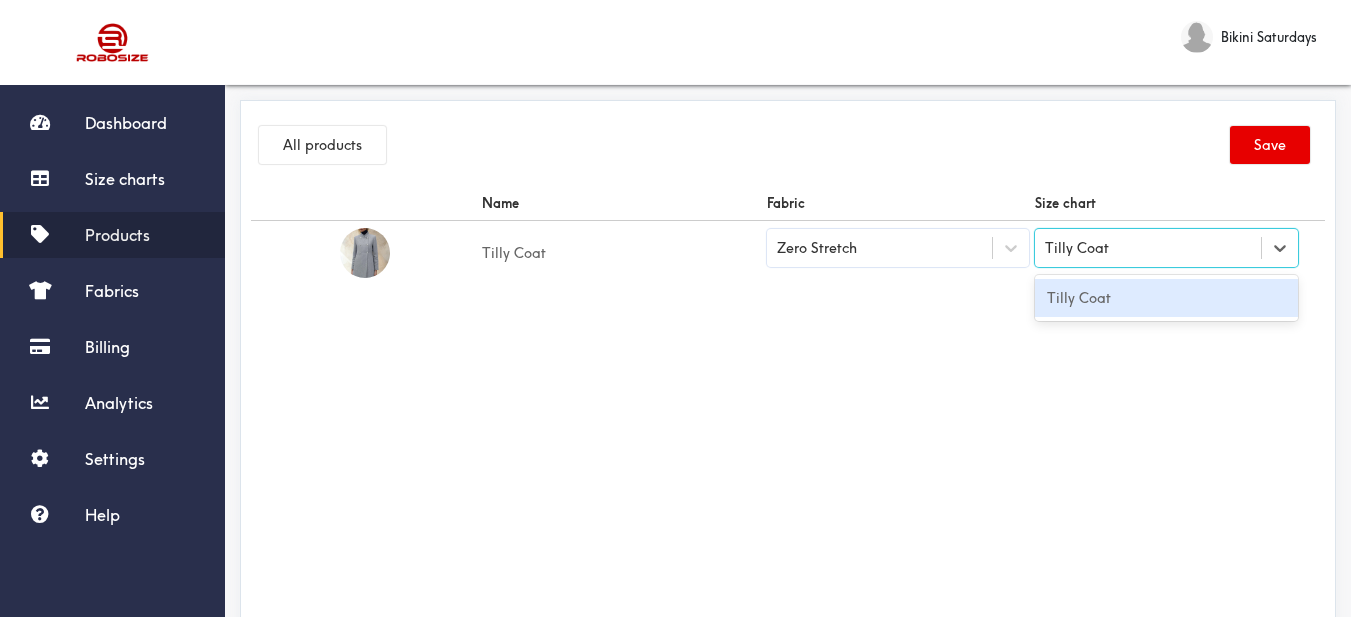 click on "Tilly Coat" at bounding box center (1166, 298) 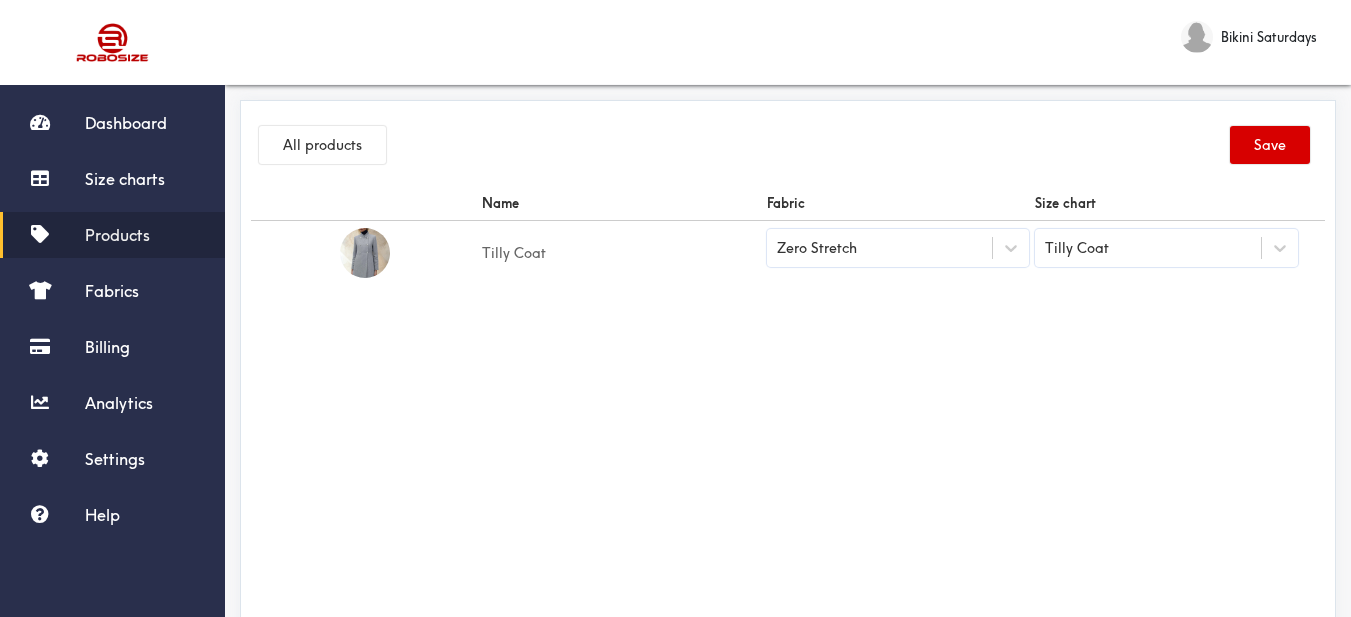 click on "Save" at bounding box center (1270, 145) 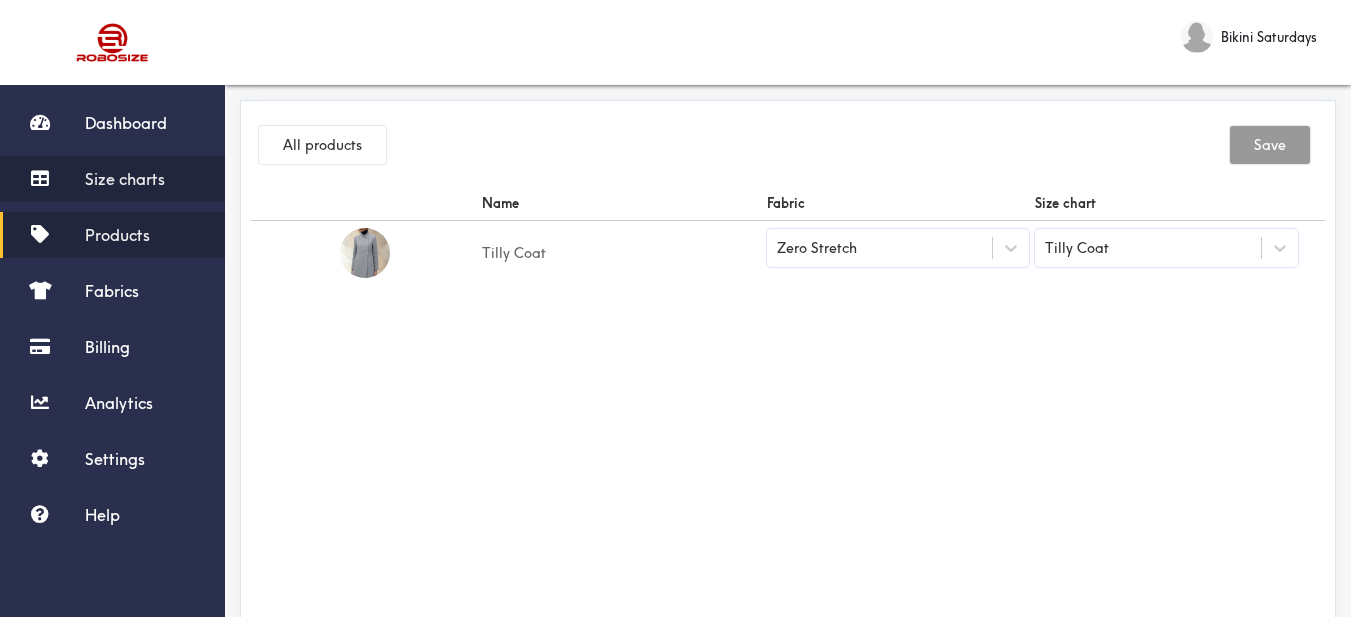 click on "Size charts" at bounding box center [125, 179] 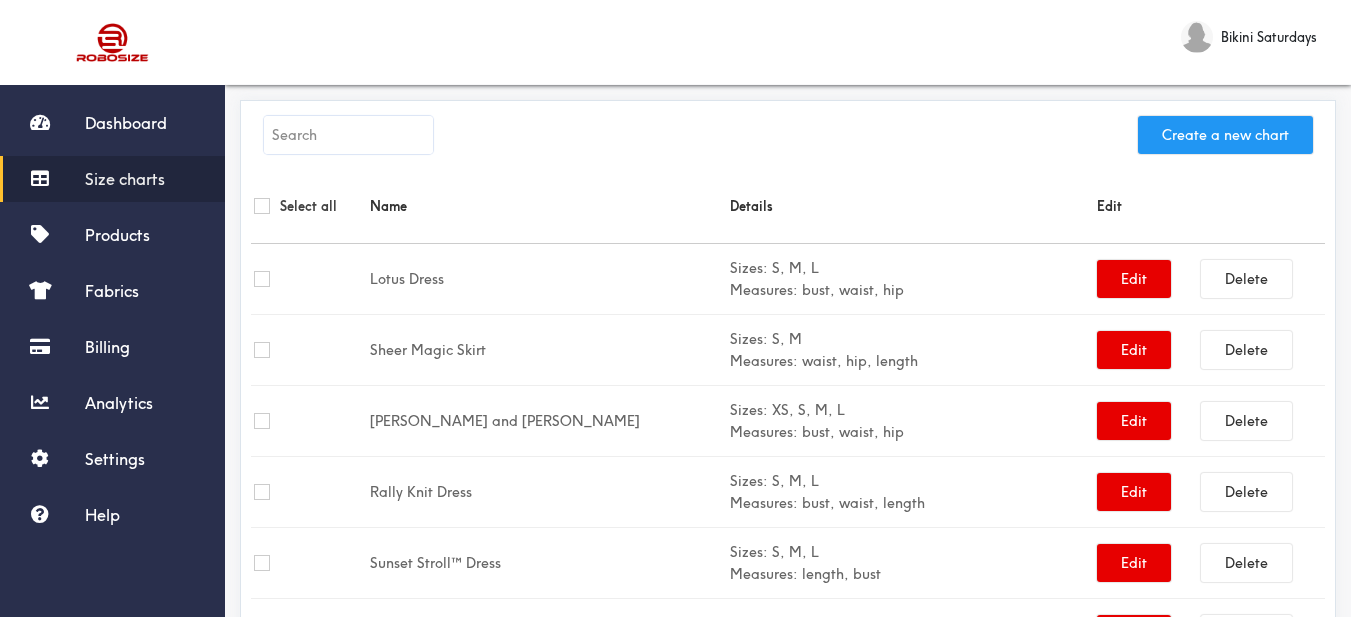 click on "Create a new chart" at bounding box center (1225, 135) 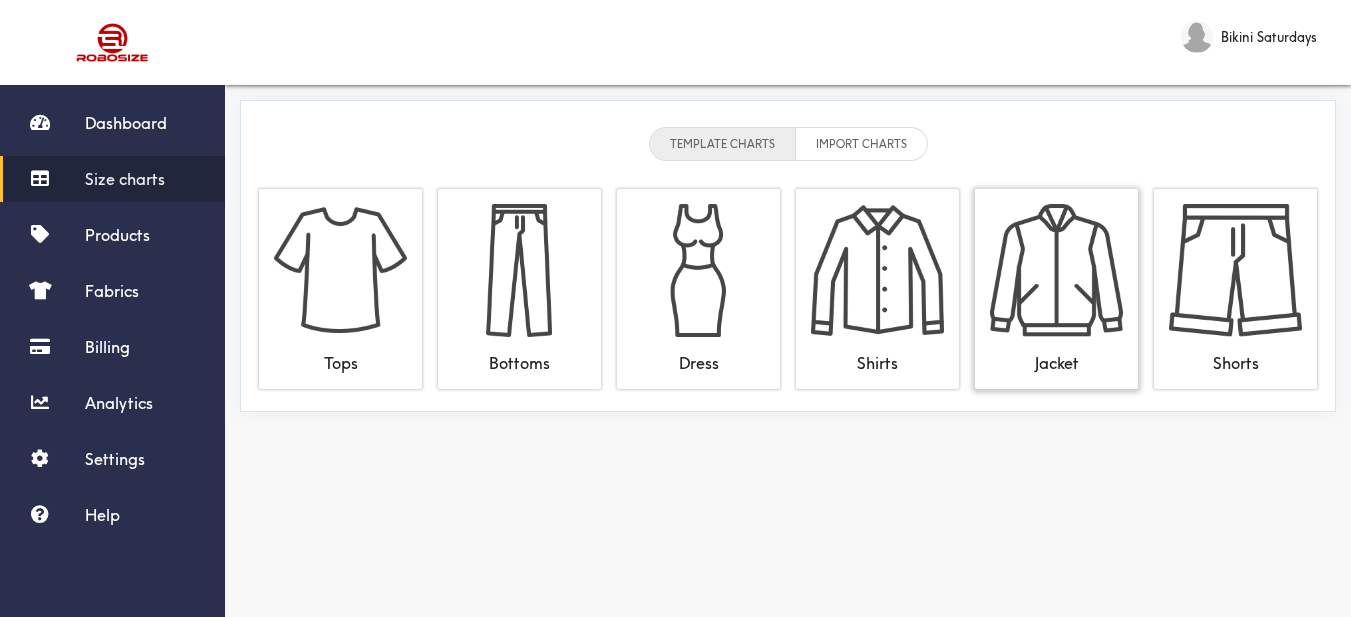 click at bounding box center (1056, 270) 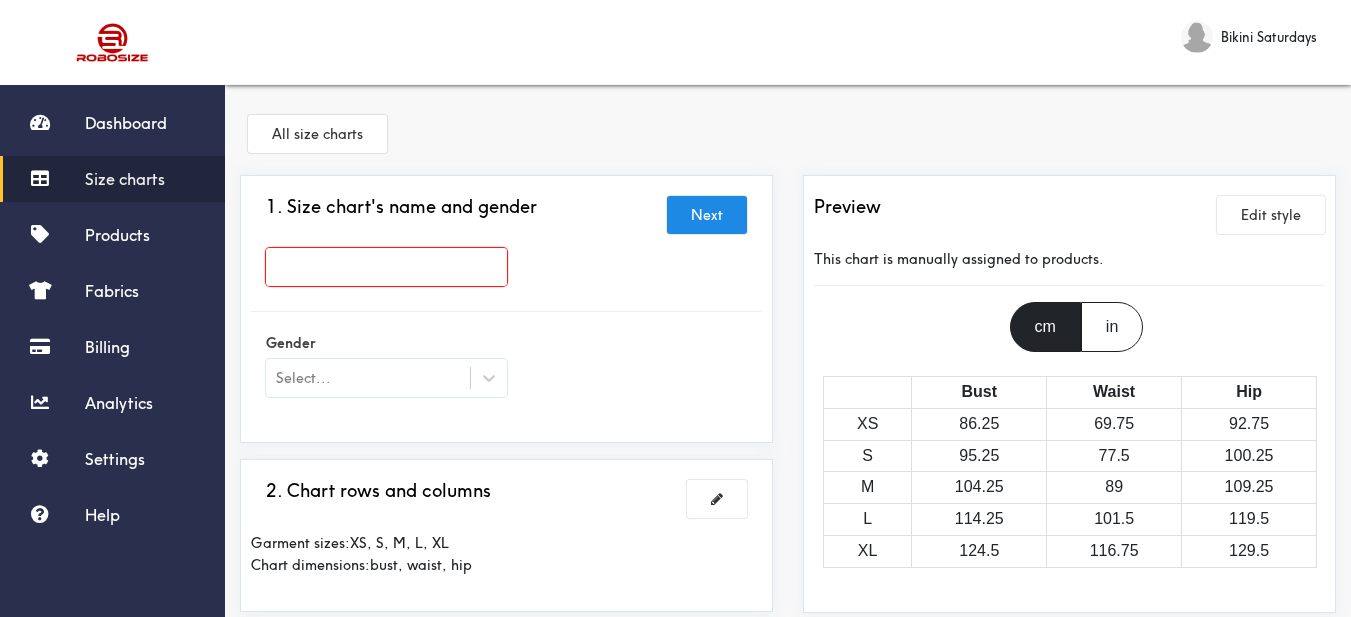 click at bounding box center [386, 267] 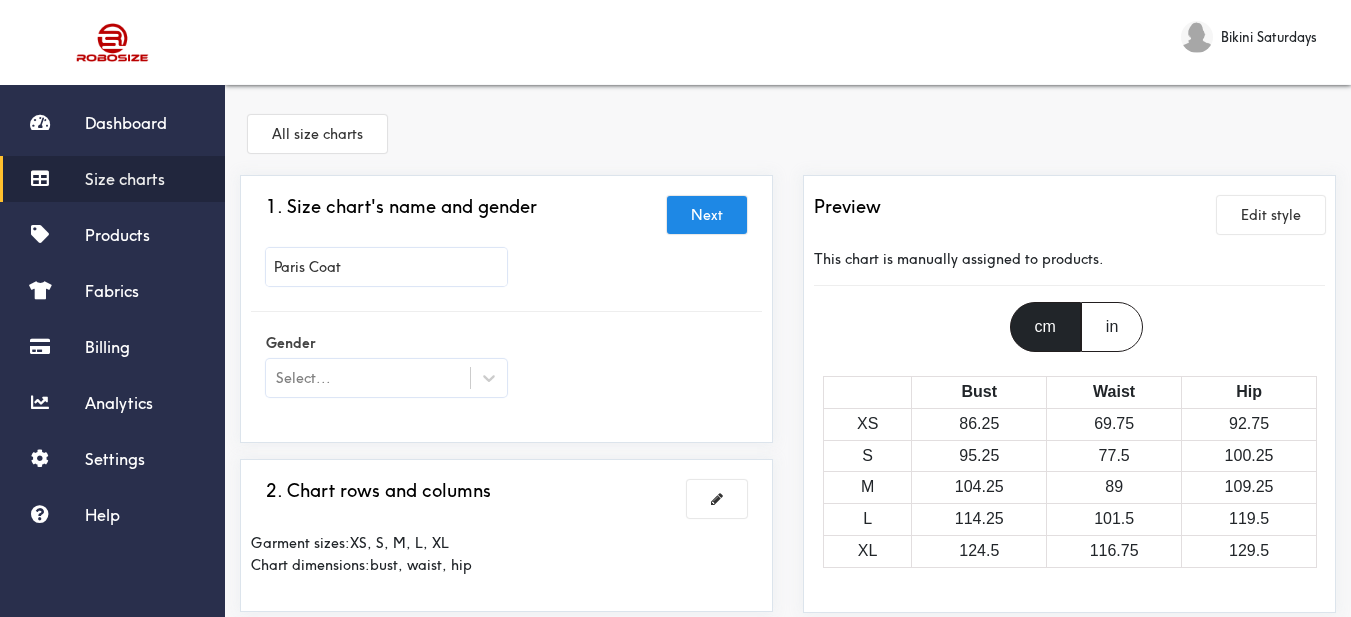 type on "Paris Coat" 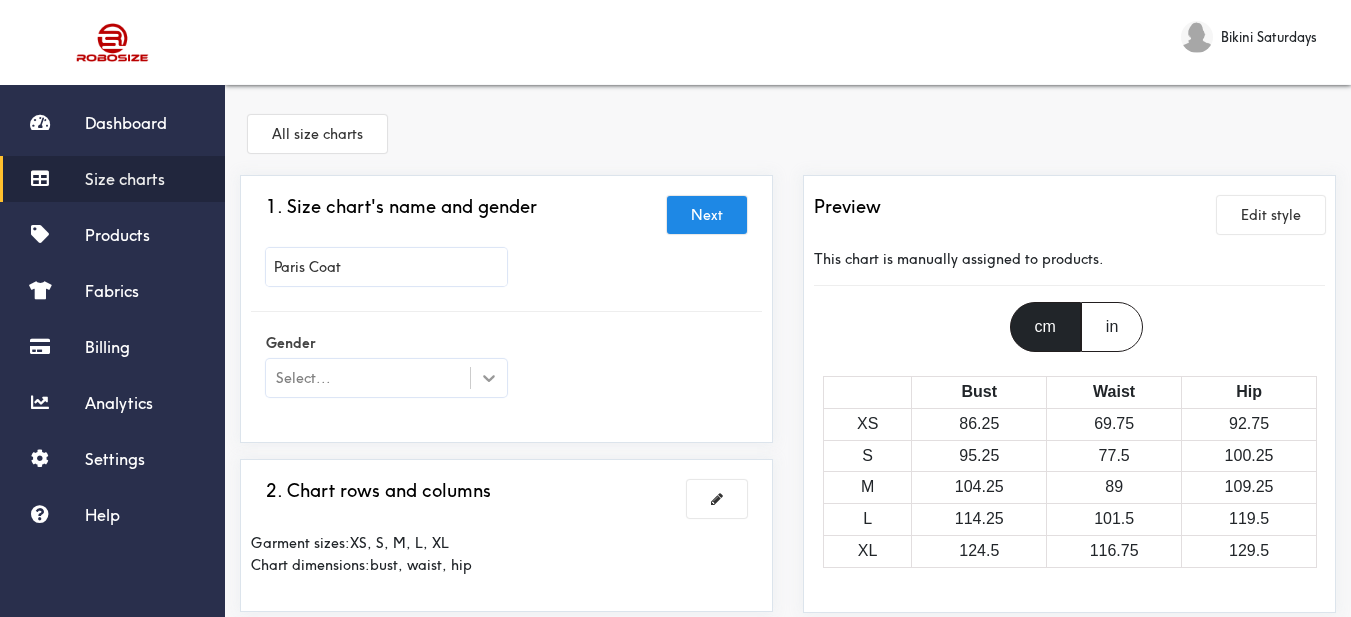 click at bounding box center (489, 378) 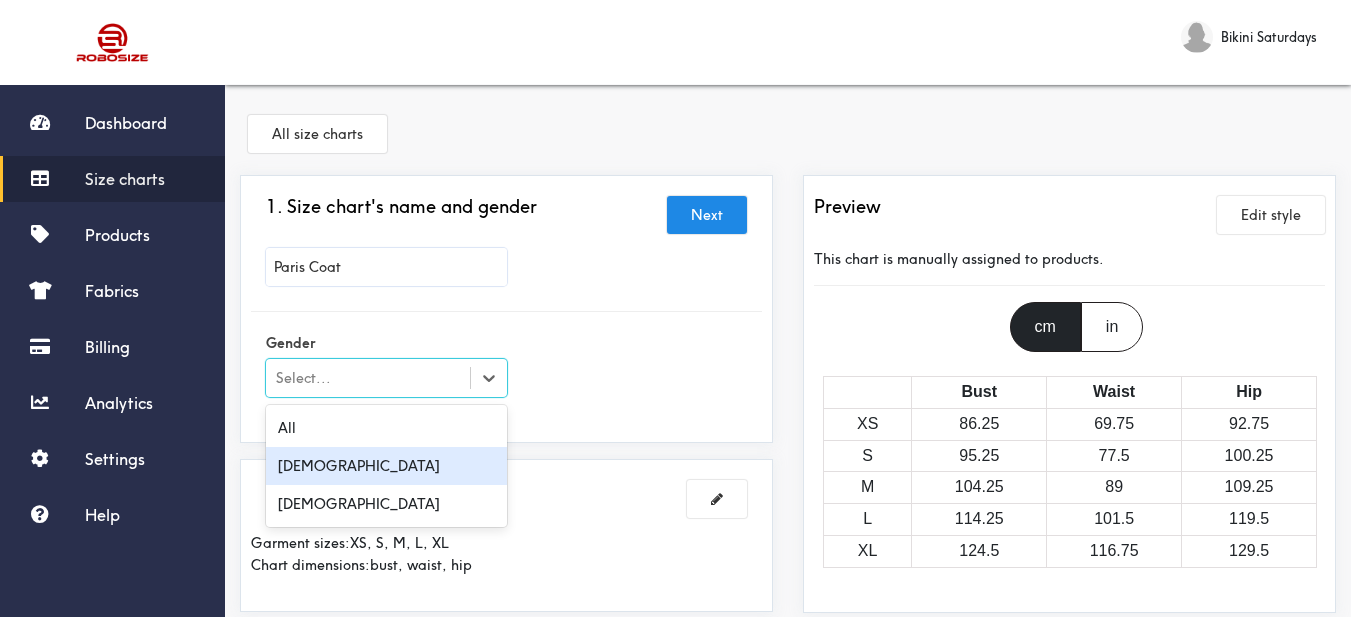 scroll, scrollTop: 200, scrollLeft: 0, axis: vertical 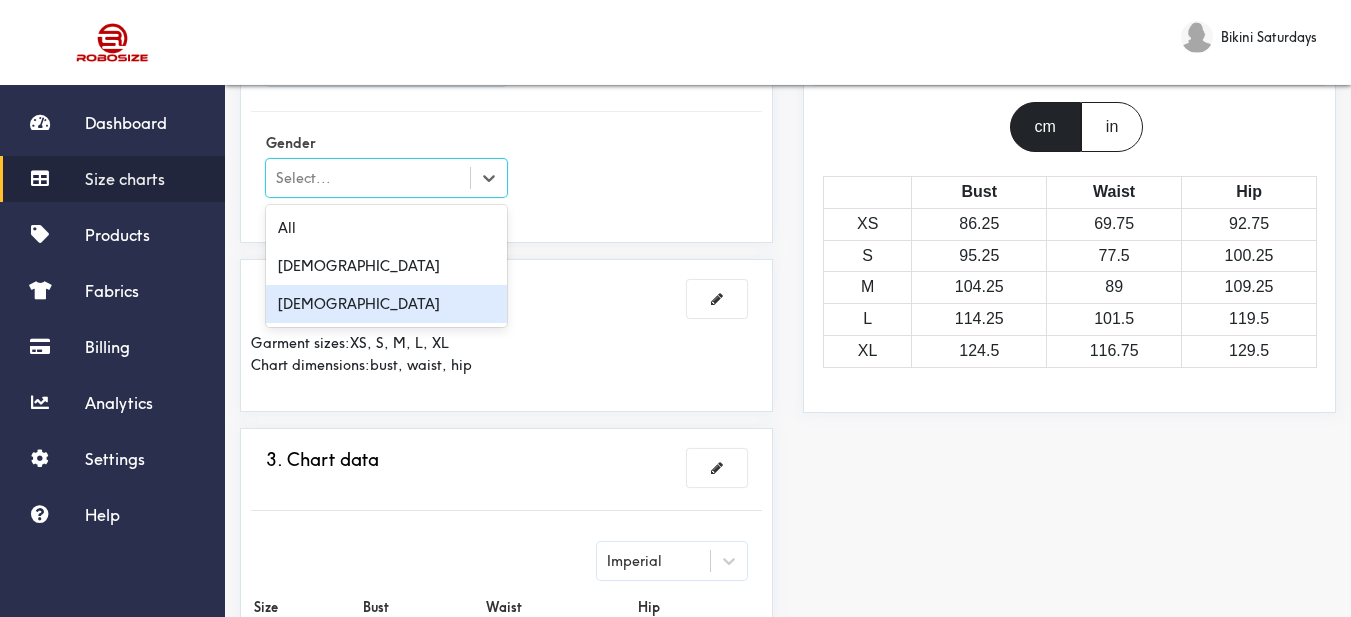 click on "[DEMOGRAPHIC_DATA]" at bounding box center [386, 304] 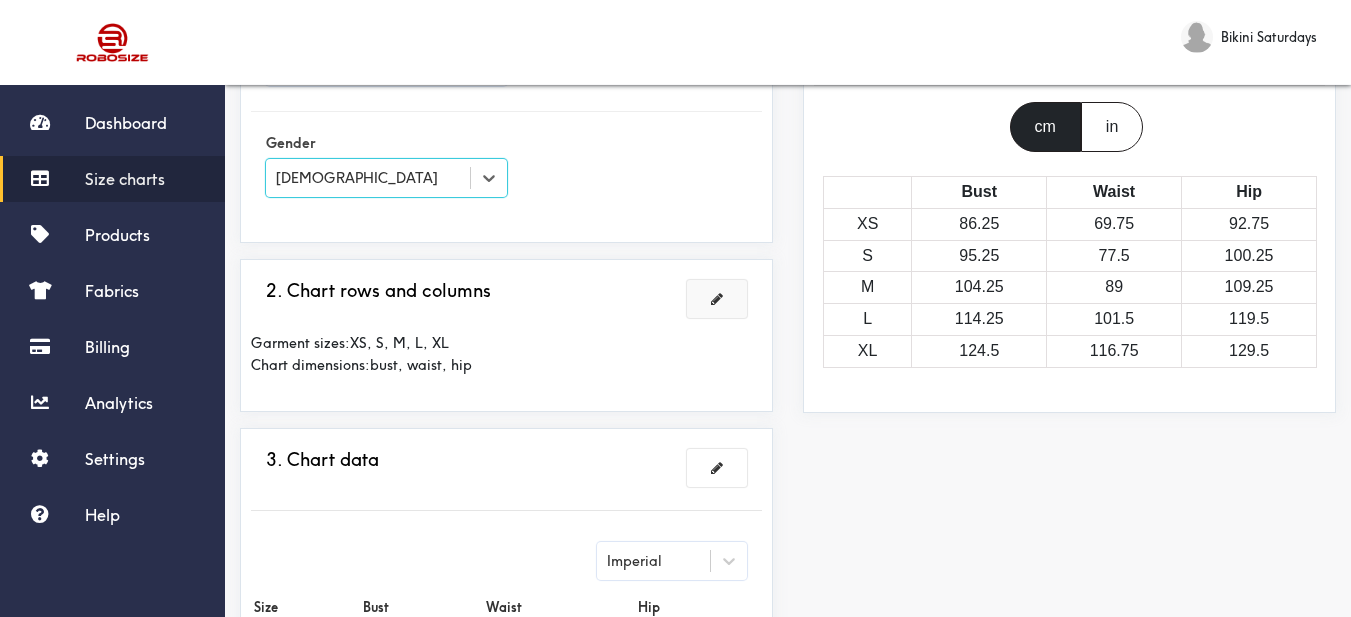 click at bounding box center [717, 299] 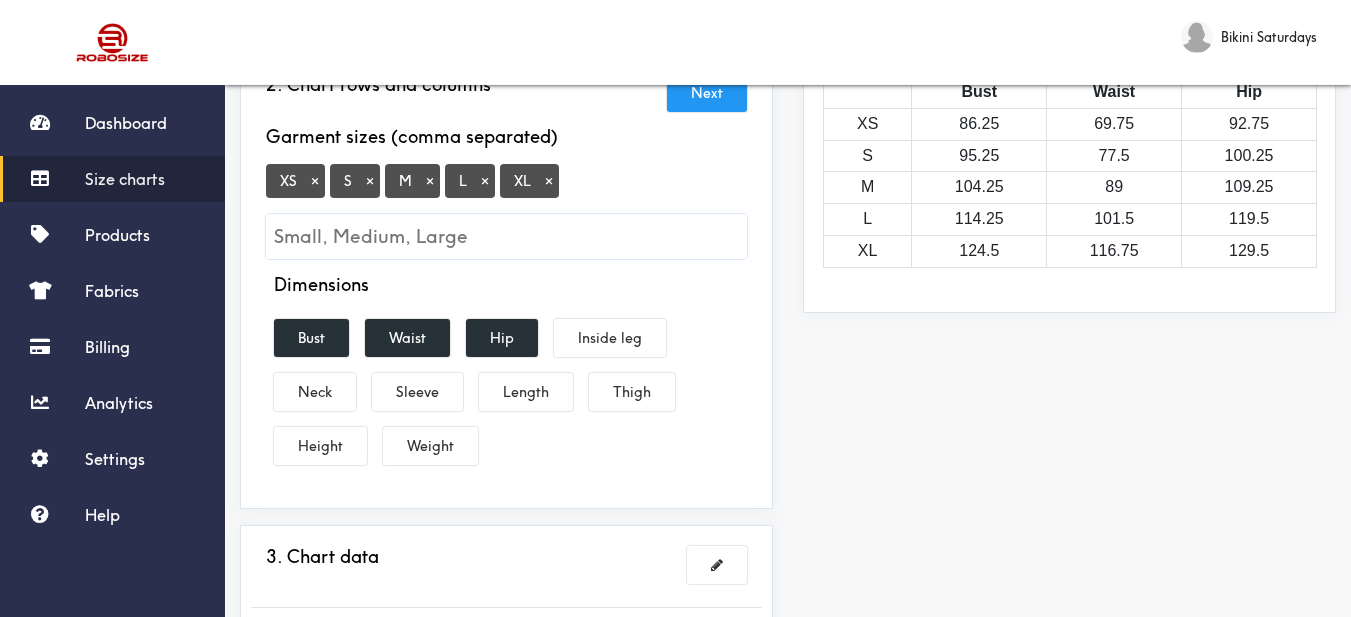 scroll, scrollTop: 200, scrollLeft: 0, axis: vertical 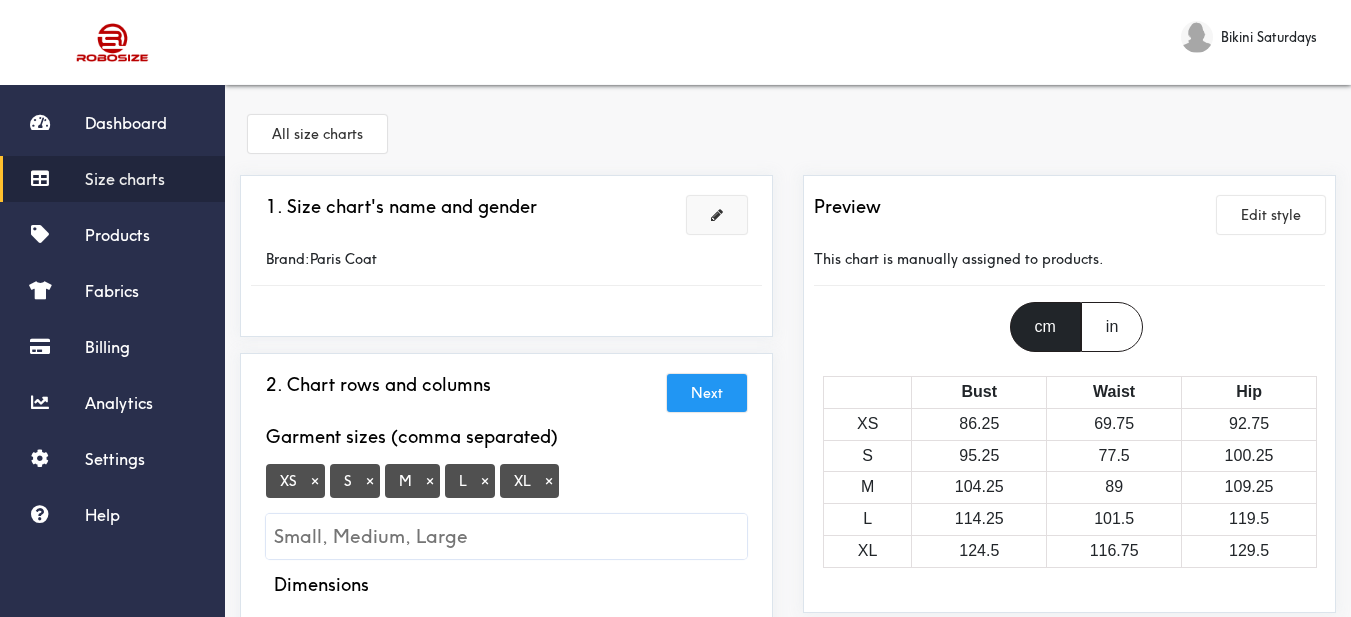 click at bounding box center [717, 215] 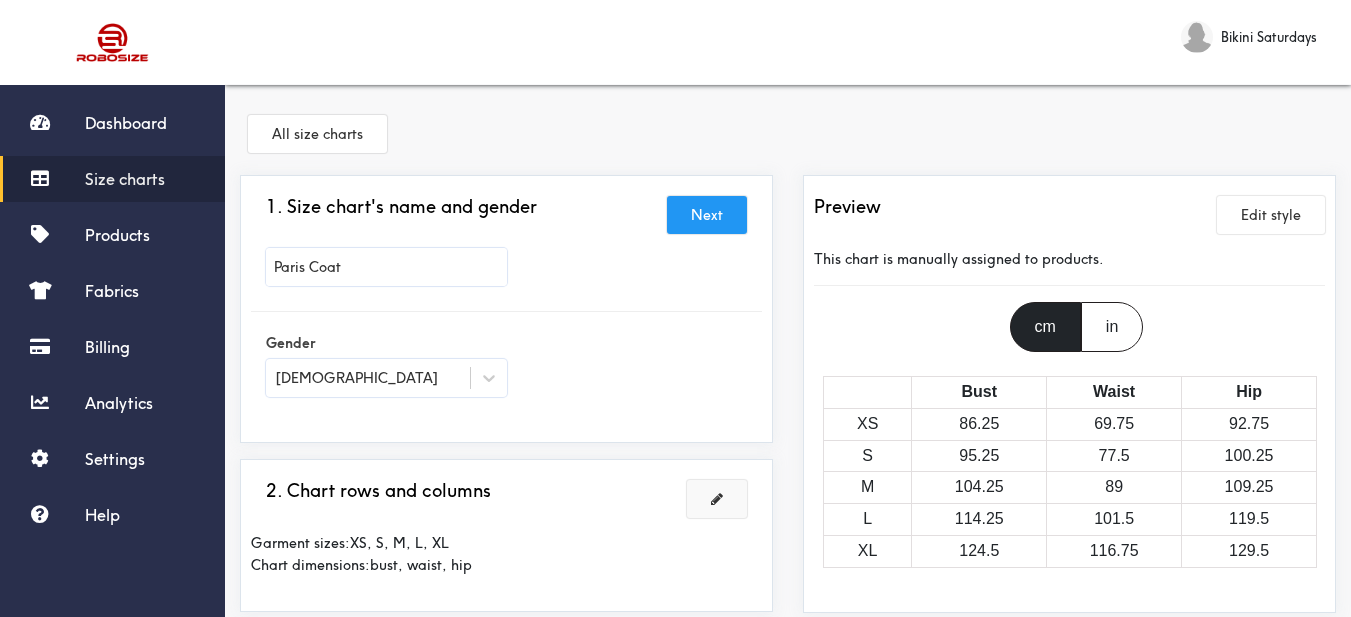 click on "Paris Coat" at bounding box center [506, 272] 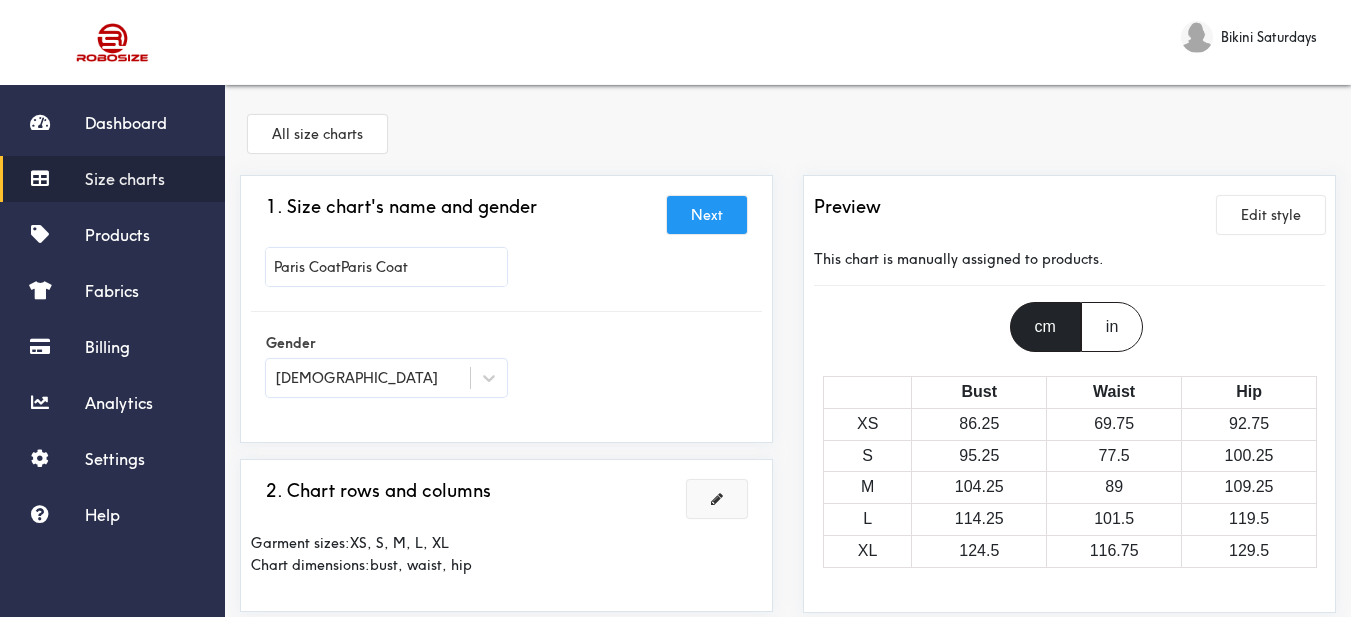 type on "Paris CoatParis Coat" 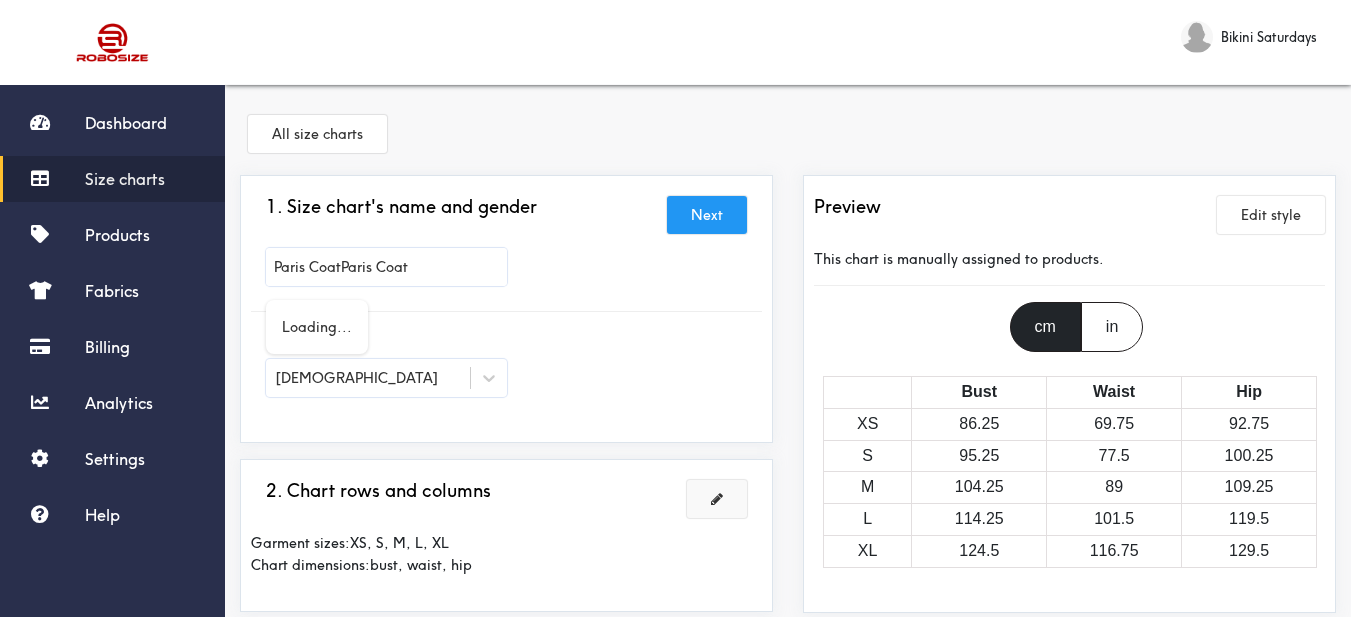 click at bounding box center (675, 308) 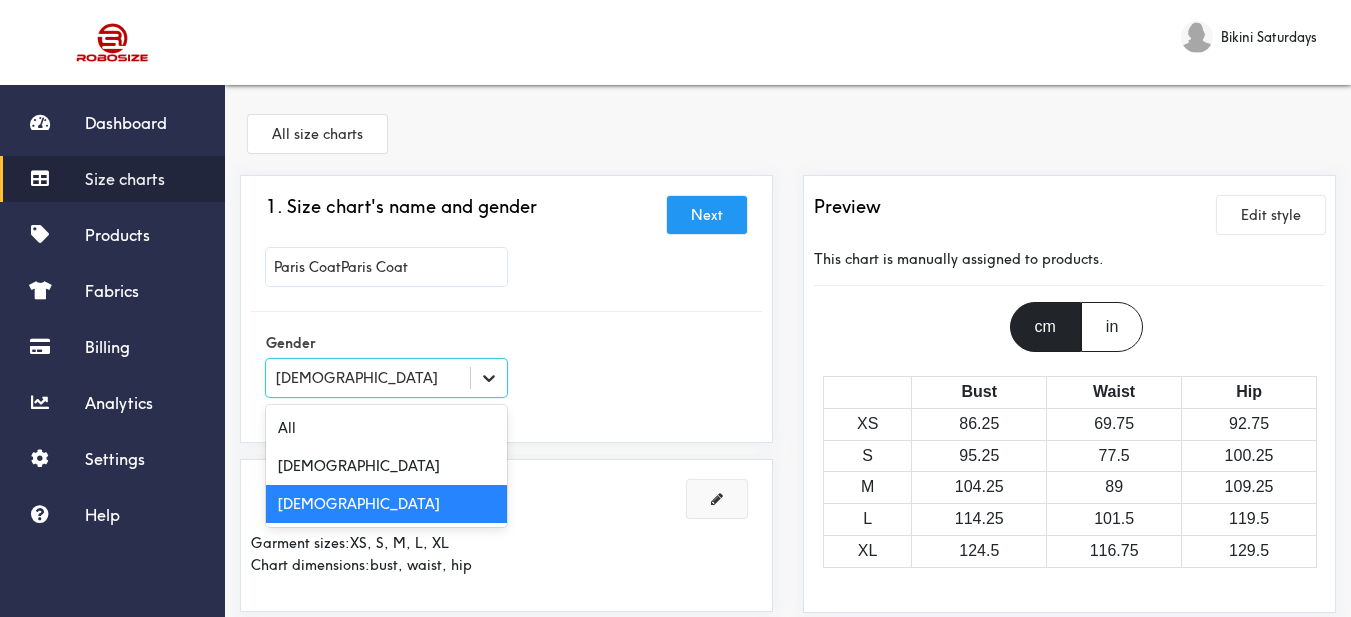 drag, startPoint x: 500, startPoint y: 381, endPoint x: 478, endPoint y: 357, distance: 32.55764 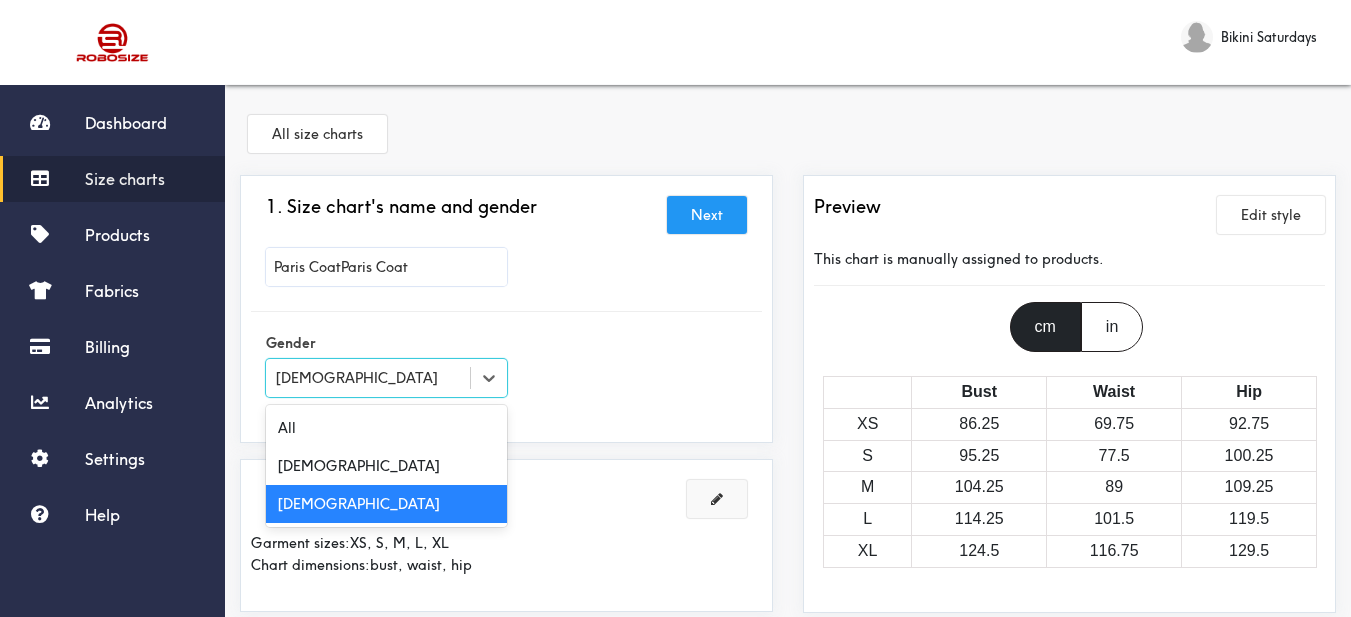 click at bounding box center [489, 378] 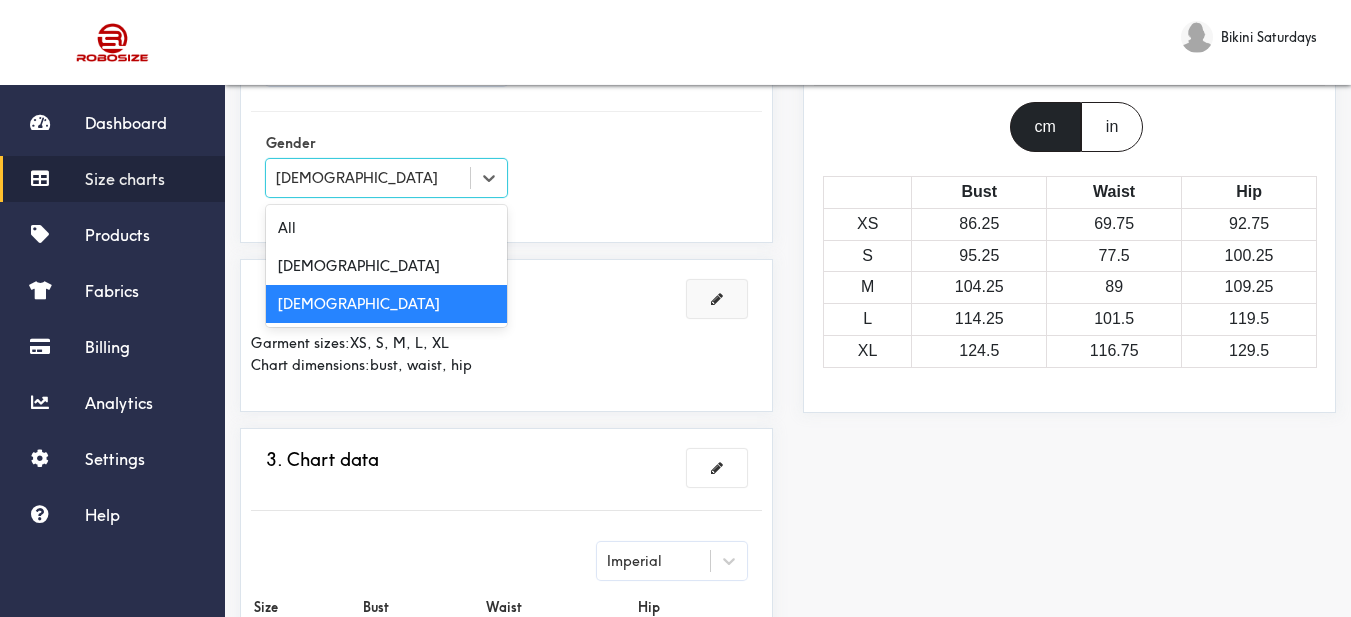 click on "[DEMOGRAPHIC_DATA]" at bounding box center [386, 304] 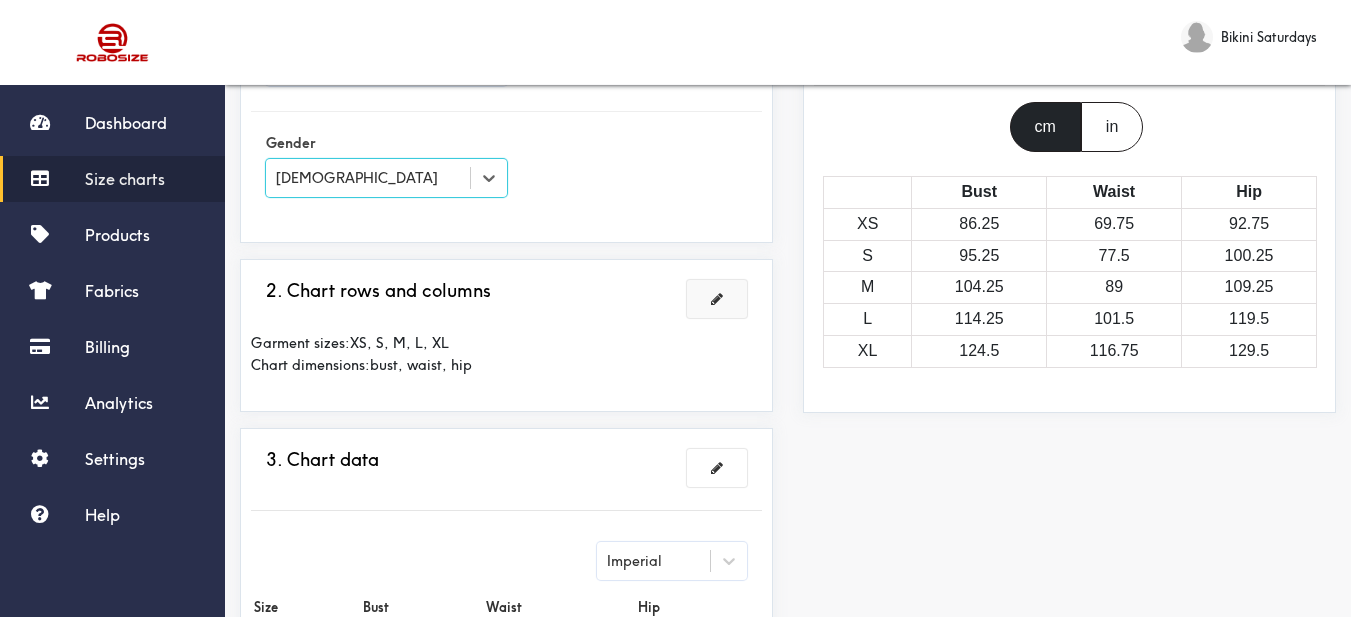 drag, startPoint x: 539, startPoint y: 244, endPoint x: 554, endPoint y: 242, distance: 15.132746 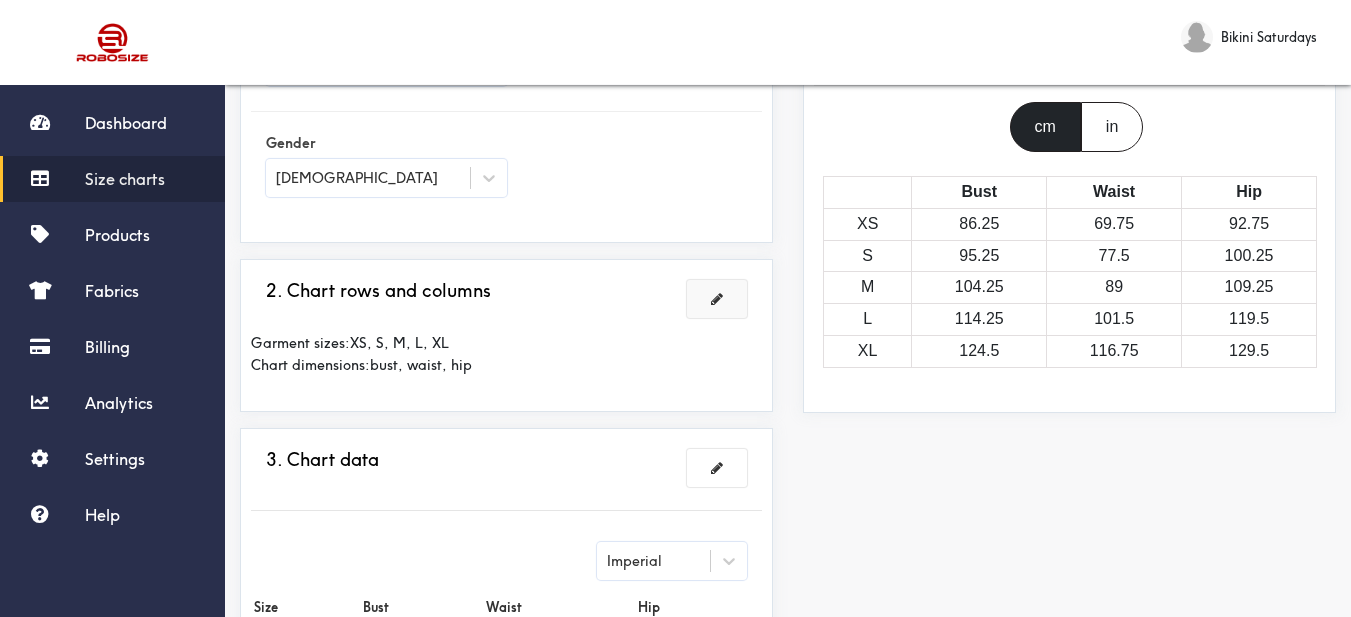click at bounding box center [717, 299] 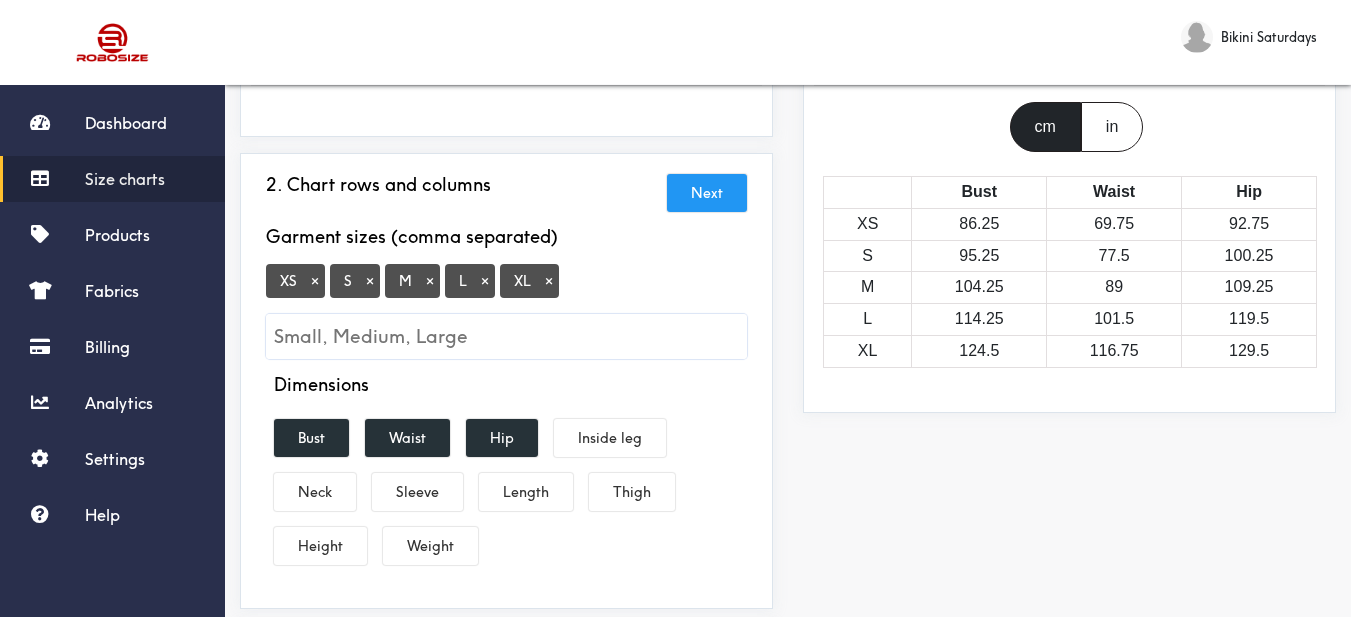 scroll, scrollTop: 300, scrollLeft: 0, axis: vertical 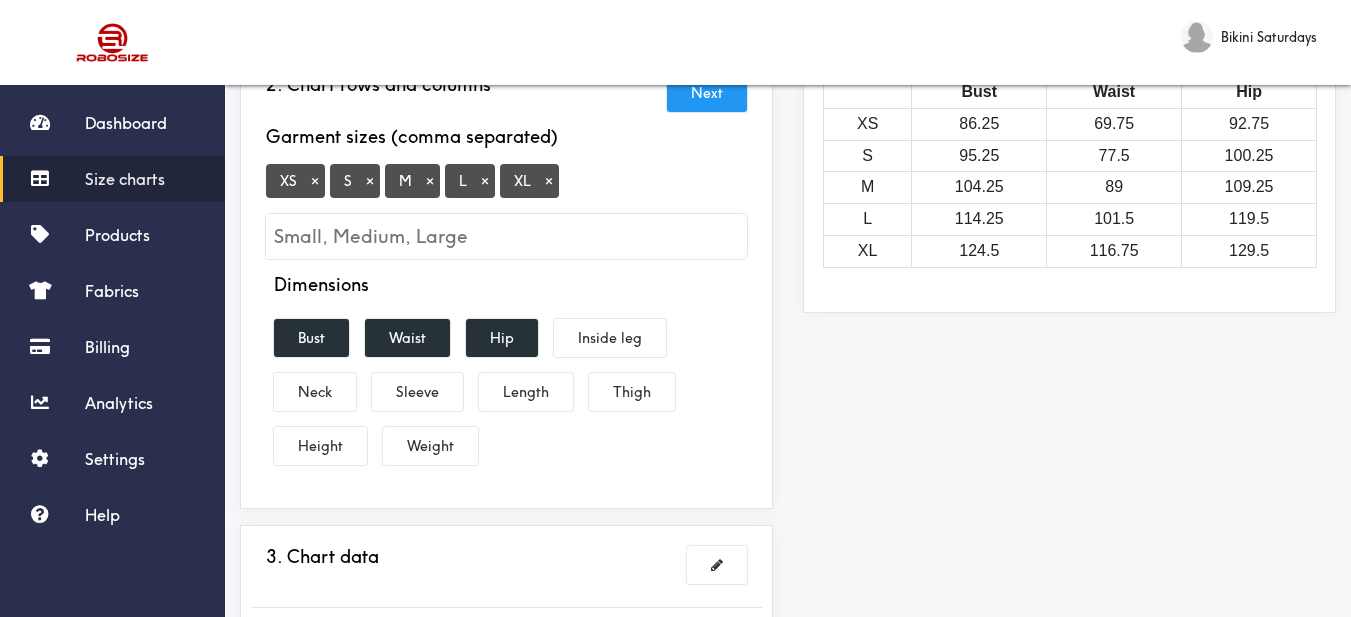 click on "×" at bounding box center (315, 181) 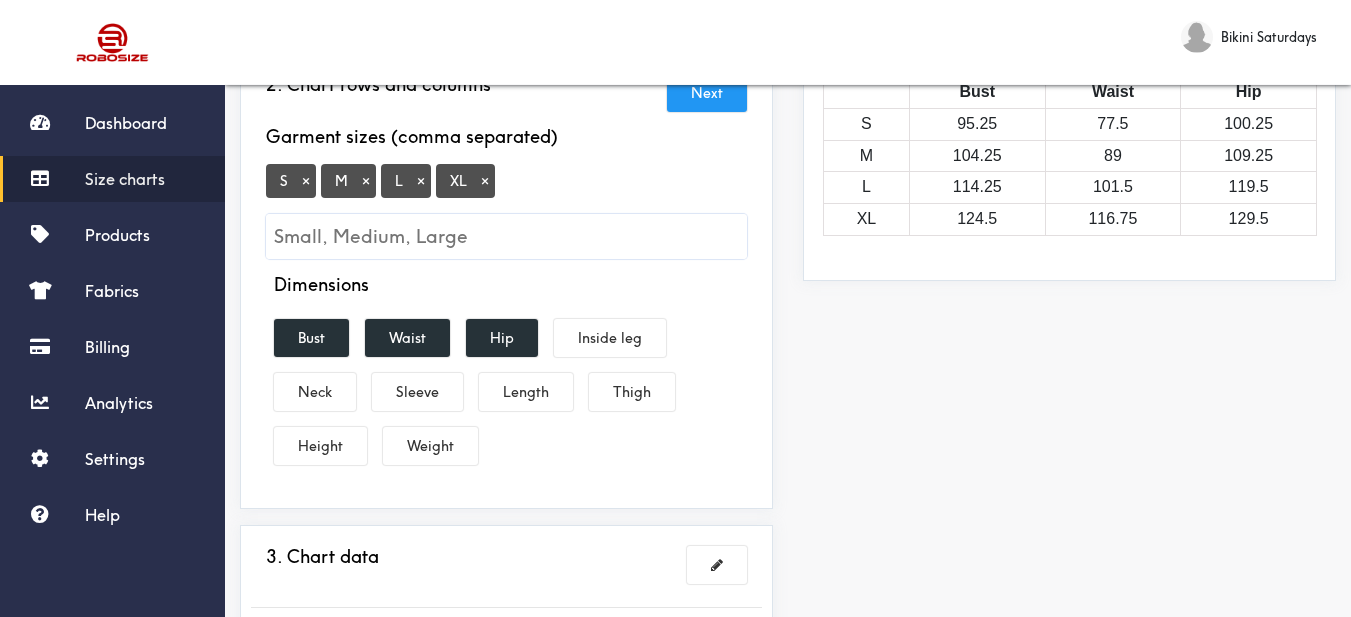 click on "×" at bounding box center (485, 181) 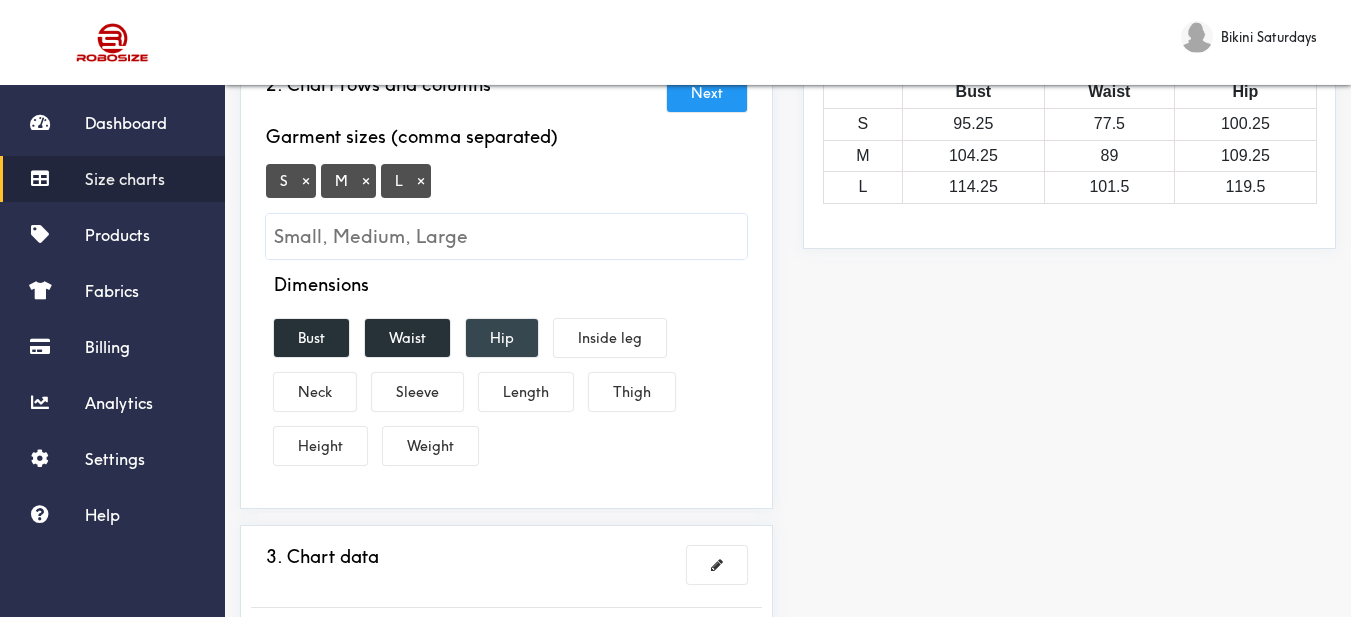 click on "Hip" at bounding box center (502, 338) 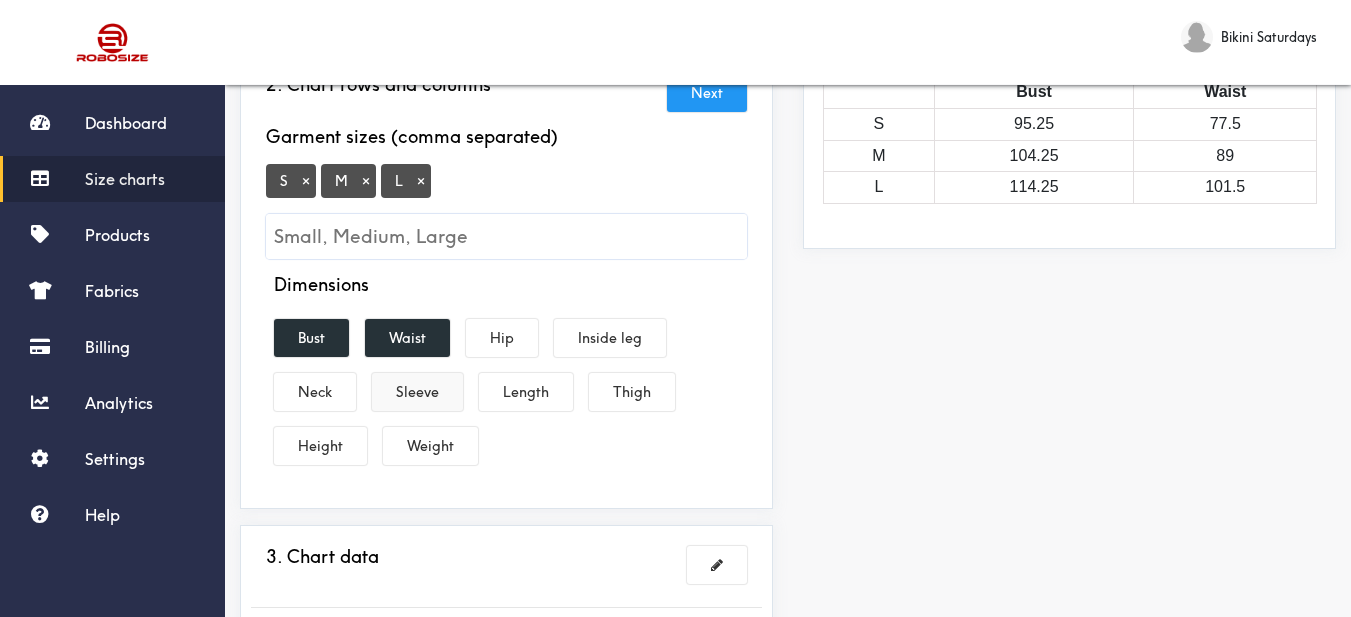 drag, startPoint x: 428, startPoint y: 394, endPoint x: 452, endPoint y: 399, distance: 24.5153 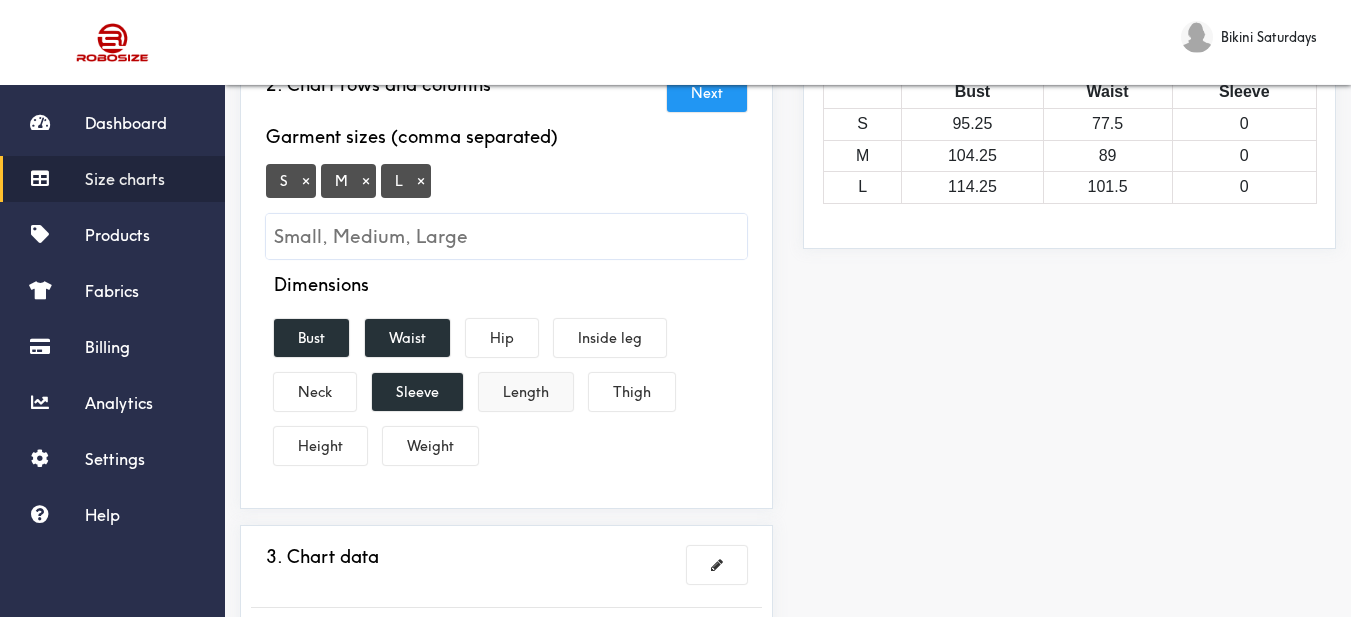 drag, startPoint x: 541, startPoint y: 407, endPoint x: 551, endPoint y: 409, distance: 10.198039 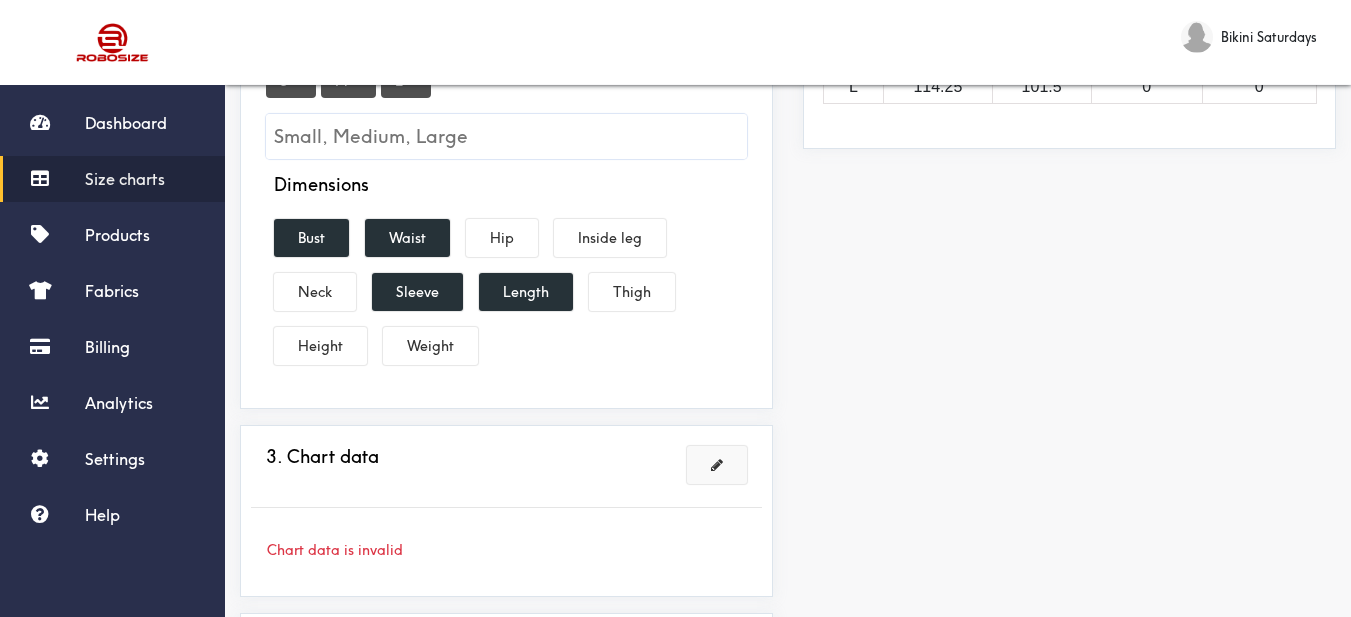 click at bounding box center (717, 465) 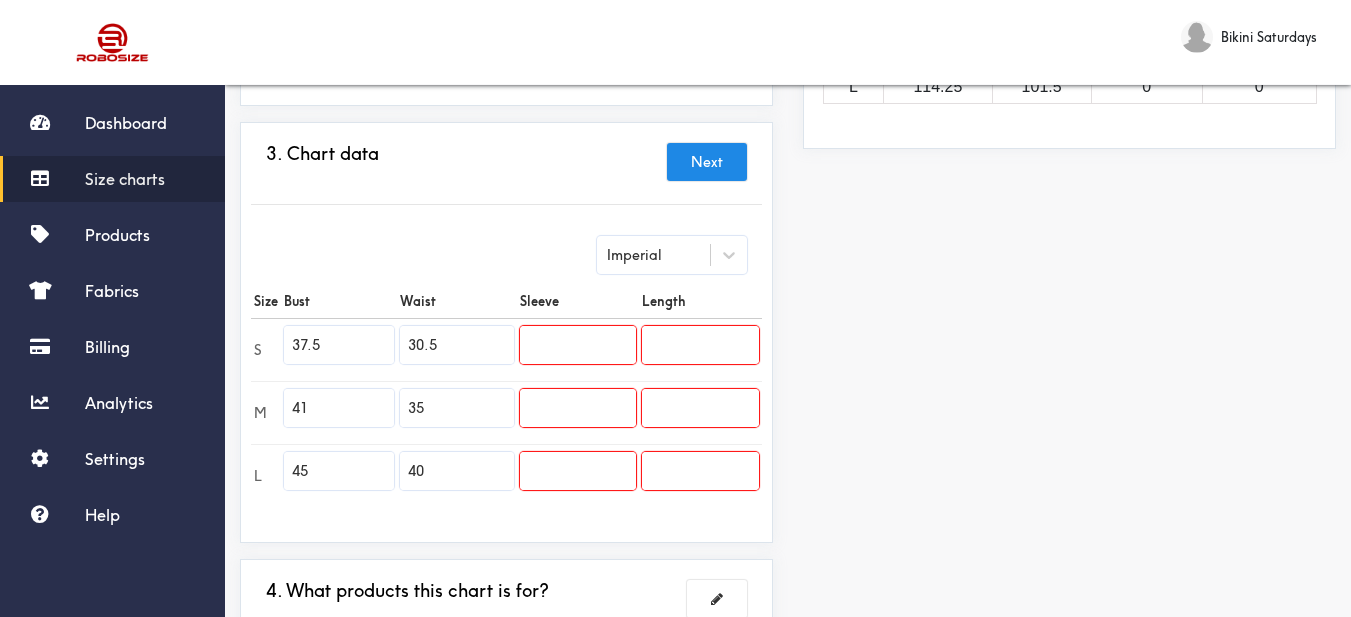 scroll, scrollTop: 500, scrollLeft: 0, axis: vertical 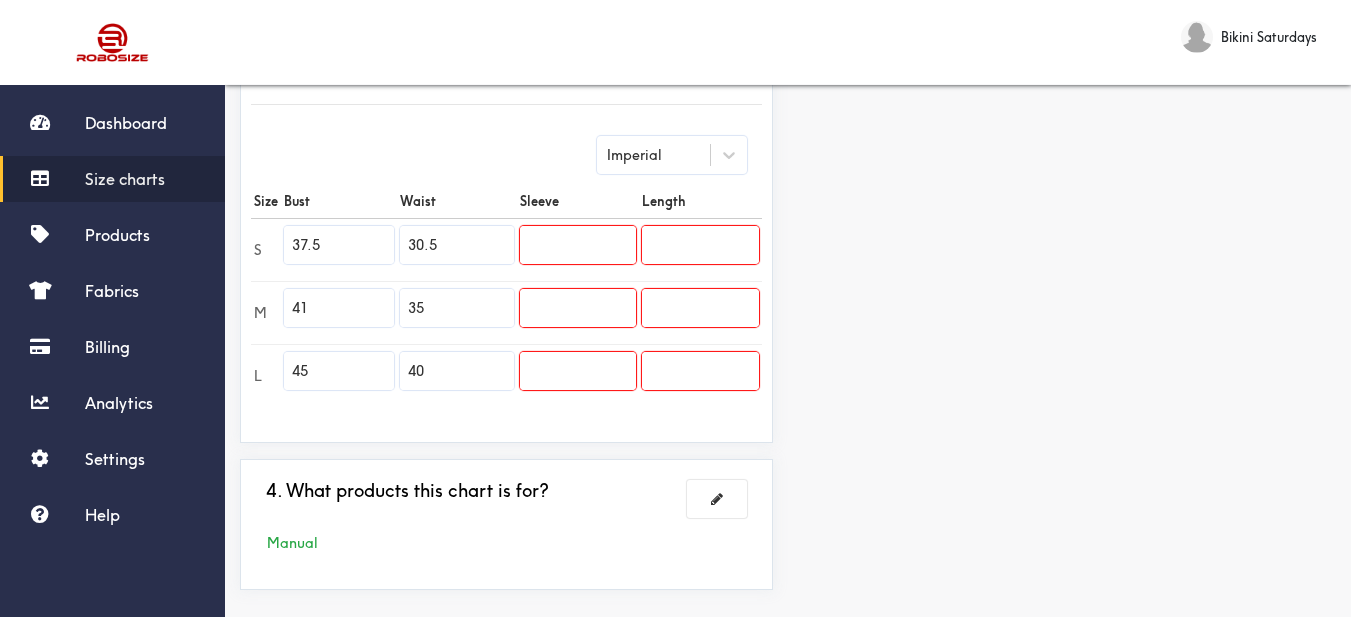 drag, startPoint x: 339, startPoint y: 246, endPoint x: 248, endPoint y: 223, distance: 93.8616 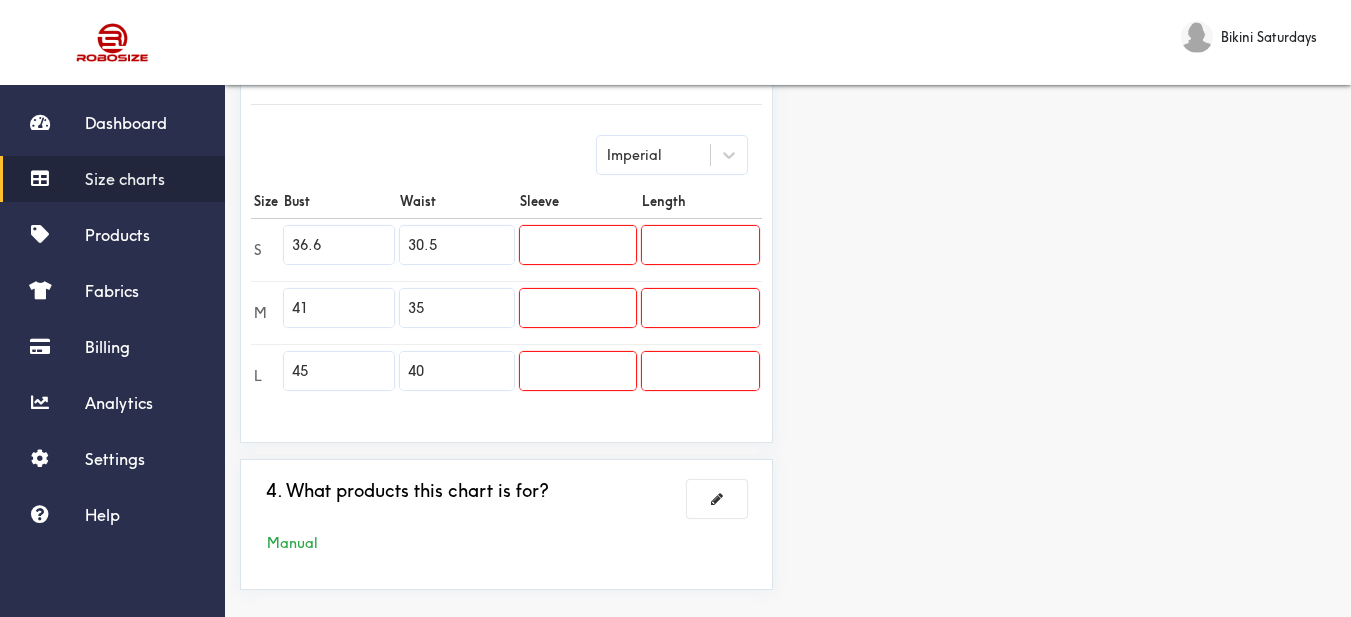type on "36.6" 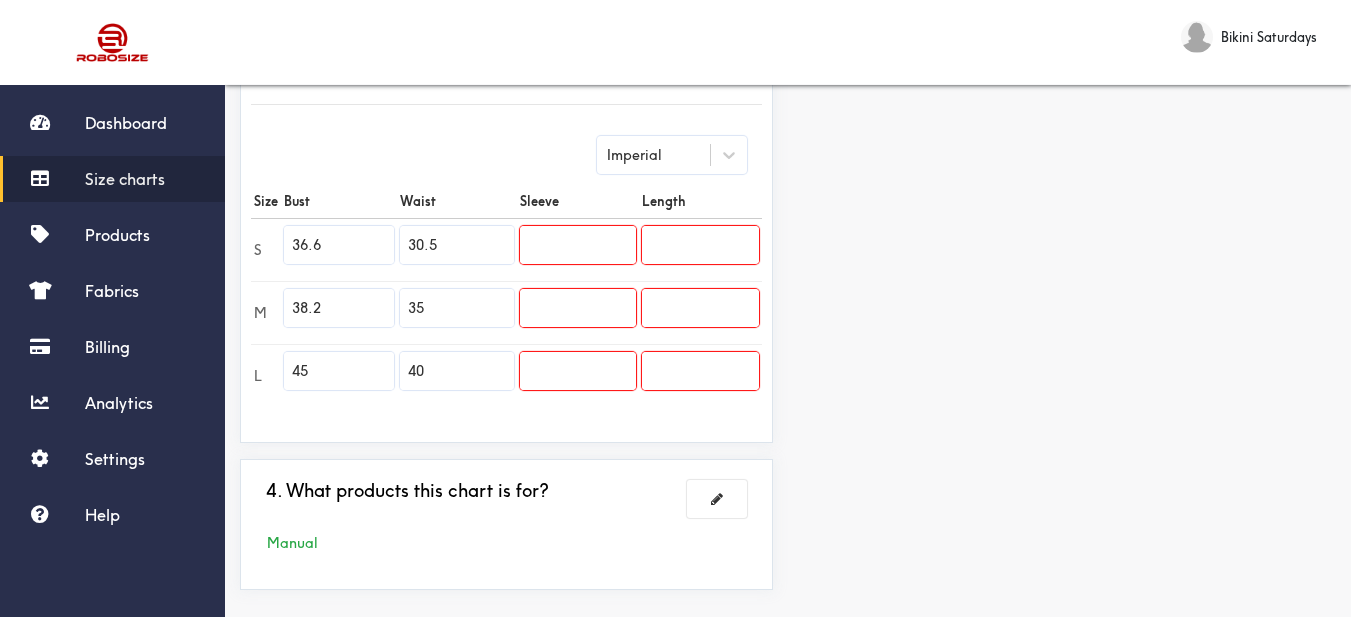 type on "38.2" 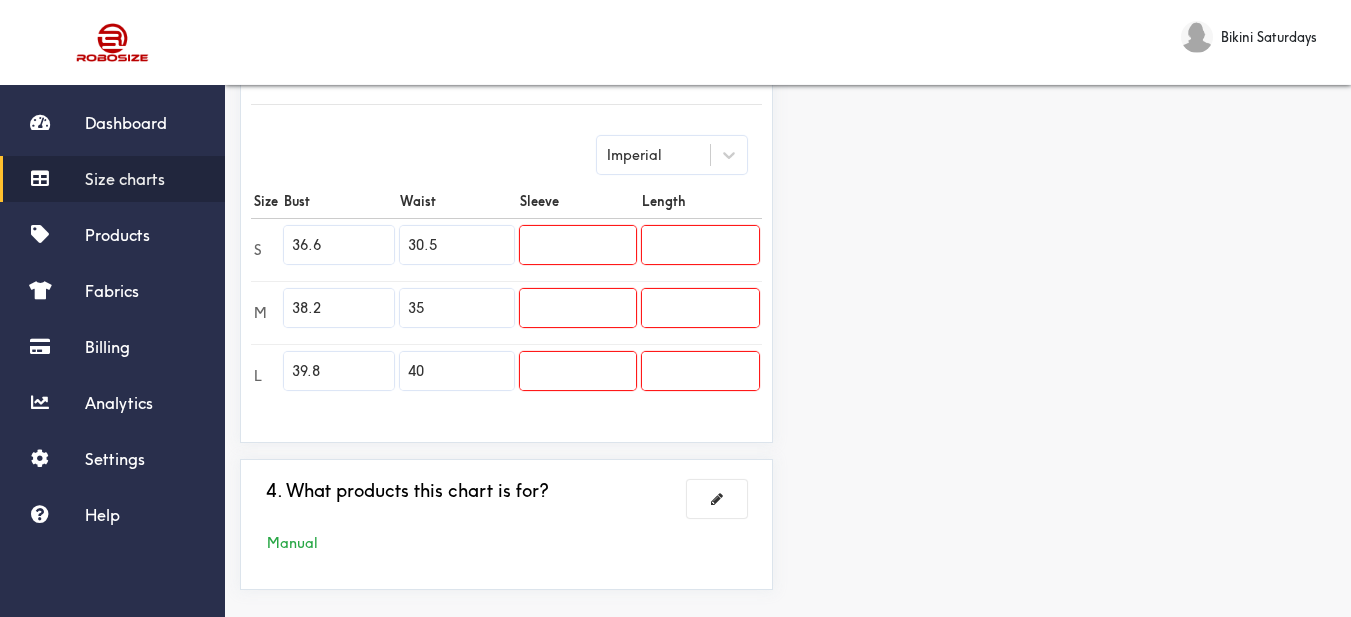 type on "39.8" 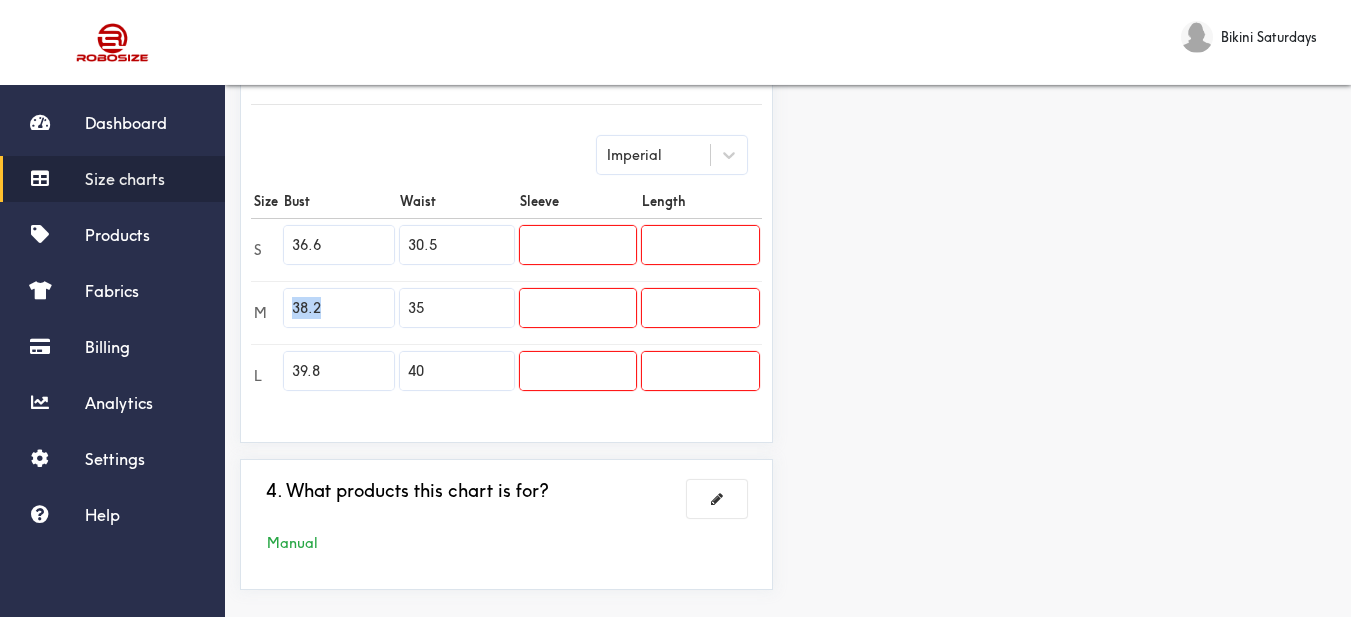 drag, startPoint x: 475, startPoint y: 287, endPoint x: 387, endPoint y: 288, distance: 88.005684 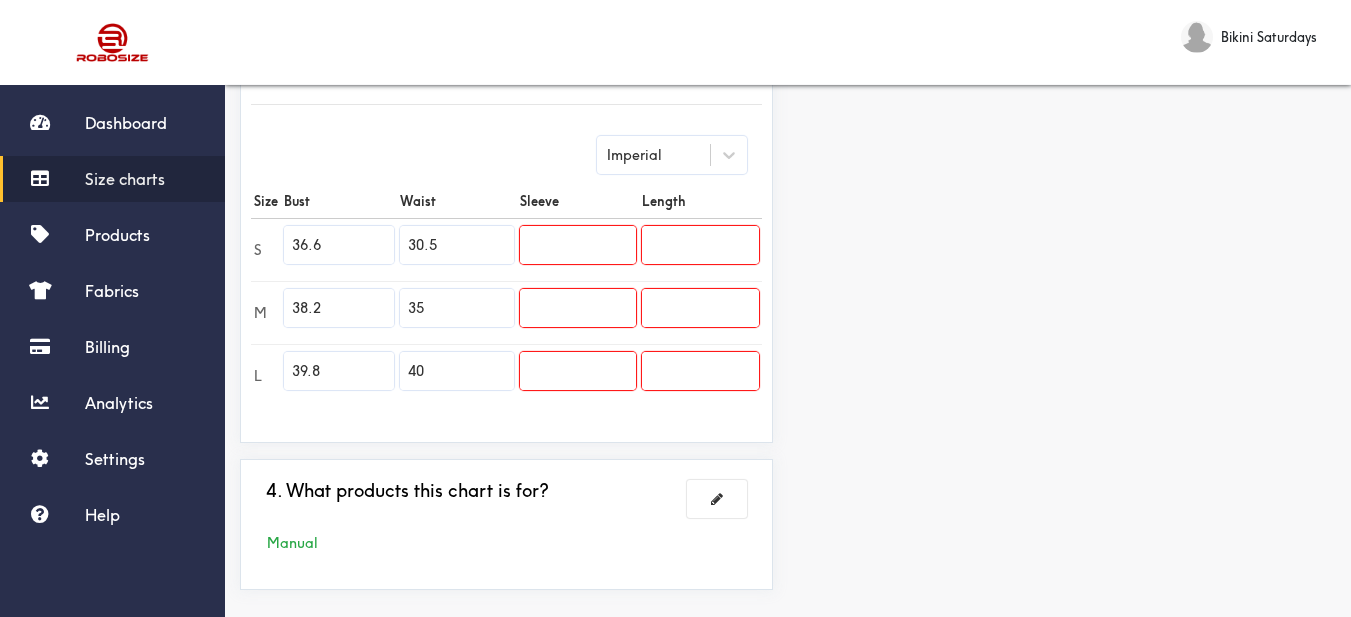 click on "30.5" at bounding box center [457, 249] 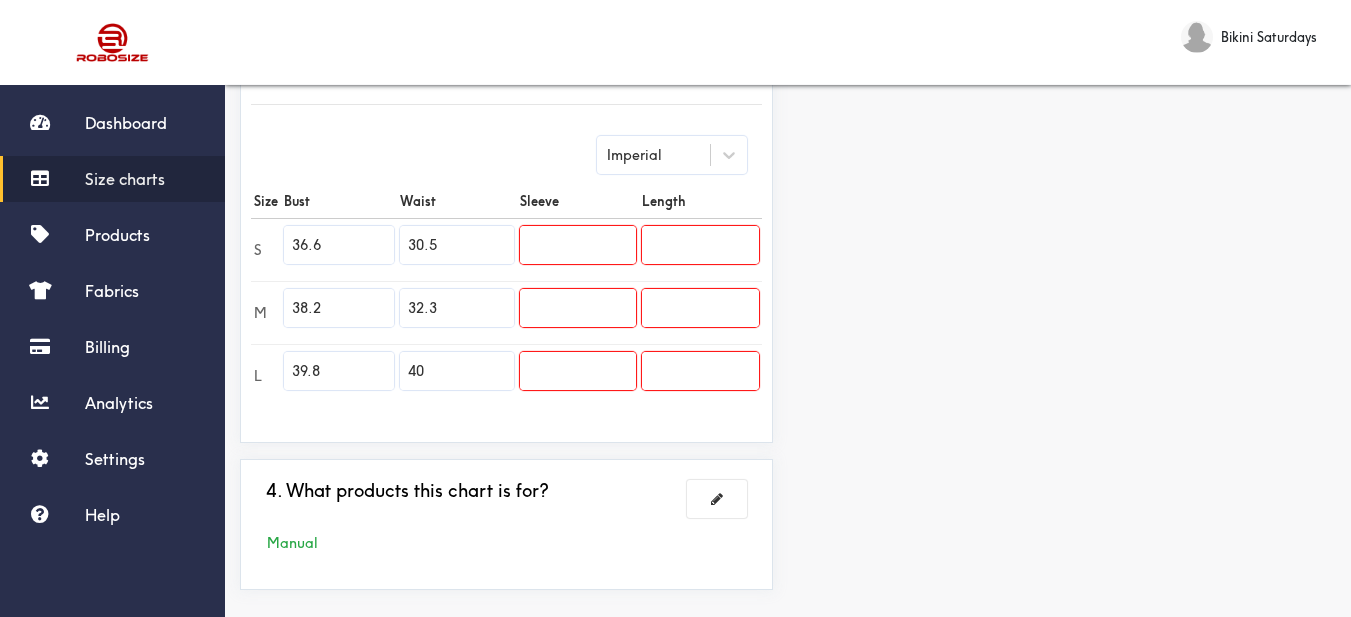 type on "32.3" 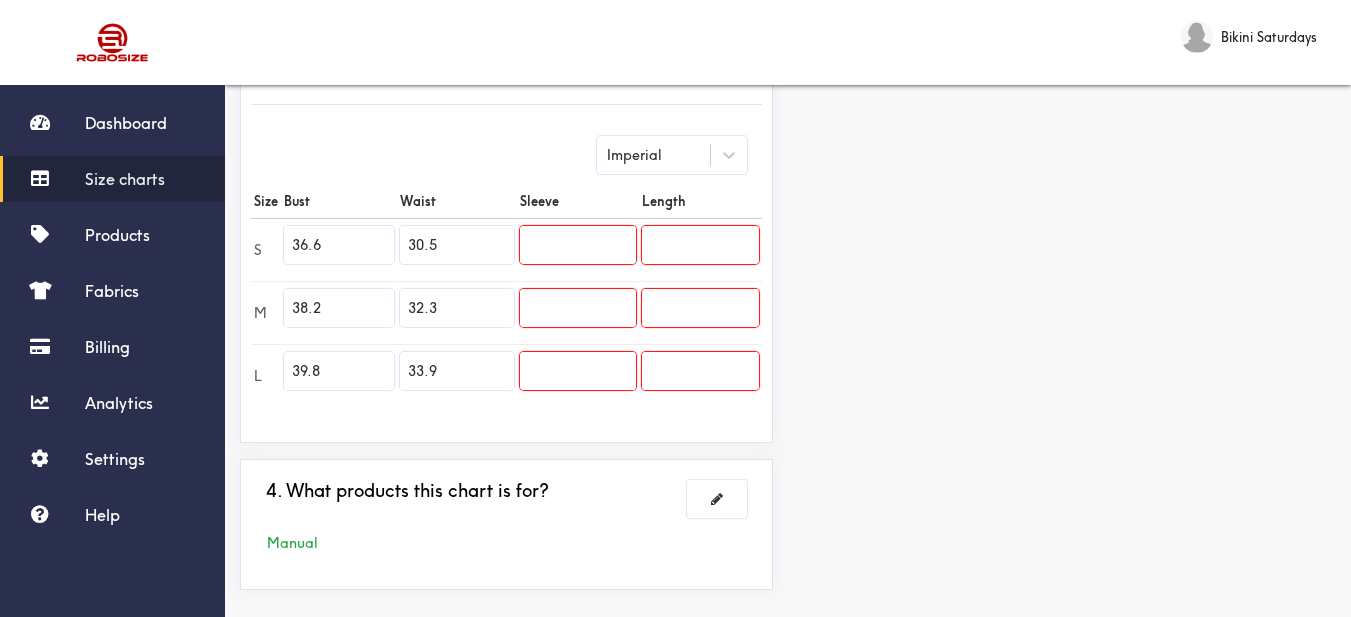 type on "33.9" 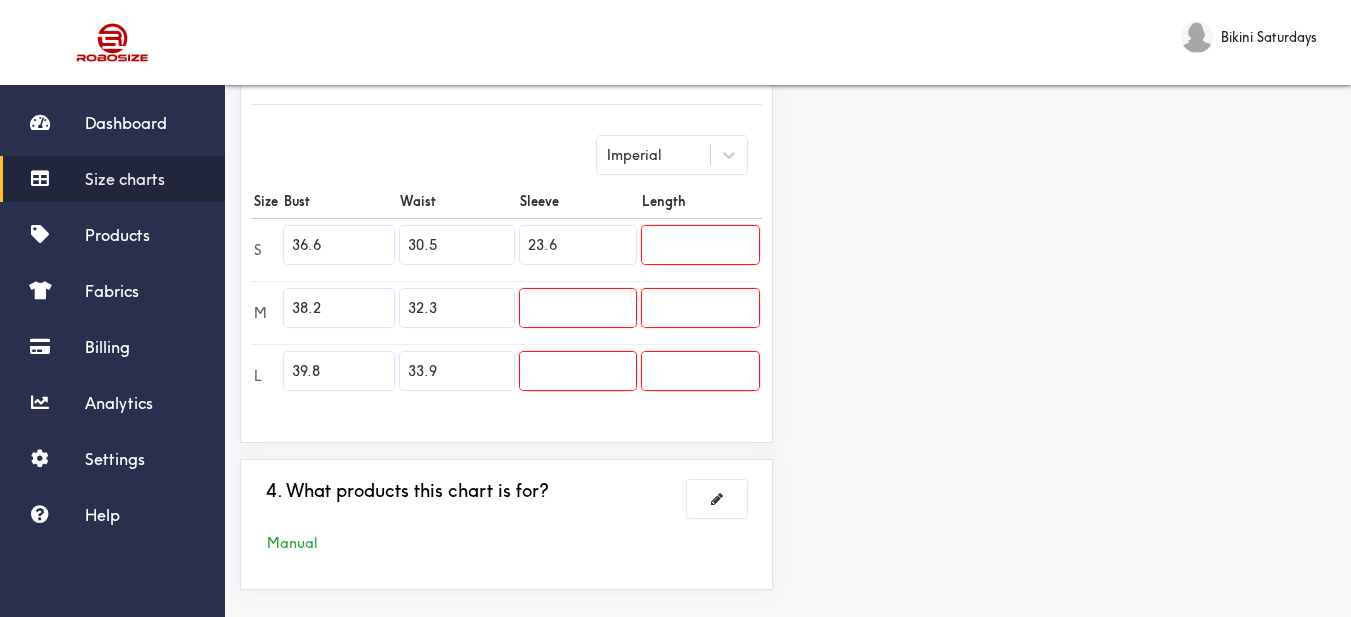 type on "23.6" 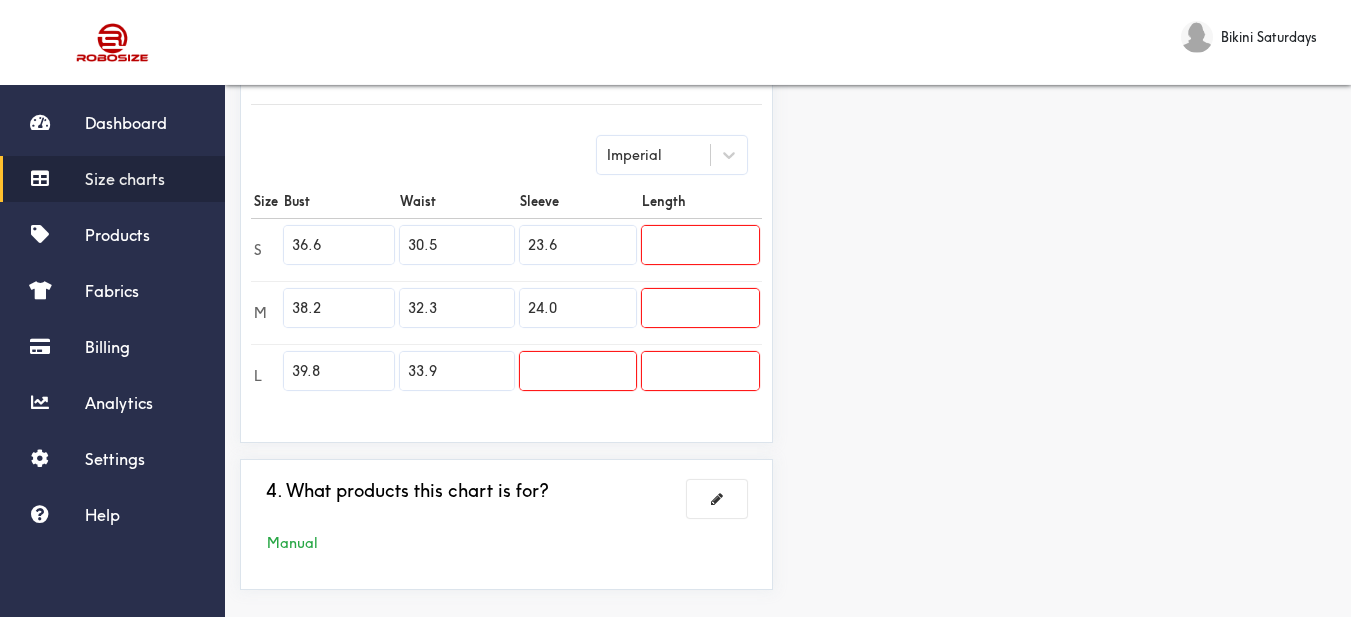 type on "24.0" 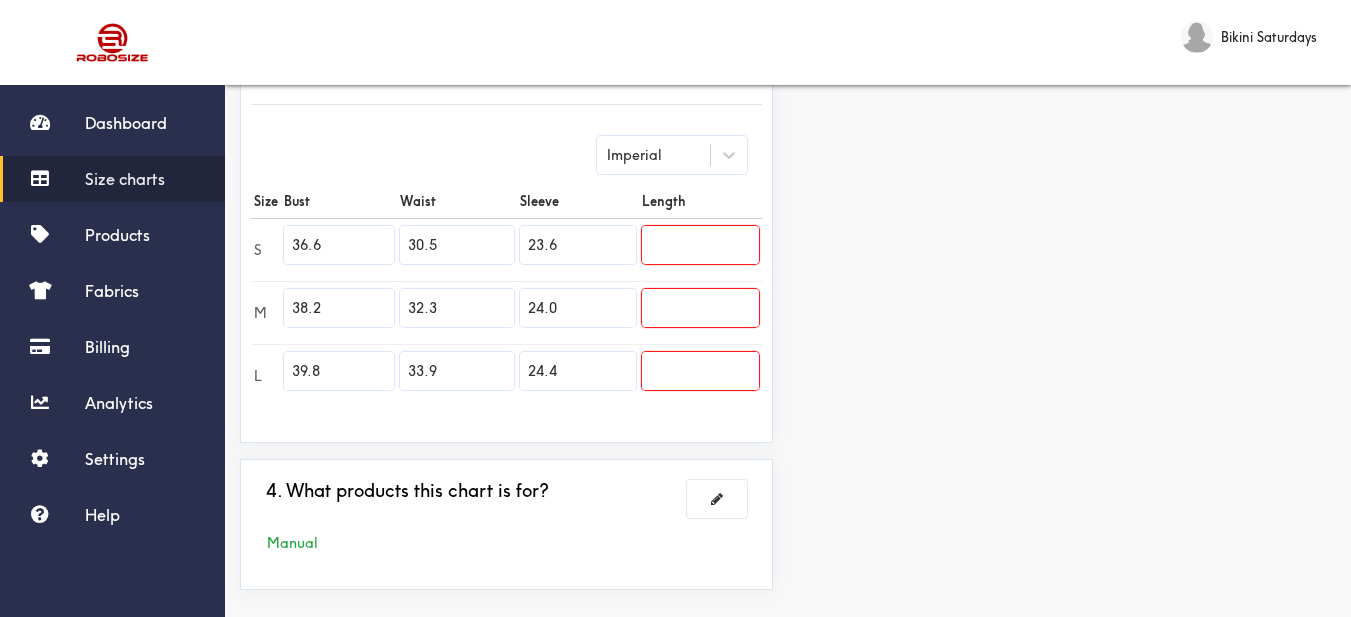 type on "24.4" 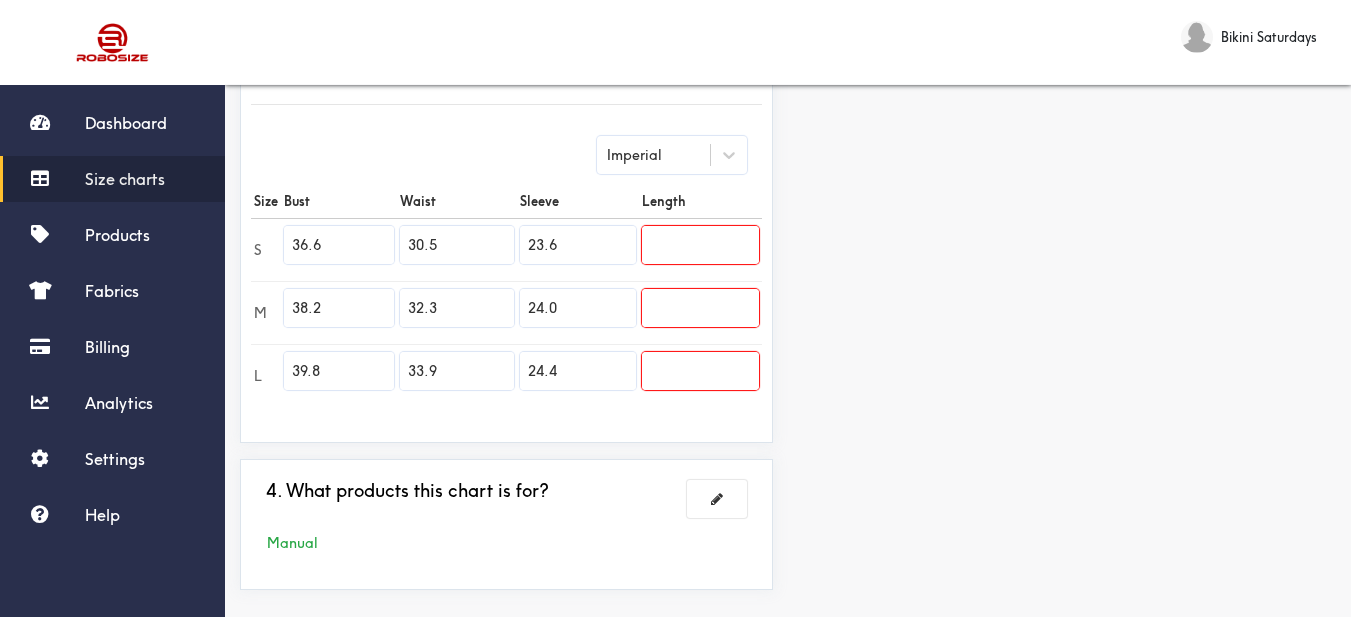 paste on "39.4" 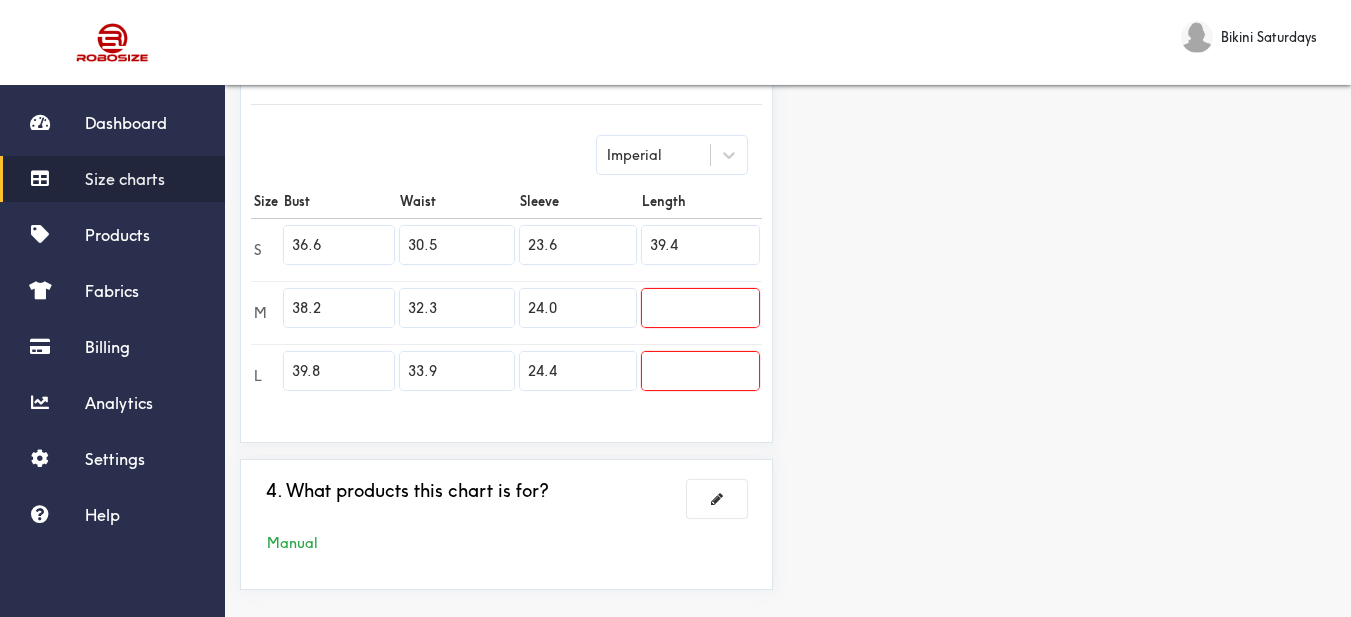type on "39.4" 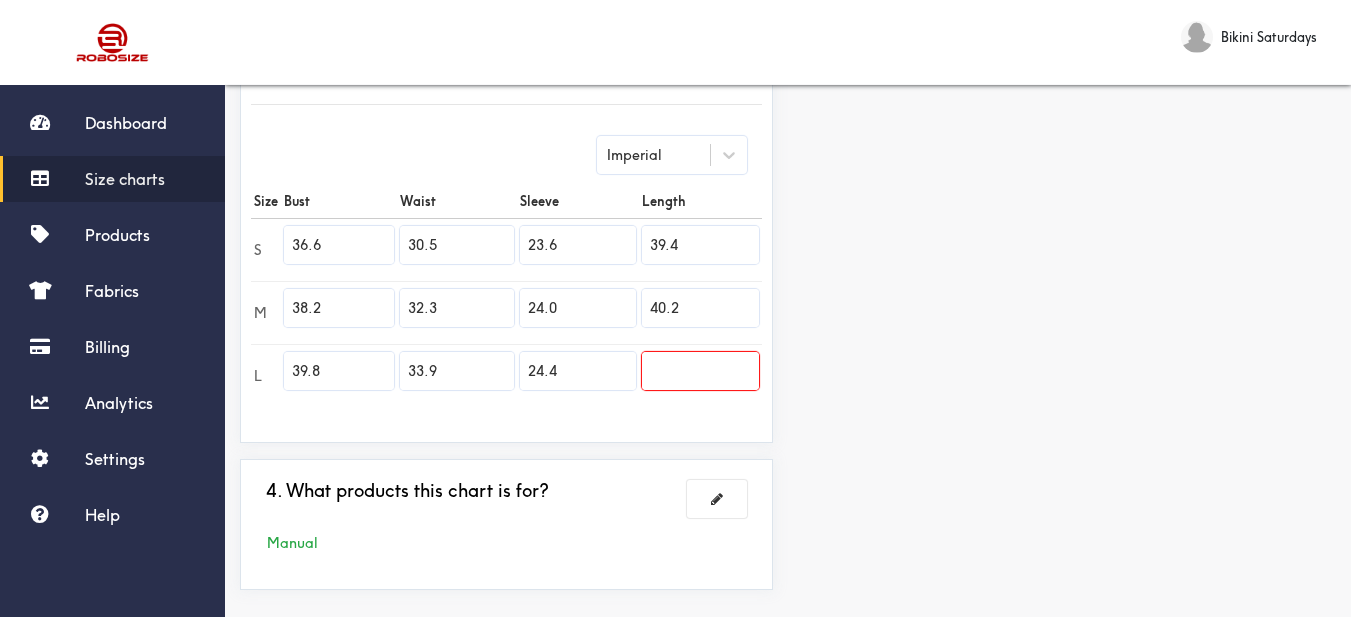 type on "40.2" 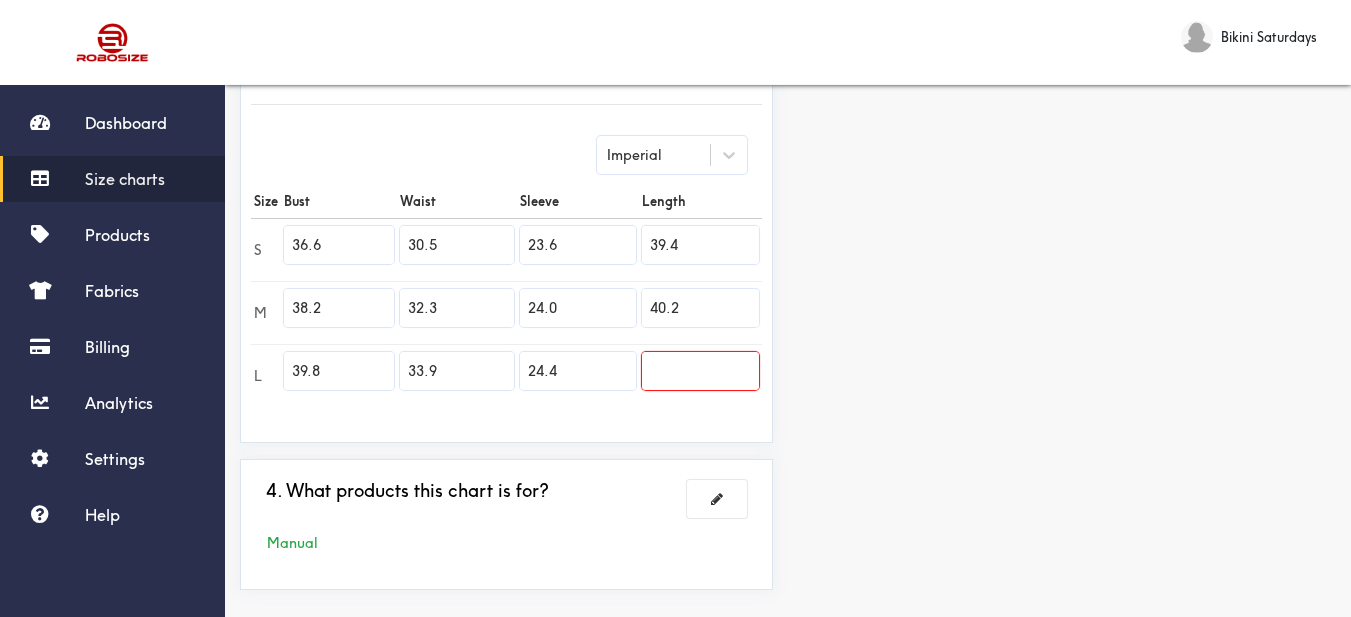click at bounding box center [700, 371] 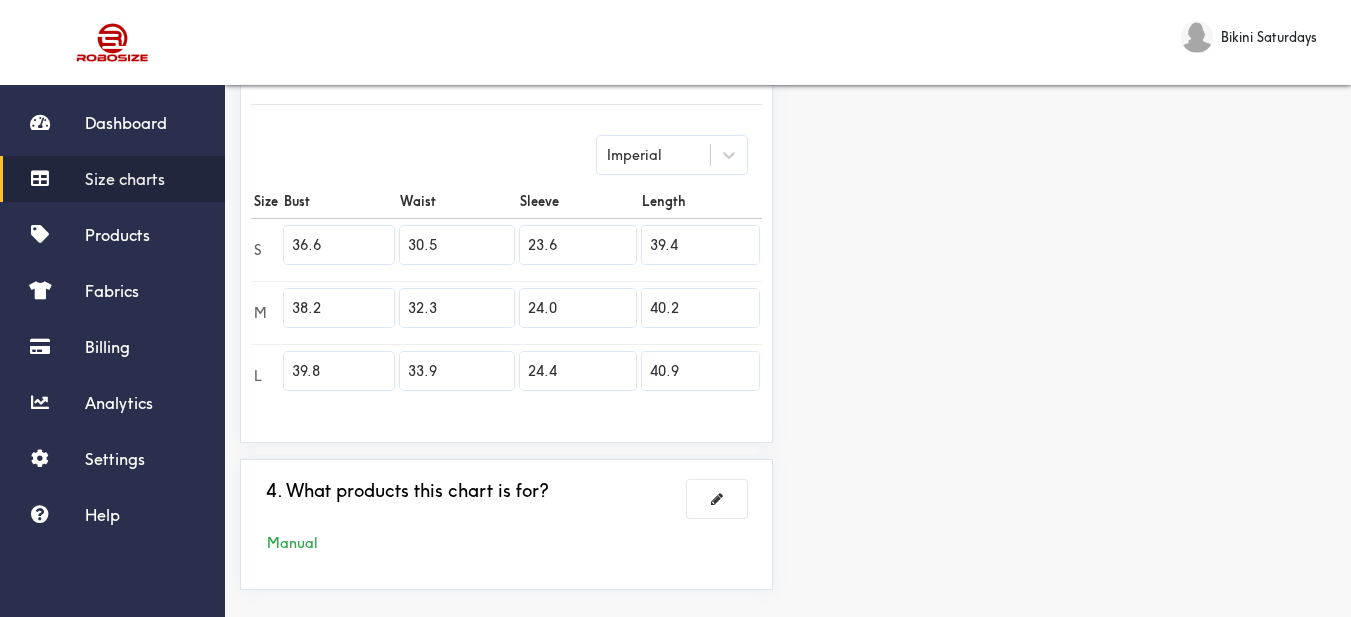 type on "40.9" 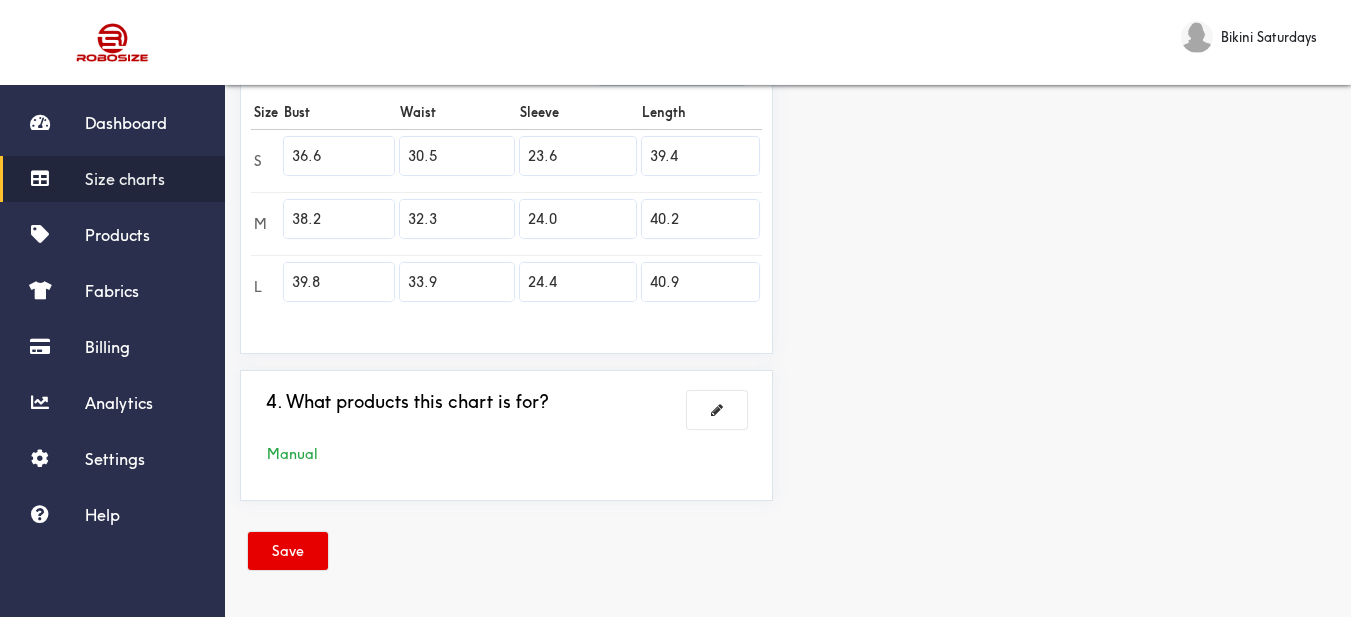 drag, startPoint x: 286, startPoint y: 552, endPoint x: 302, endPoint y: 510, distance: 44.94441 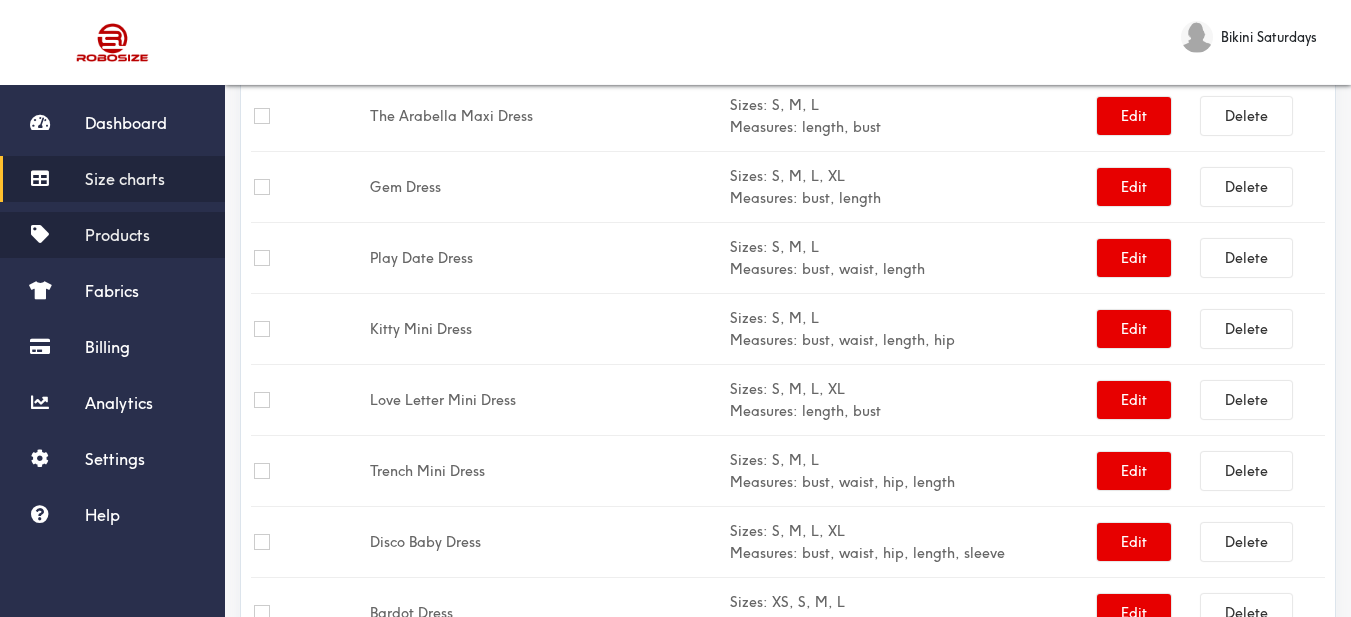 click on "Products" at bounding box center [117, 235] 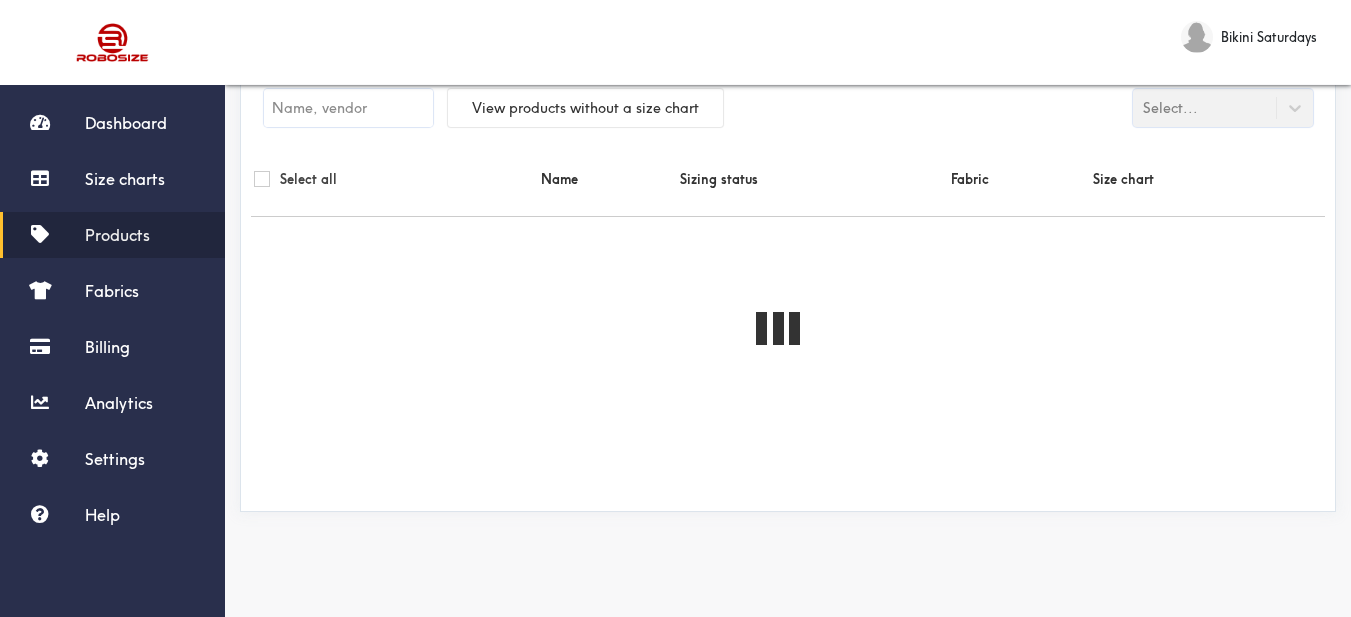 scroll, scrollTop: 0, scrollLeft: 0, axis: both 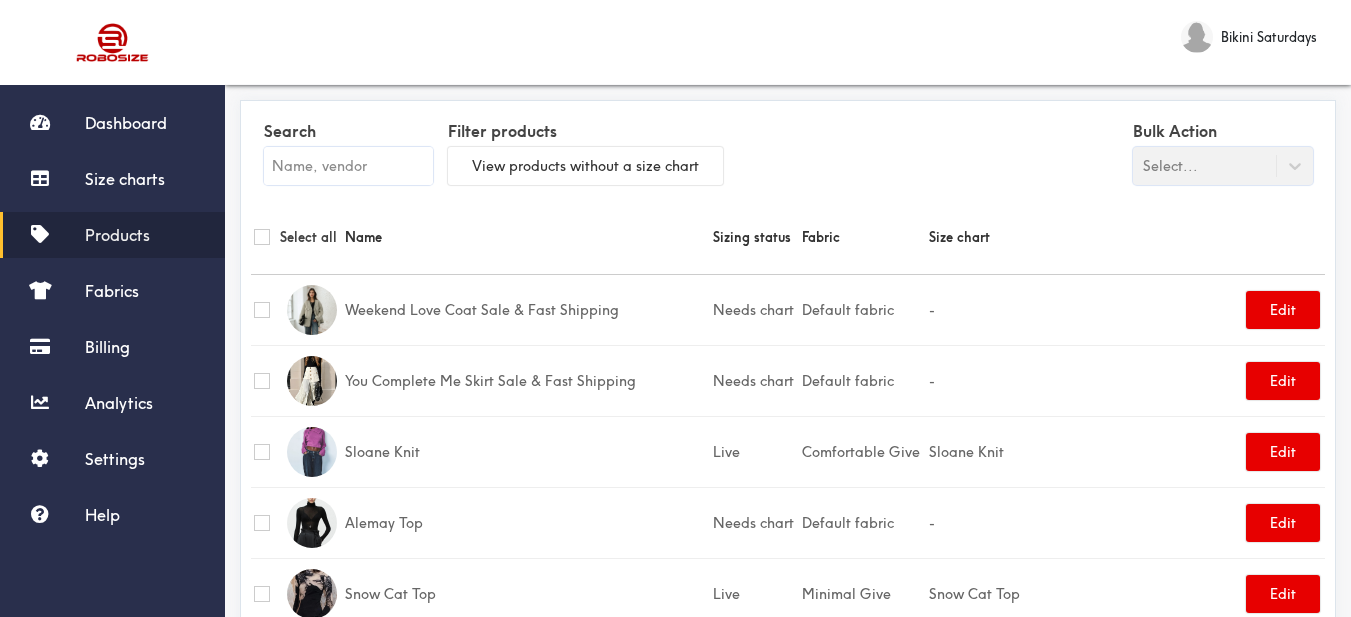 click at bounding box center [348, 166] 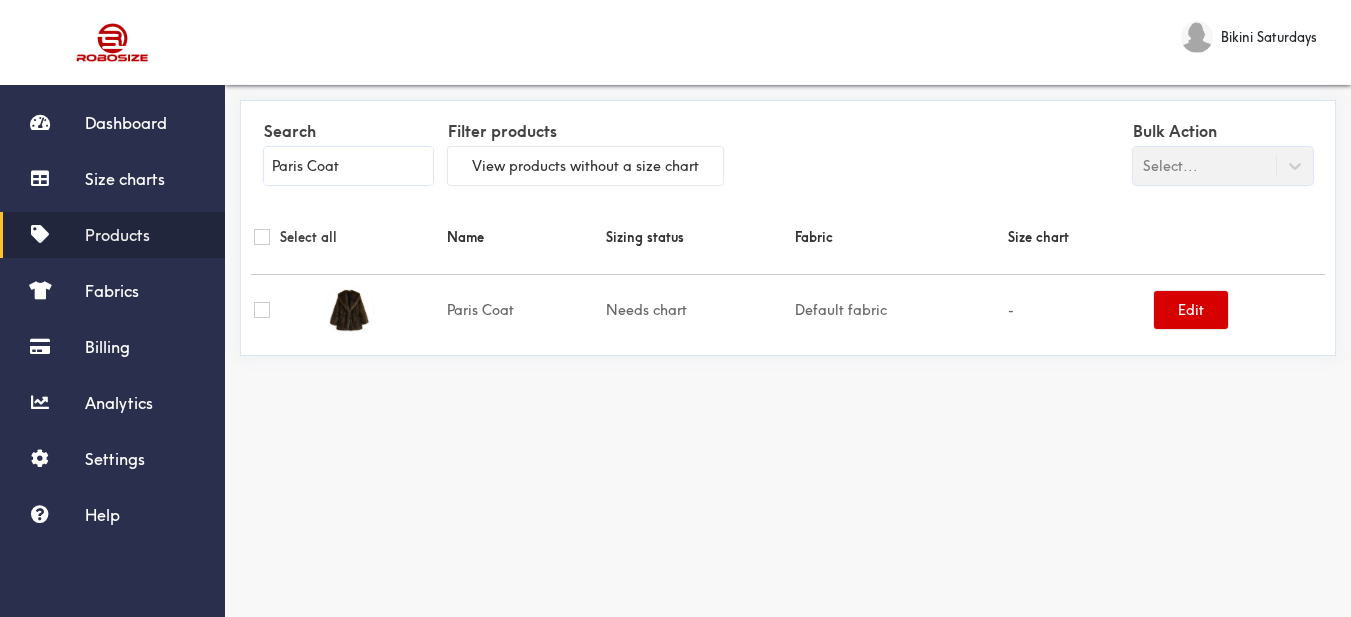 type on "Paris Coat" 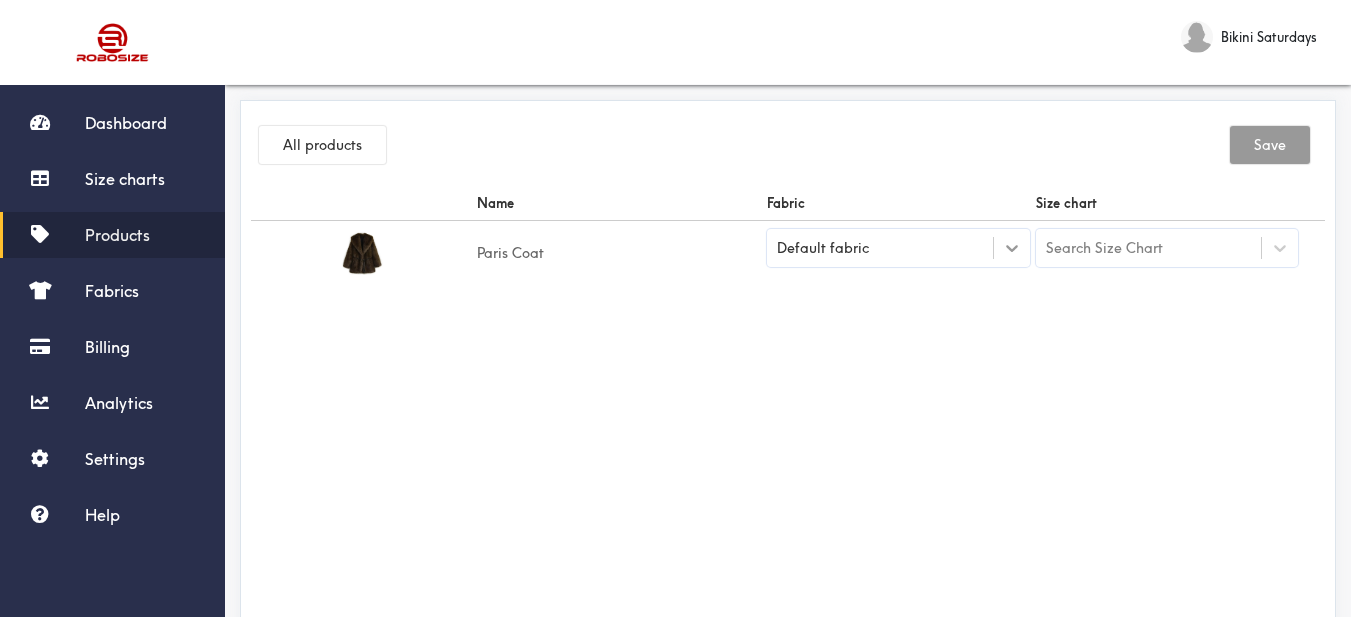 click 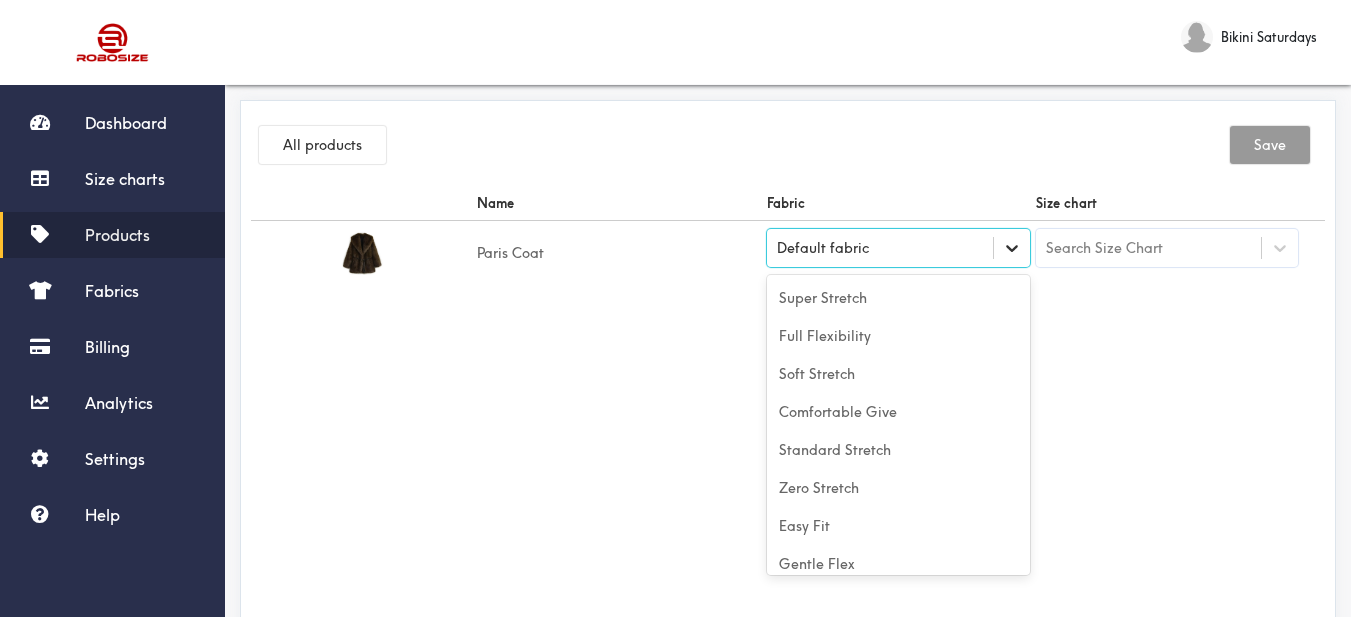 scroll, scrollTop: 88, scrollLeft: 0, axis: vertical 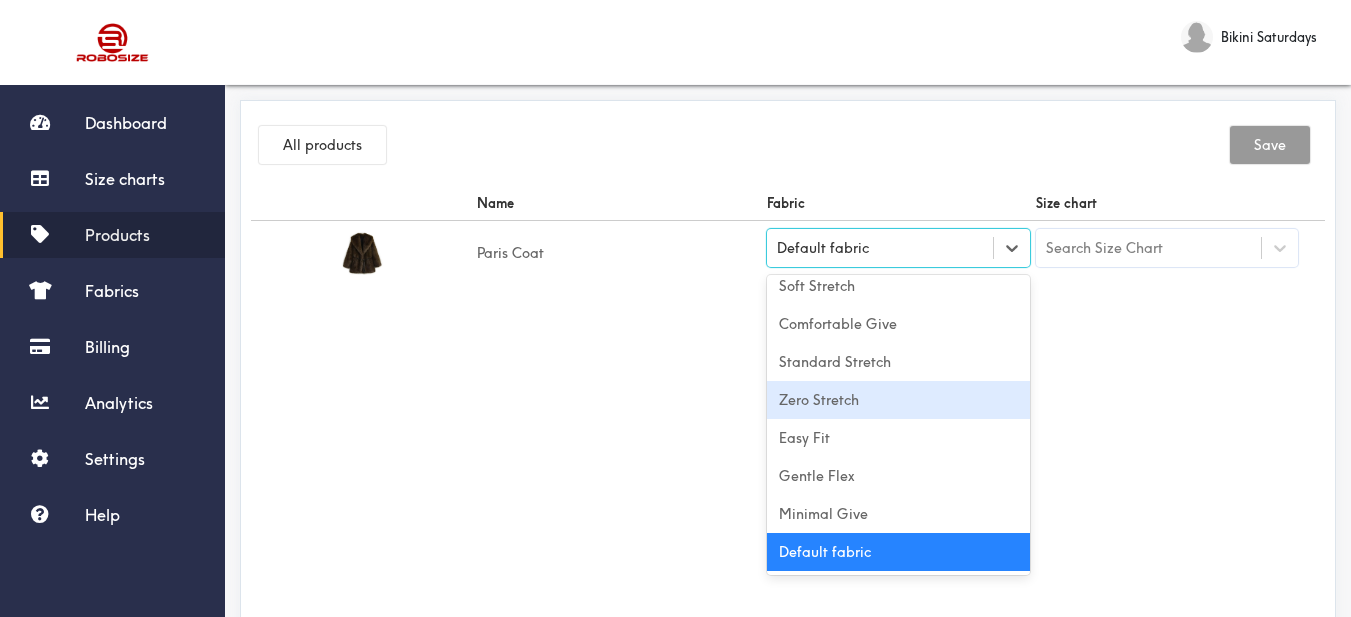 click on "Zero Stretch" at bounding box center [898, 400] 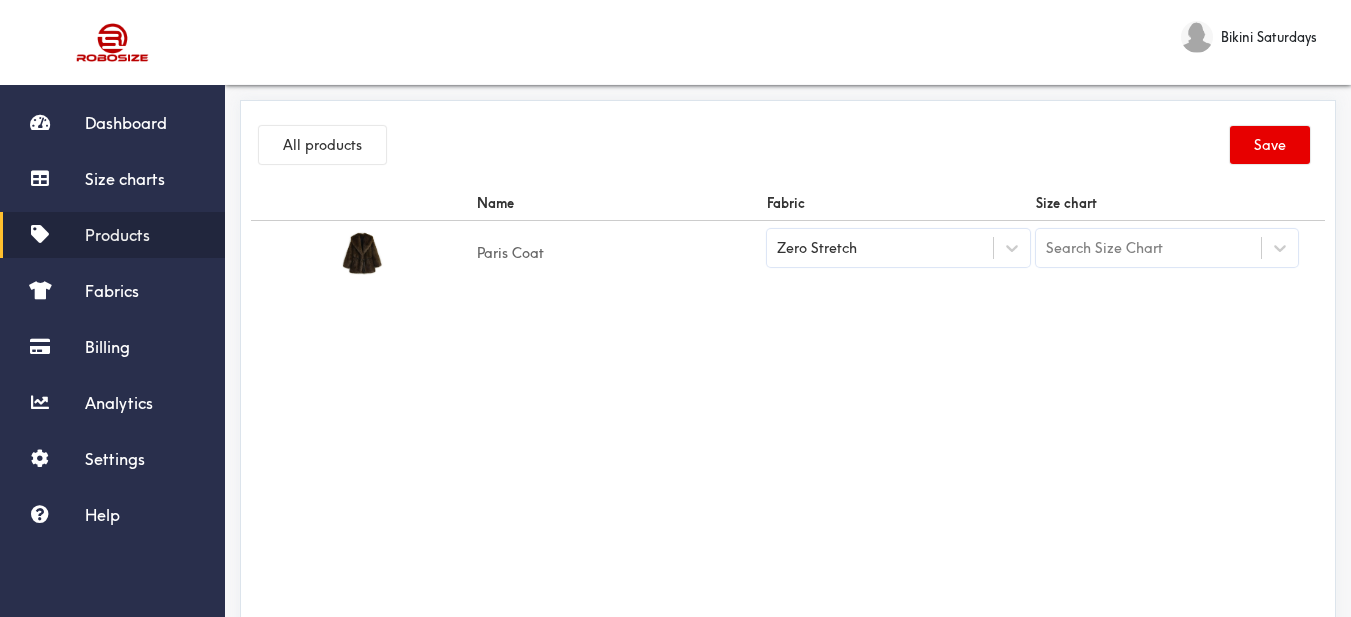drag, startPoint x: 1019, startPoint y: 378, endPoint x: 1078, endPoint y: 366, distance: 60.207973 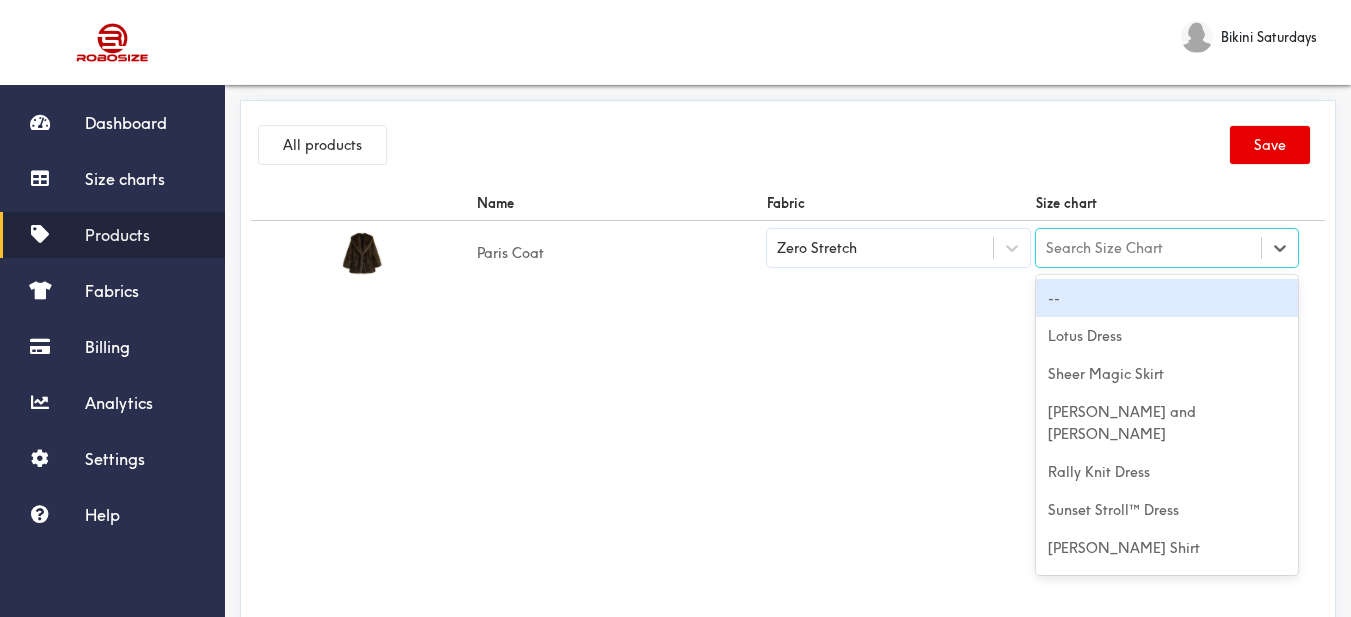 click on "Search Size Chart" at bounding box center (1104, 248) 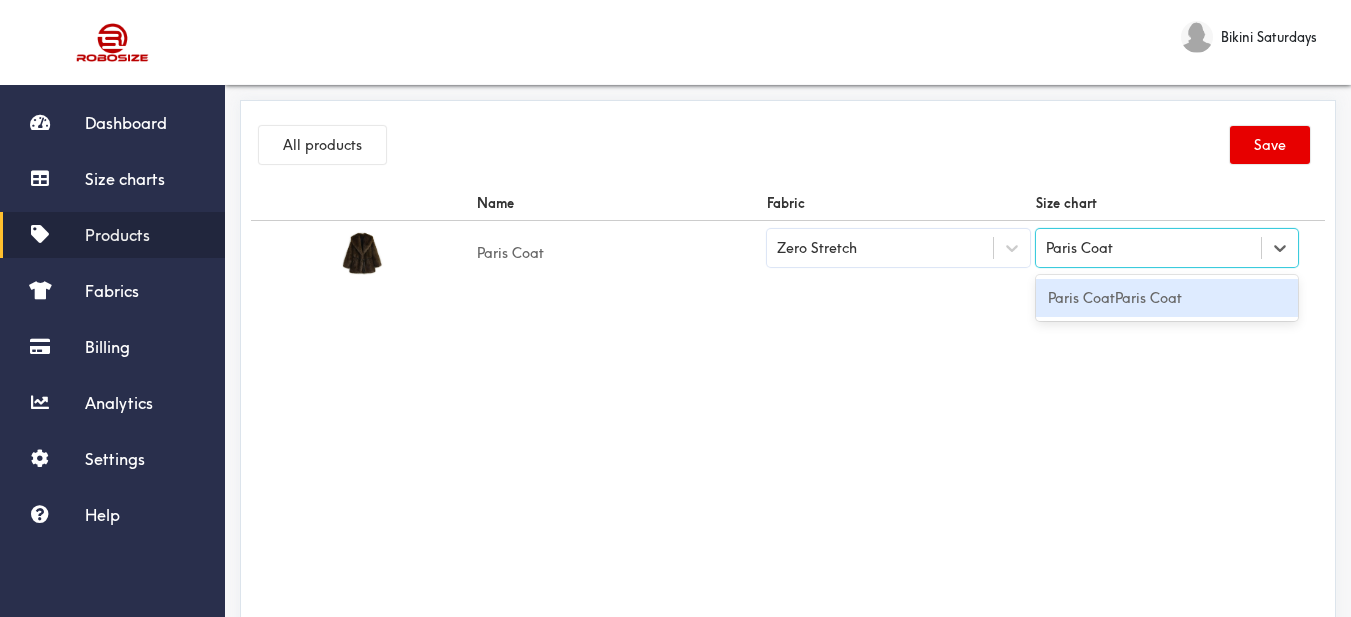 click on "Paris CoatParis Coat" at bounding box center [1167, 298] 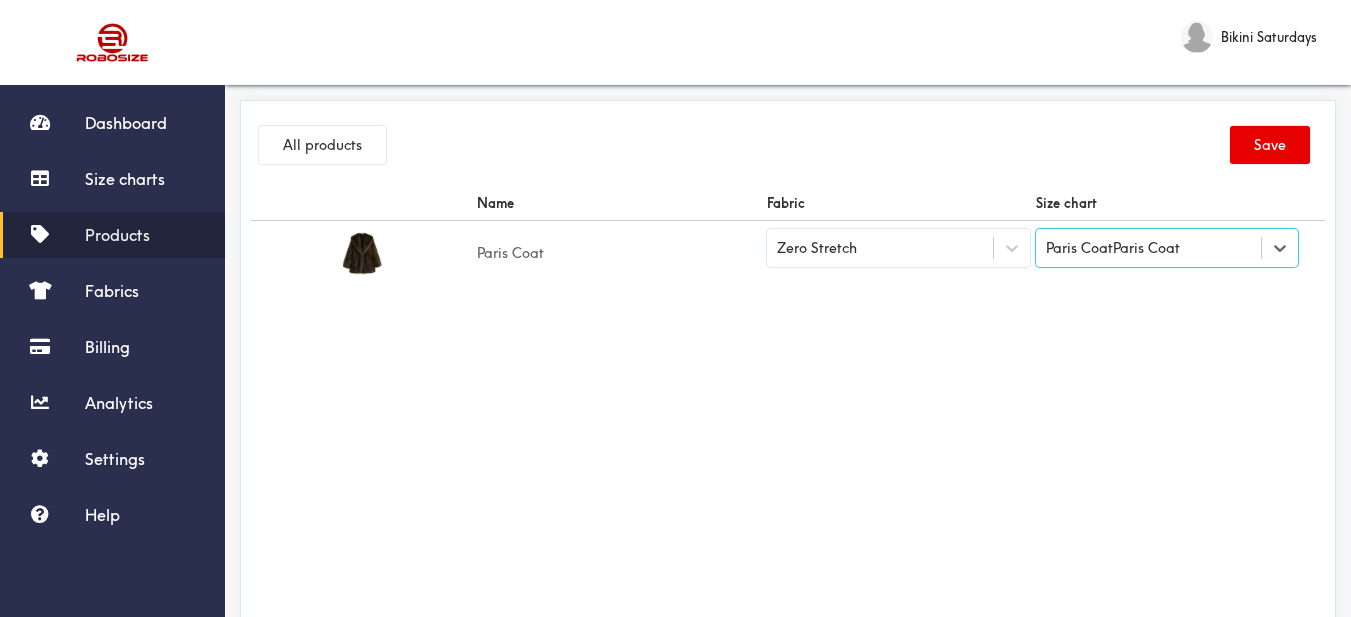 click on "Name Fabric Size chart Paris Coat Zero Stretch	 option Paris CoatParis Coat, selected.   Select is focused ,type to refine list, press Down to open the menu,  Paris CoatParis Coat" at bounding box center (788, 411) 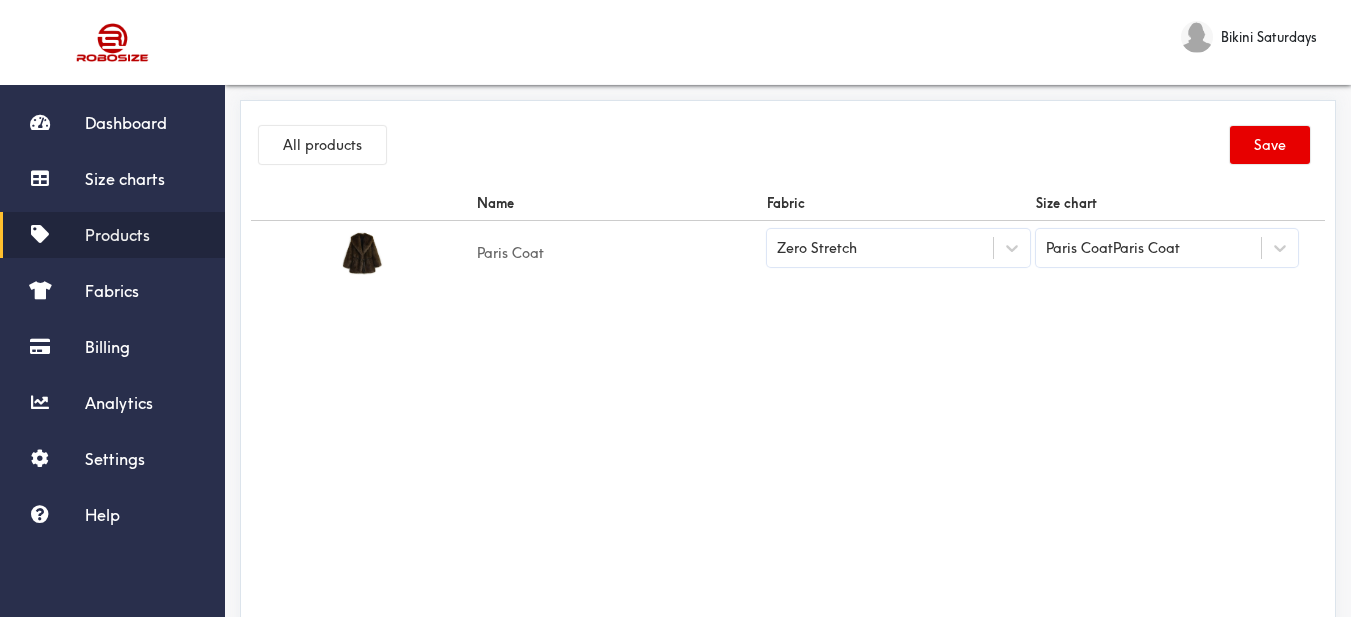drag, startPoint x: 1269, startPoint y: 154, endPoint x: 1239, endPoint y: 13, distance: 144.15616 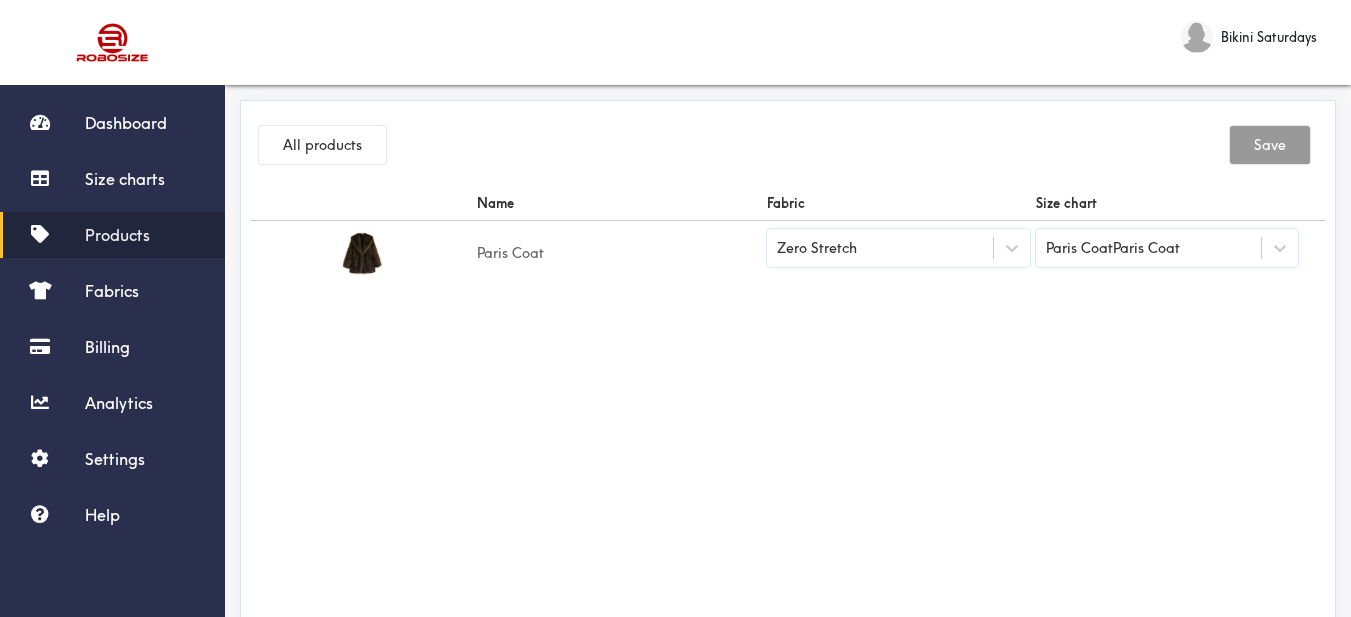 click on "Products" at bounding box center (117, 235) 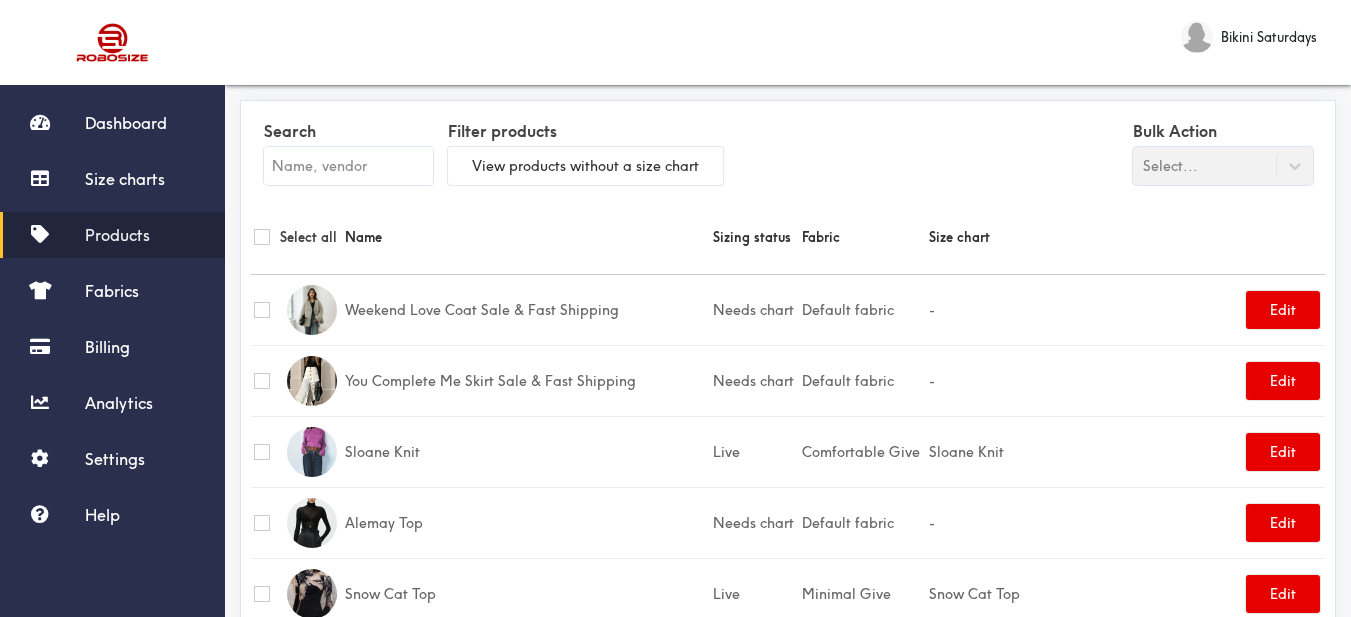 click at bounding box center (348, 166) 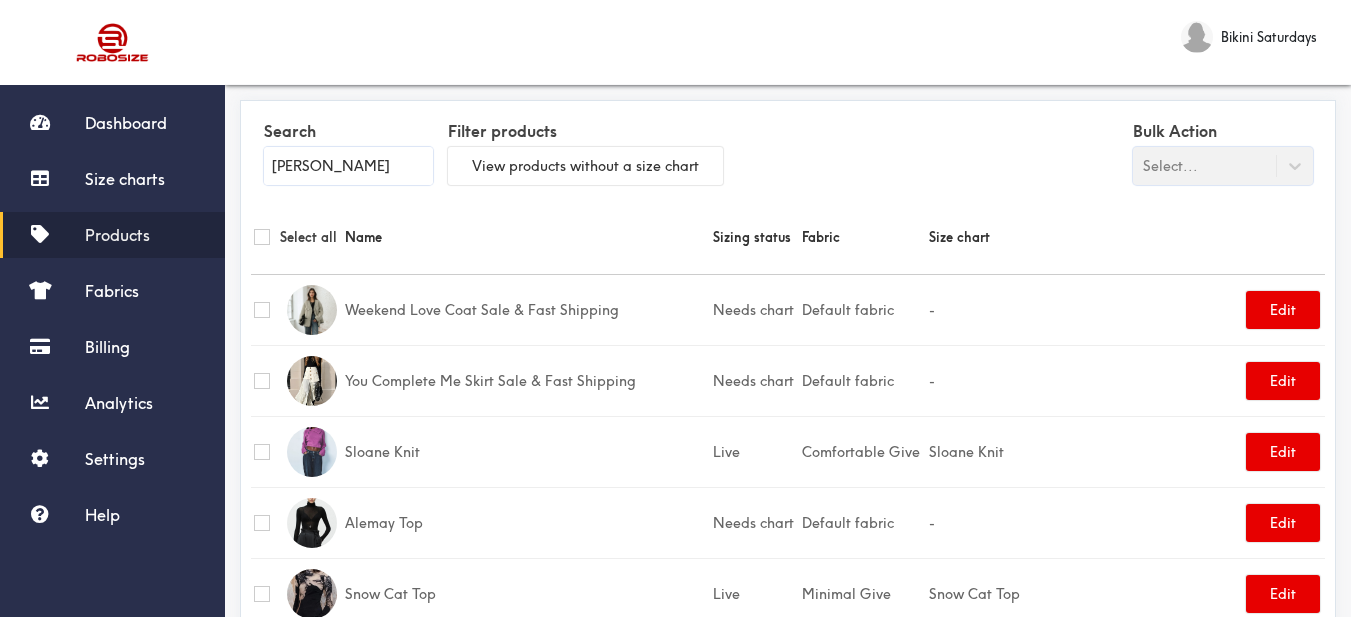 type on "[PERSON_NAME]" 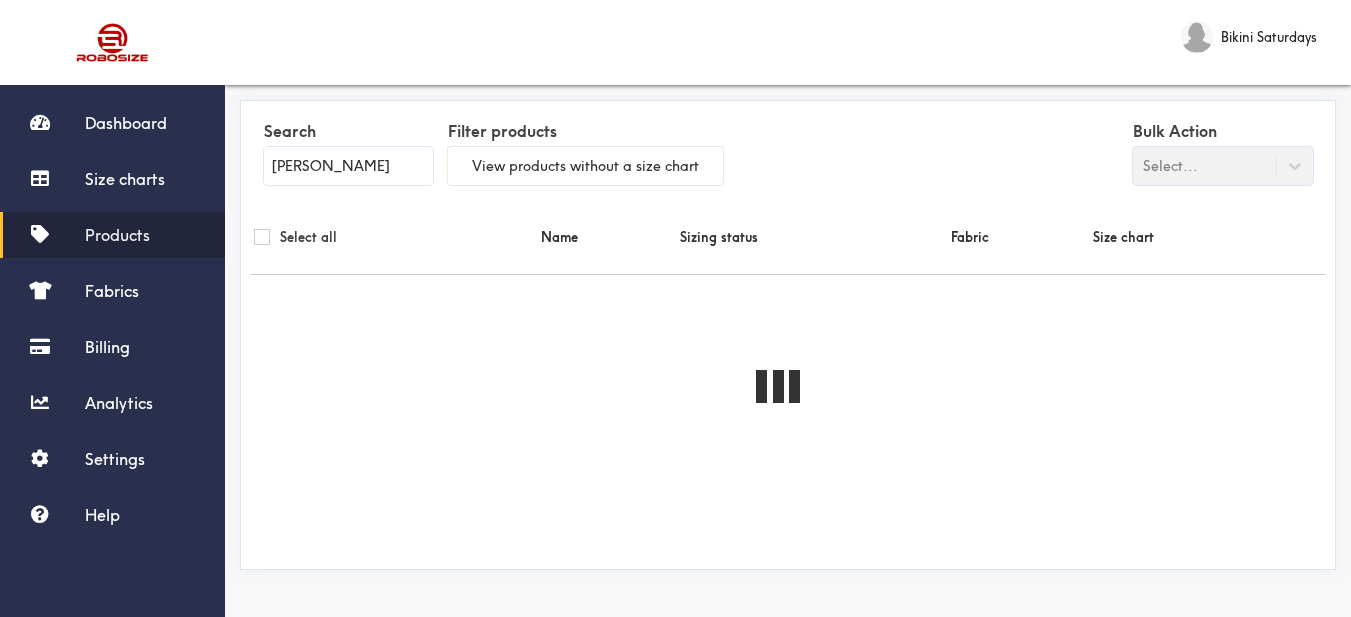 drag, startPoint x: 414, startPoint y: 225, endPoint x: 404, endPoint y: 255, distance: 31.622776 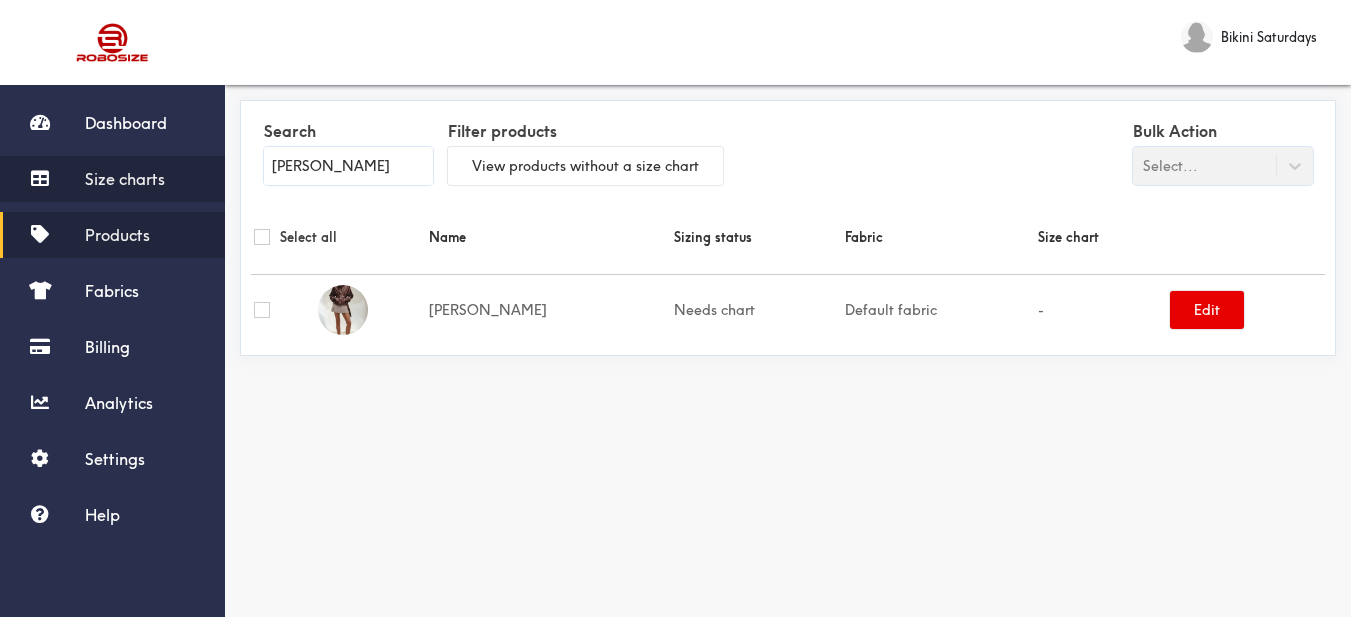 click on "Size charts" at bounding box center (125, 179) 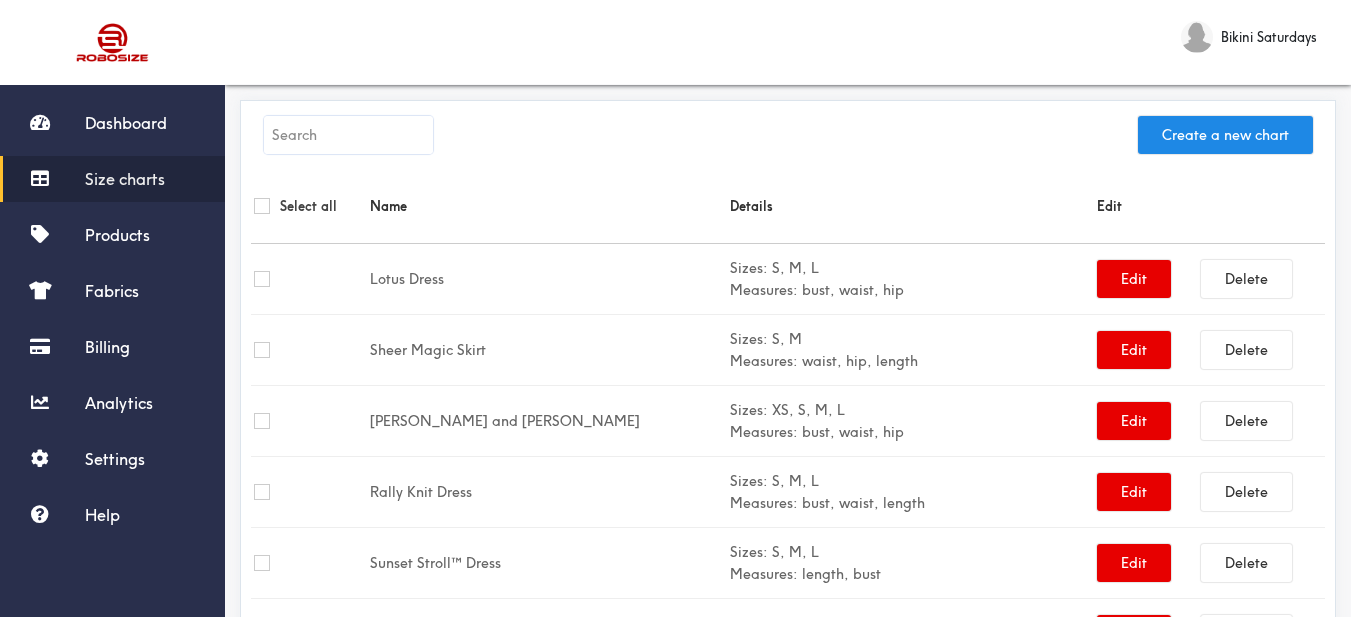 click at bounding box center (348, 135) 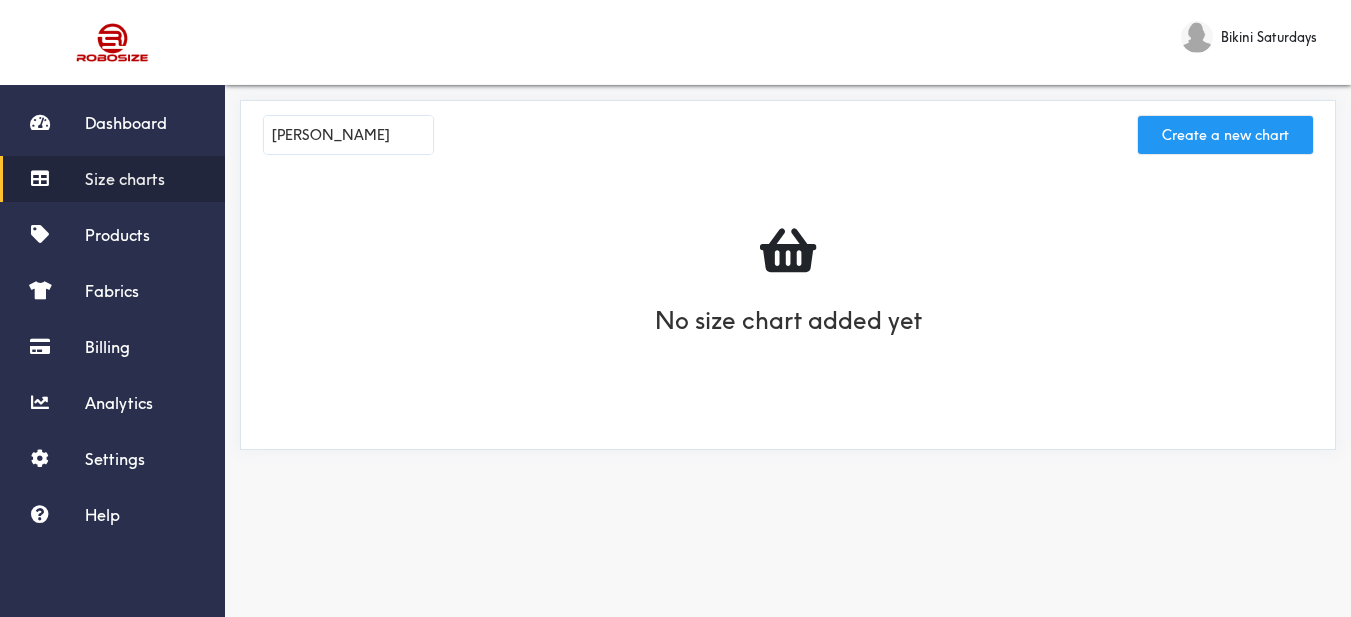 type on "[PERSON_NAME]" 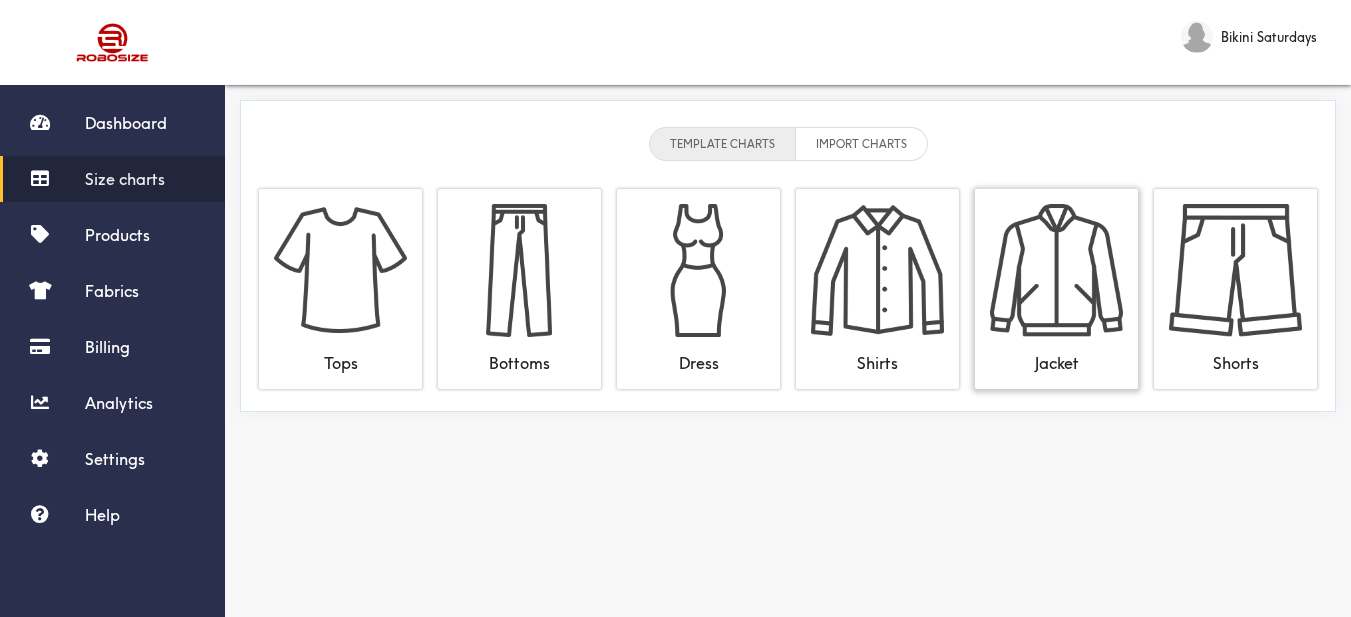 click at bounding box center [1056, 270] 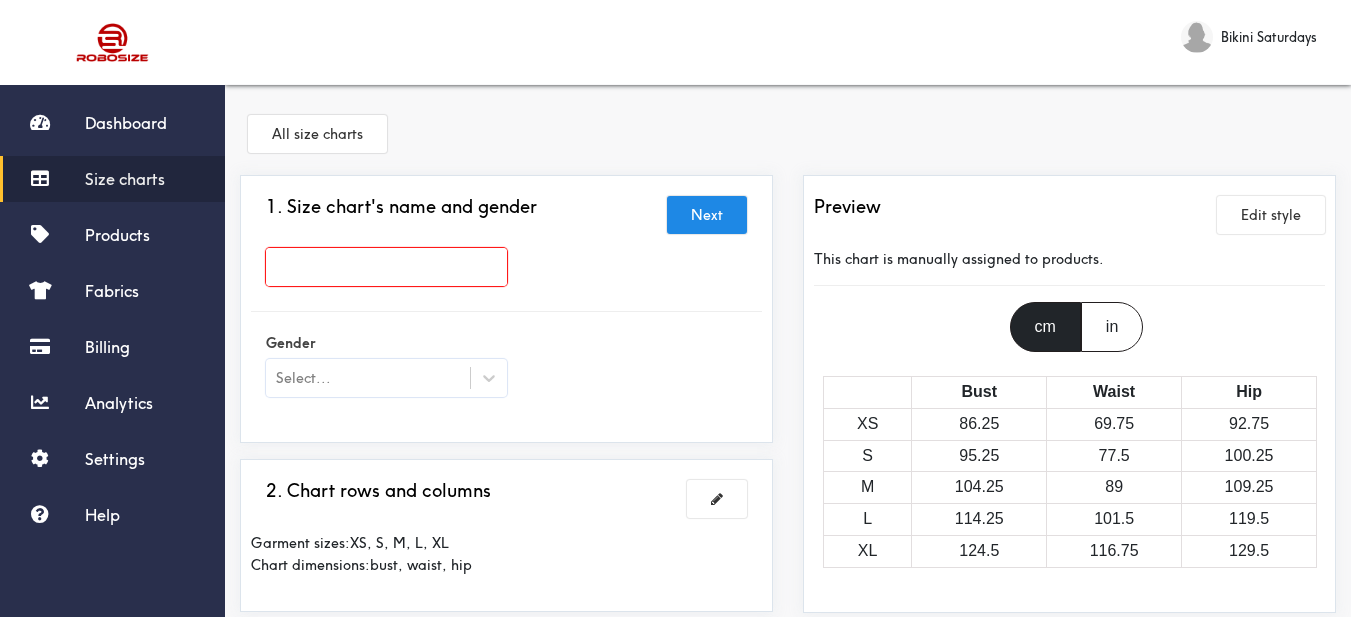 click at bounding box center [386, 267] 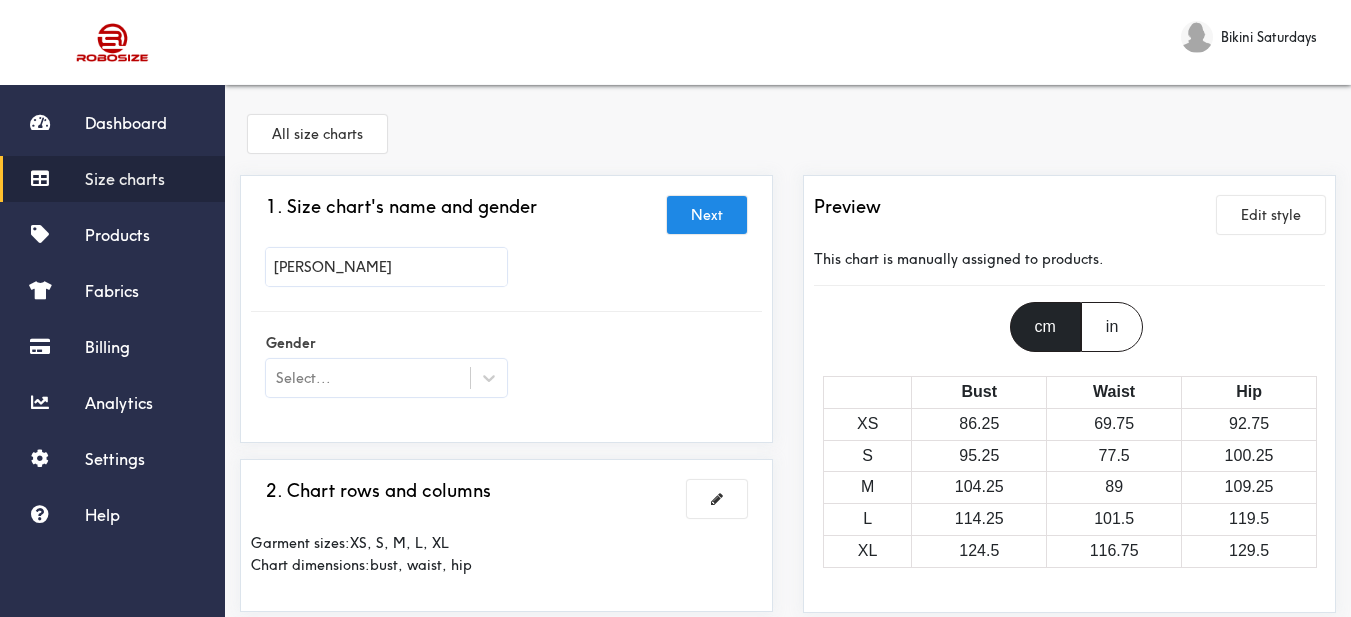 type on "[PERSON_NAME]" 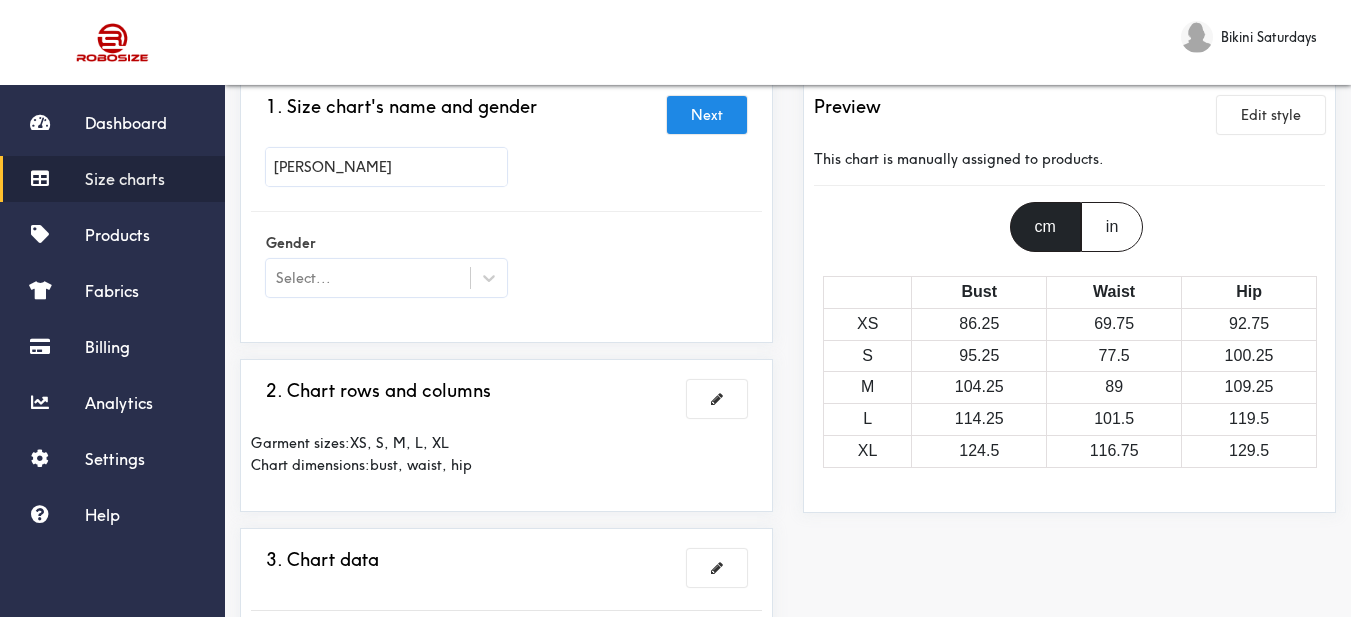 scroll, scrollTop: 200, scrollLeft: 0, axis: vertical 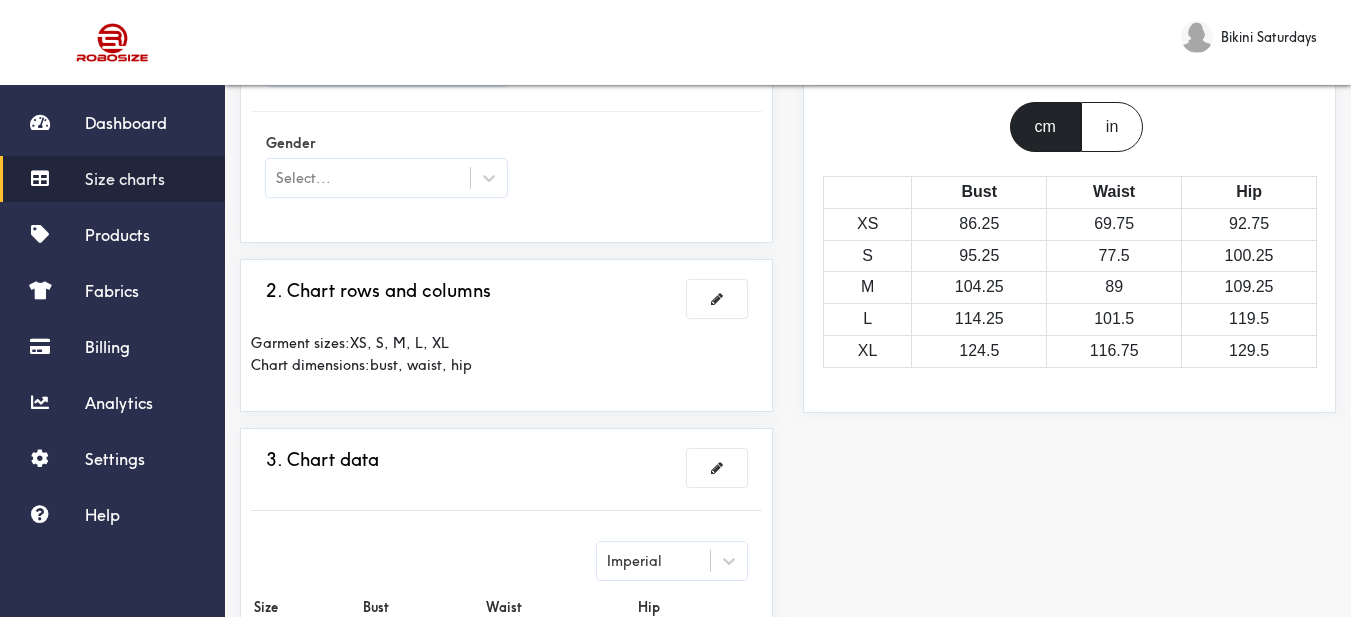 click on "Gender Select..." at bounding box center [386, 167] 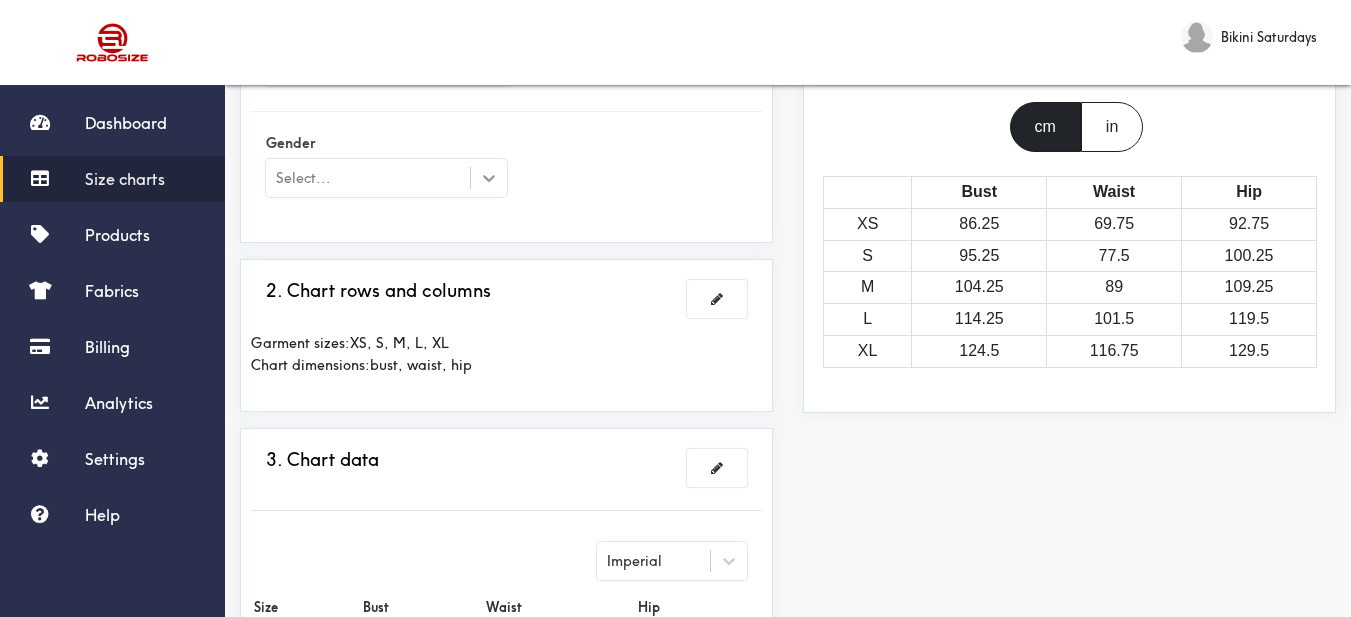 click 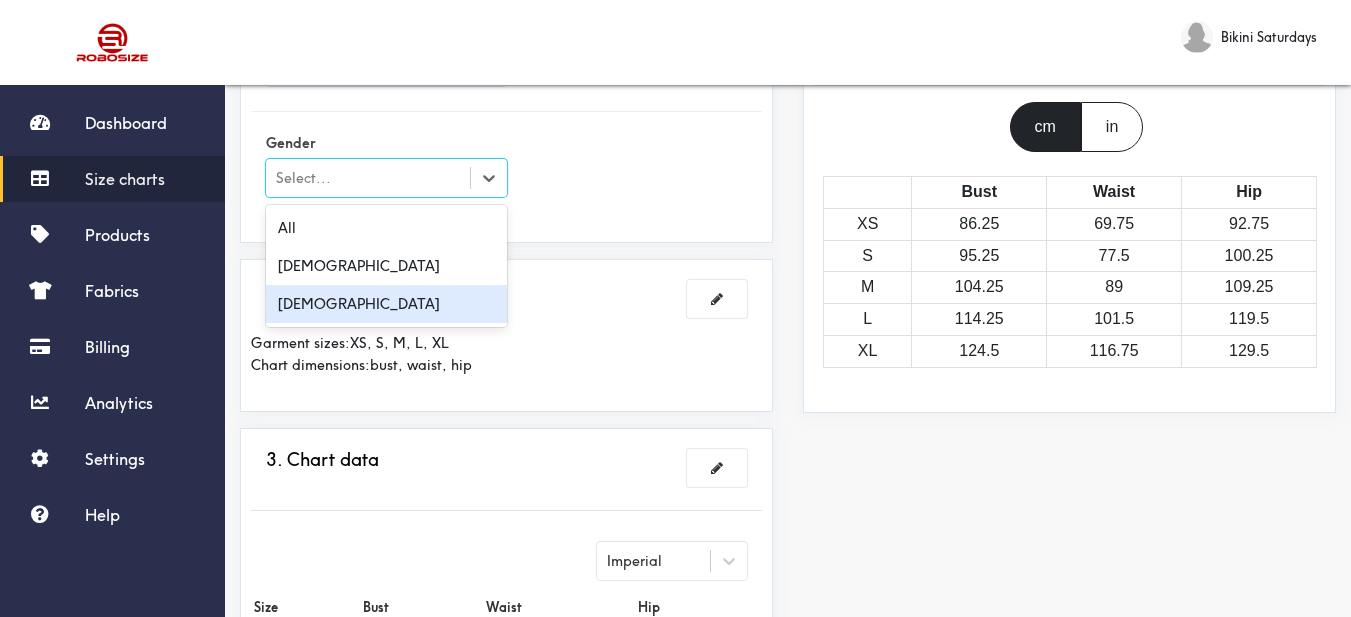 click on "[DEMOGRAPHIC_DATA]" at bounding box center [386, 304] 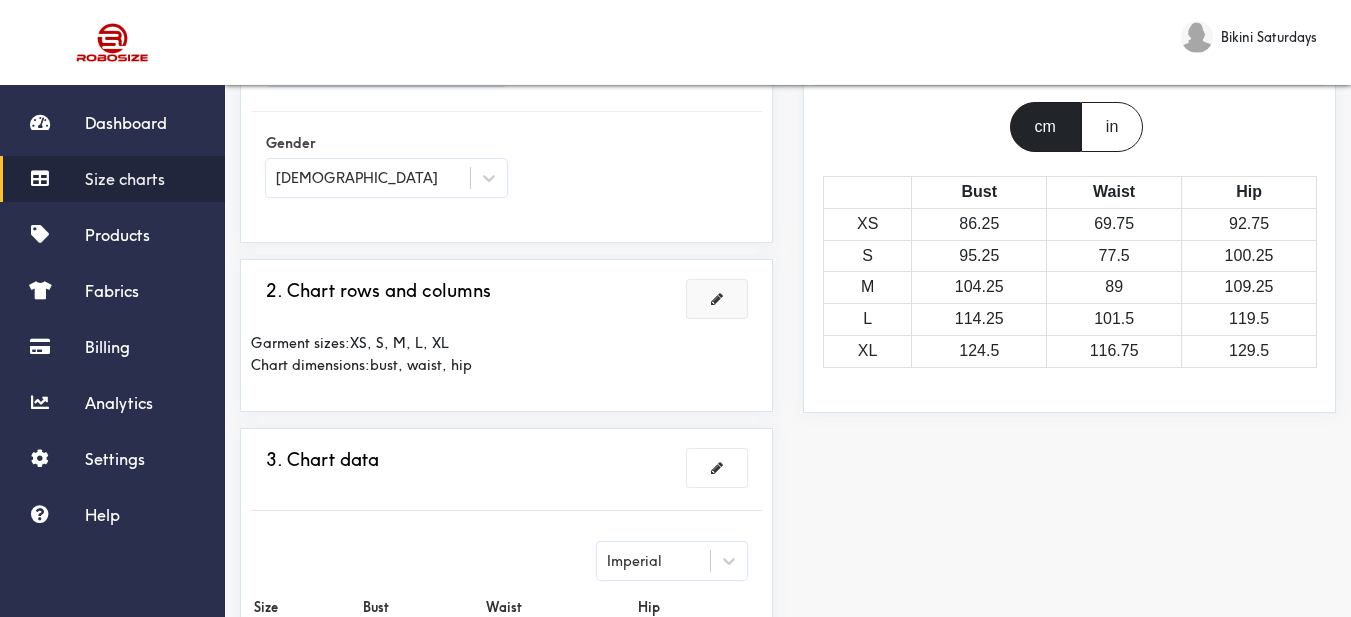 click at bounding box center [717, 299] 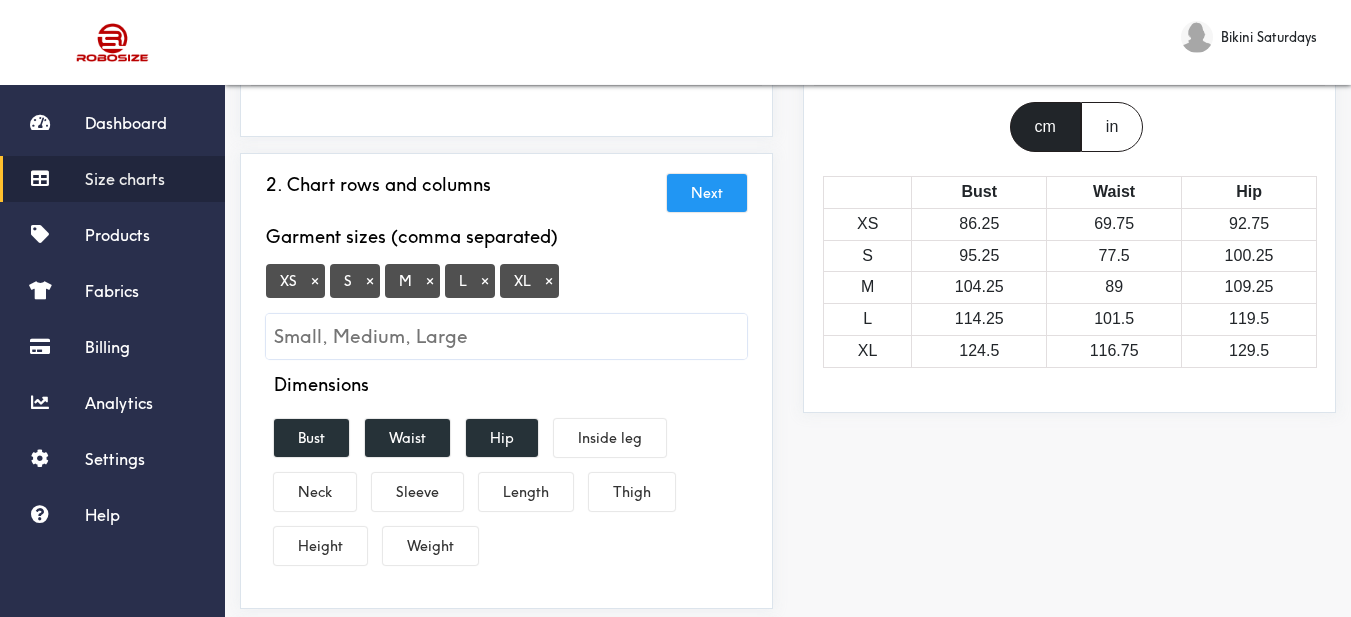 click on "×" at bounding box center [549, 281] 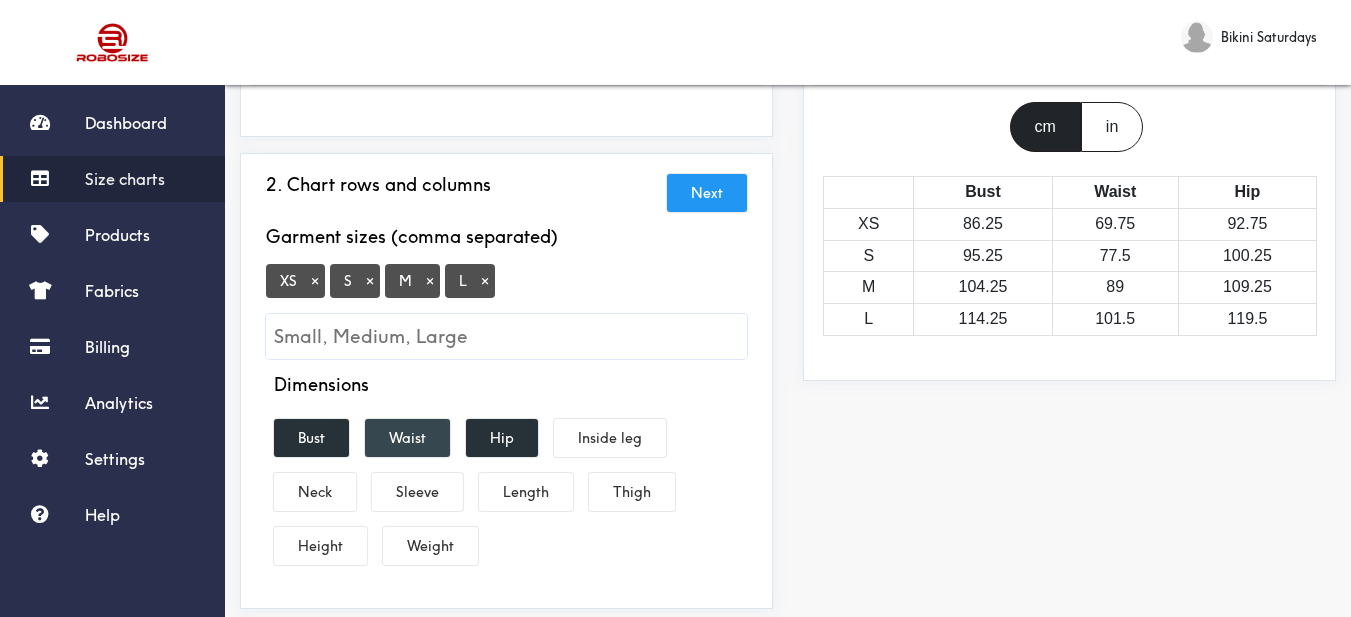 click on "Waist" at bounding box center (407, 438) 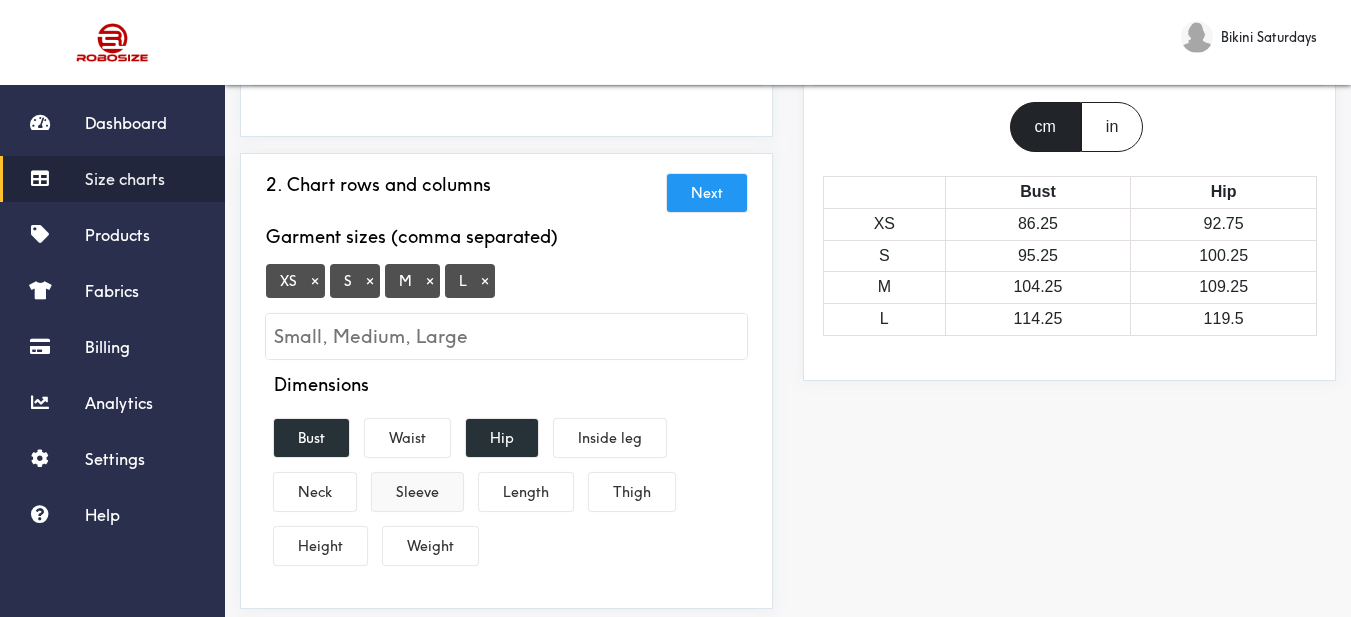 drag, startPoint x: 489, startPoint y: 437, endPoint x: 399, endPoint y: 494, distance: 106.531685 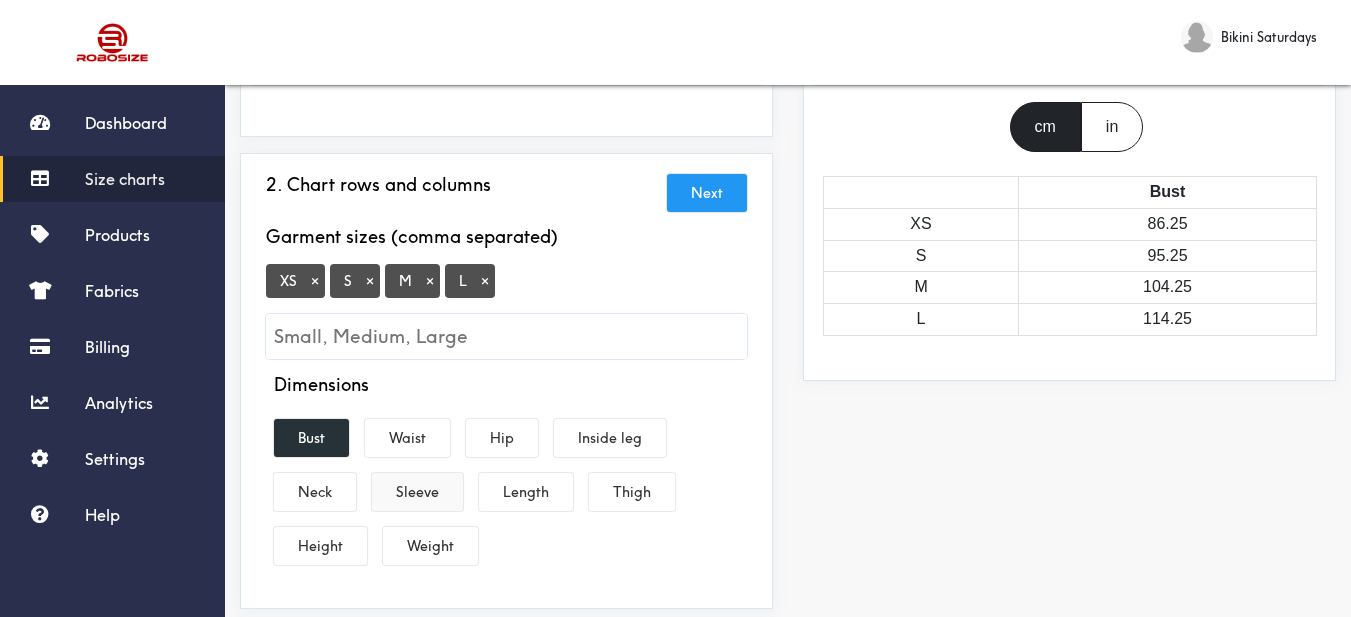 drag, startPoint x: 411, startPoint y: 495, endPoint x: 424, endPoint y: 495, distance: 13 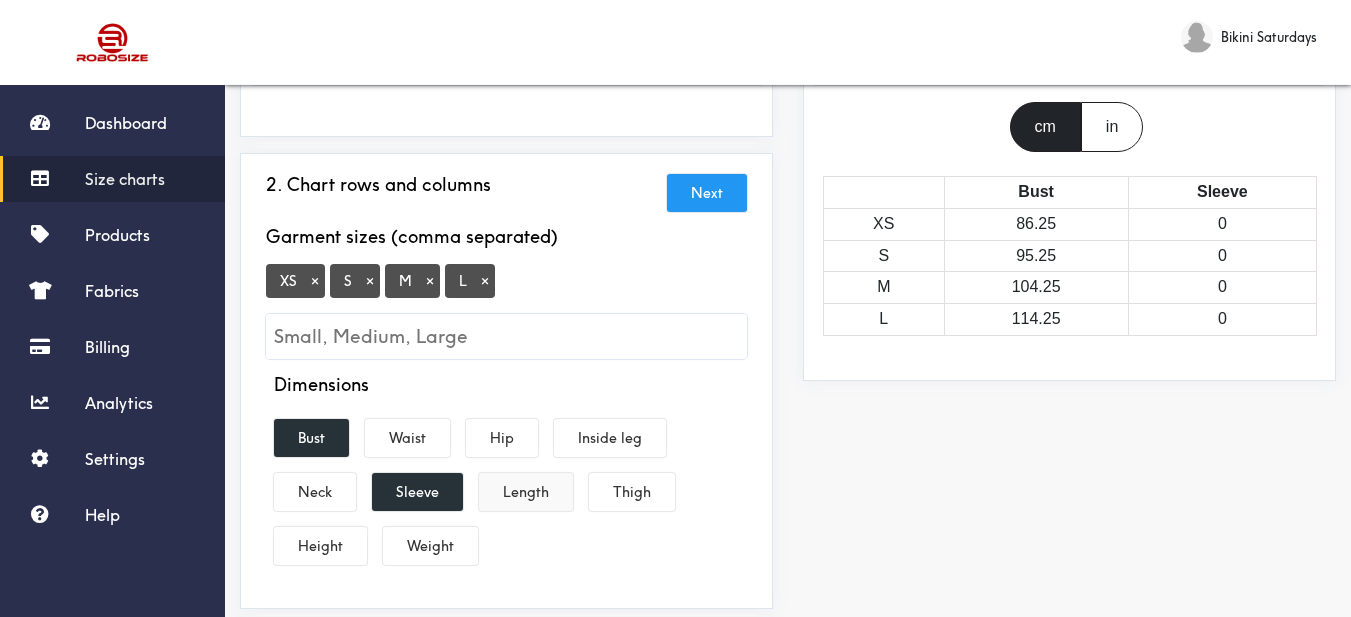 click on "Length" at bounding box center (526, 492) 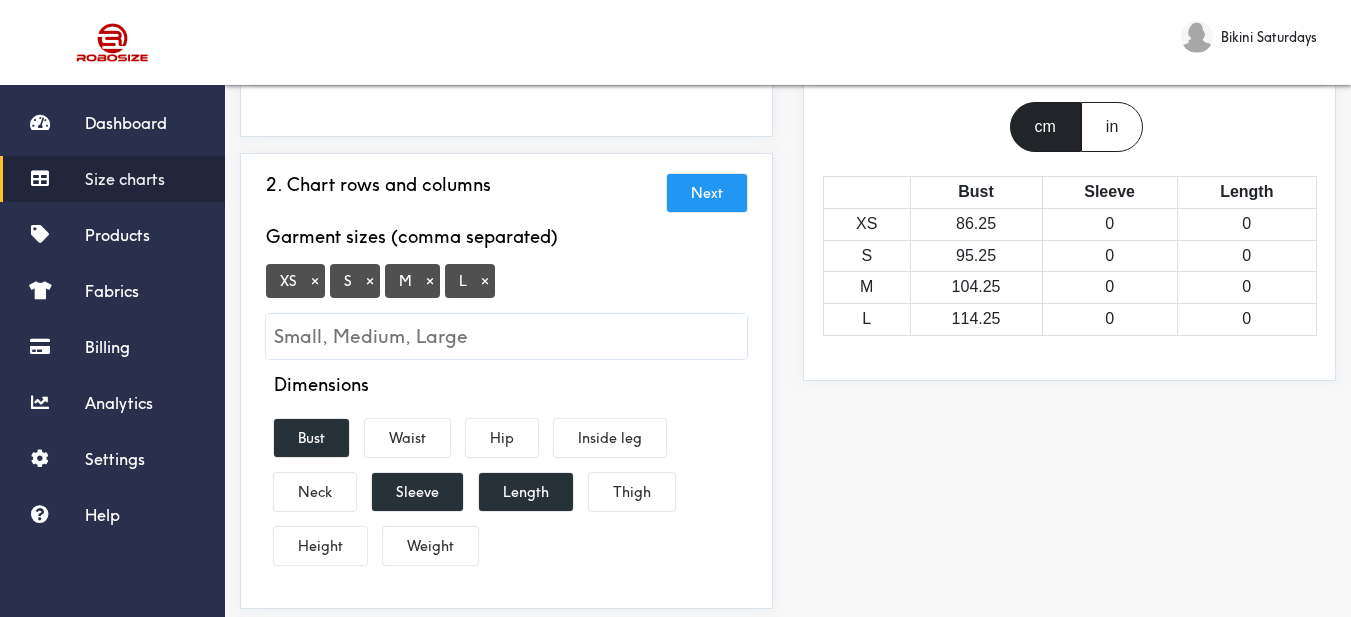 scroll, scrollTop: 400, scrollLeft: 0, axis: vertical 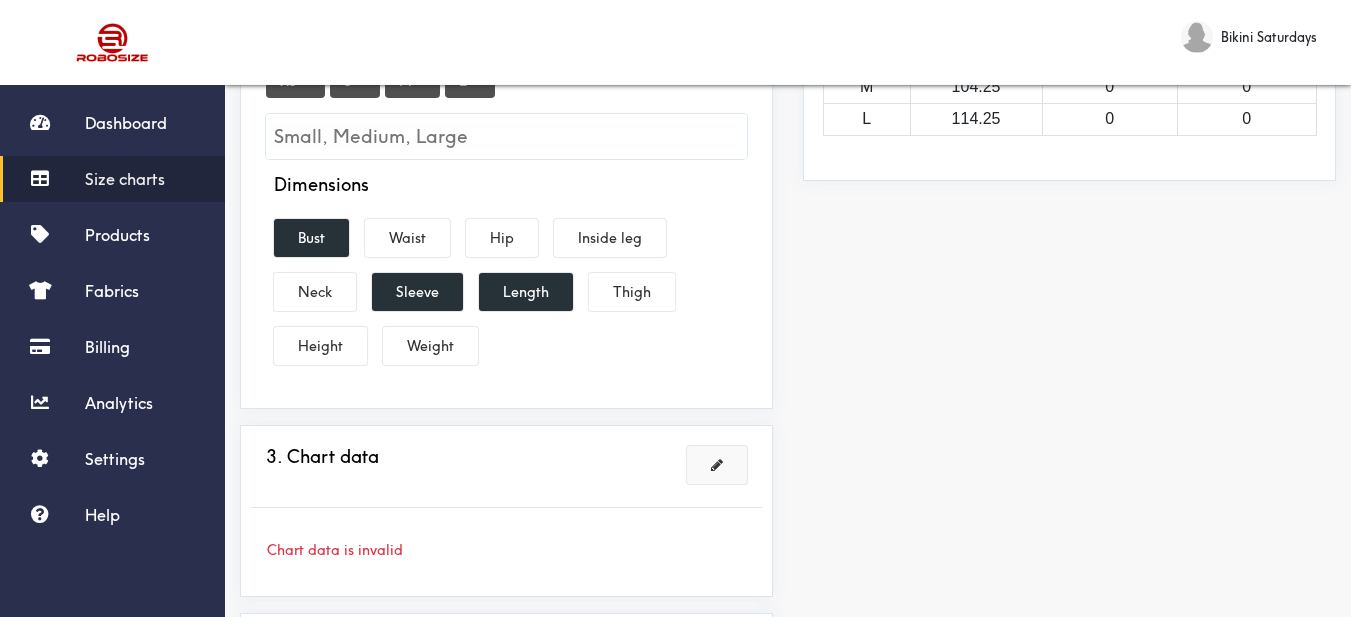 click at bounding box center [717, 465] 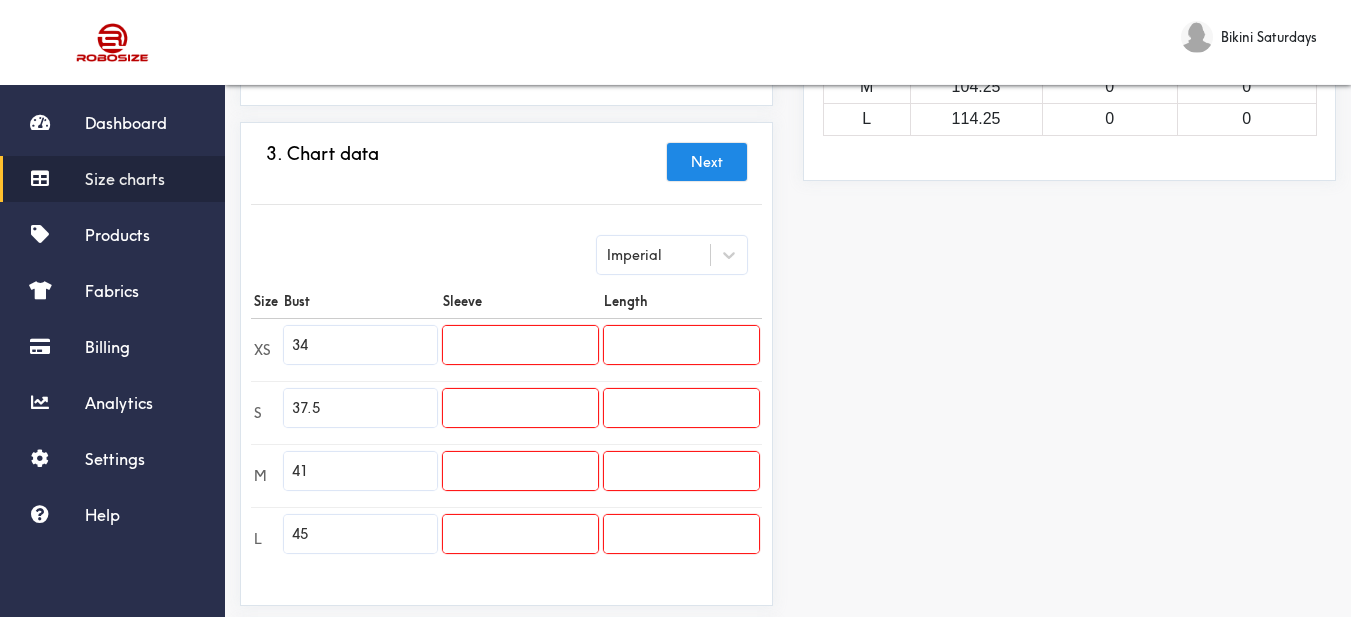 click at bounding box center (520, 412) 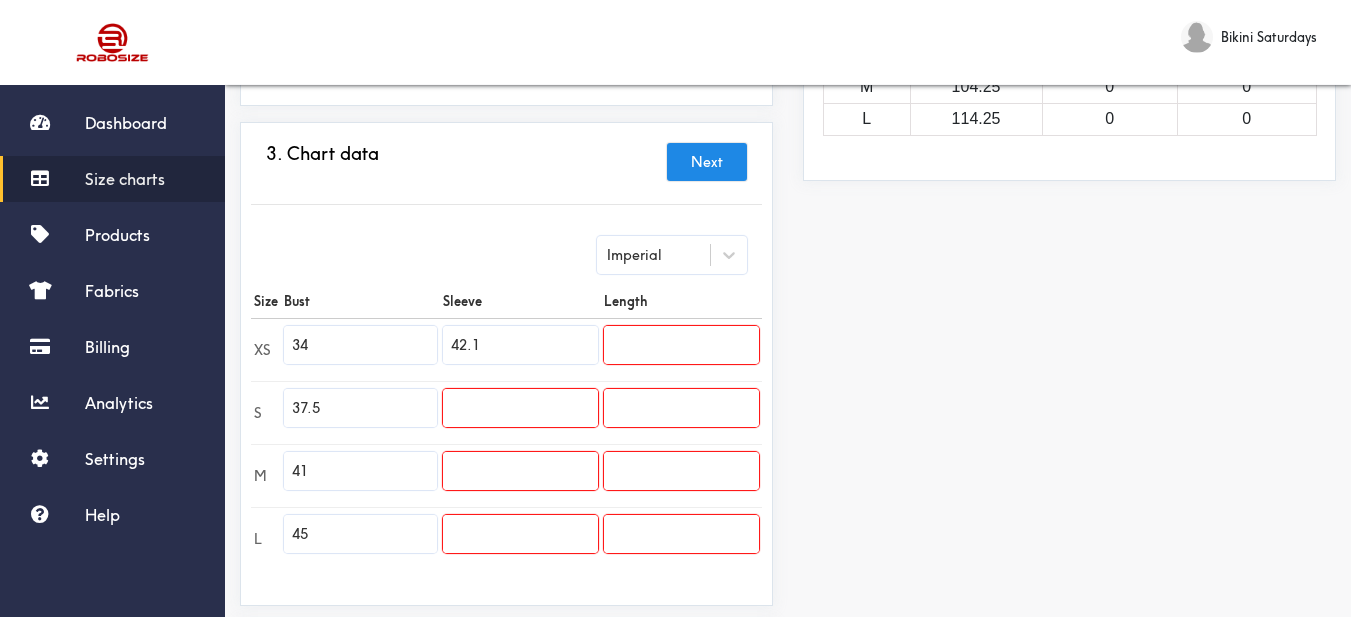 type on "42.1" 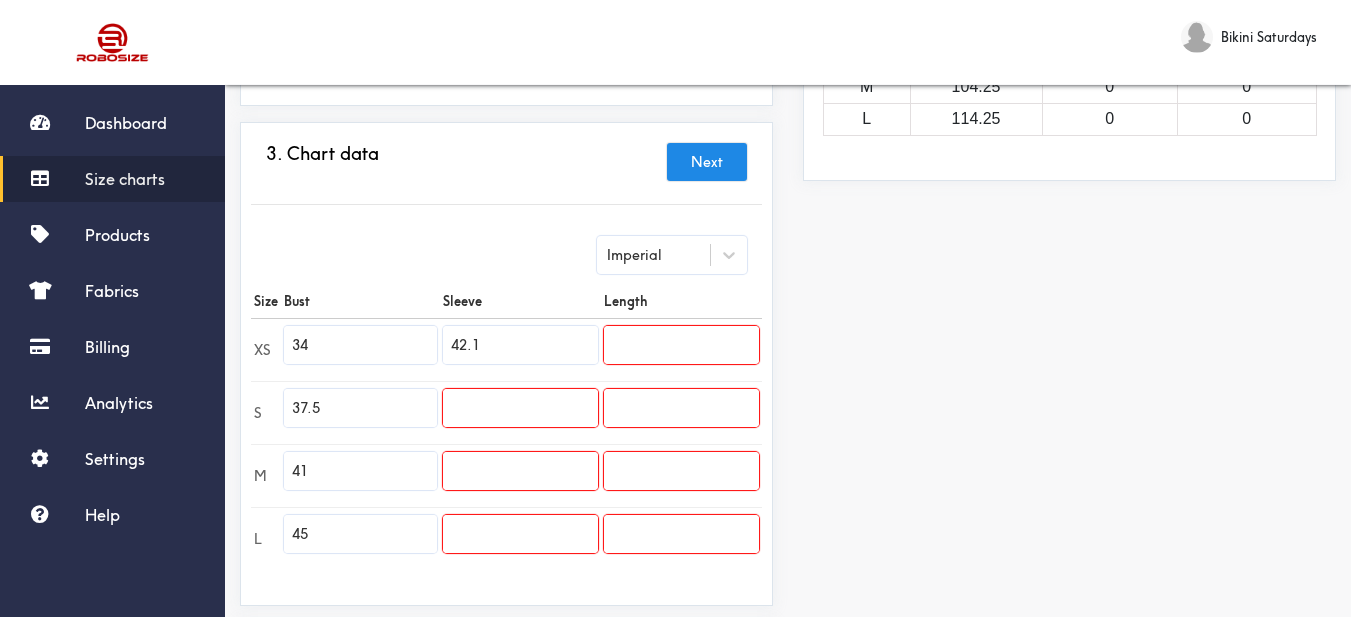 click at bounding box center [520, 412] 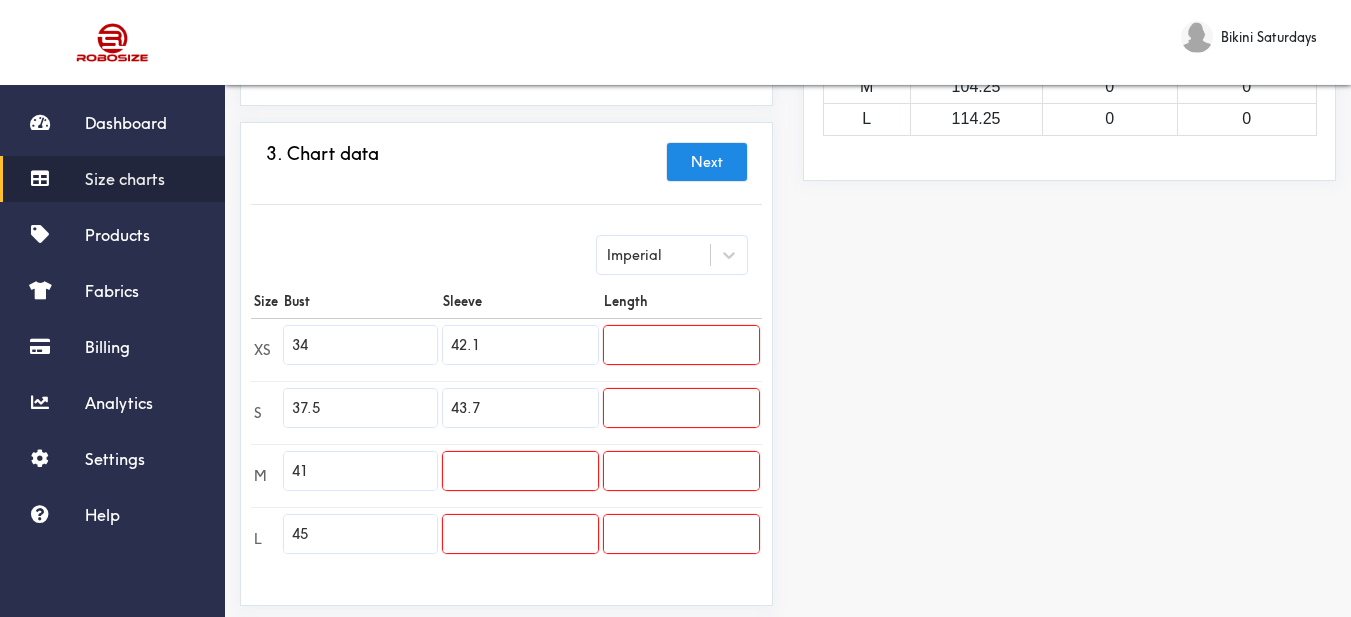 type on "43.7" 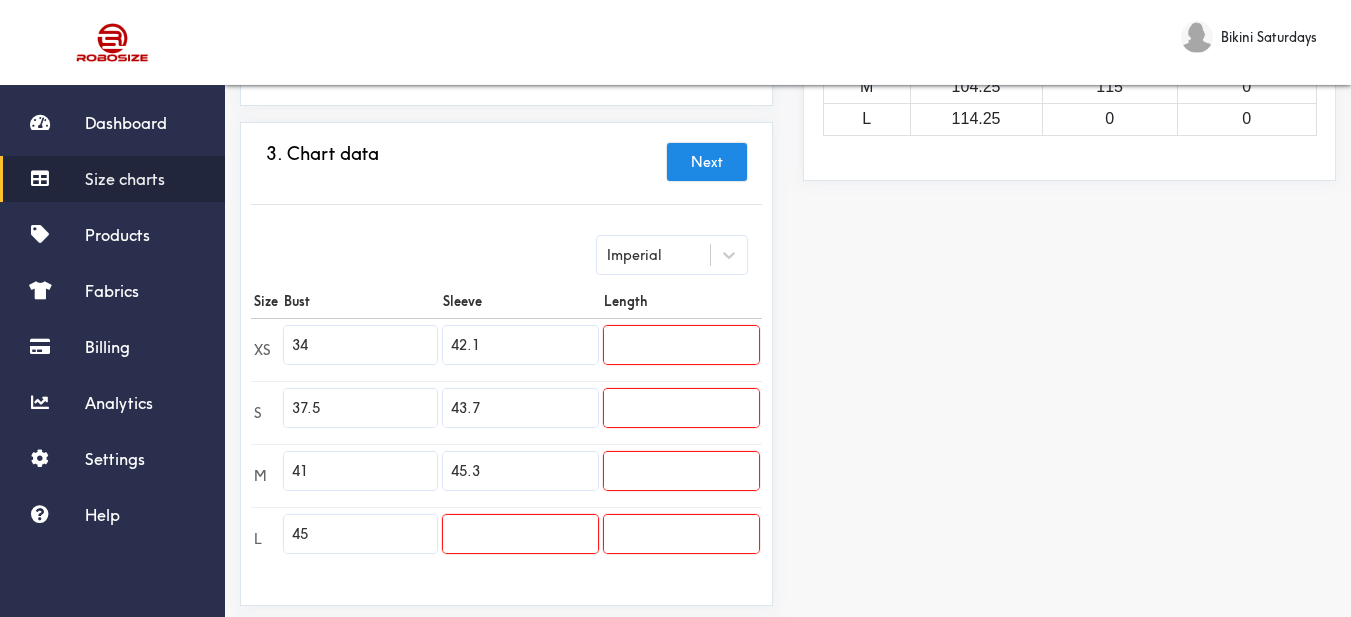 type on "45.3" 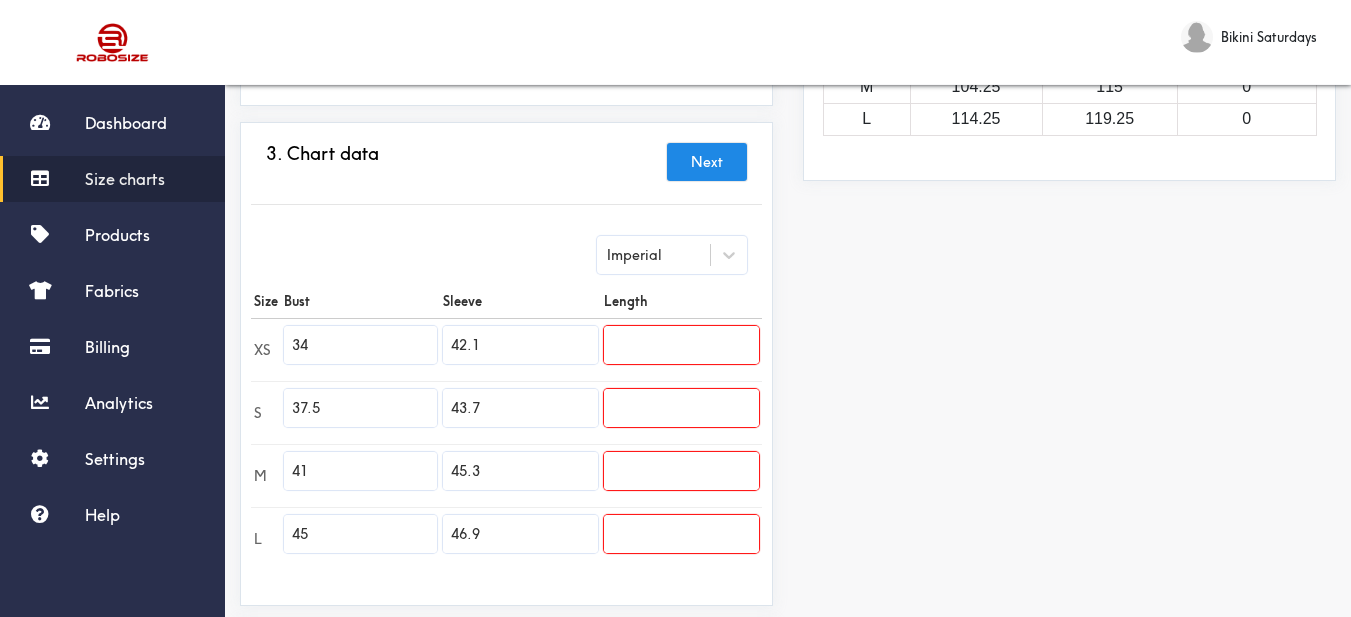 type on "46.9" 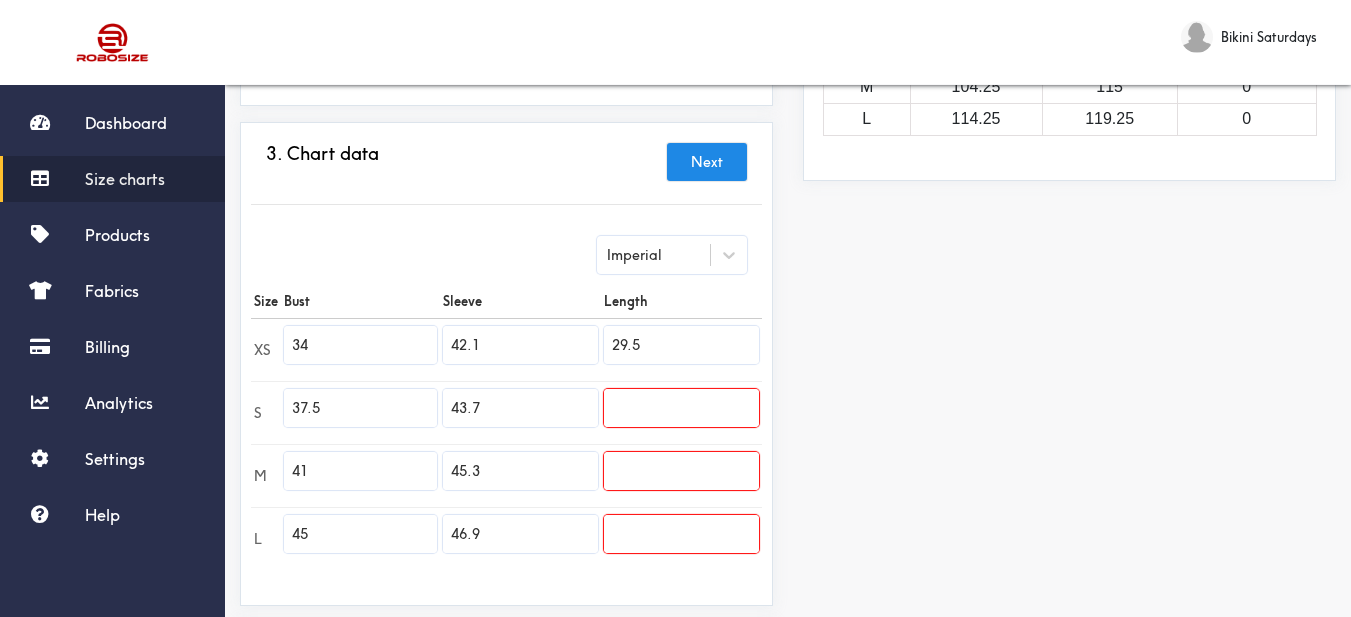 type on "29.5" 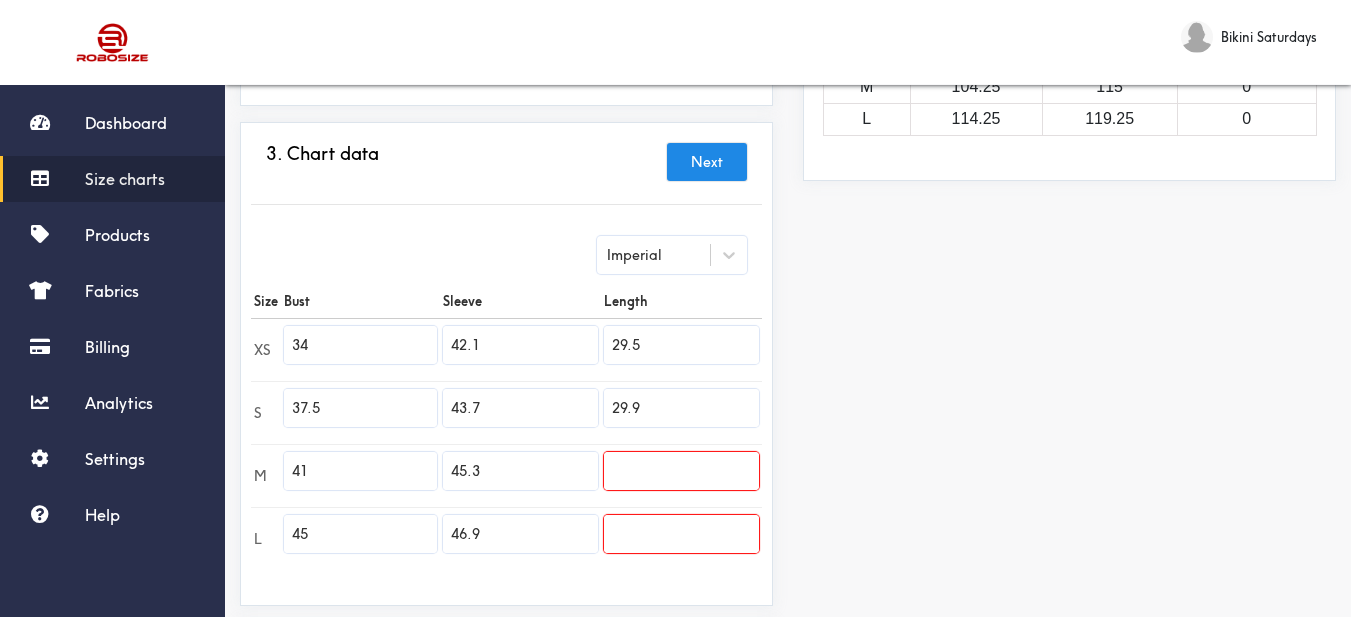 type on "29.9" 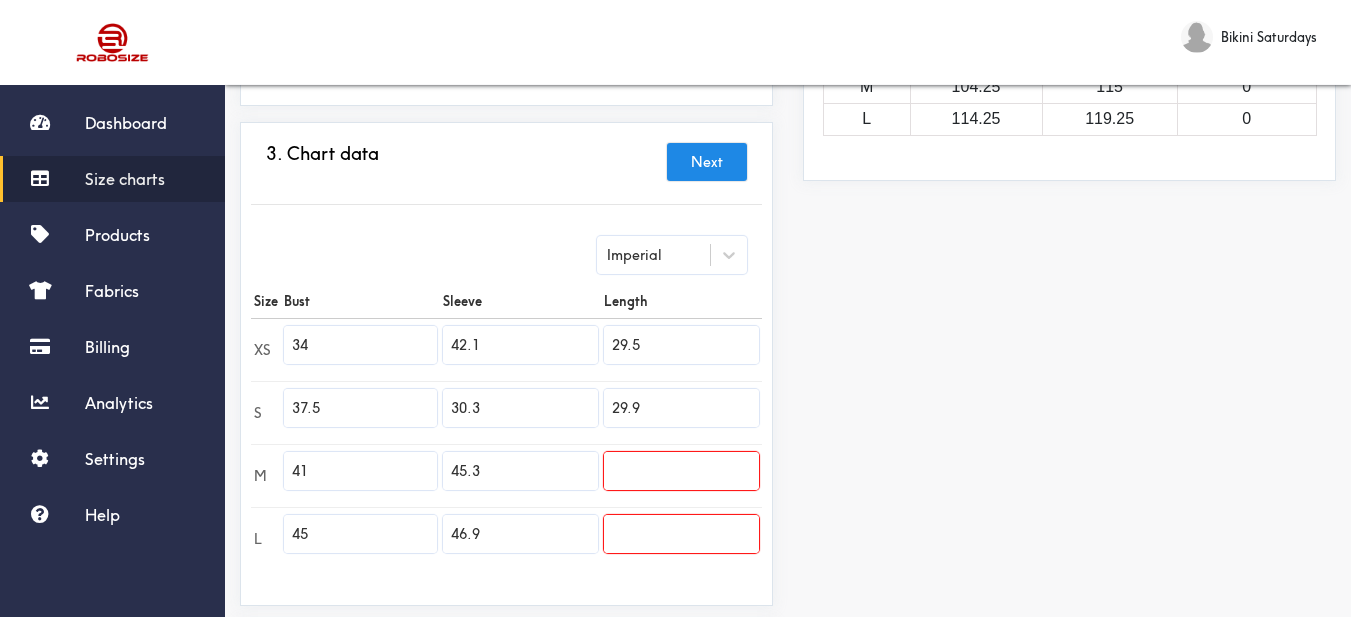 type on "30.3" 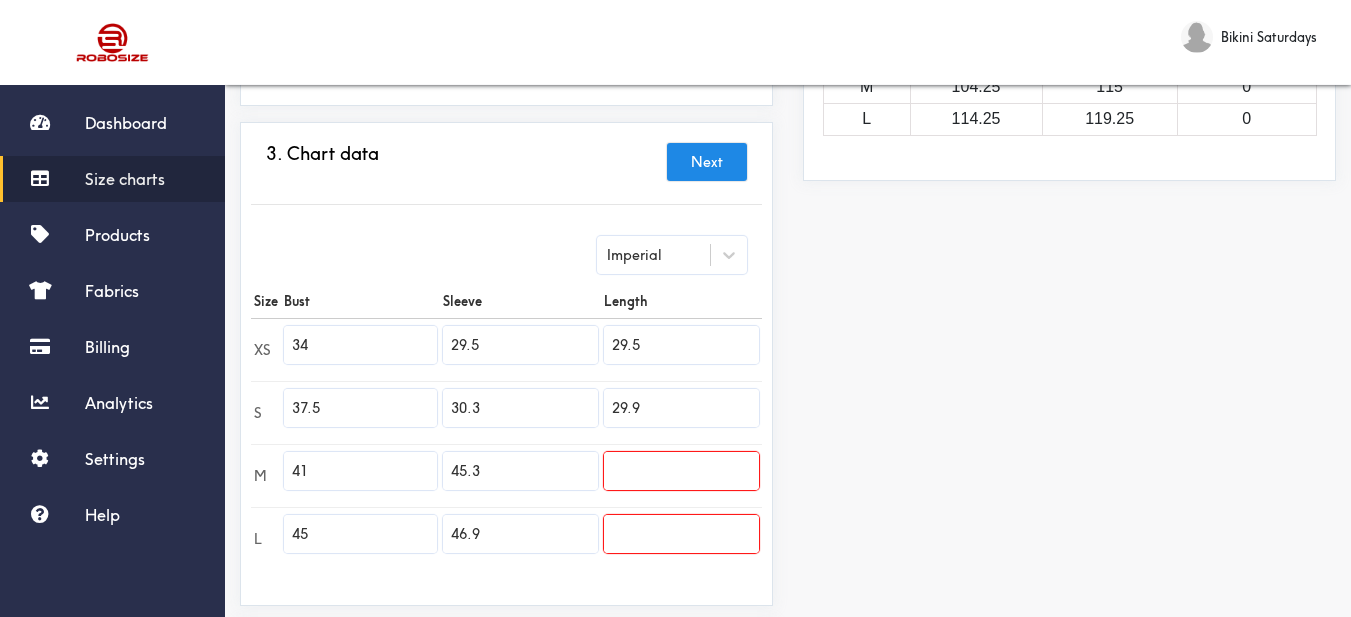type on "29.5" 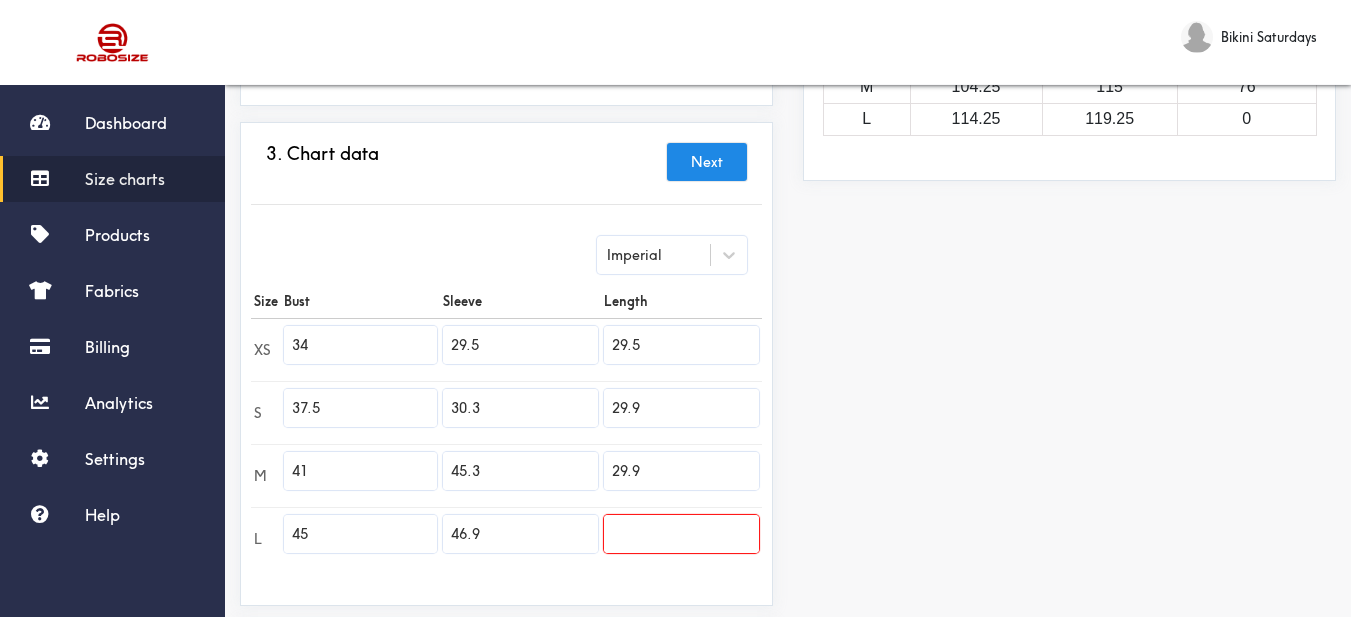 type on "29.9" 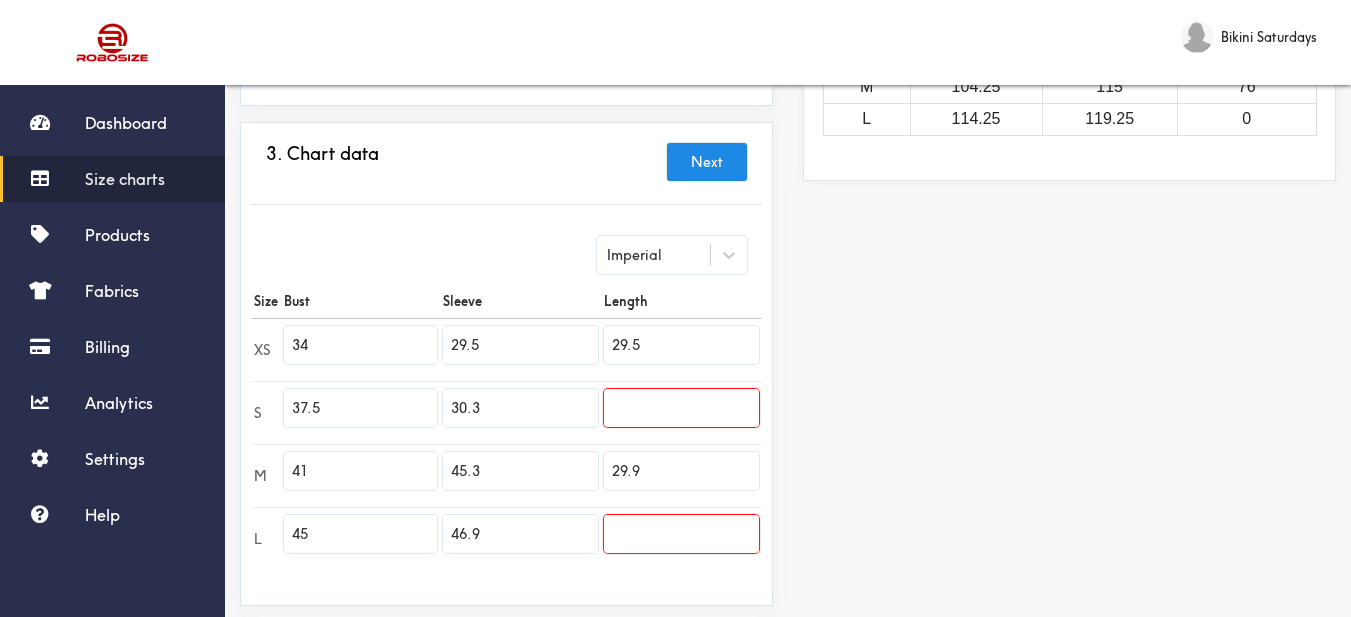 type 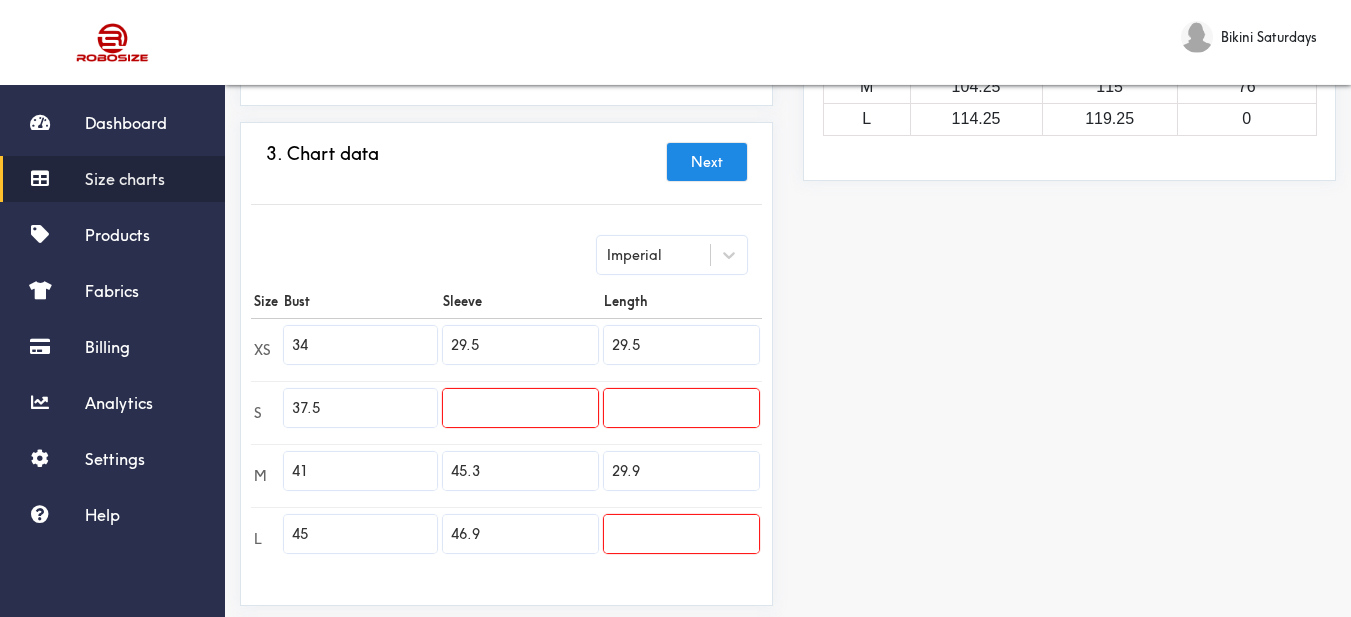 type 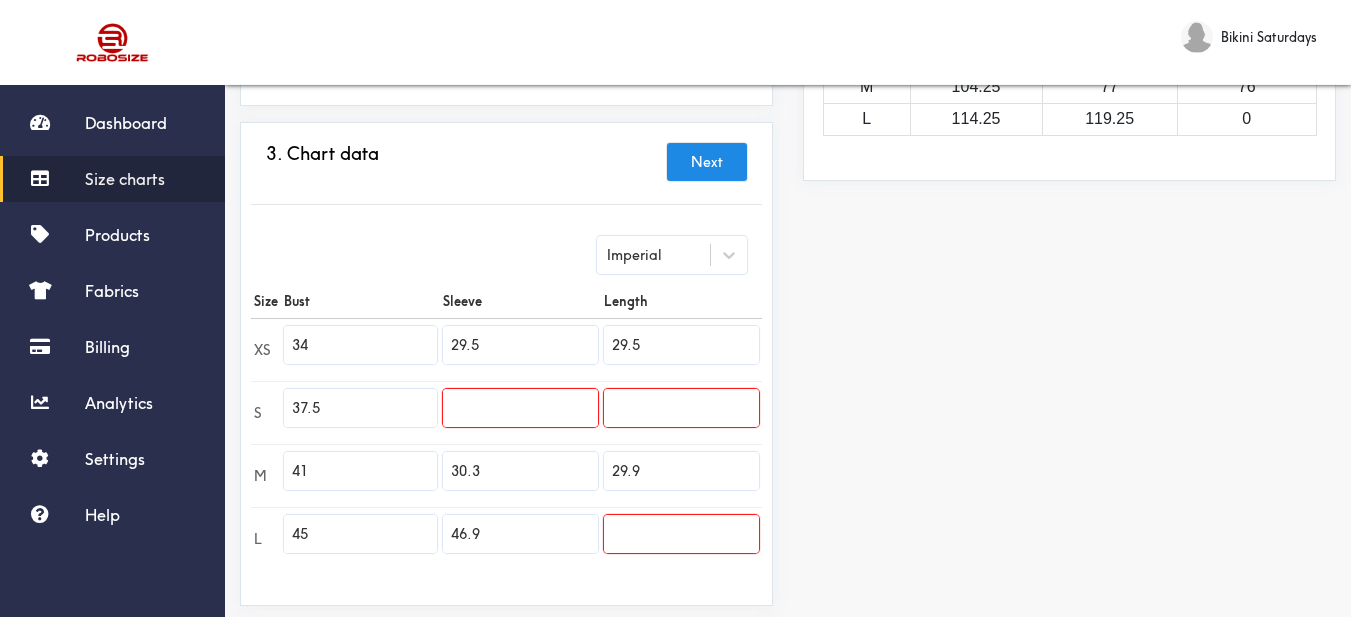 type on "30.3" 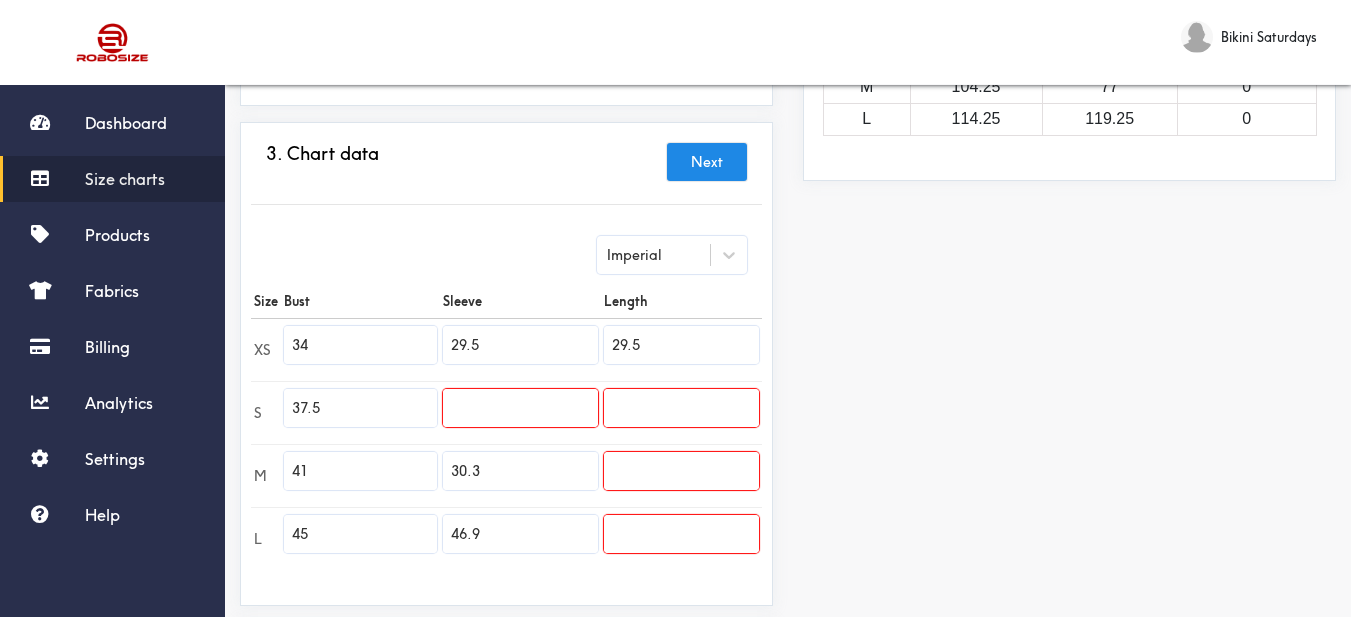 type 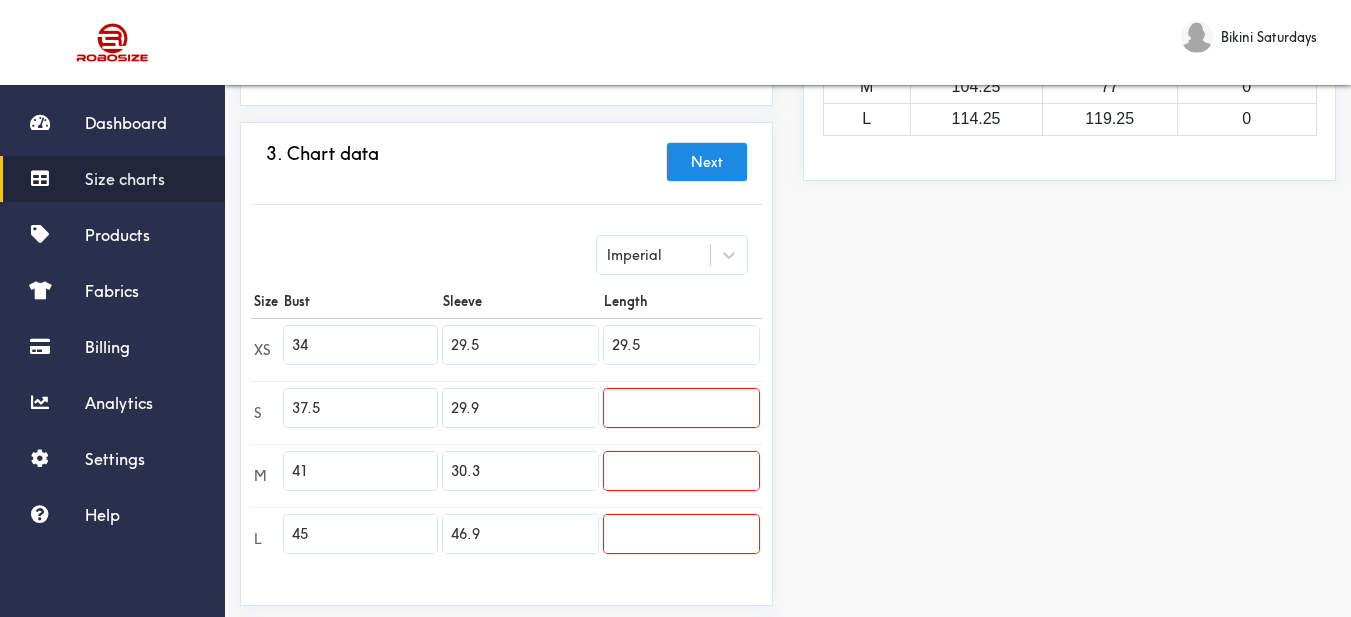type on "29.9" 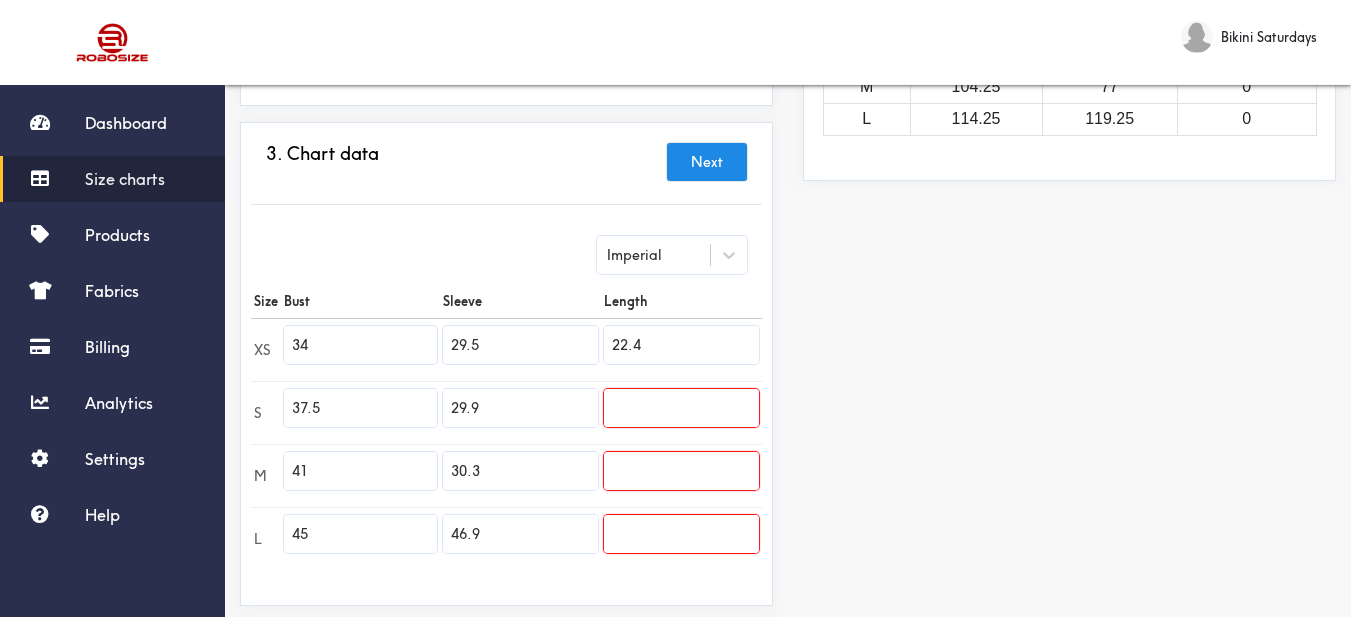 type on "22.4" 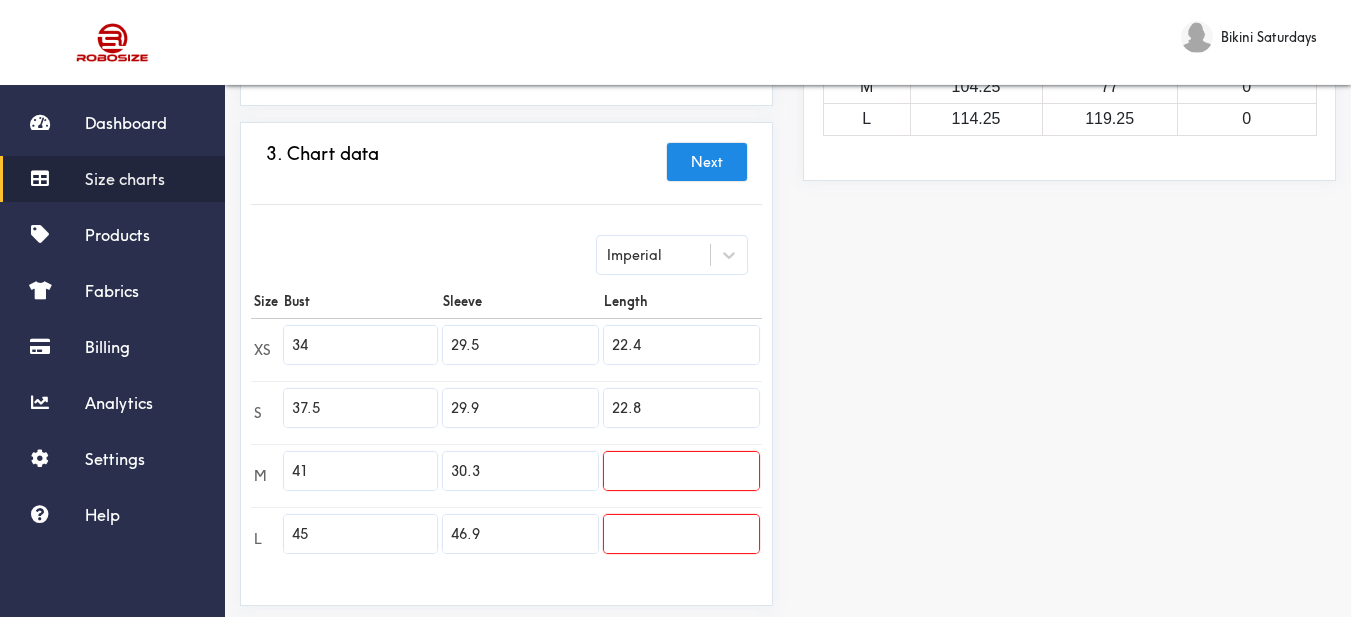 type on "22.8" 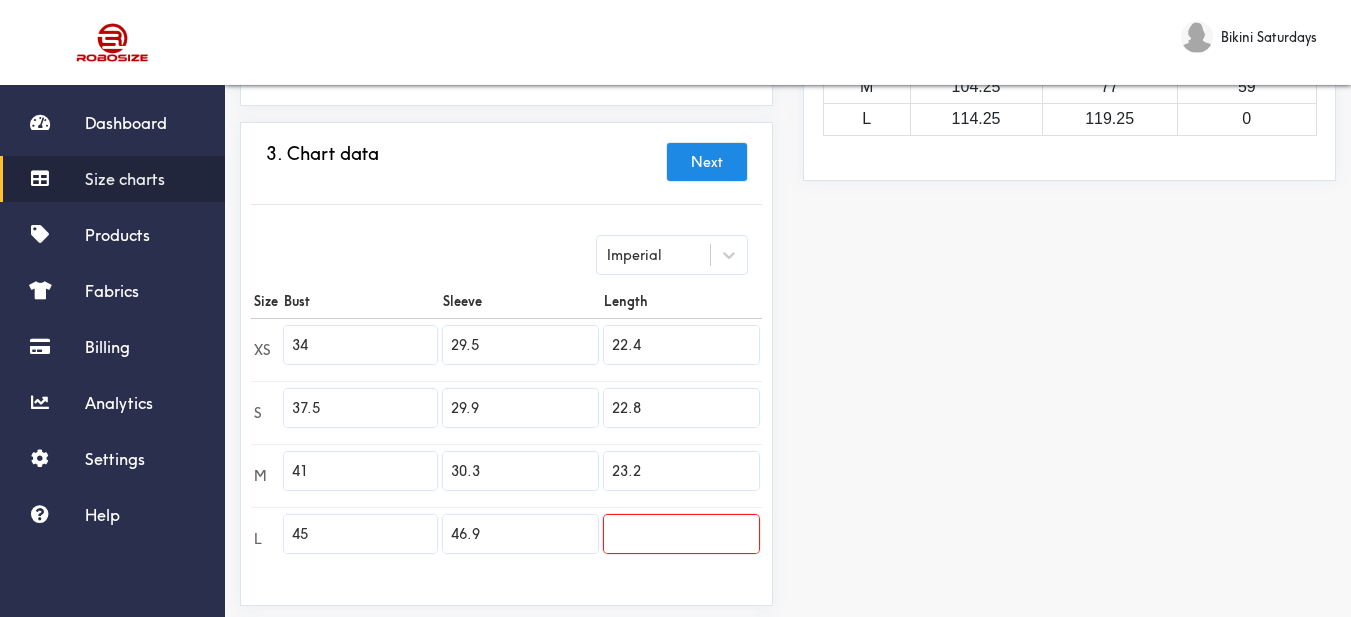 type on "23.2" 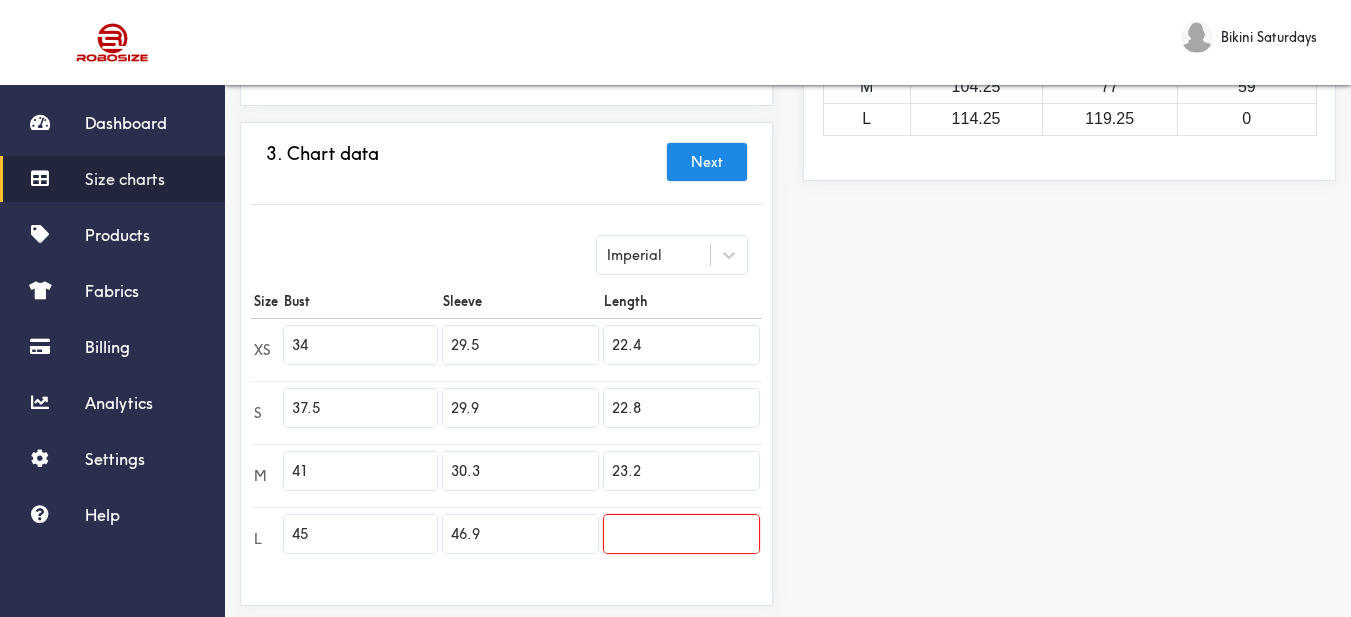 click at bounding box center (681, 534) 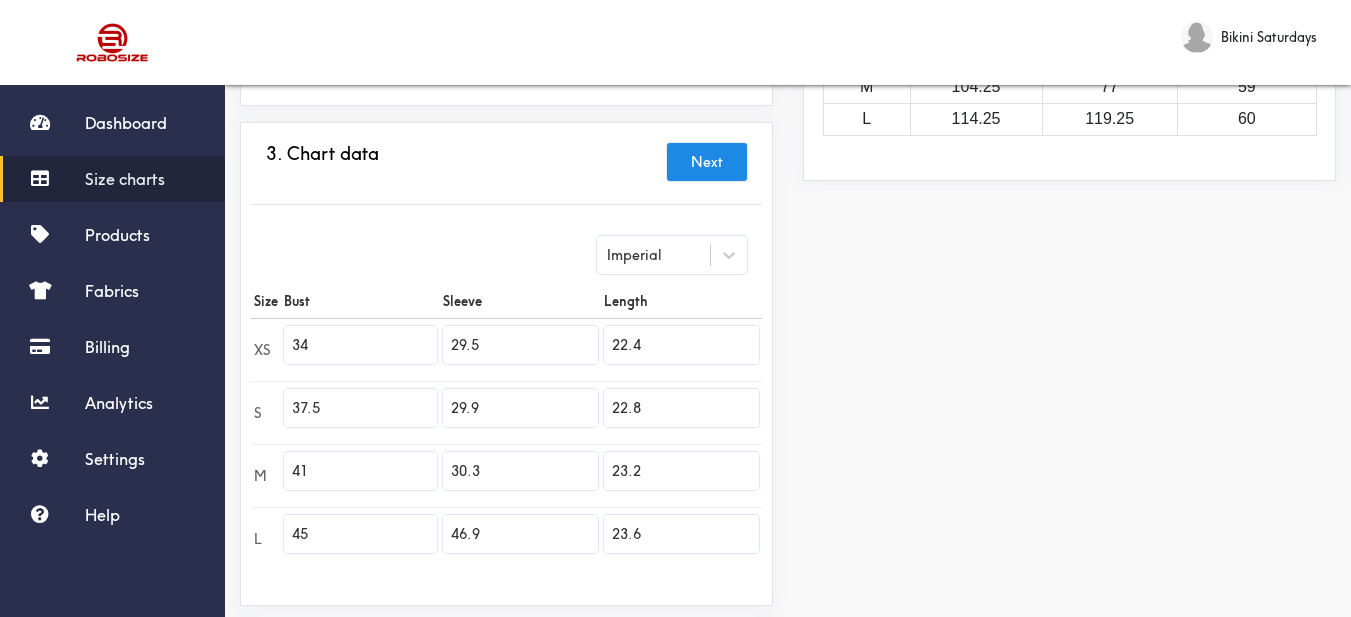 type on "23.6" 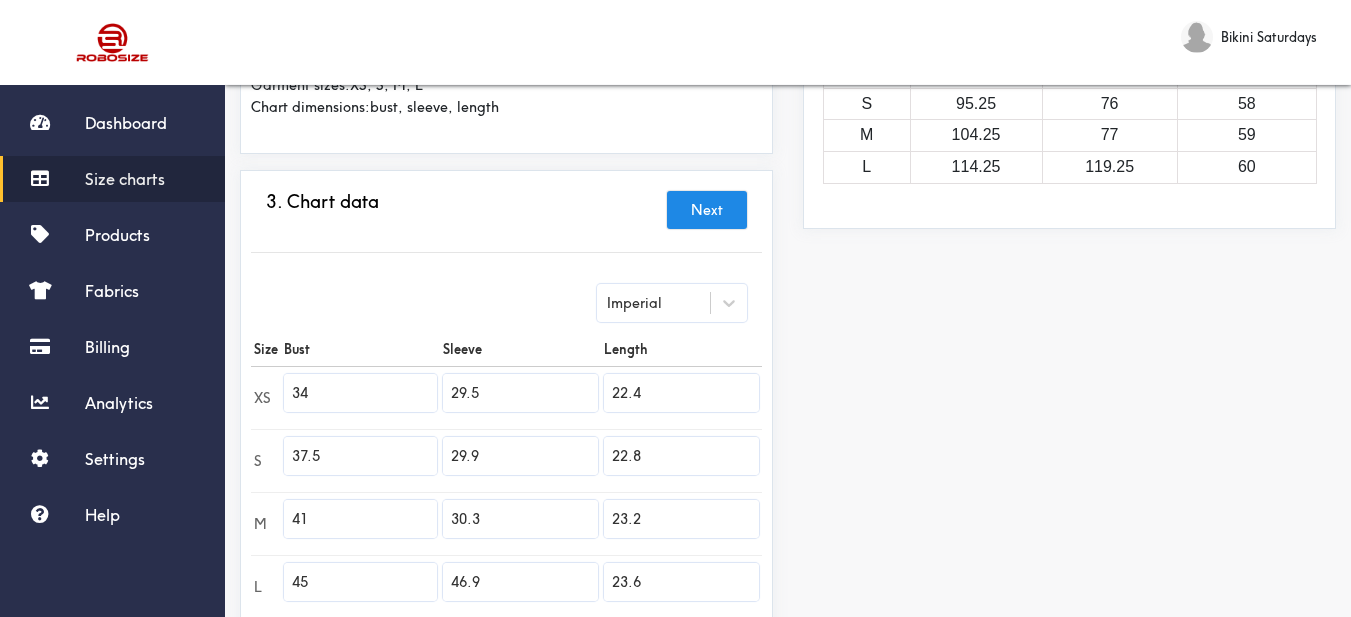 scroll, scrollTop: 652, scrollLeft: 0, axis: vertical 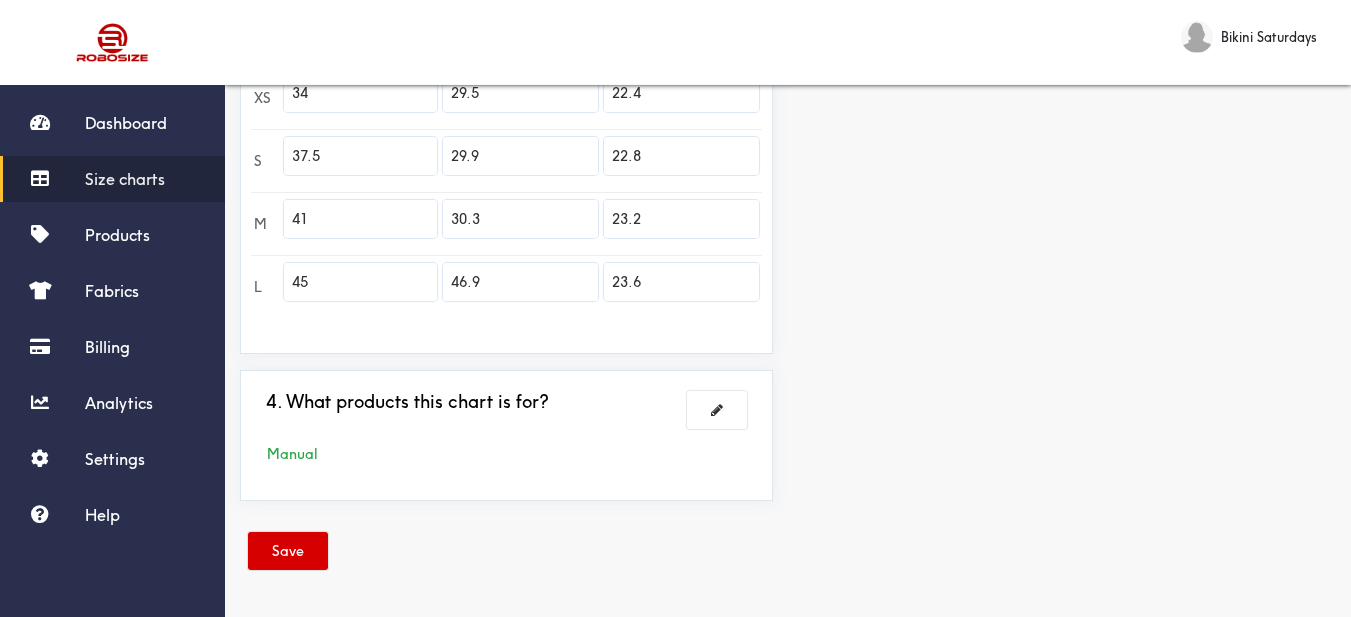 click on "Save" at bounding box center [288, 551] 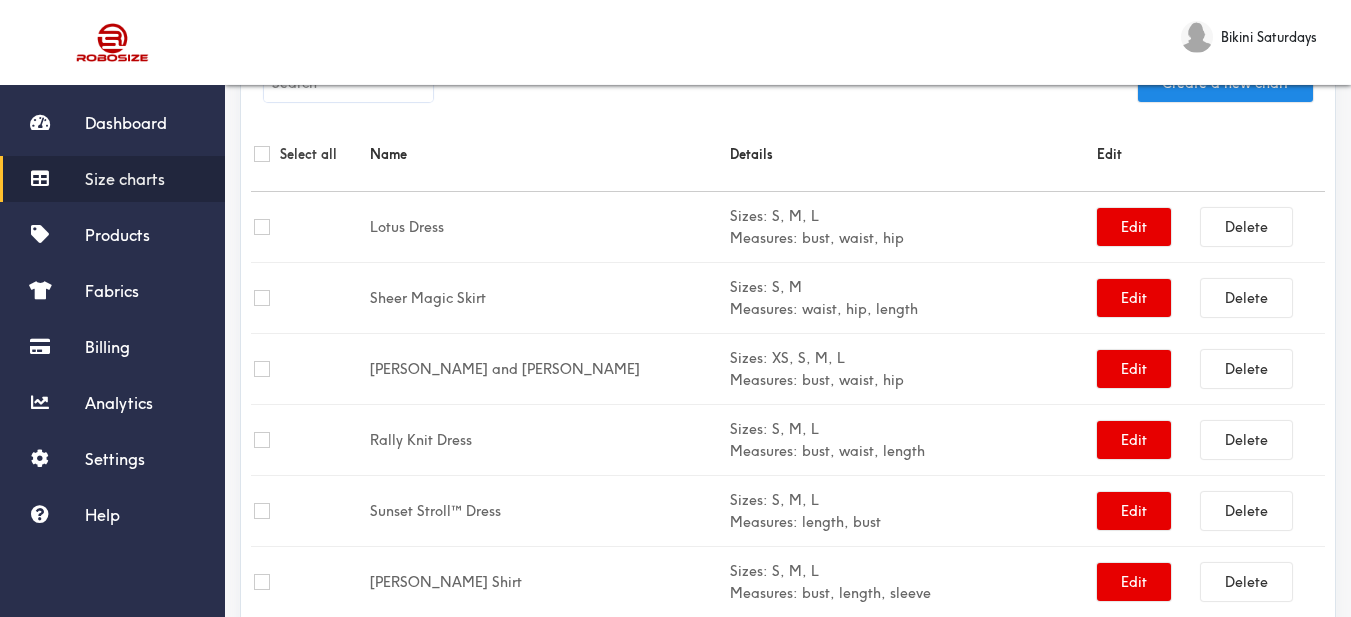 scroll, scrollTop: 0, scrollLeft: 0, axis: both 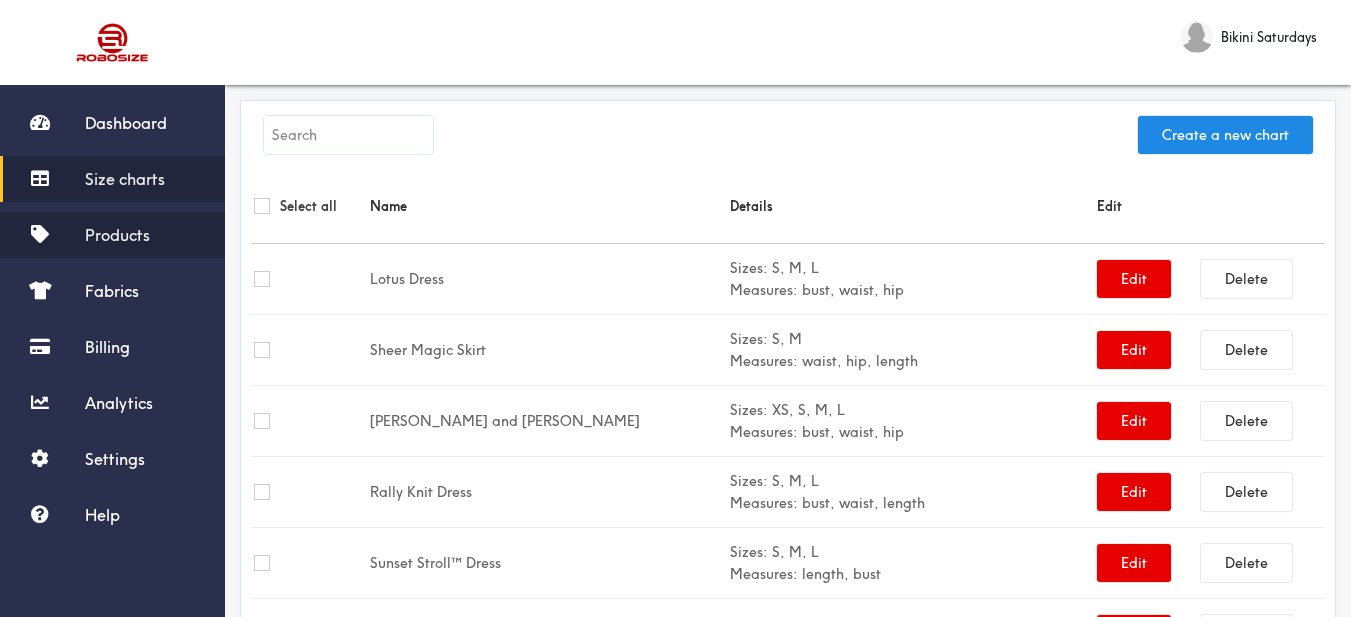 click on "Products" at bounding box center (117, 235) 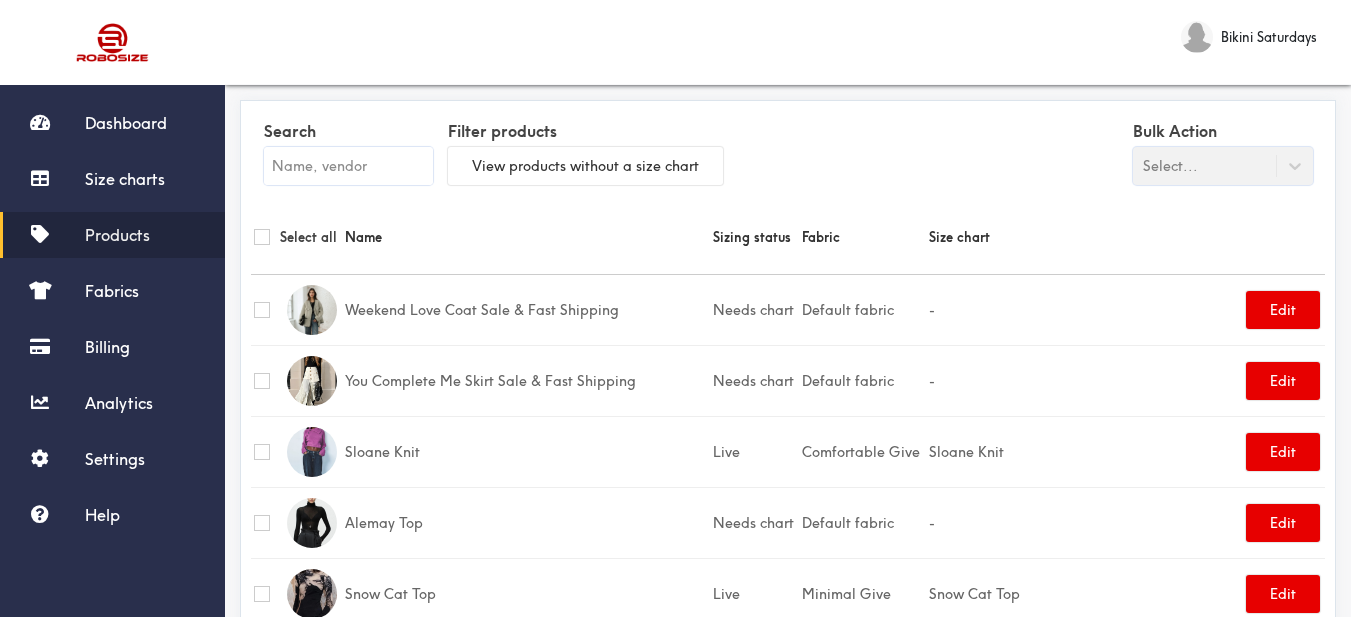 click at bounding box center (348, 166) 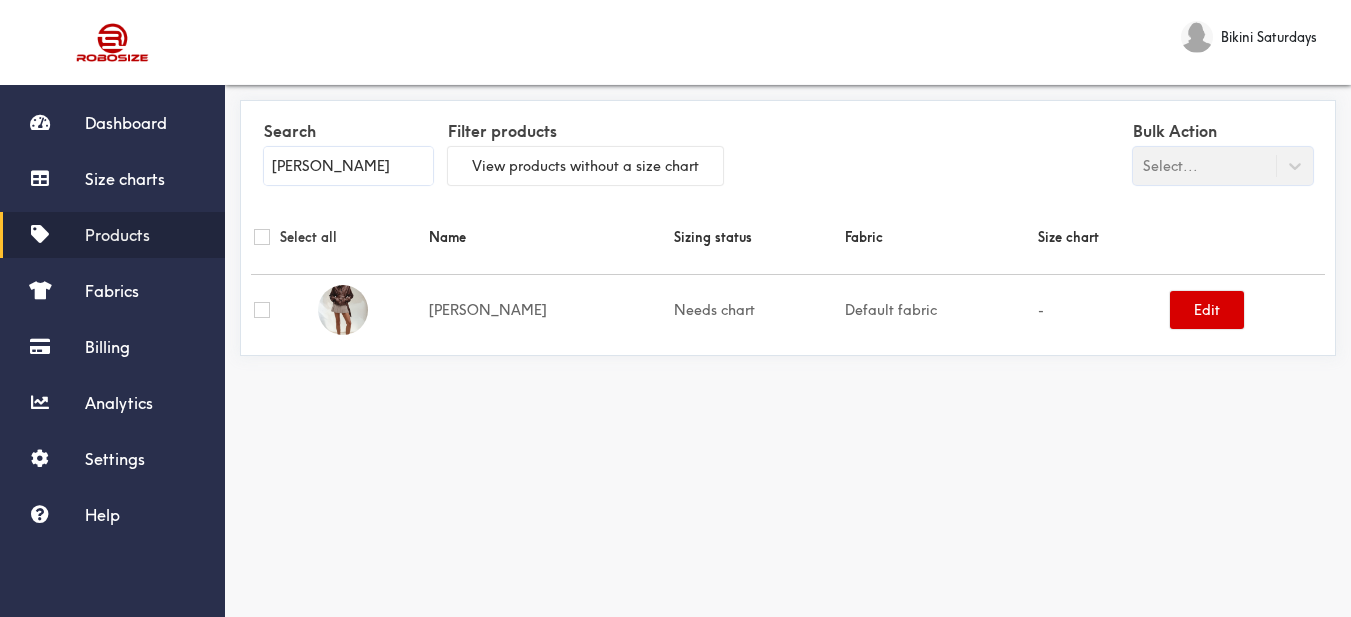type on "[PERSON_NAME]" 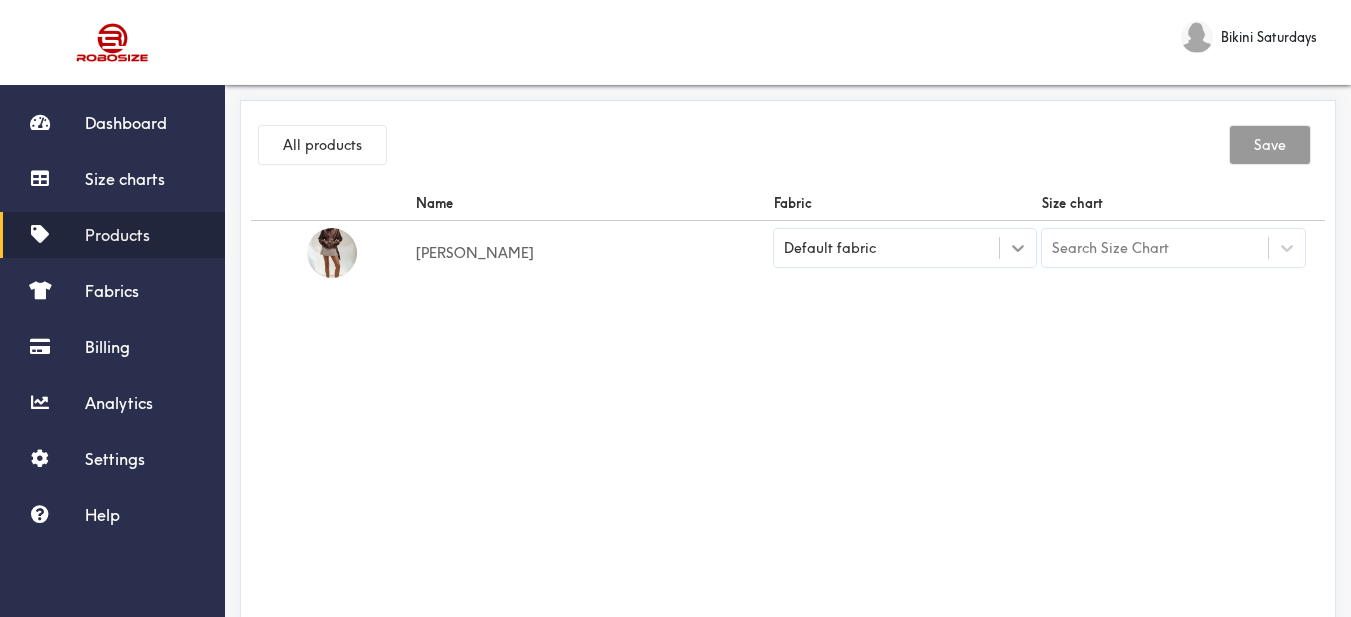 click 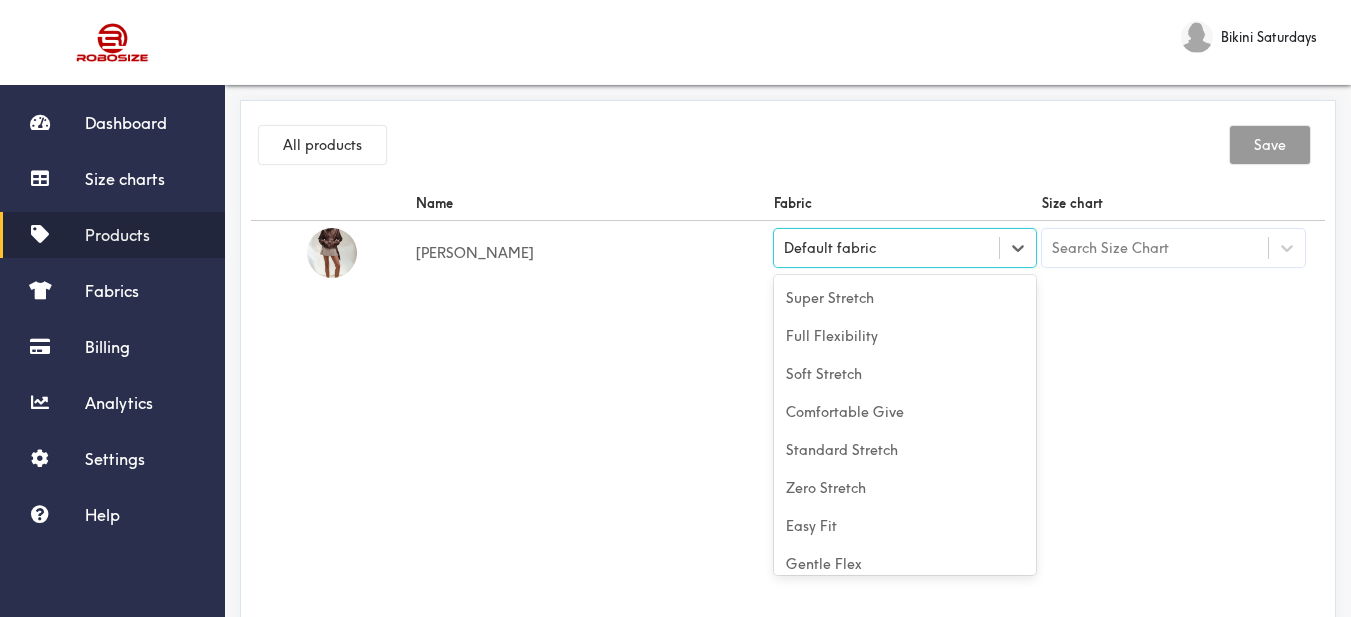 scroll, scrollTop: 88, scrollLeft: 0, axis: vertical 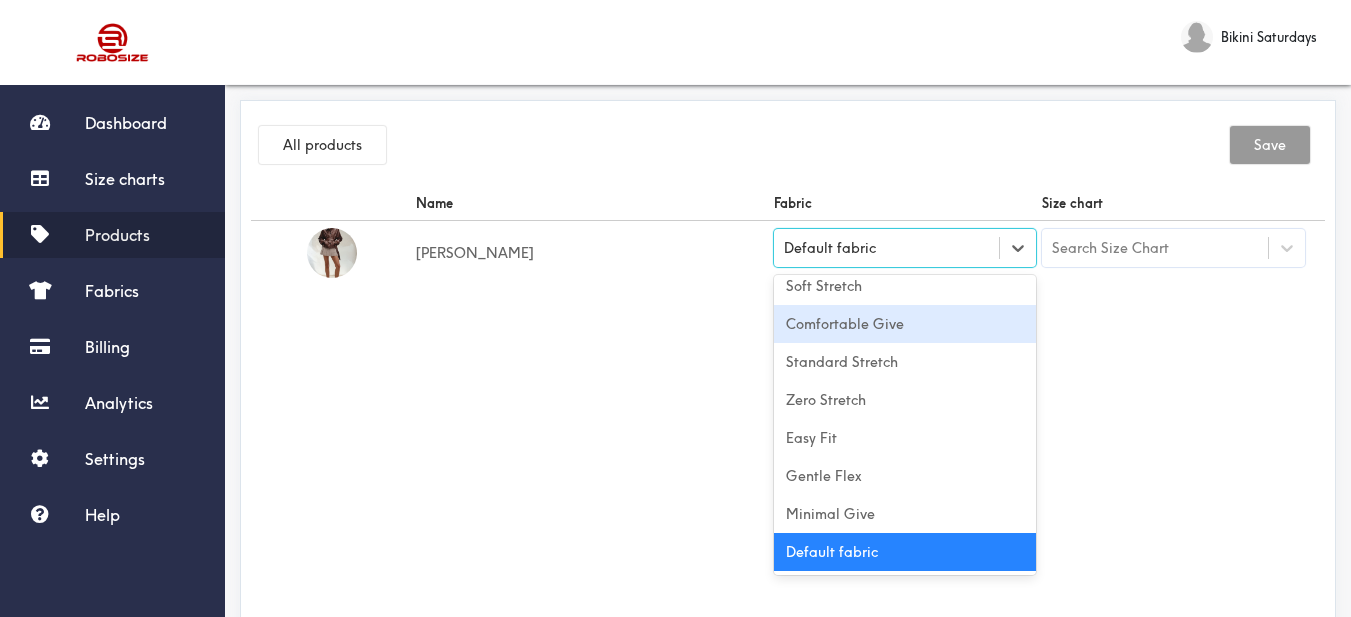 click on "Comfortable Give" at bounding box center (905, 324) 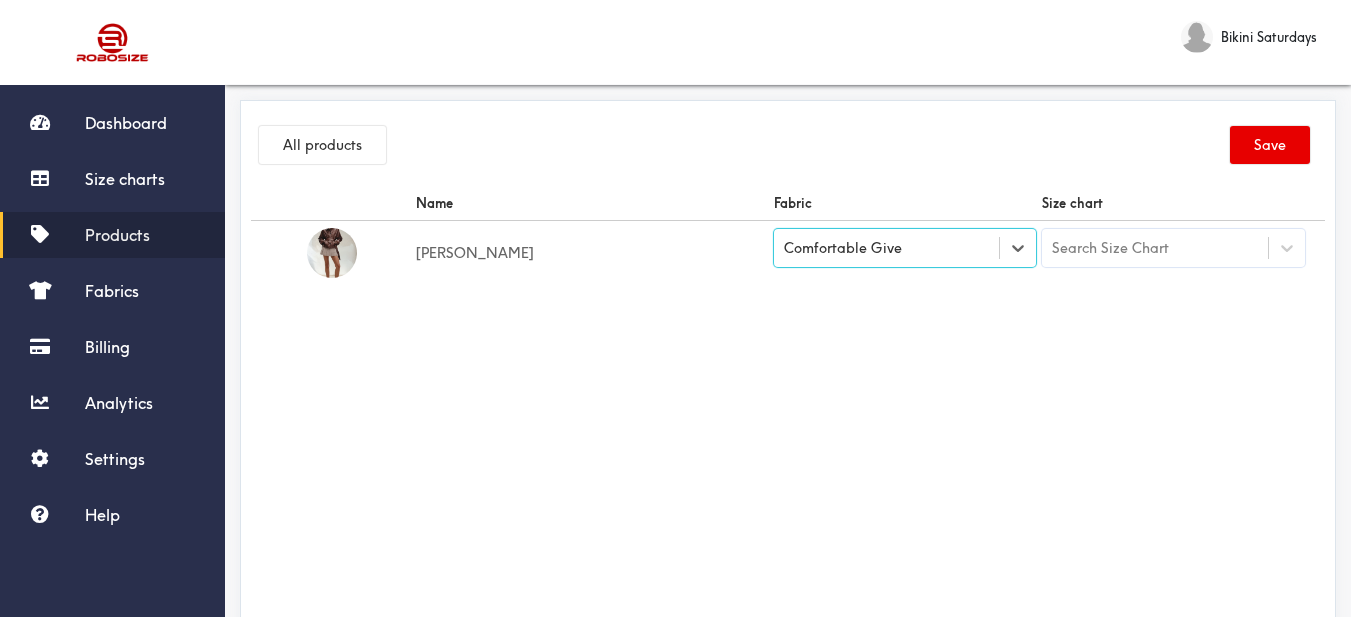 drag, startPoint x: 812, startPoint y: 306, endPoint x: 1070, endPoint y: 291, distance: 258.43567 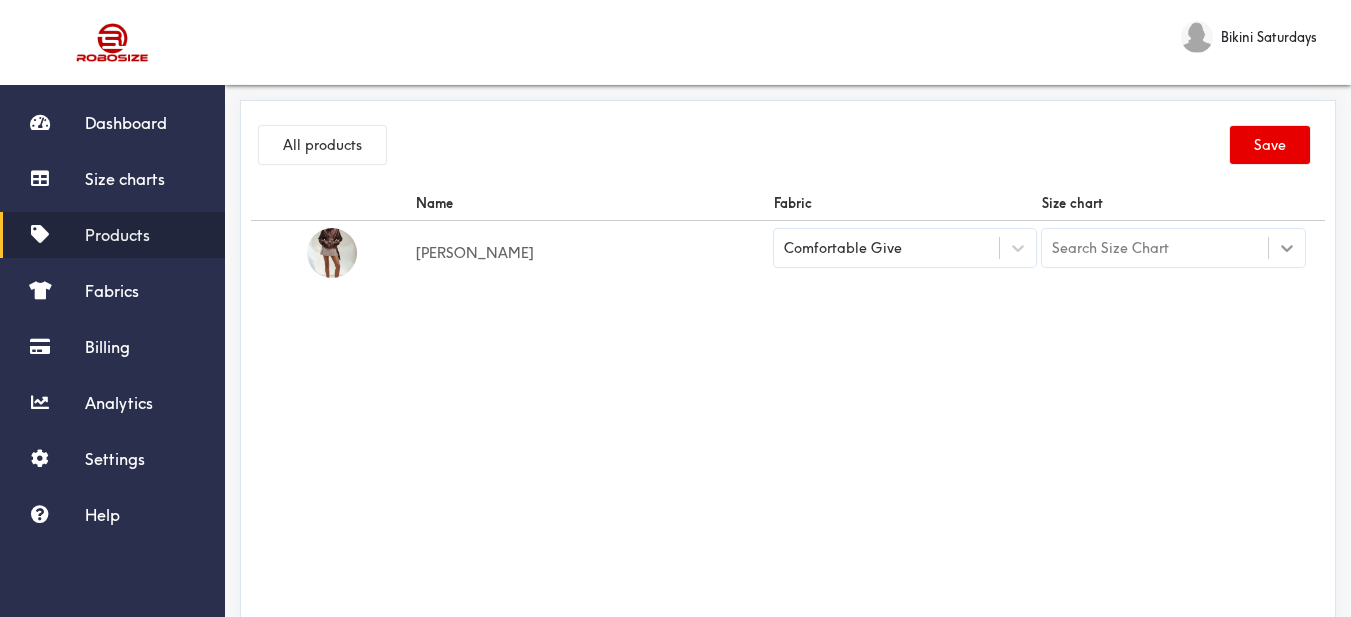 click at bounding box center (1287, 248) 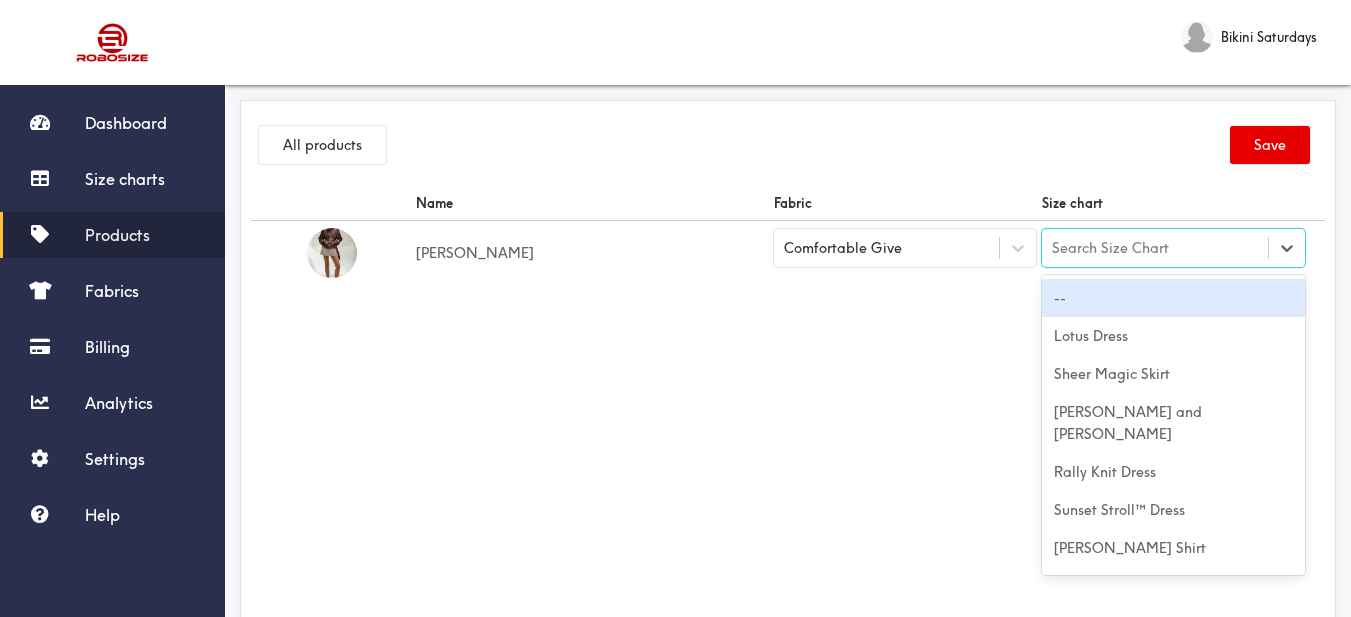paste on "[PERSON_NAME]" 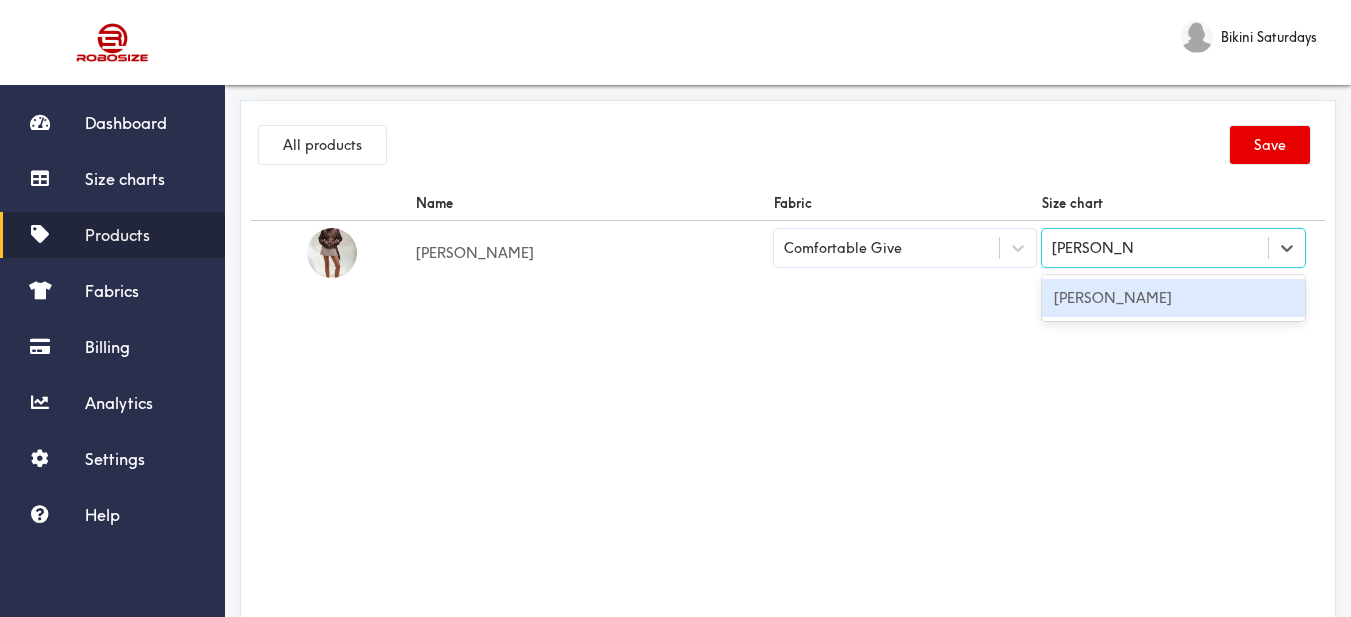 click on "[PERSON_NAME]" at bounding box center (1173, 298) 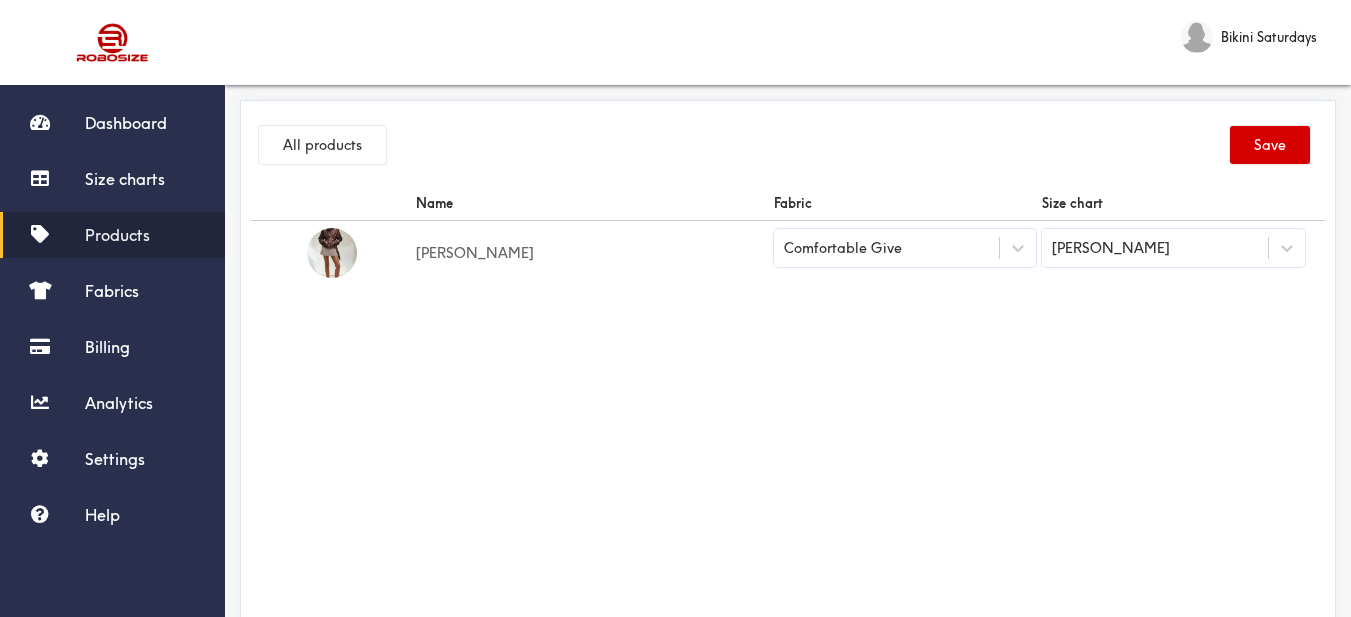 click on "Save" at bounding box center [1270, 145] 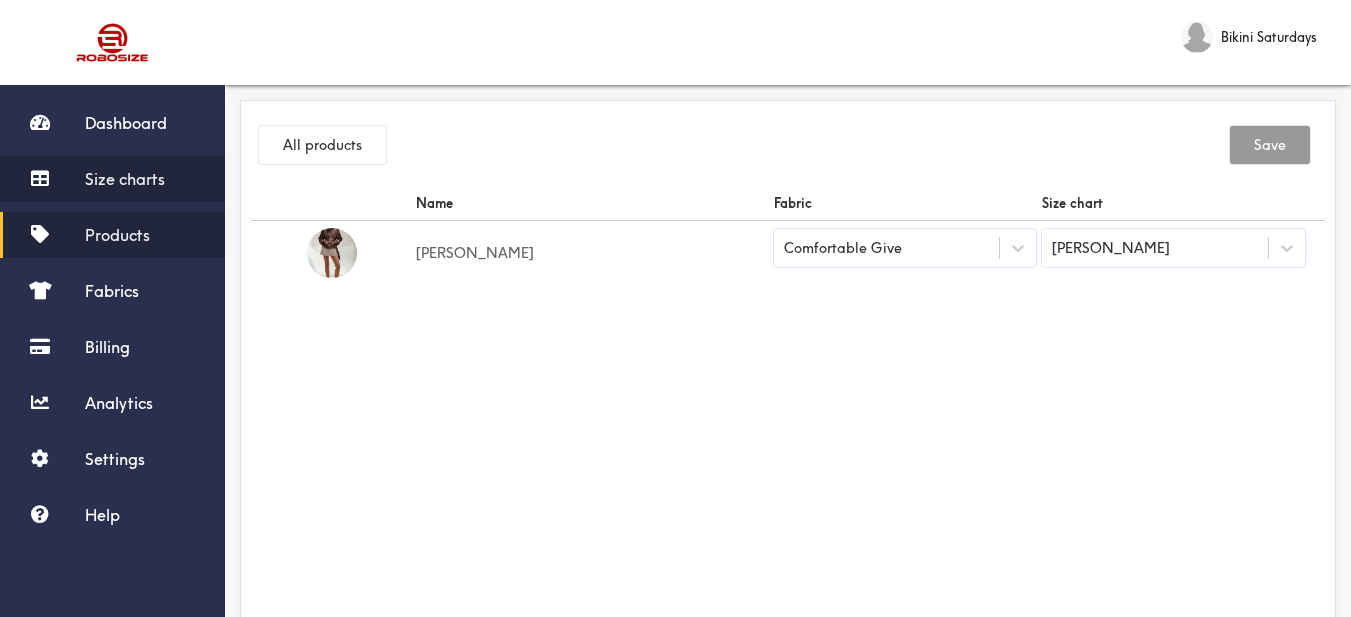 click on "Size charts" at bounding box center (125, 179) 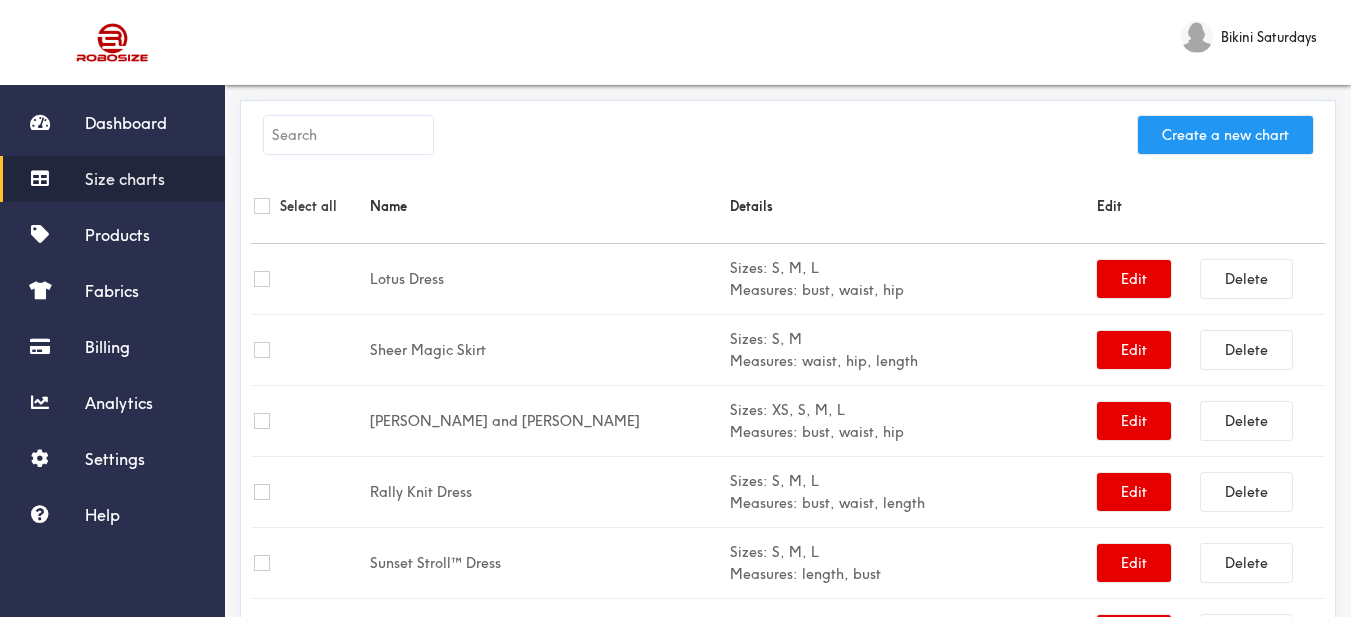click on "Create a new chart" at bounding box center (1225, 135) 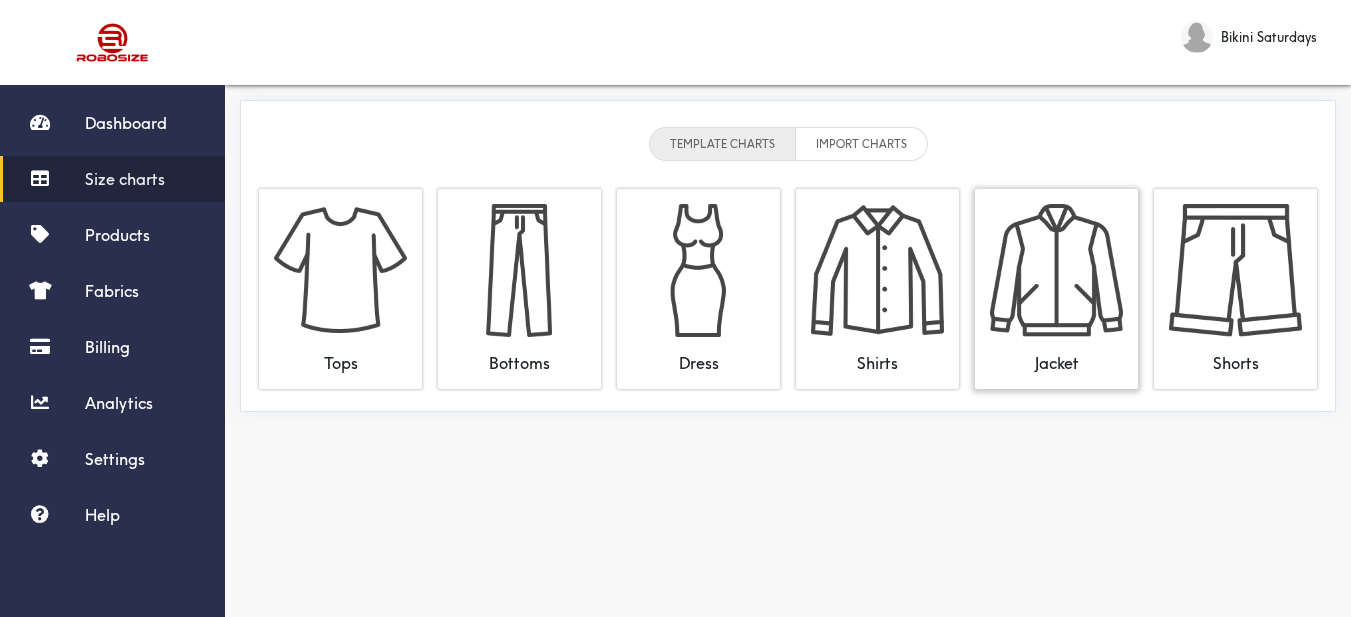 click at bounding box center [1056, 270] 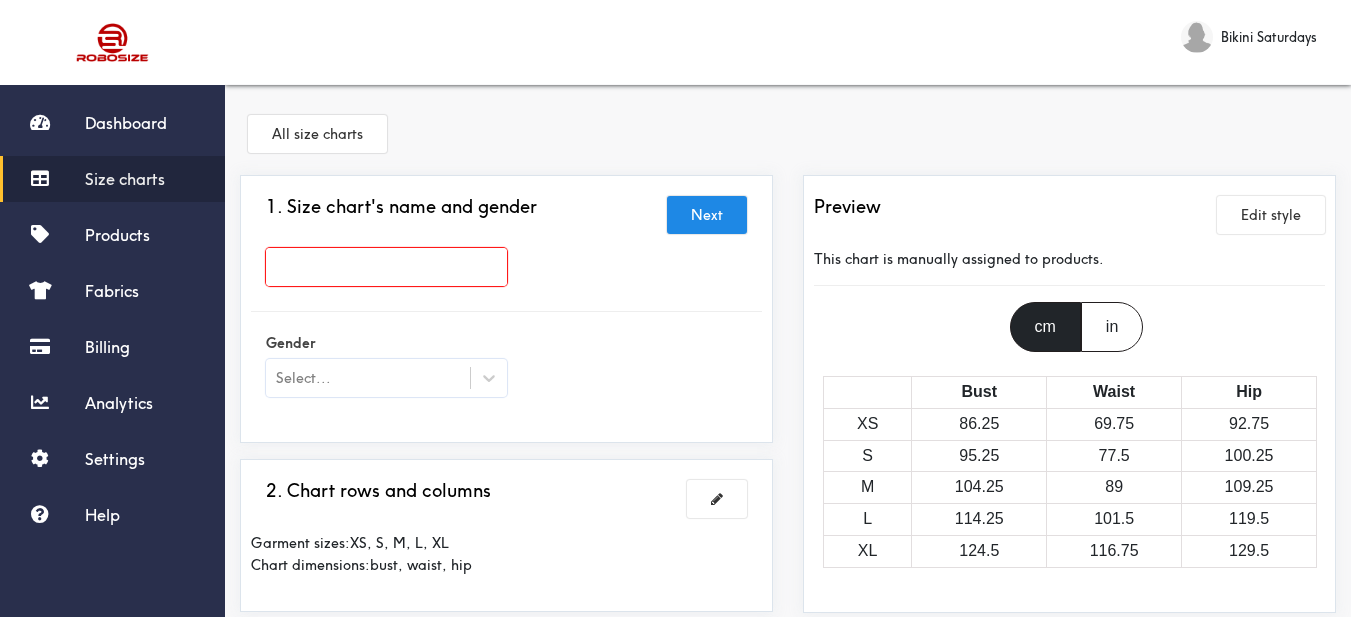 click at bounding box center [386, 267] 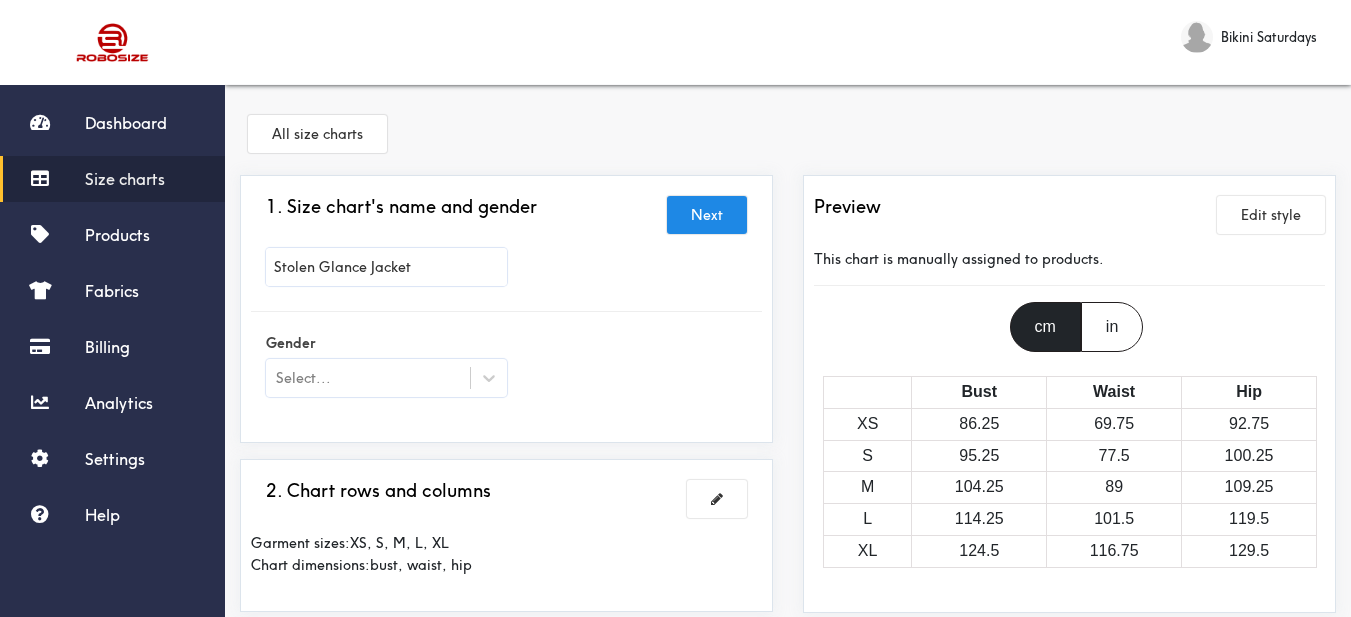 type on "Stolen Glance Jacket" 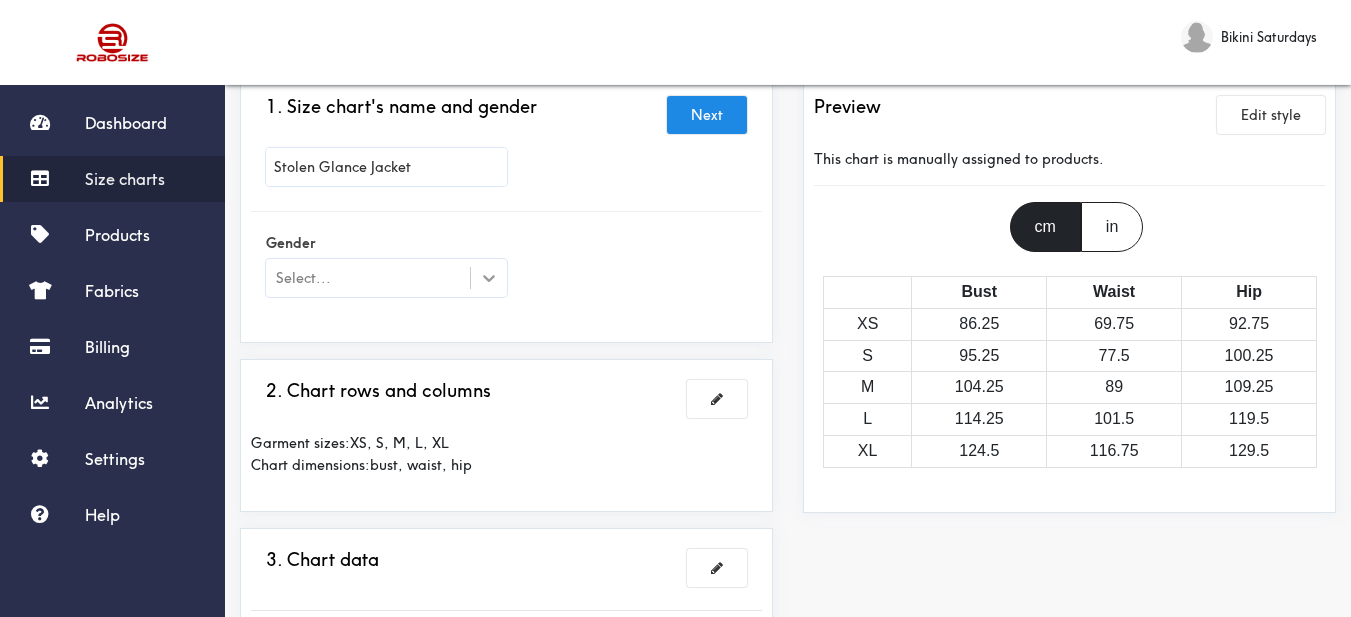 click 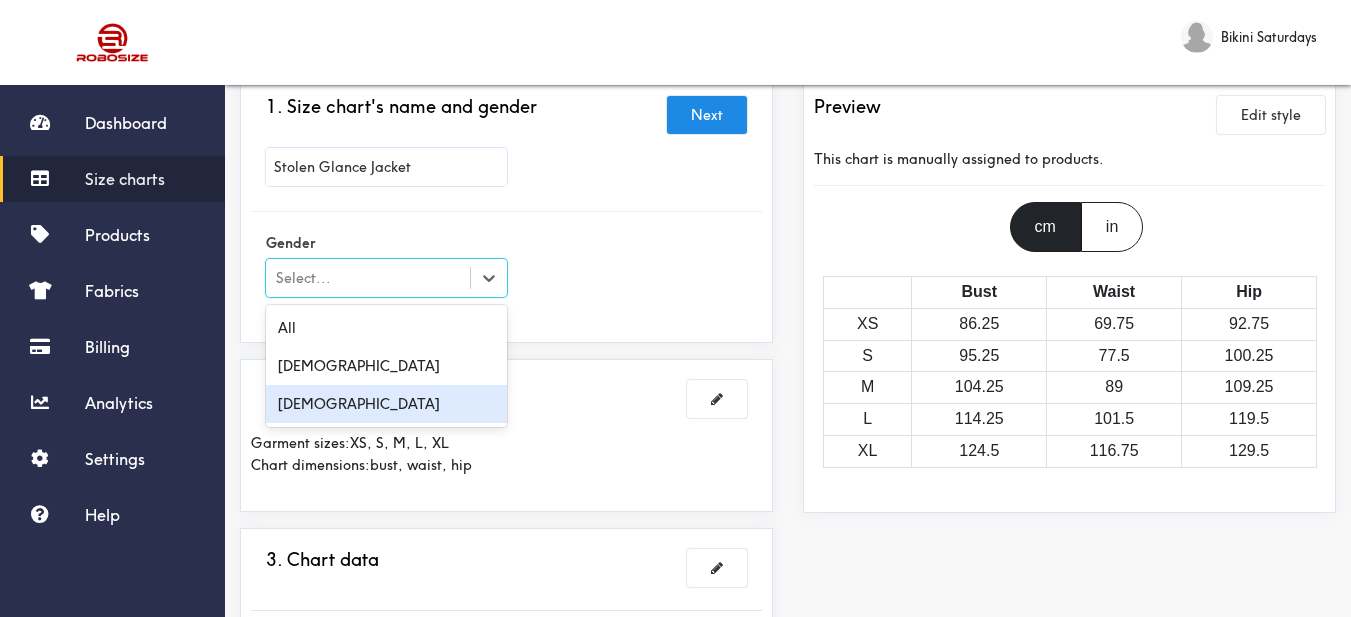 drag, startPoint x: 417, startPoint y: 399, endPoint x: 437, endPoint y: 397, distance: 20.09975 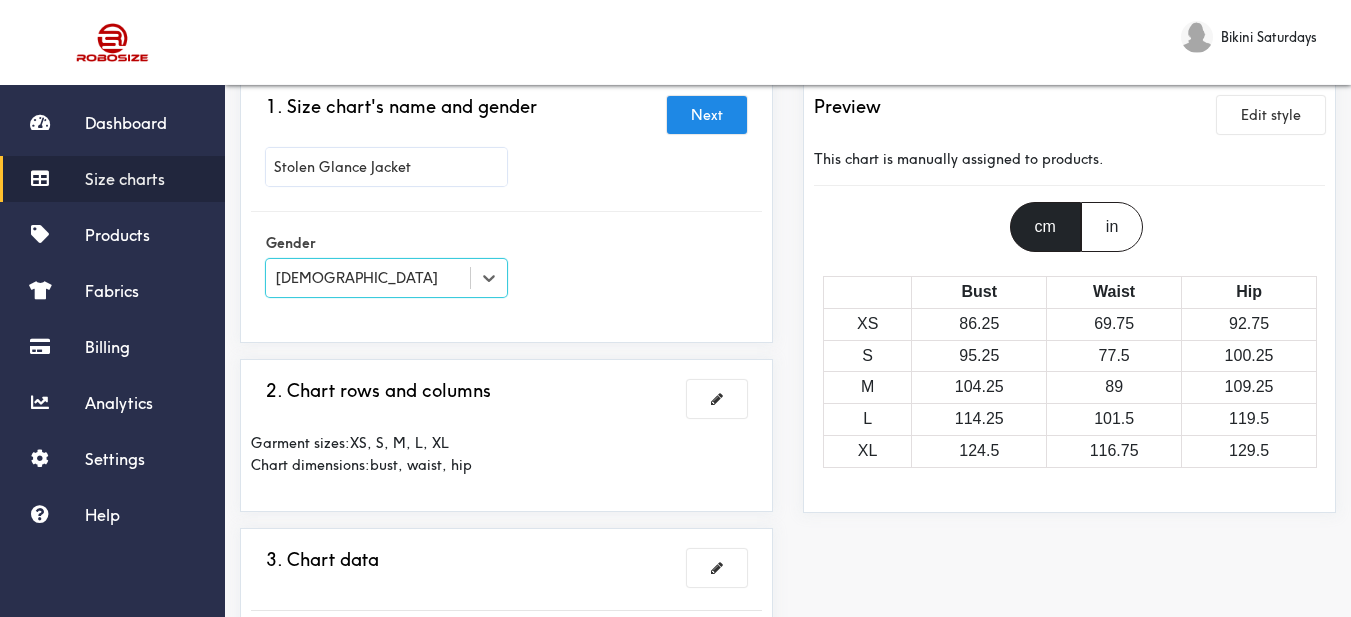 drag, startPoint x: 623, startPoint y: 293, endPoint x: 646, endPoint y: 291, distance: 23.086792 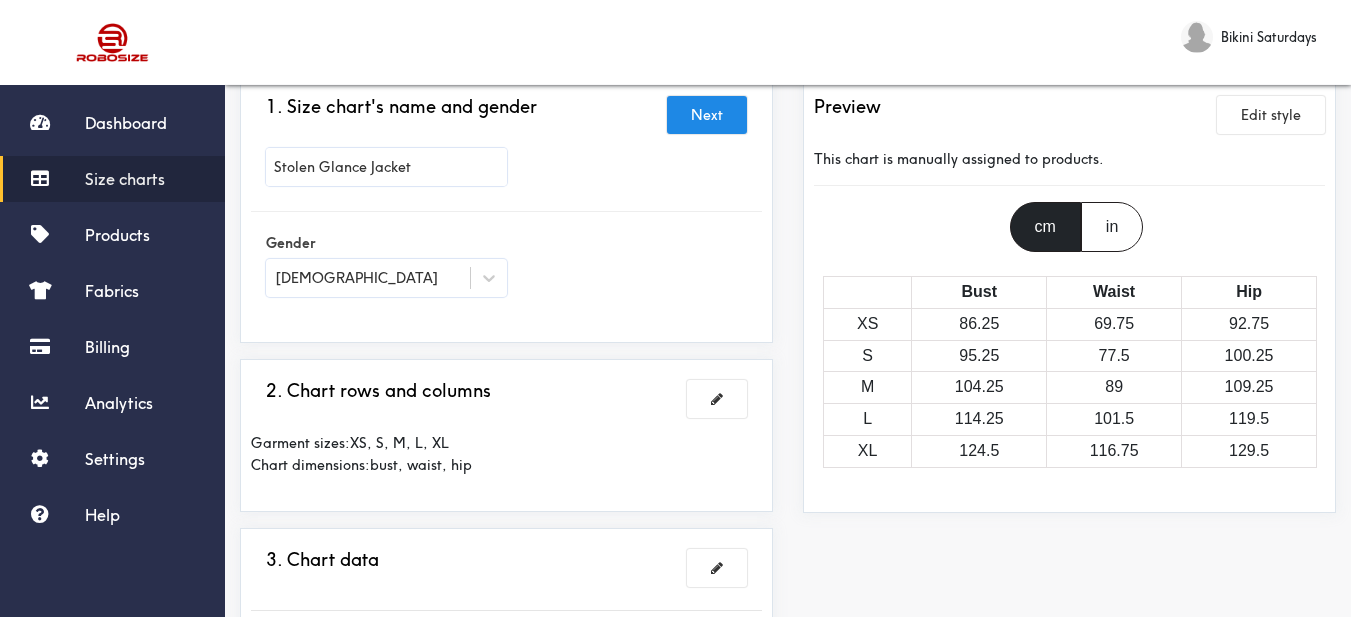 scroll, scrollTop: 200, scrollLeft: 0, axis: vertical 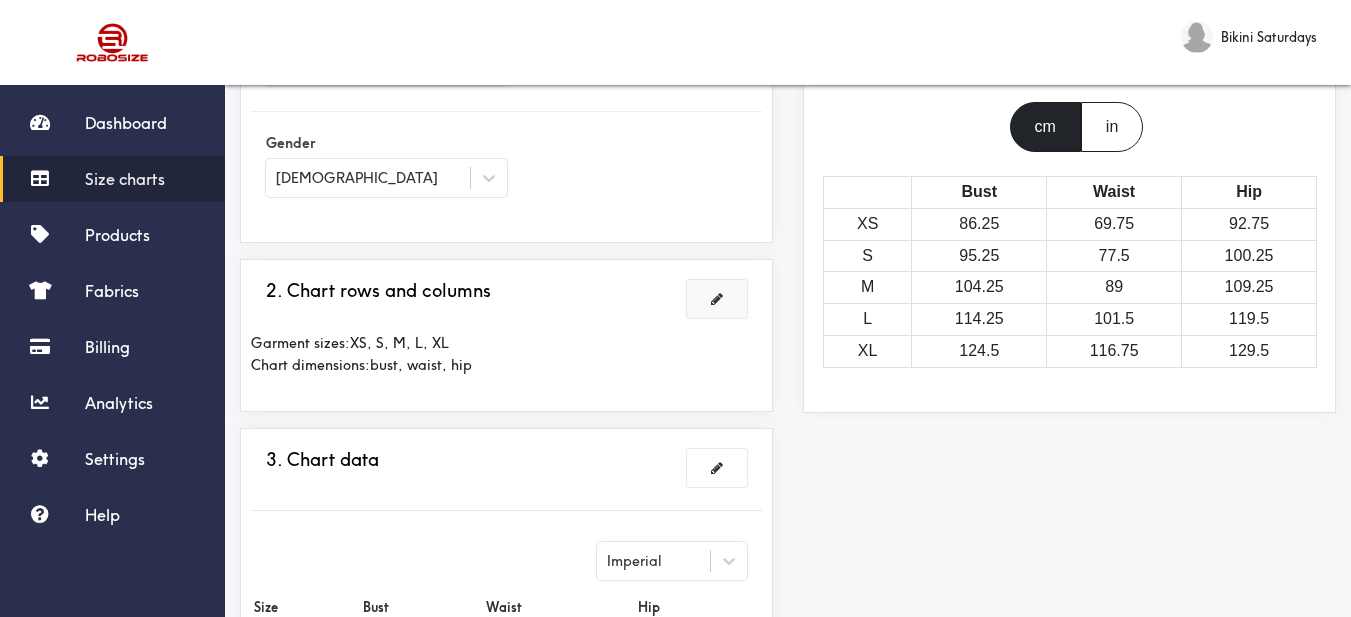 click at bounding box center [717, 299] 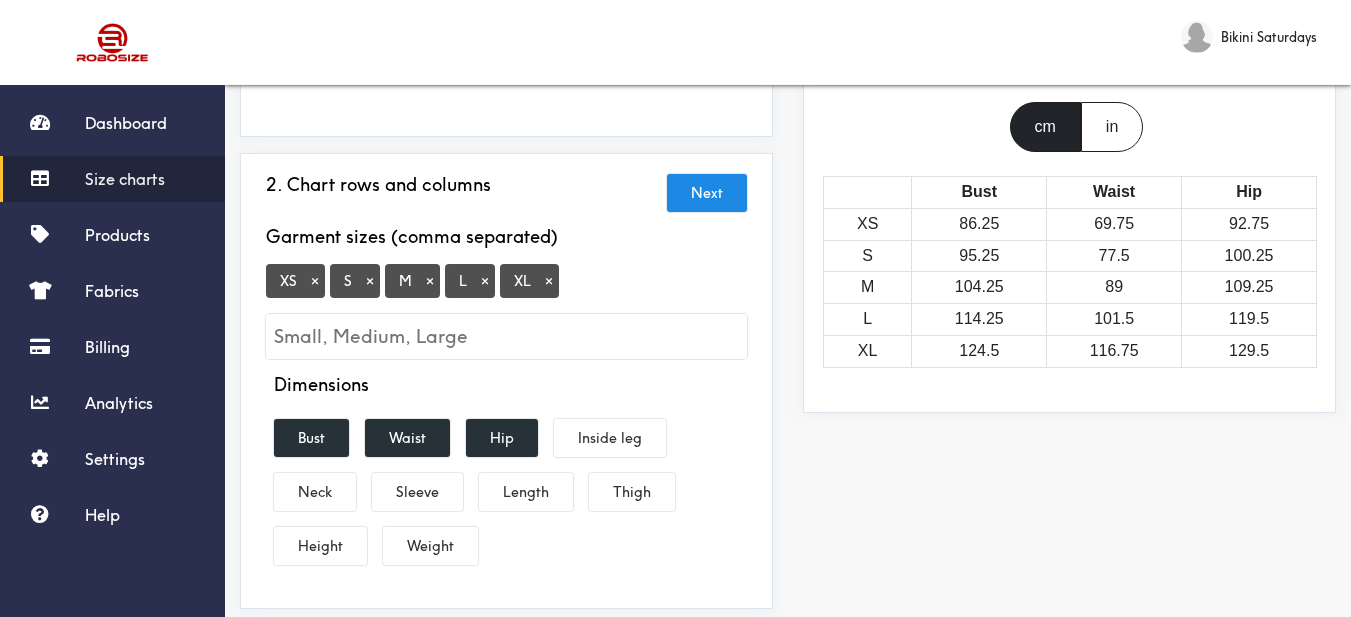 click on "×" at bounding box center (549, 281) 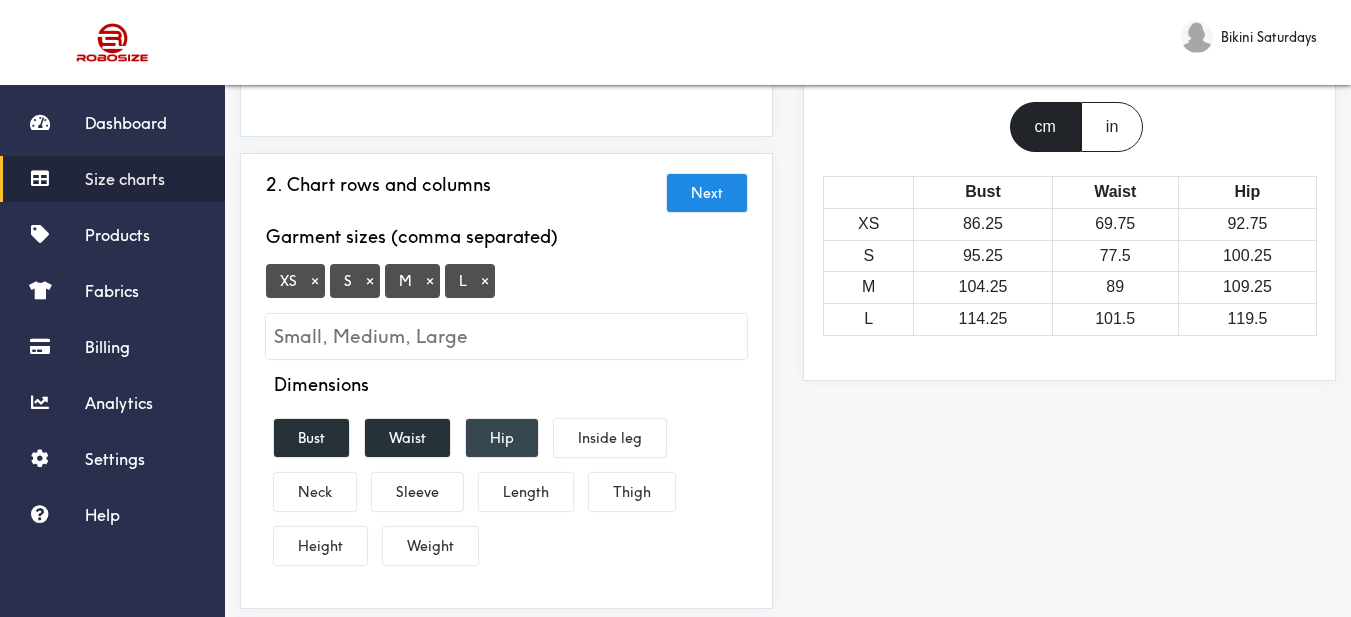 click on "Hip" at bounding box center [502, 438] 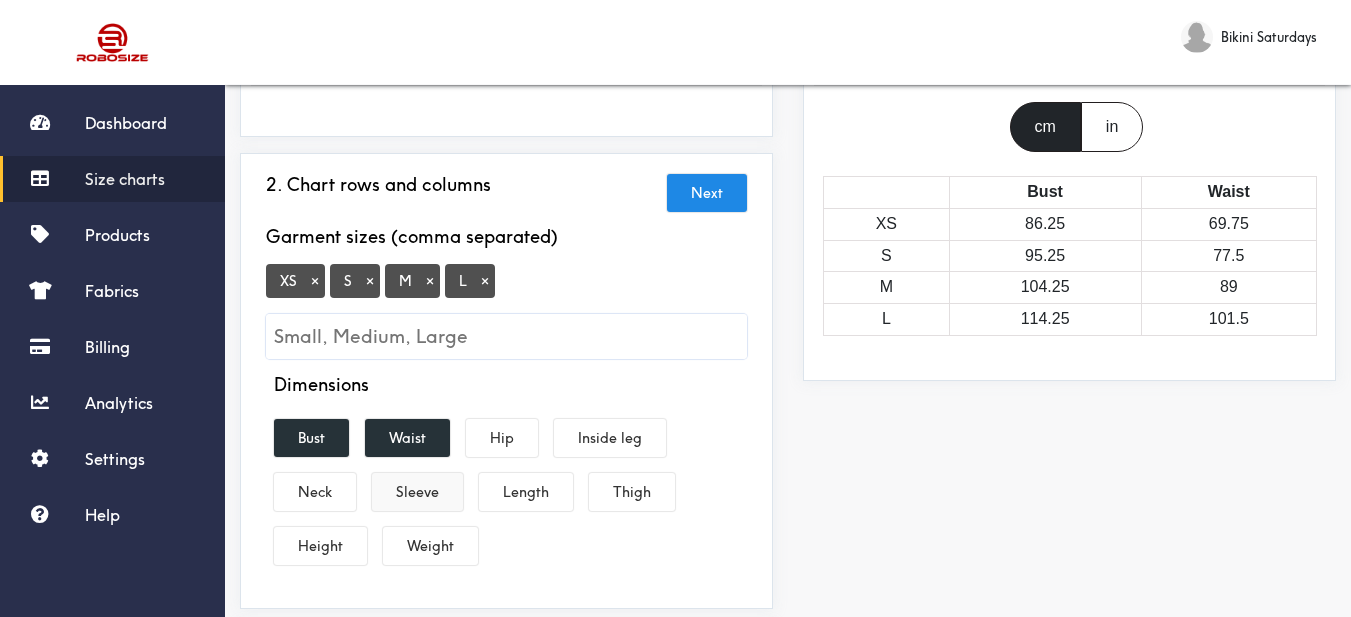 click on "Sleeve" at bounding box center [417, 492] 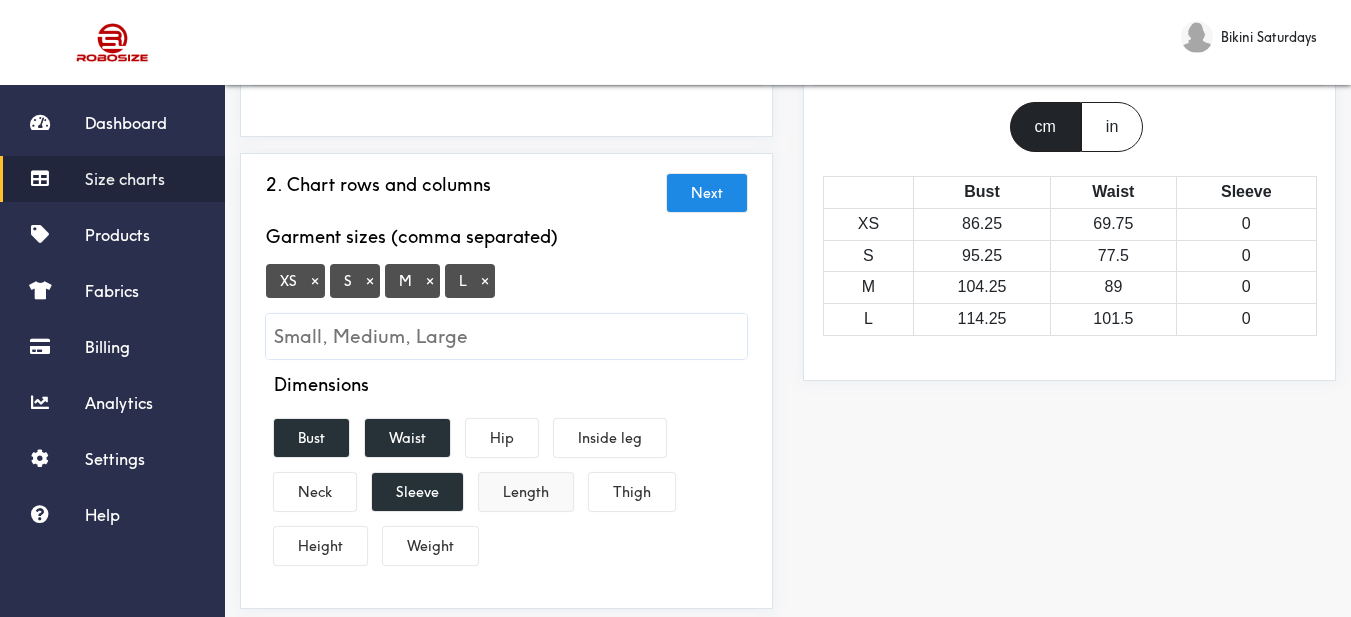 drag, startPoint x: 512, startPoint y: 498, endPoint x: 537, endPoint y: 483, distance: 29.15476 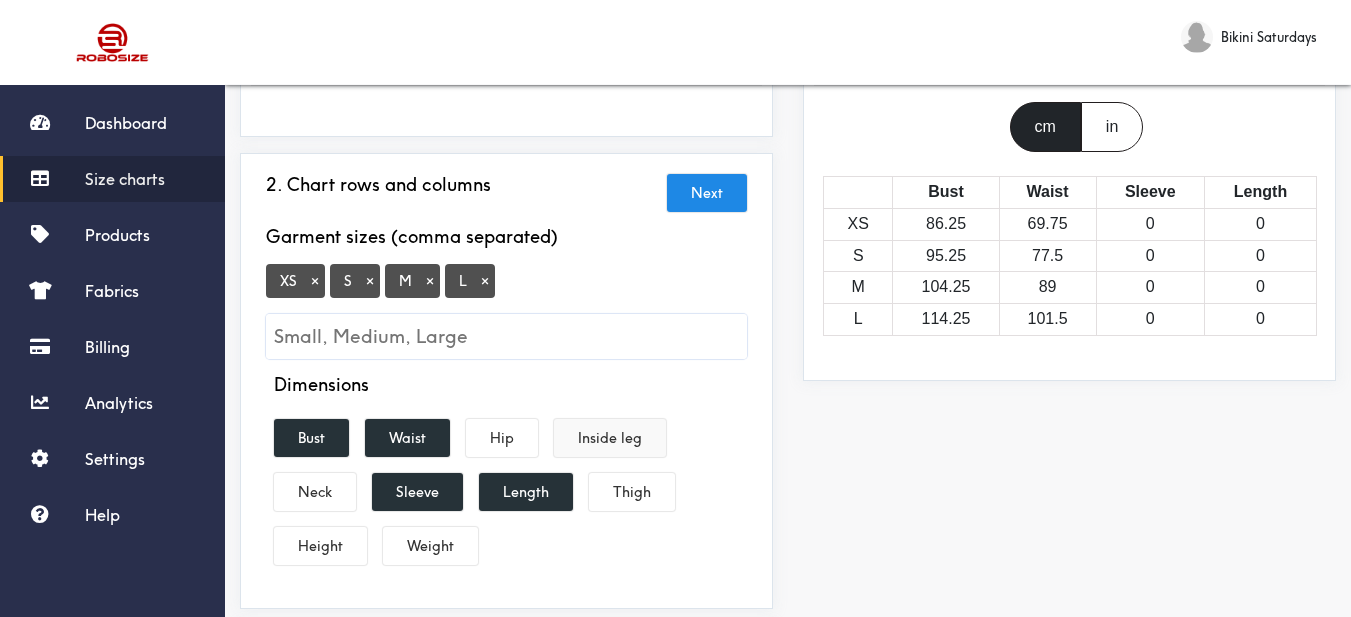 scroll, scrollTop: 400, scrollLeft: 0, axis: vertical 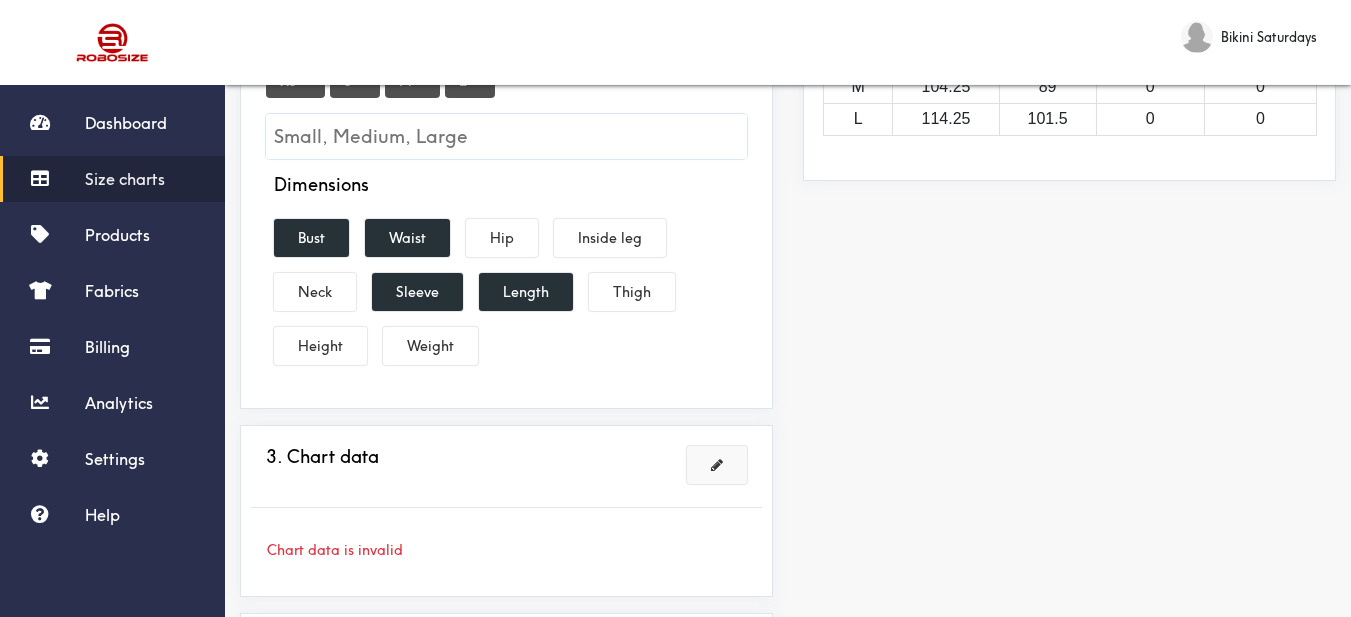 click at bounding box center [717, 465] 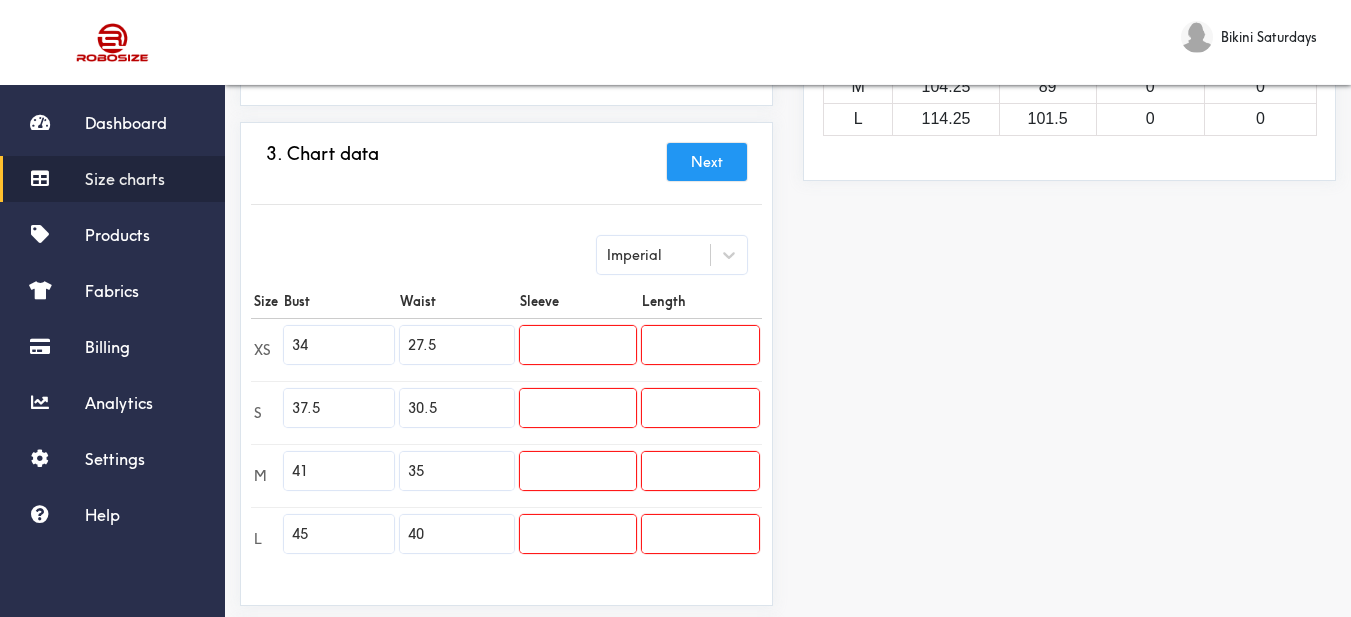 drag, startPoint x: 263, startPoint y: 341, endPoint x: 245, endPoint y: 341, distance: 18 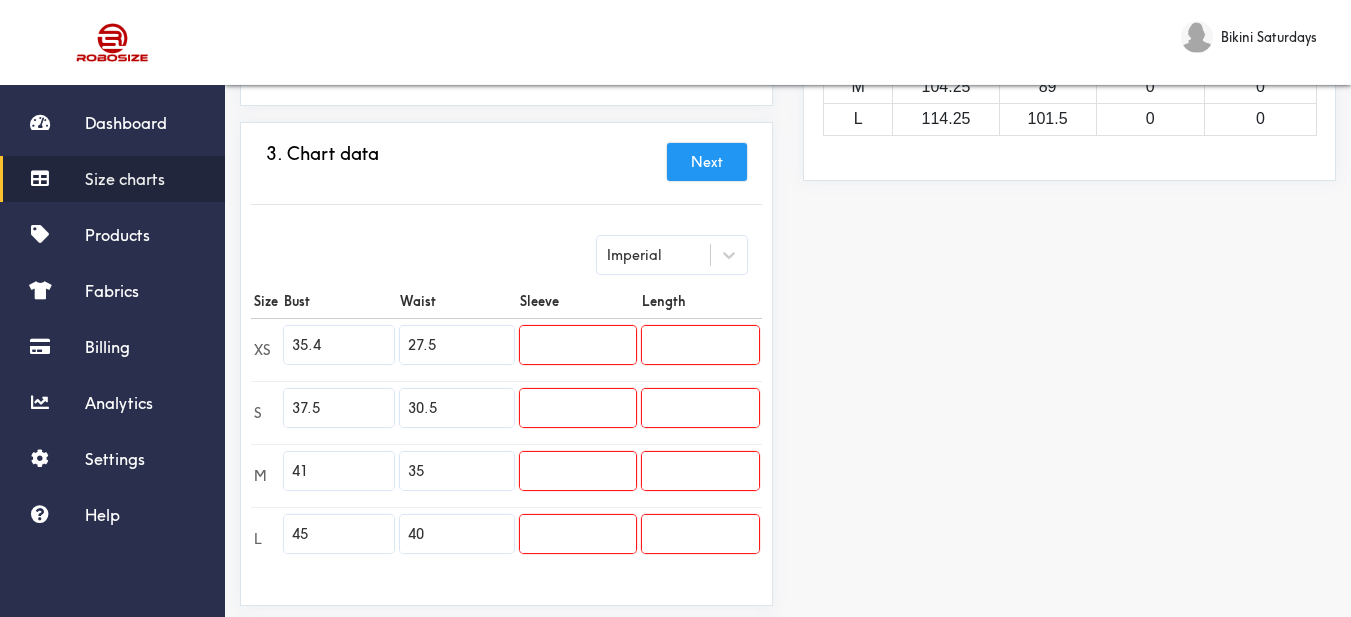 type on "35.4" 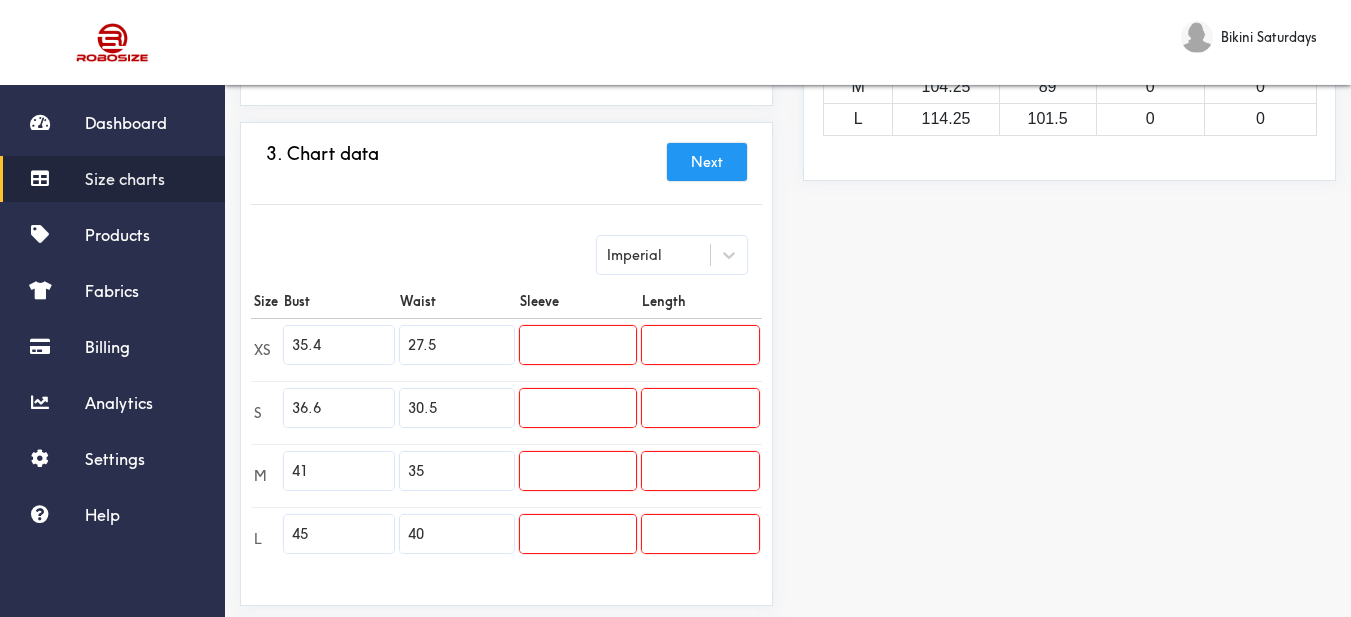 type on "36.6" 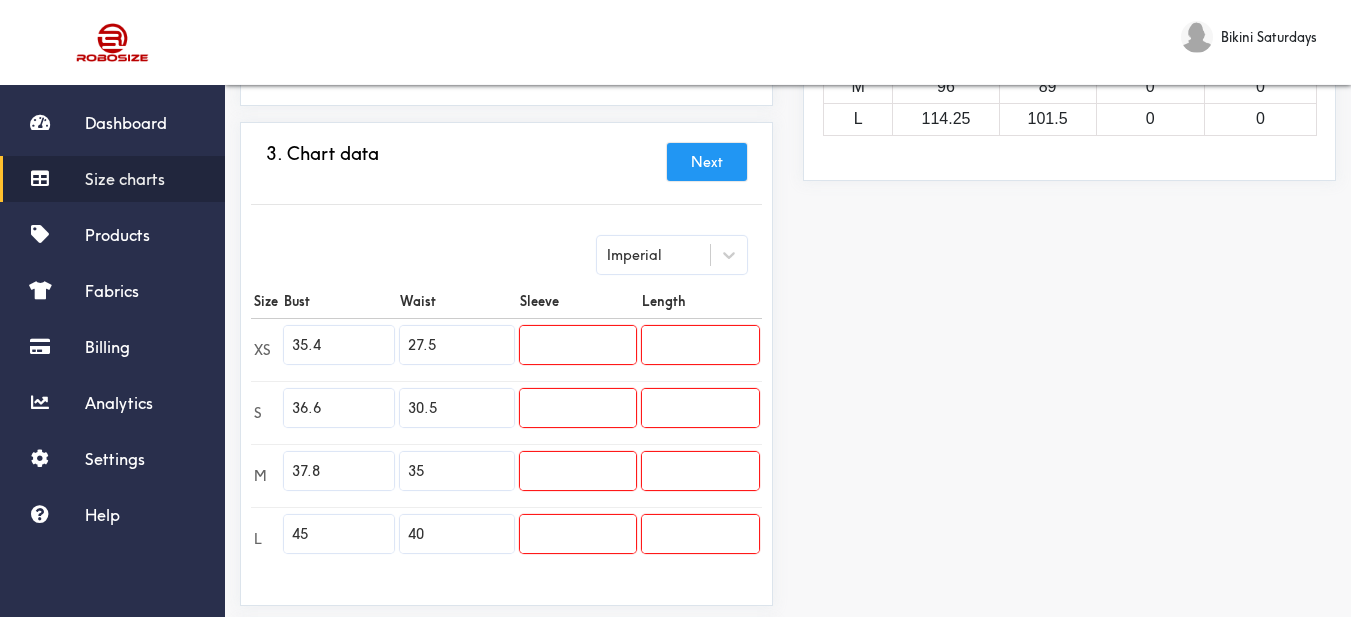 type on "37.8" 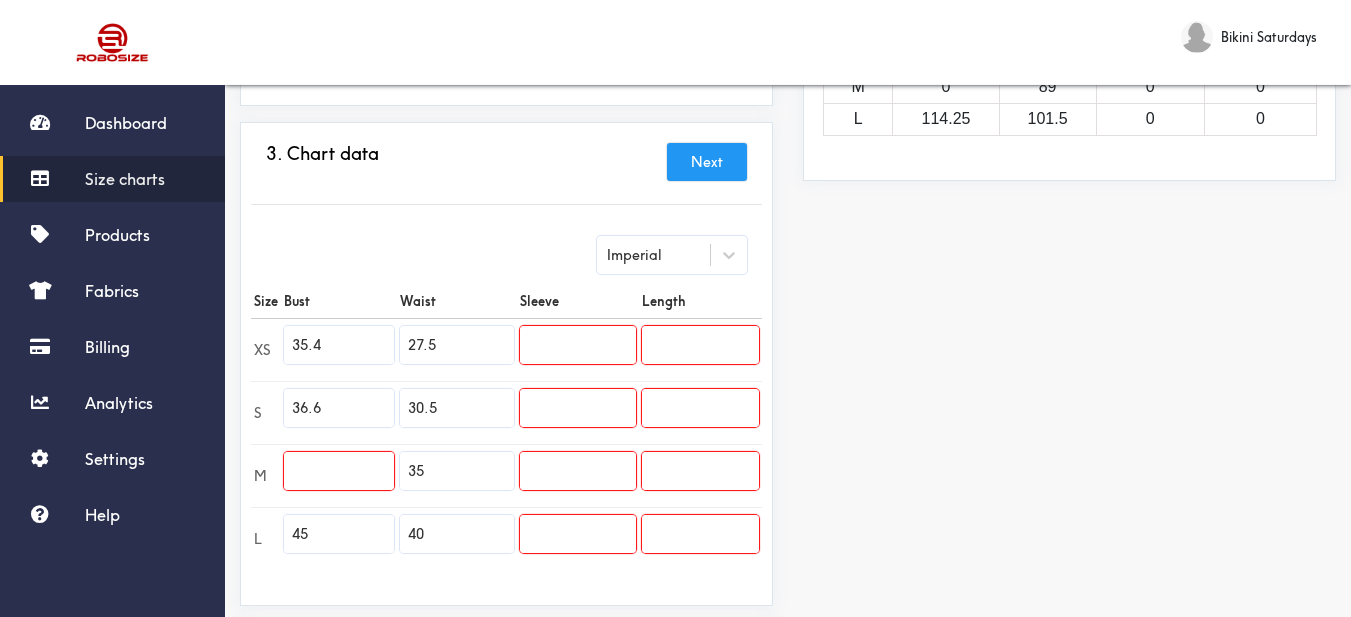 type 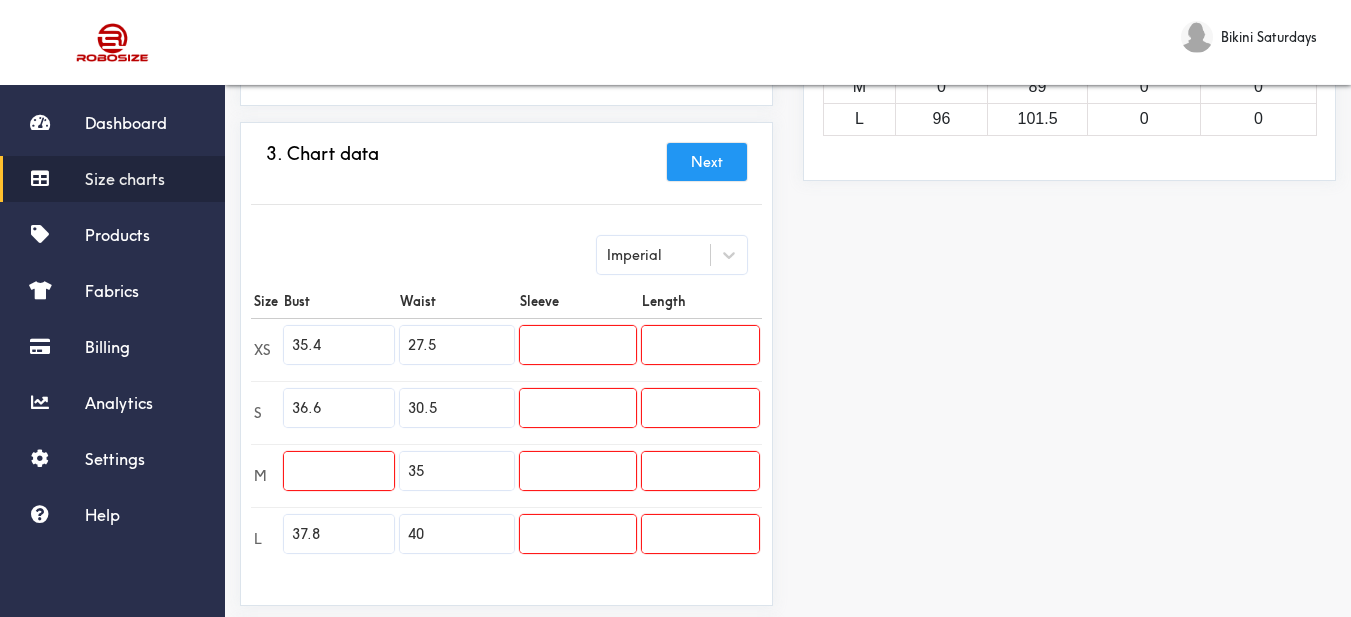 type on "37.8" 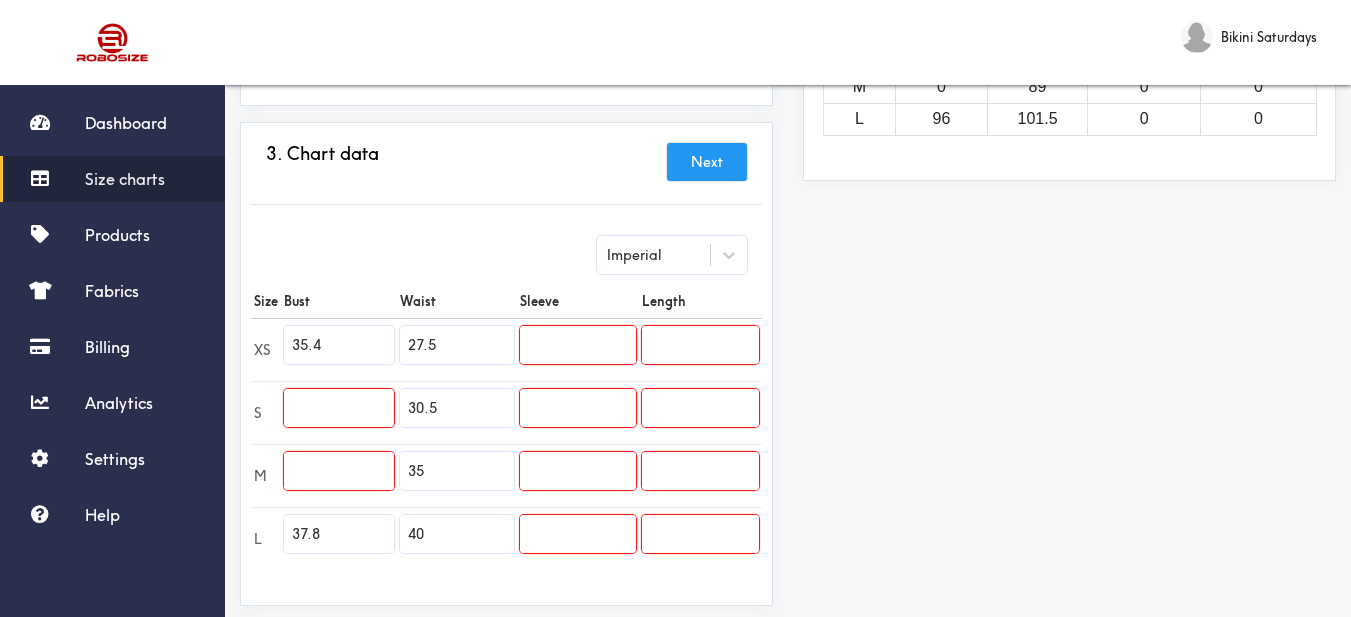 type 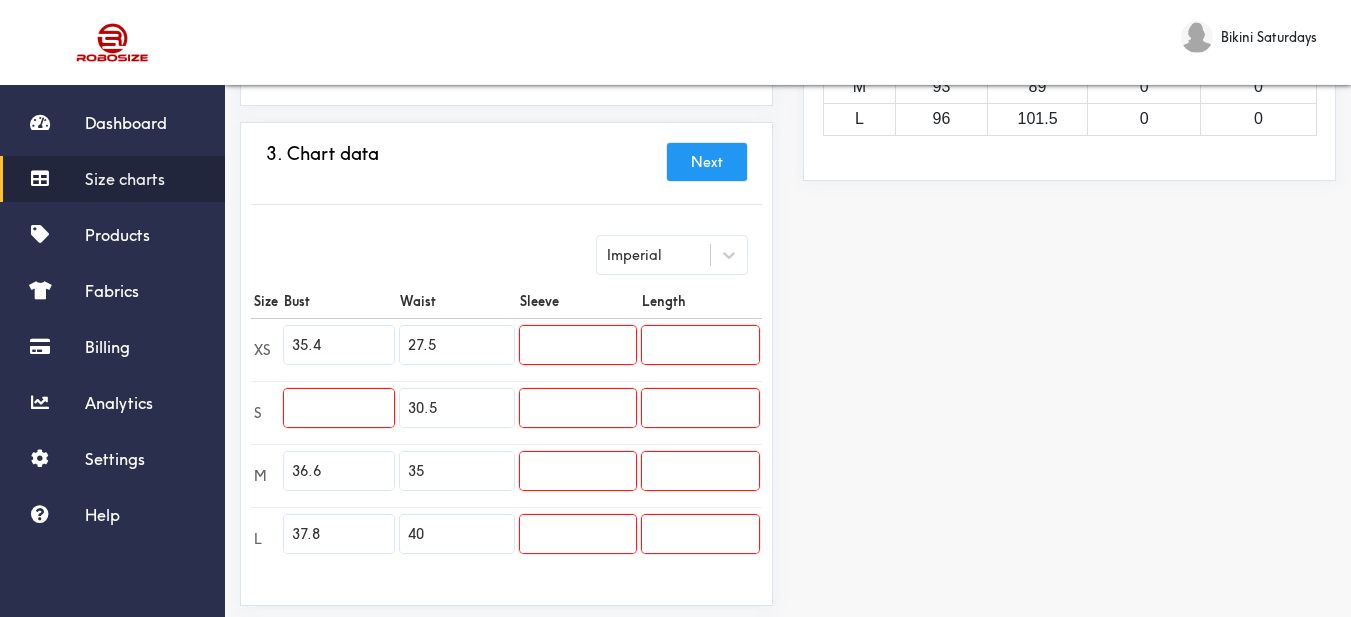 type on "36.6" 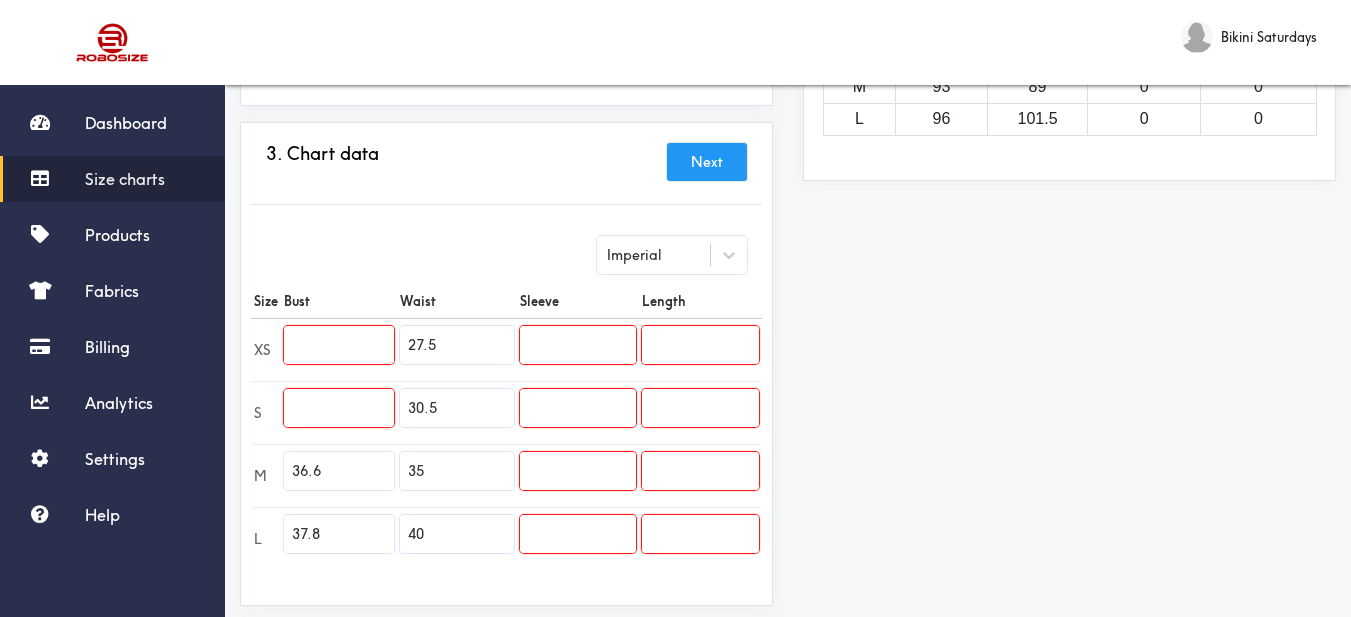 type 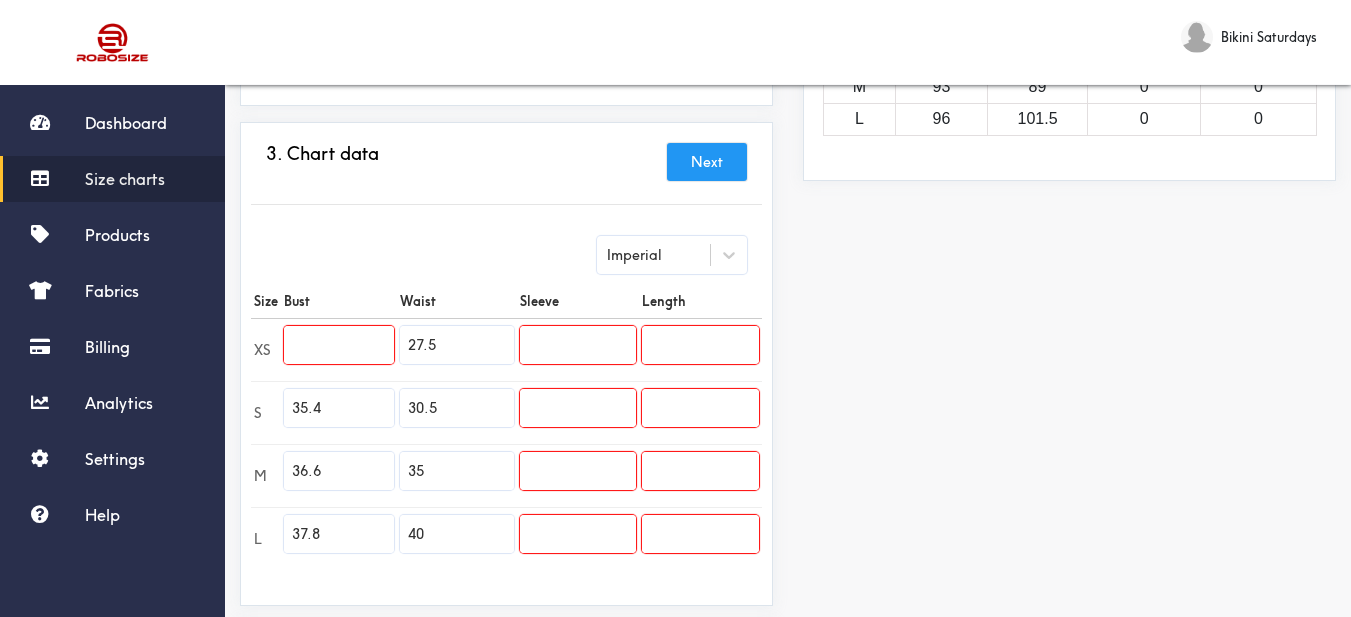 type on "35.4" 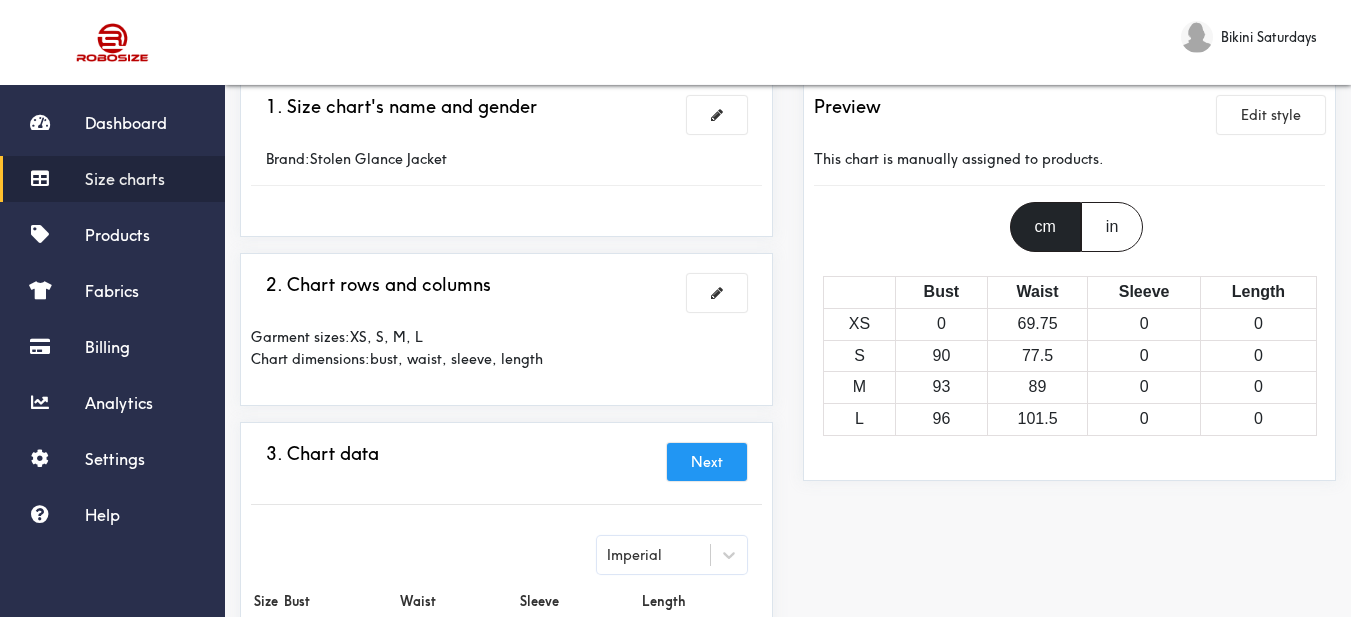 scroll, scrollTop: 0, scrollLeft: 0, axis: both 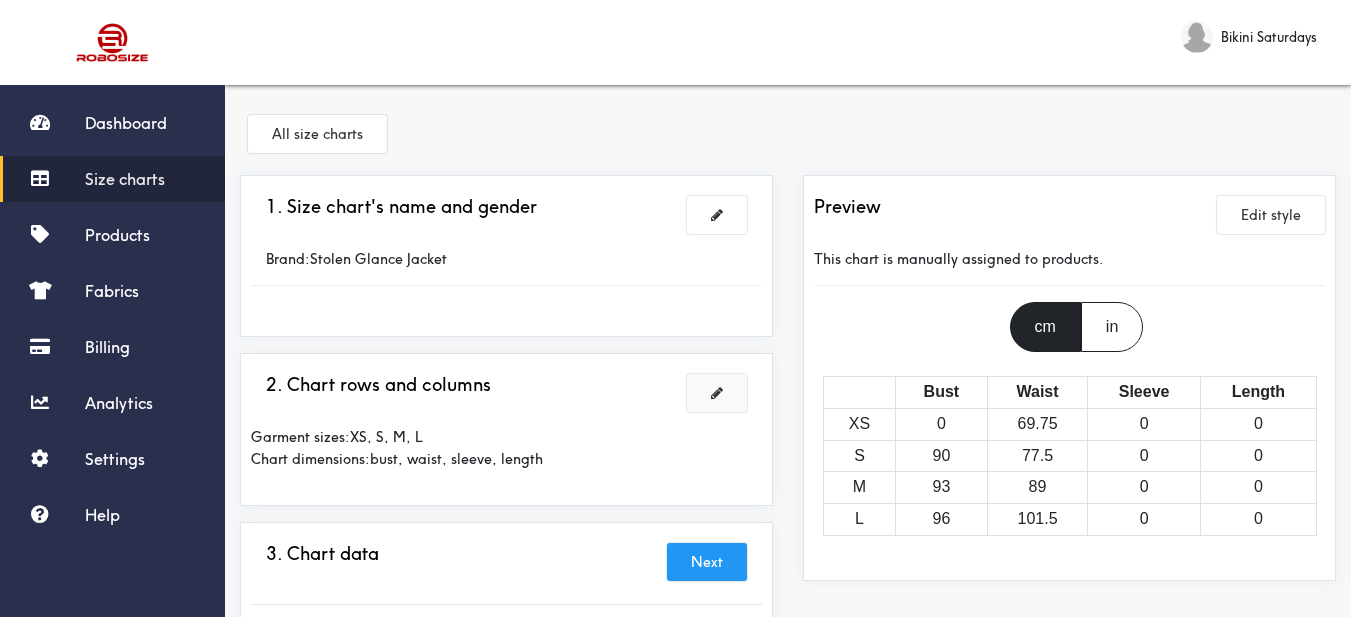 click at bounding box center (717, 393) 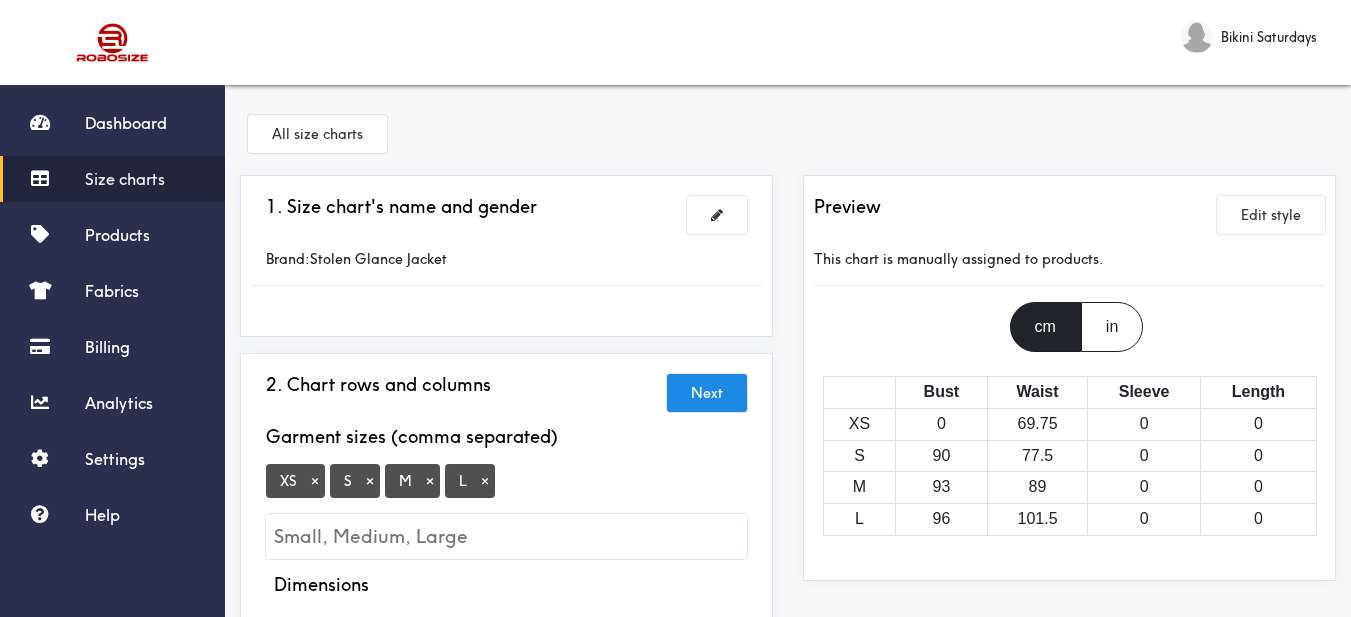click on "×" at bounding box center [315, 481] 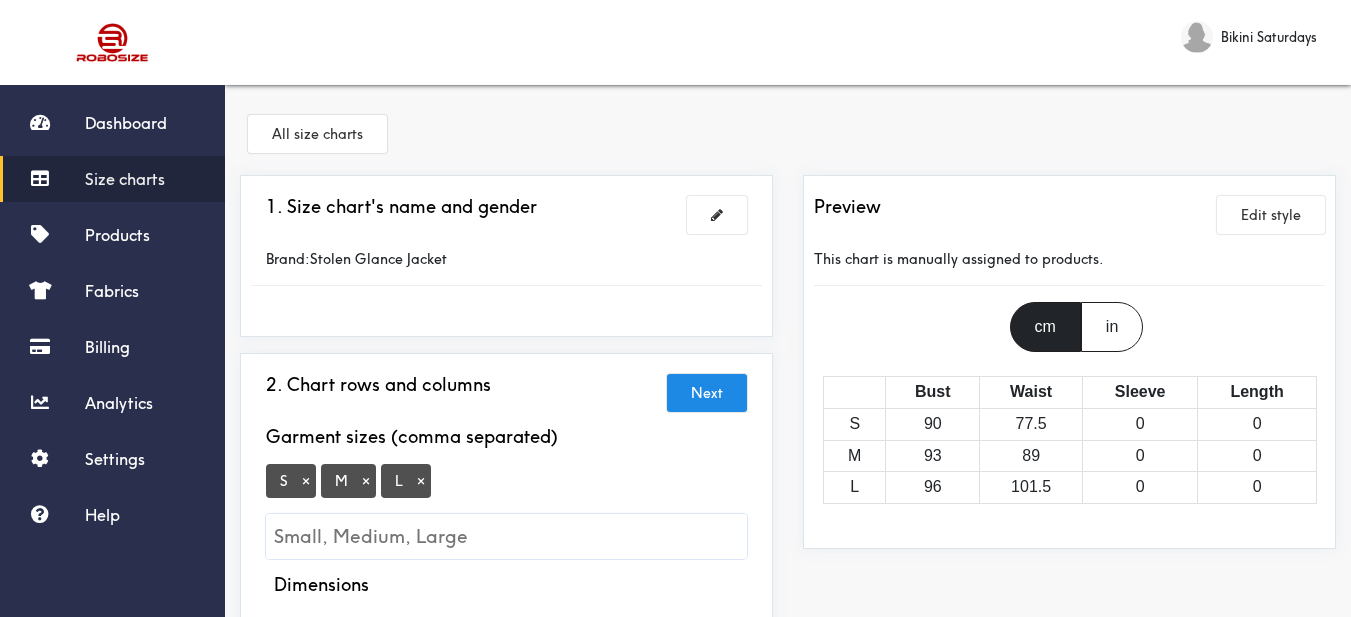 scroll, scrollTop: 100, scrollLeft: 0, axis: vertical 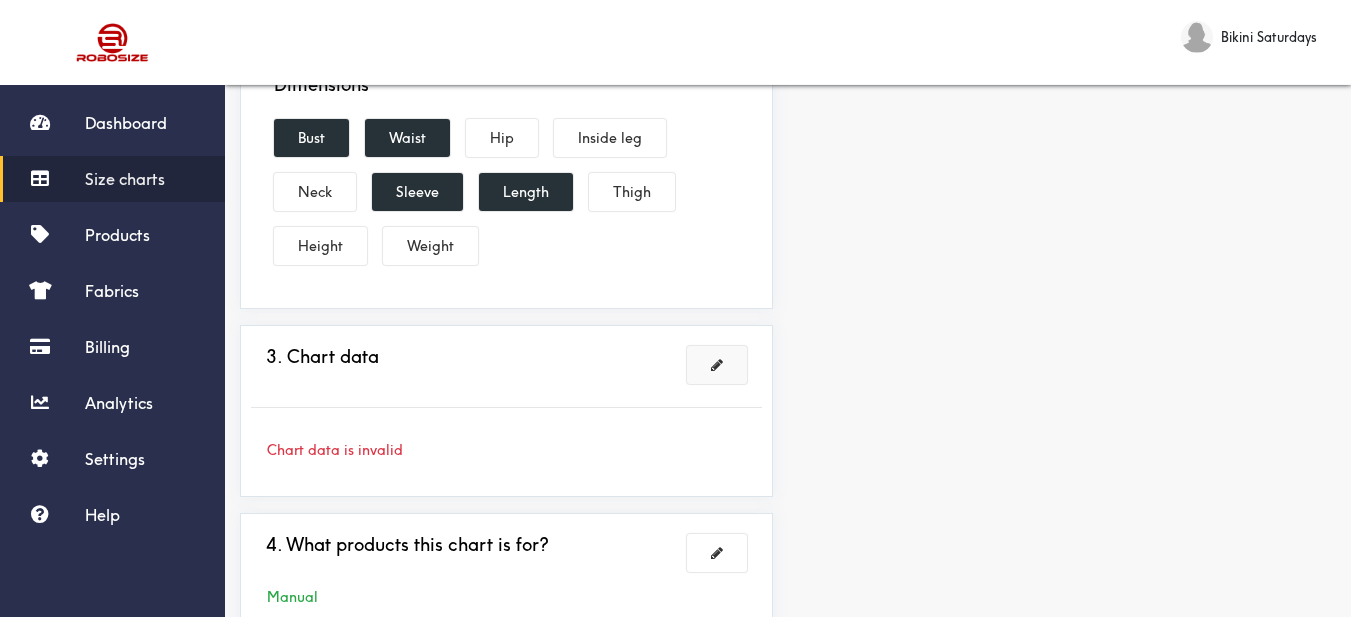 click at bounding box center [717, 365] 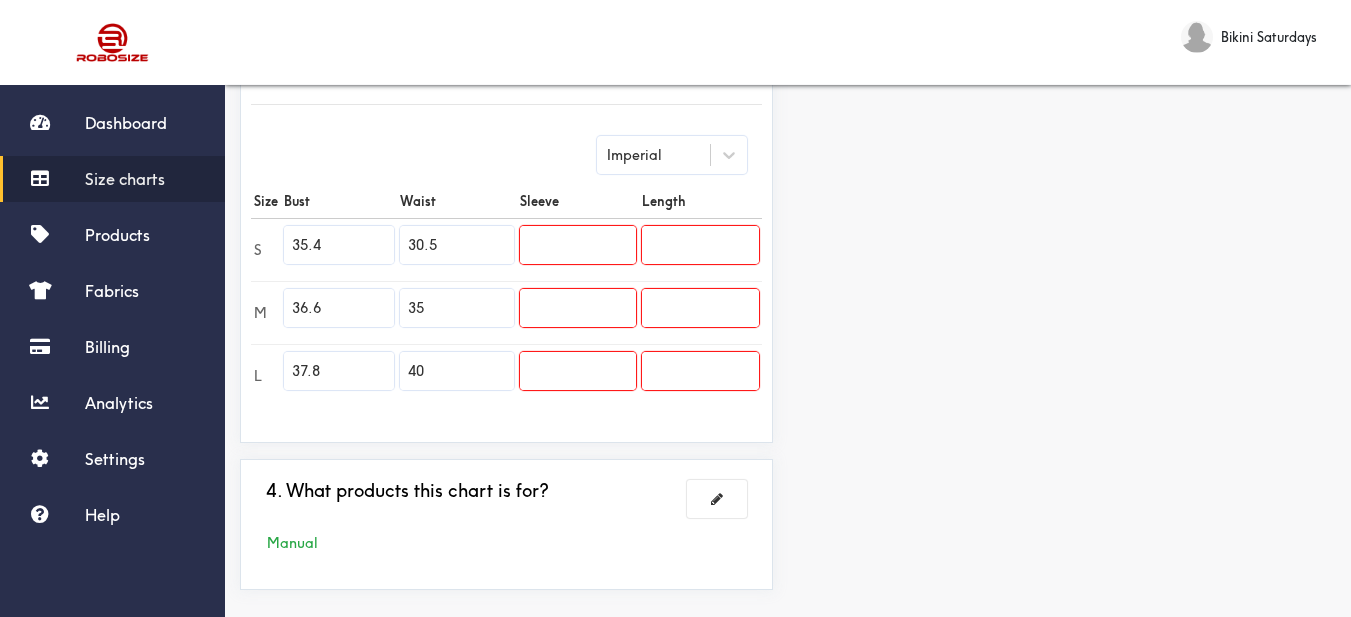 scroll, scrollTop: 589, scrollLeft: 0, axis: vertical 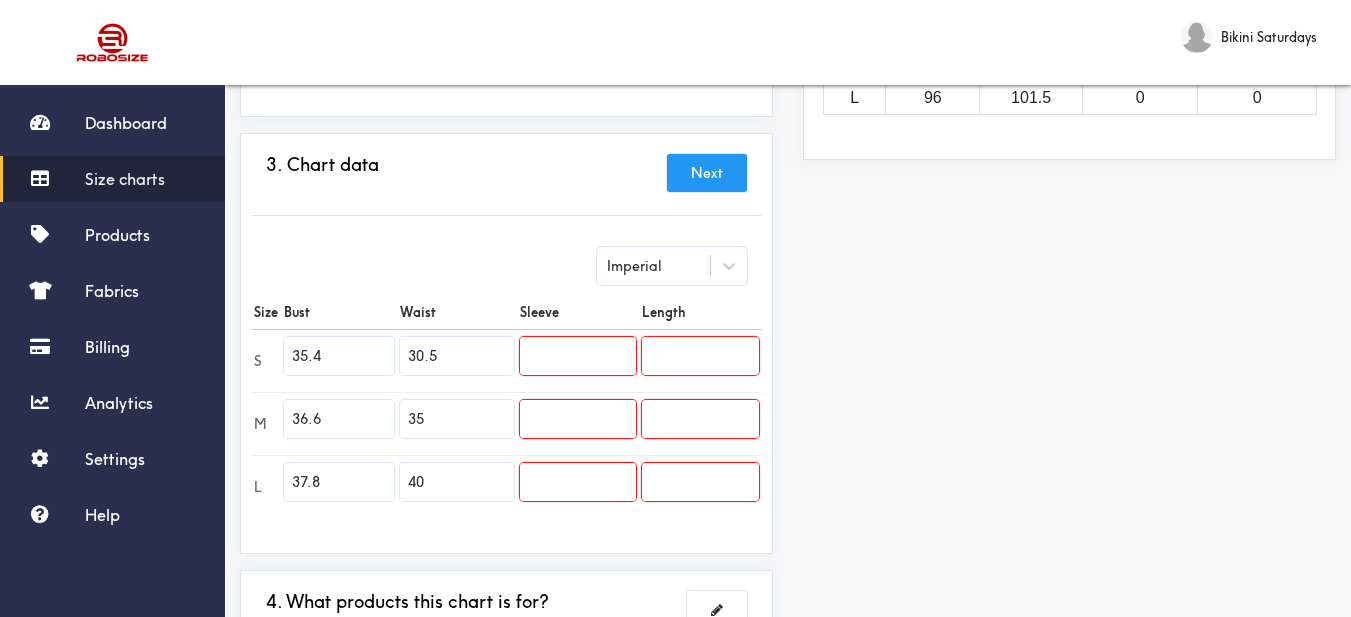 click on "S 35.4 30.5" at bounding box center (506, 360) 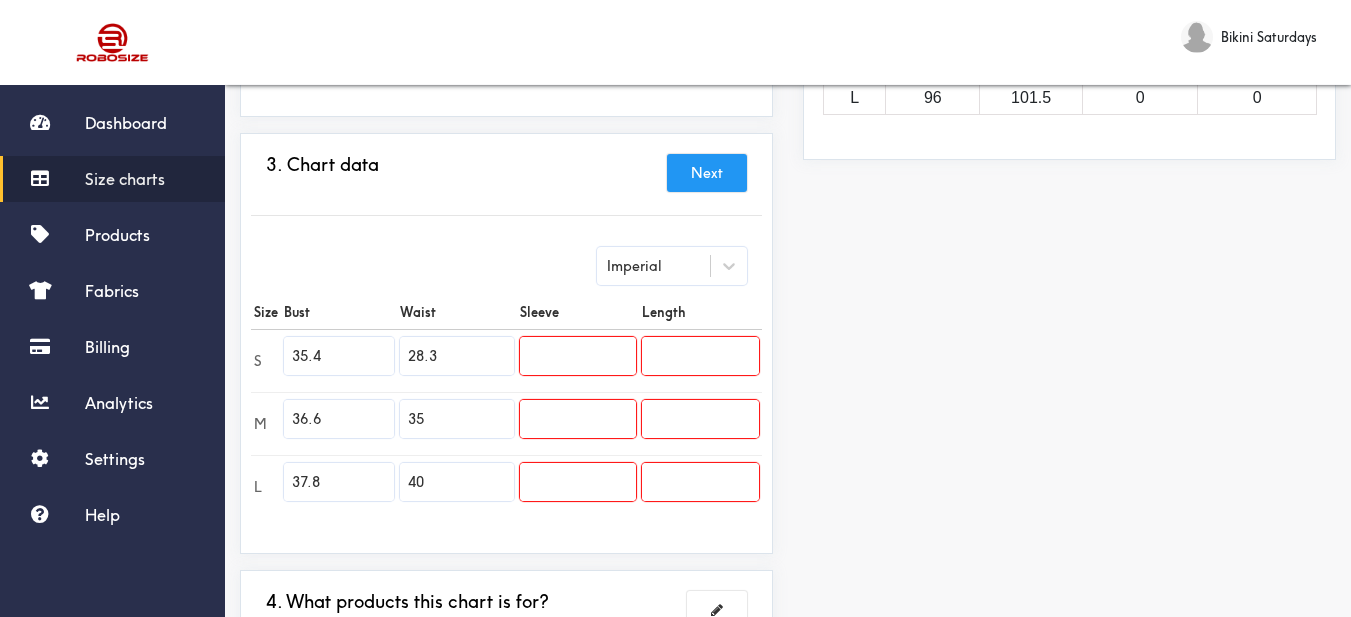 type on "28.3" 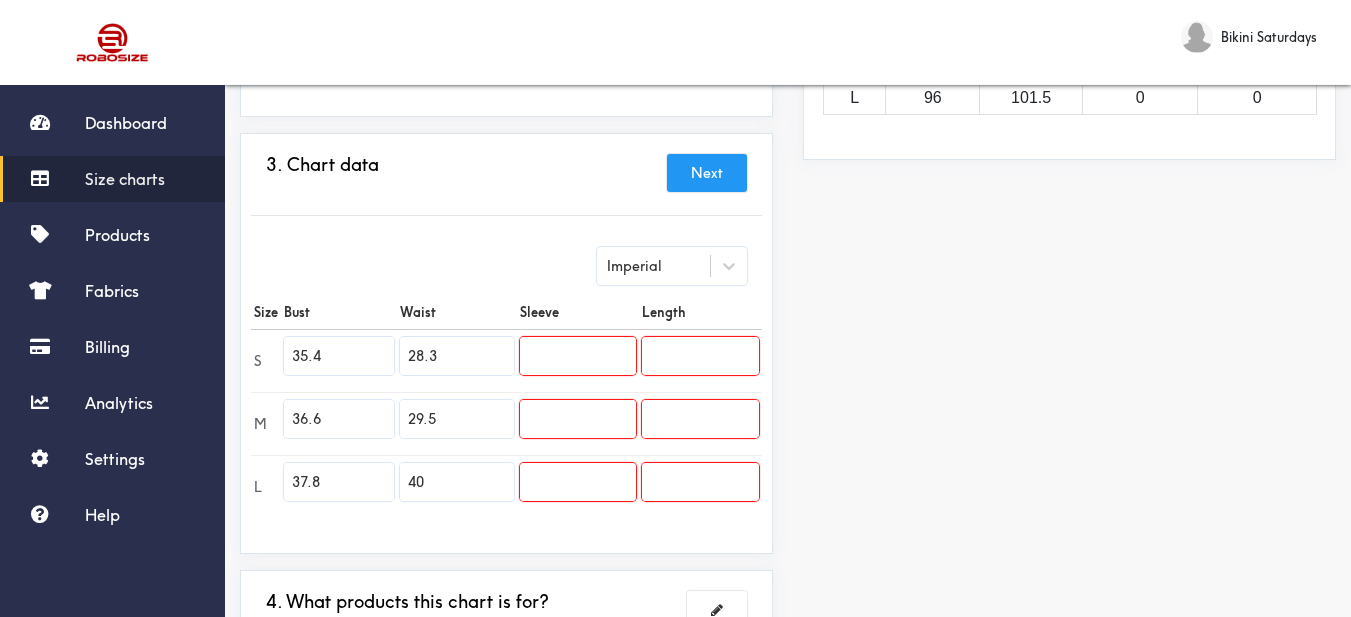 type on "29.5" 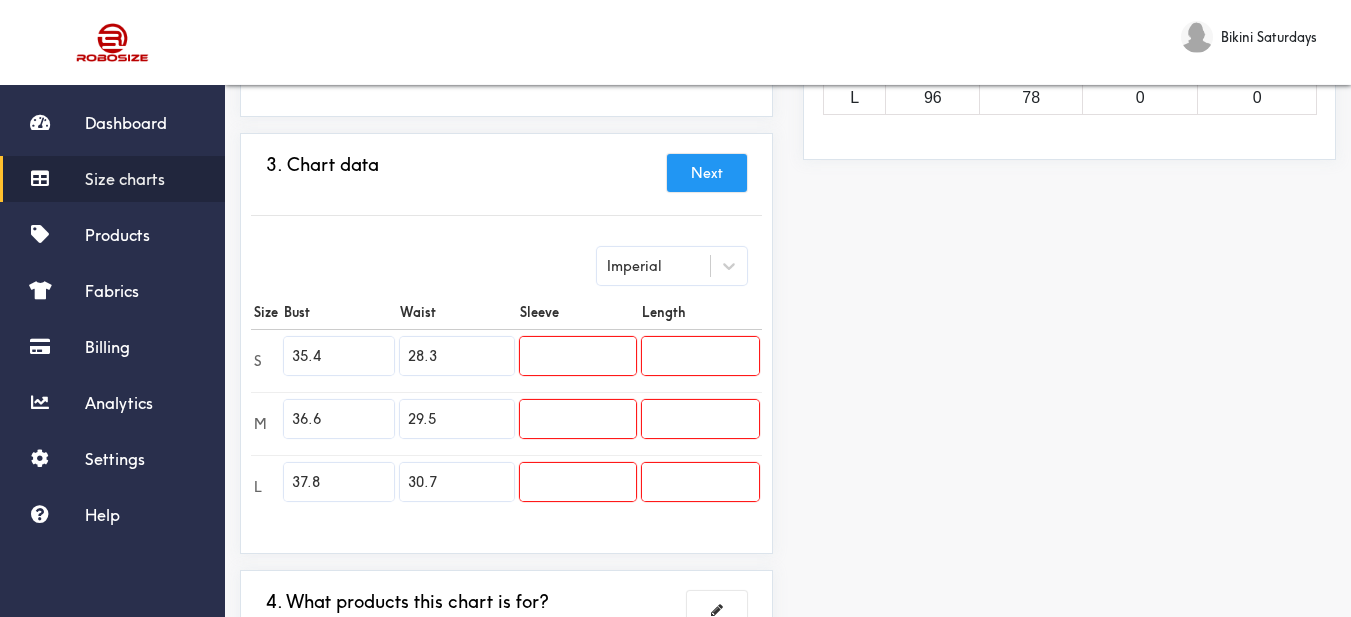 type on "30.7" 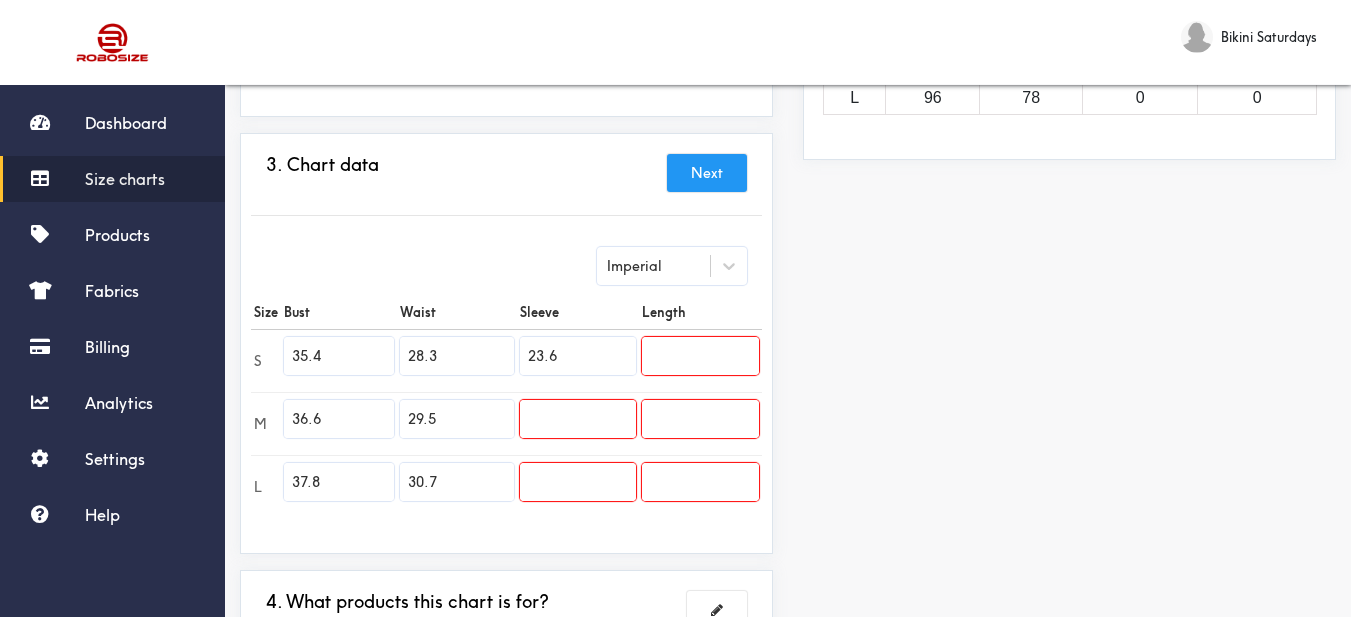 type on "23.6" 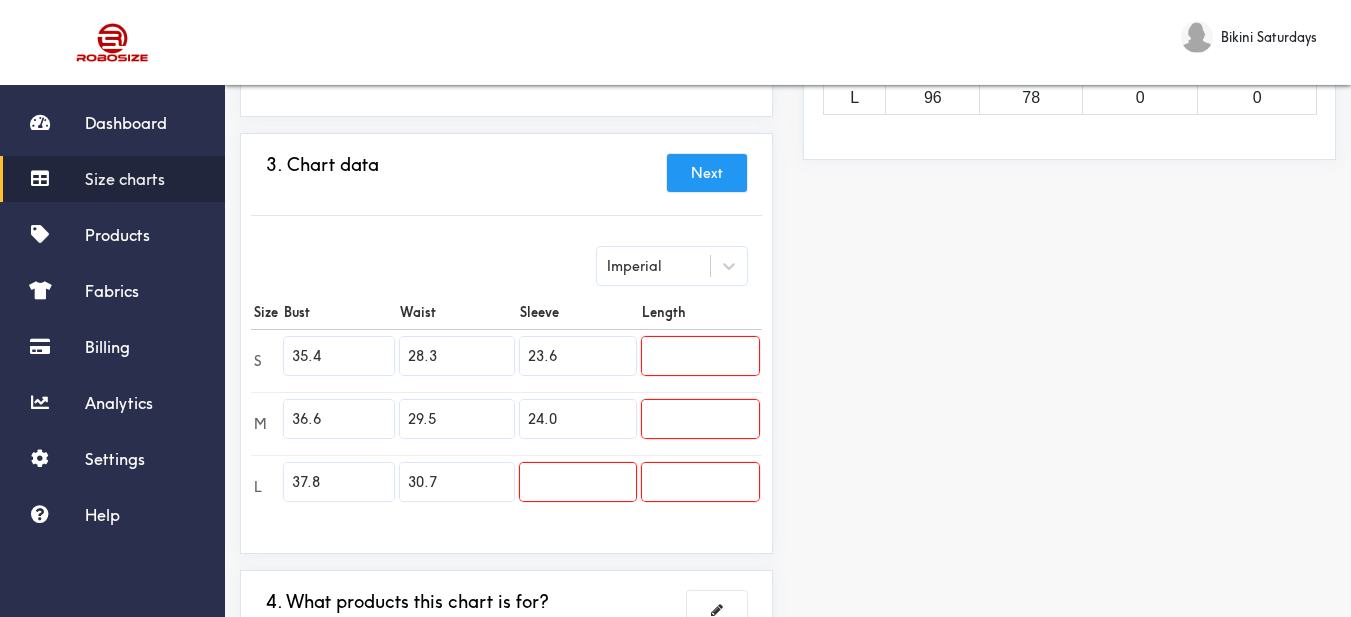 type on "24.0" 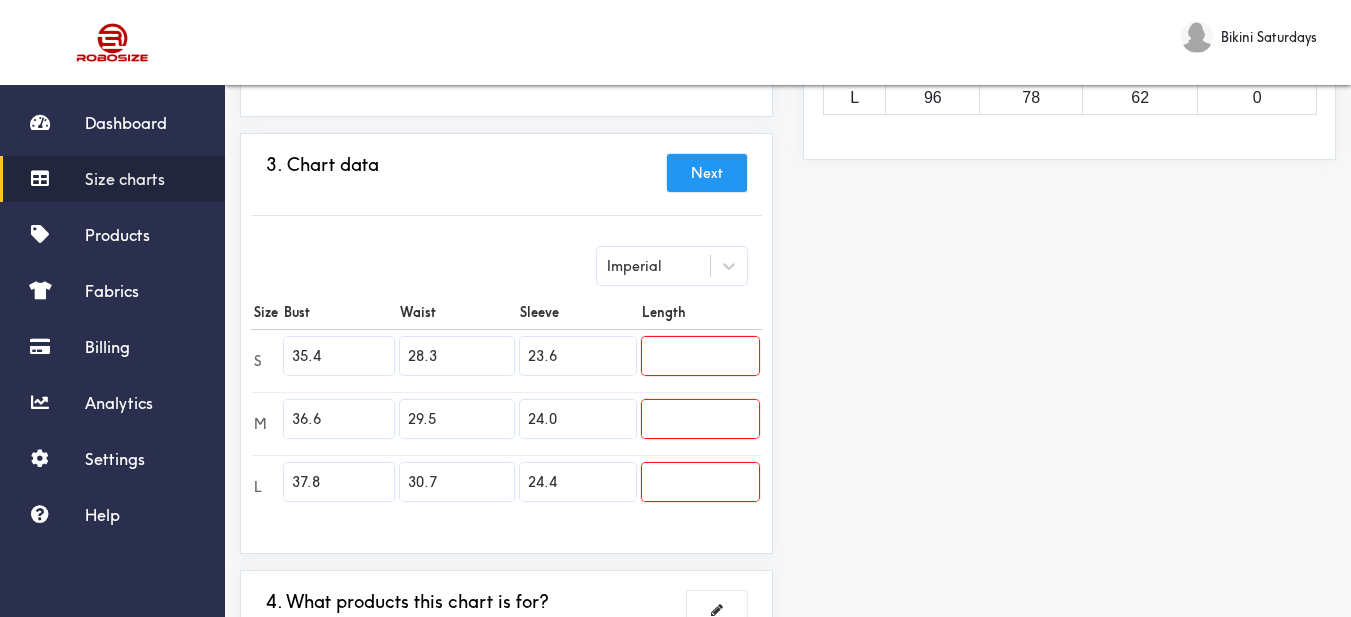 type on "24.4" 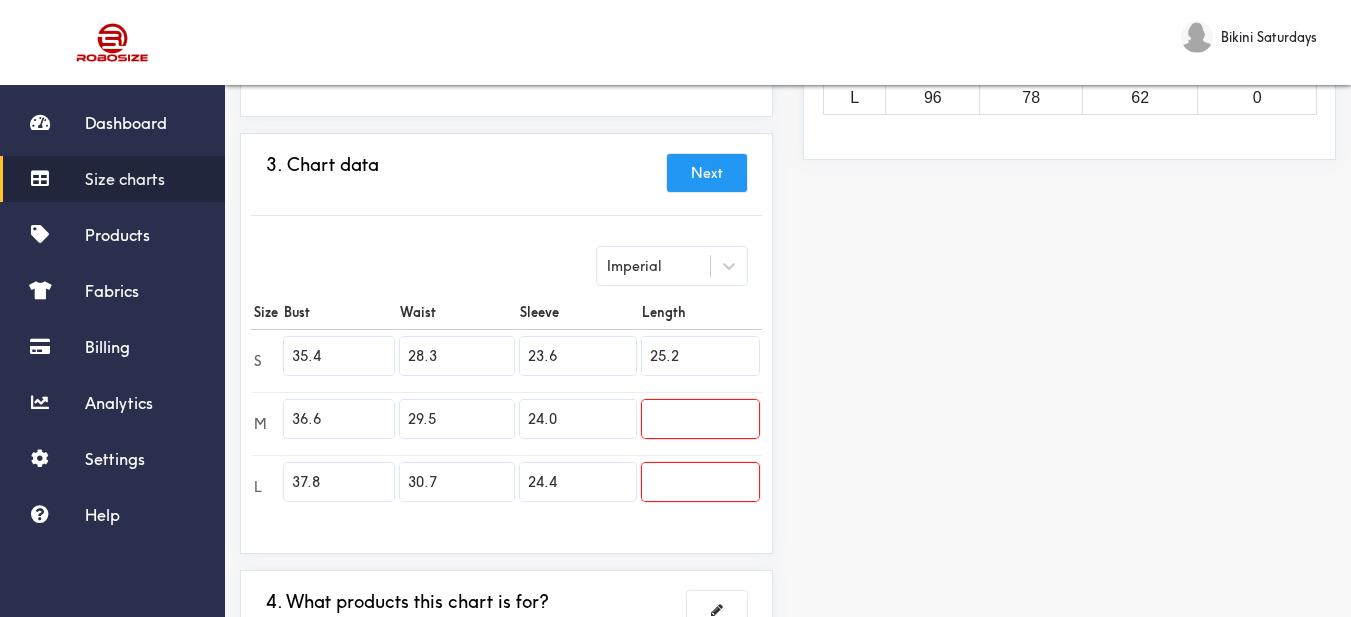 type on "25.2" 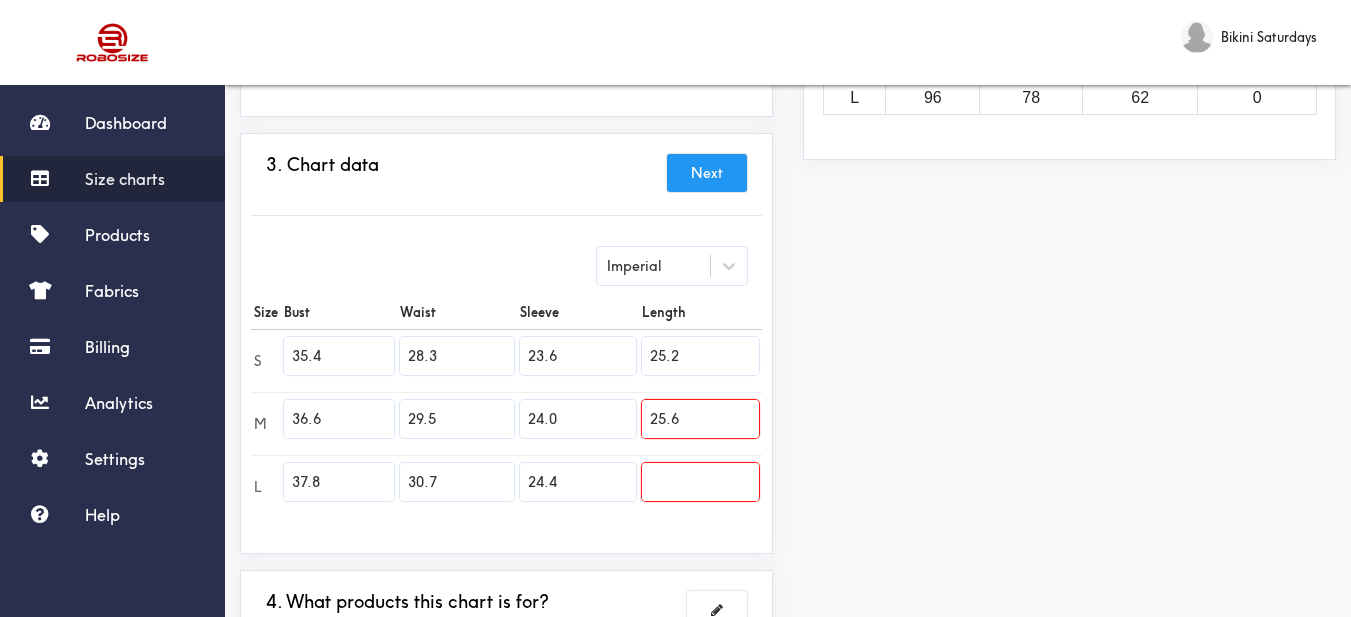 type on "25.6" 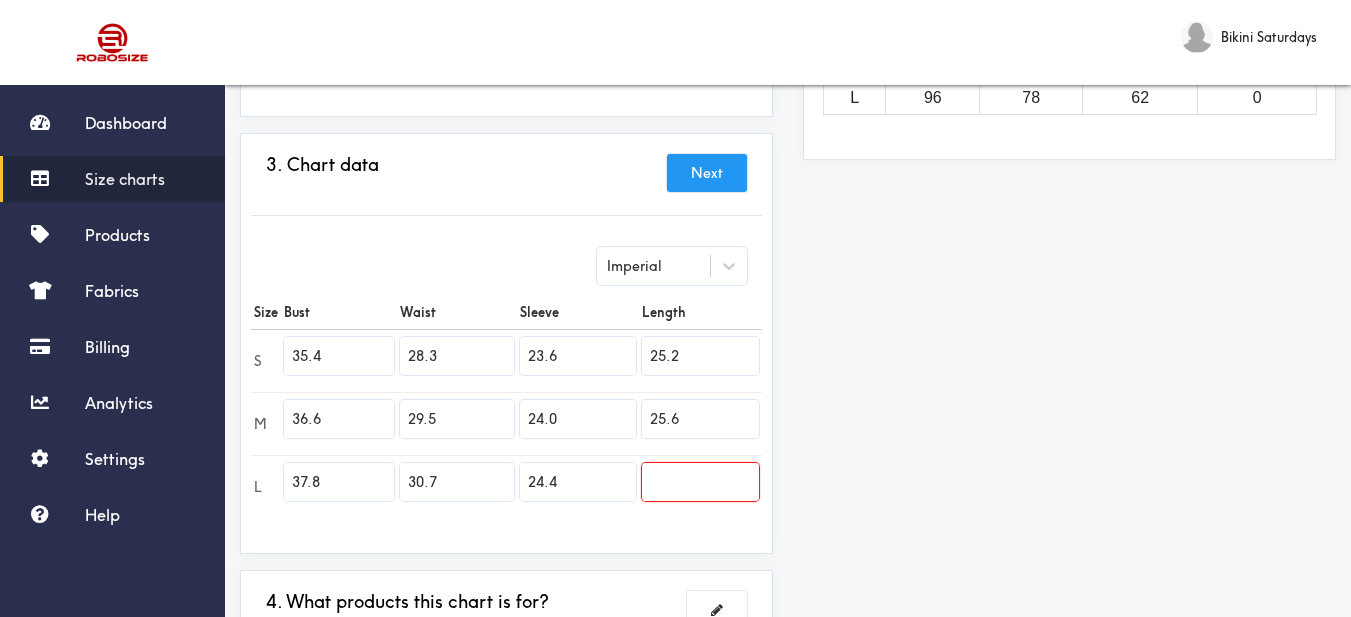click at bounding box center (700, 482) 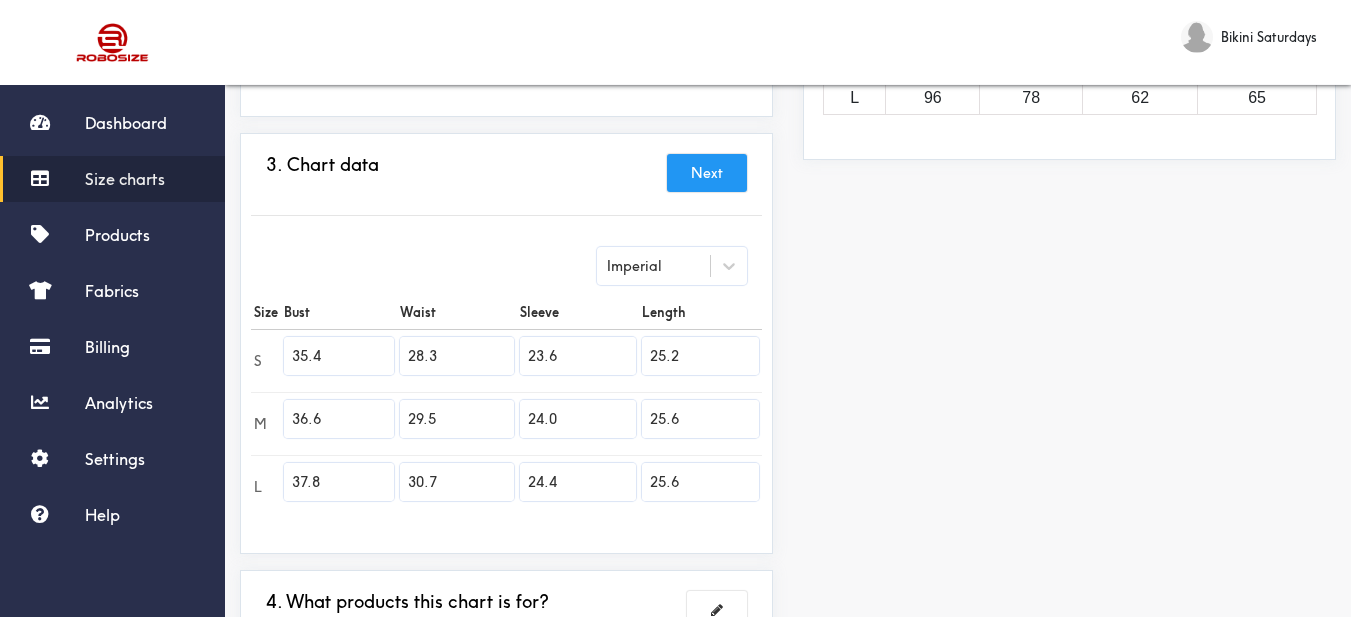 drag, startPoint x: 727, startPoint y: 485, endPoint x: 695, endPoint y: 470, distance: 35.341194 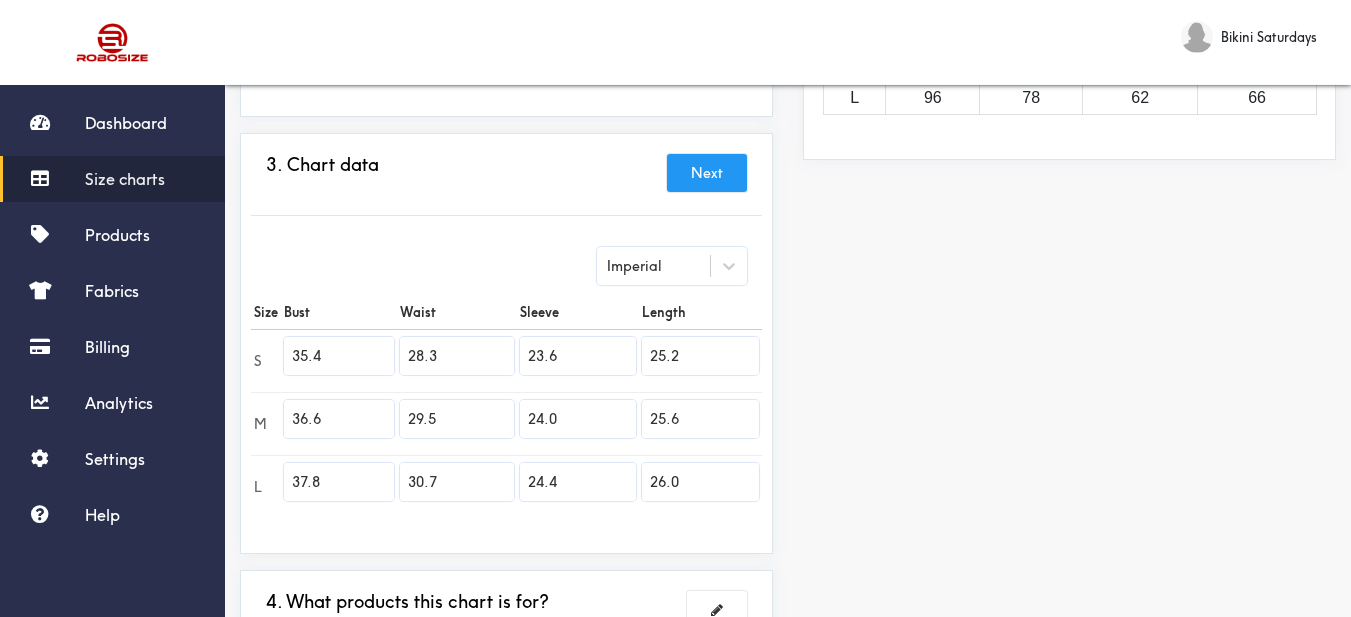 type on "26.0" 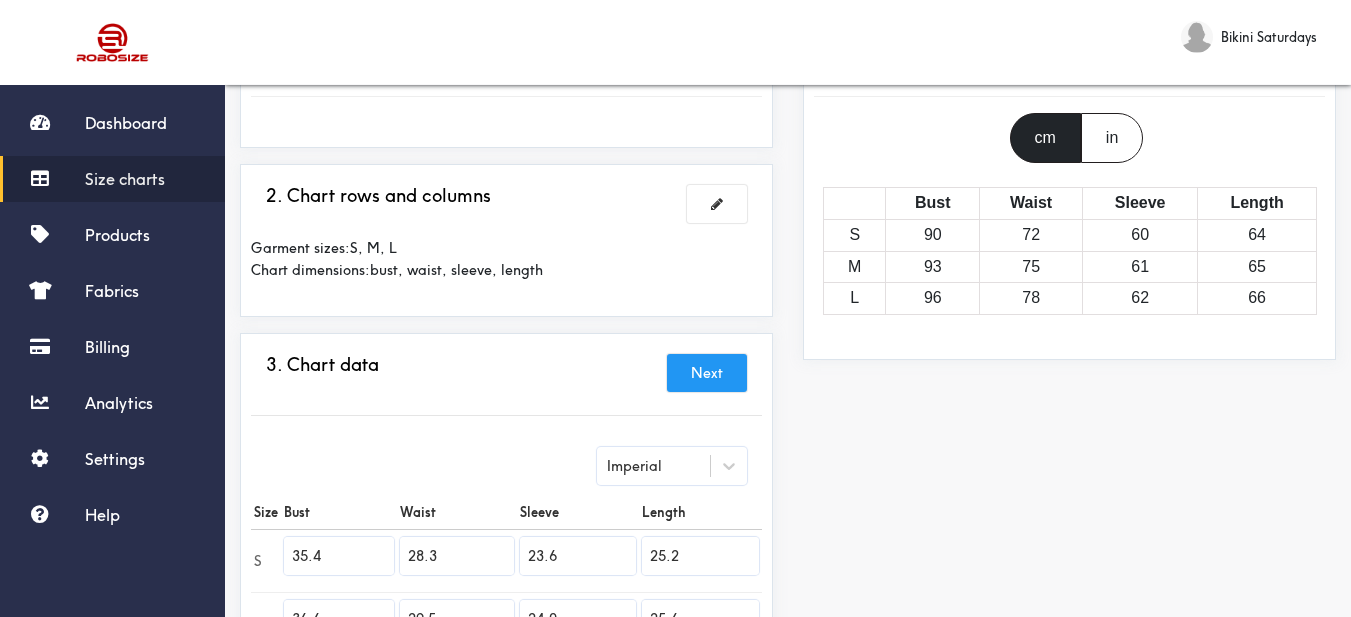 scroll, scrollTop: 389, scrollLeft: 0, axis: vertical 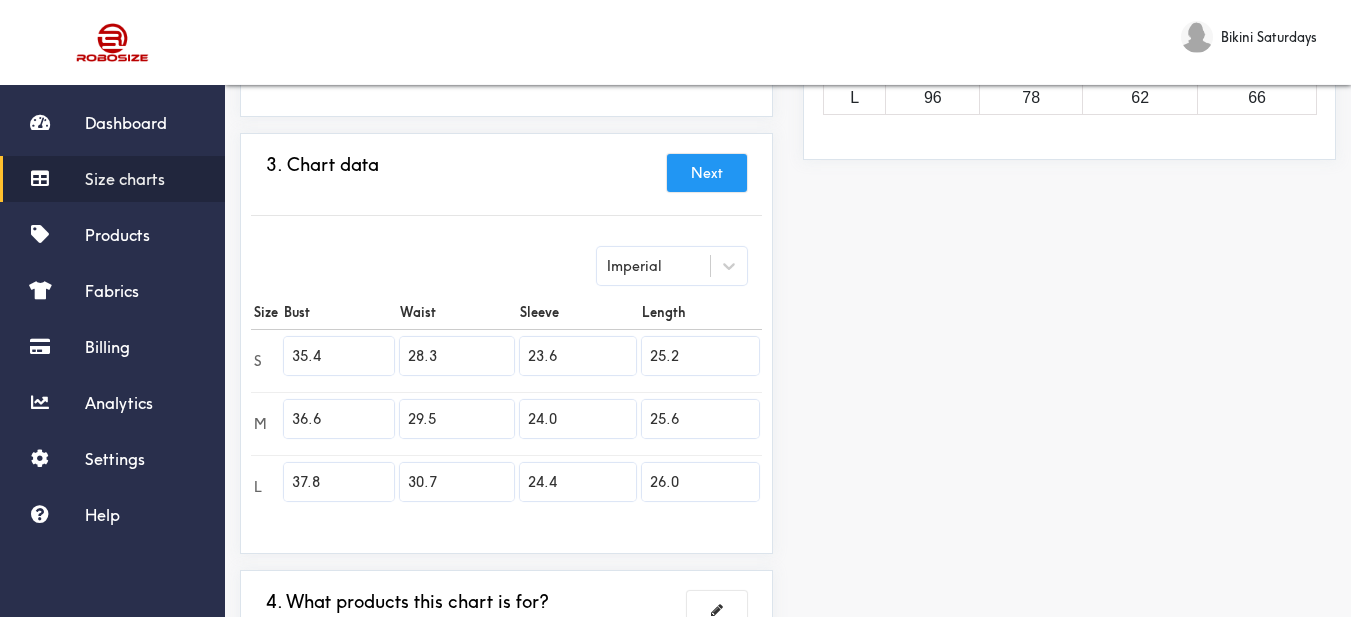click on "Next" at bounding box center (707, 173) 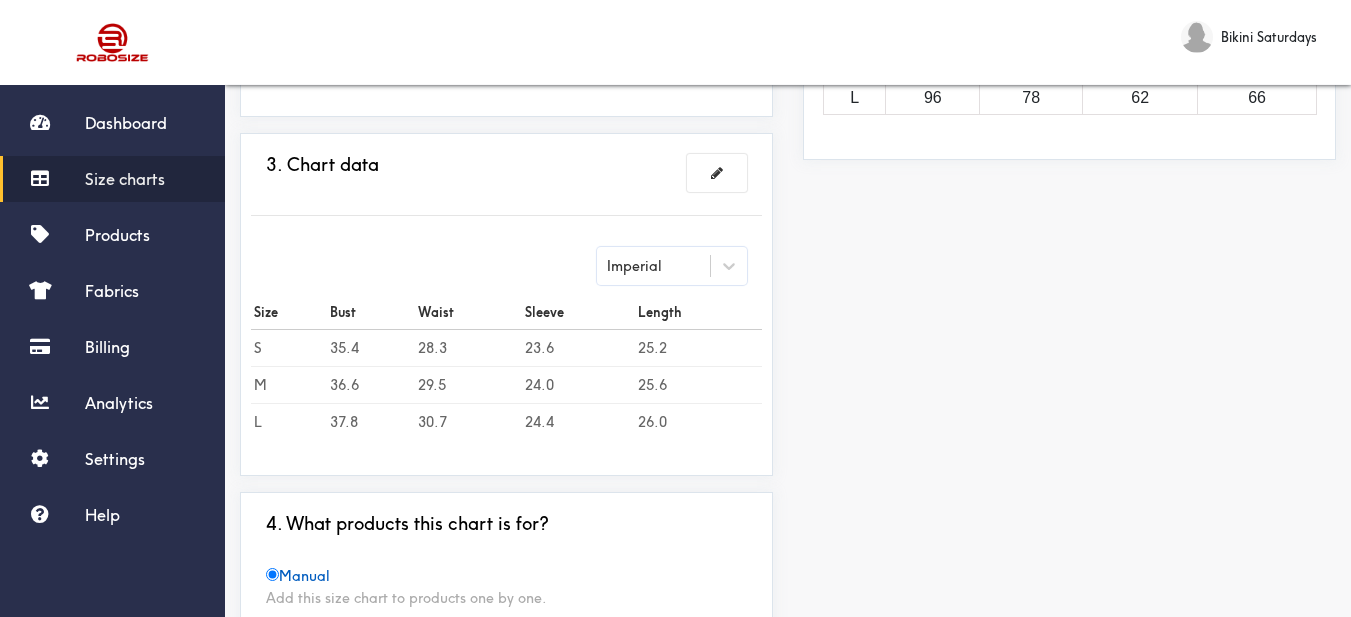 click on "Size charts" at bounding box center [125, 179] 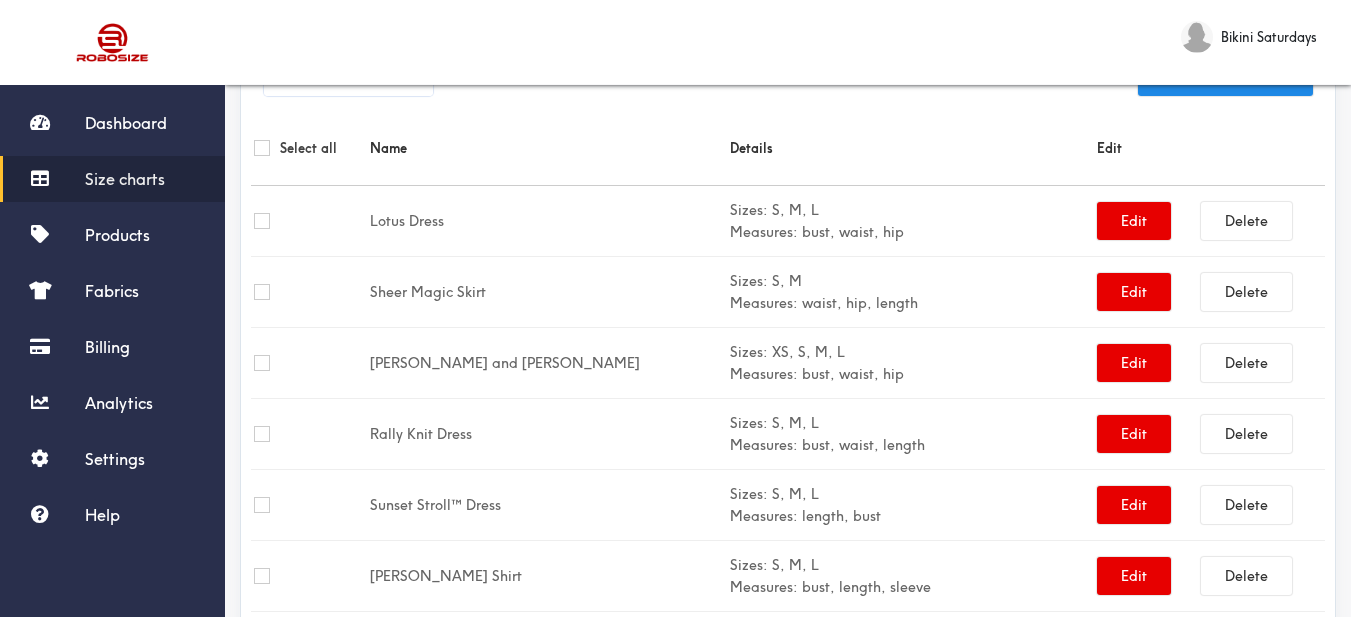 scroll, scrollTop: 389, scrollLeft: 0, axis: vertical 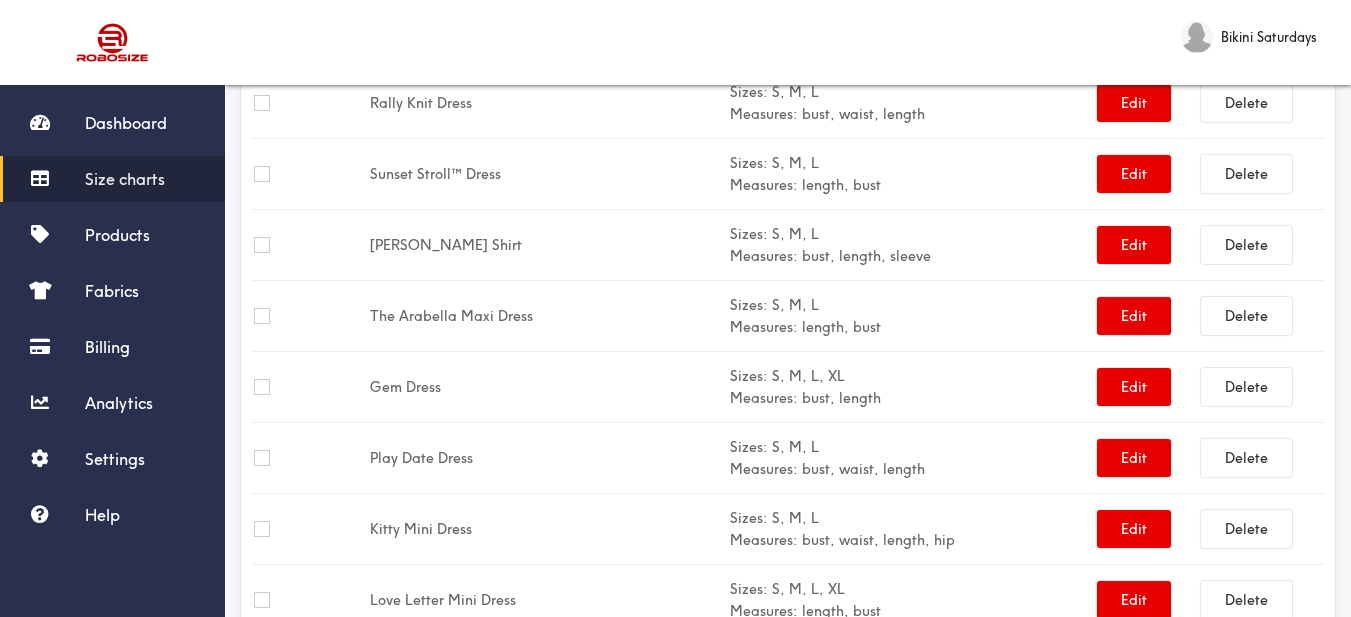 click on "Size charts" at bounding box center [125, 179] 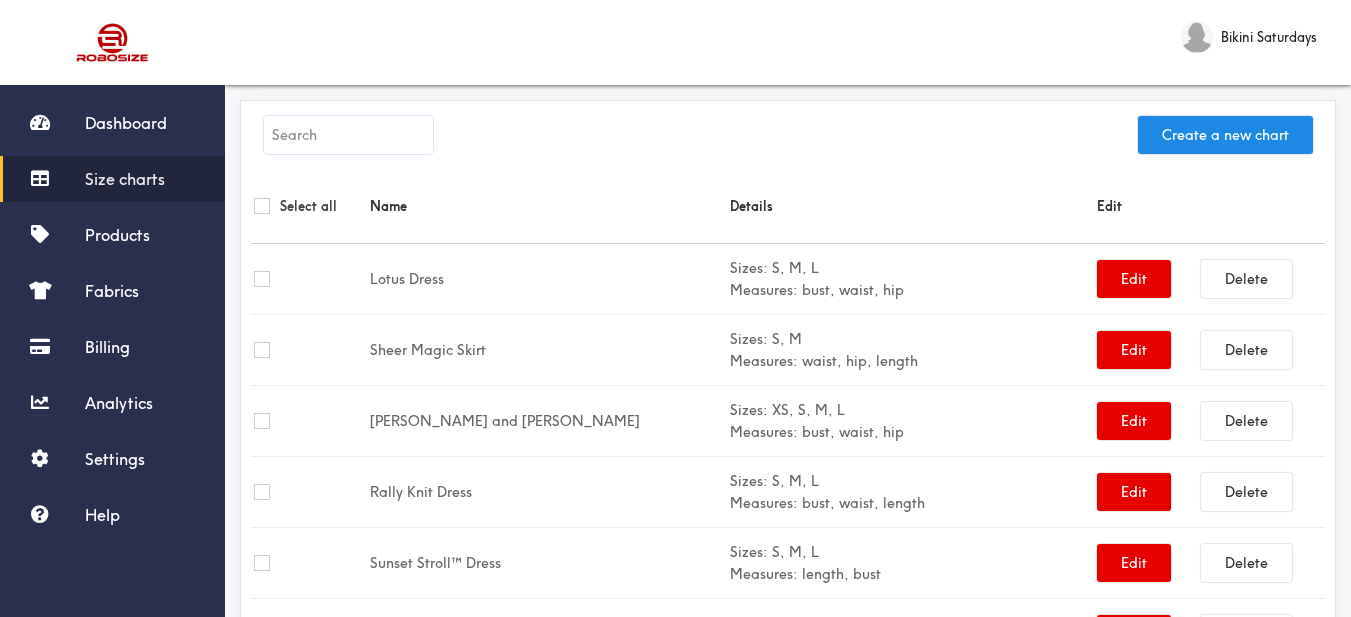 click at bounding box center (348, 135) 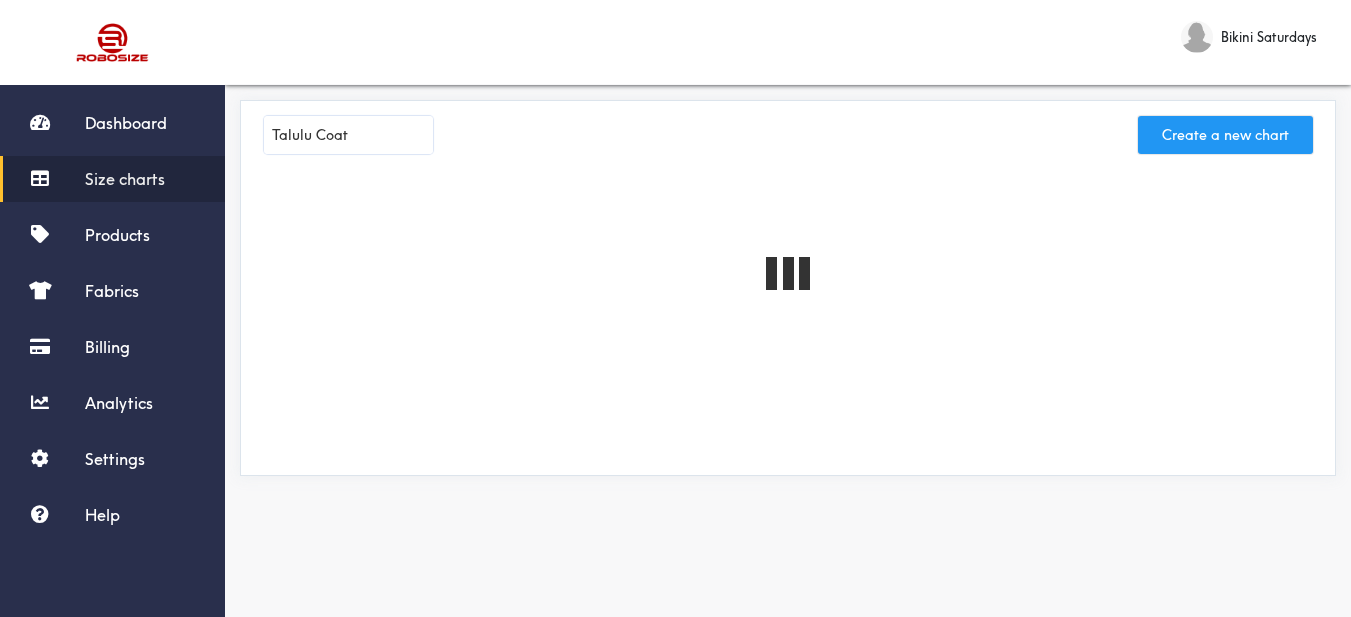 type on "Talulu Coat" 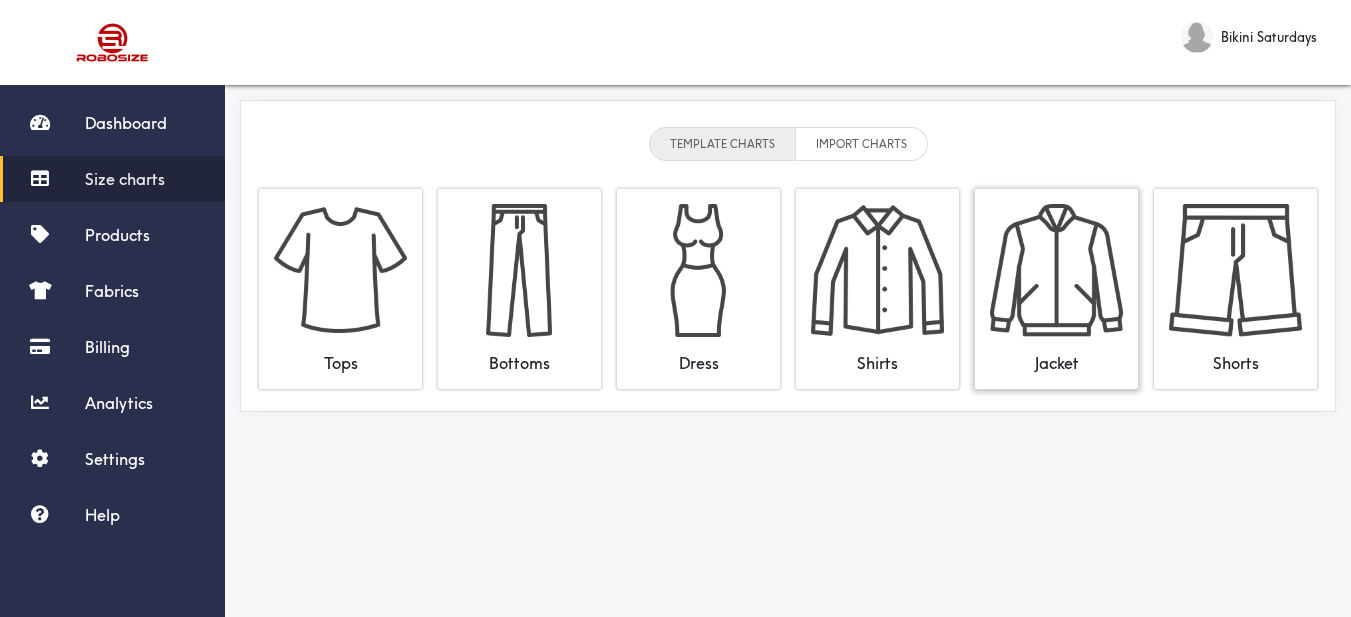 click at bounding box center [1056, 270] 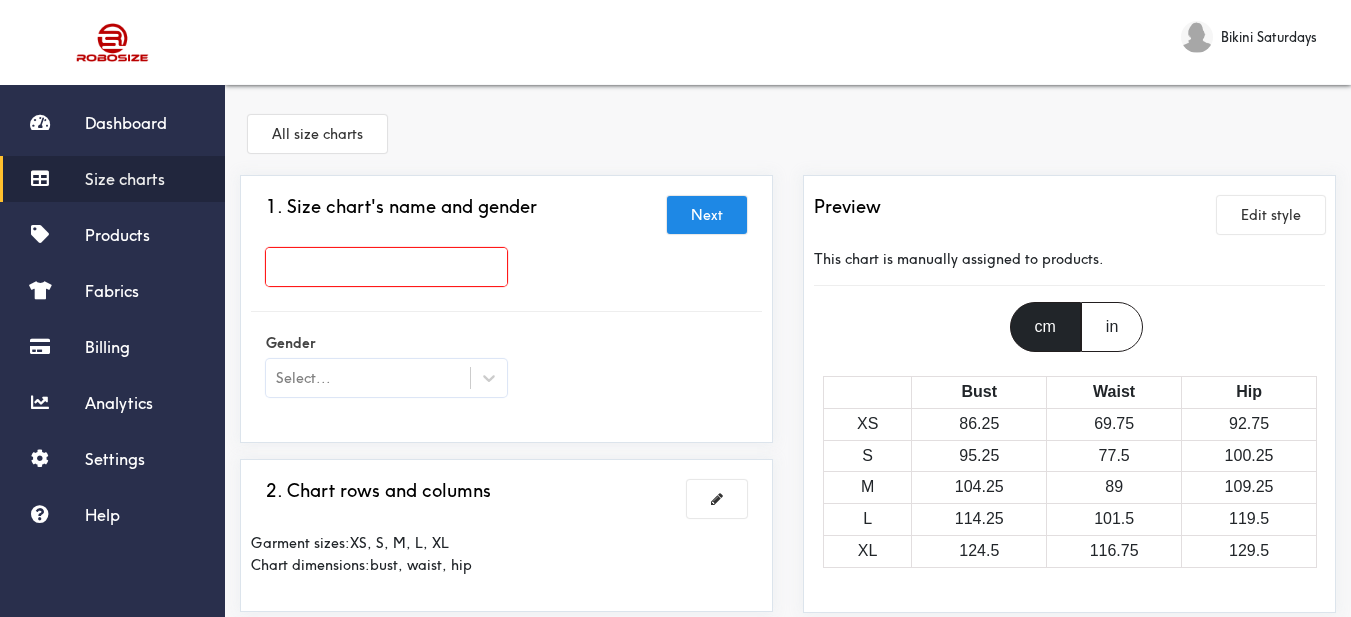 click on "Size charts" at bounding box center [112, 179] 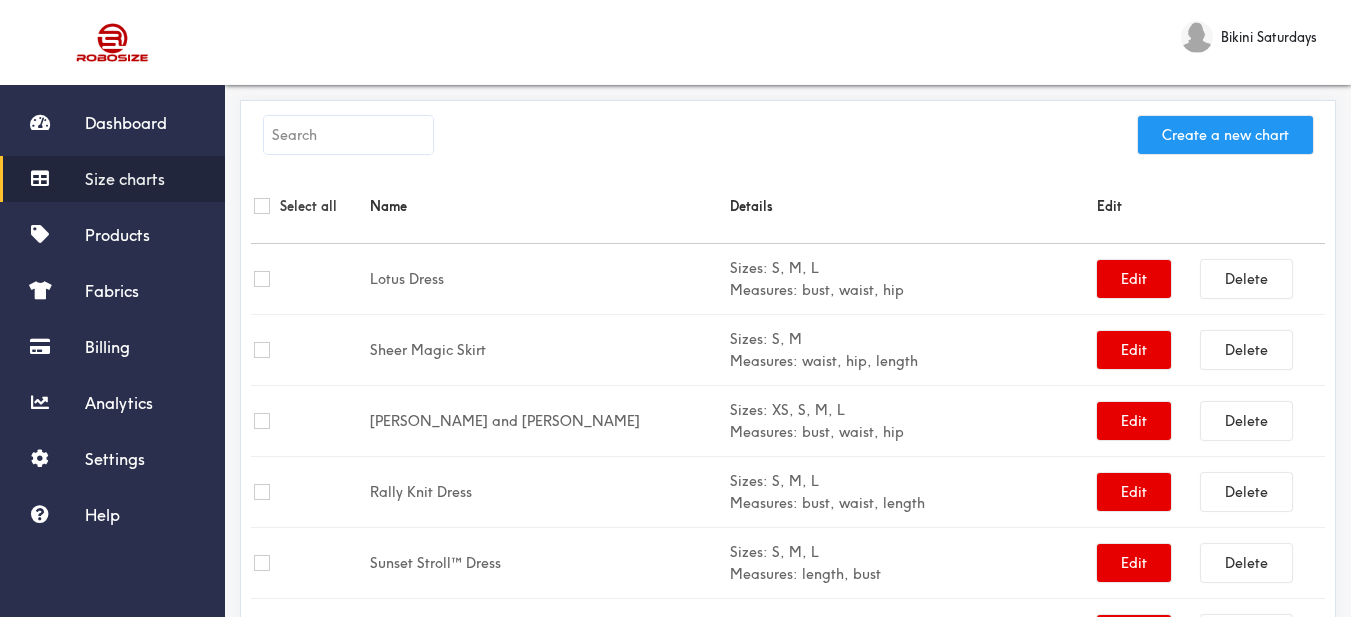 click on "Create a new chart" at bounding box center (1225, 135) 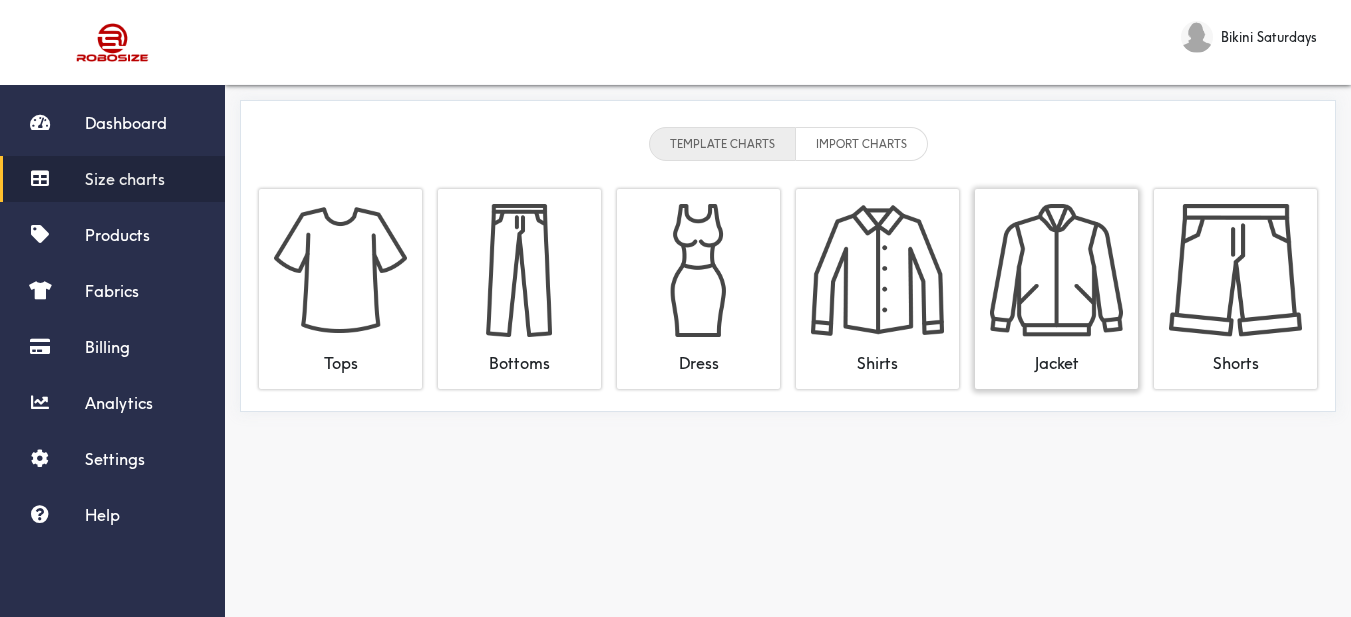 click at bounding box center [1056, 270] 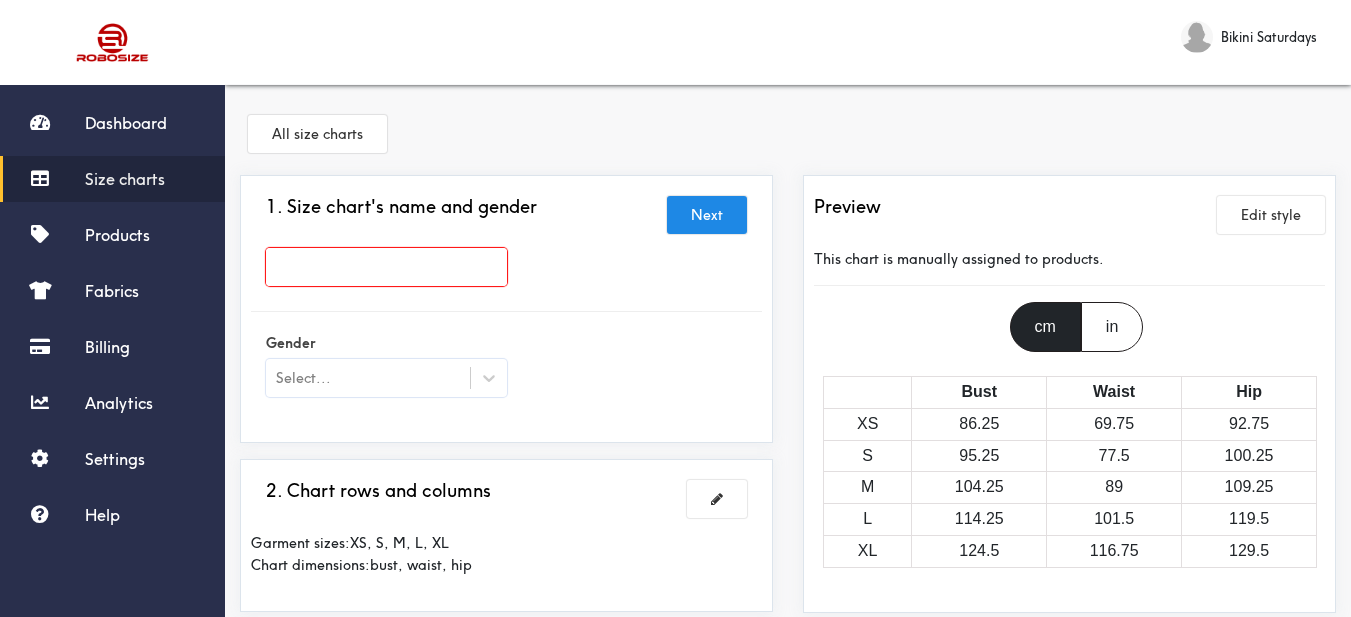 click at bounding box center [386, 267] 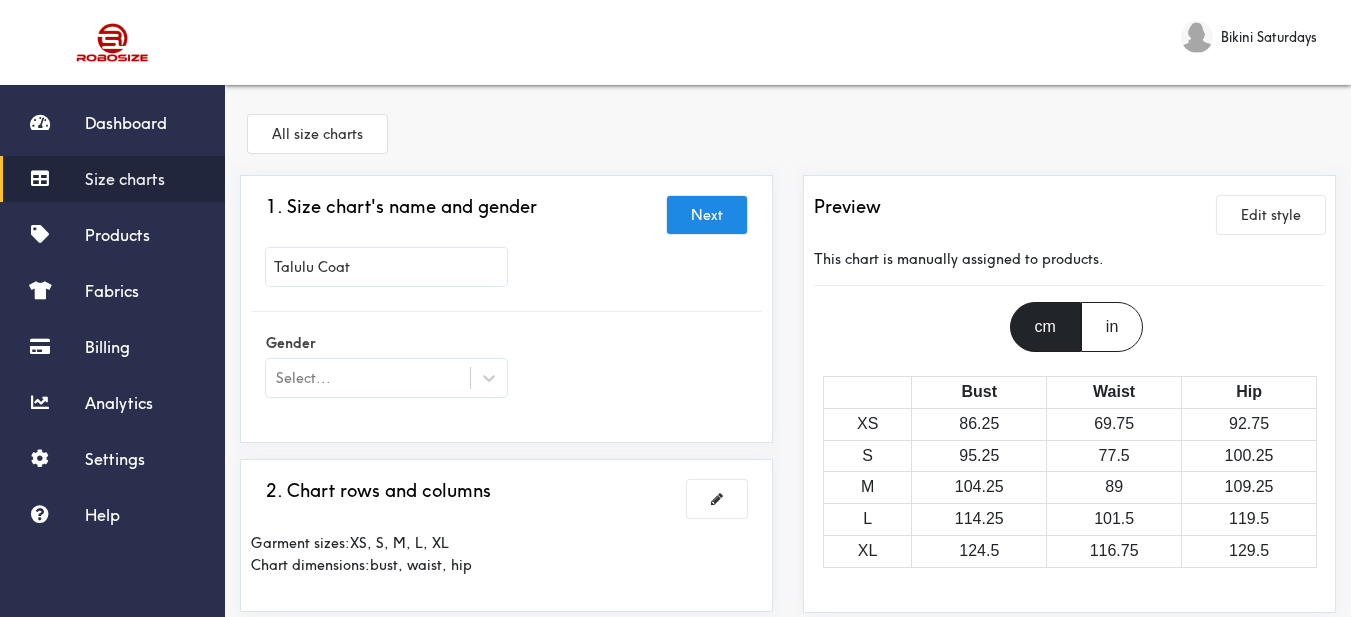 scroll, scrollTop: 100, scrollLeft: 0, axis: vertical 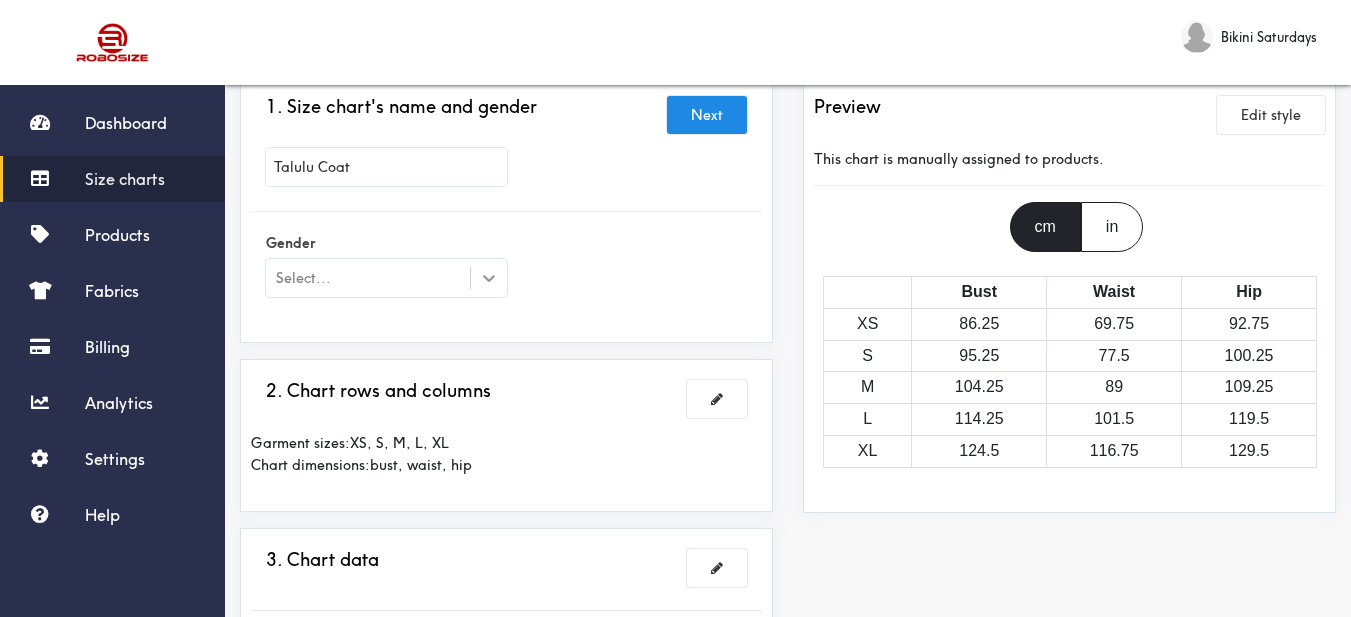 type on "Talulu Coat" 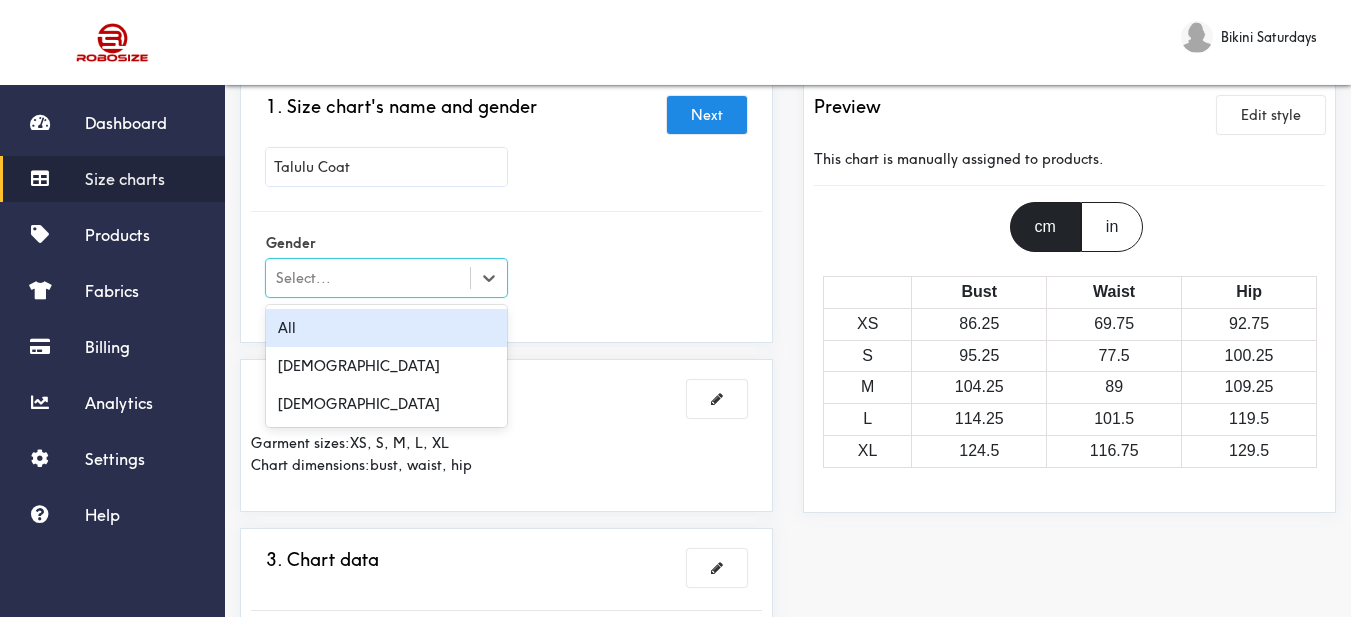 scroll, scrollTop: 300, scrollLeft: 0, axis: vertical 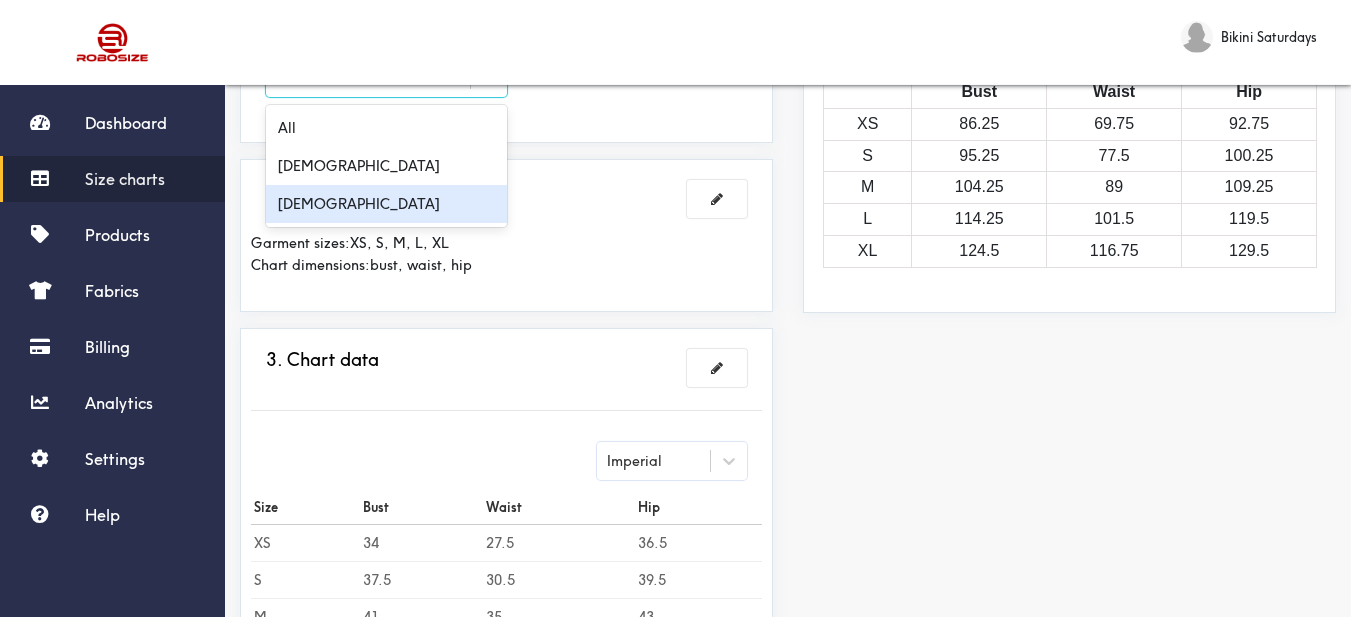 click on "[DEMOGRAPHIC_DATA]" at bounding box center [386, 204] 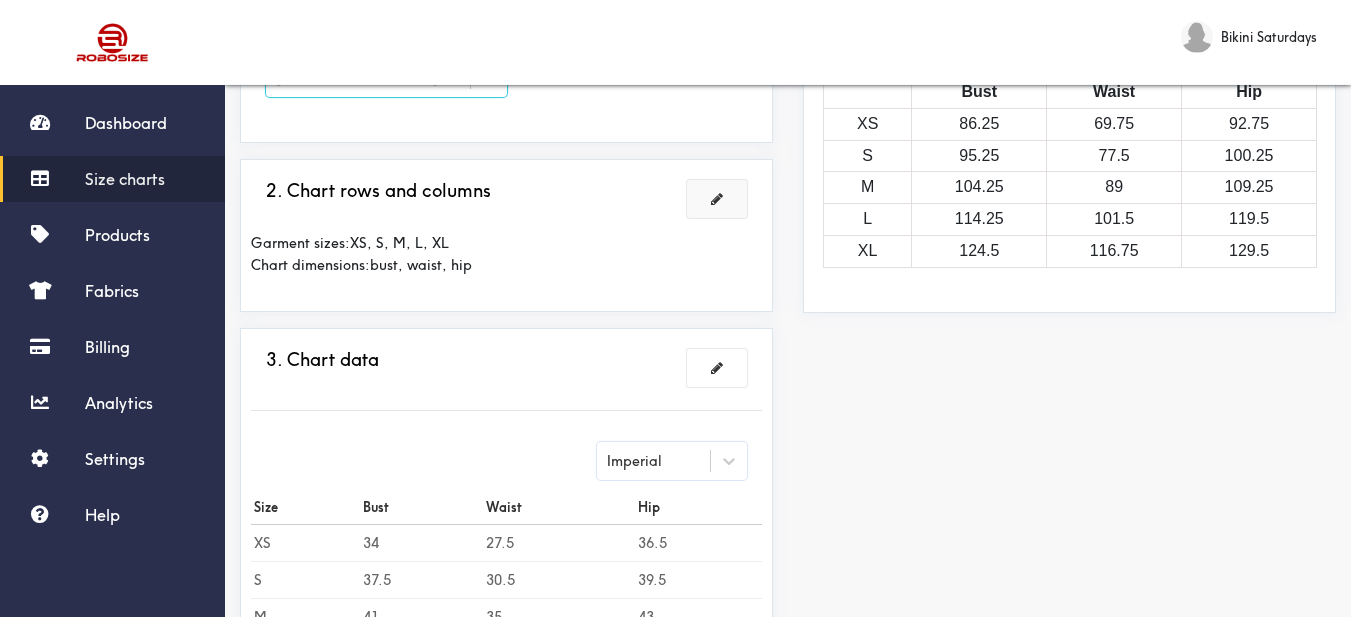 click at bounding box center [717, 199] 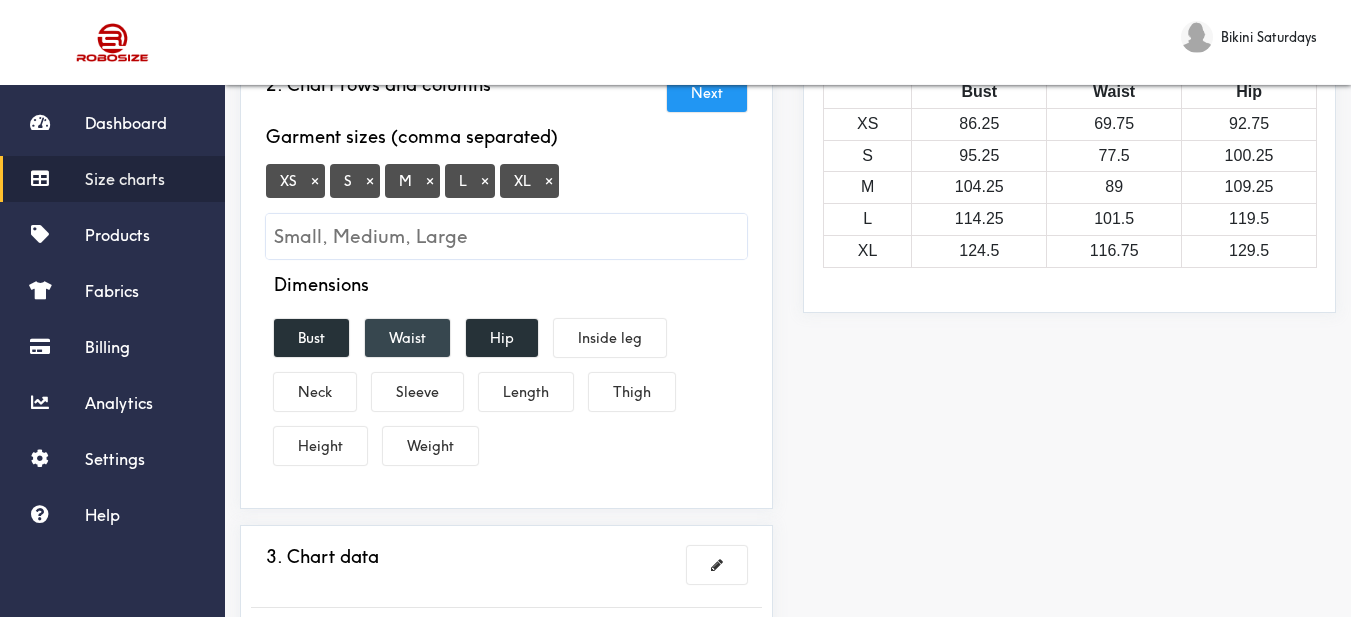 drag, startPoint x: 315, startPoint y: 347, endPoint x: 385, endPoint y: 336, distance: 70.85902 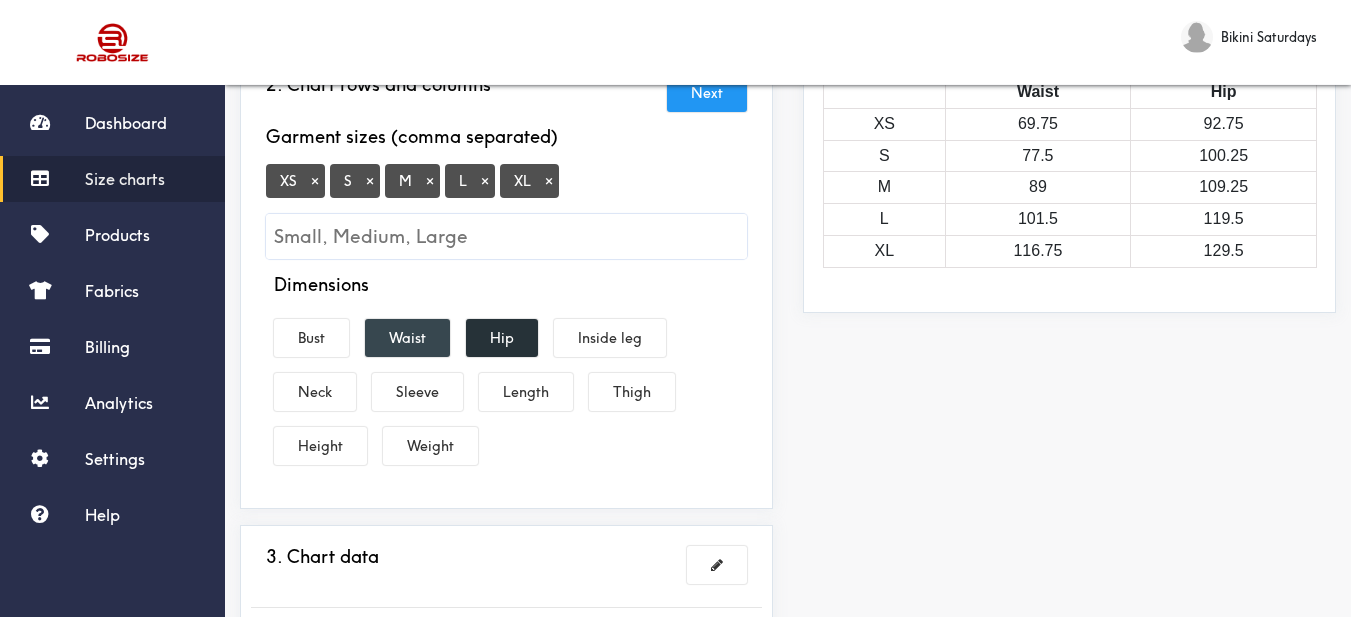 click on "Waist" at bounding box center (407, 338) 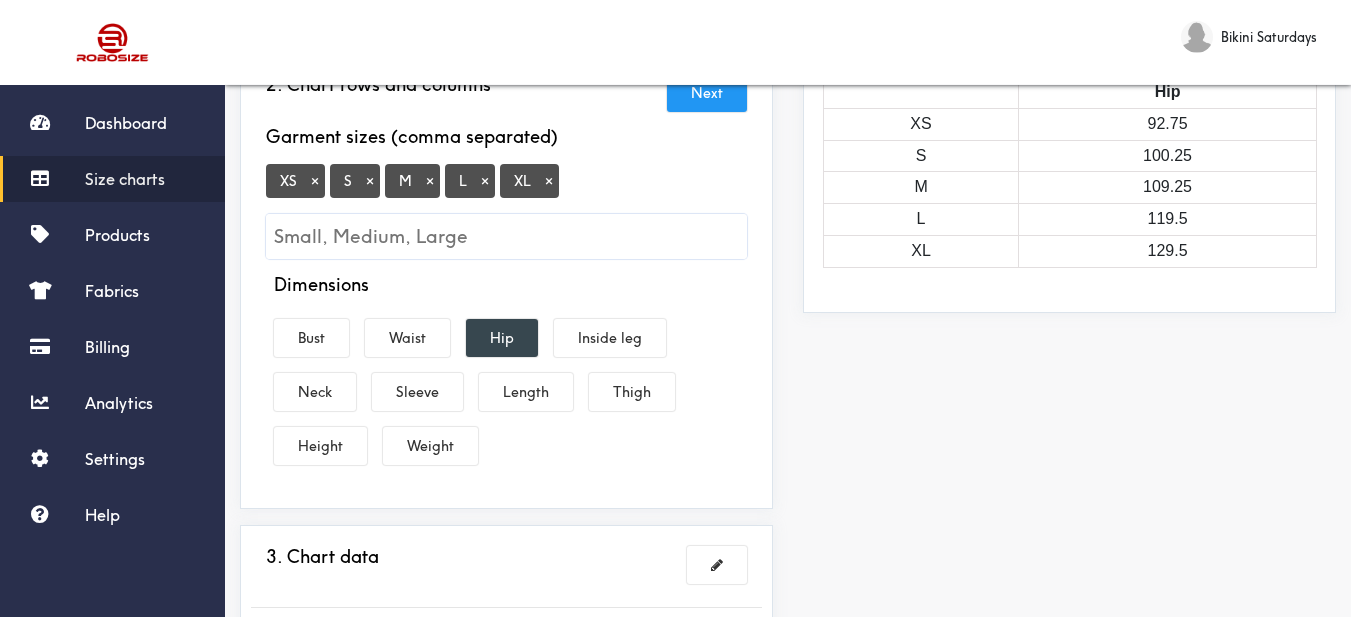 click on "Hip" at bounding box center [502, 338] 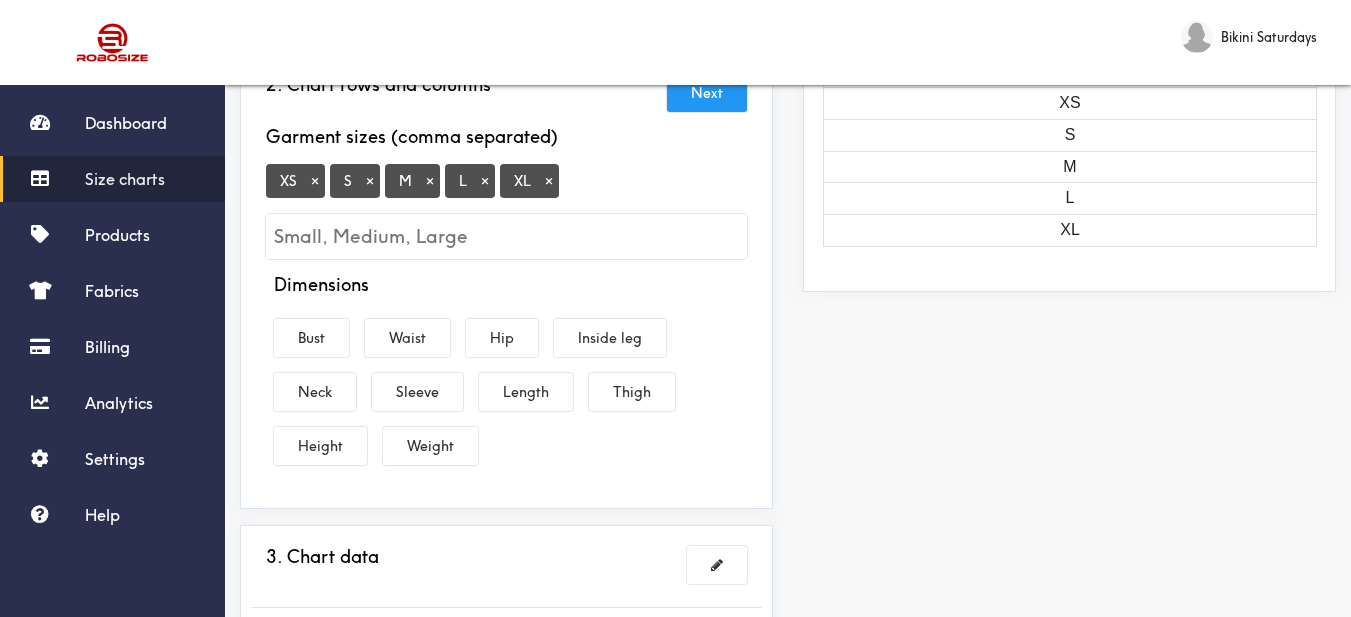 drag, startPoint x: 325, startPoint y: 339, endPoint x: 375, endPoint y: 364, distance: 55.9017 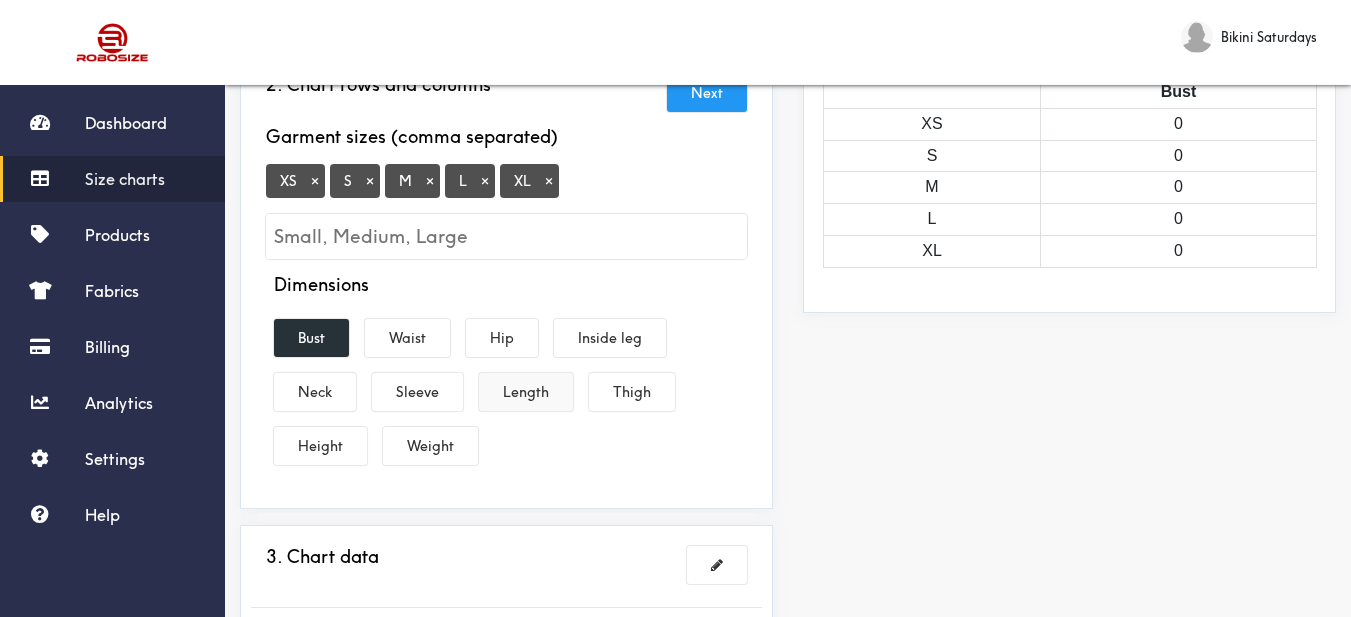 drag, startPoint x: 410, startPoint y: 395, endPoint x: 529, endPoint y: 398, distance: 119.03781 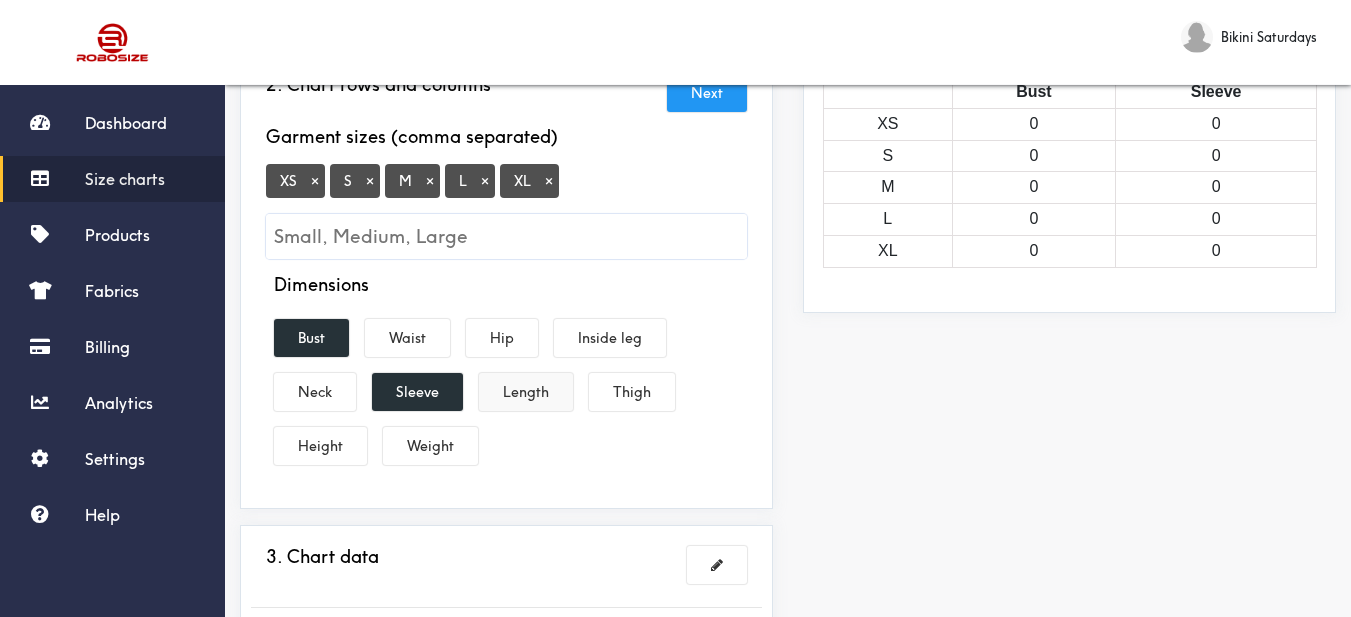 click on "Length" at bounding box center (526, 392) 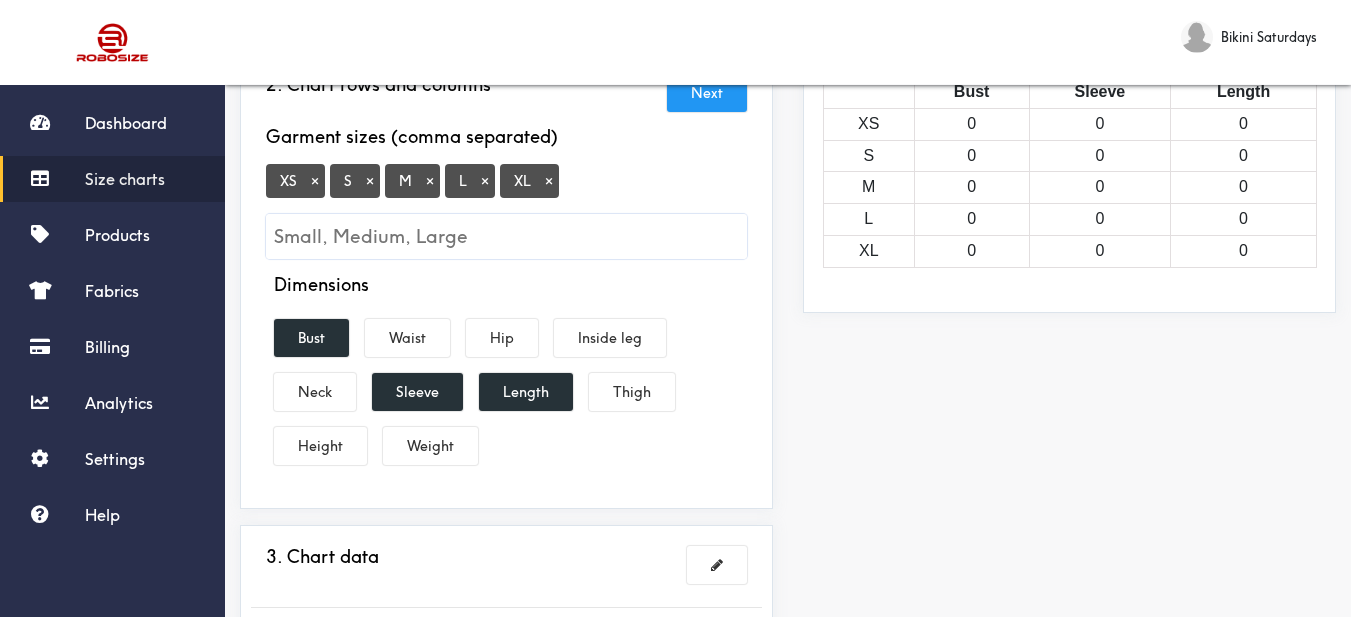 scroll, scrollTop: 500, scrollLeft: 0, axis: vertical 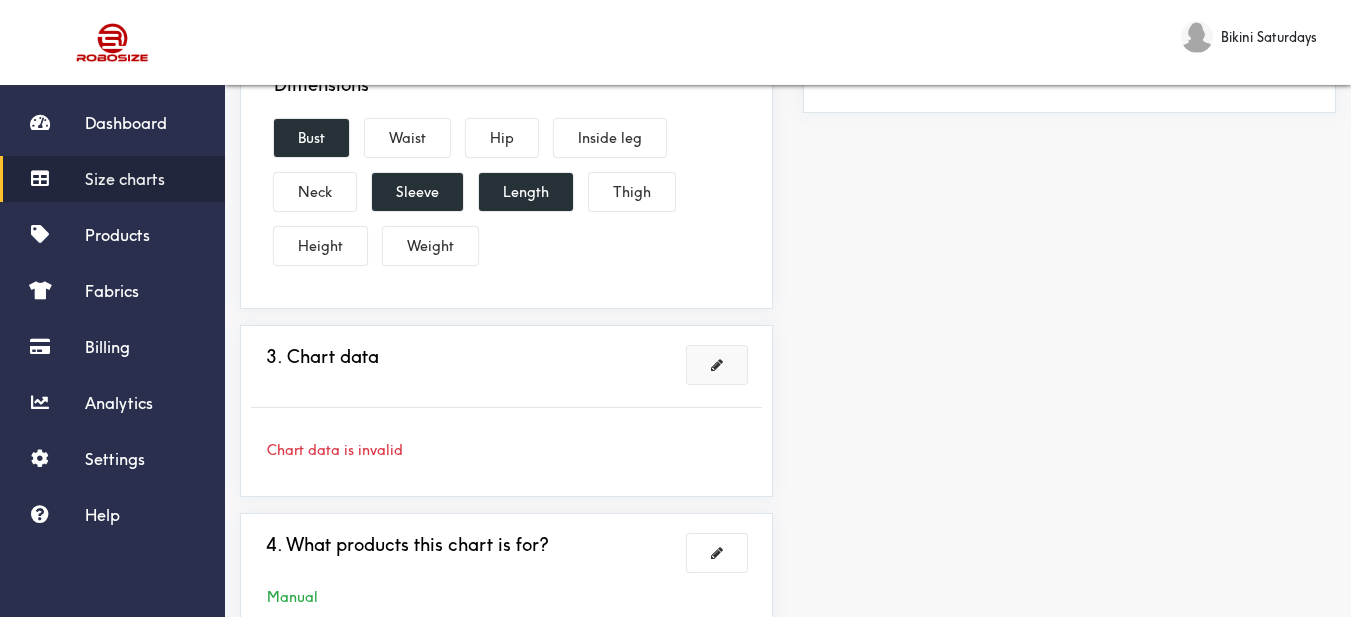 click at bounding box center [717, 365] 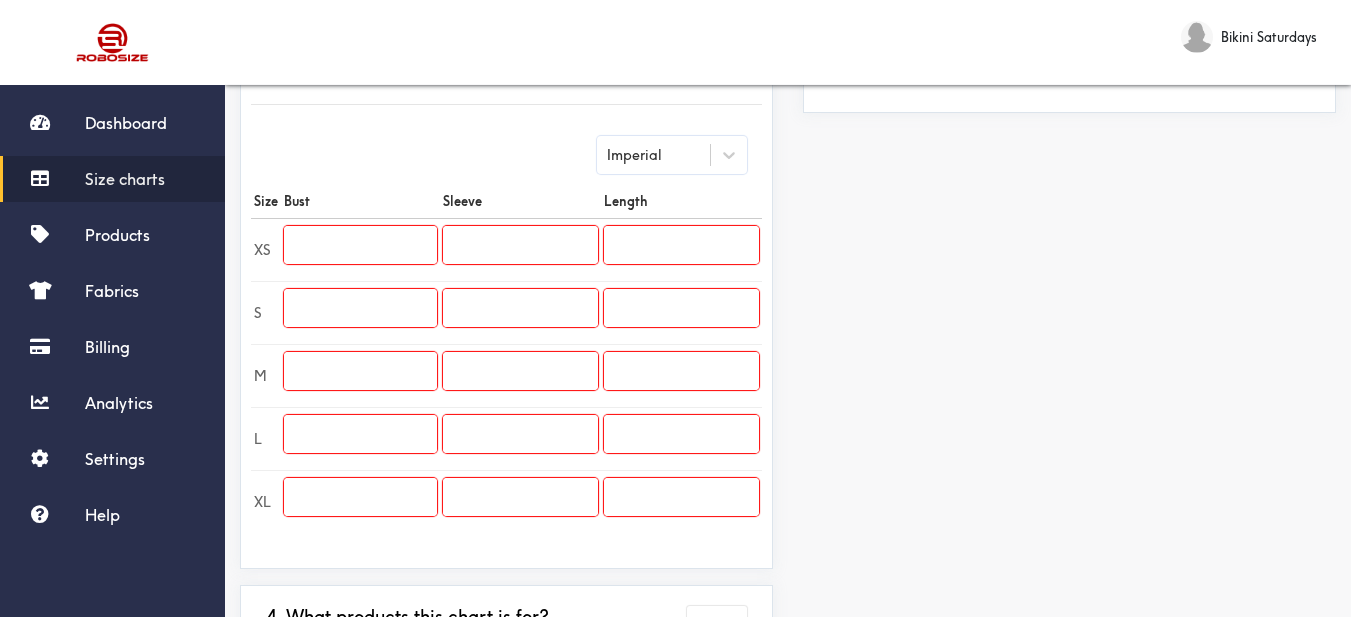 click at bounding box center [360, 245] 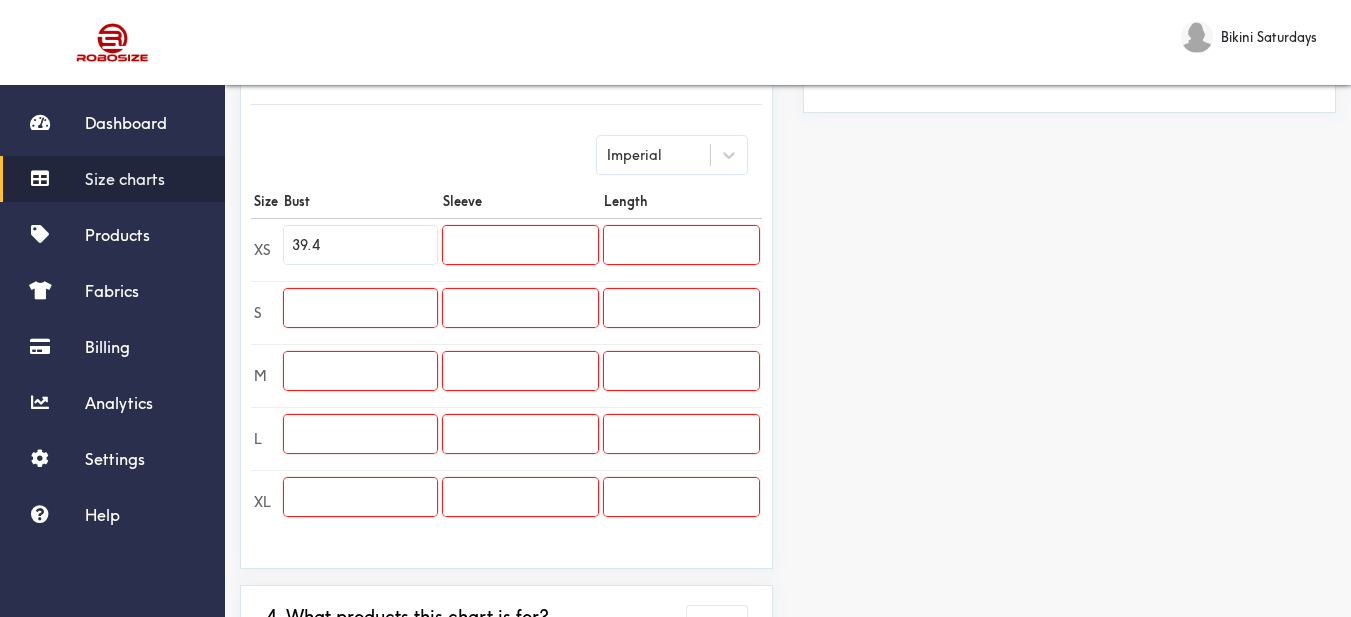 drag, startPoint x: 317, startPoint y: 251, endPoint x: 292, endPoint y: 253, distance: 25.079872 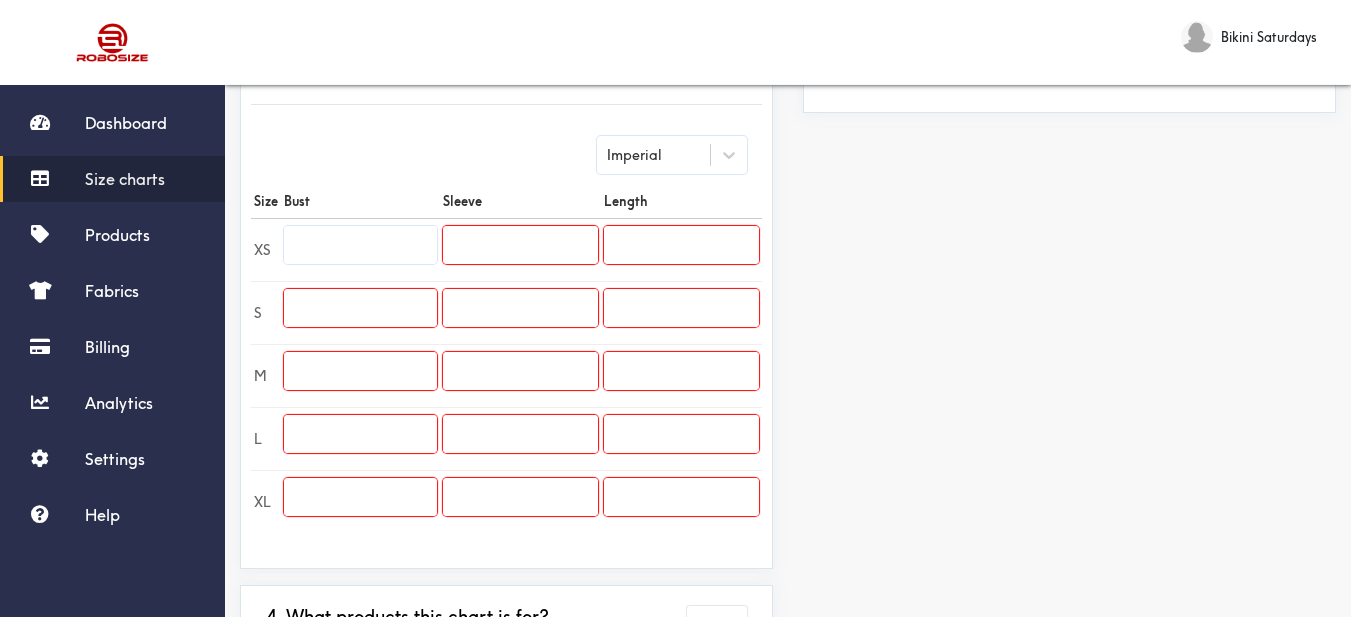 type 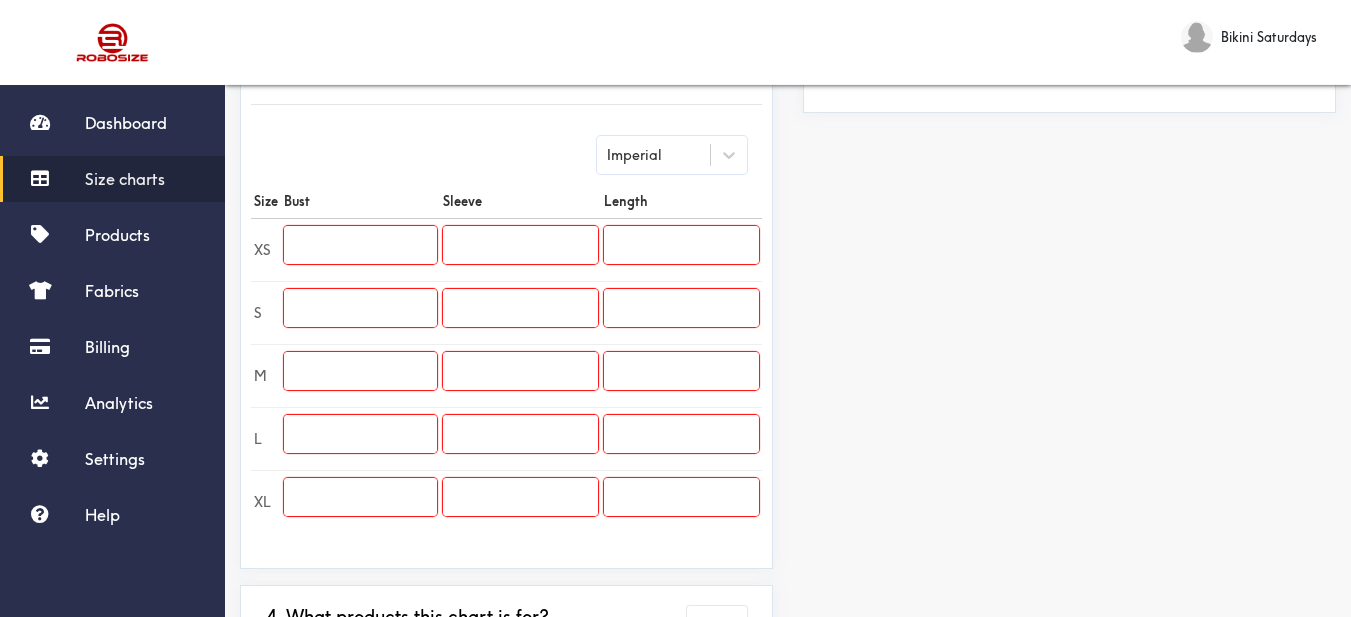 click at bounding box center [360, 308] 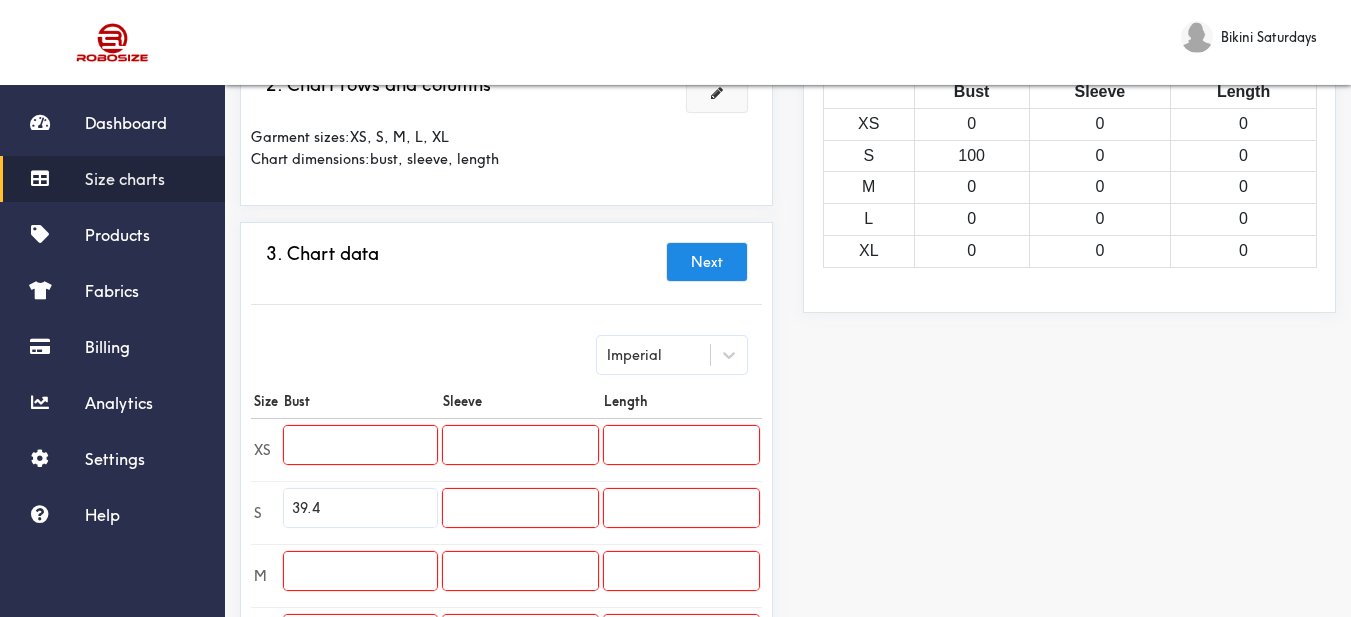 scroll, scrollTop: 0, scrollLeft: 0, axis: both 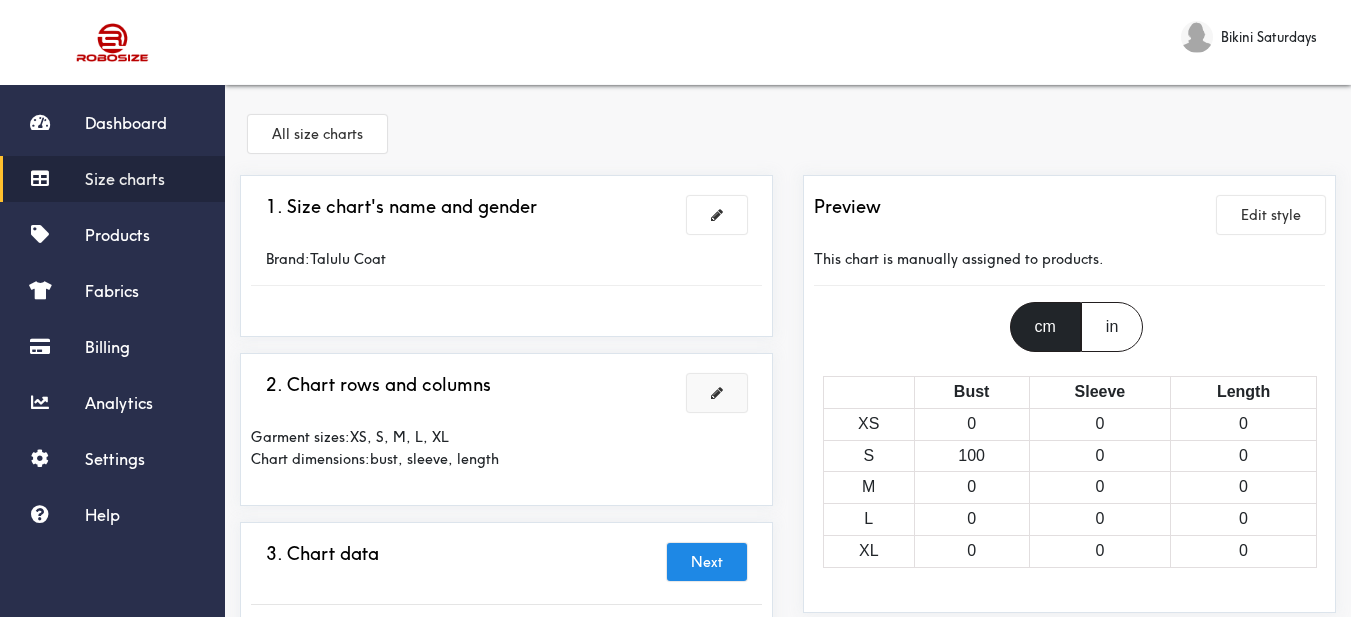type on "39.4" 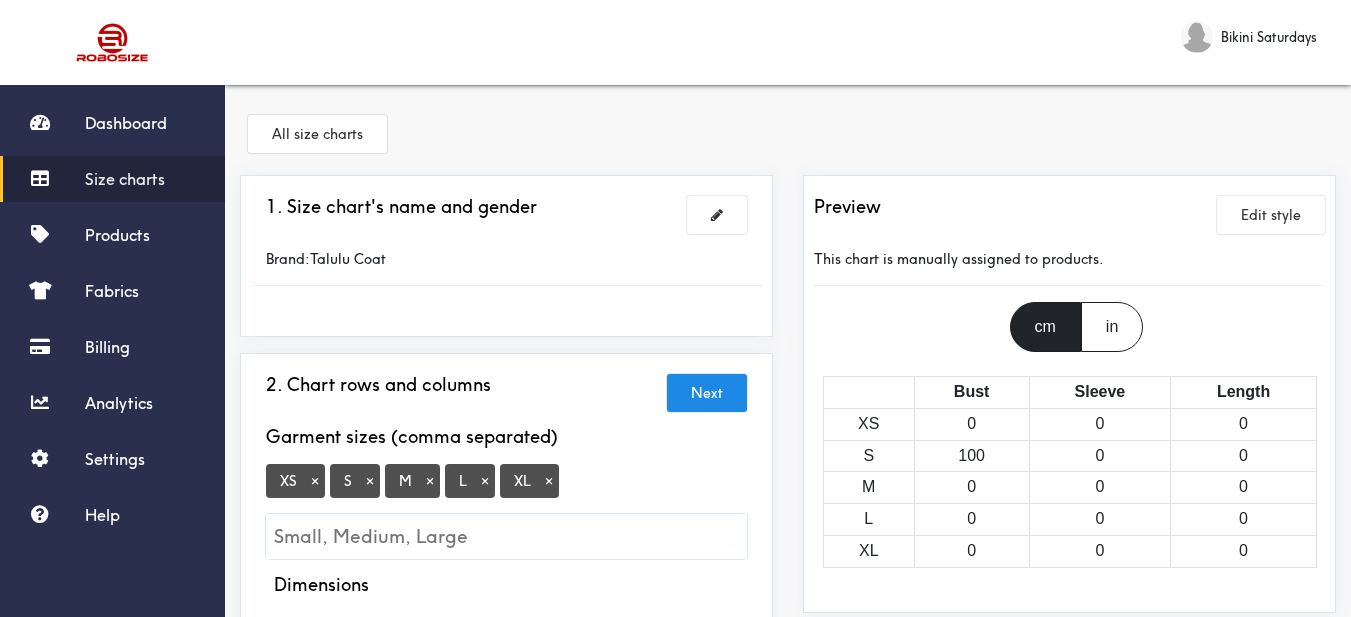 click on "XS ×" at bounding box center [295, 481] 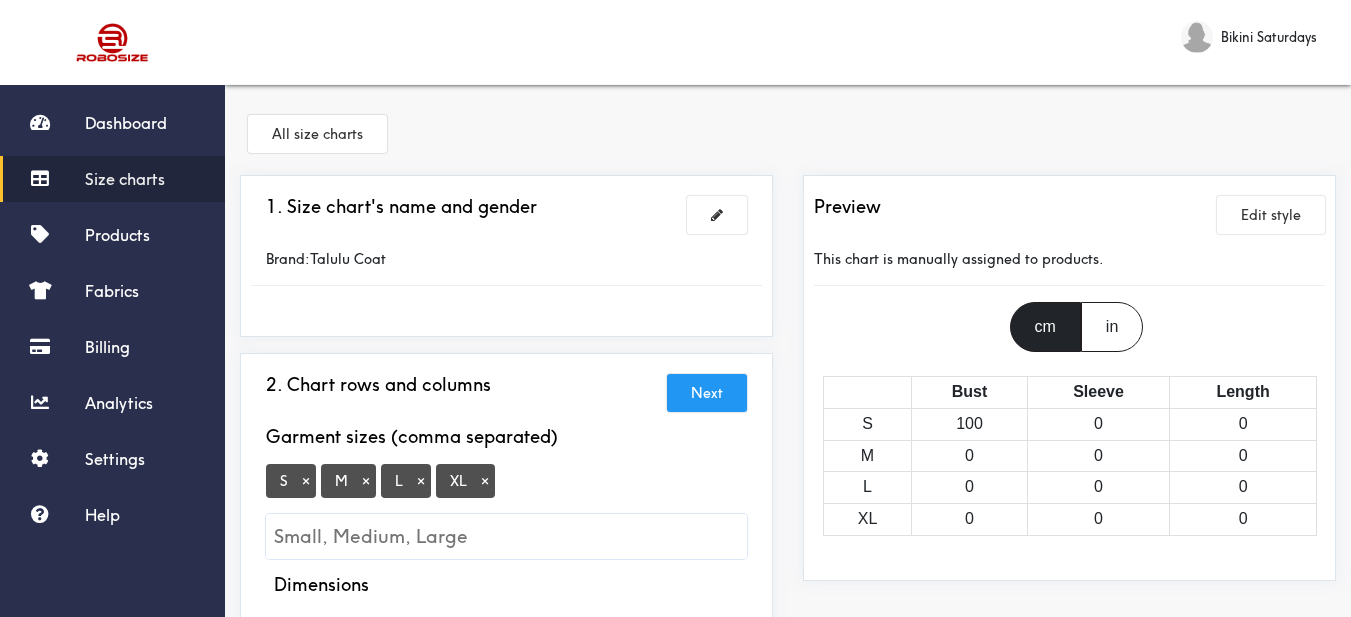 click on "Next" at bounding box center (707, 393) 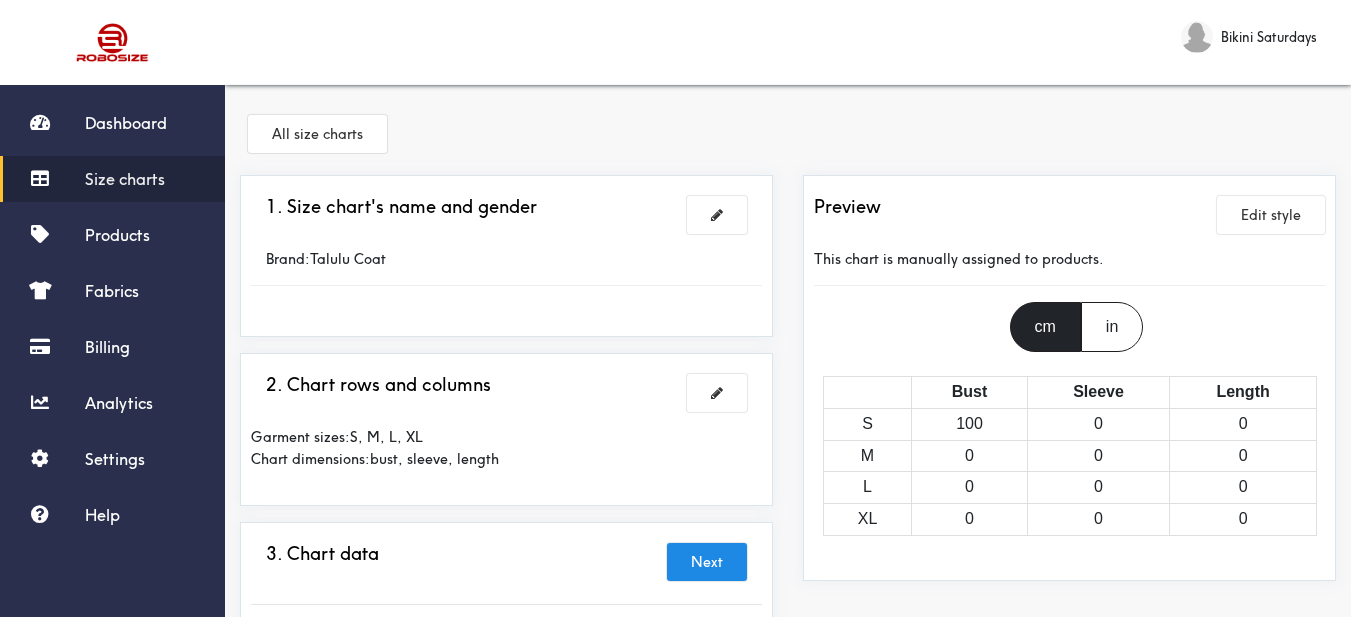 scroll, scrollTop: 400, scrollLeft: 0, axis: vertical 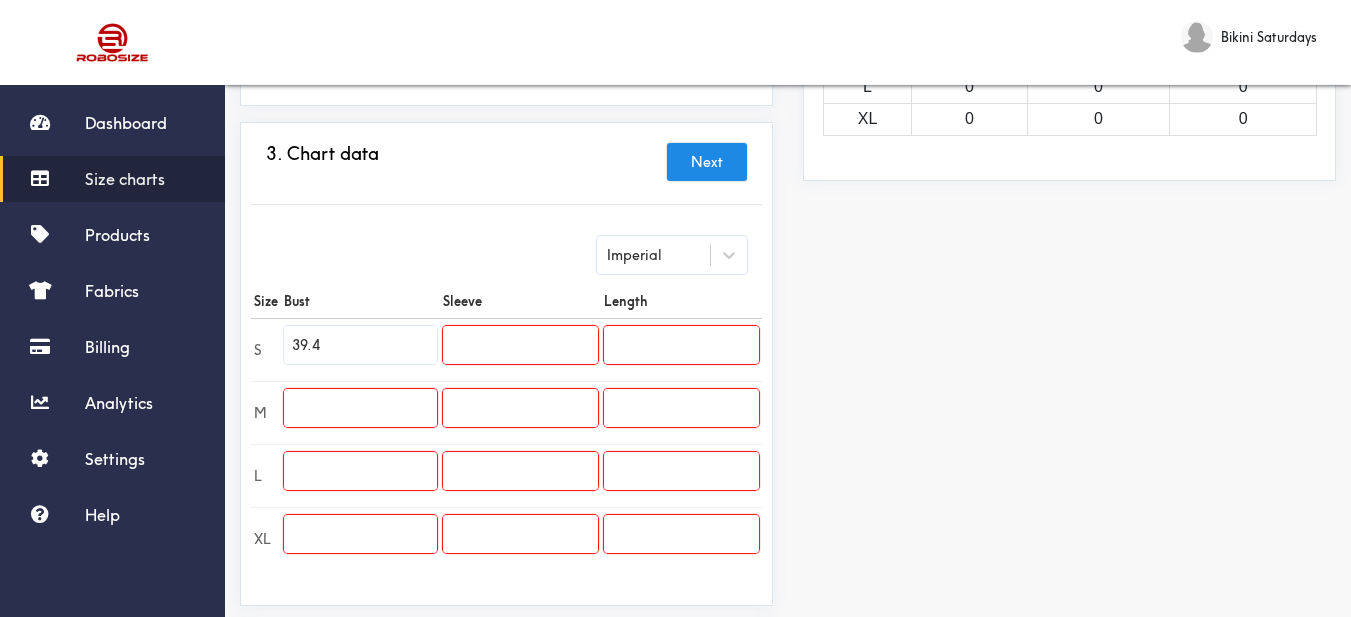 click at bounding box center [360, 408] 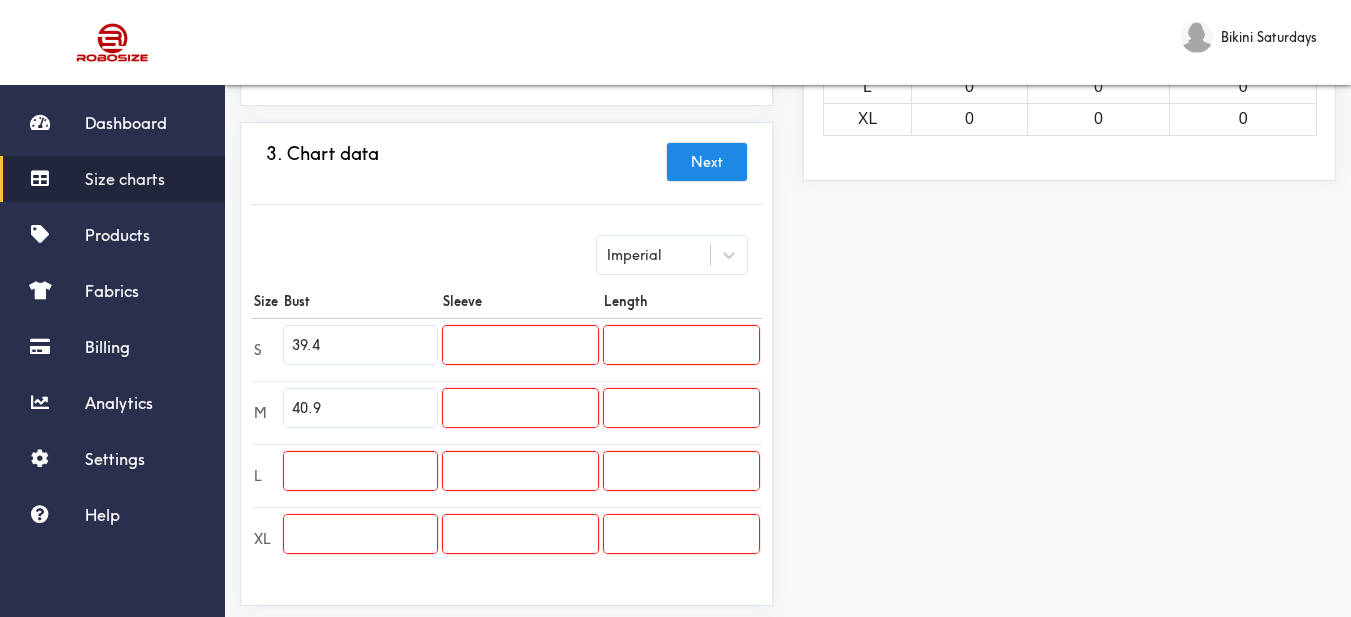 type on "40.9" 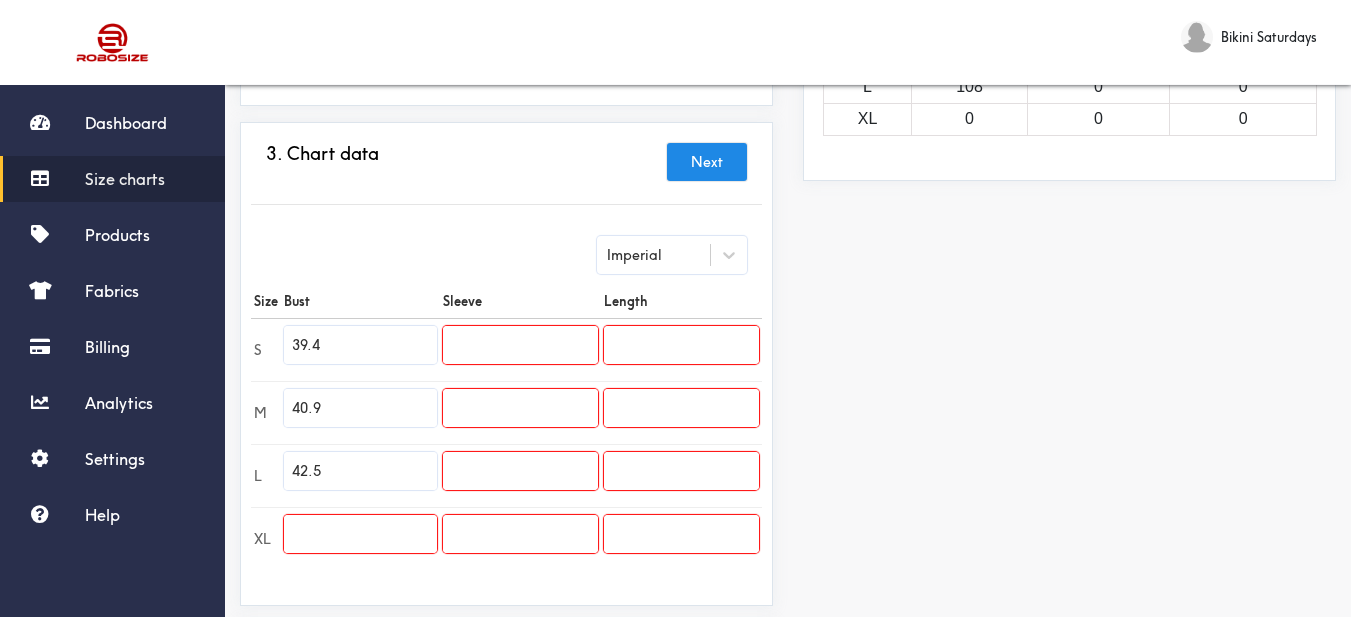 type on "42.5" 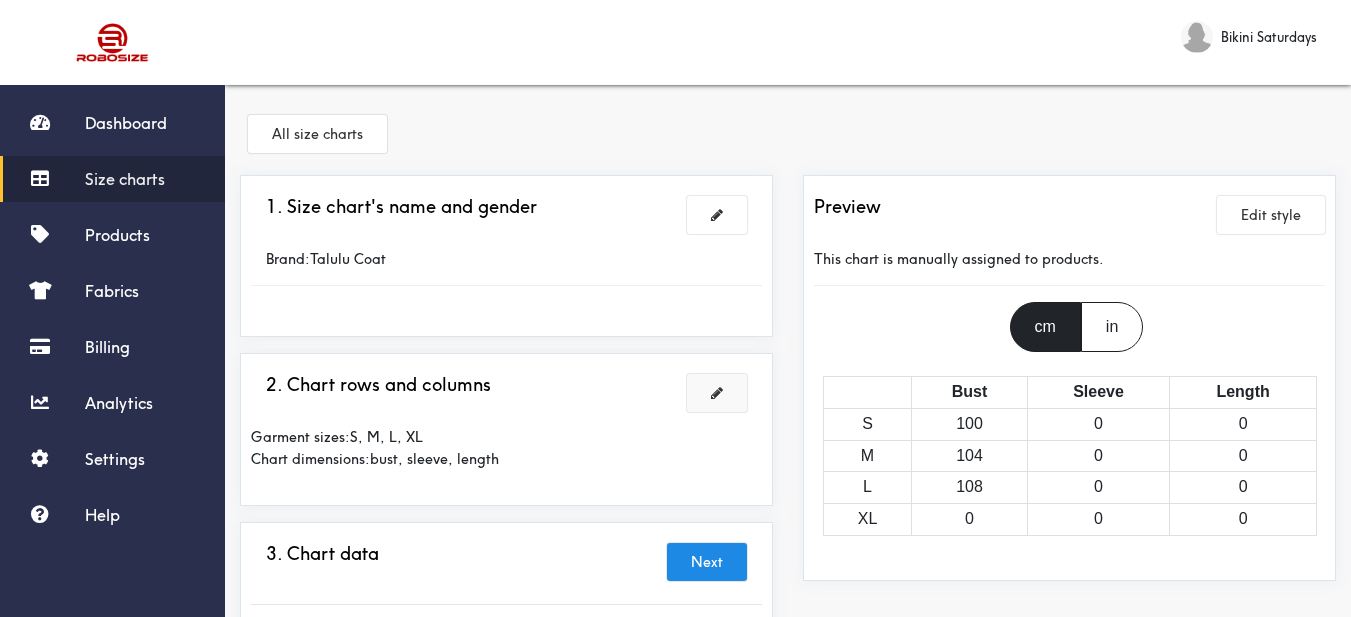 click at bounding box center [717, 393] 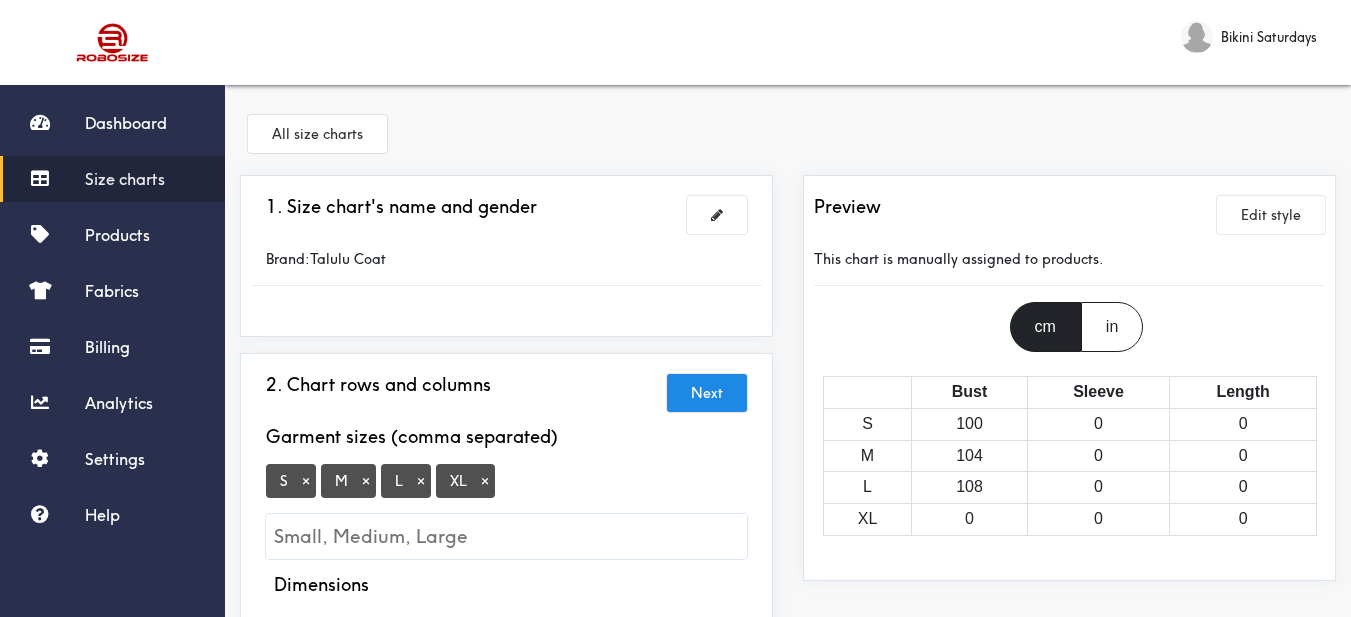 scroll, scrollTop: 100, scrollLeft: 0, axis: vertical 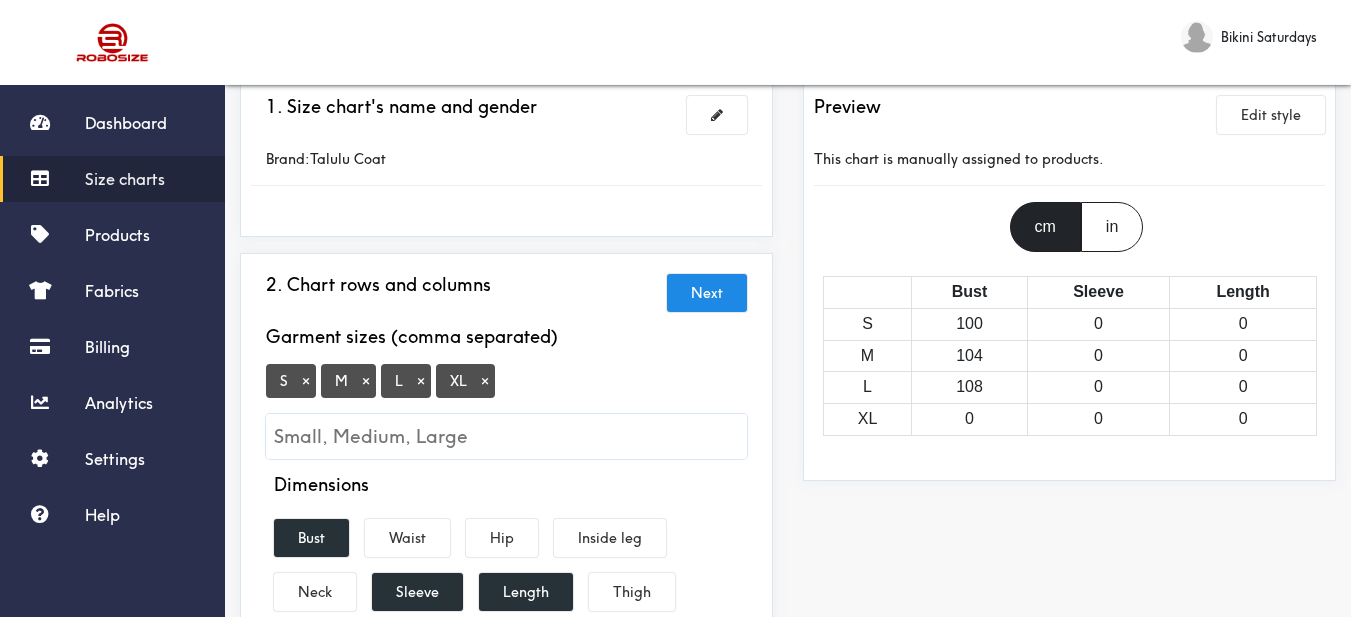 click on "×" at bounding box center (485, 381) 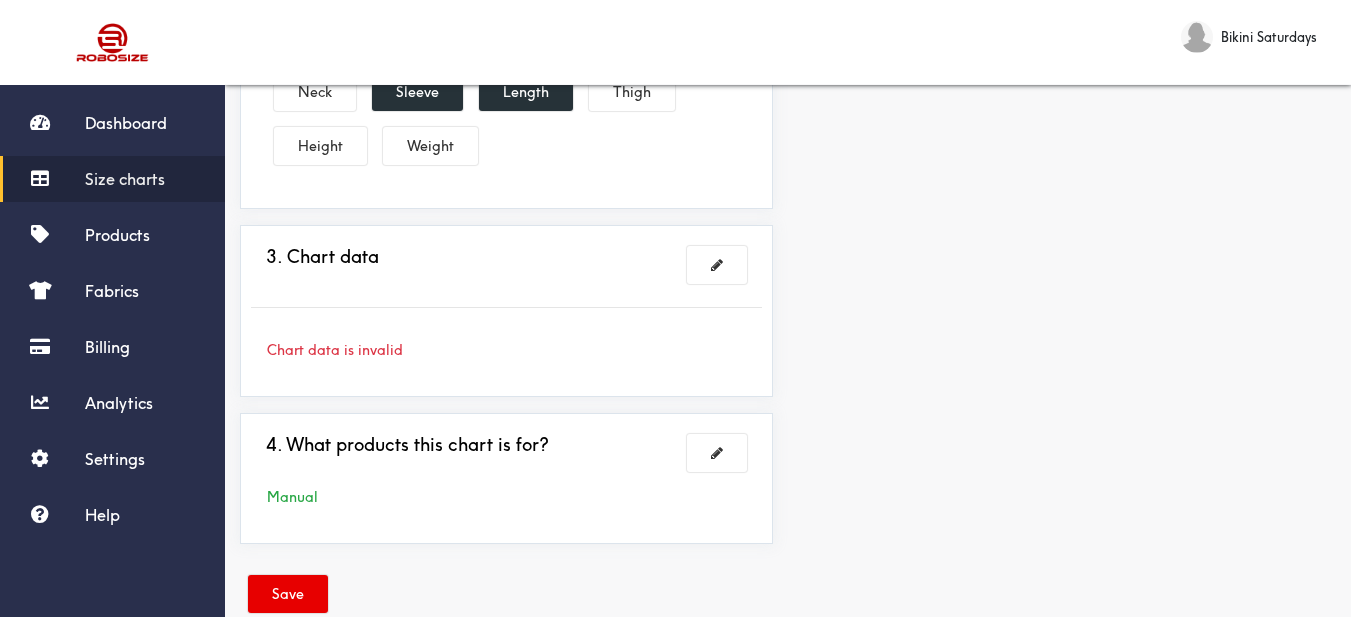 scroll, scrollTop: 643, scrollLeft: 0, axis: vertical 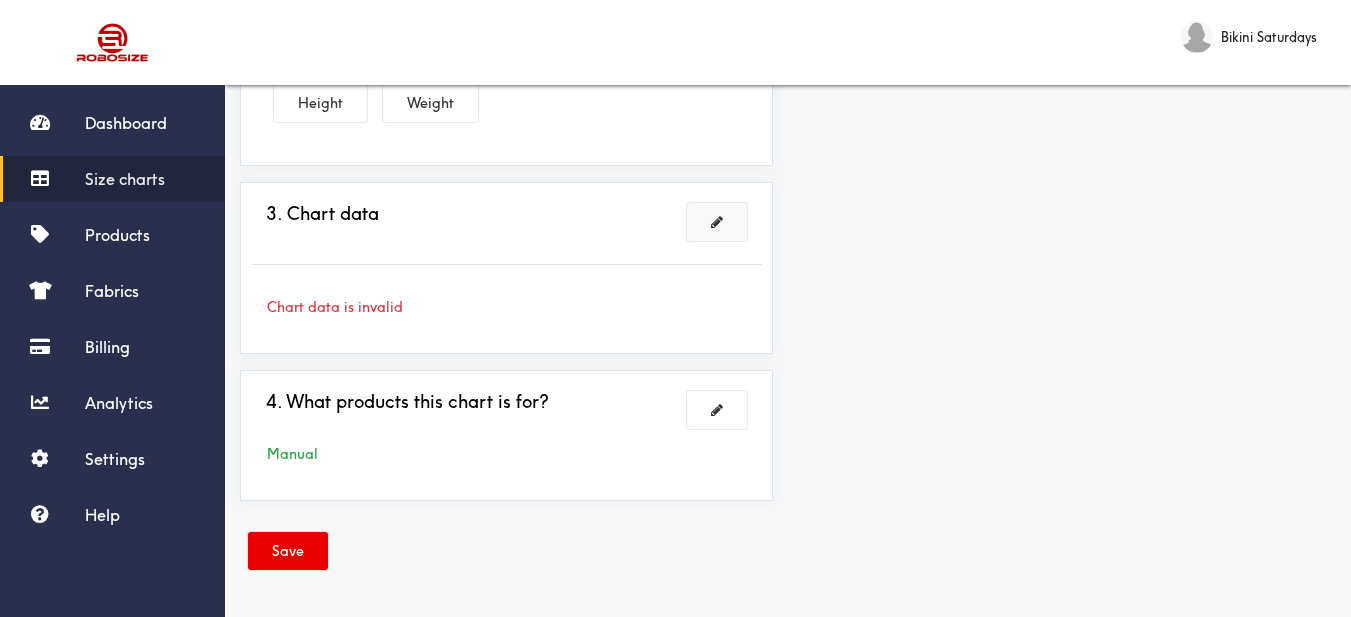 click at bounding box center [717, 222] 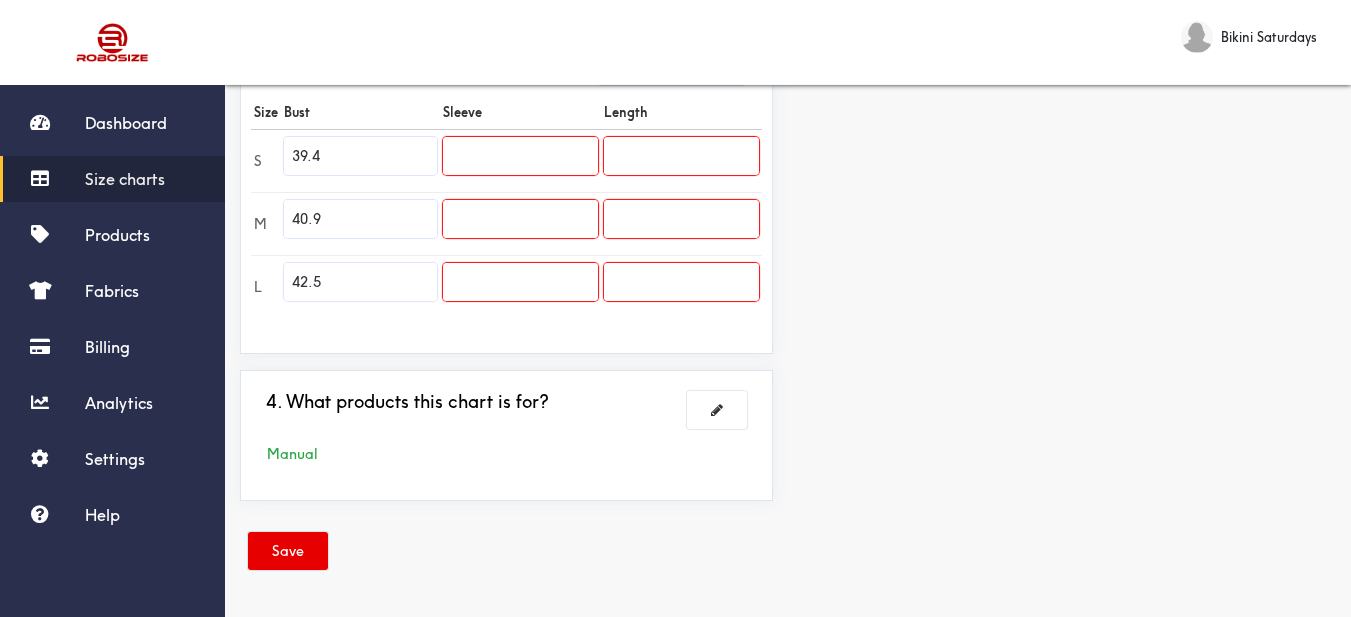 scroll, scrollTop: 389, scrollLeft: 0, axis: vertical 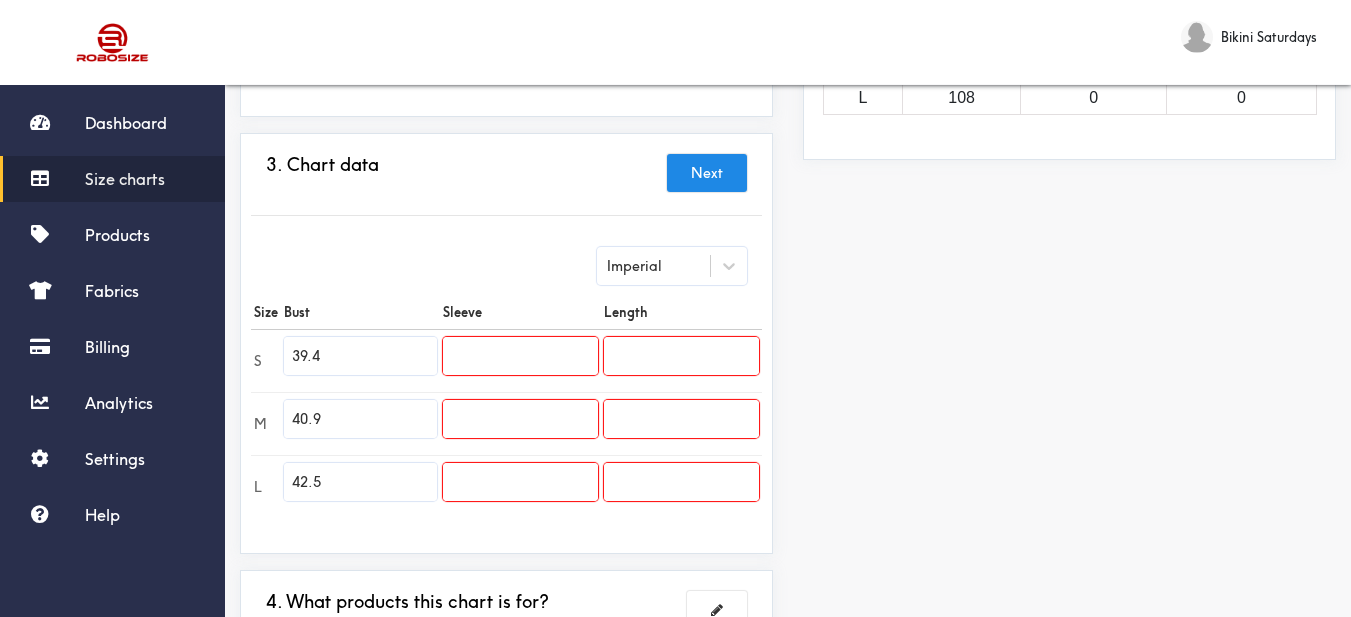 click at bounding box center [520, 356] 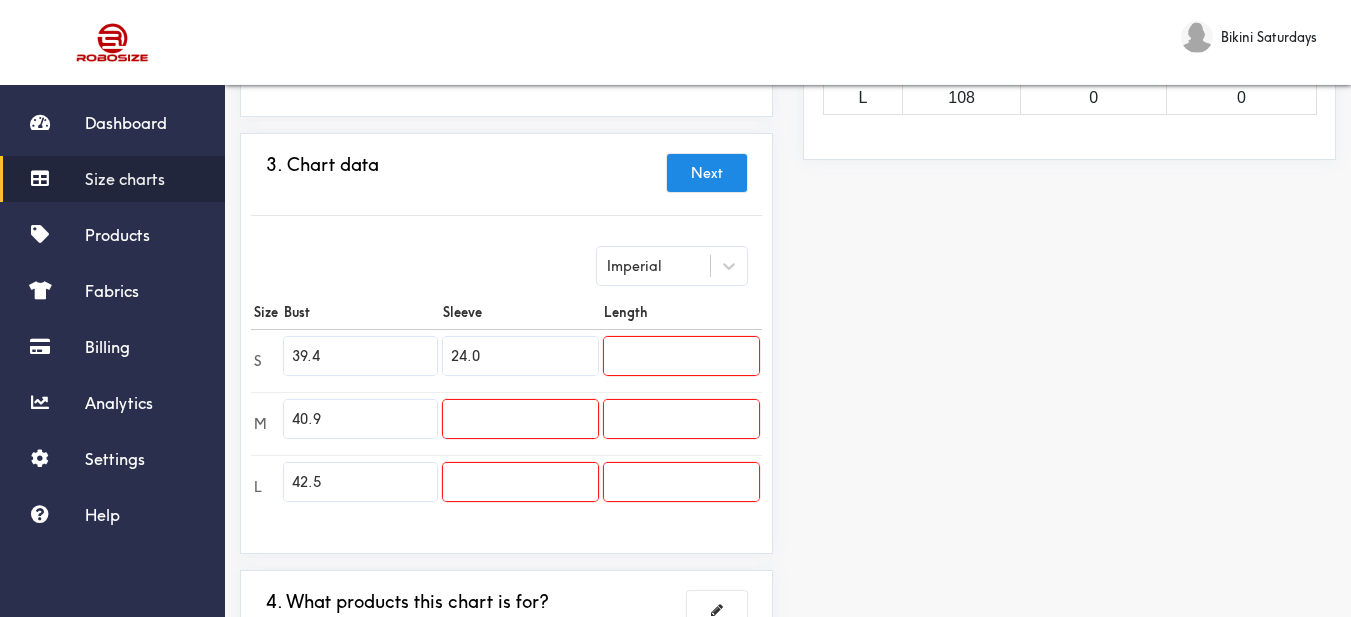 type on "24.0" 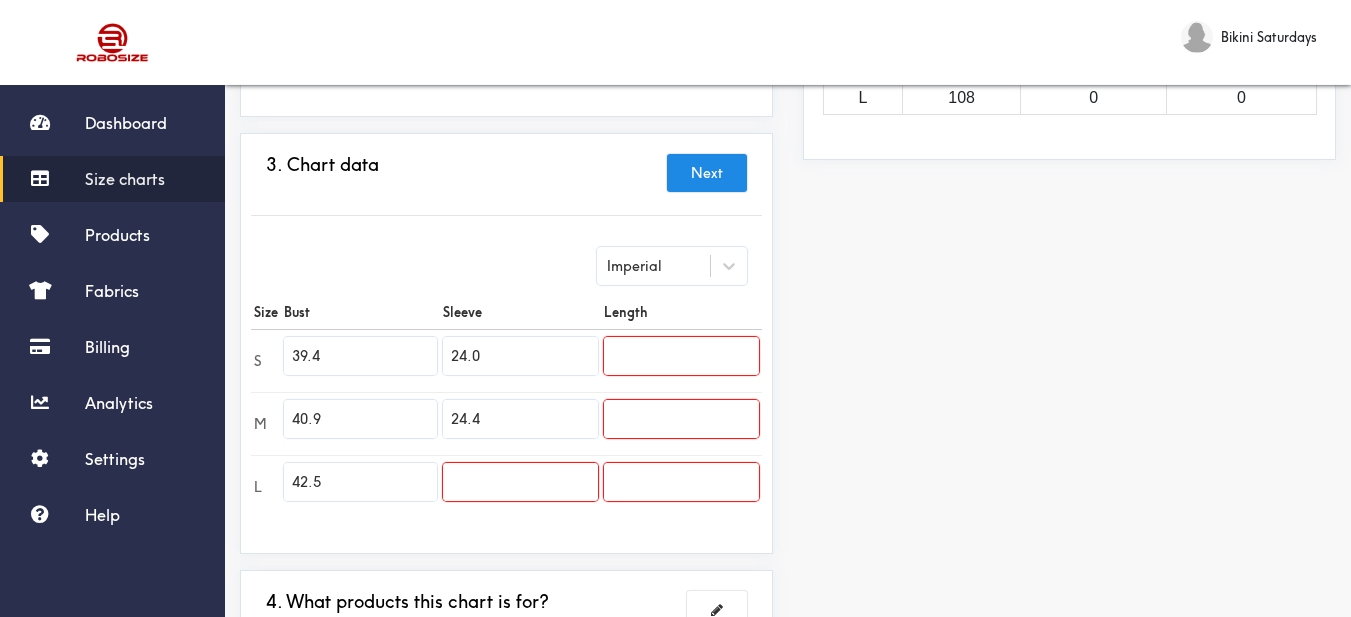 type on "24.4" 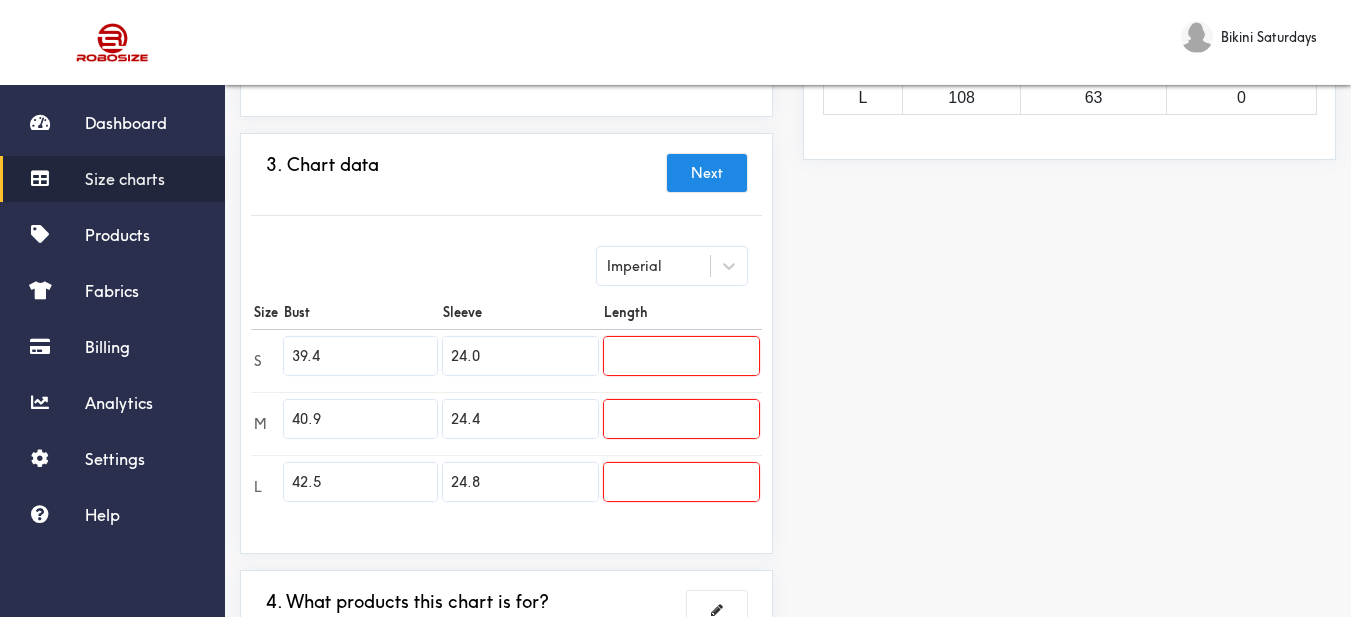 type on "24.8" 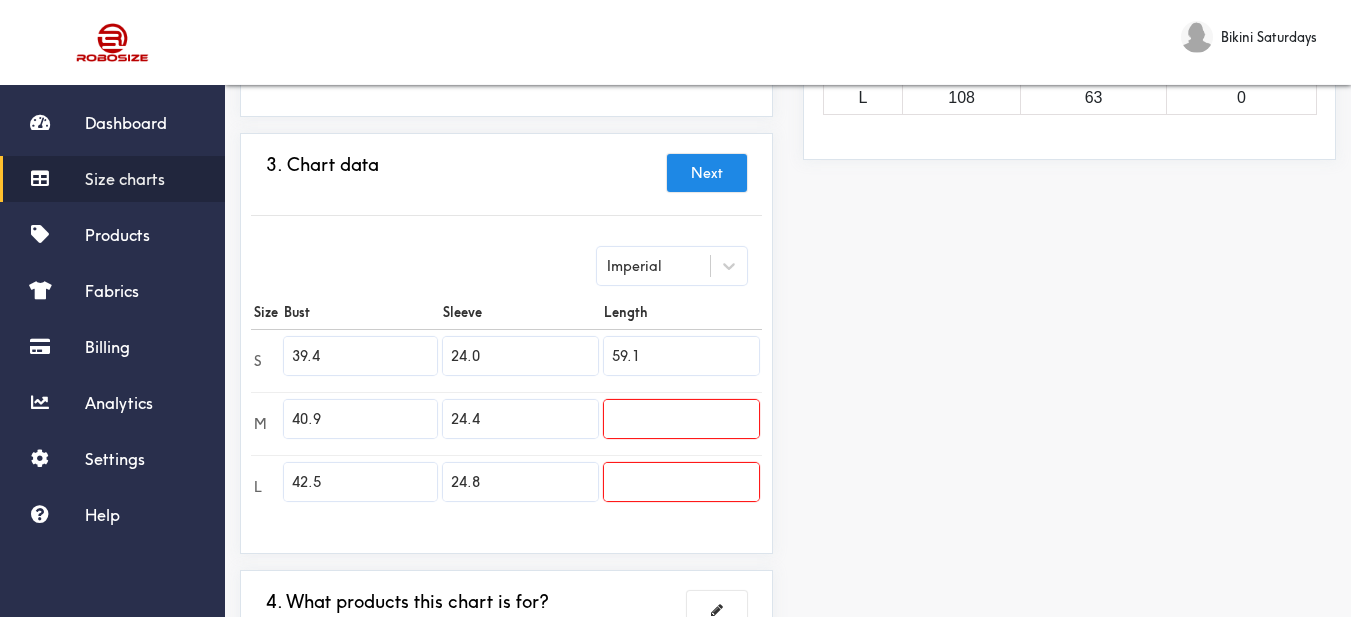 type on "59.1" 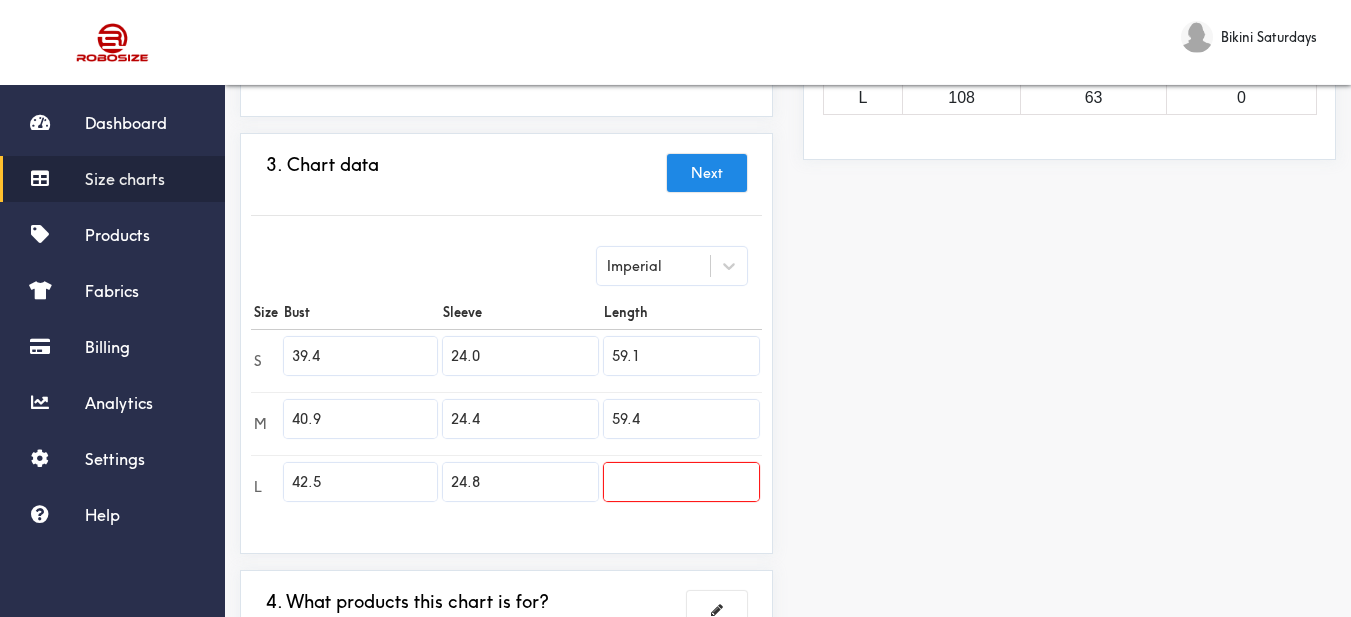 type on "59.4" 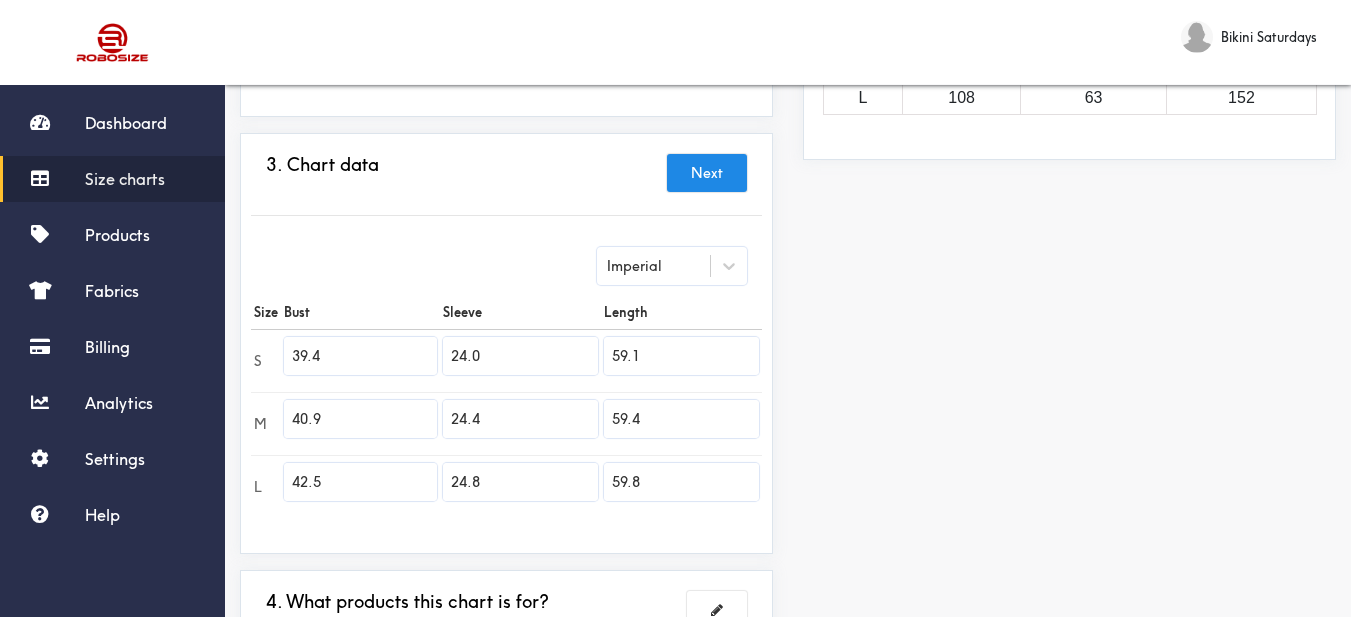type on "59.8" 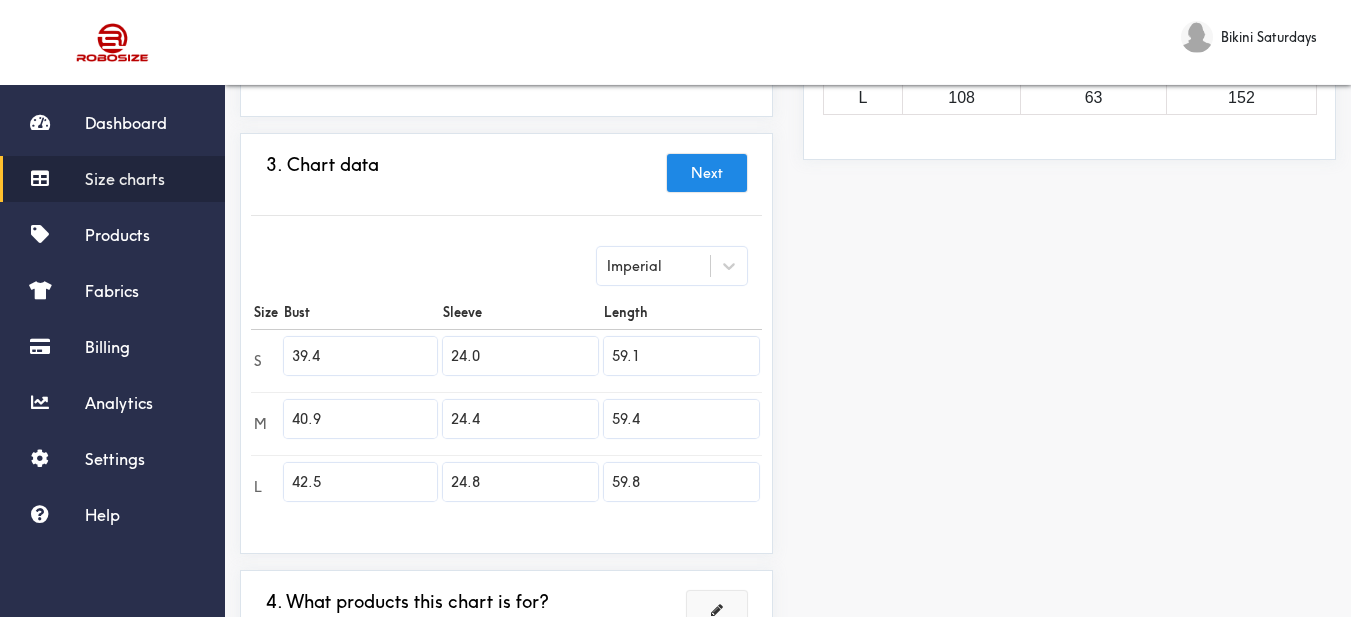 scroll, scrollTop: 589, scrollLeft: 0, axis: vertical 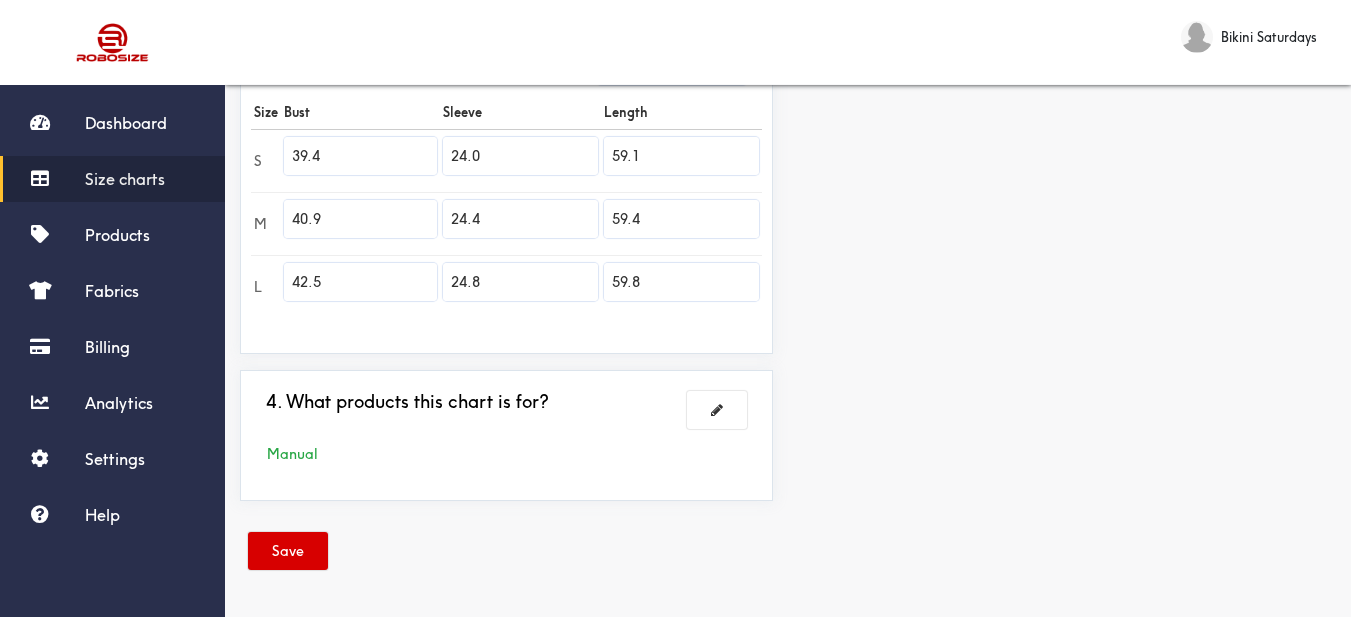 click on "Save" at bounding box center (288, 551) 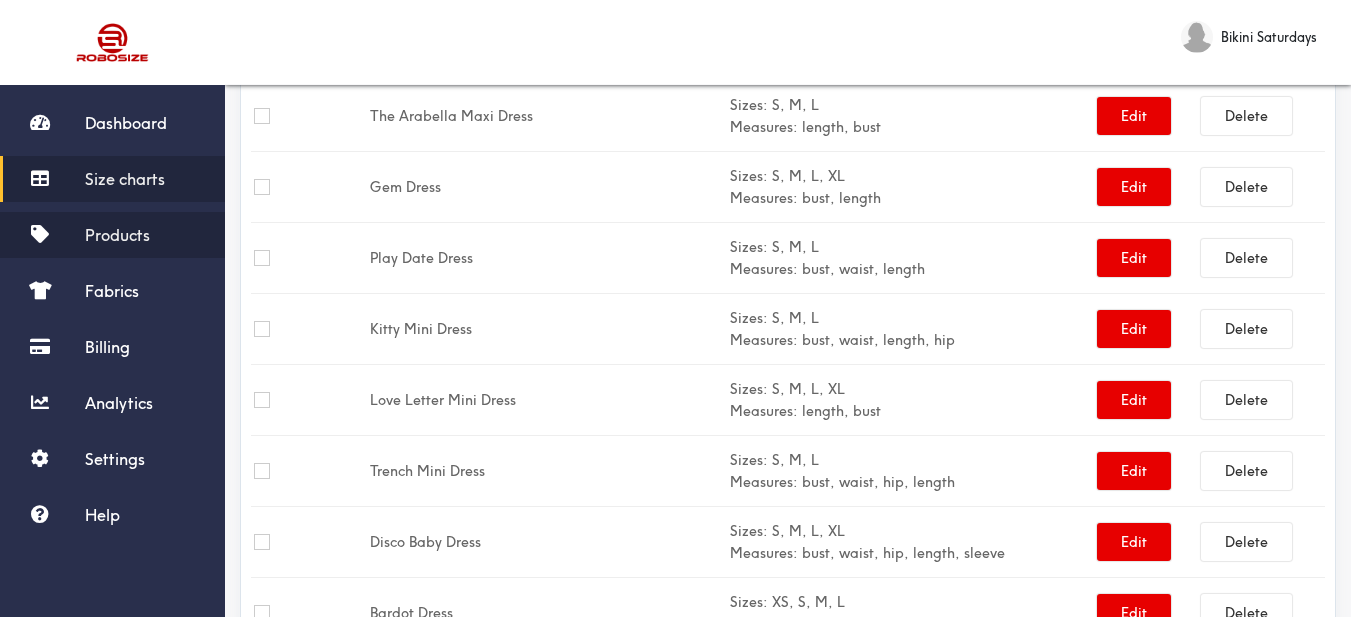 click on "Products" at bounding box center [117, 235] 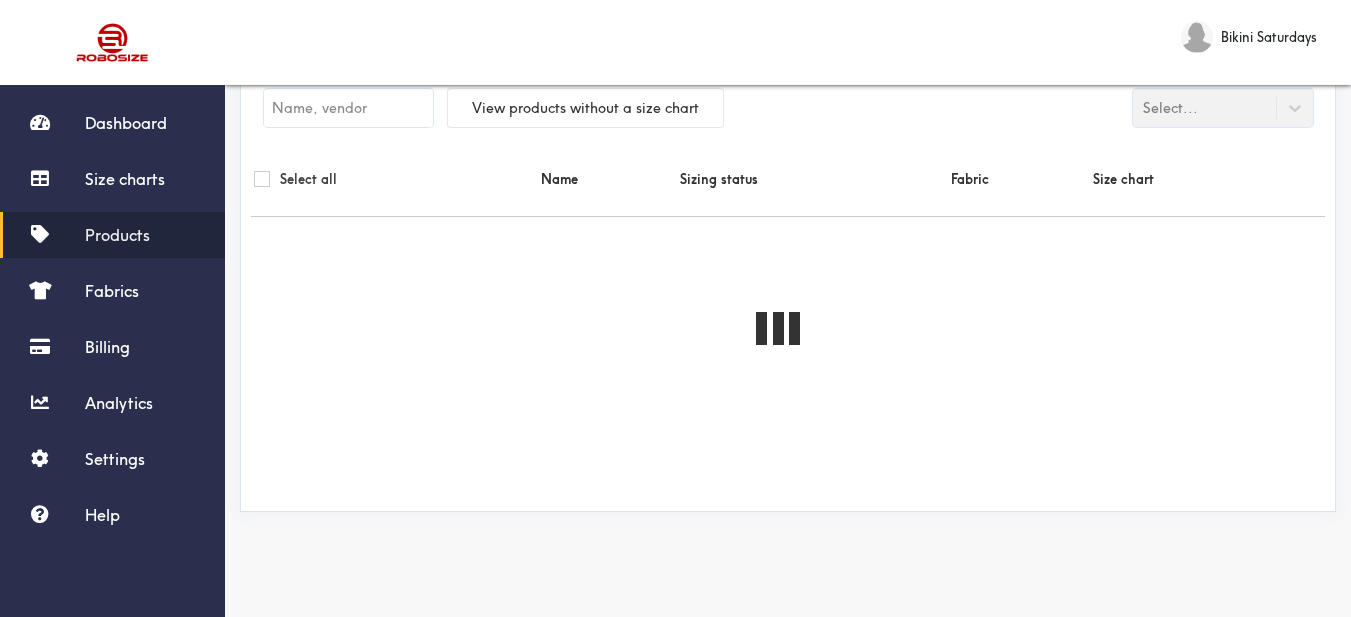 scroll, scrollTop: 58, scrollLeft: 0, axis: vertical 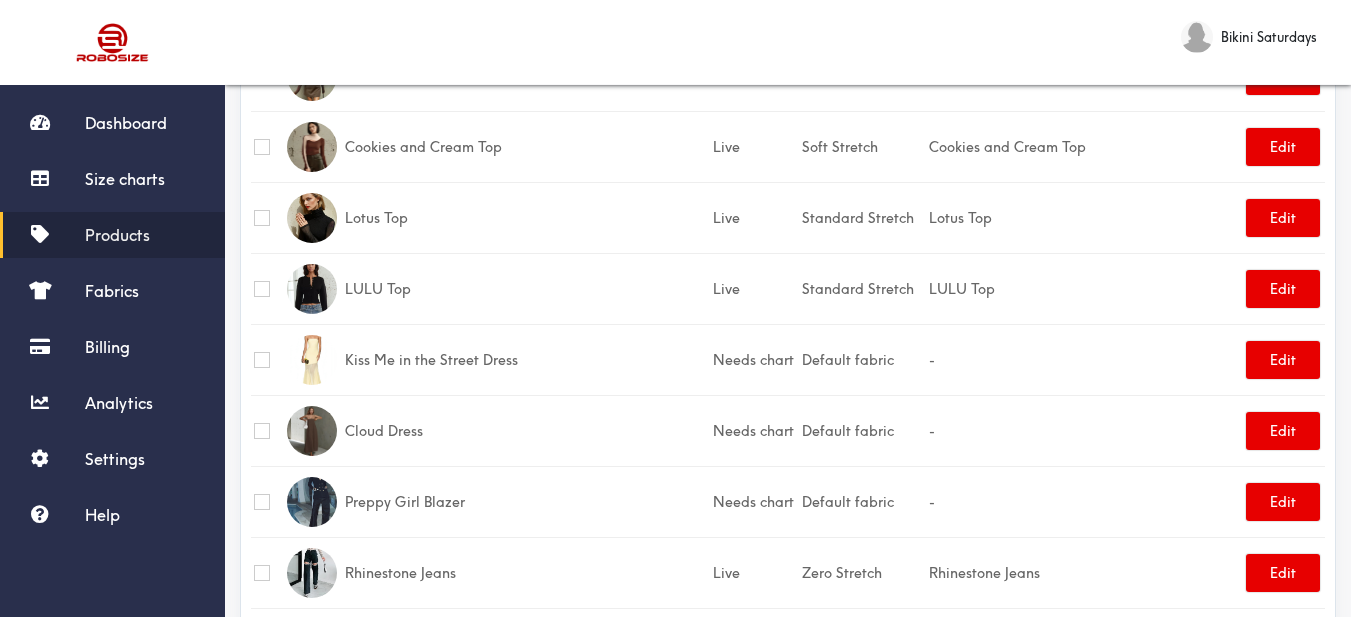 click on "Products" at bounding box center (117, 235) 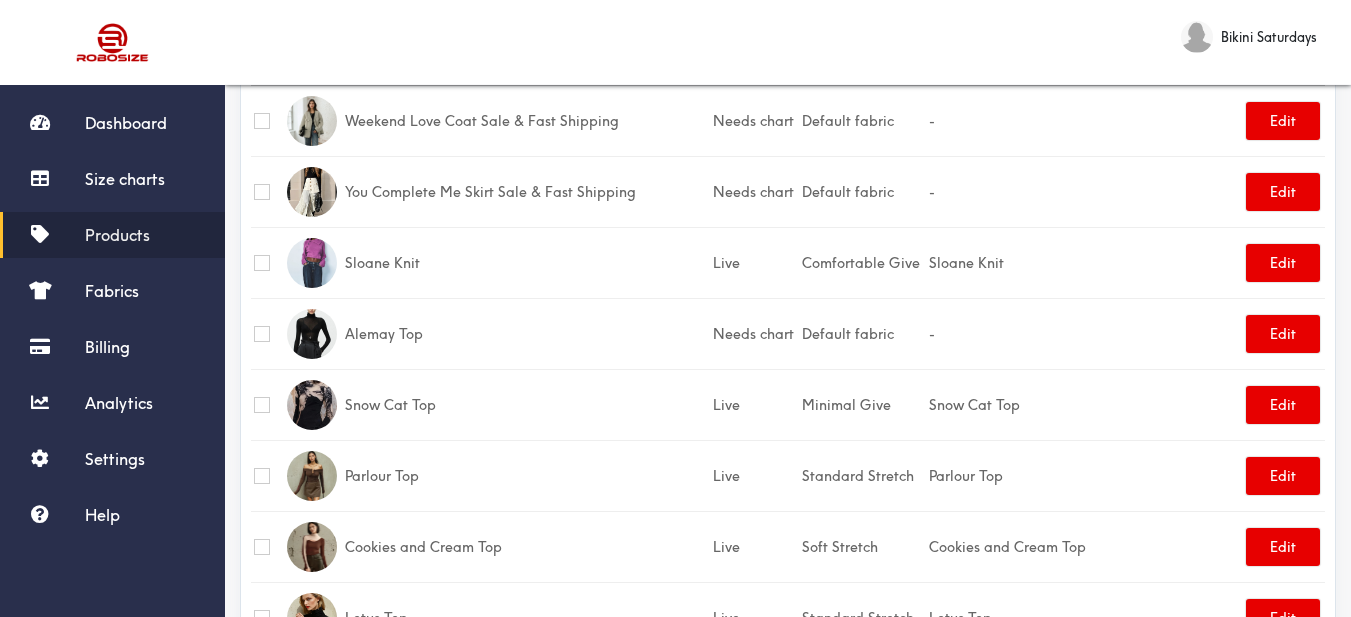 scroll, scrollTop: 0, scrollLeft: 0, axis: both 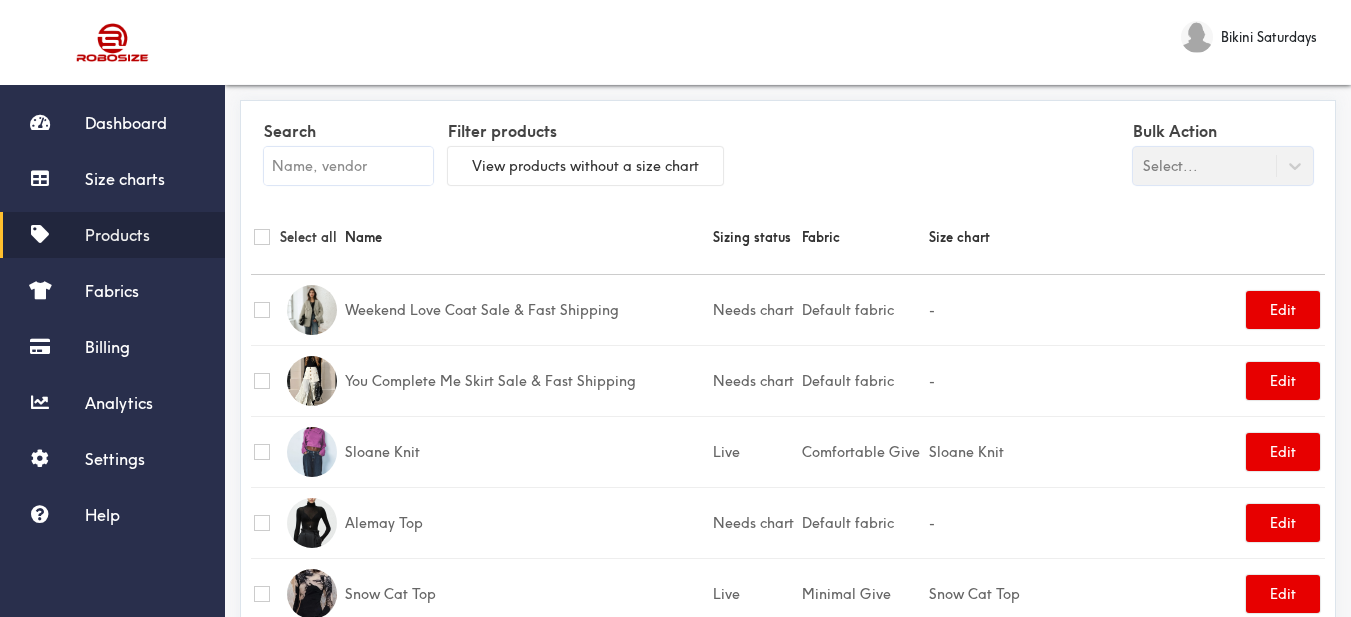 click at bounding box center [348, 166] 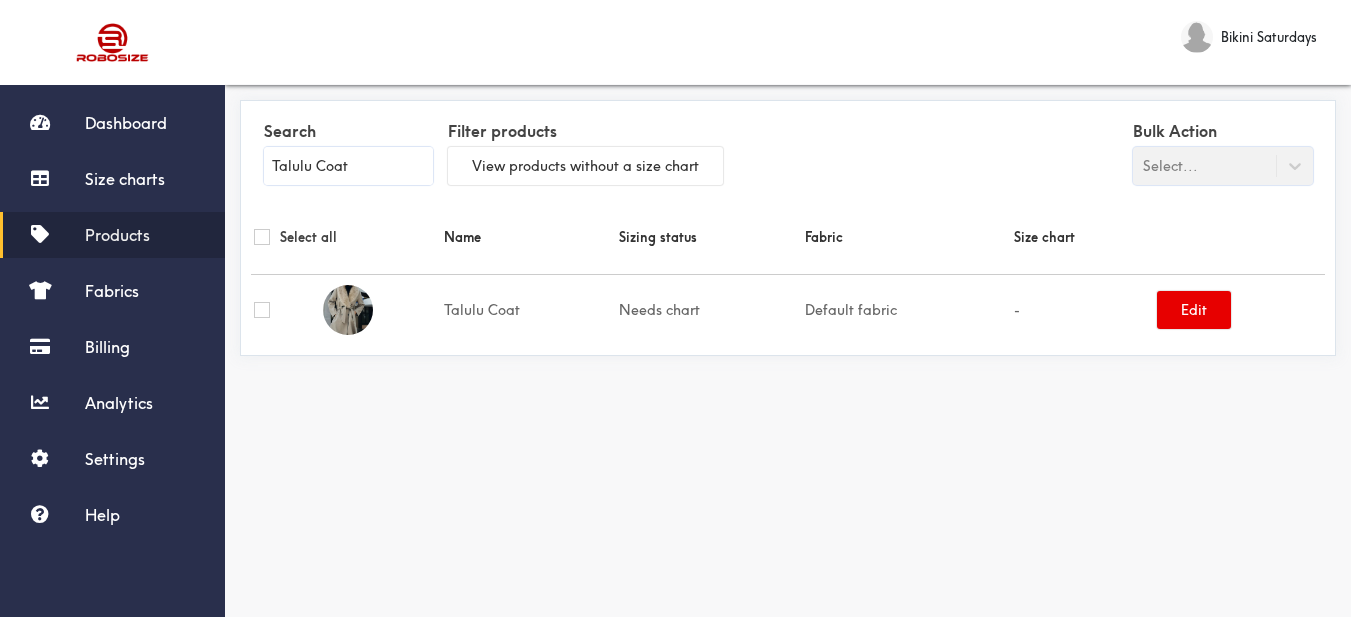 type on "Talulu Coat" 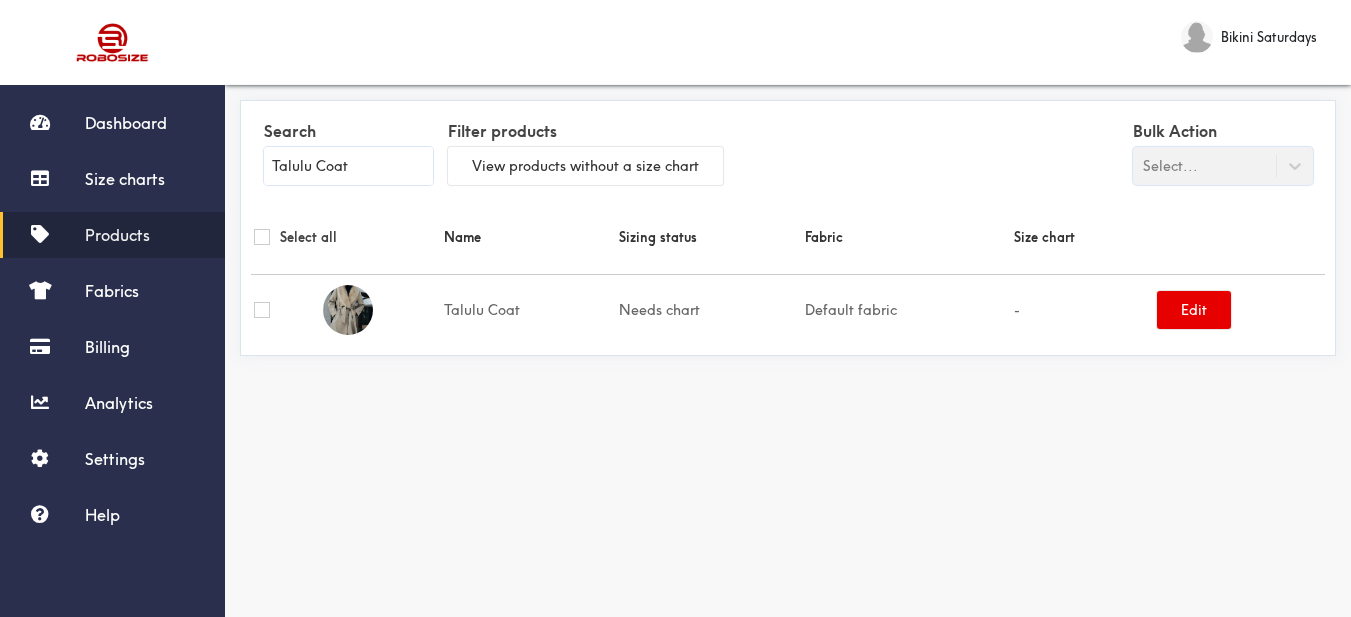 click on "Edit" at bounding box center (1239, 309) 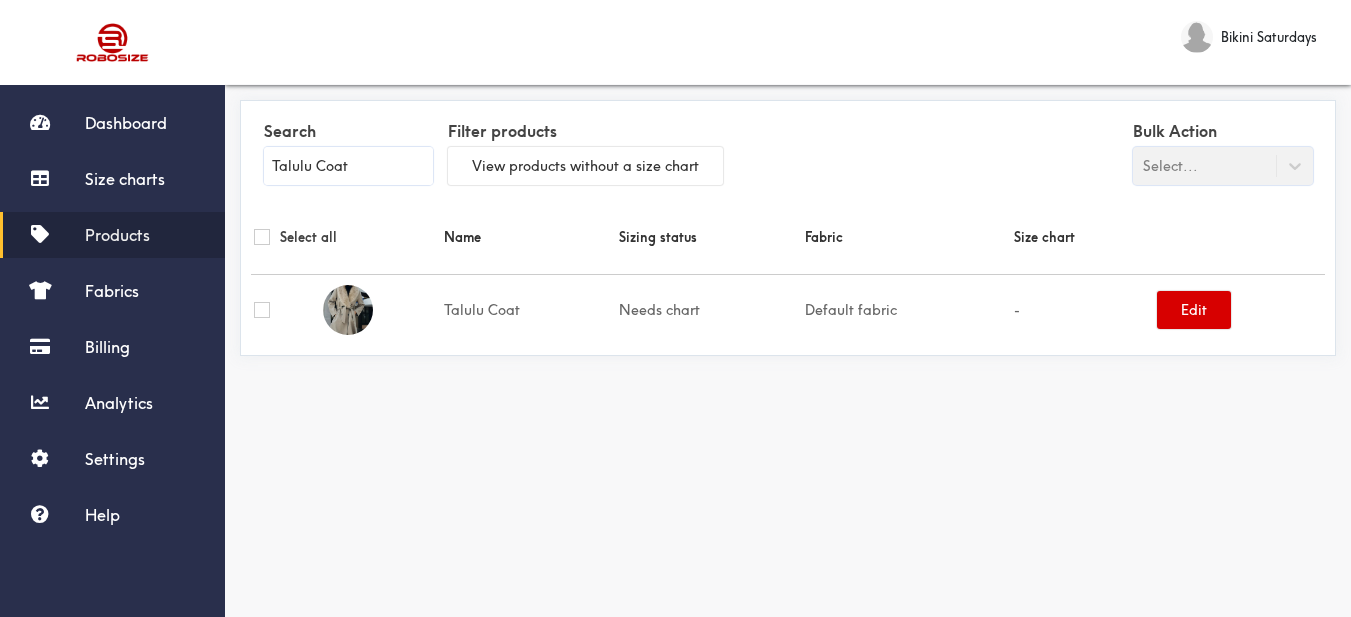 click on "Edit" at bounding box center (1194, 310) 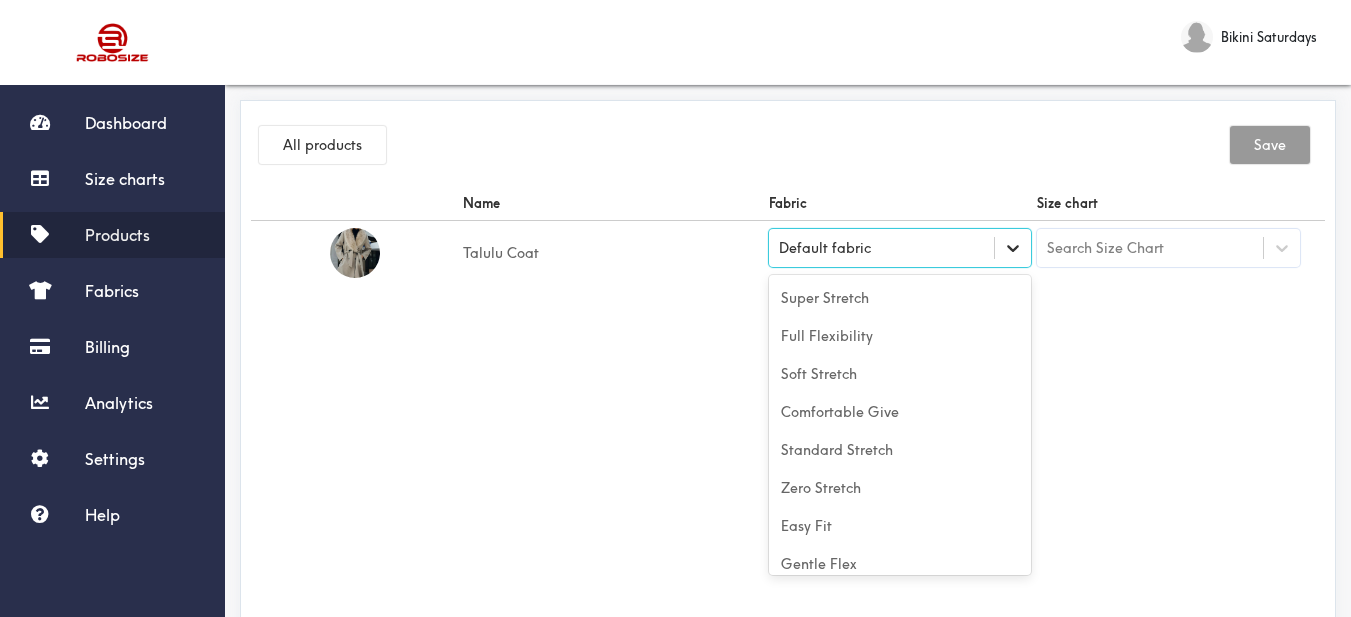click at bounding box center (1013, 248) 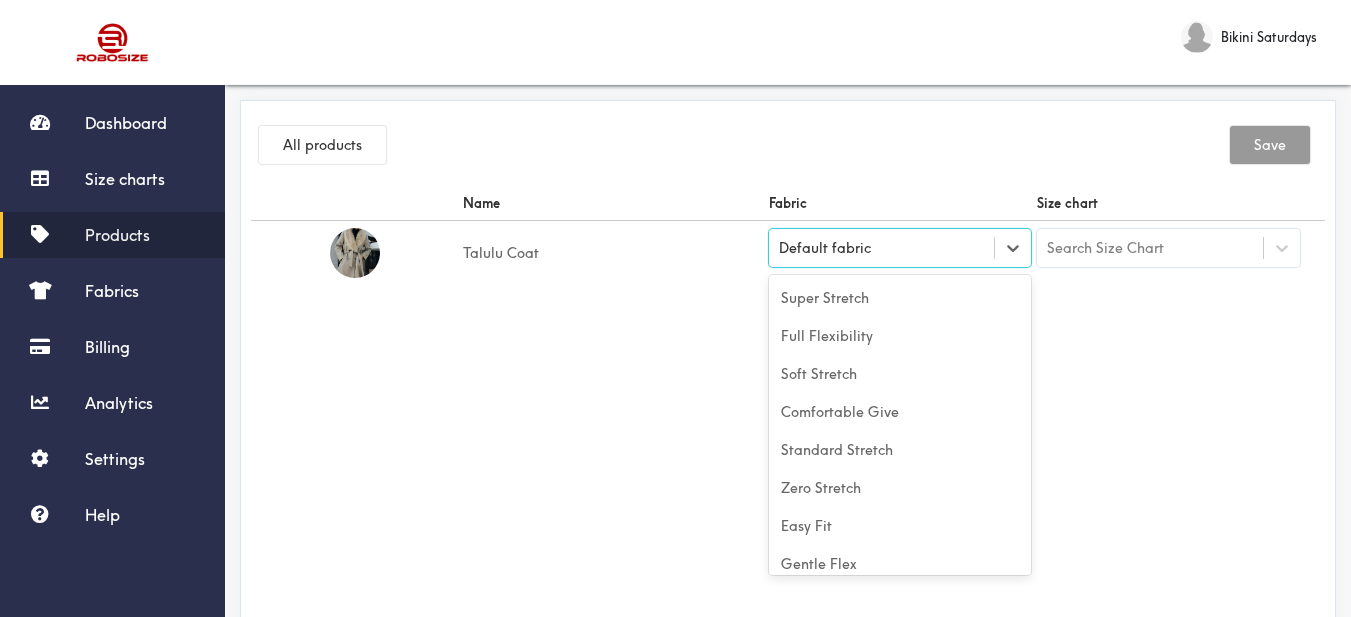 scroll, scrollTop: 88, scrollLeft: 0, axis: vertical 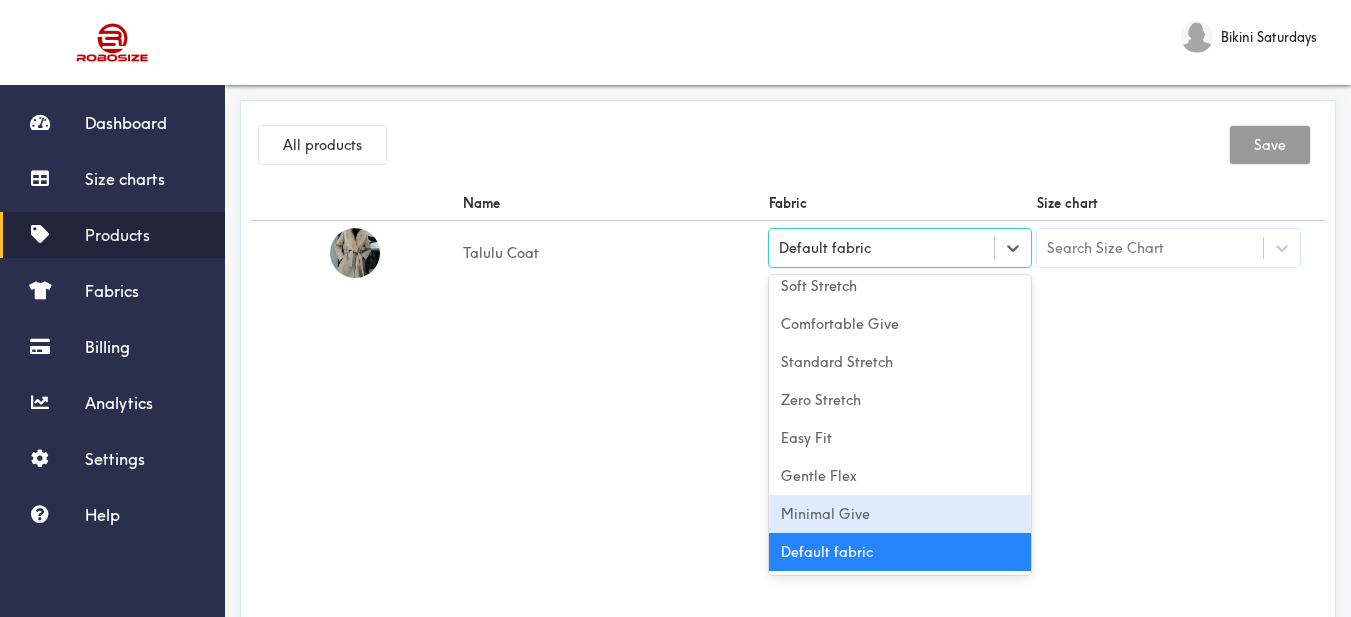 click on "Minimal Give" at bounding box center [900, 514] 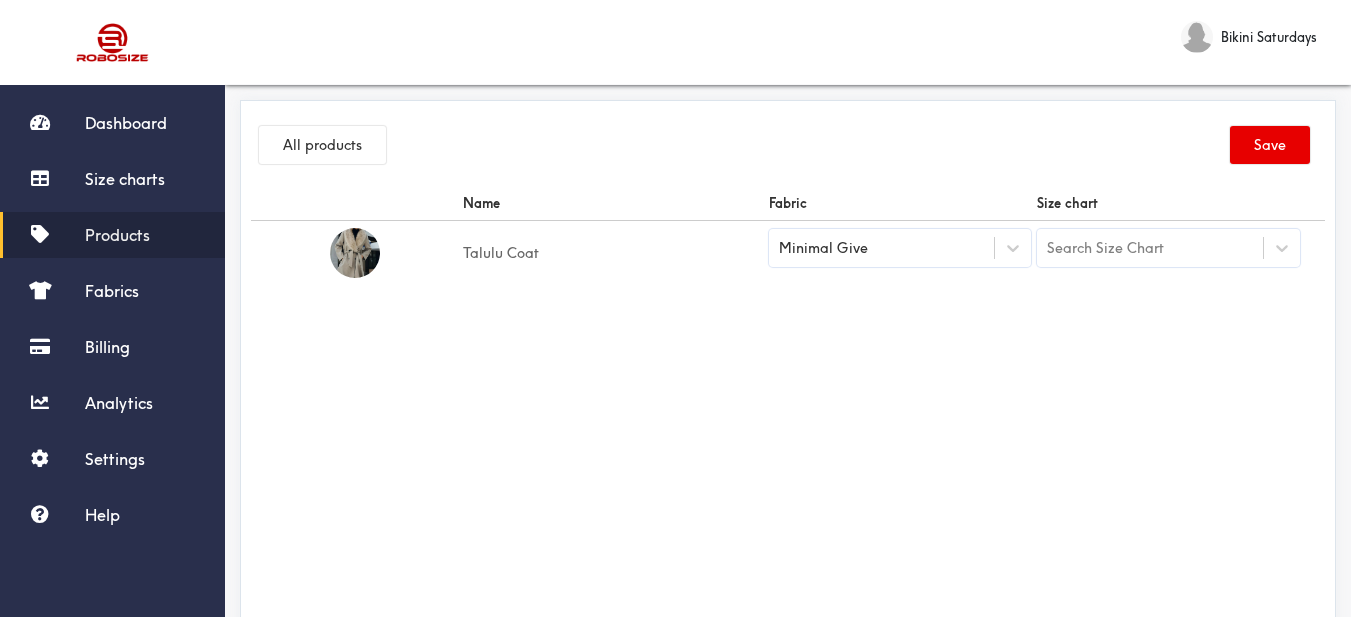 click on "Name Fabric Size chart Talulu Coat Minimal Give	 Search Size Chart" at bounding box center (788, 411) 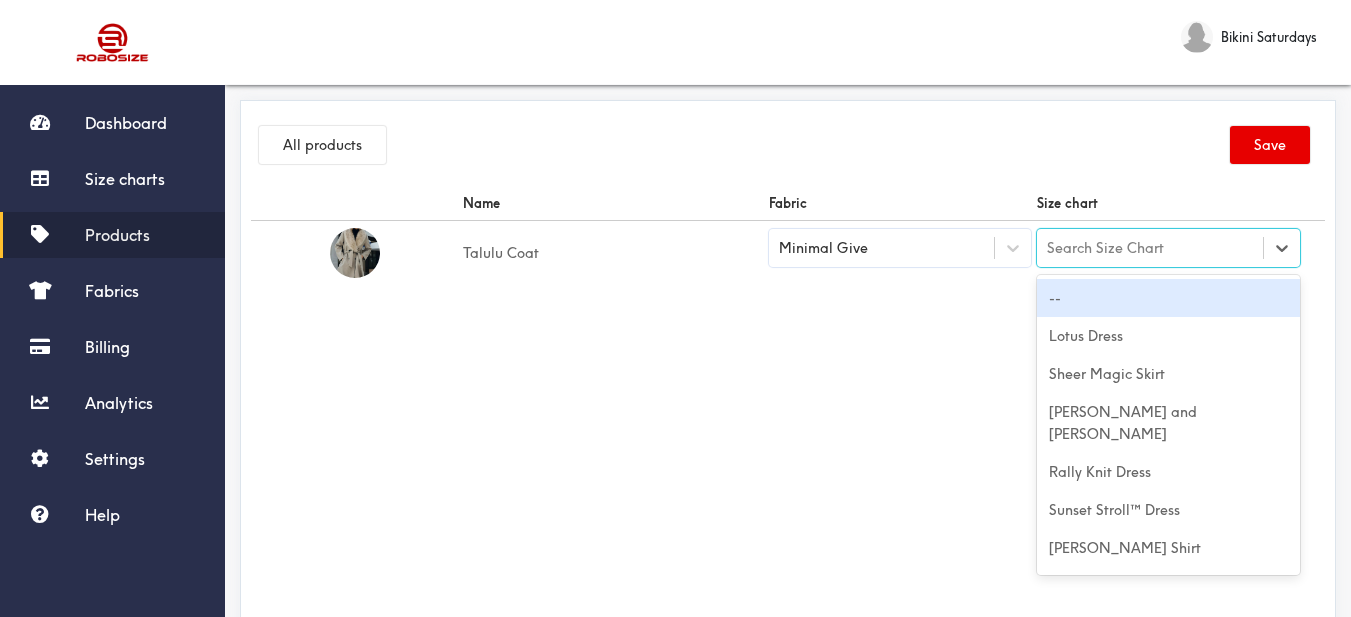 click on "--" at bounding box center (1168, 298) 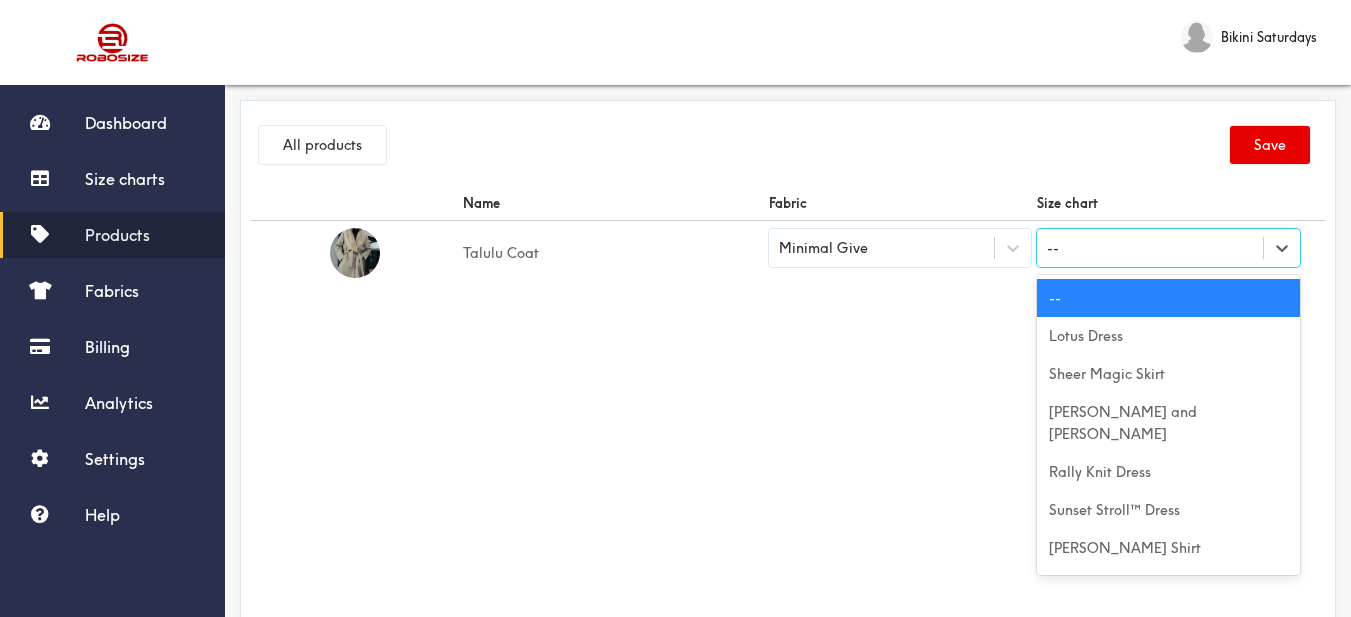 click on "--" at bounding box center [1150, 248] 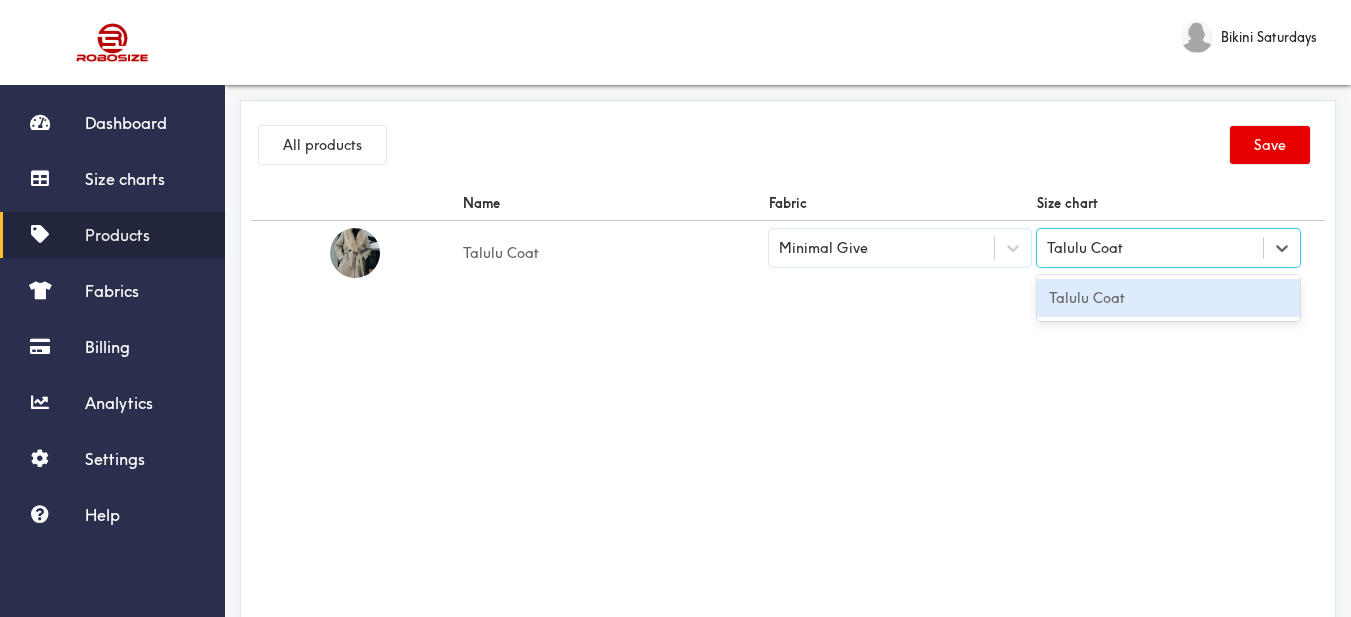 click on "Talulu Coat" at bounding box center (1168, 298) 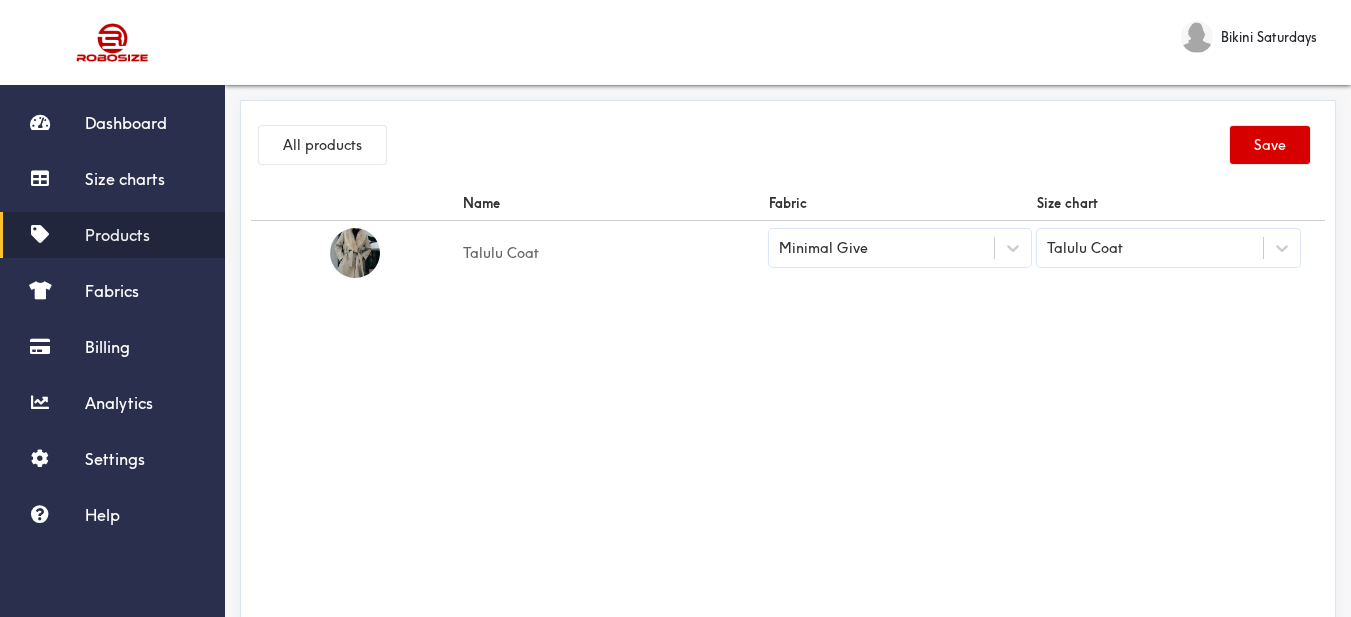 click on "Save" at bounding box center [1270, 145] 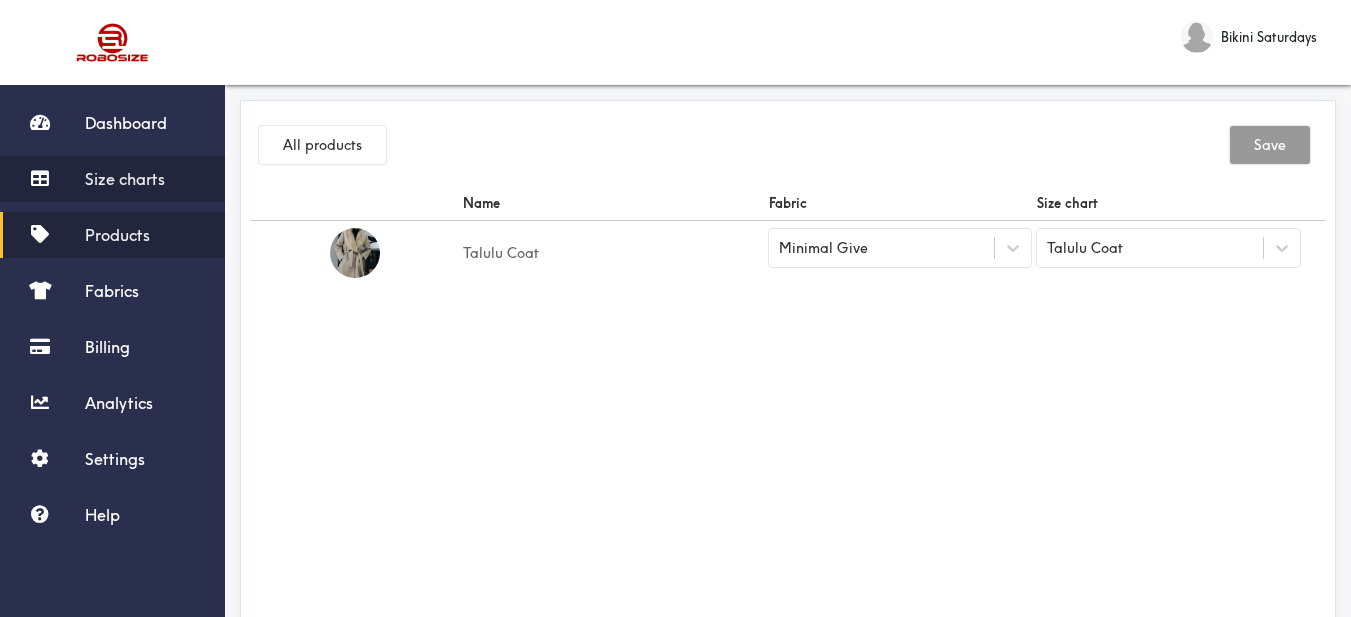 click on "Size charts" at bounding box center [112, 179] 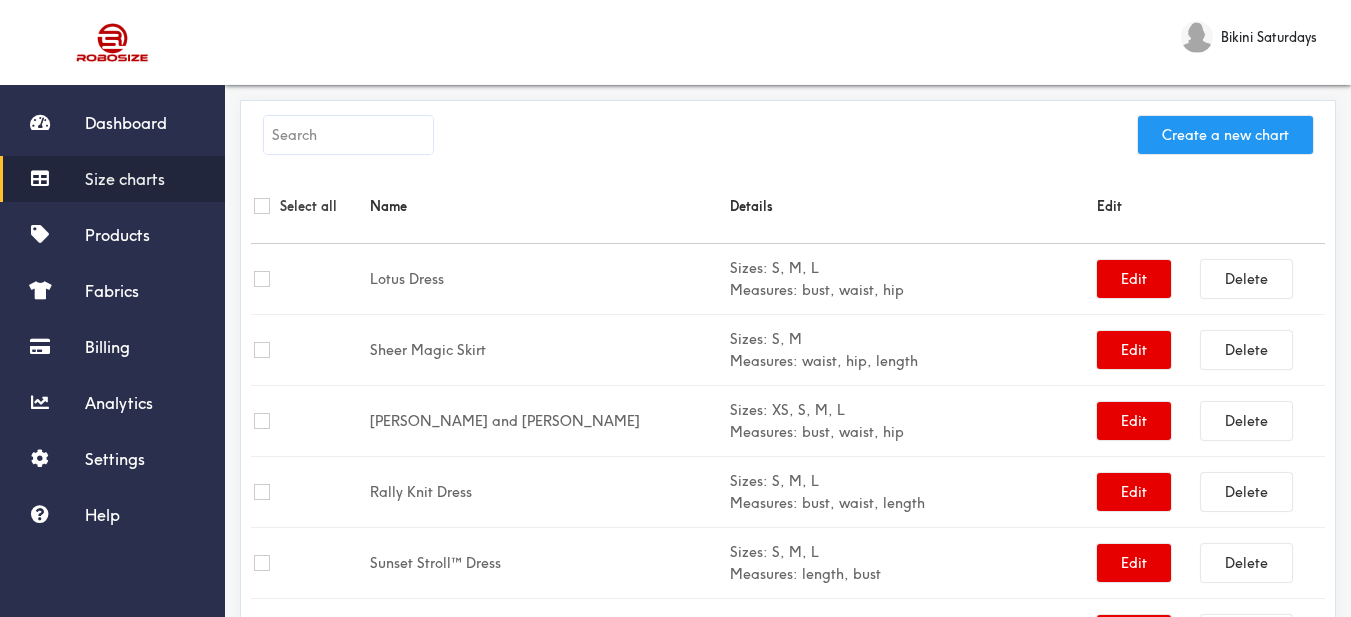click on "Create a new chart" at bounding box center [1225, 135] 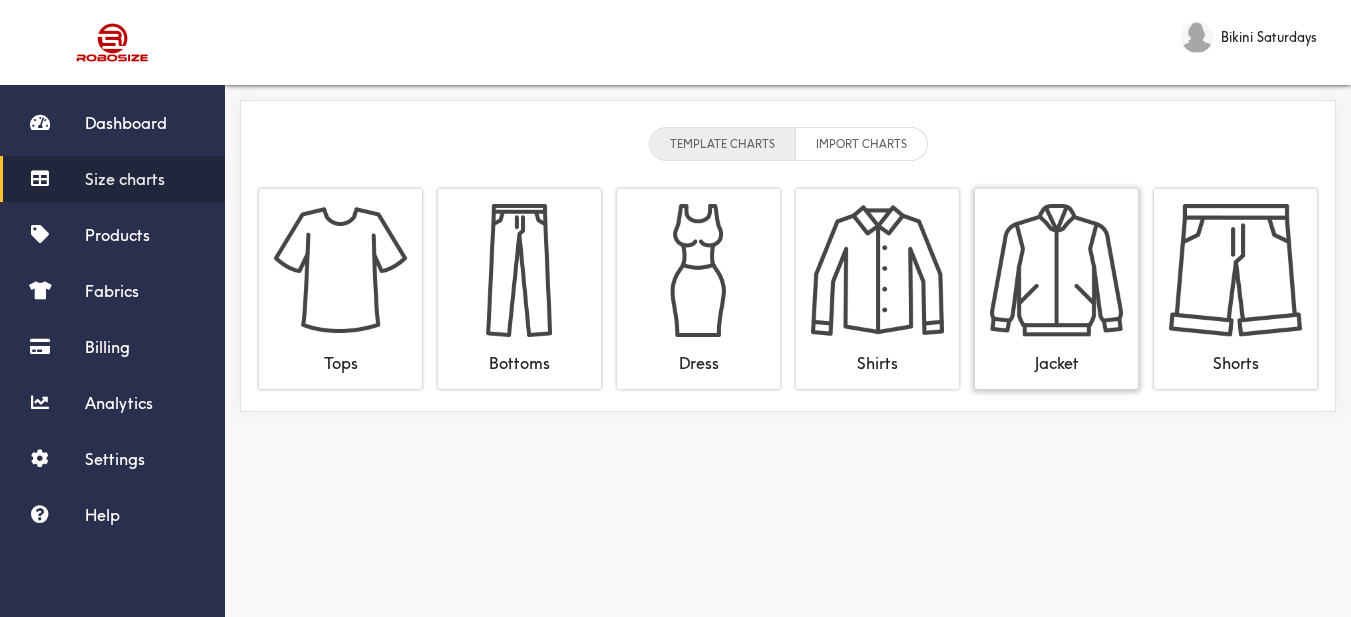 click at bounding box center [1056, 270] 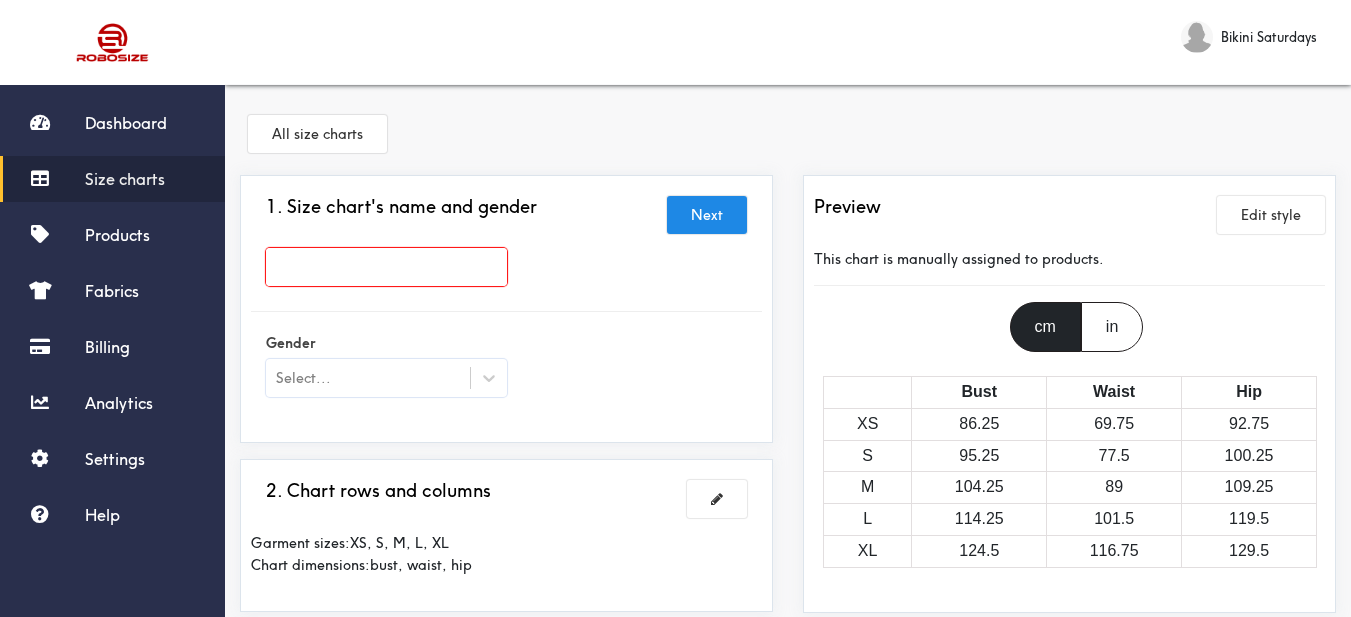 click at bounding box center (386, 267) 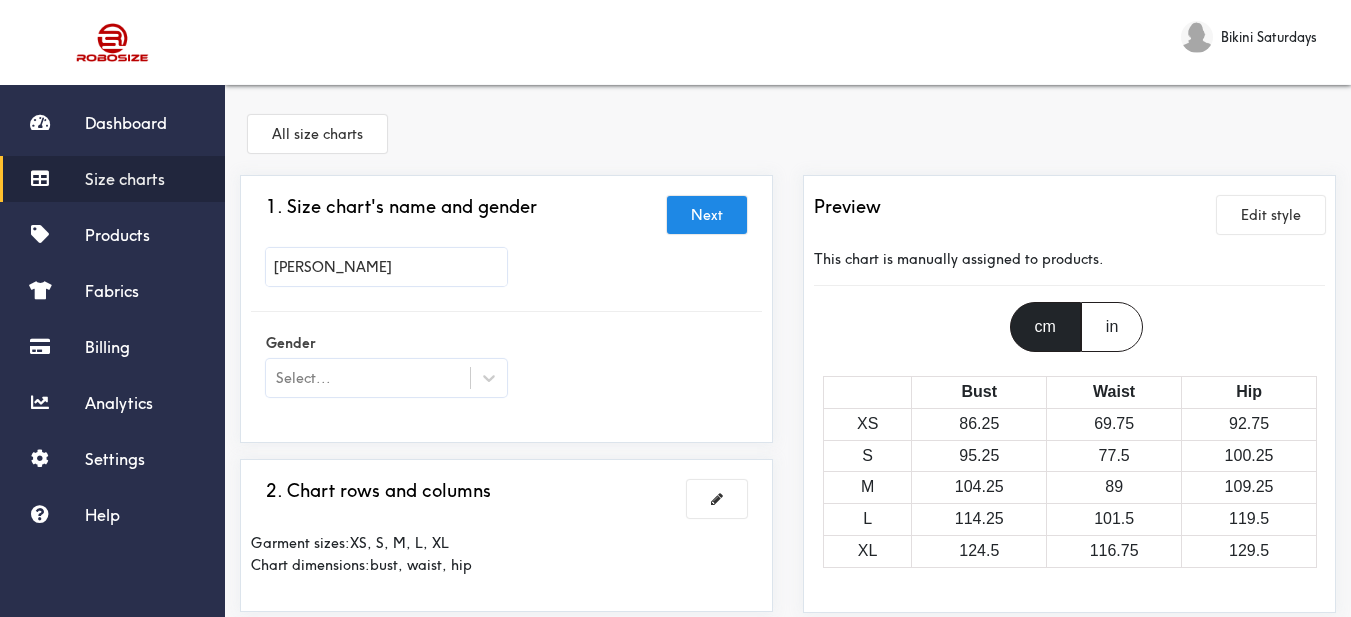 scroll, scrollTop: 100, scrollLeft: 0, axis: vertical 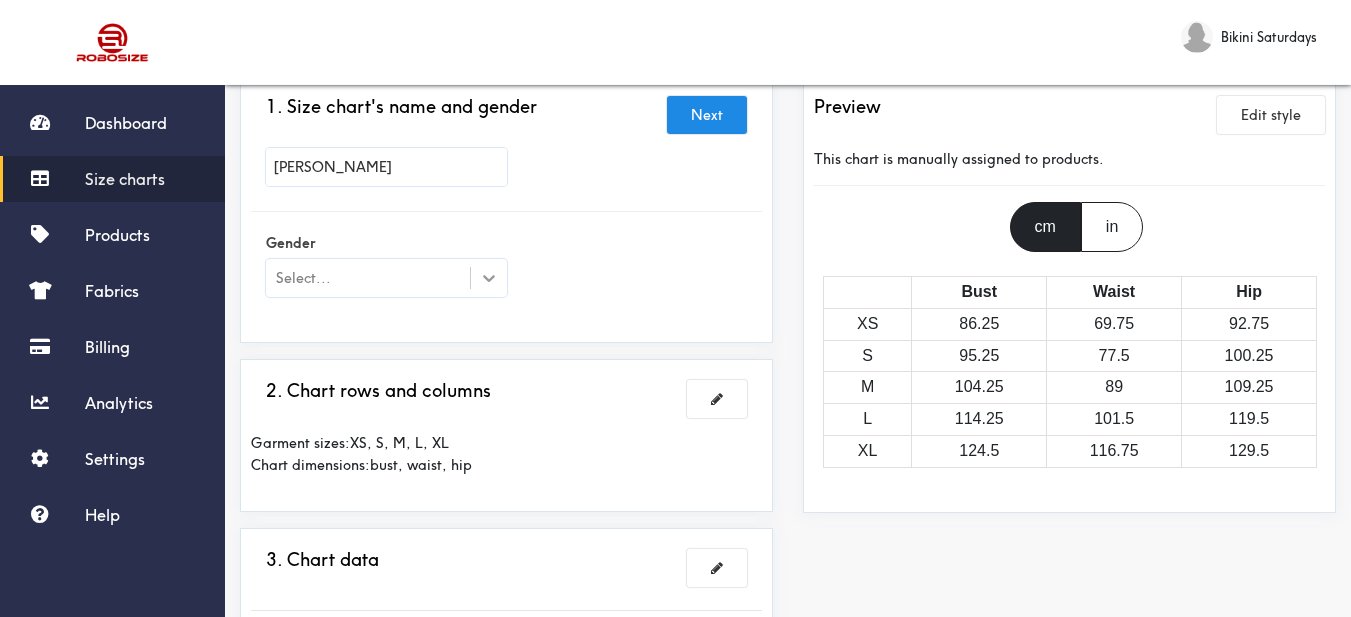 type on "[PERSON_NAME]" 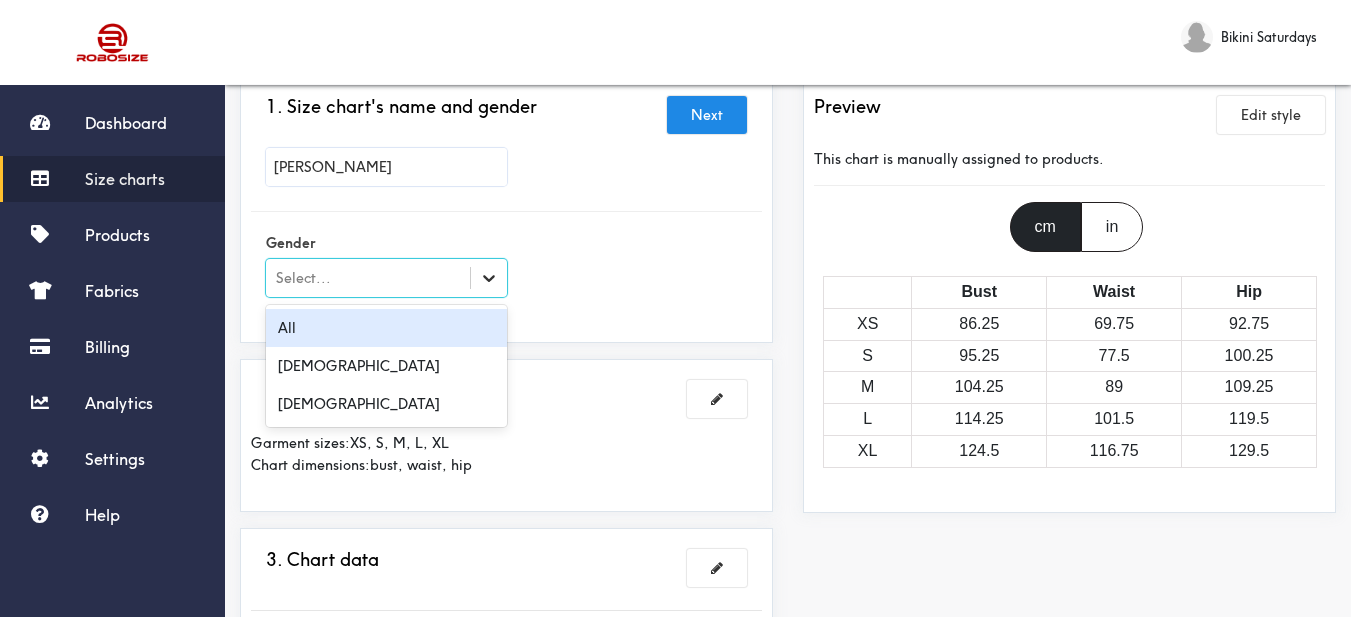click 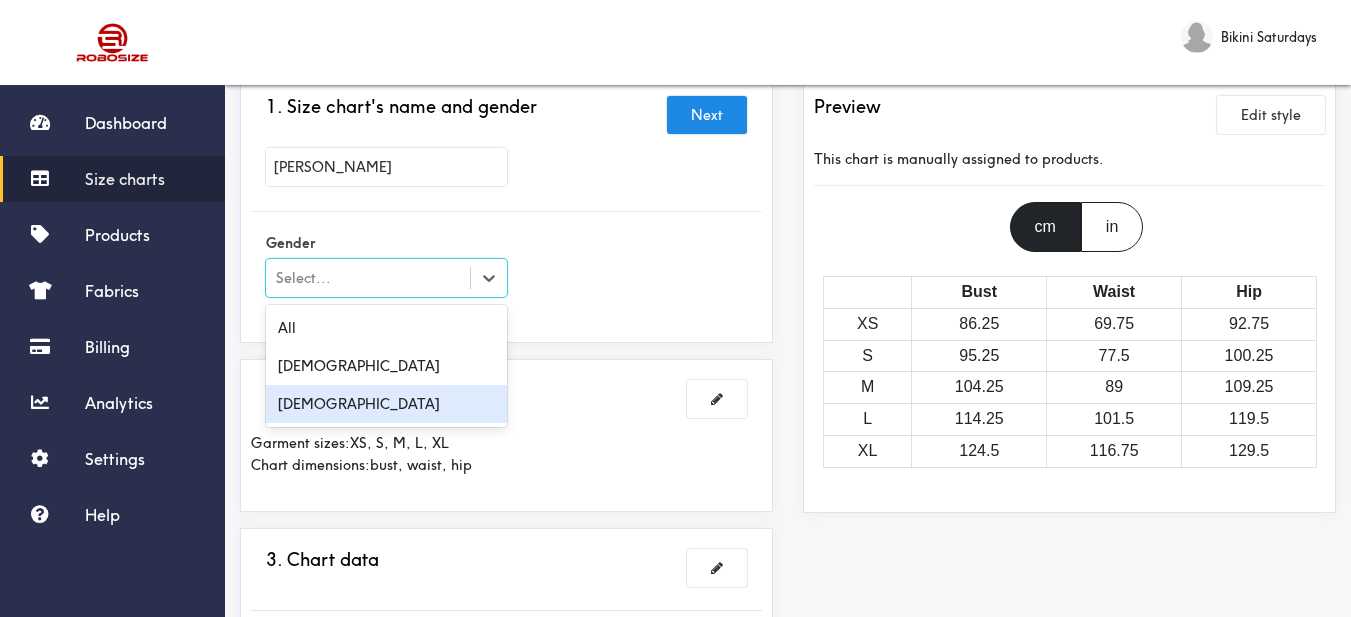 drag, startPoint x: 423, startPoint y: 410, endPoint x: 424, endPoint y: 391, distance: 19.026299 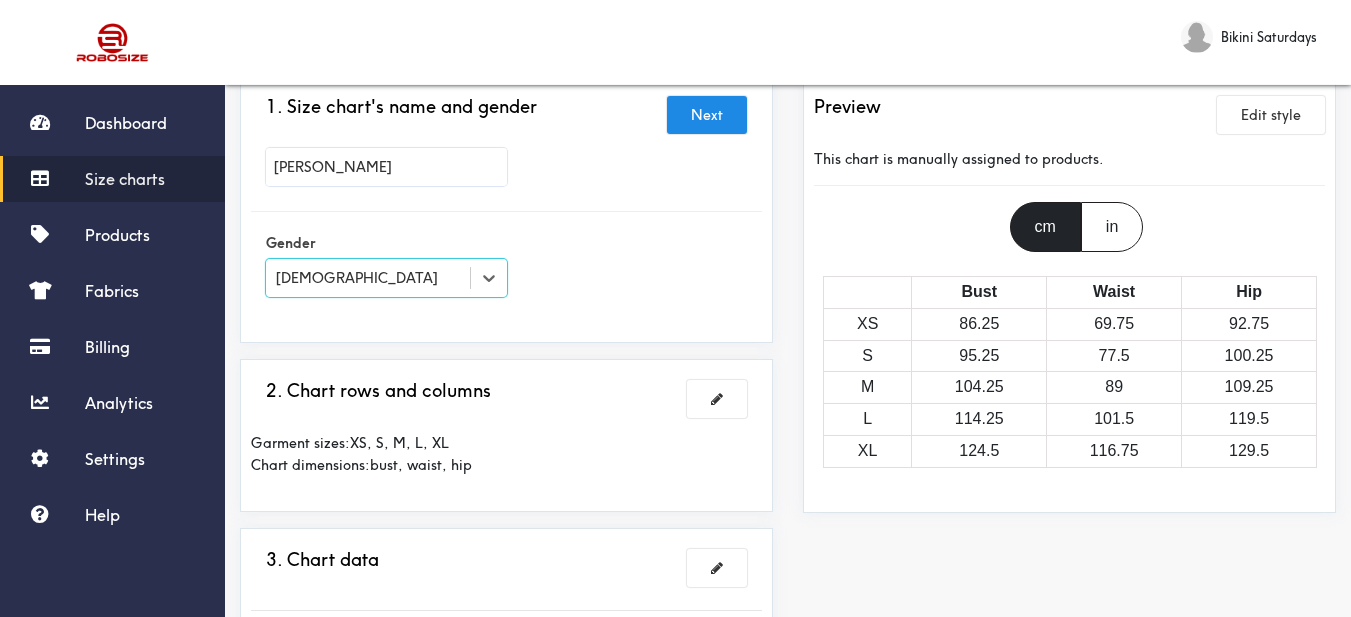 scroll, scrollTop: 300, scrollLeft: 0, axis: vertical 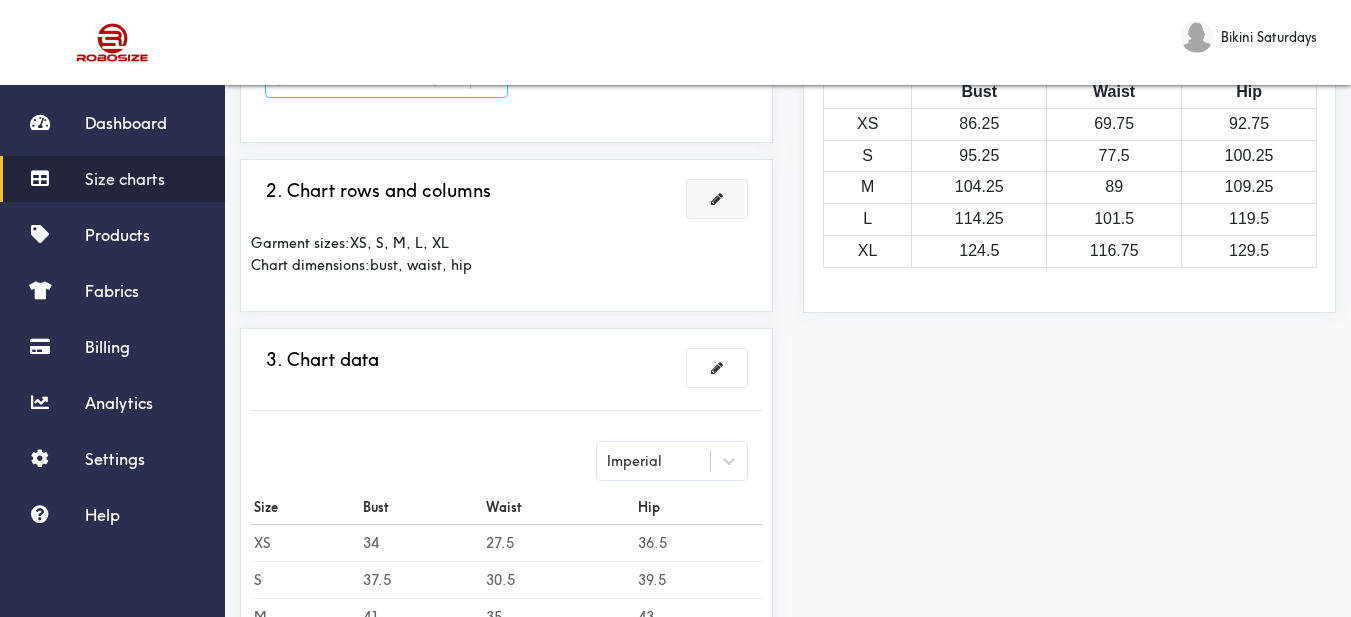 click at bounding box center [717, 199] 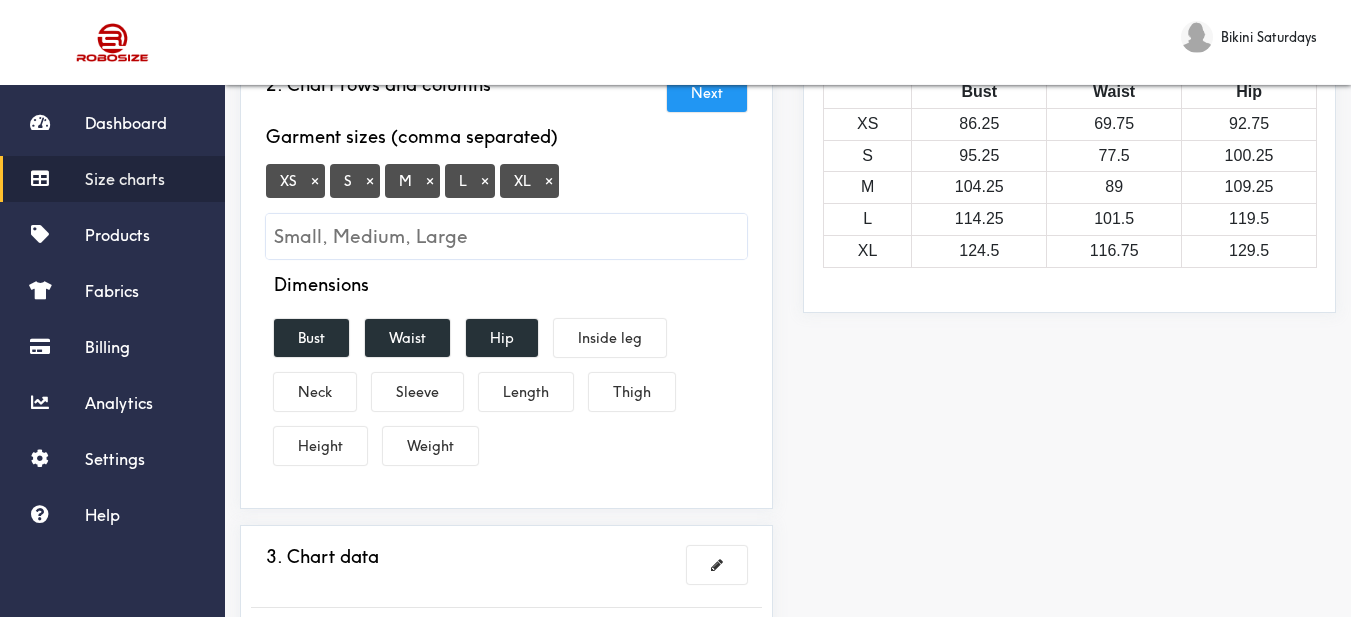 click on "×" at bounding box center (549, 181) 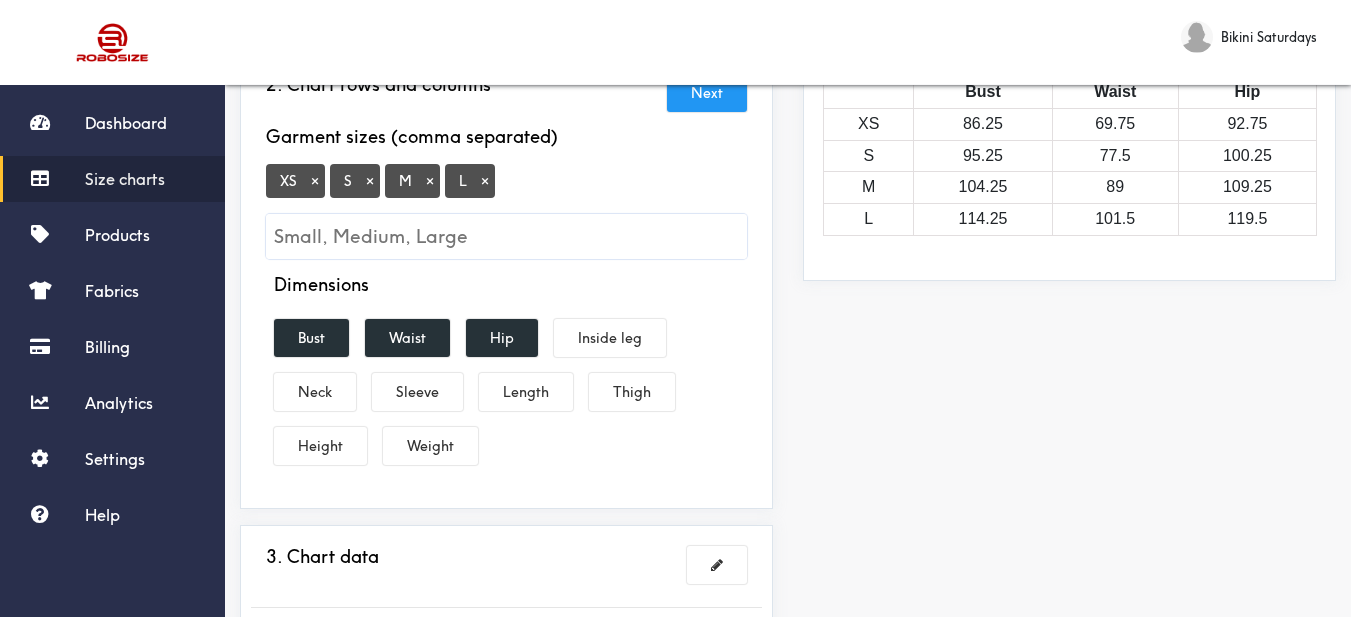 click at bounding box center [506, 236] 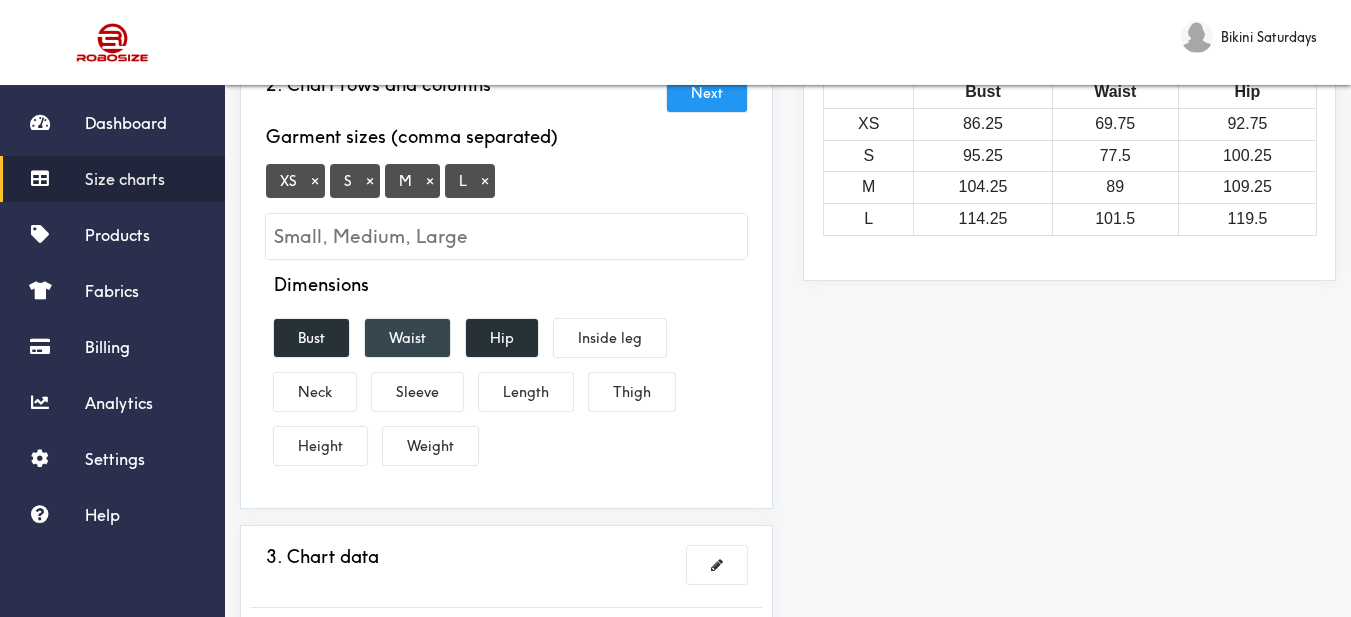 drag, startPoint x: 332, startPoint y: 324, endPoint x: 387, endPoint y: 322, distance: 55.03635 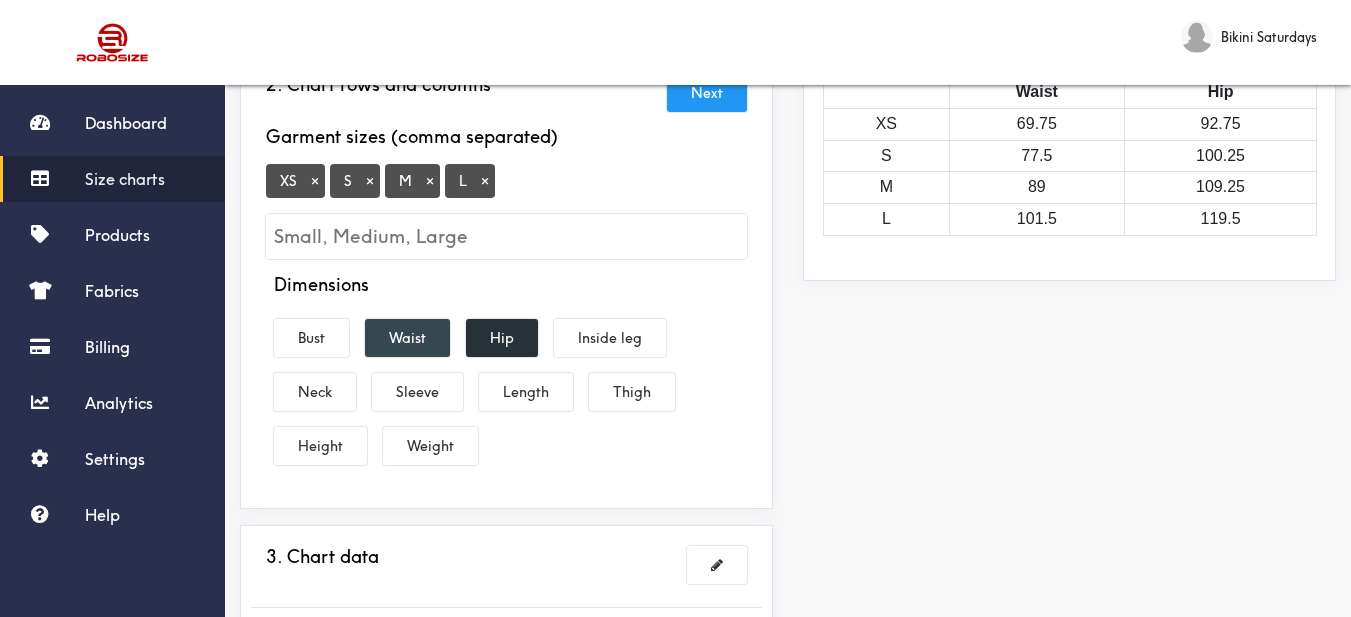 click on "Waist" at bounding box center [407, 338] 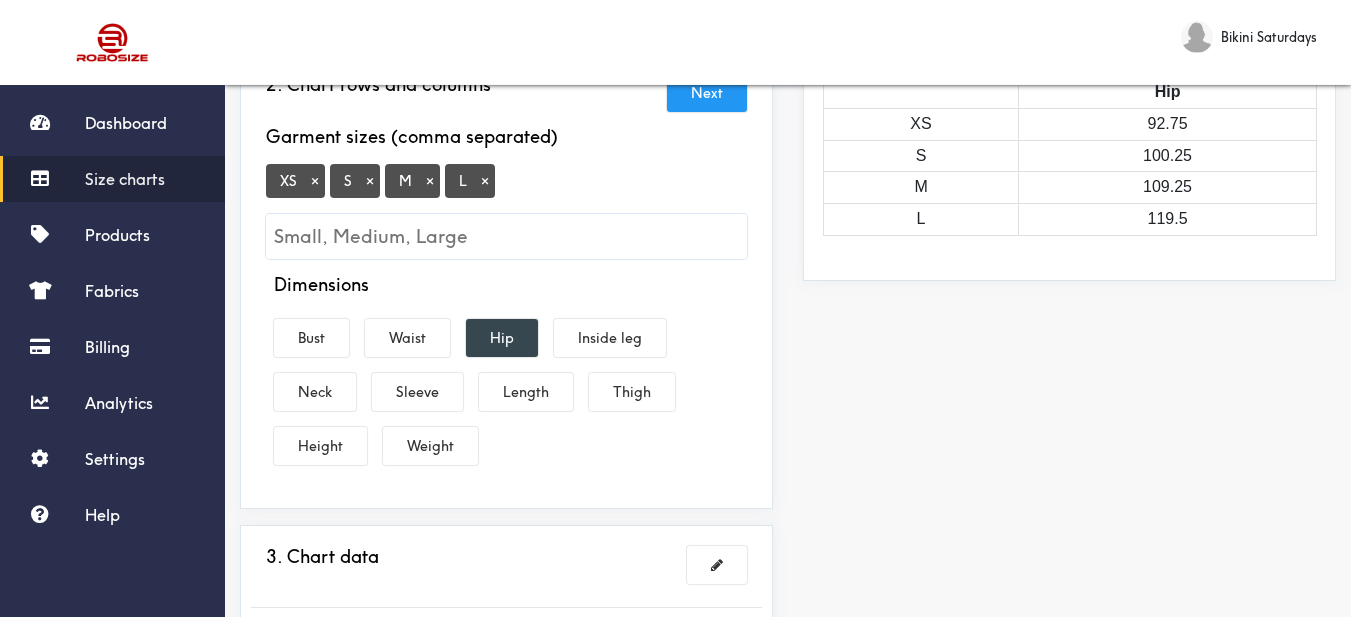 click on "Hip" at bounding box center [502, 338] 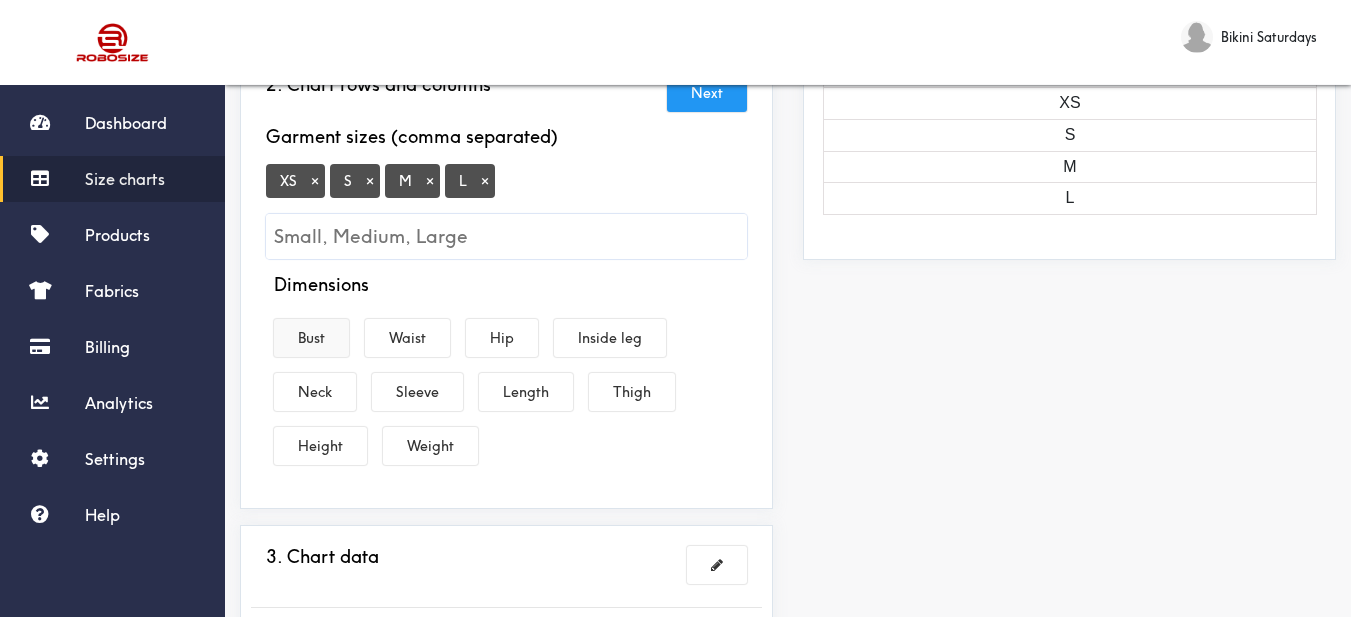 drag, startPoint x: 309, startPoint y: 344, endPoint x: 378, endPoint y: 378, distance: 76.922035 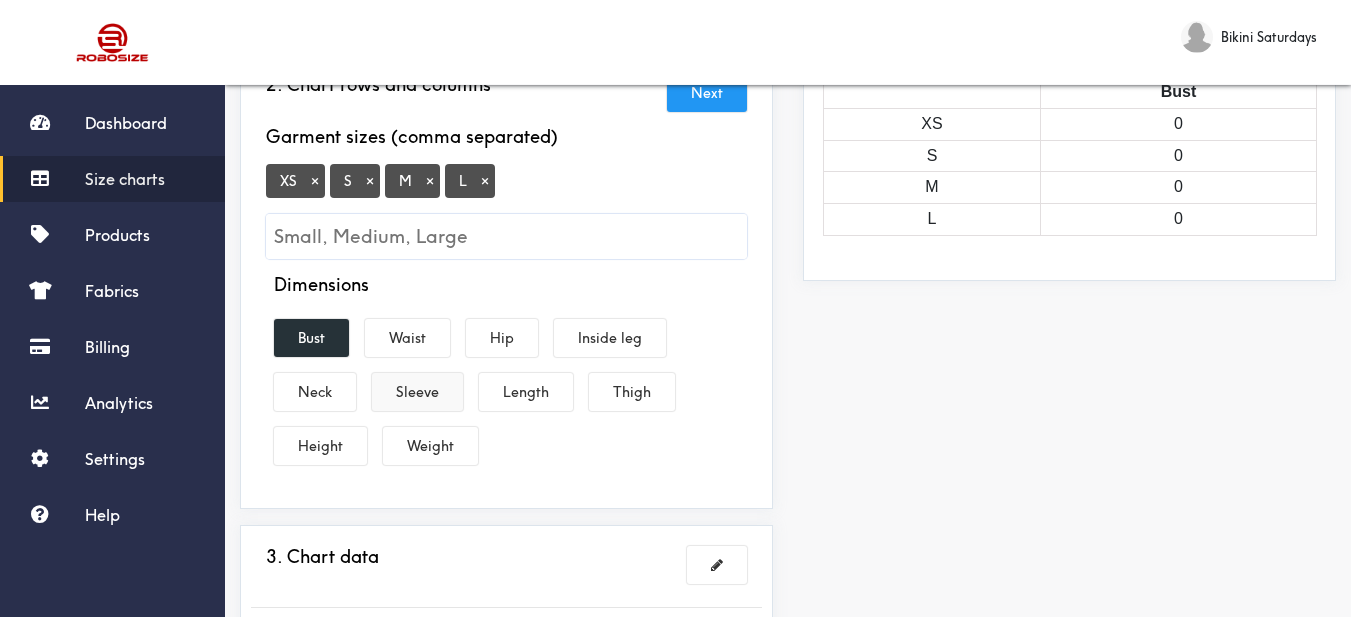 click on "Sleeve" at bounding box center [417, 392] 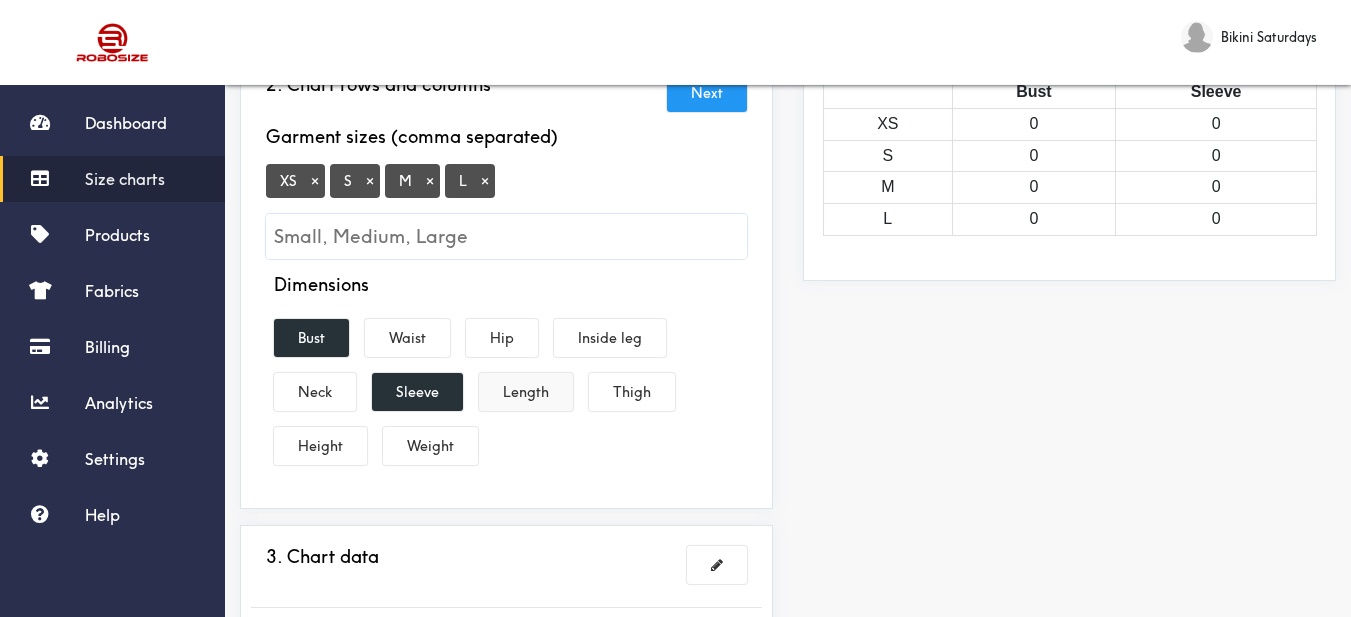 click on "Length" at bounding box center [526, 392] 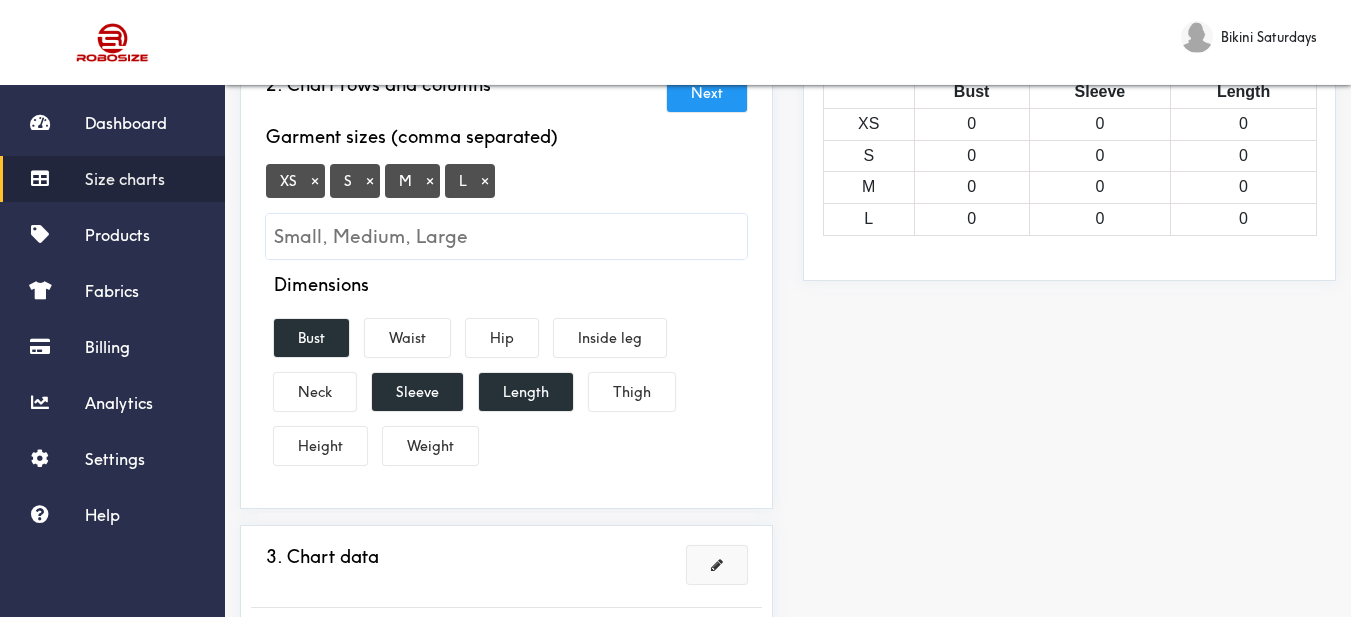 scroll, scrollTop: 400, scrollLeft: 0, axis: vertical 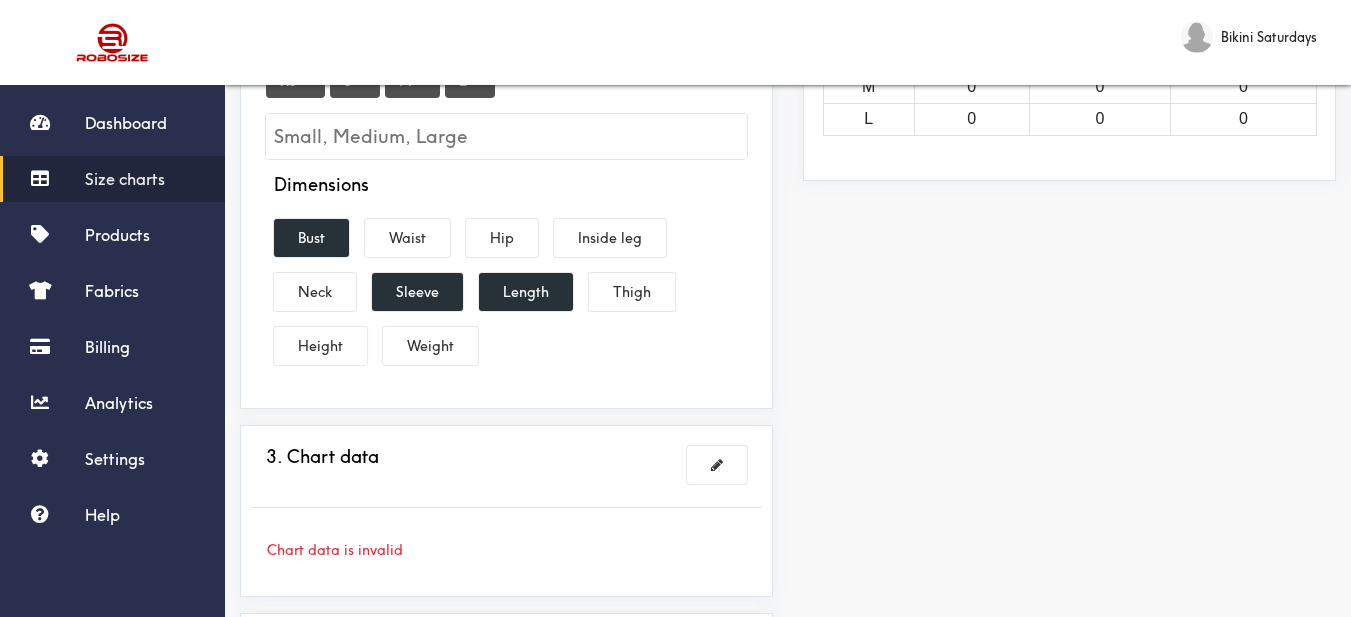 drag, startPoint x: 711, startPoint y: 469, endPoint x: 594, endPoint y: 92, distance: 394.73788 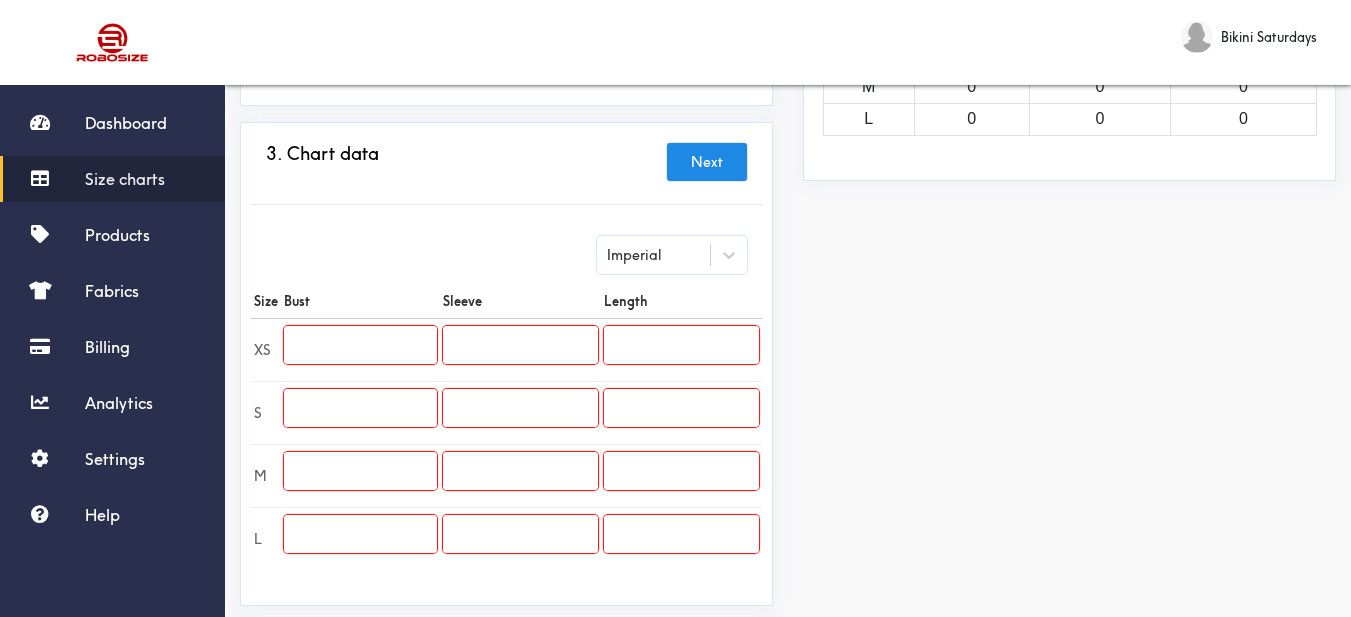 click at bounding box center (360, 345) 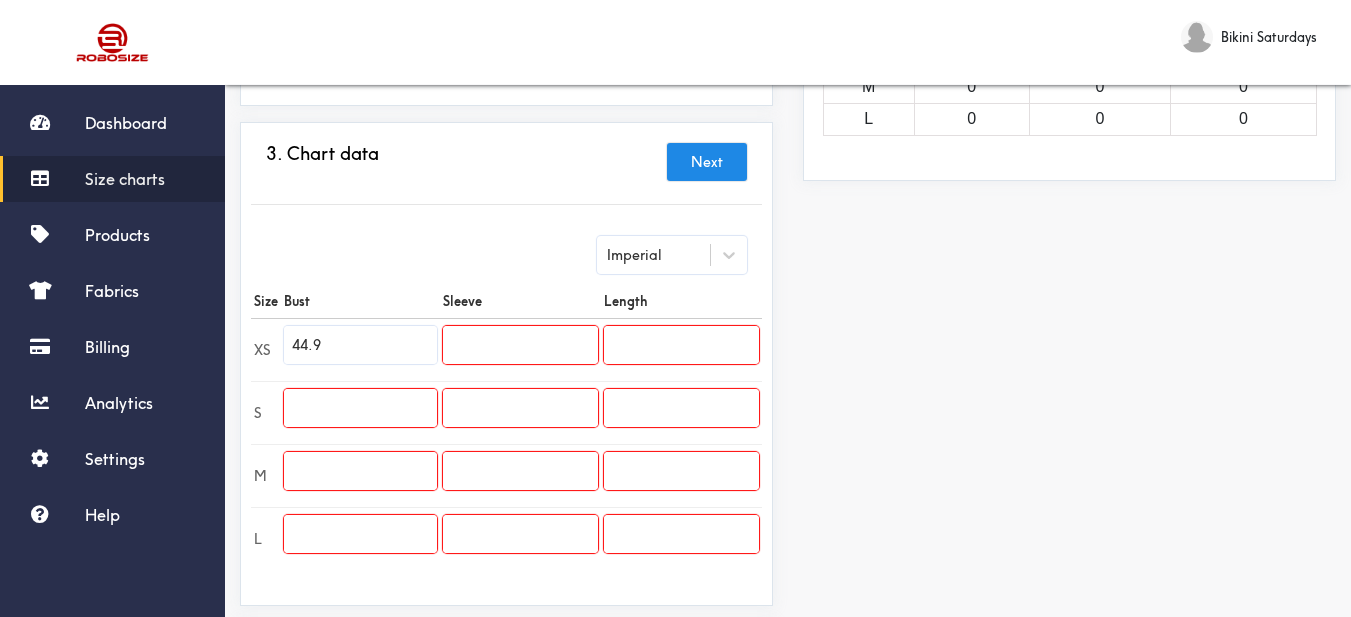 type on "44.9" 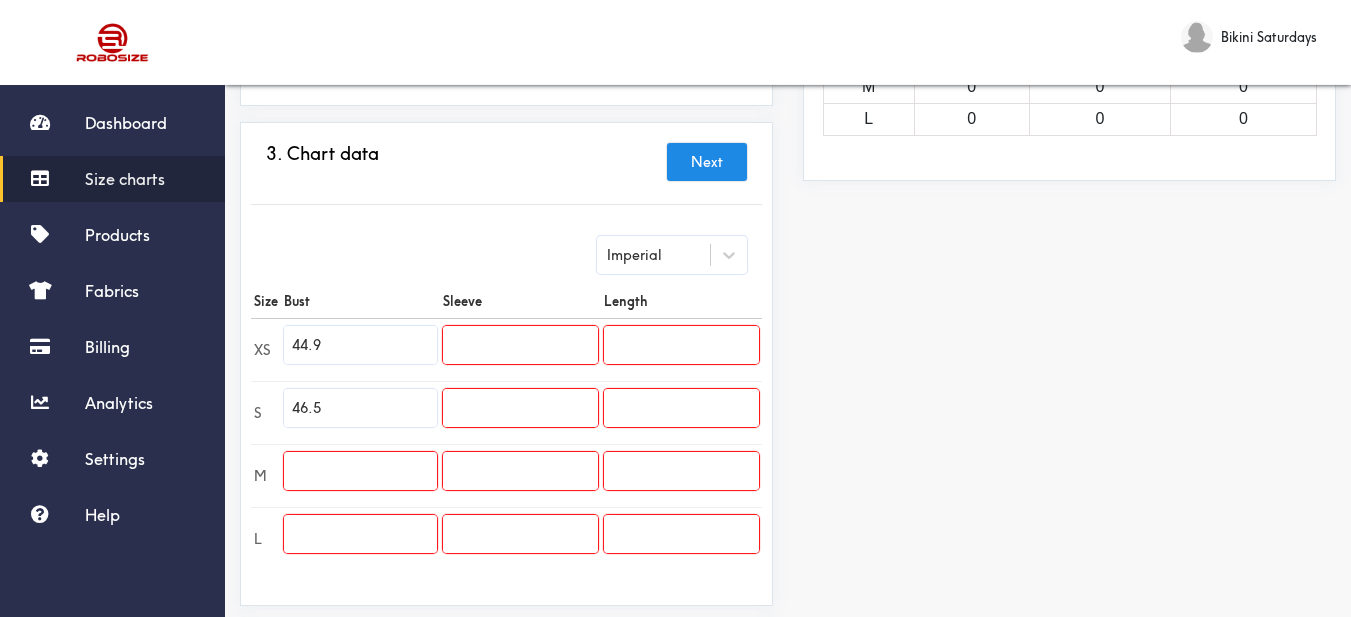 type on "46.5" 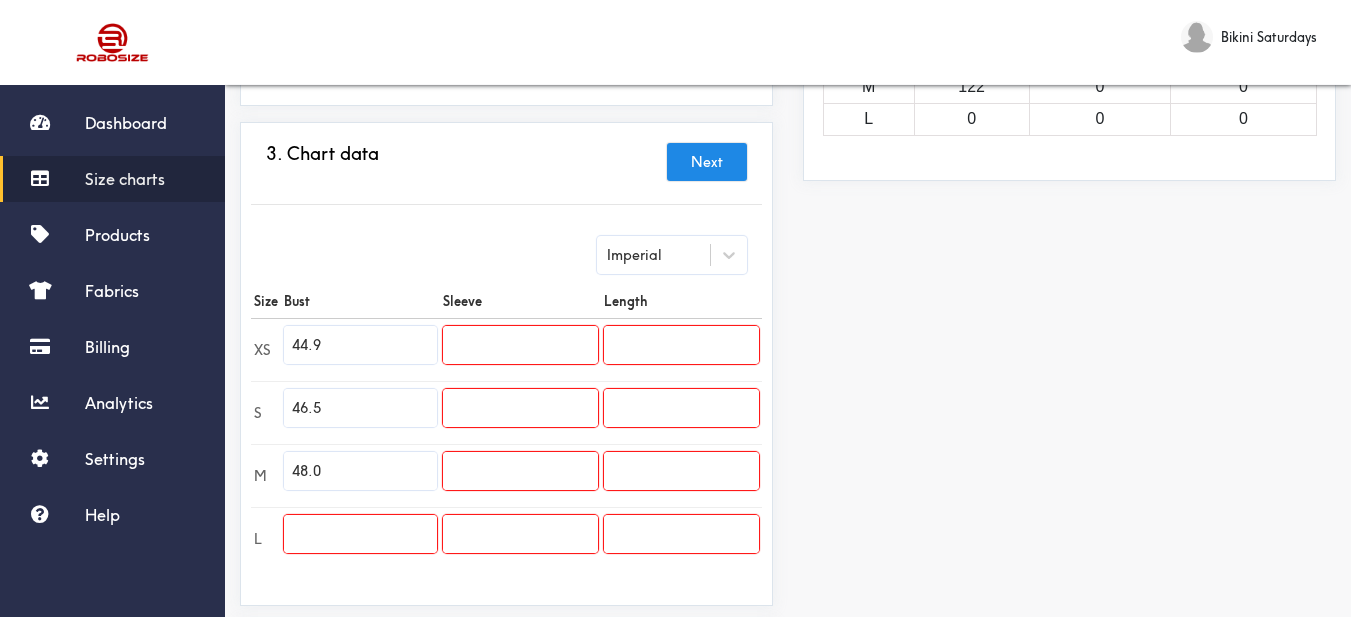 type on "48.0" 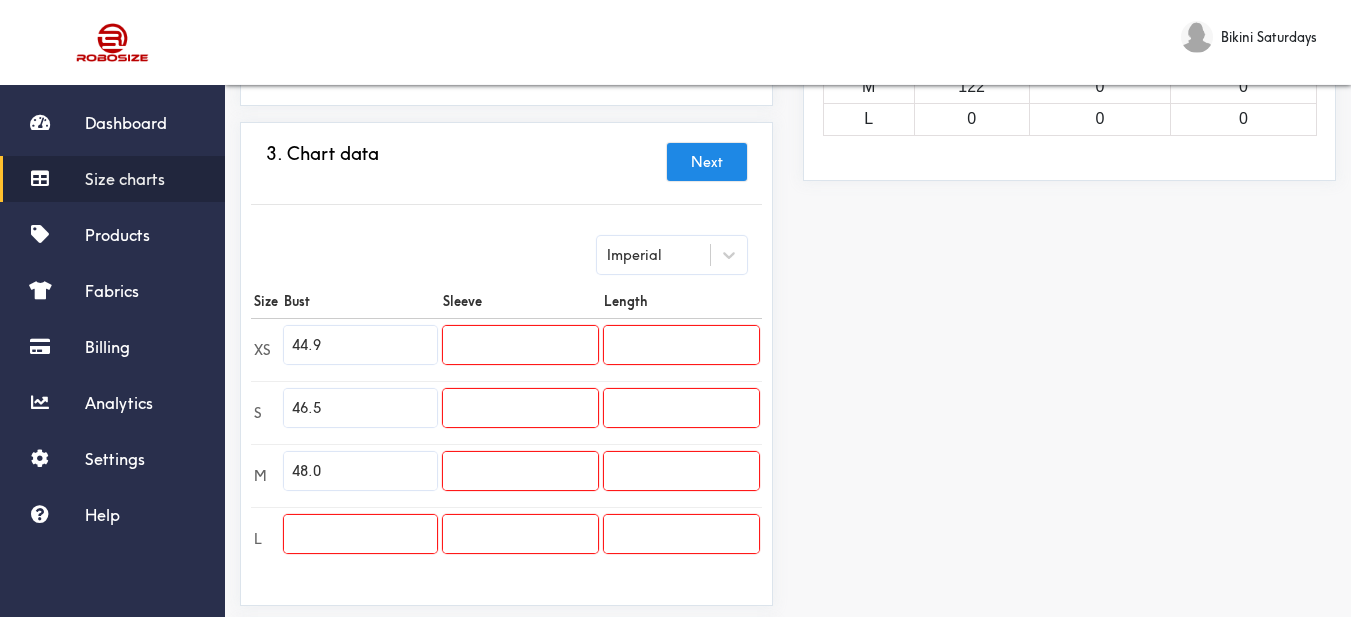 click at bounding box center [360, 534] 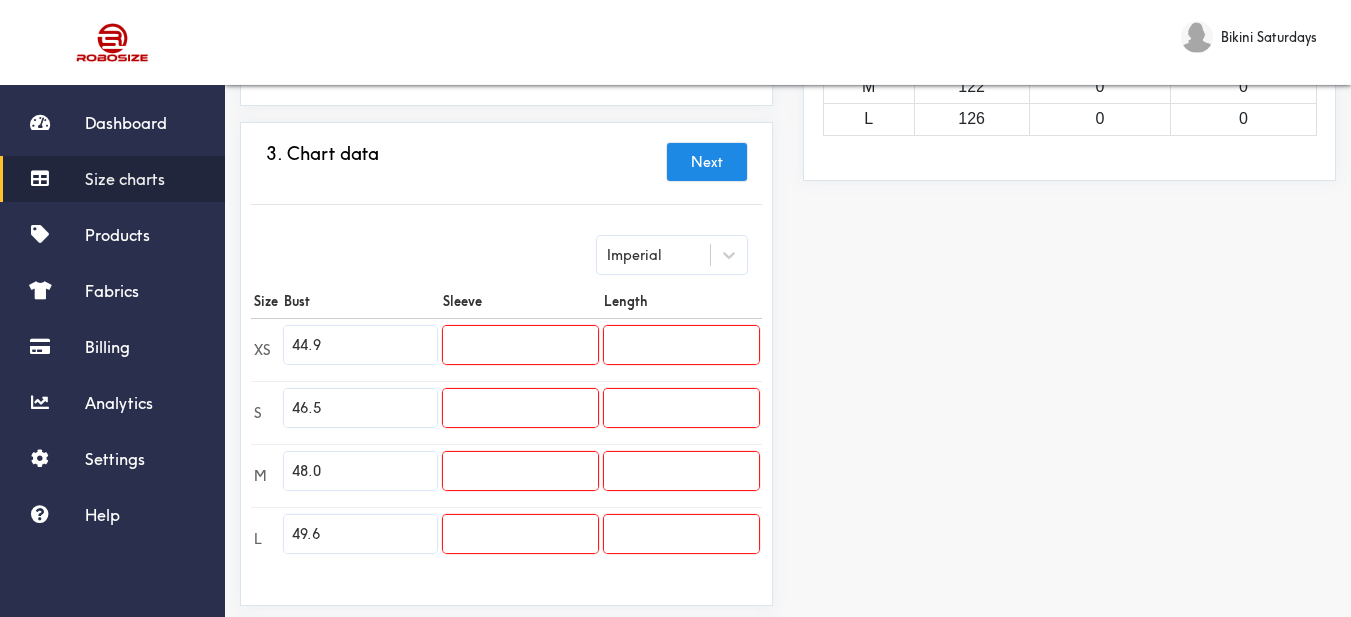type on "49.6" 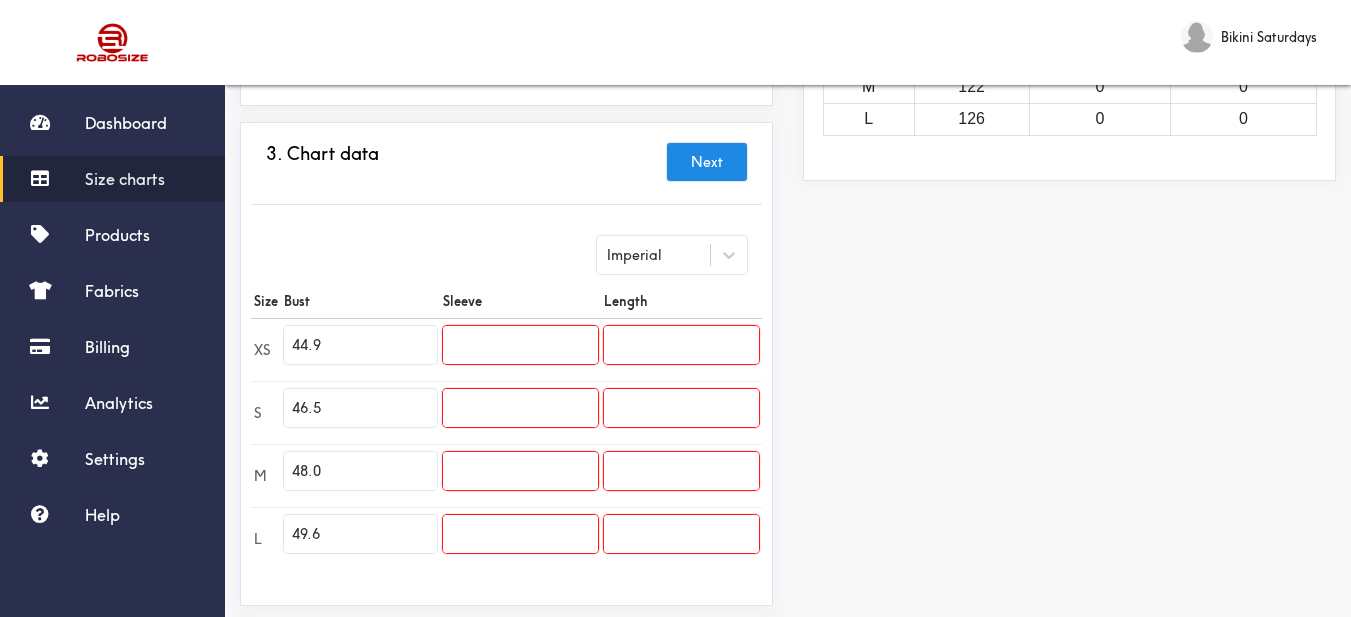 click at bounding box center [520, 345] 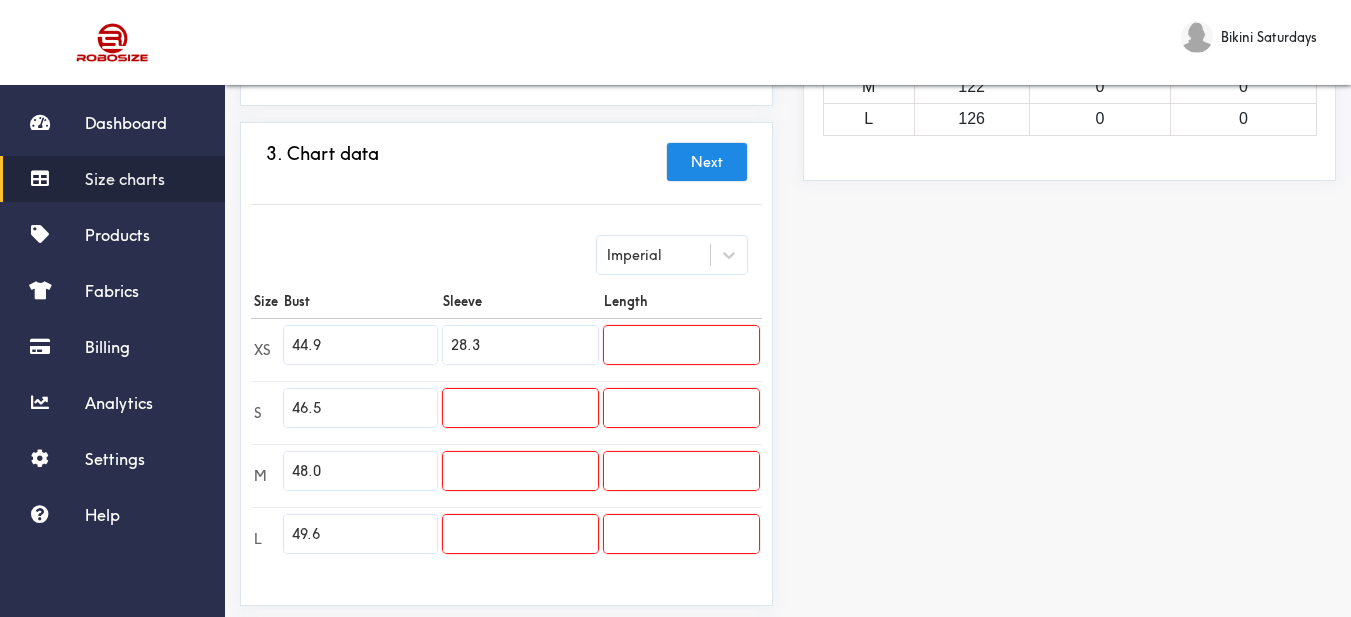 type on "28.3" 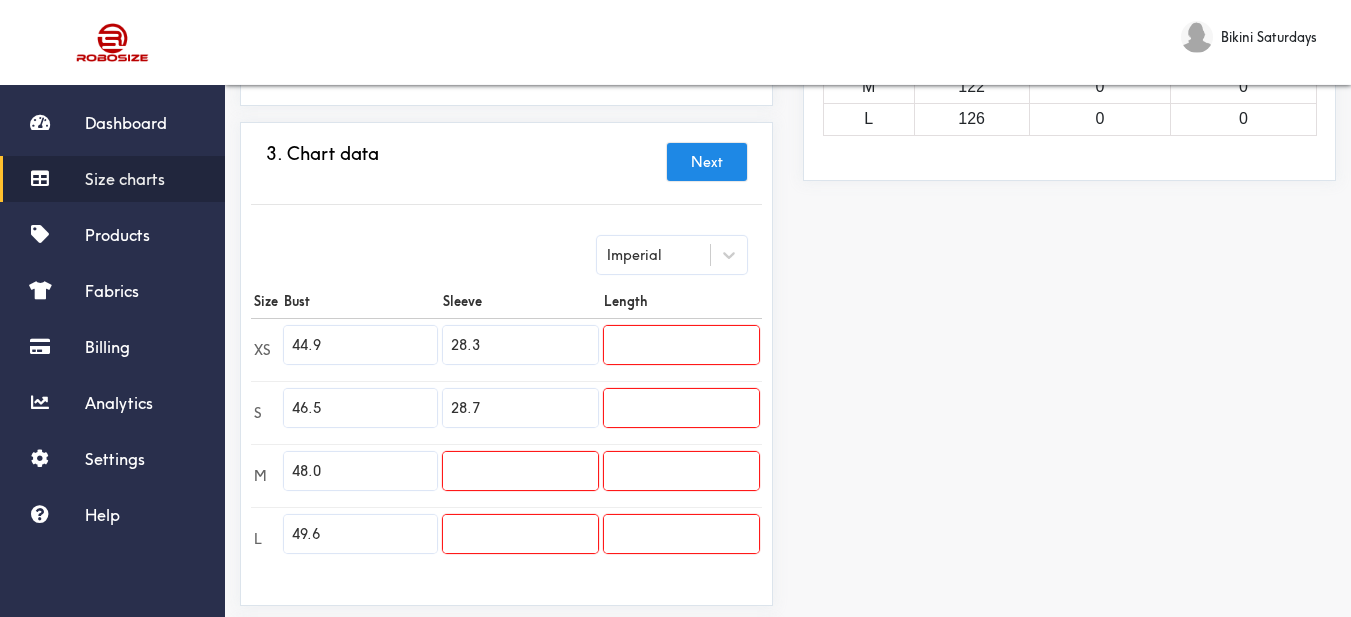 type on "28.7" 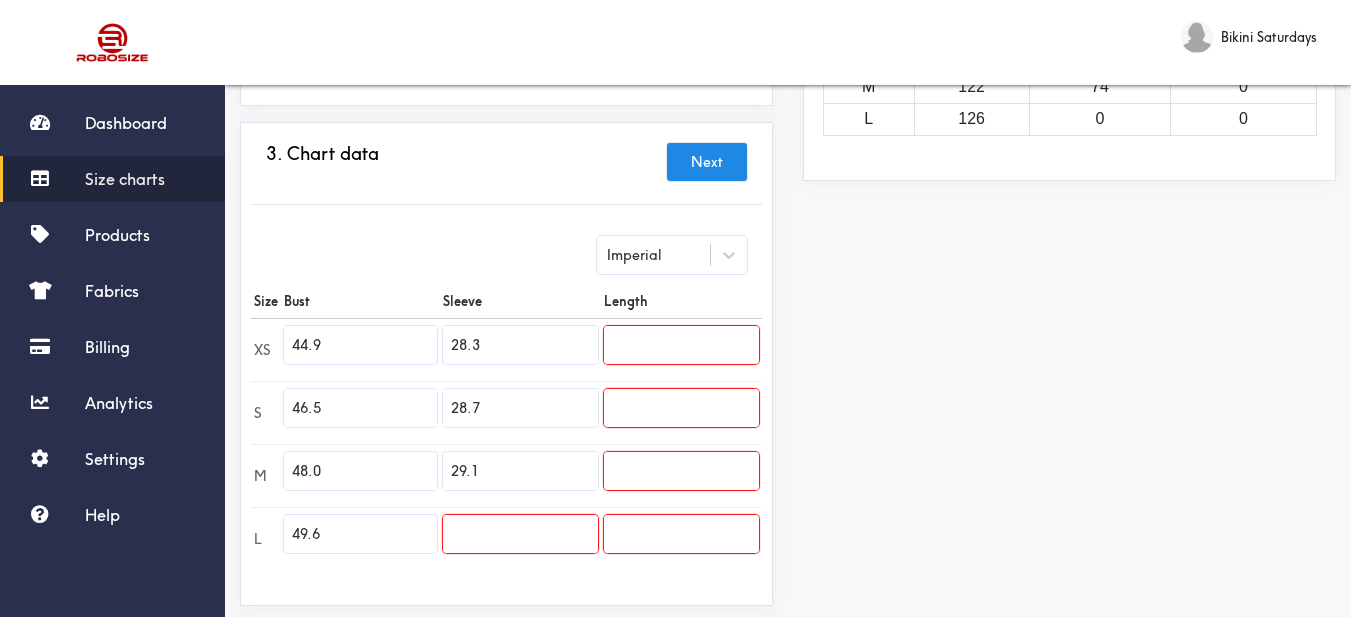 type on "29.1" 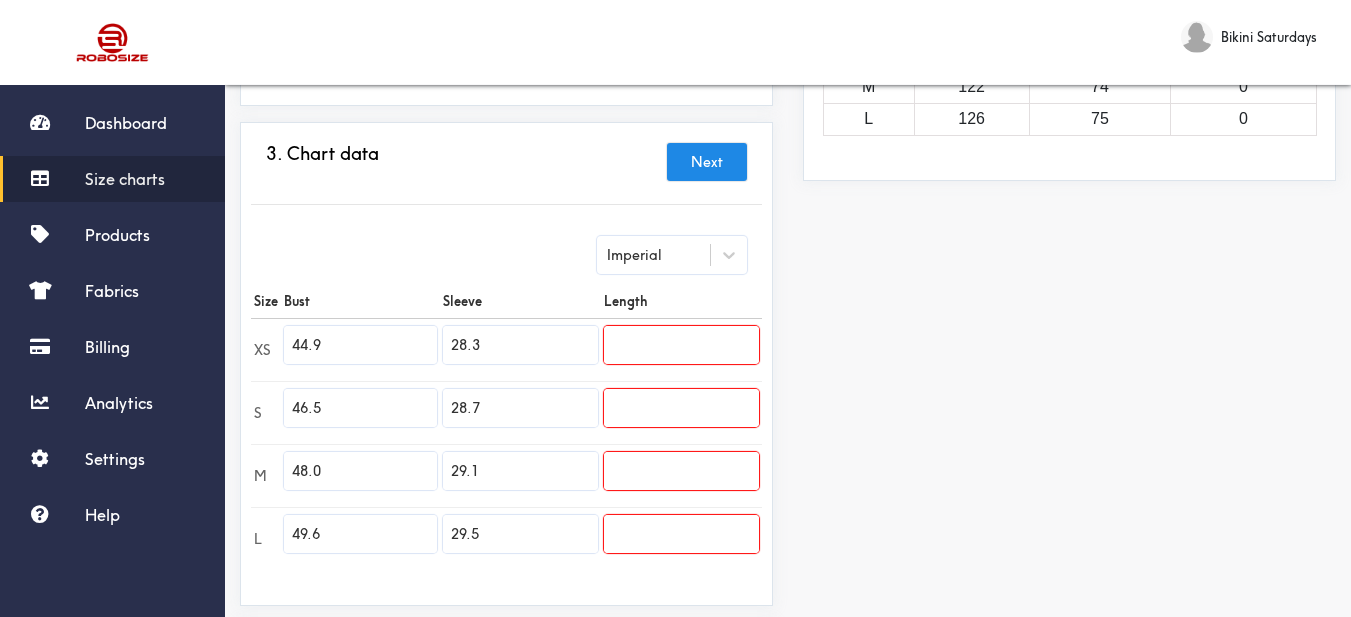 type on "29.5" 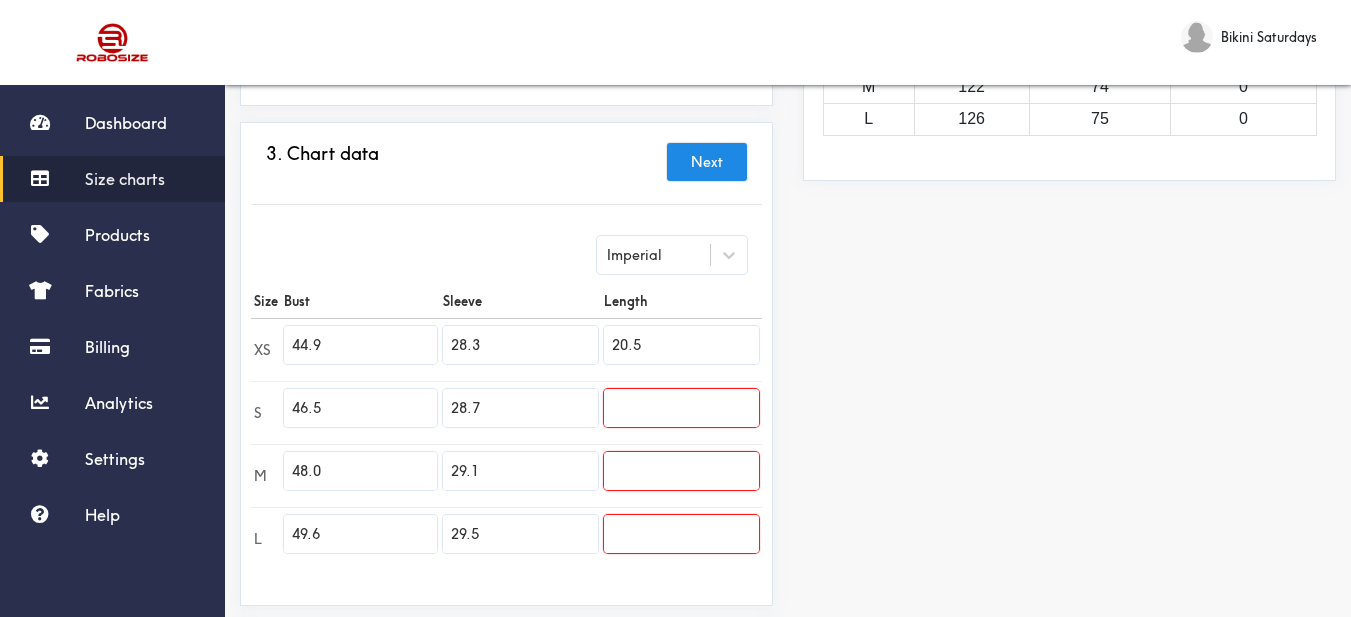 type on "20.5" 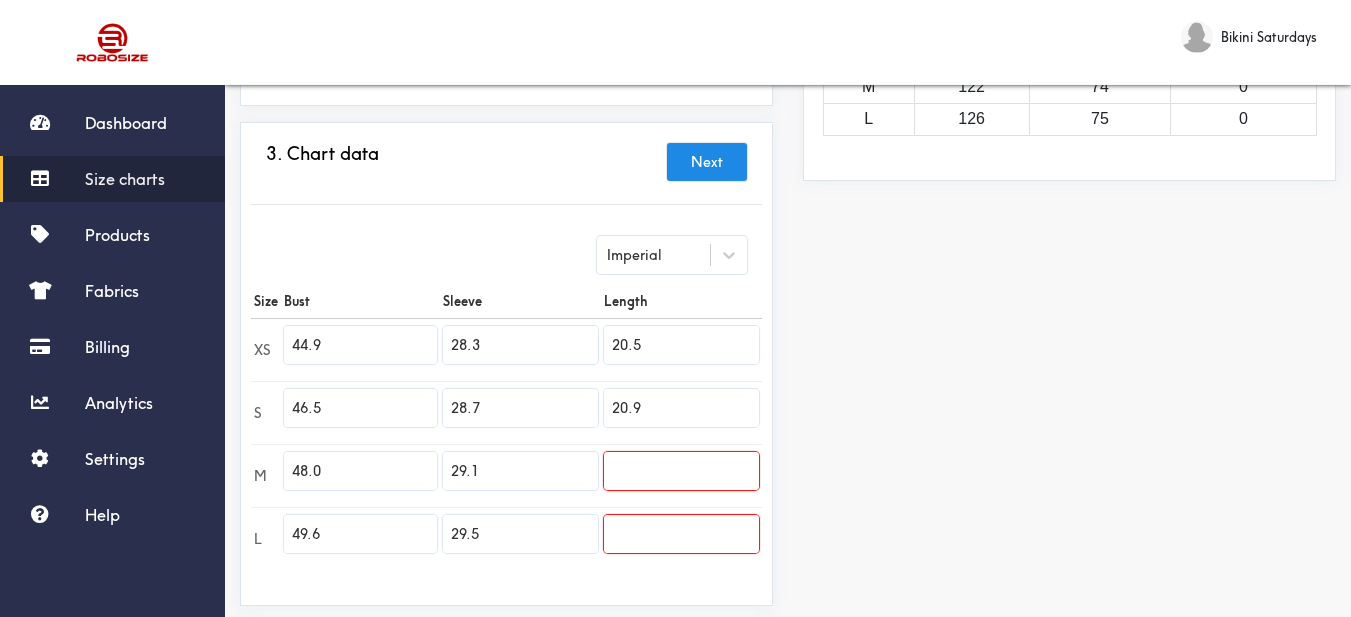 type on "20.9" 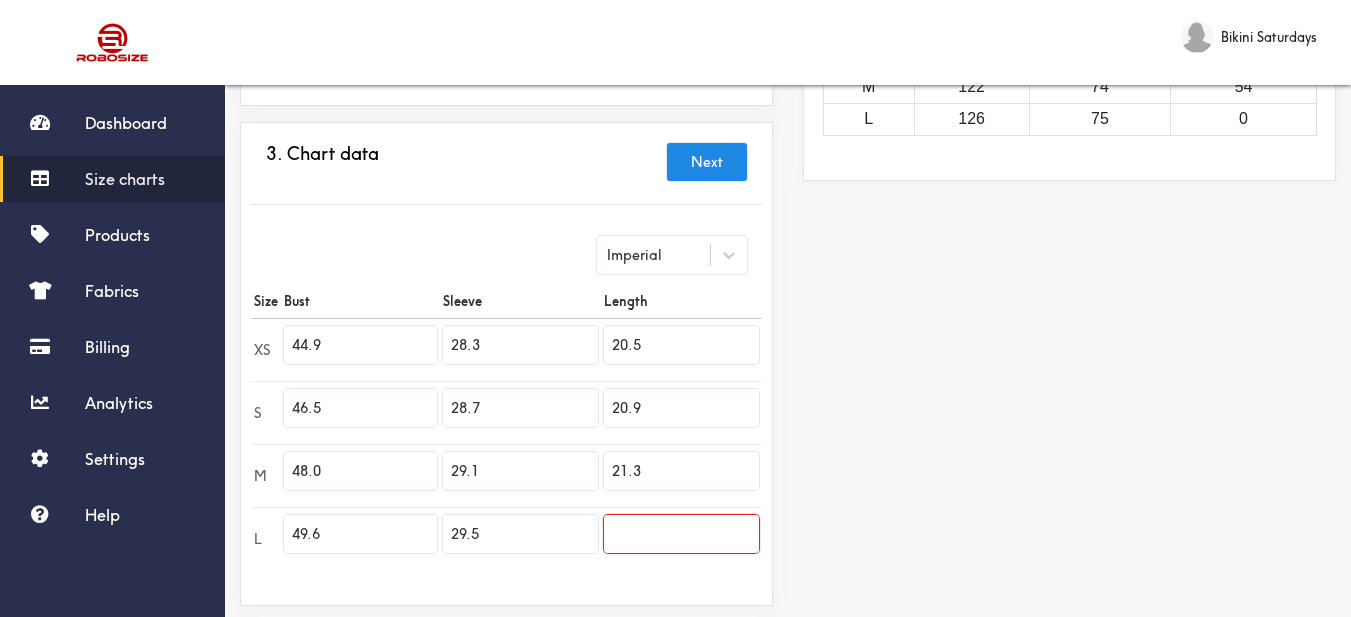 type on "21.3" 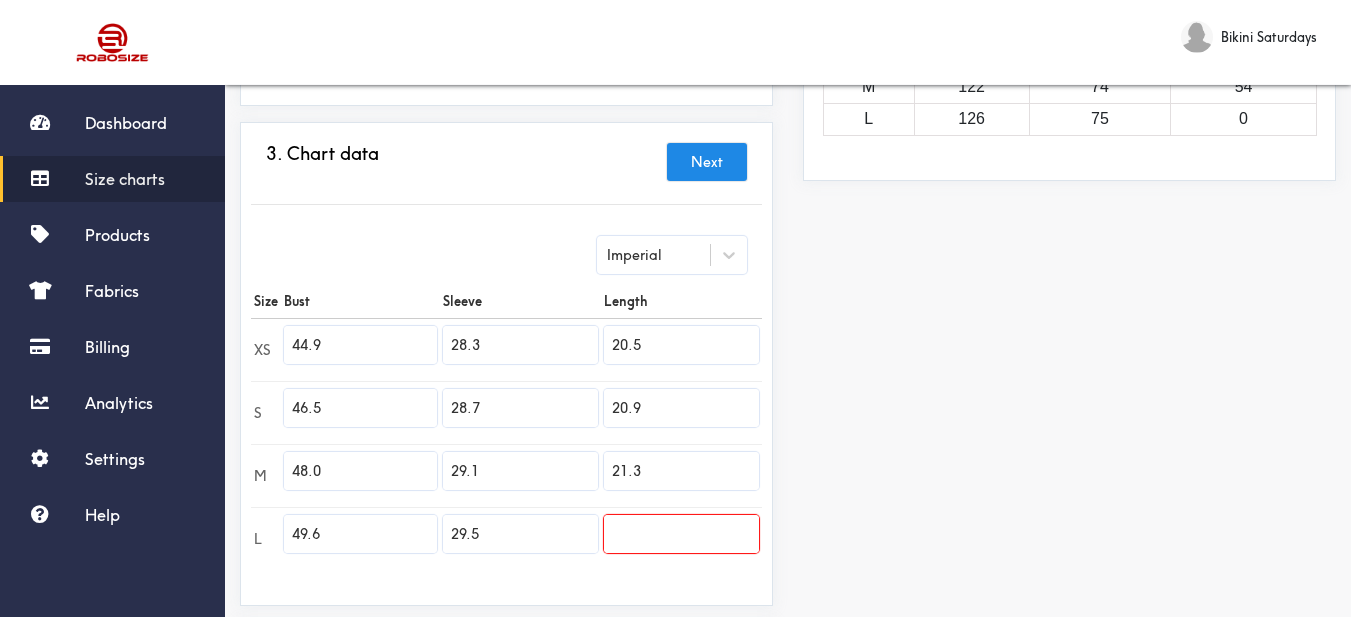 click at bounding box center [681, 534] 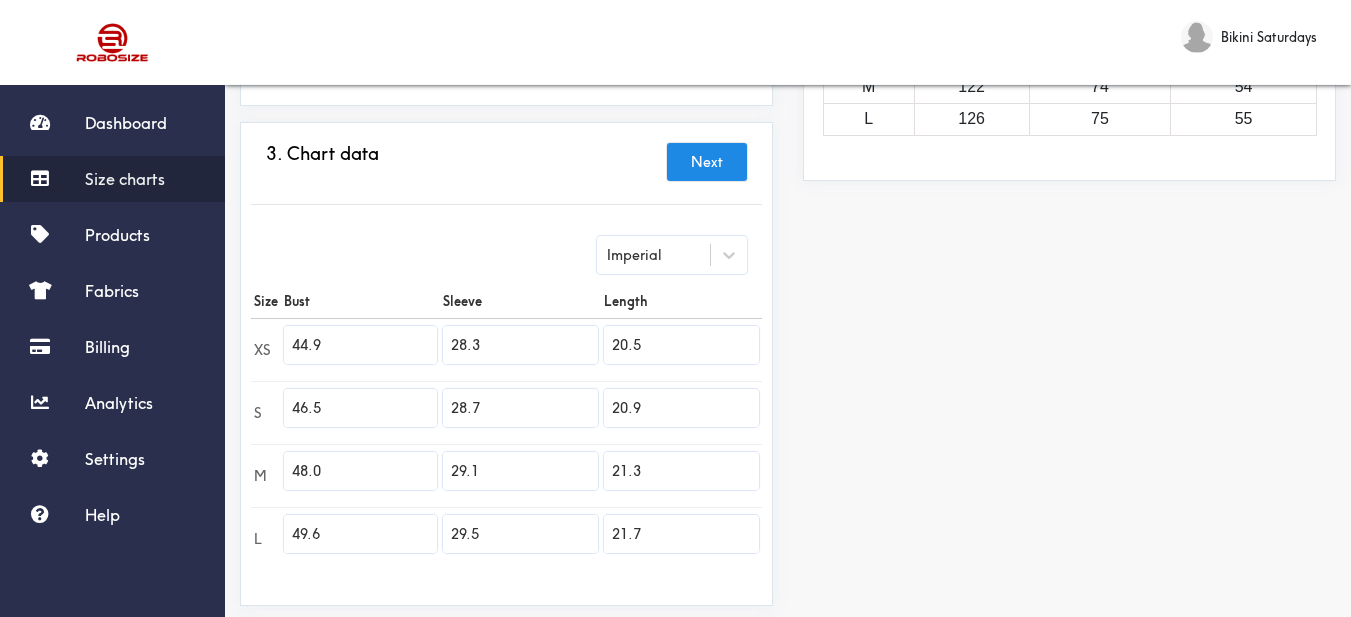 scroll, scrollTop: 652, scrollLeft: 0, axis: vertical 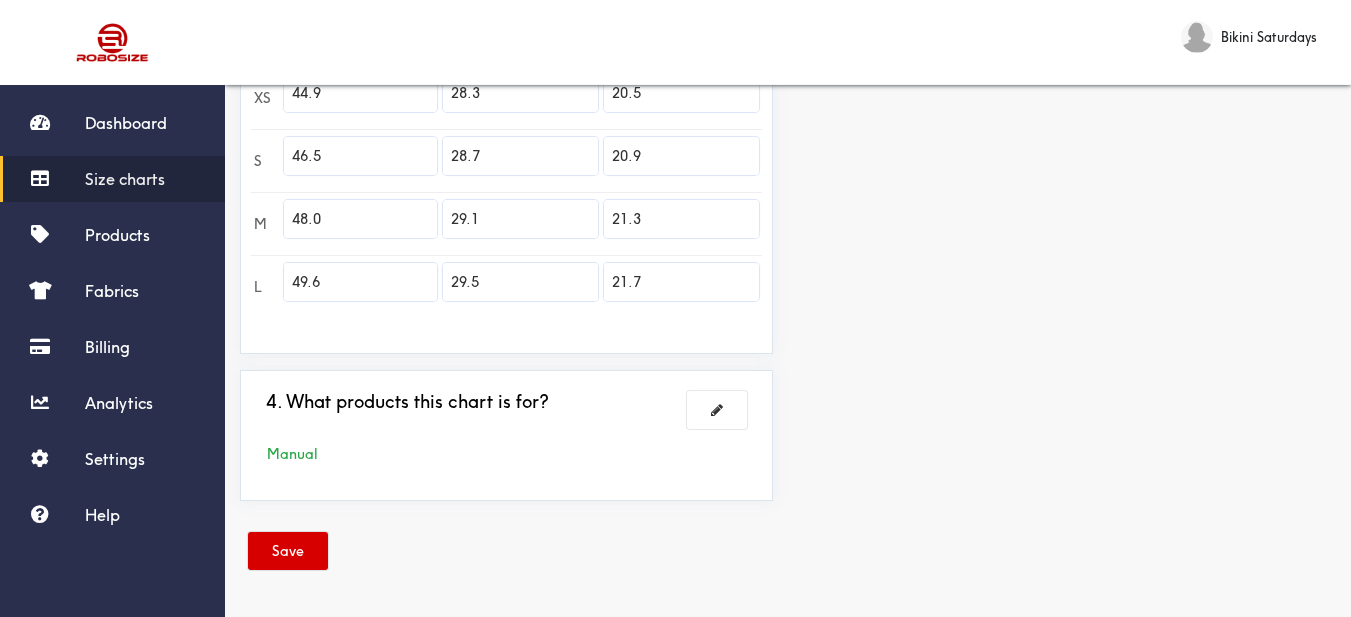 type on "21.7" 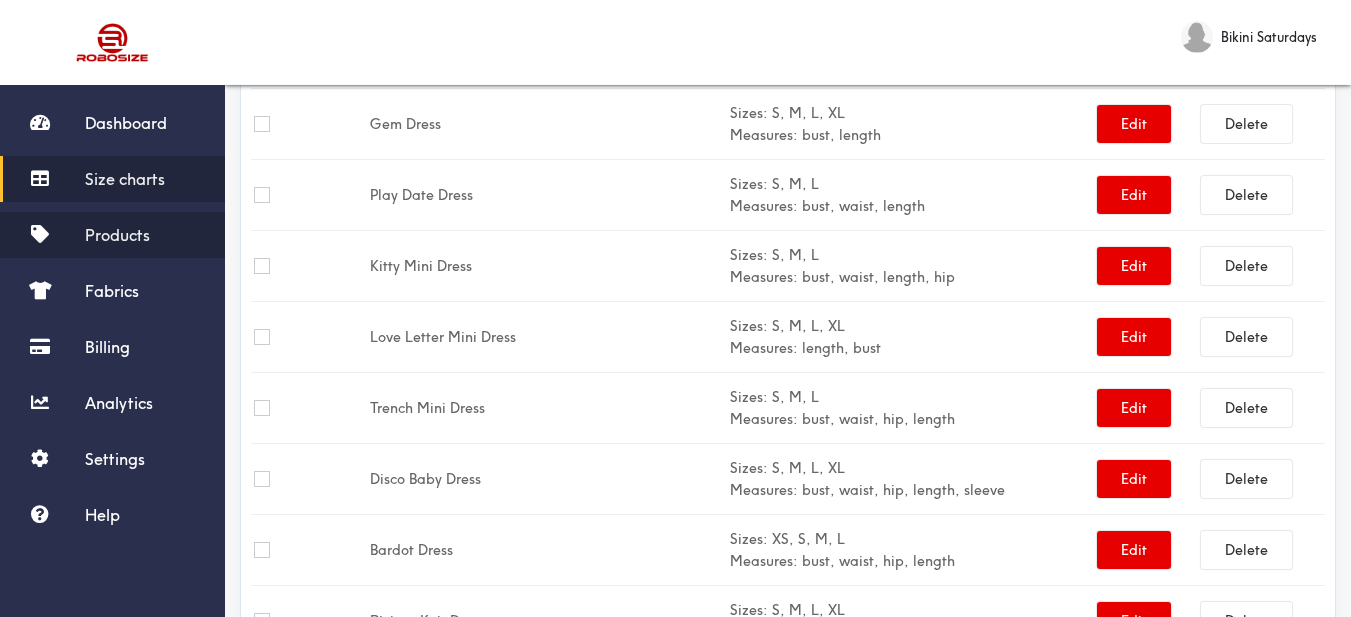 drag, startPoint x: 105, startPoint y: 240, endPoint x: 199, endPoint y: 263, distance: 96.77293 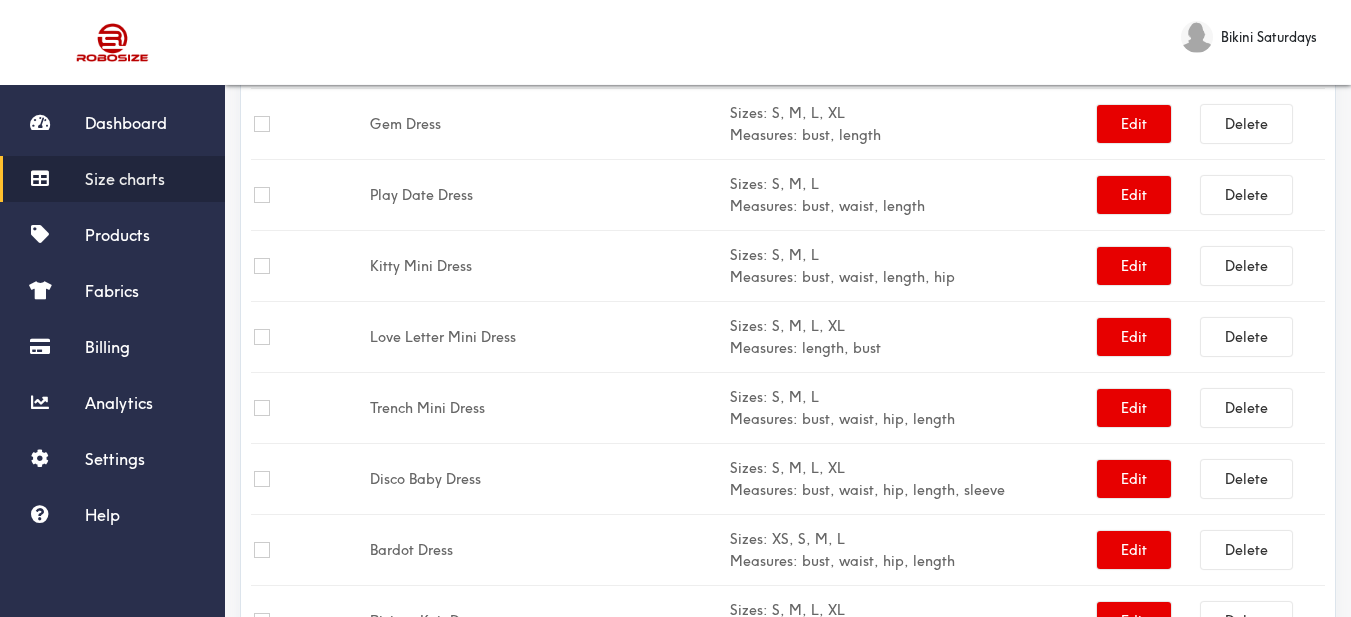 click on "Products" at bounding box center [117, 235] 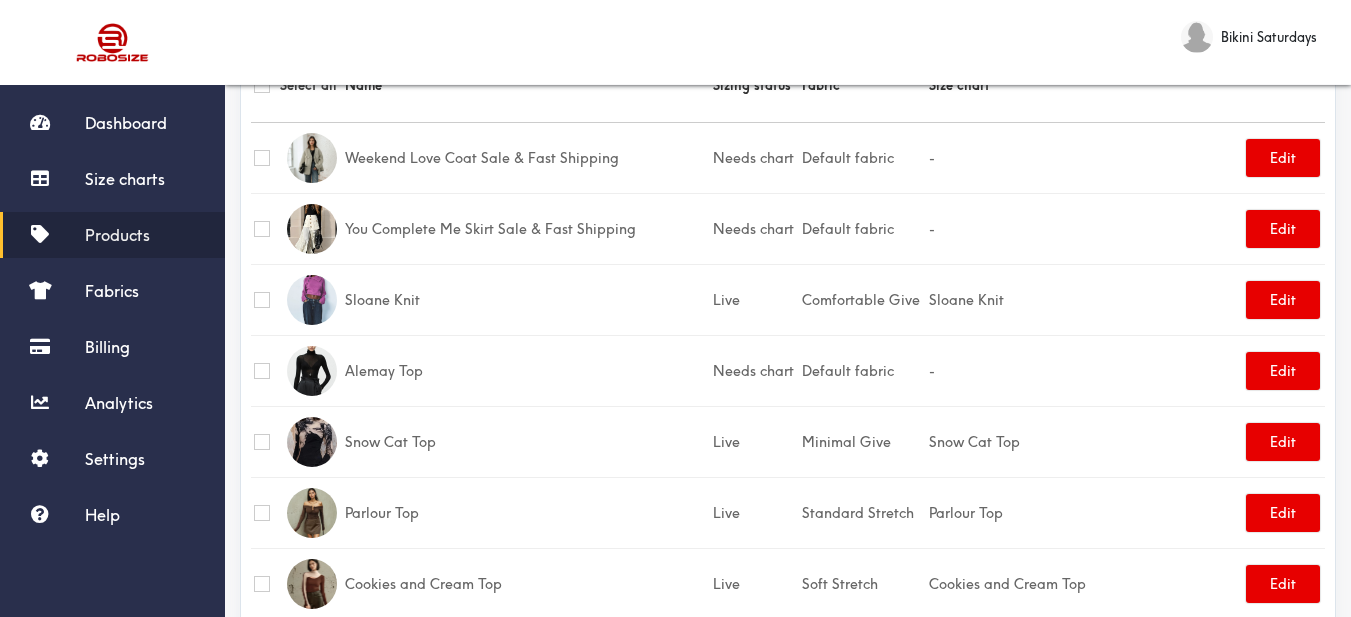 scroll, scrollTop: 0, scrollLeft: 0, axis: both 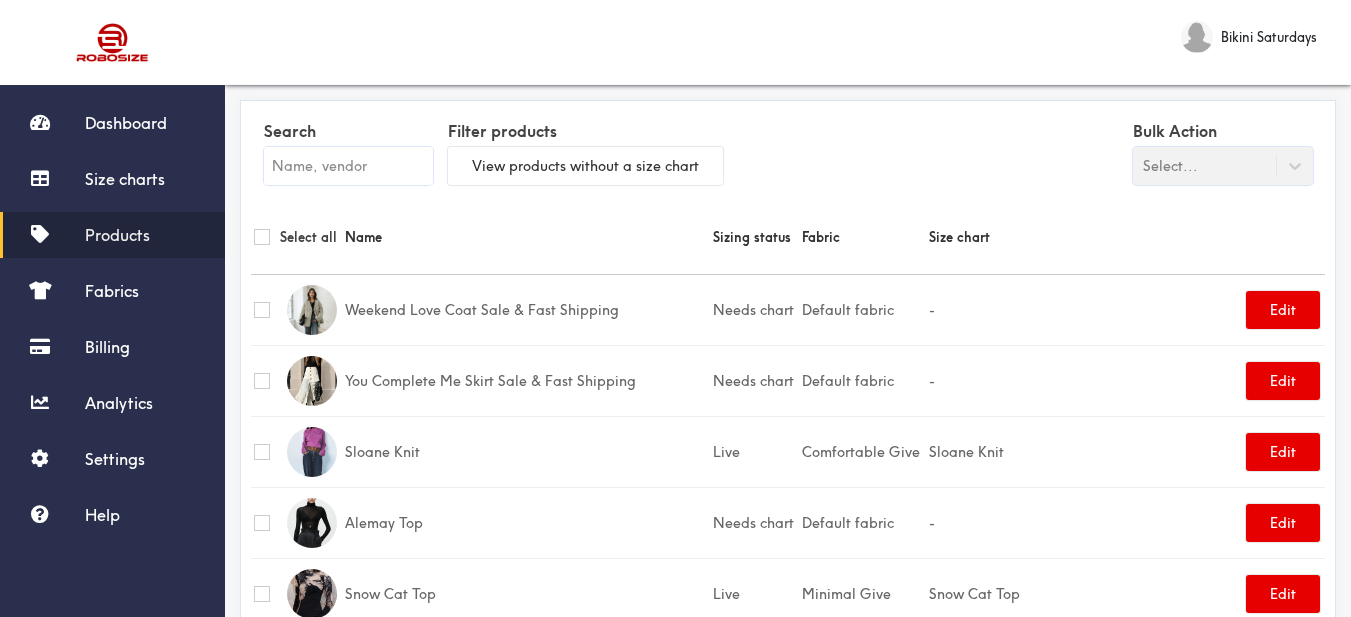 click at bounding box center [348, 166] 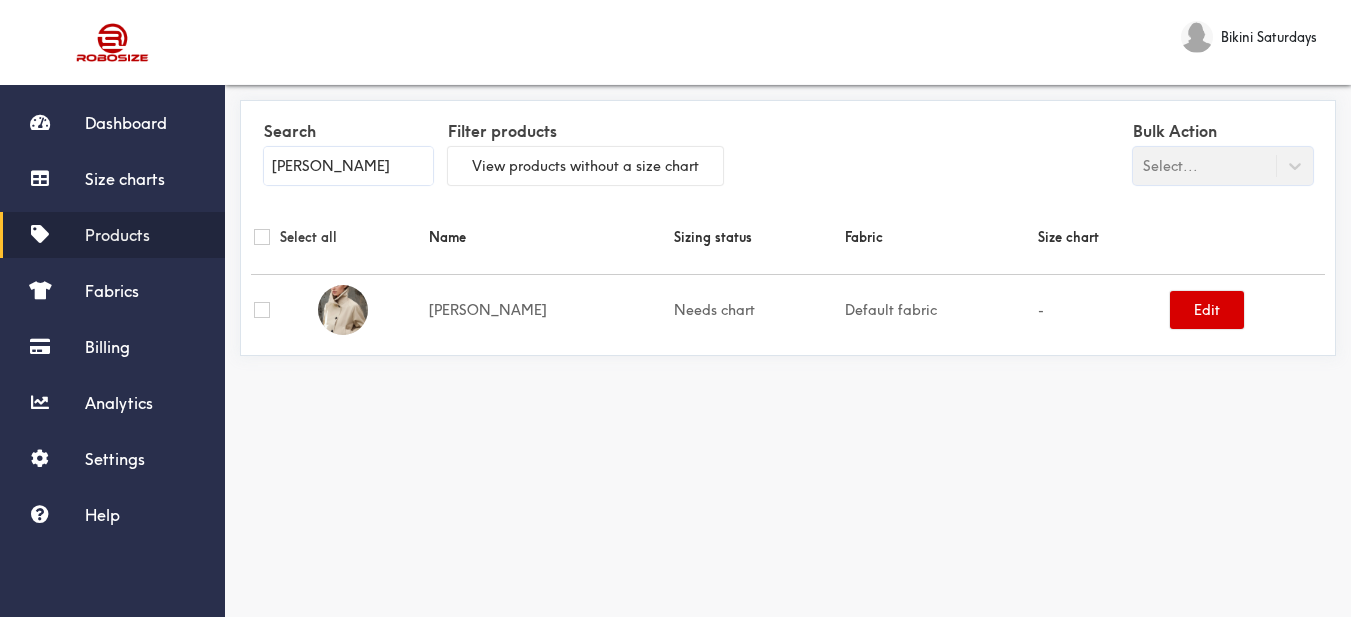 type on "[PERSON_NAME]" 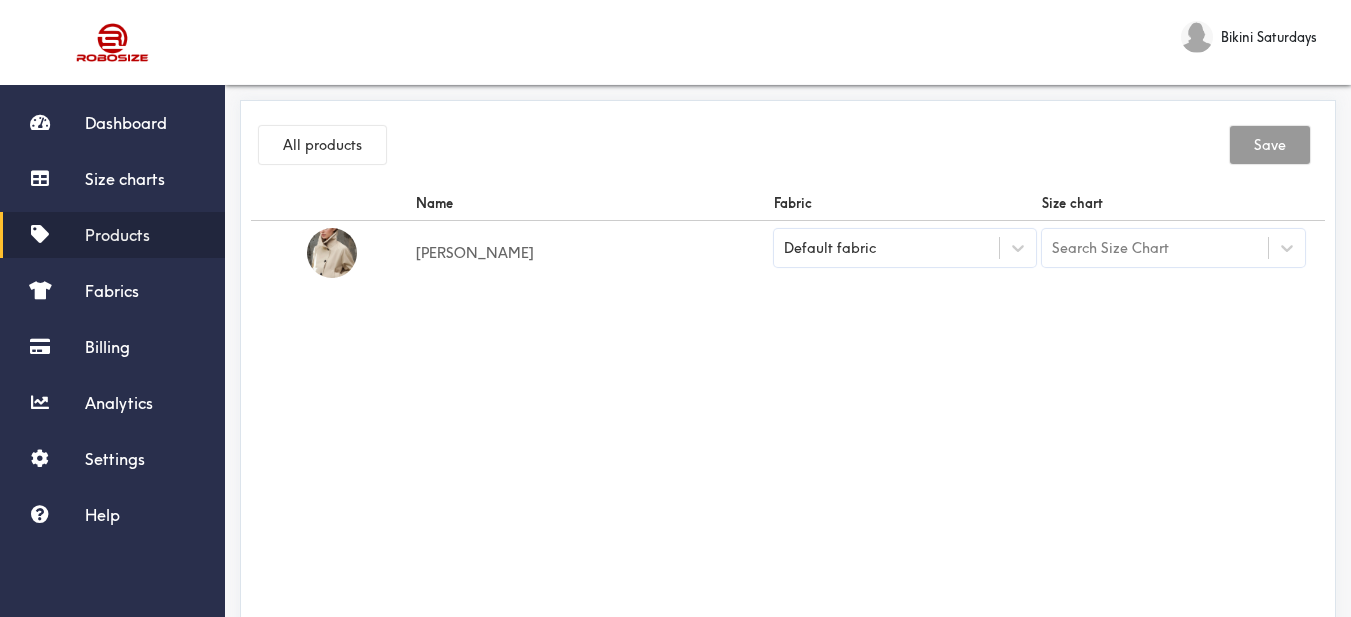 click on "Default fabric" at bounding box center [905, 253] 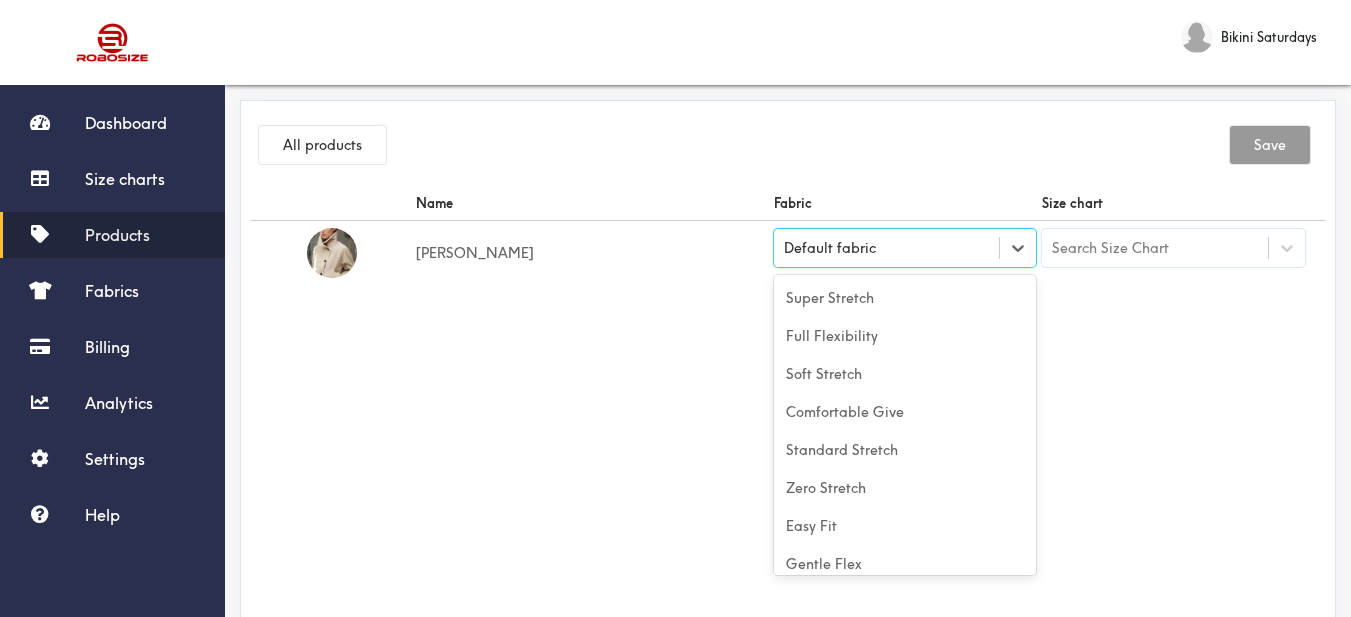 click on "Default fabric" at bounding box center (905, 248) 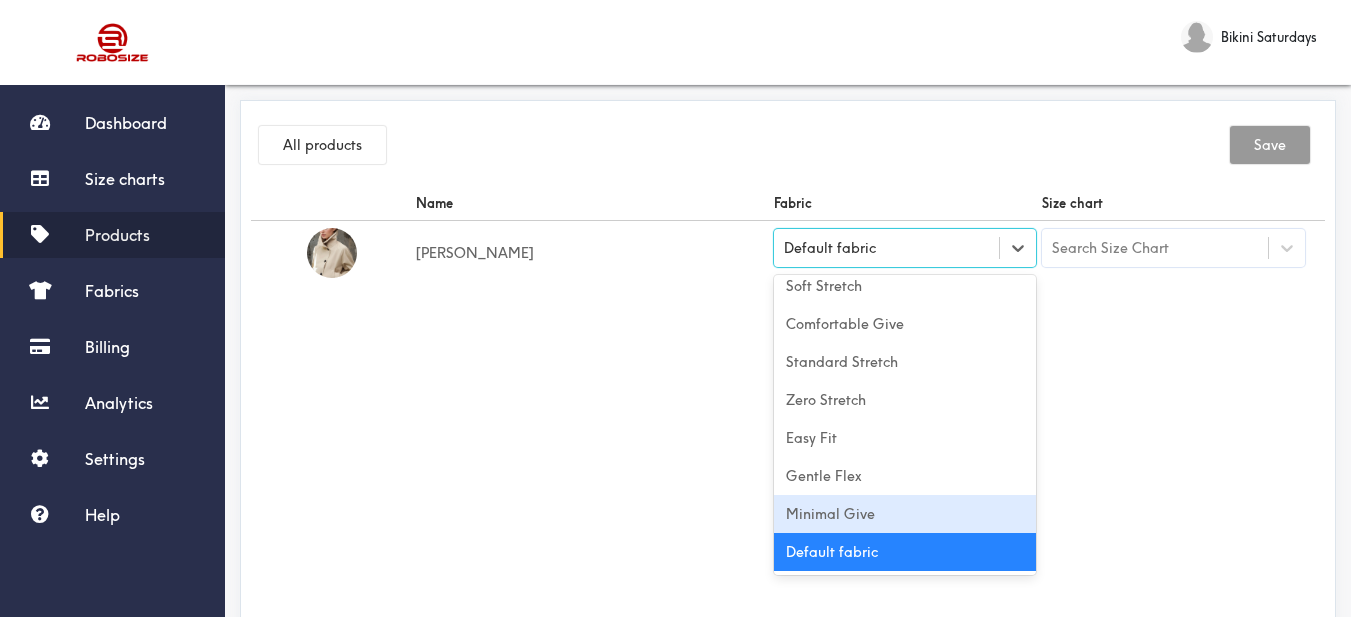 click on "Minimal Give" at bounding box center [905, 514] 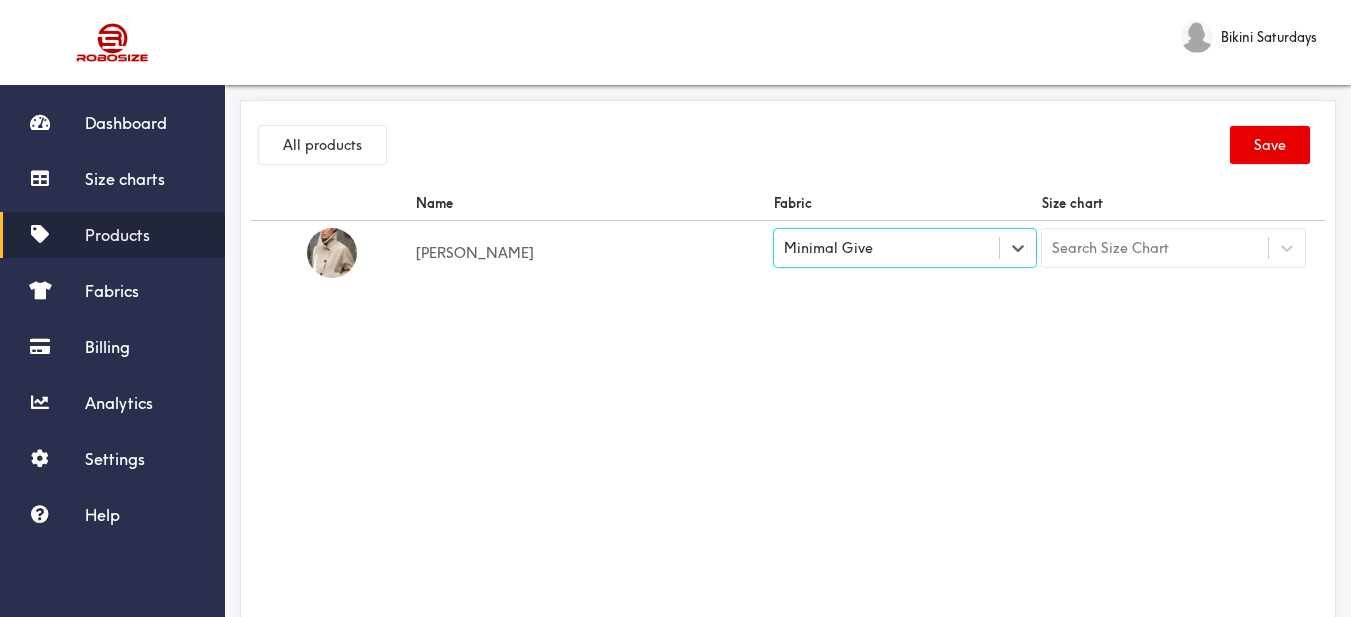 drag, startPoint x: 1196, startPoint y: 446, endPoint x: 1209, endPoint y: 355, distance: 91.92388 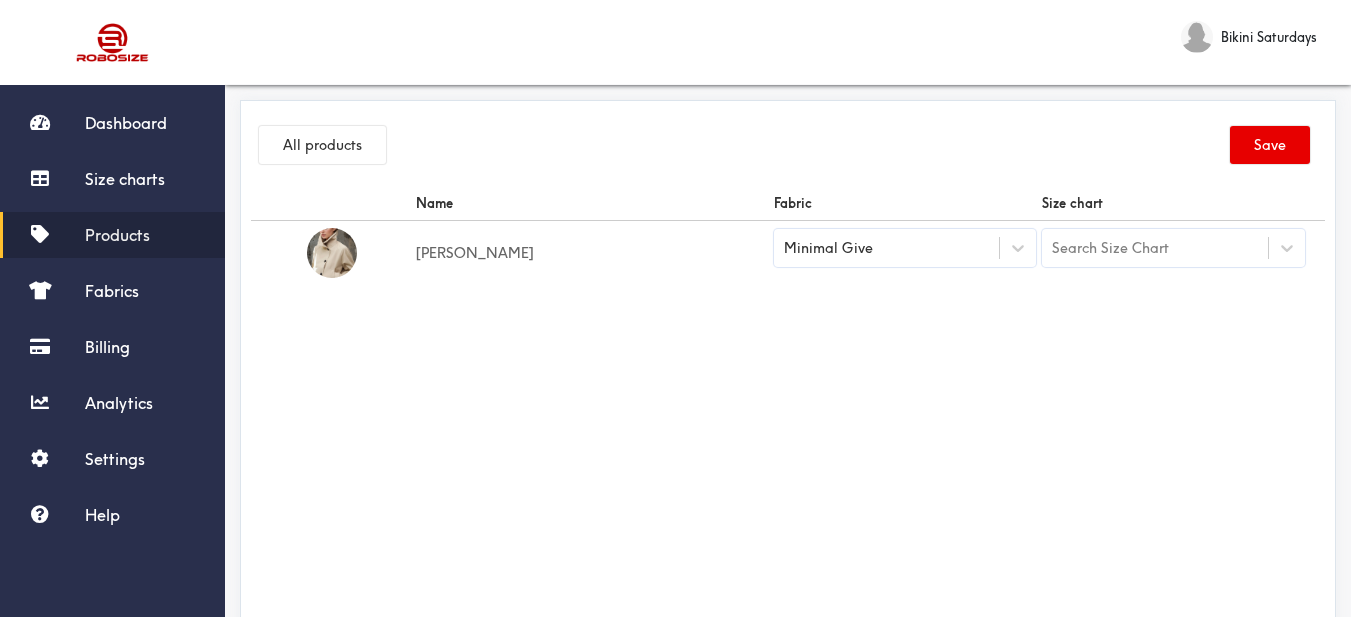 click on "Search Size Chart" at bounding box center [1155, 248] 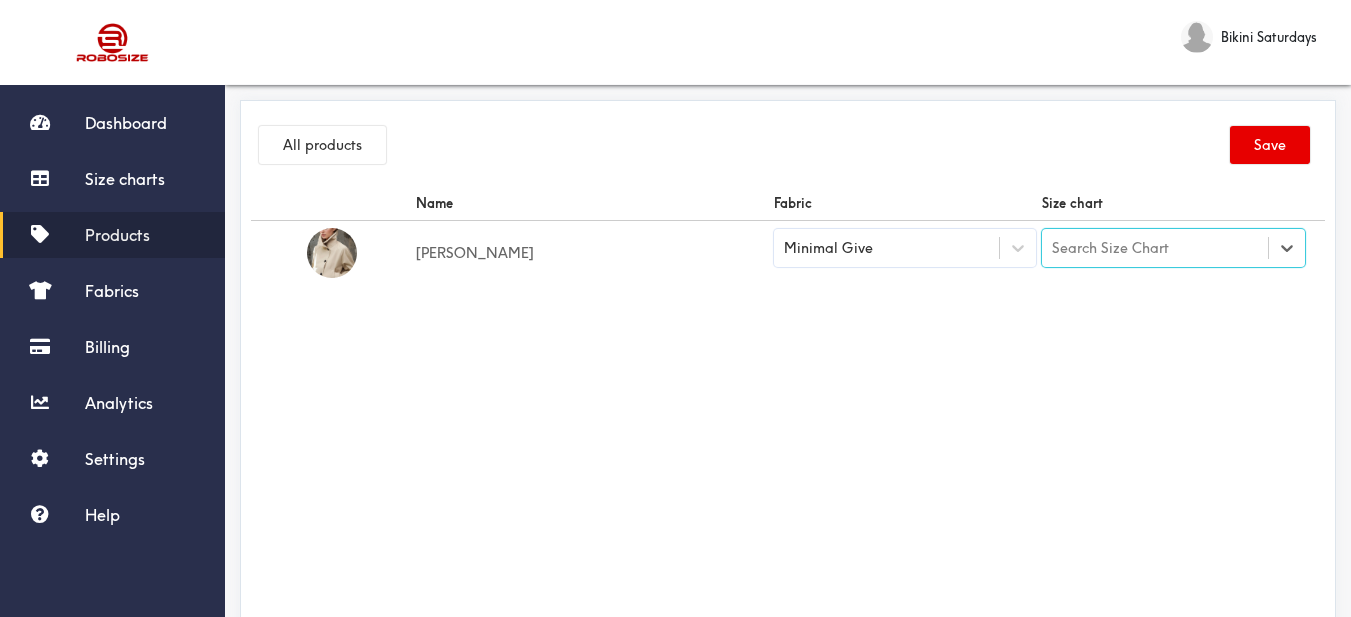 click on "Search Size Chart" at bounding box center (1155, 248) 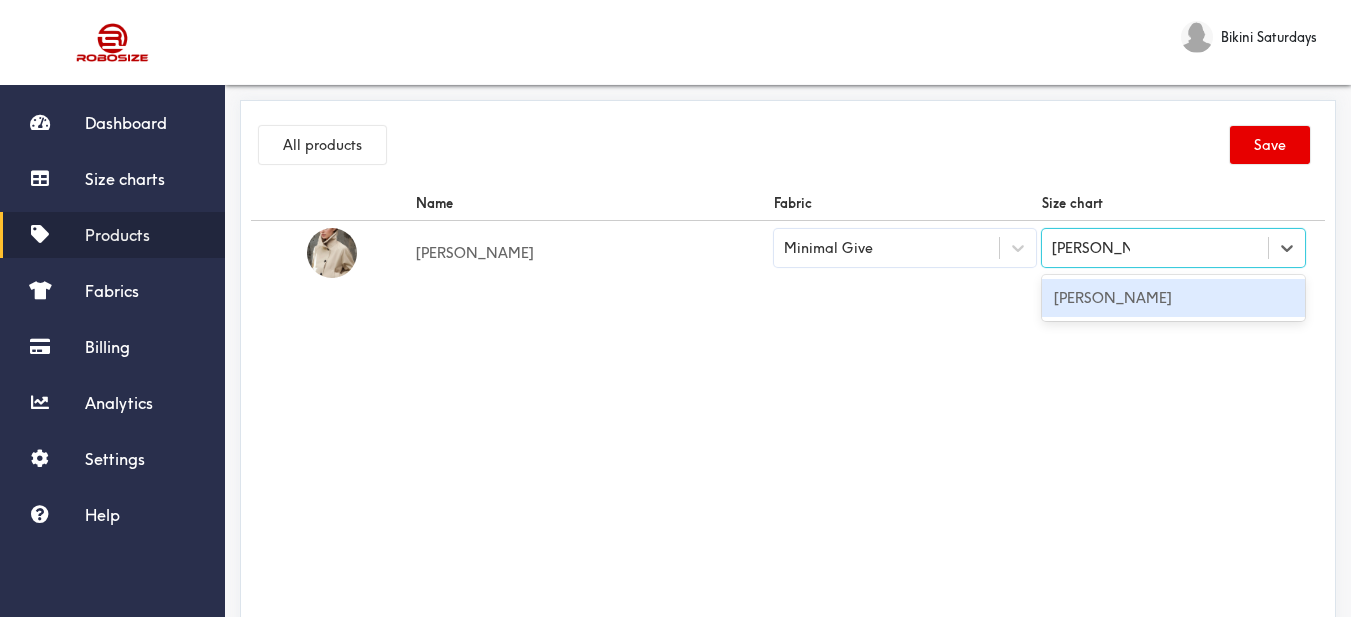 type on "[PERSON_NAME]" 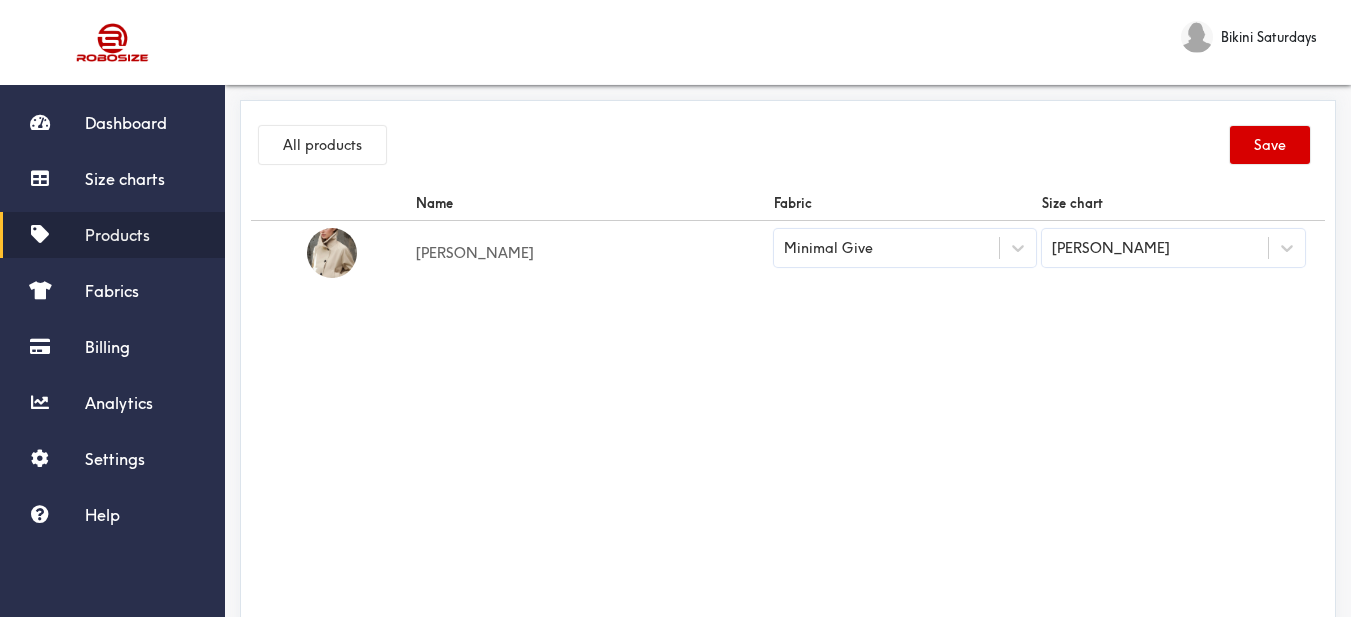 click on "Save" at bounding box center [1270, 145] 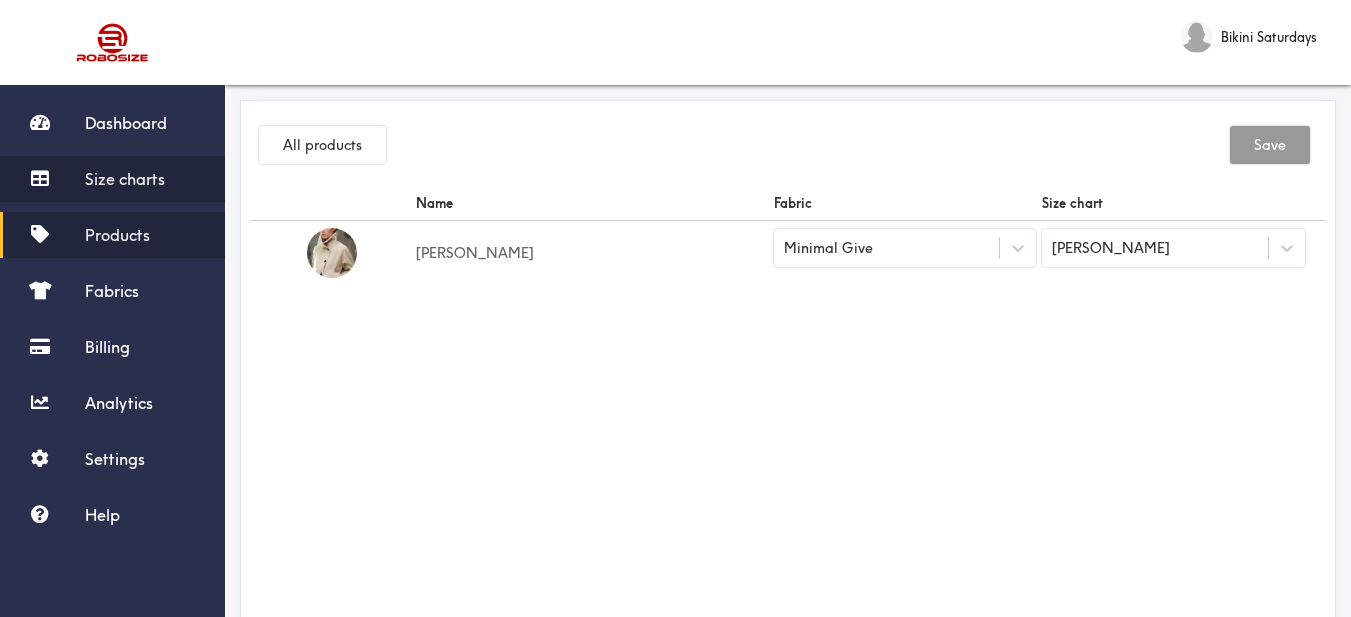 click on "Size charts" at bounding box center (112, 179) 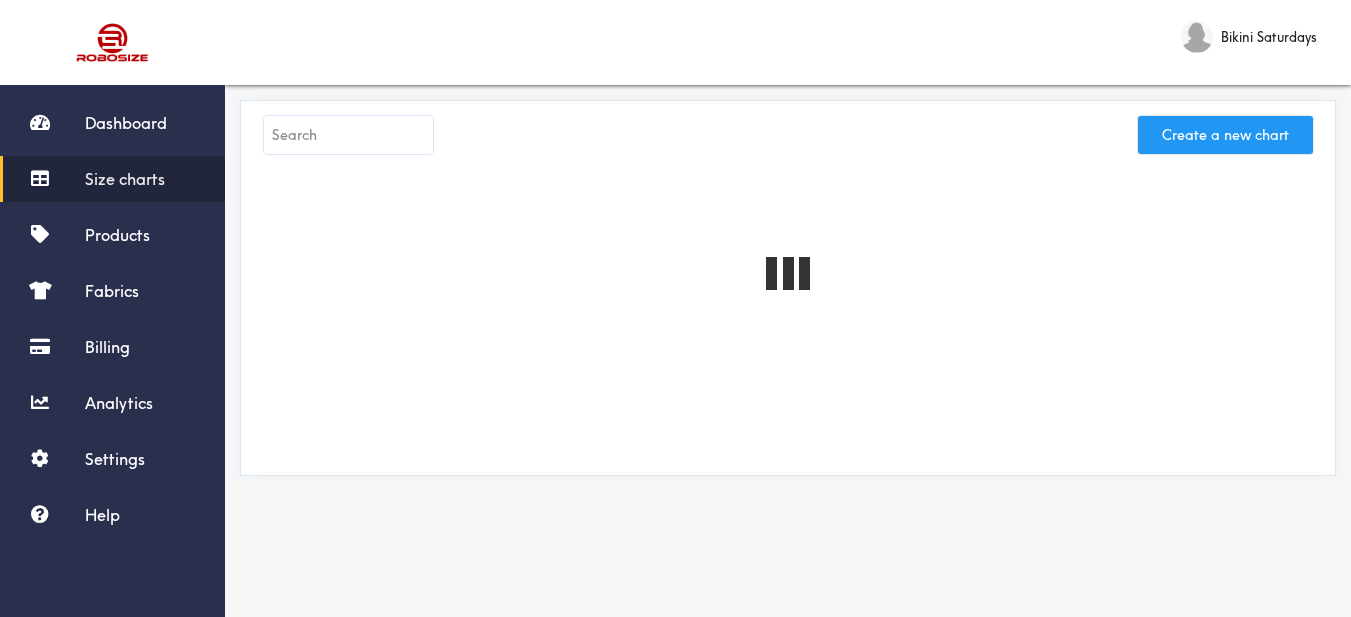 click on "Create a new chart" at bounding box center (1225, 135) 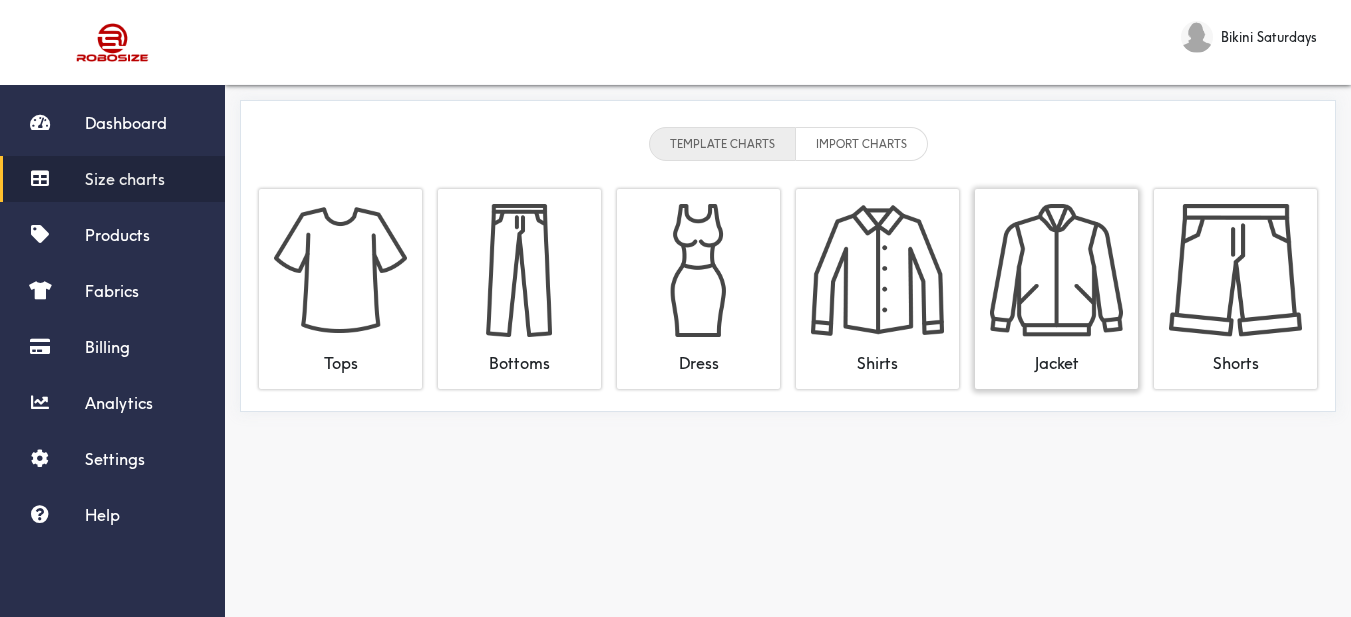 click at bounding box center (1056, 270) 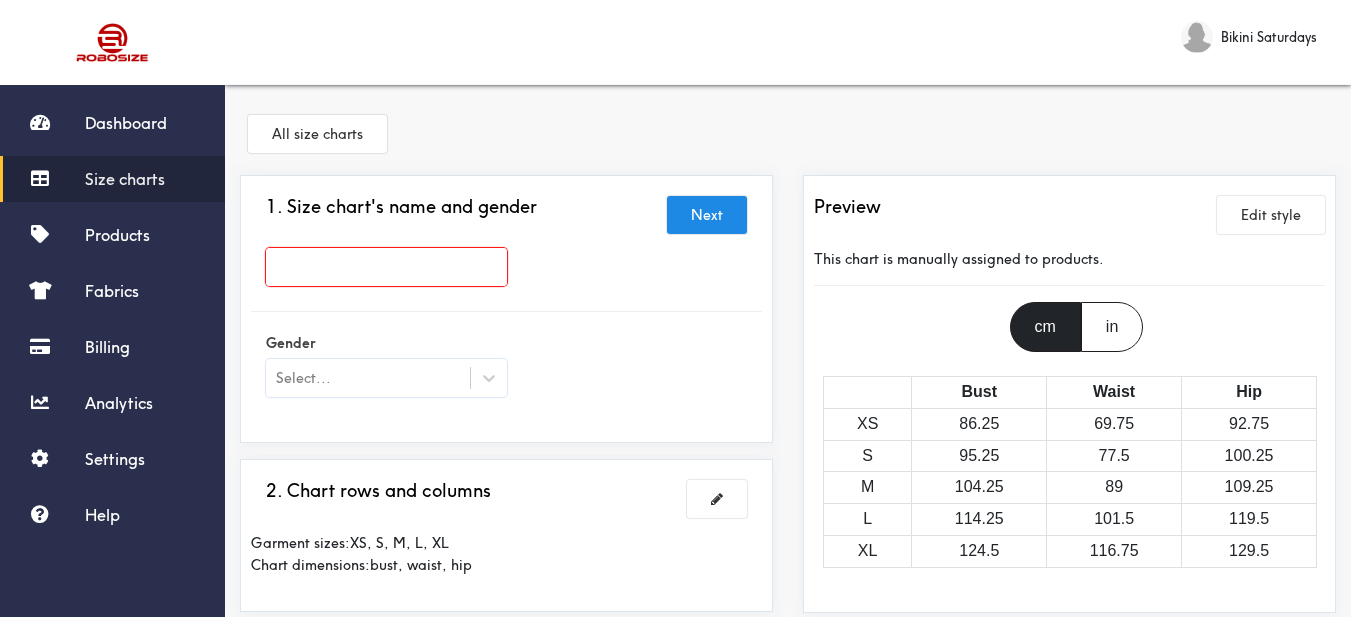 click at bounding box center [386, 267] 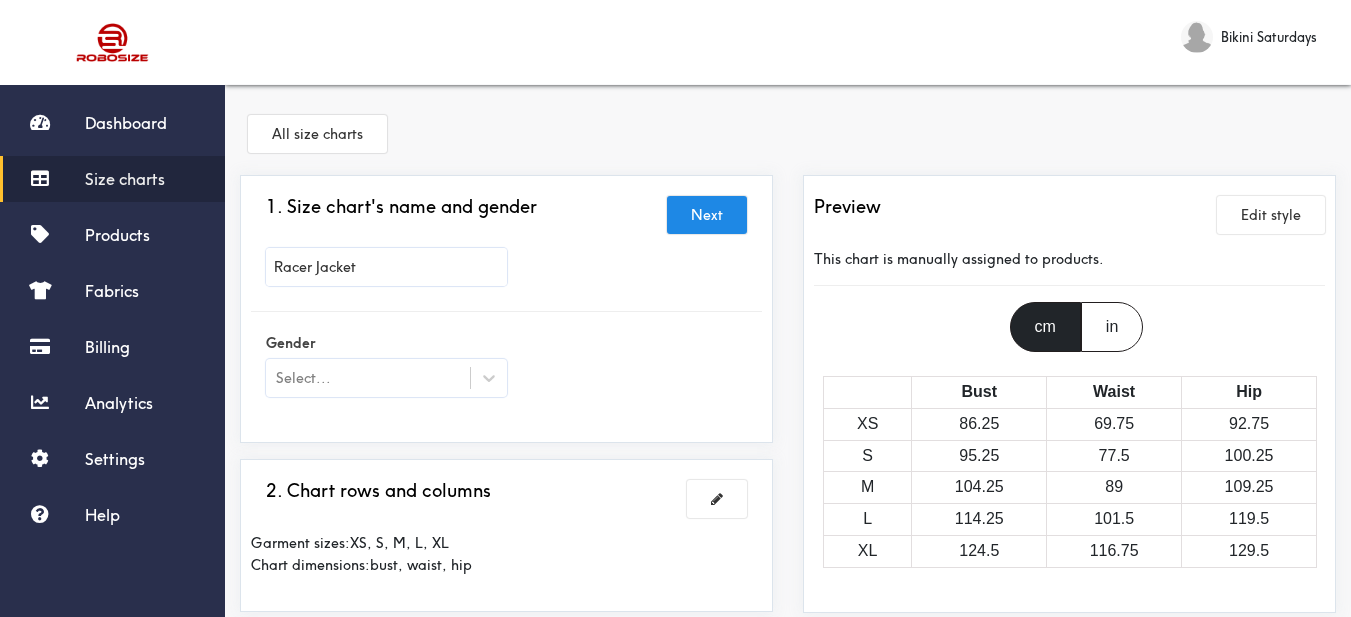 type on "Racer Jacket" 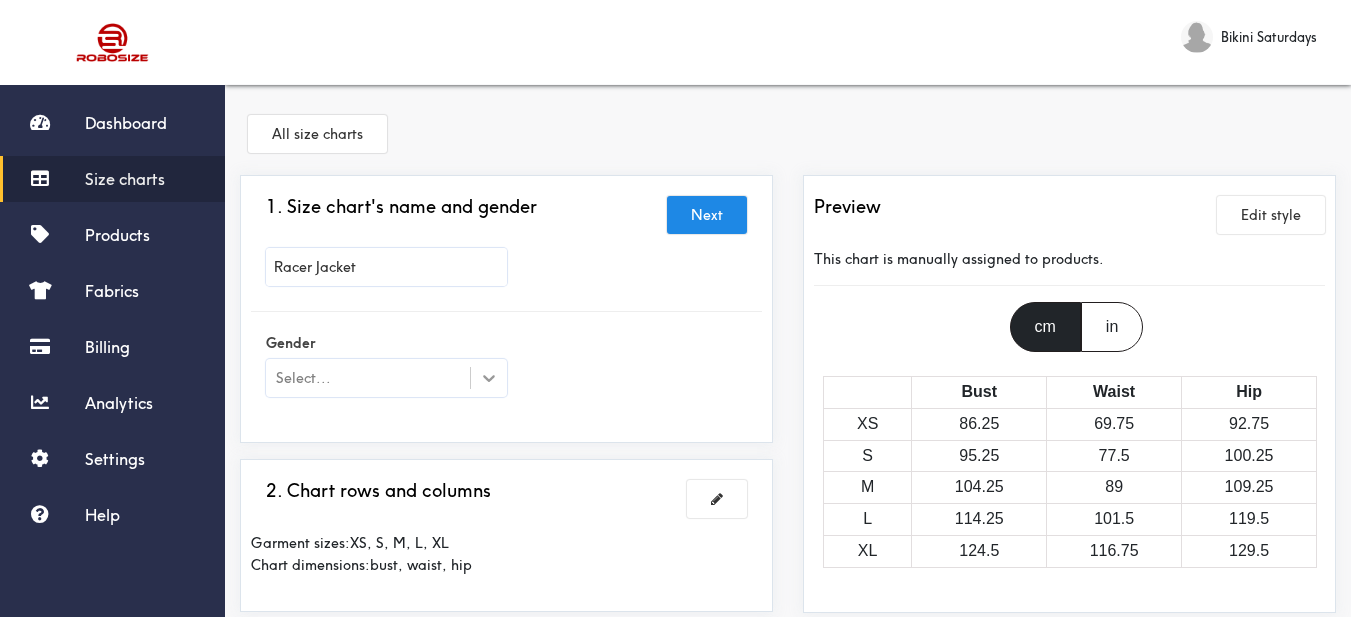 click 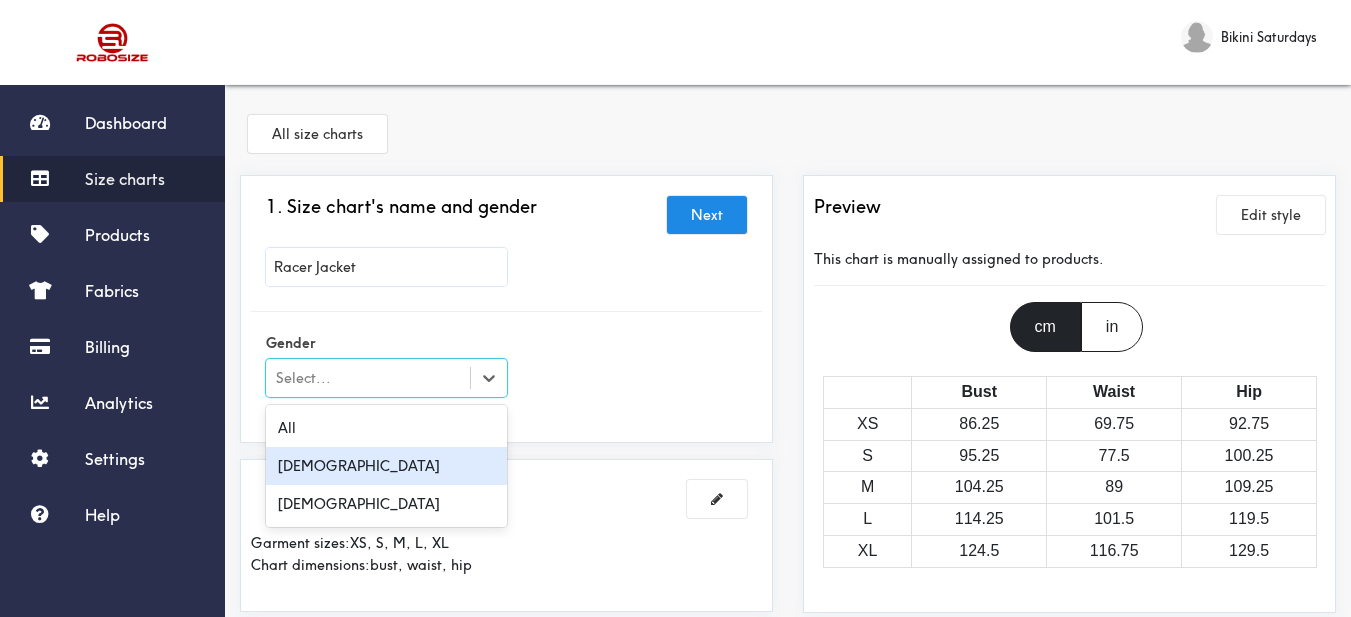 scroll, scrollTop: 100, scrollLeft: 0, axis: vertical 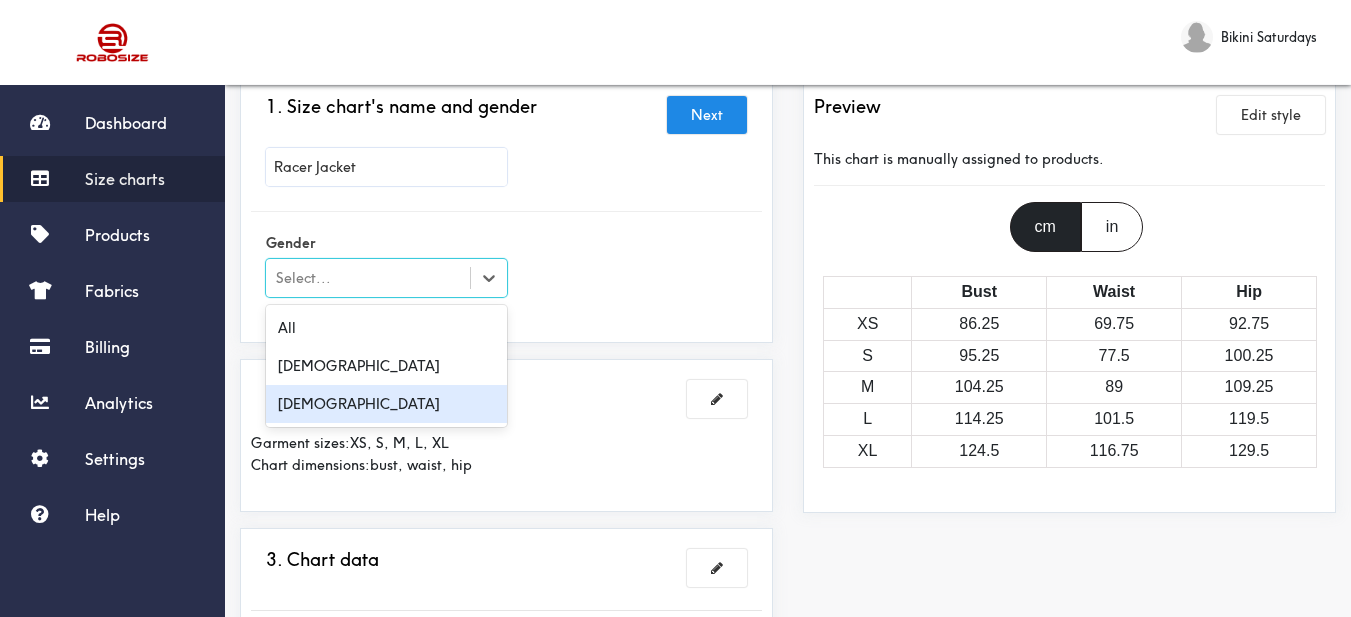 click on "[DEMOGRAPHIC_DATA]" at bounding box center [386, 404] 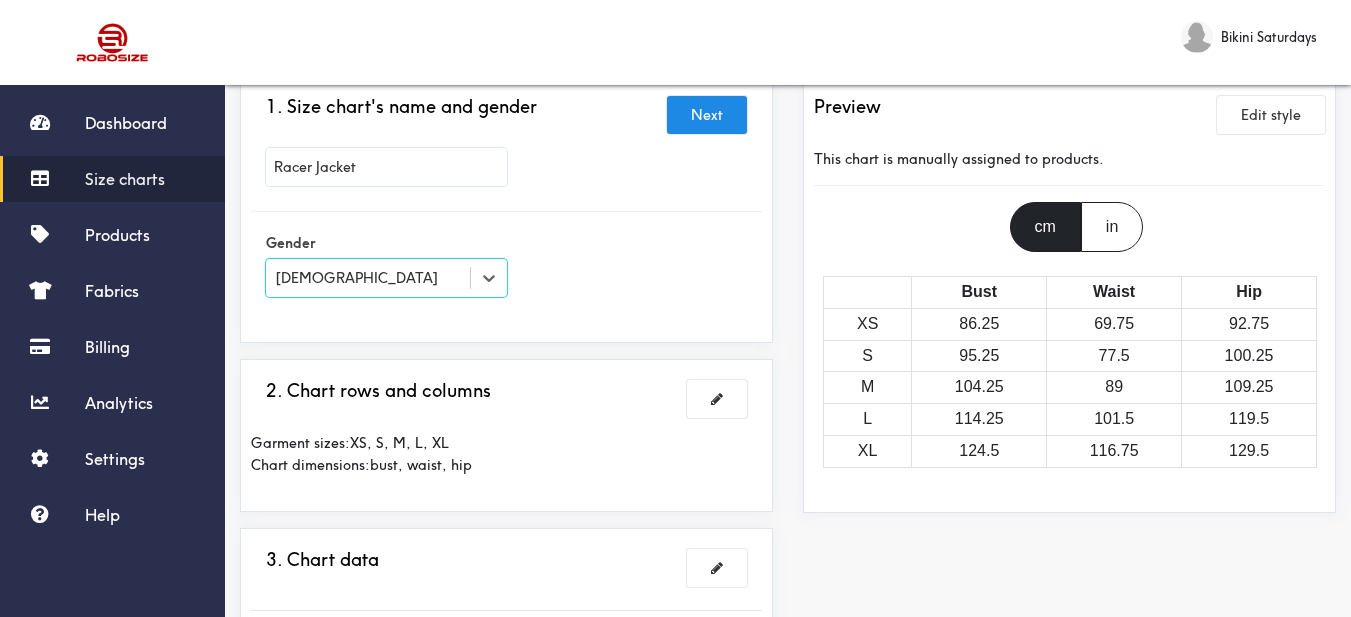 click on "1. Size chart's name and gender Next Racer Jacket Gender option [DEMOGRAPHIC_DATA], selected.   Select is focused , press Down to open the menu,  [DEMOGRAPHIC_DATA] 2. Chart rows and columns Garment sizes:  XS, S, M, L, XL Chart dimensions:  bust, waist, hip 3. Chart data Imperial Size Bust Waist Hip XS 34 27.5 36.5 S 37.5 30.5 39.5 M 41 35 43 L 45 40 47 XL 49 46 51 4. What products this chart is for? Manual" at bounding box center (506, 591) 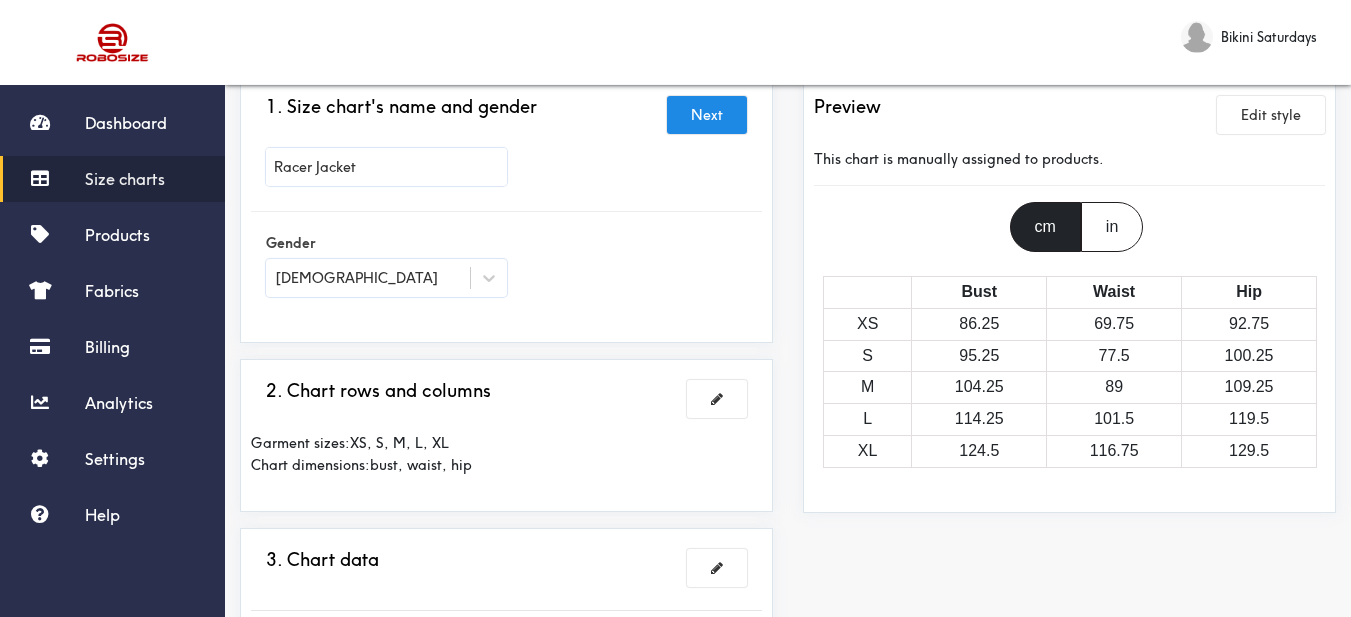 scroll, scrollTop: 200, scrollLeft: 0, axis: vertical 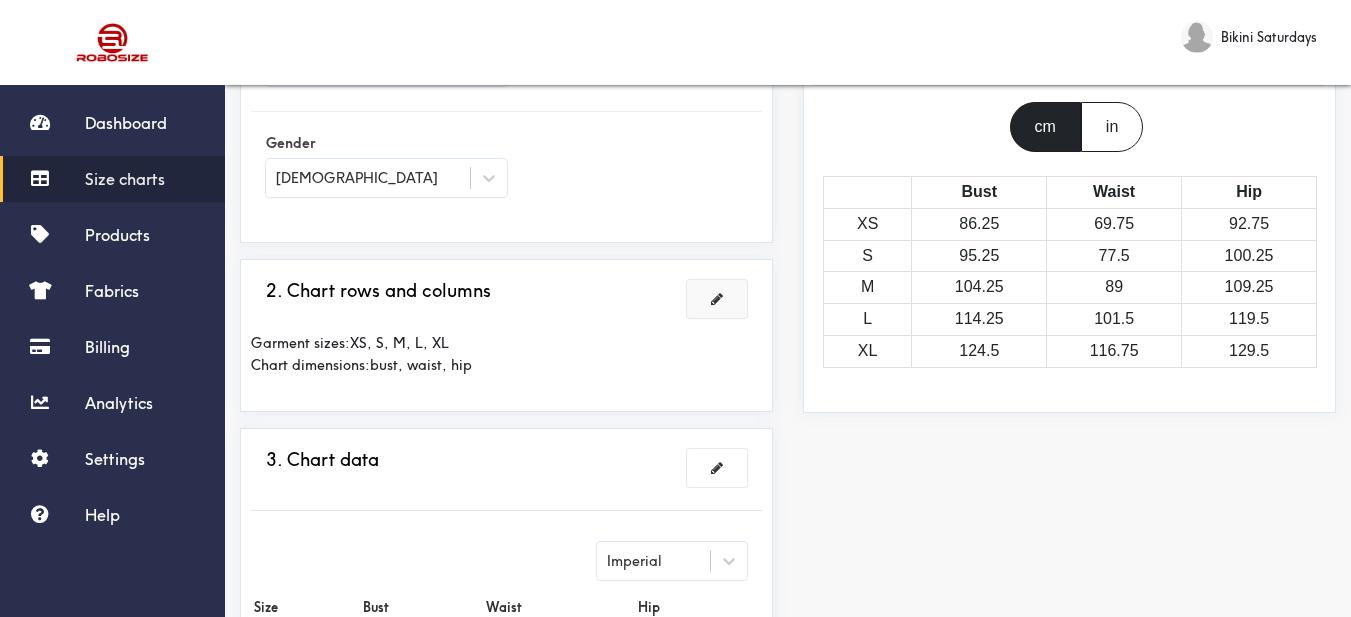 click at bounding box center [717, 299] 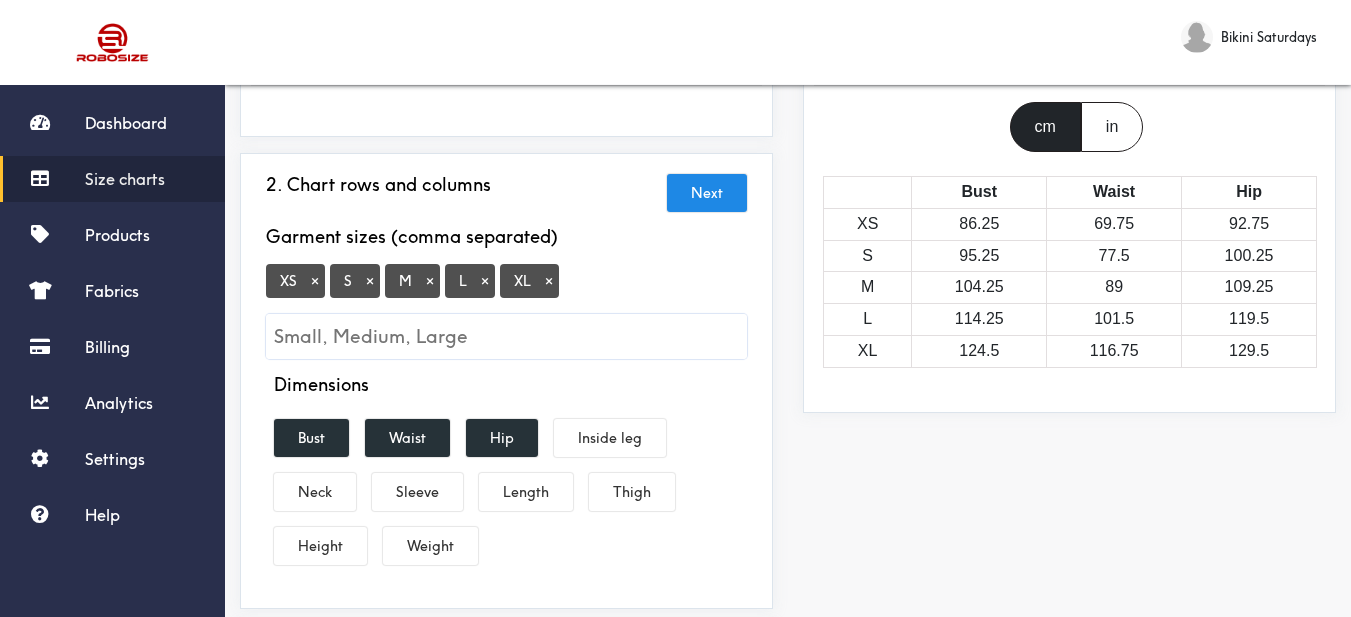 click on "×" at bounding box center (315, 281) 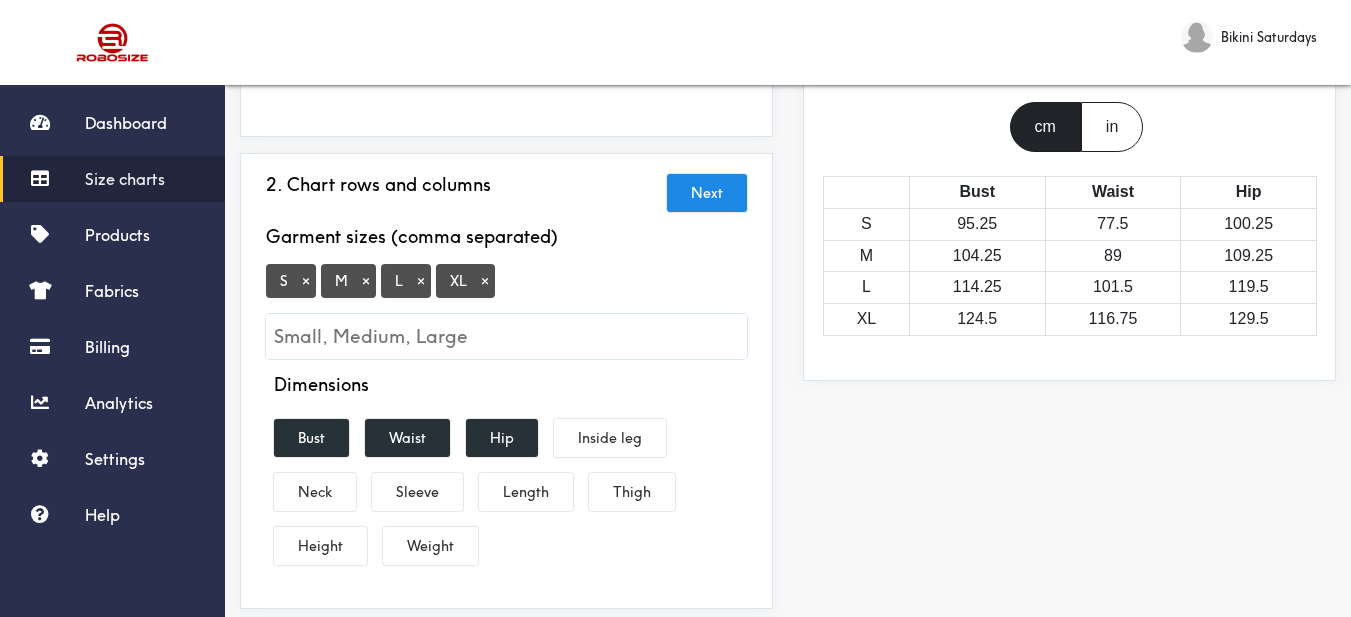 click on "×" at bounding box center (485, 281) 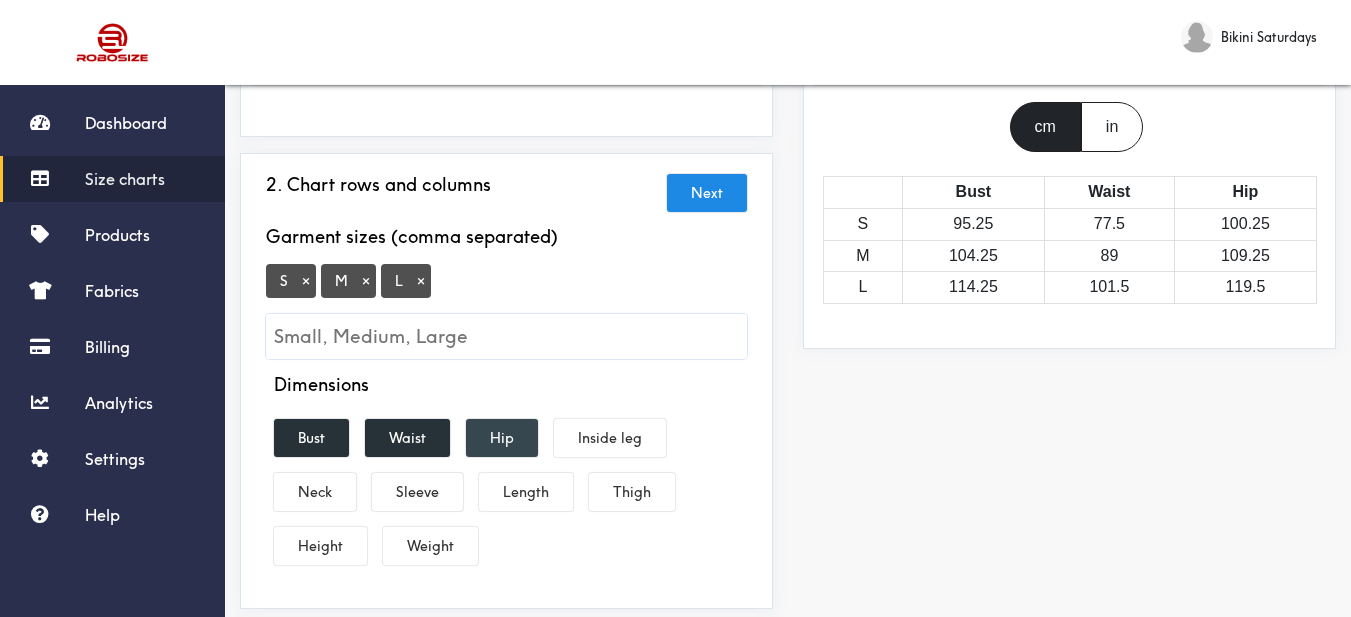 click on "Hip" at bounding box center [502, 438] 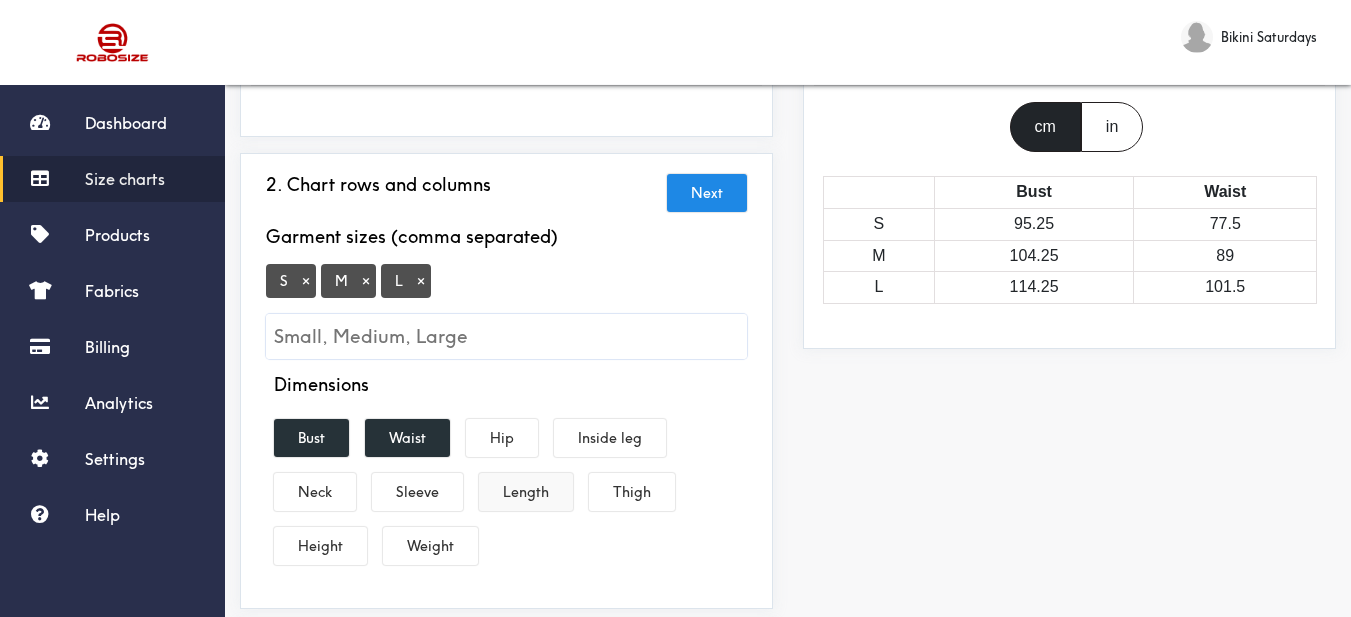 click on "Length" at bounding box center [526, 492] 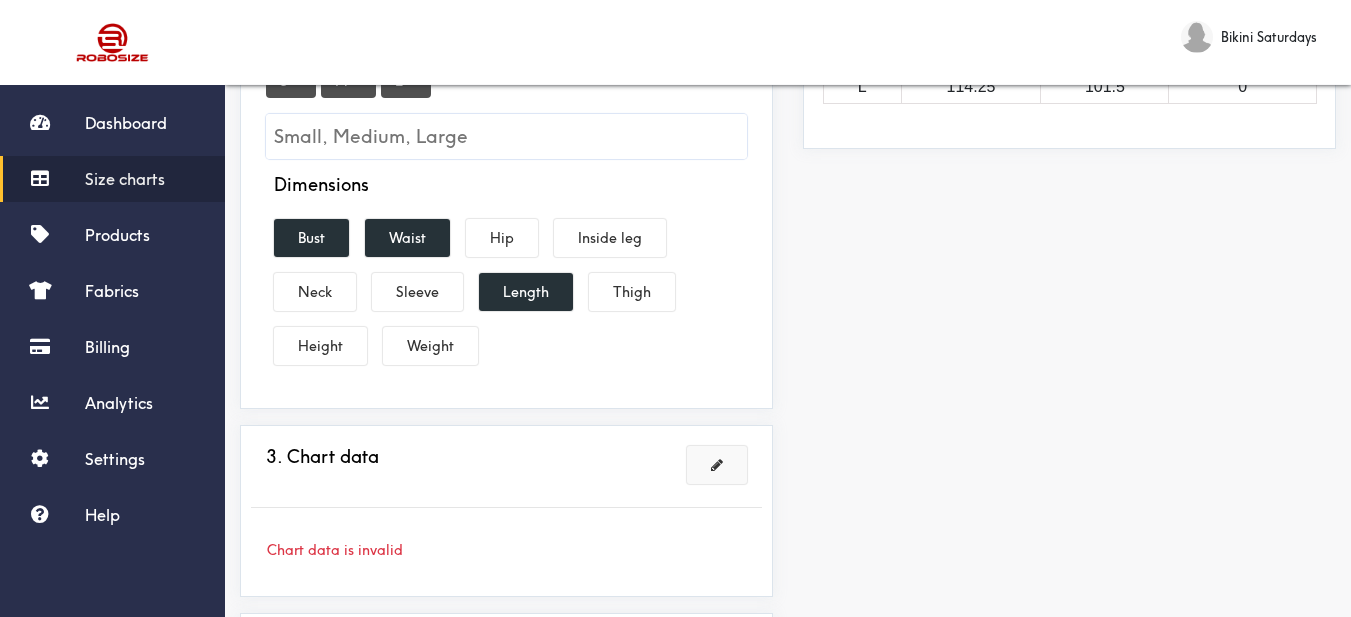 click at bounding box center [717, 465] 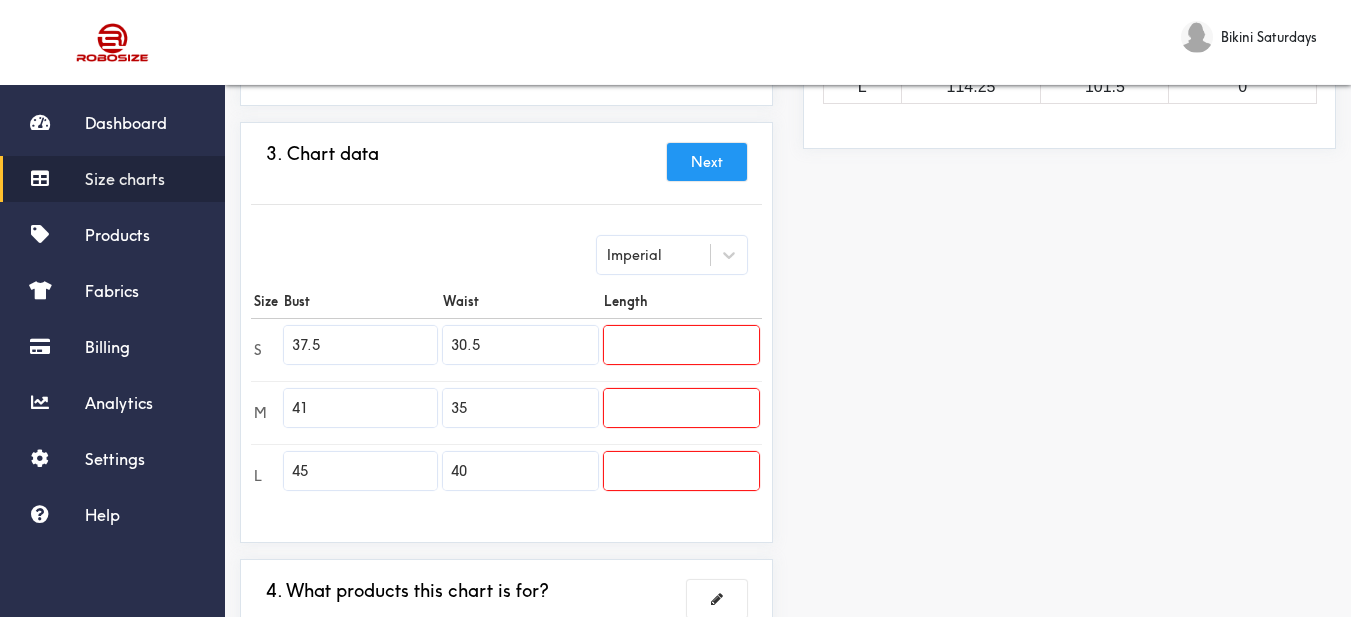 scroll, scrollTop: 589, scrollLeft: 0, axis: vertical 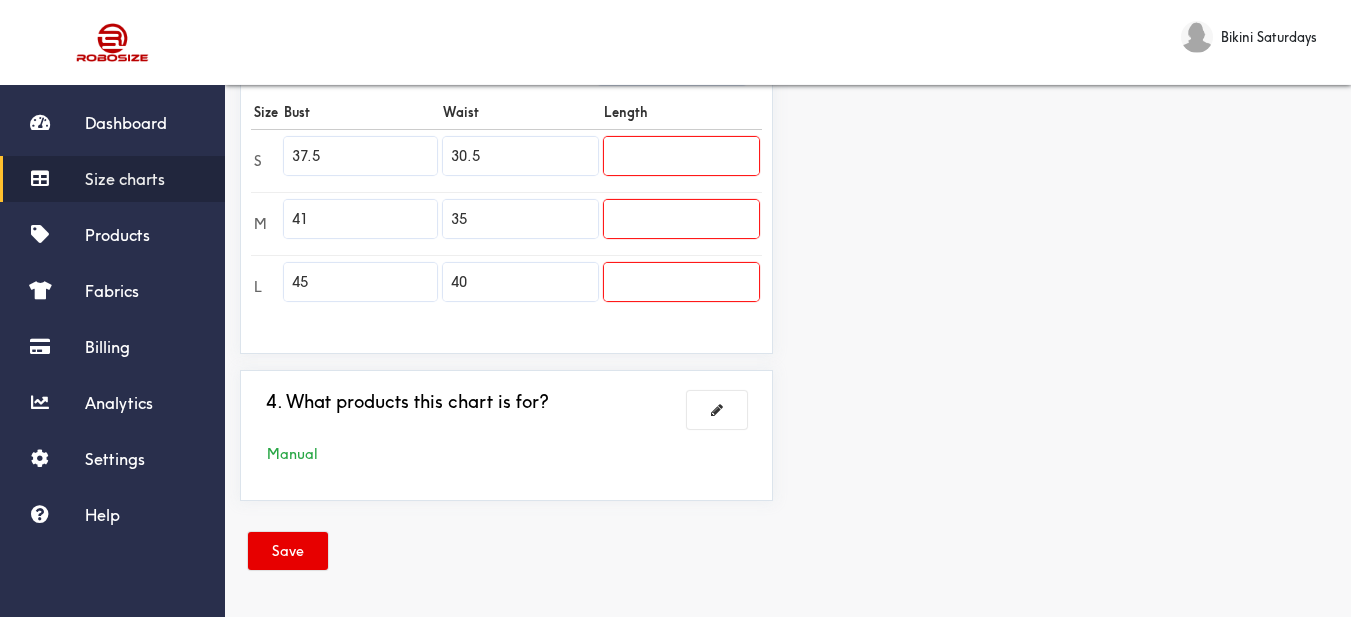 drag, startPoint x: 323, startPoint y: 161, endPoint x: 266, endPoint y: 149, distance: 58.249462 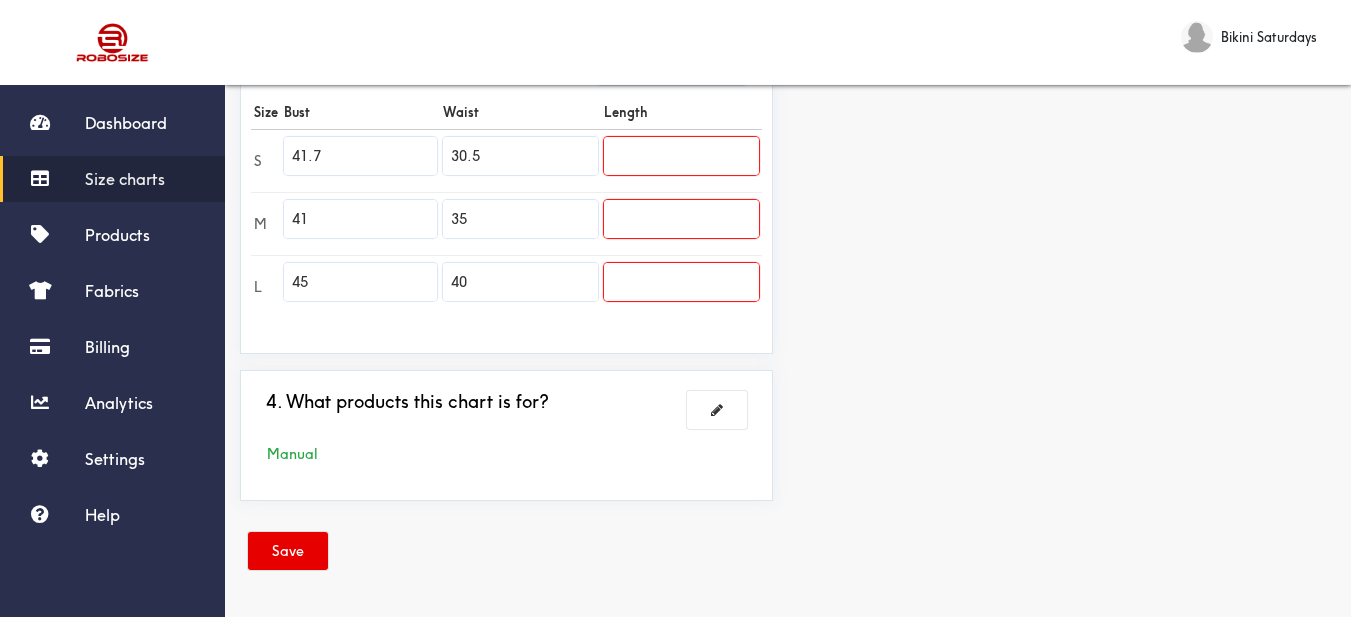 type on "41.7" 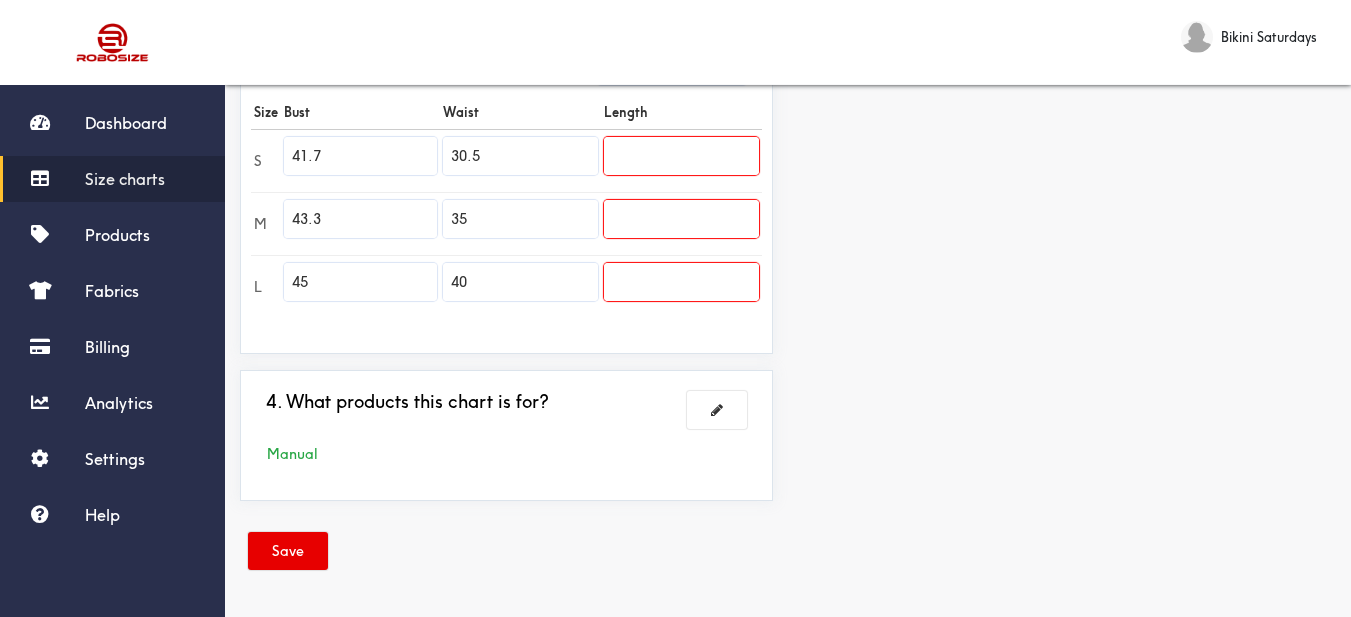 type on "43.3" 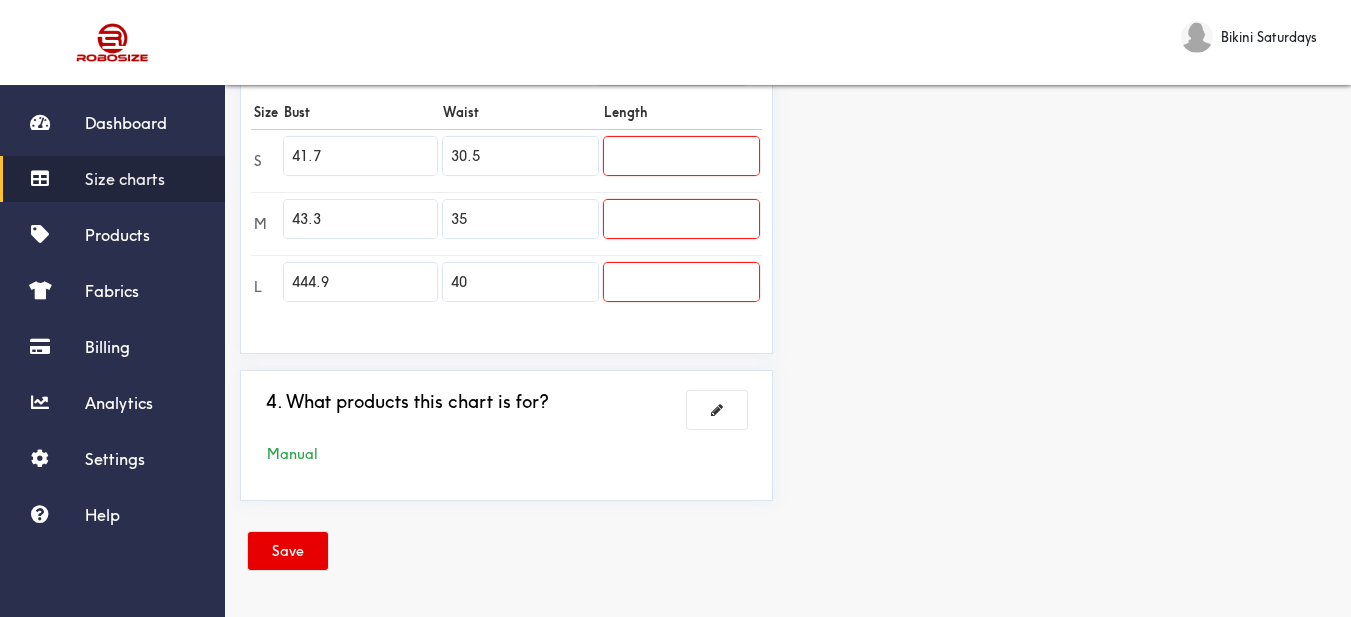 click on "444.9" at bounding box center (360, 282) 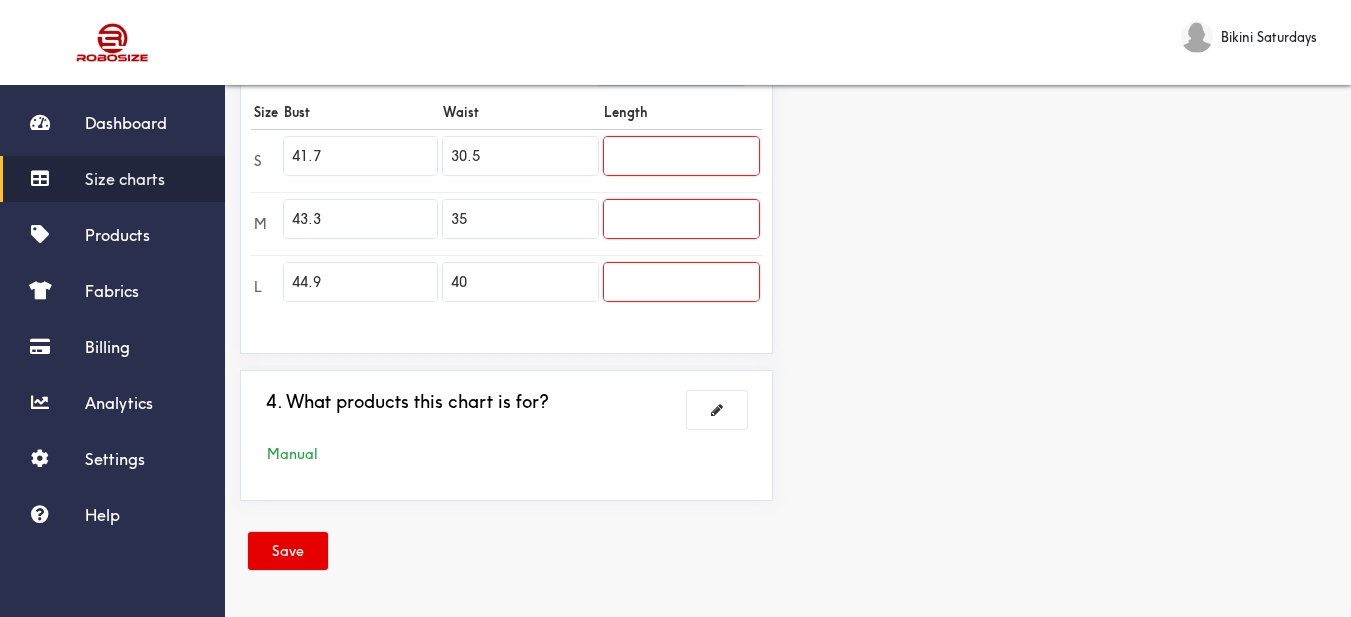 type on "44.9" 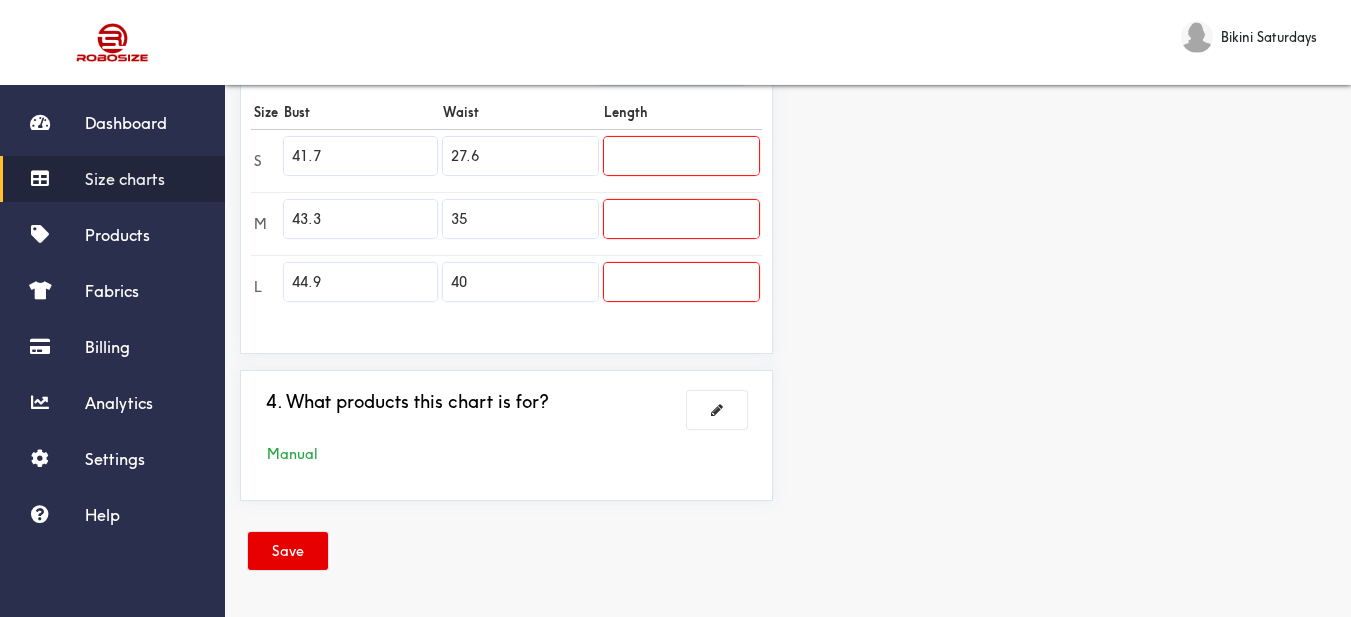 type on "27.6" 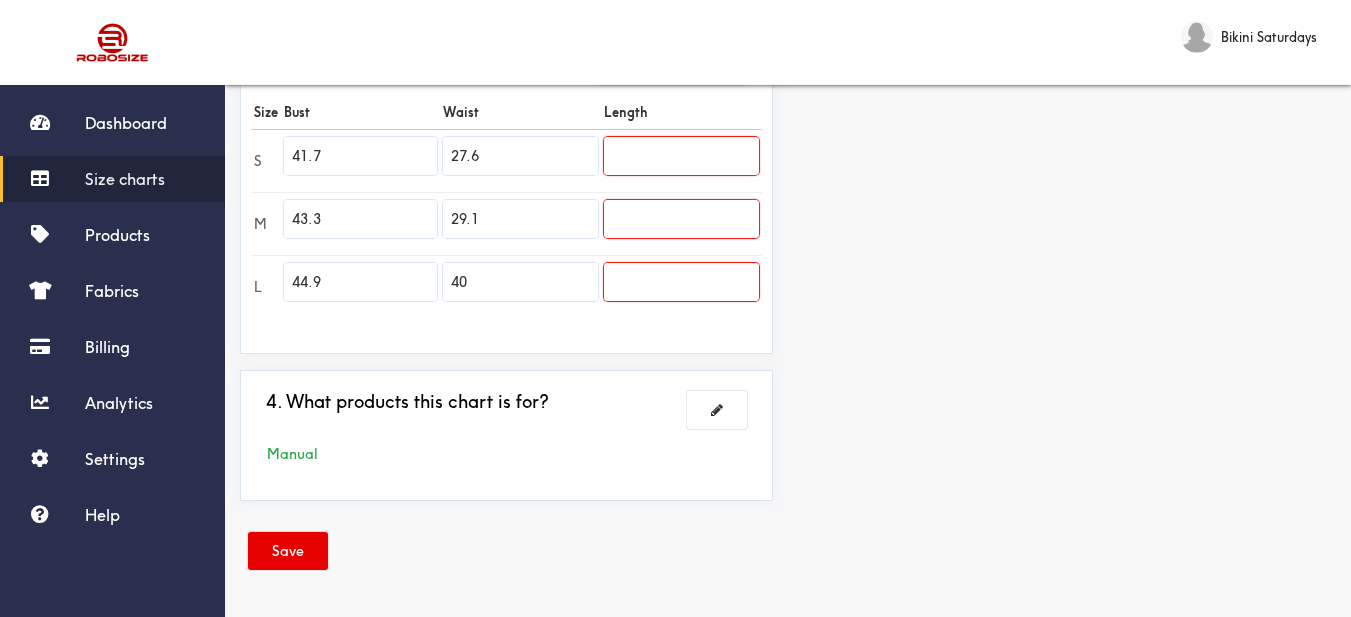 type on "29.1" 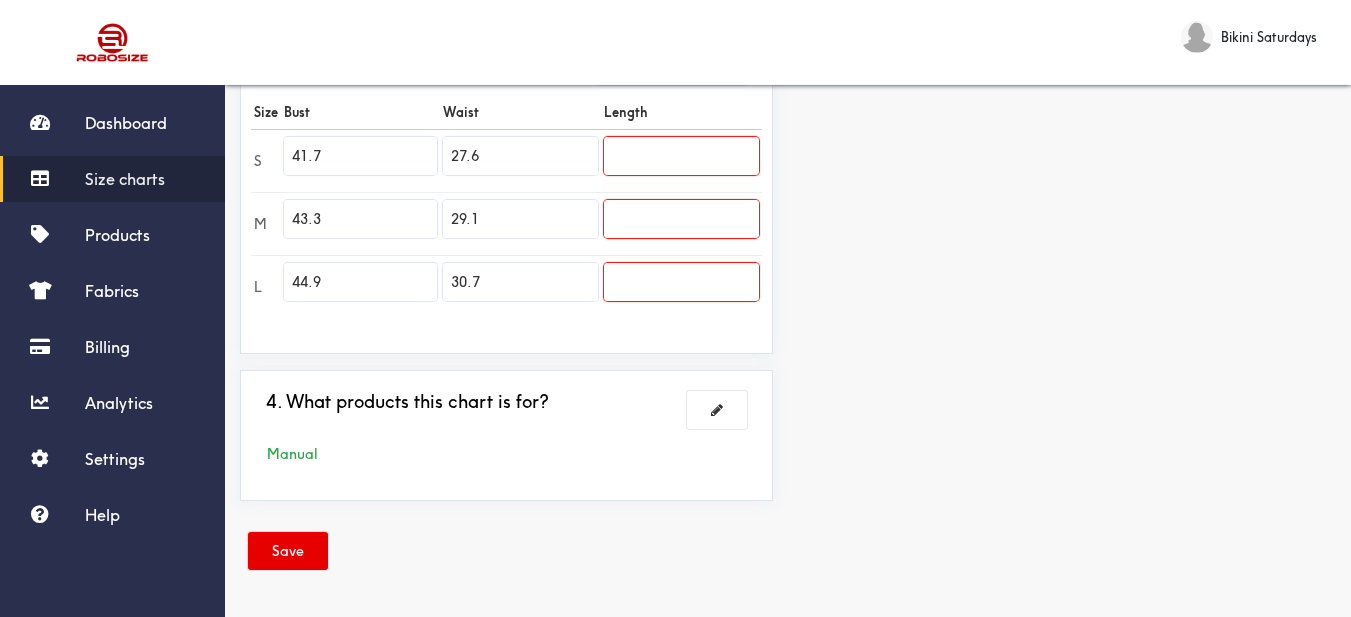 type on "30.7" 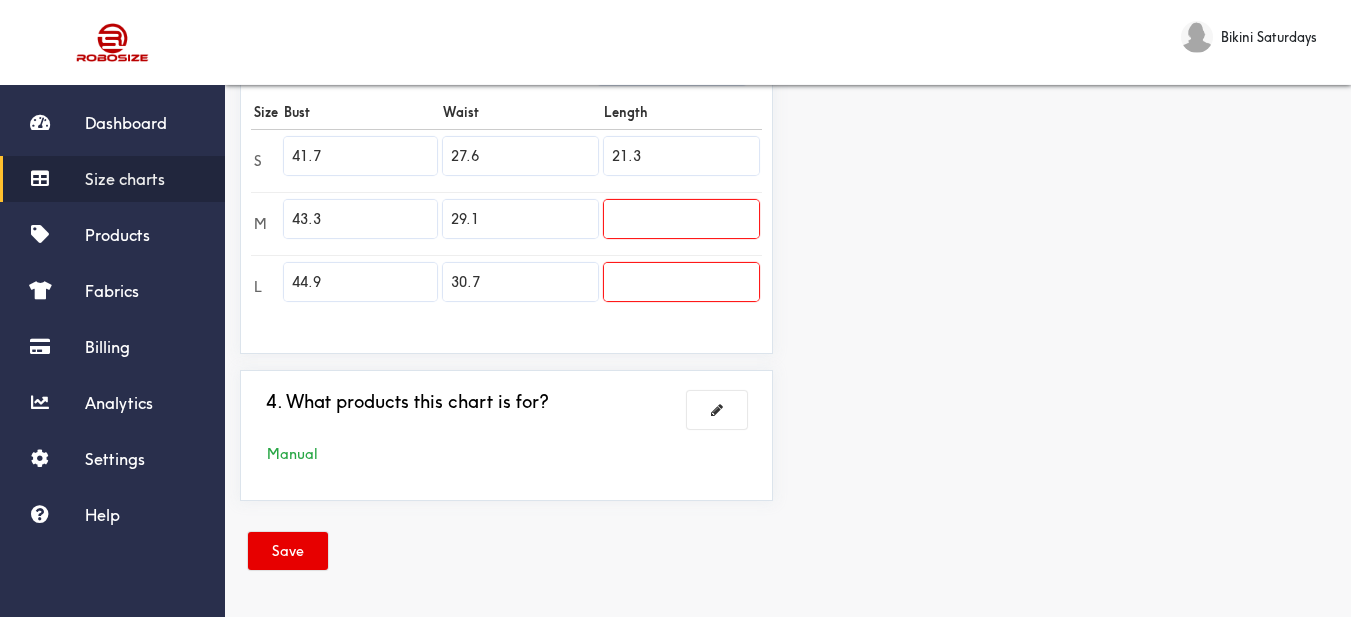 type on "21.3" 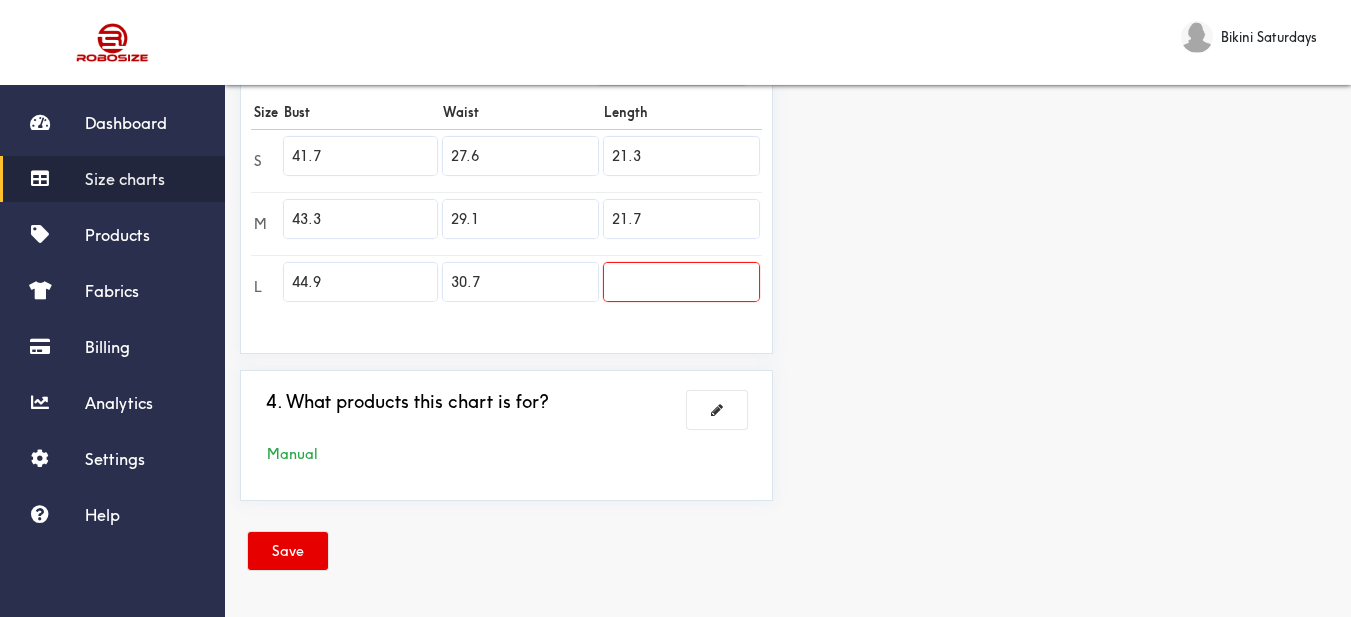 type on "21.7" 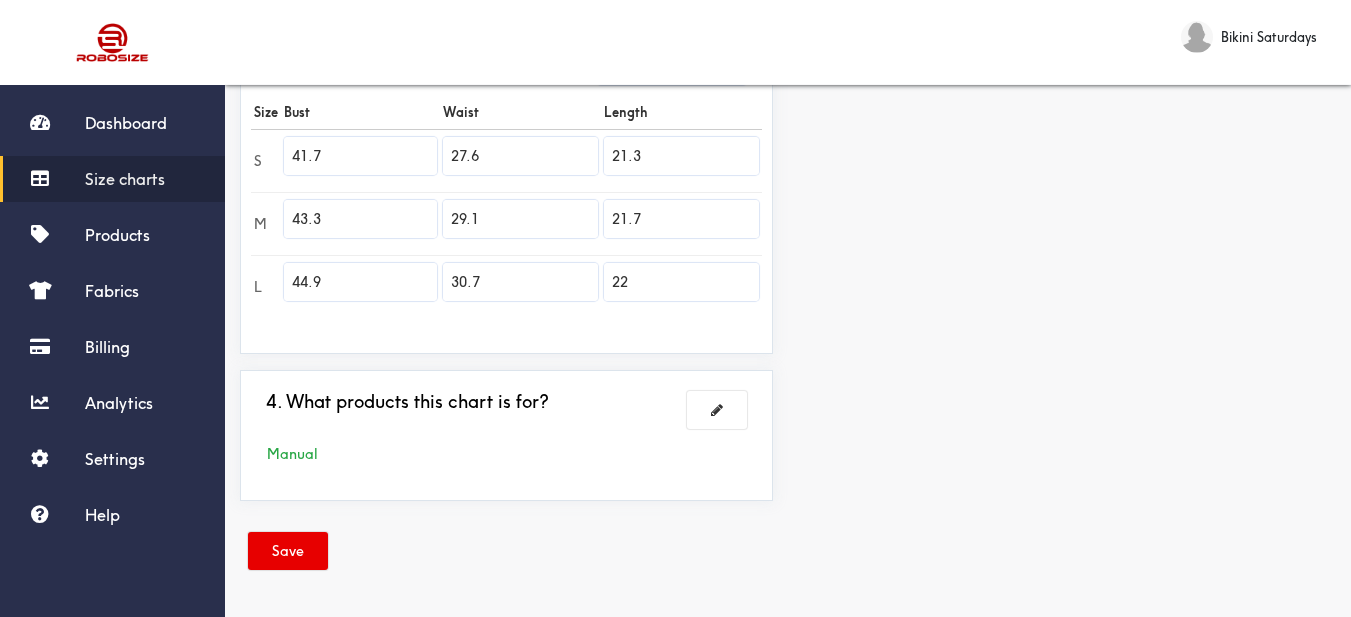 type on "22" 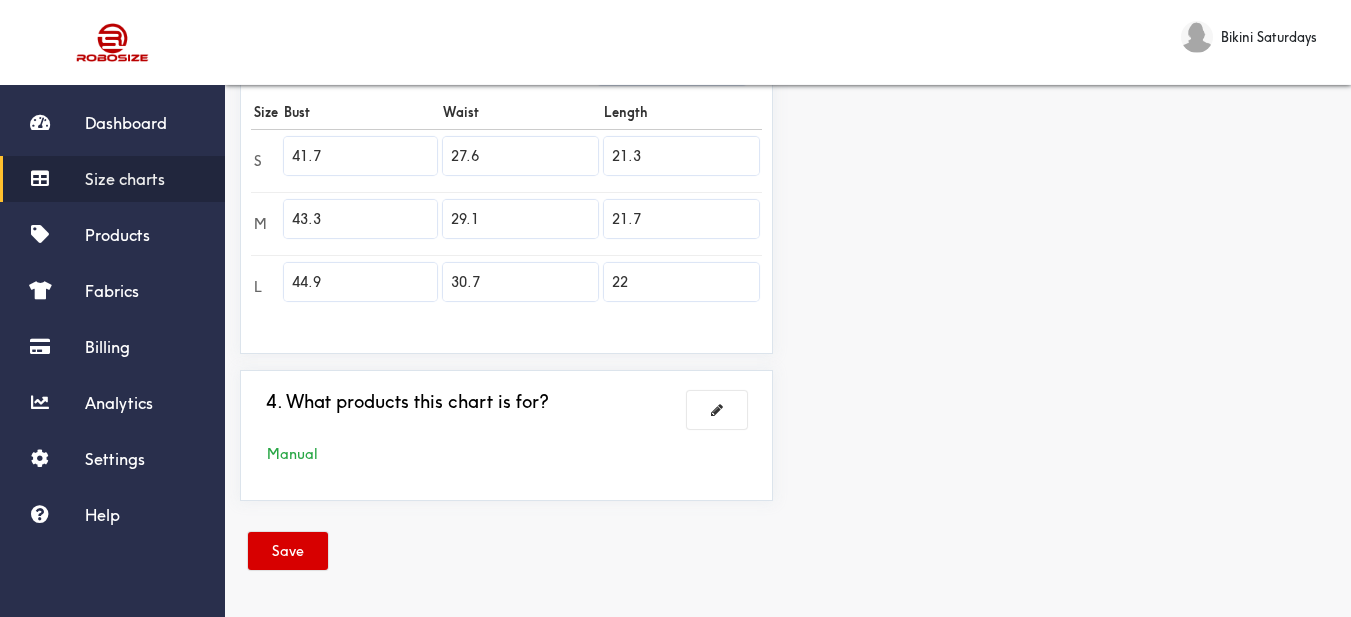 click on "Save" at bounding box center (288, 551) 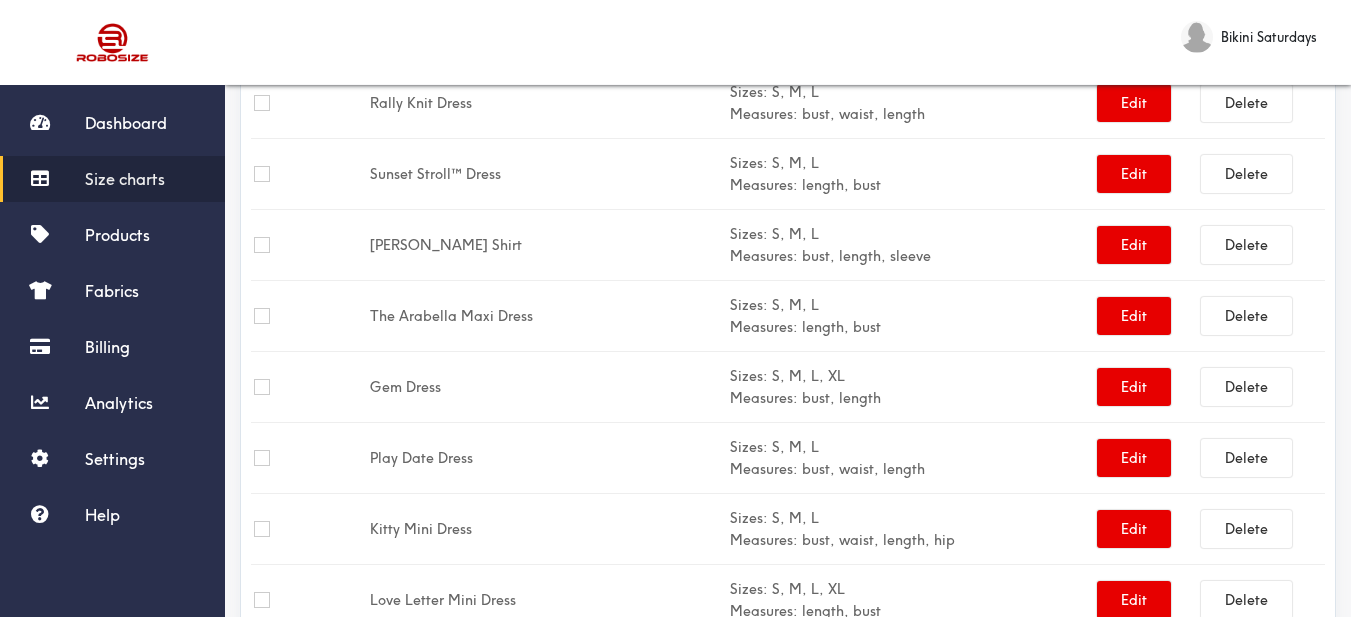 scroll, scrollTop: 189, scrollLeft: 0, axis: vertical 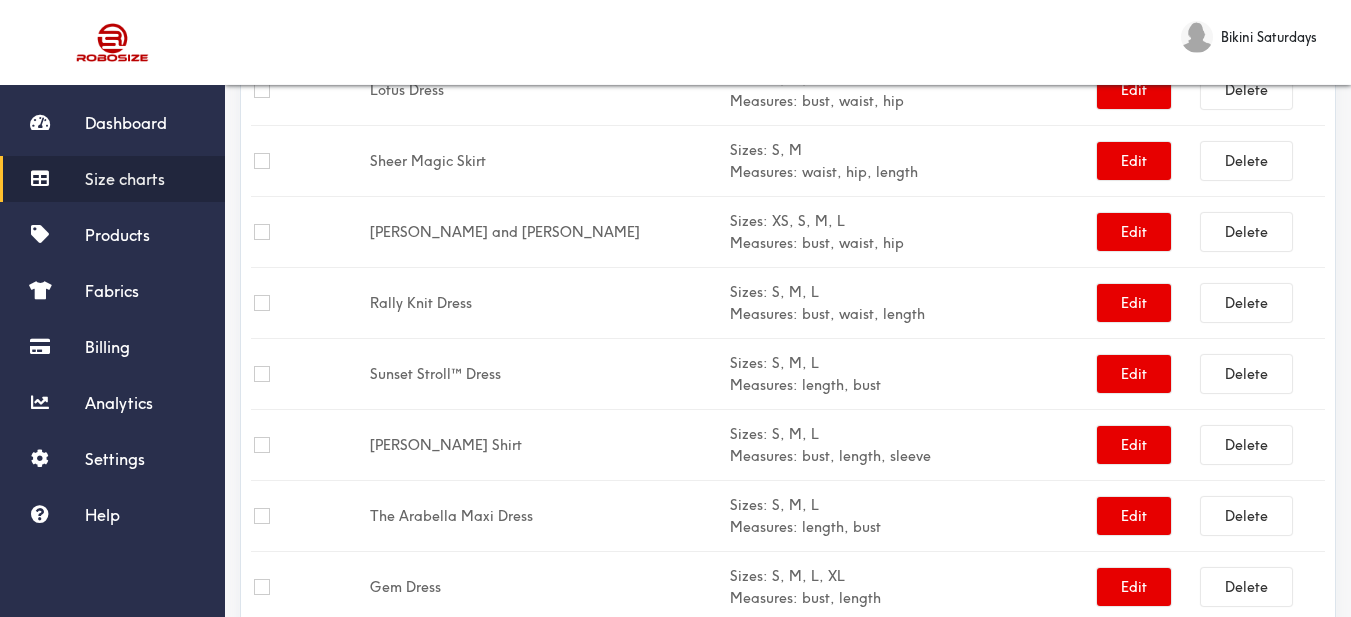 click on "Size charts" at bounding box center (125, 179) 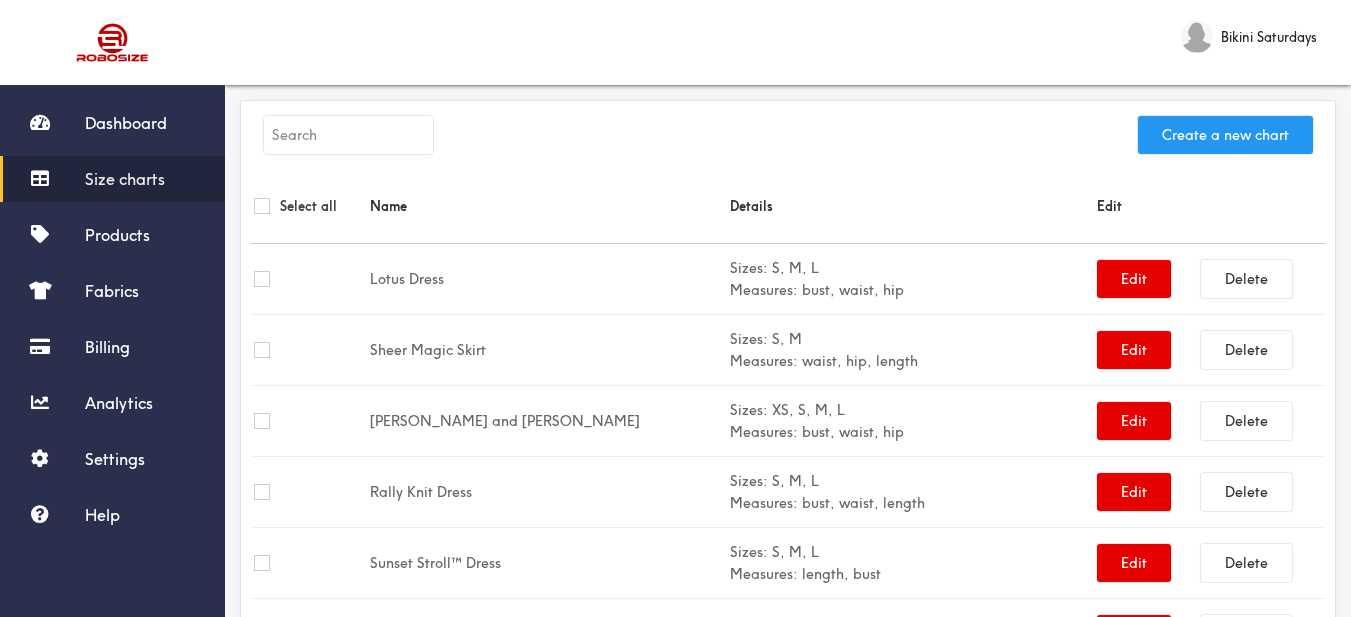 click on "Create a new chart" at bounding box center (1225, 135) 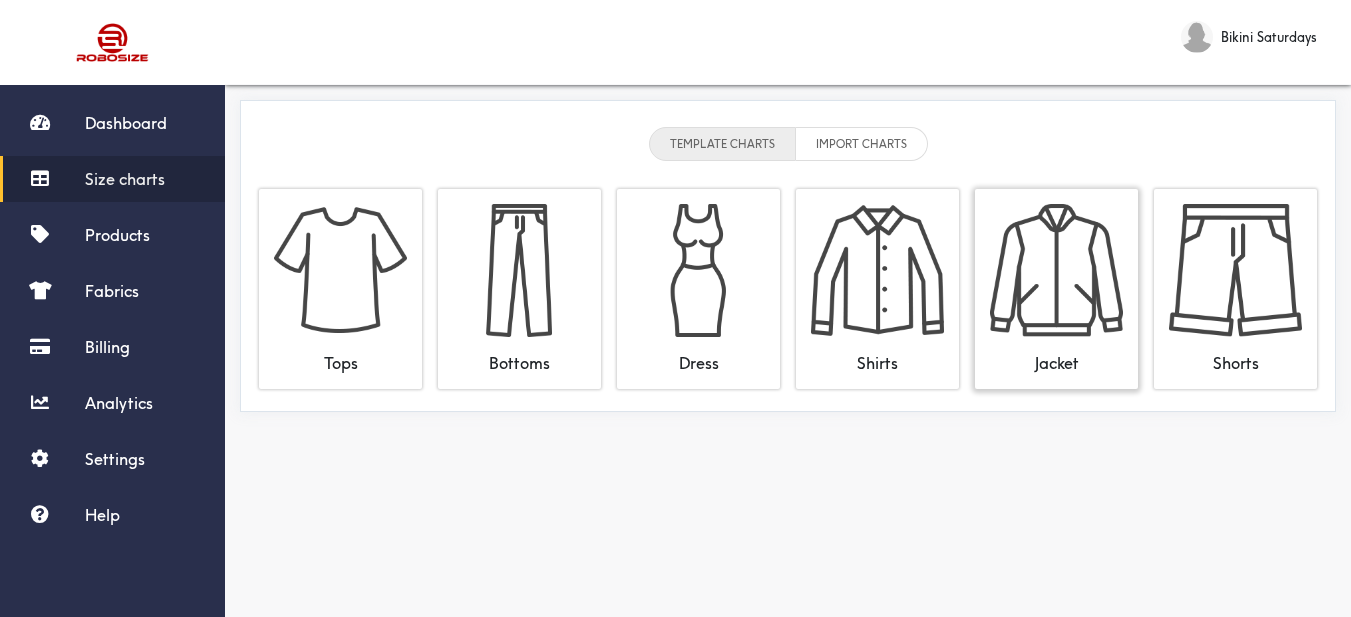 click at bounding box center [1056, 270] 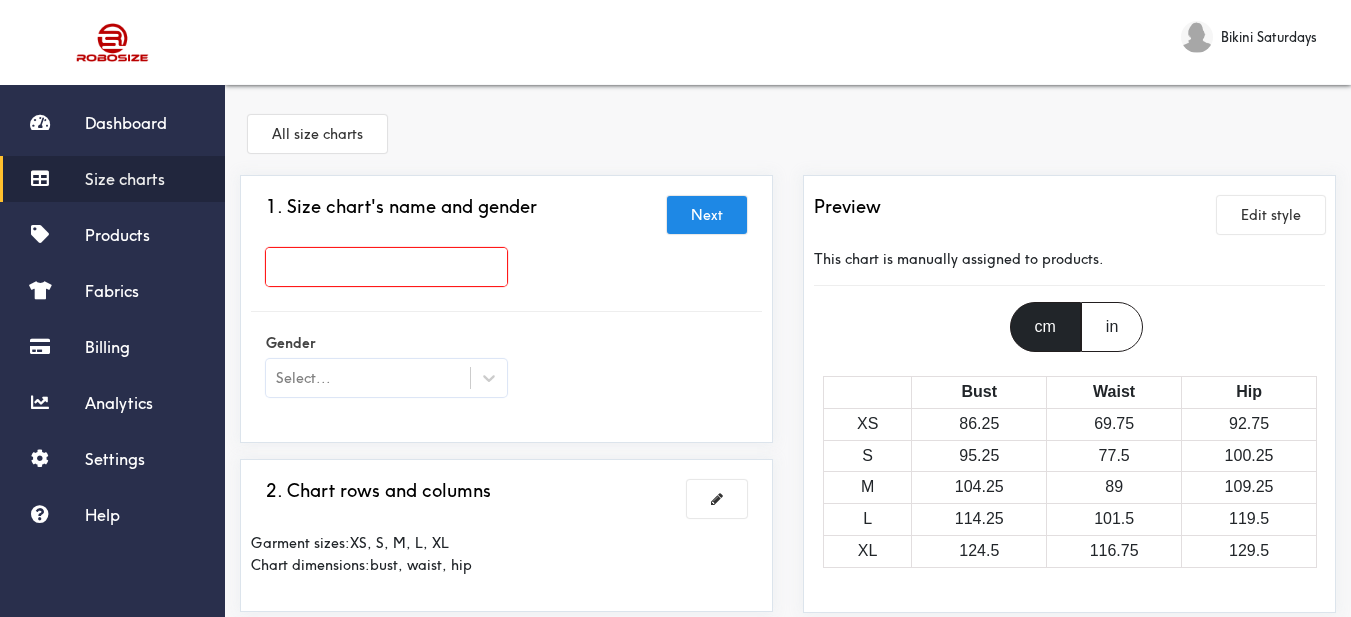 click at bounding box center (386, 267) 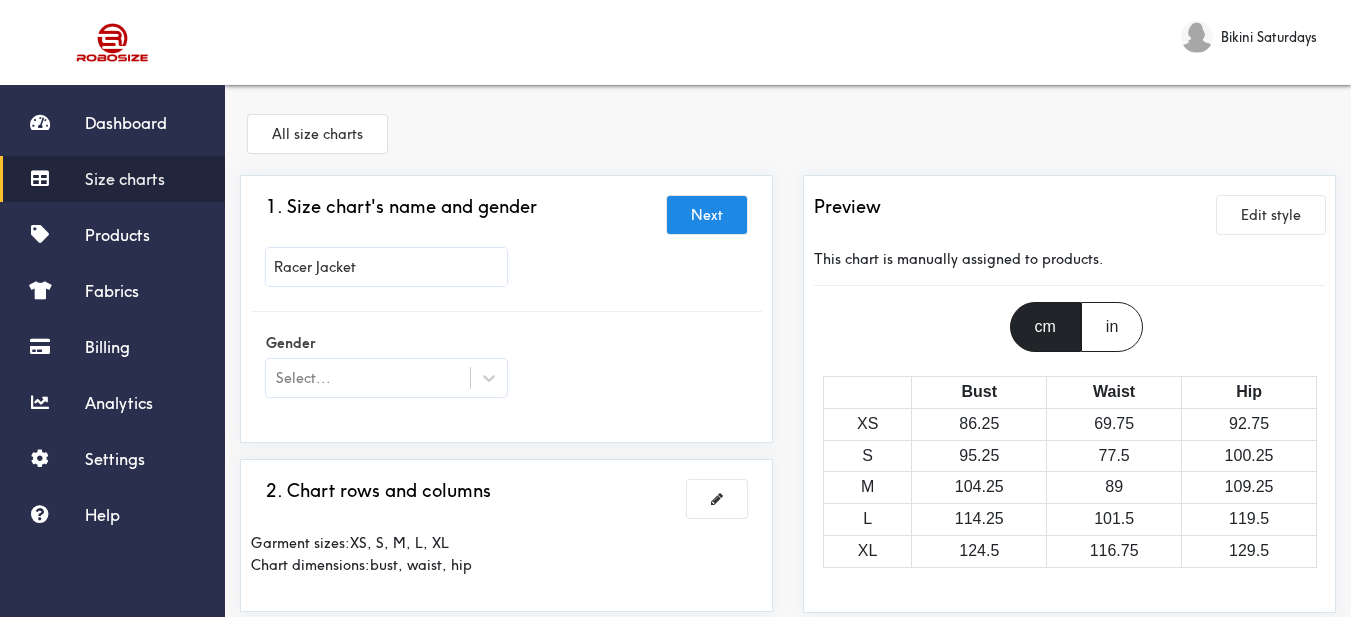 scroll, scrollTop: 100, scrollLeft: 0, axis: vertical 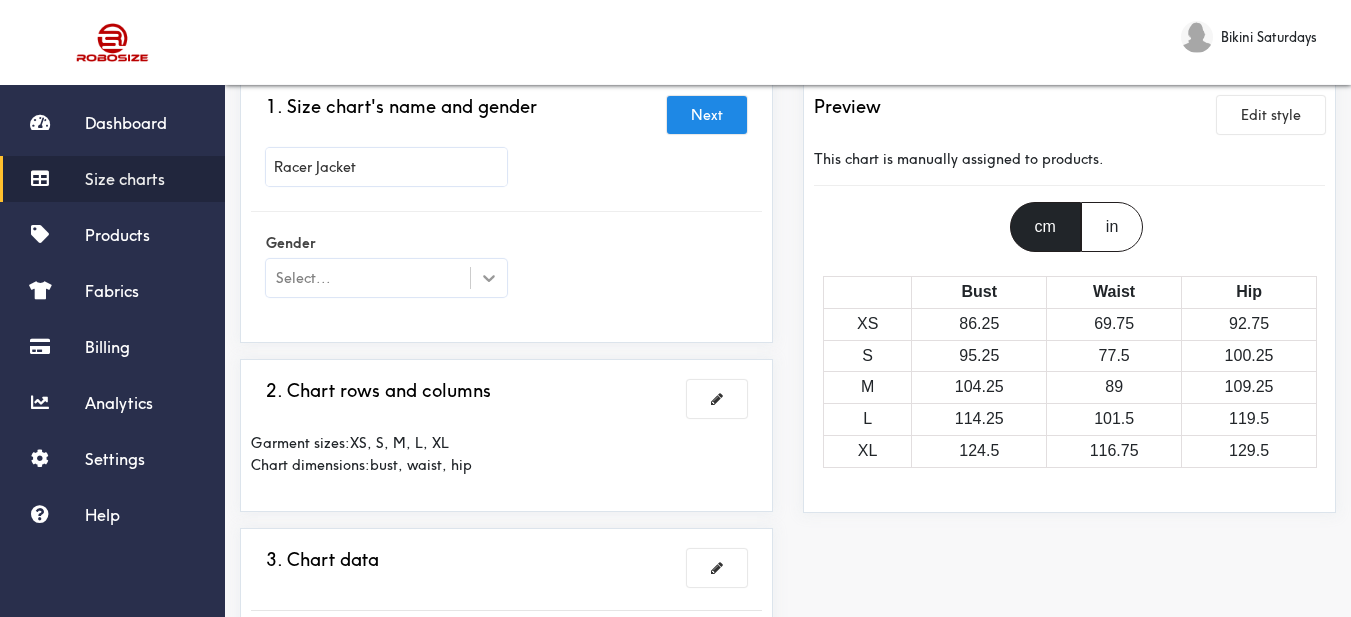 type on "Racer Jacket" 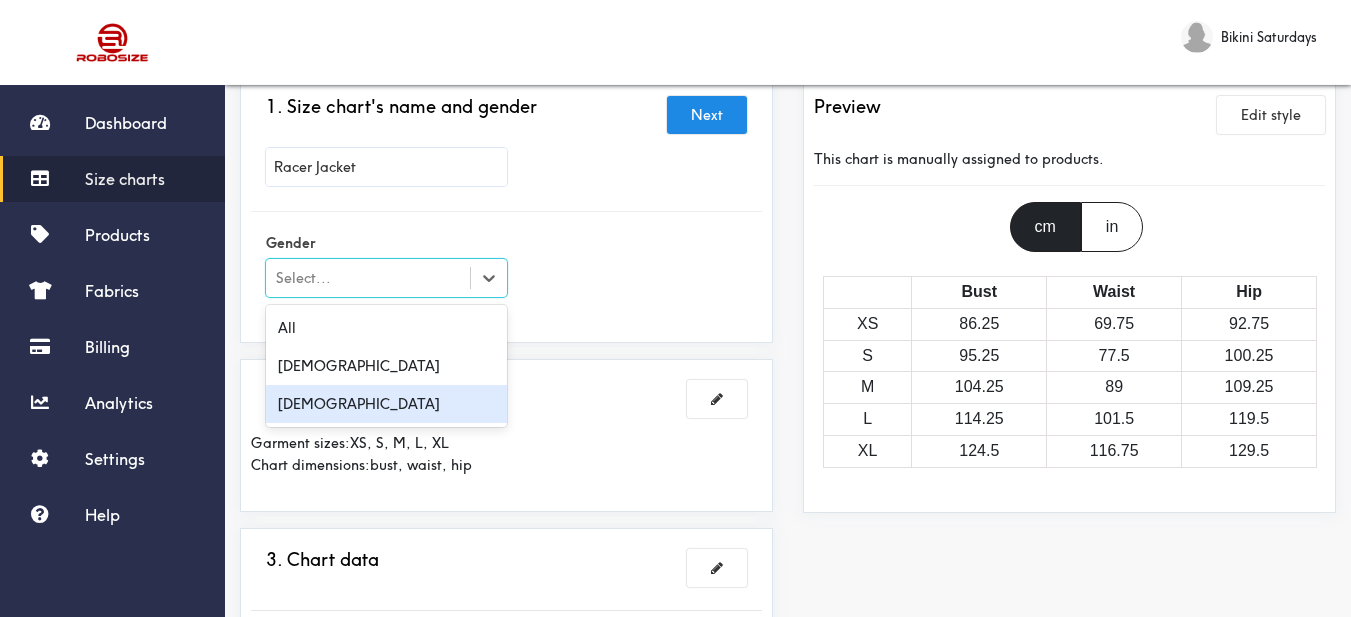 click on "[DEMOGRAPHIC_DATA]" at bounding box center [386, 404] 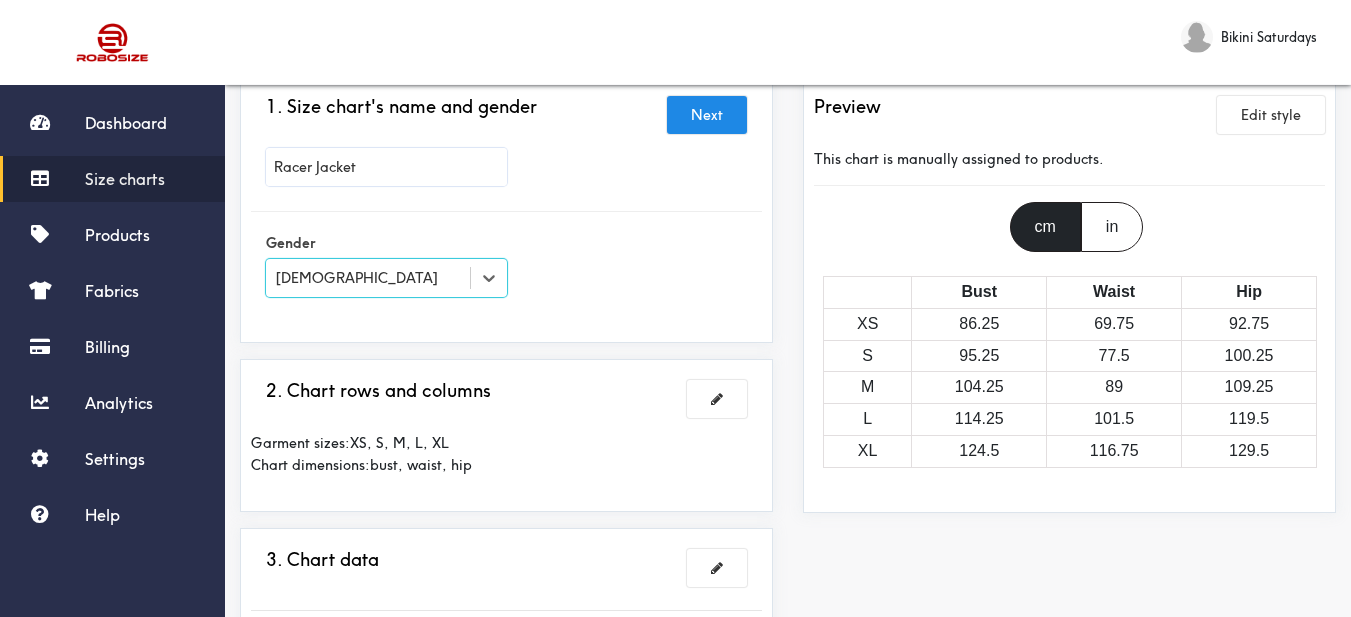 scroll, scrollTop: 200, scrollLeft: 0, axis: vertical 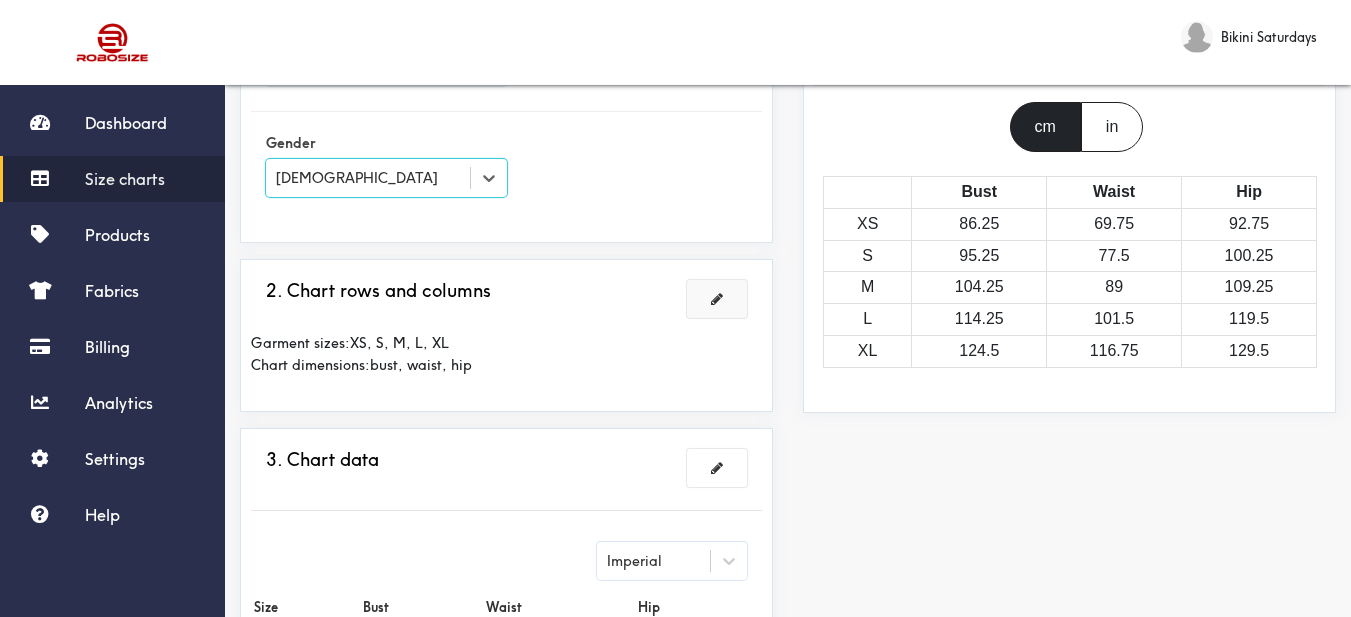 click at bounding box center (717, 299) 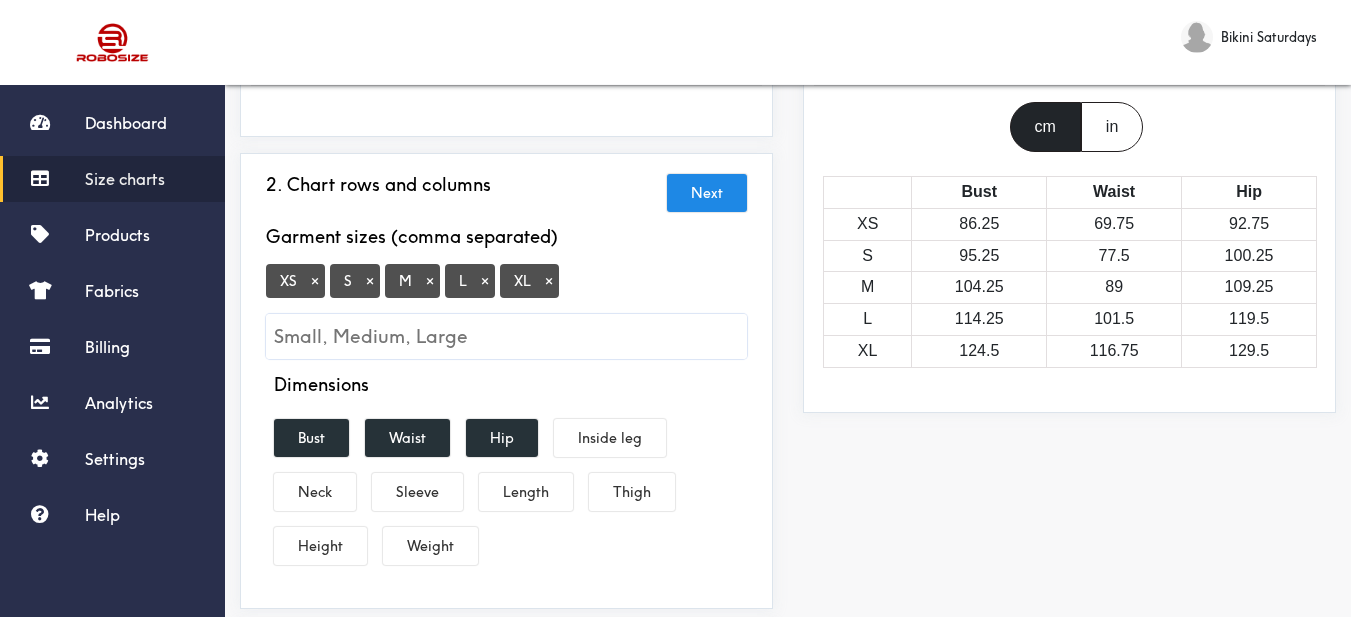 click on "×" at bounding box center (315, 281) 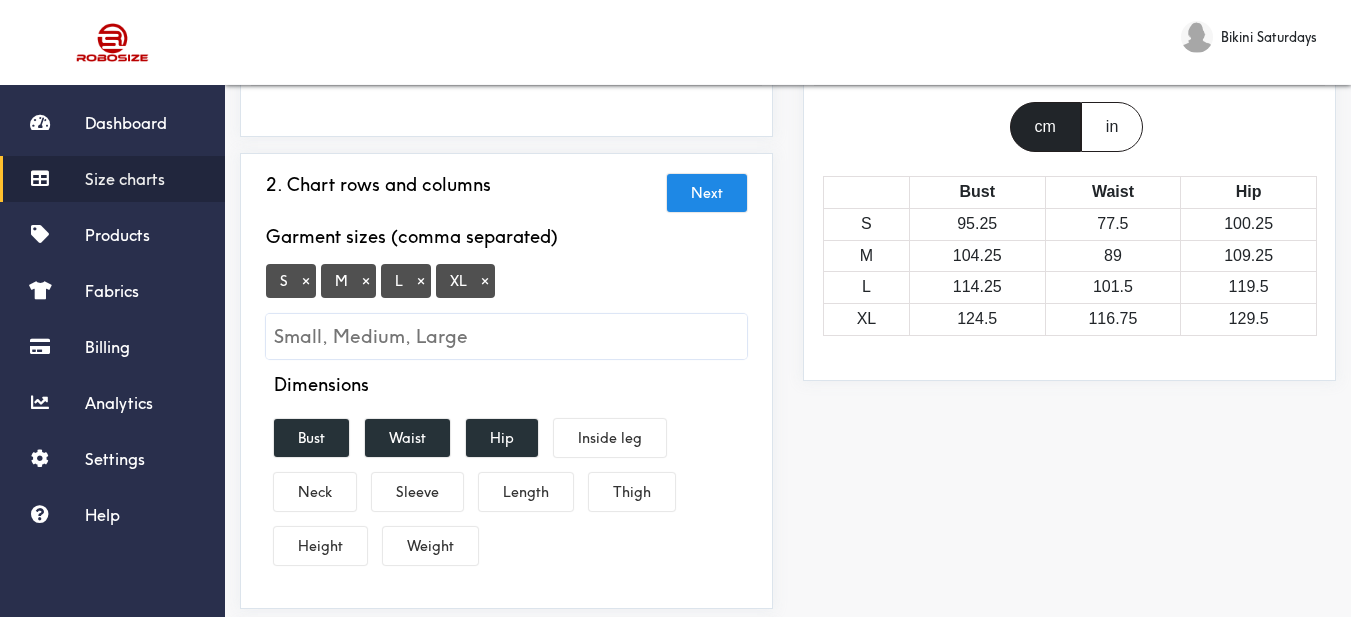 click on "×" at bounding box center [485, 281] 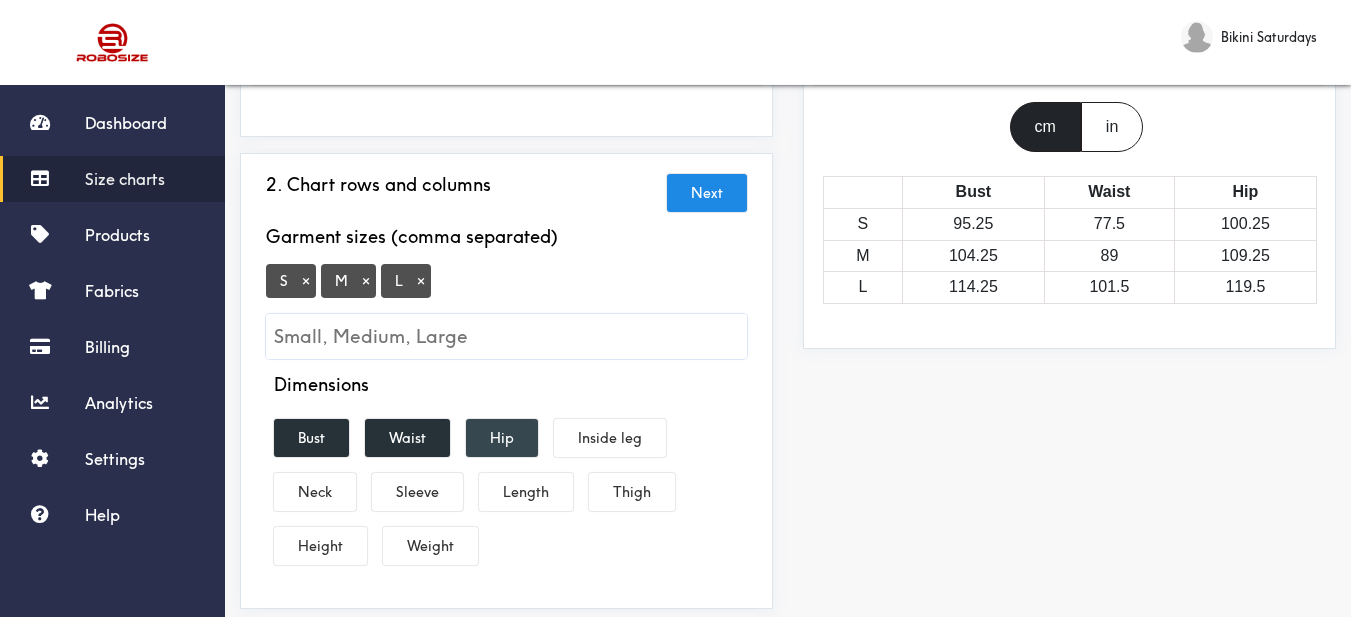 click on "Hip" at bounding box center (502, 438) 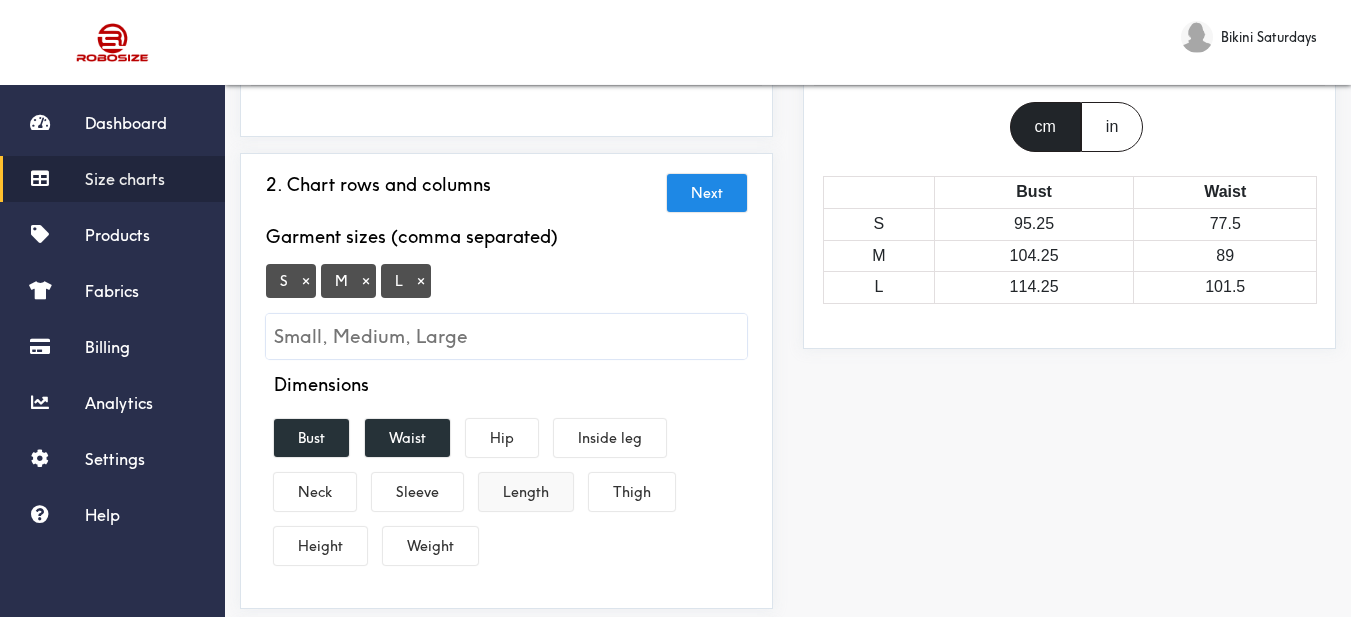 click on "Length" at bounding box center (526, 492) 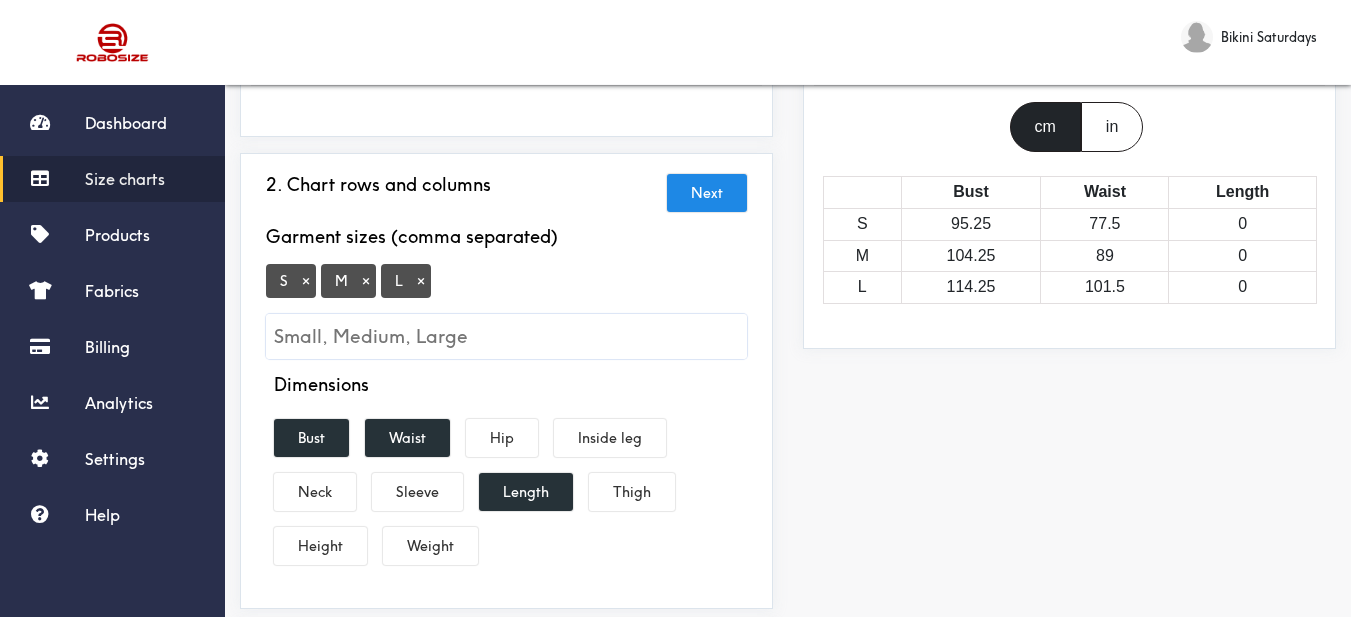 scroll, scrollTop: 500, scrollLeft: 0, axis: vertical 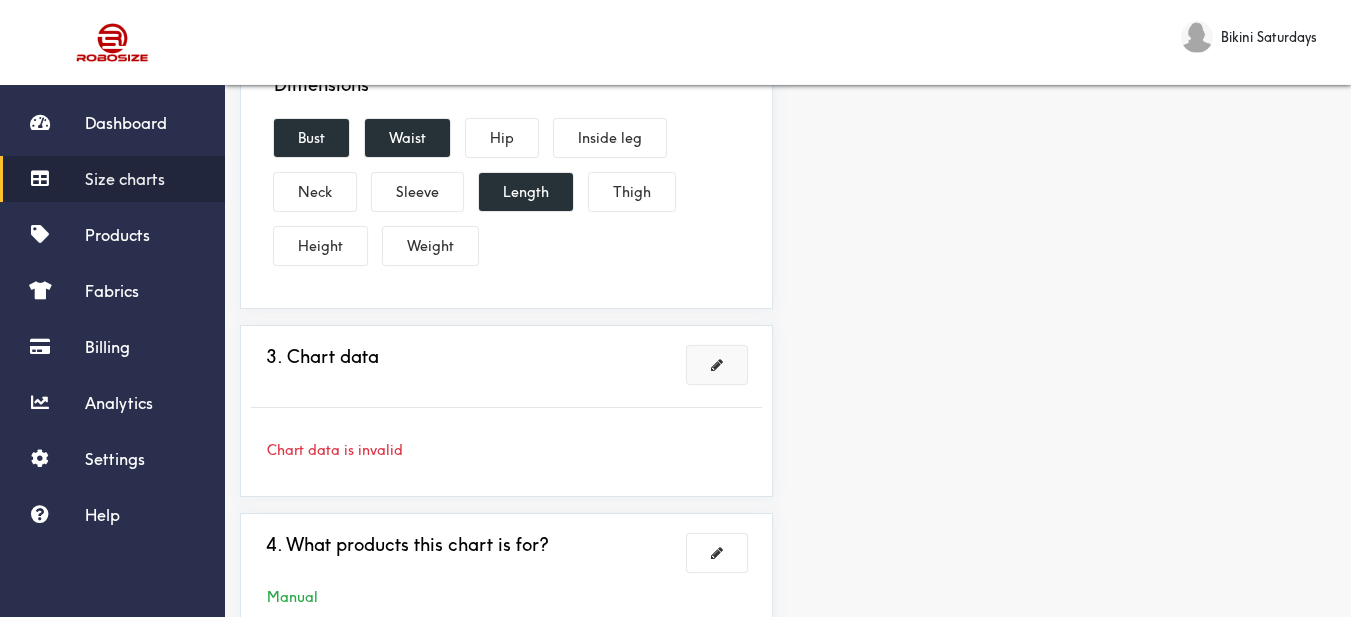 click at bounding box center (717, 365) 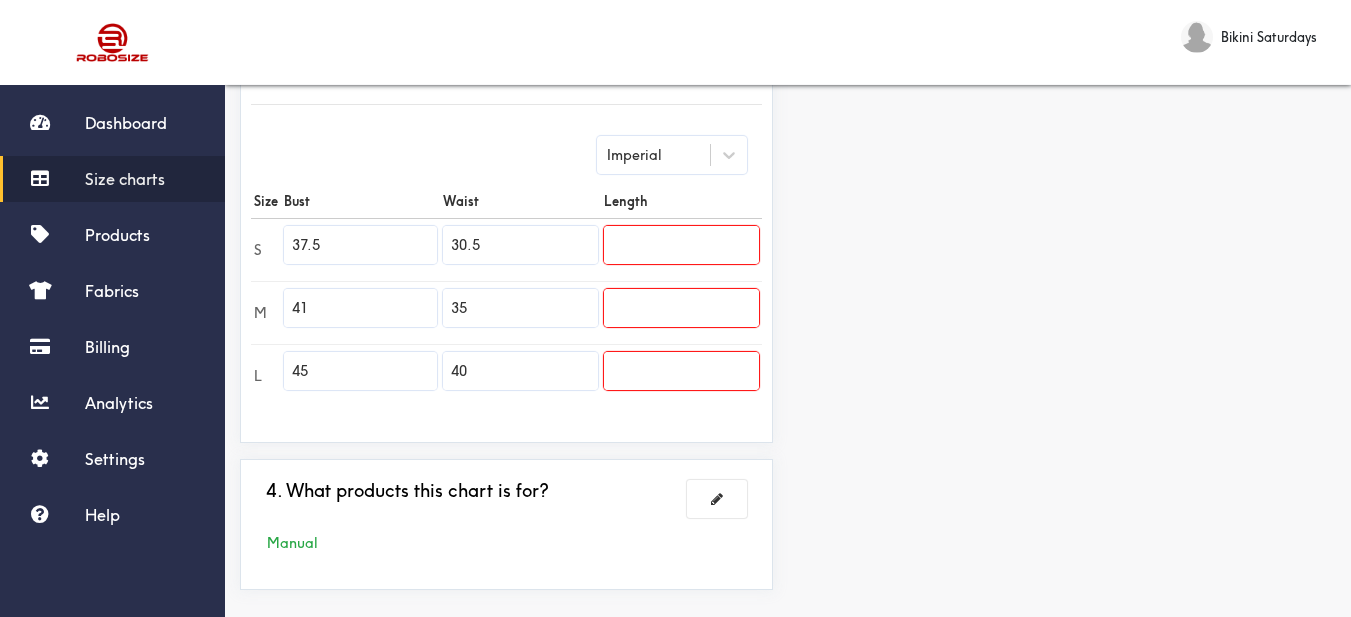 drag, startPoint x: 317, startPoint y: 237, endPoint x: 299, endPoint y: 237, distance: 18 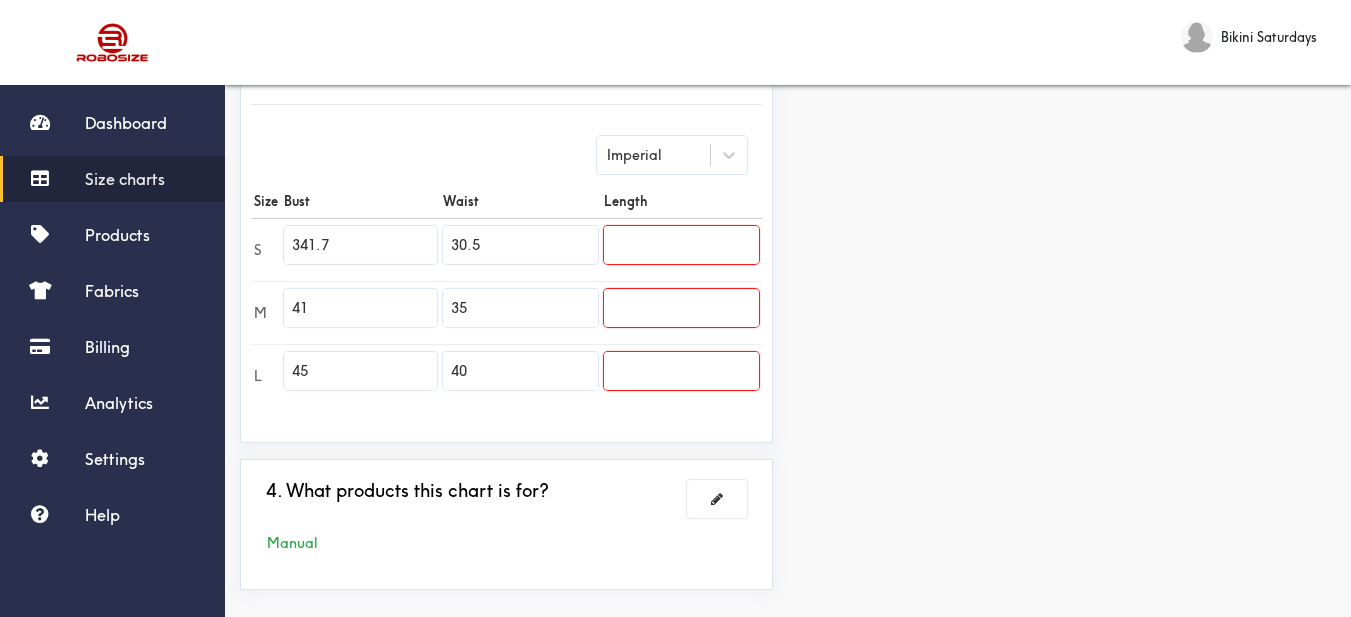 drag, startPoint x: 335, startPoint y: 247, endPoint x: 283, endPoint y: 245, distance: 52.03845 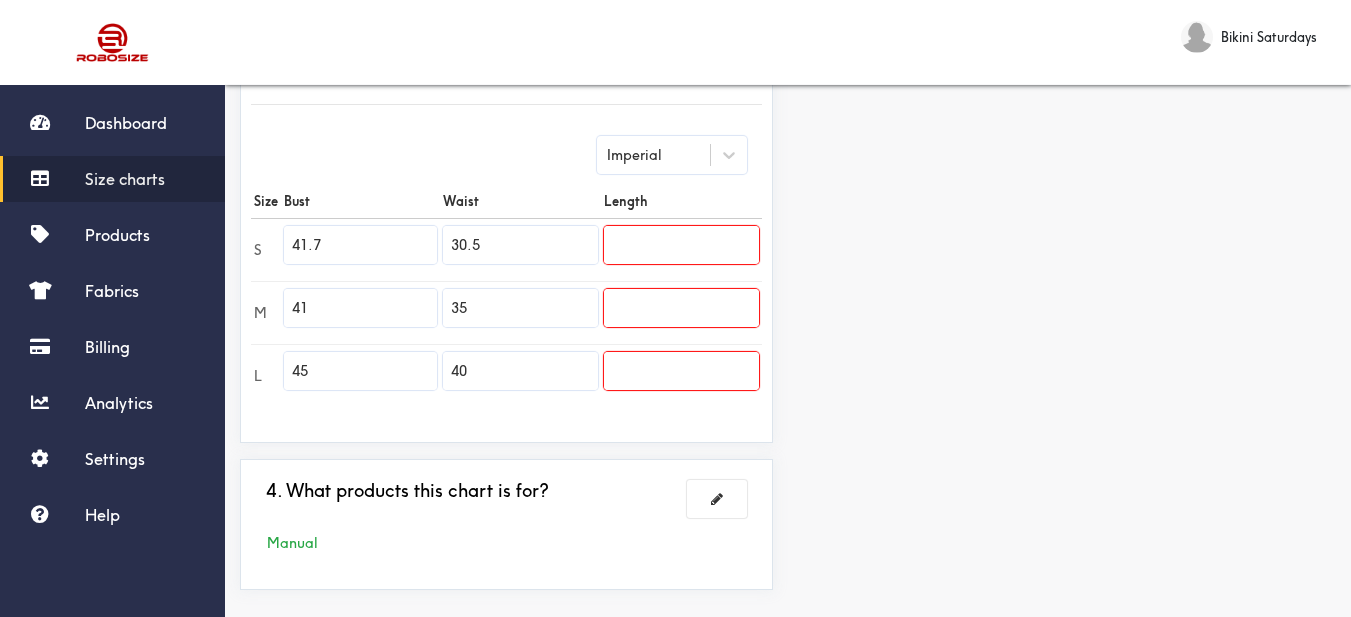 type on "41.7" 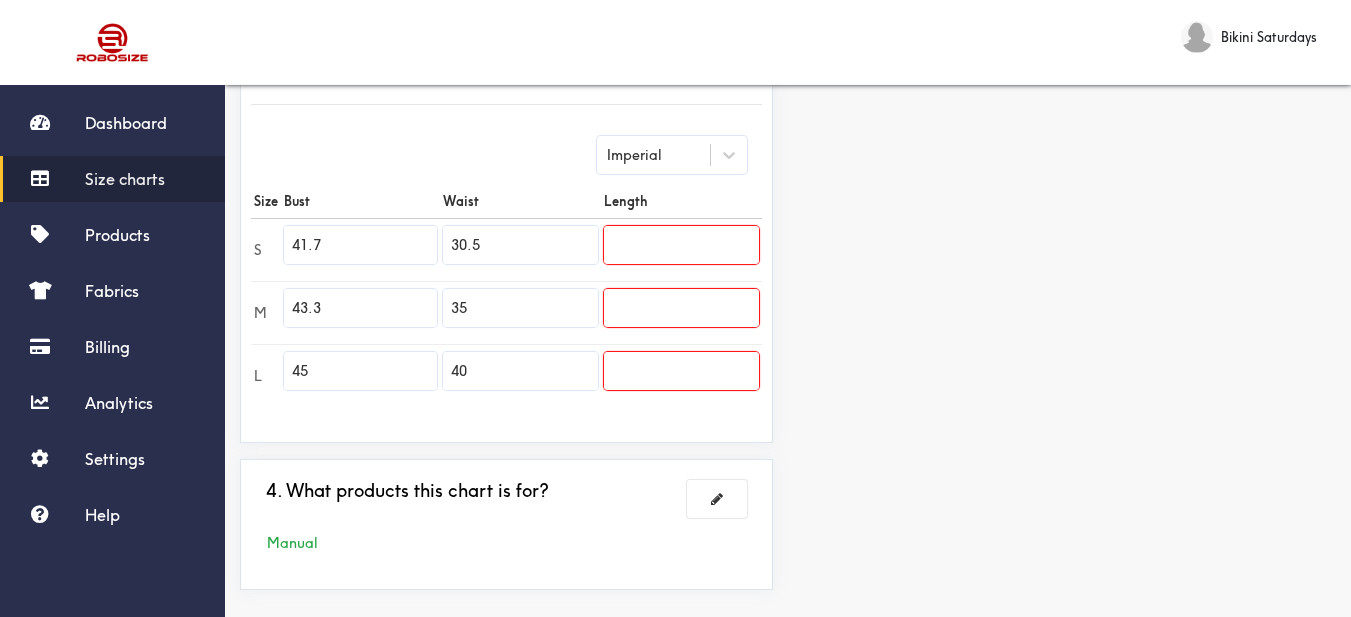 type on "43.3" 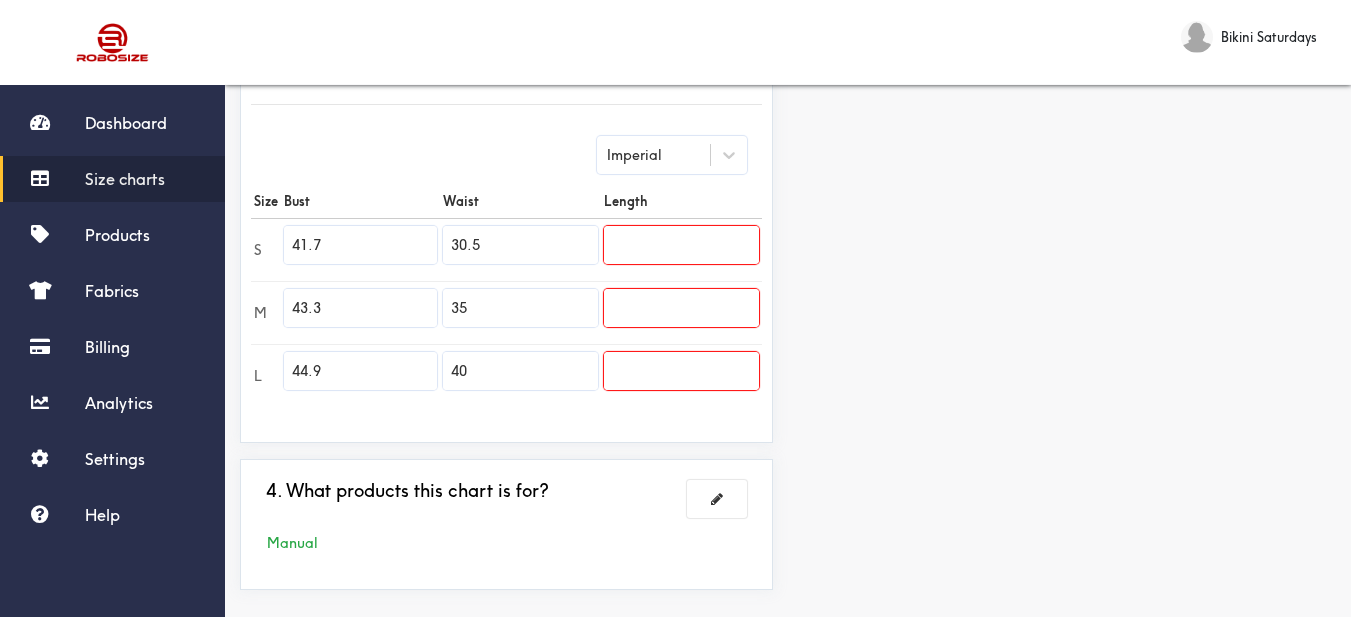 type on "44.9" 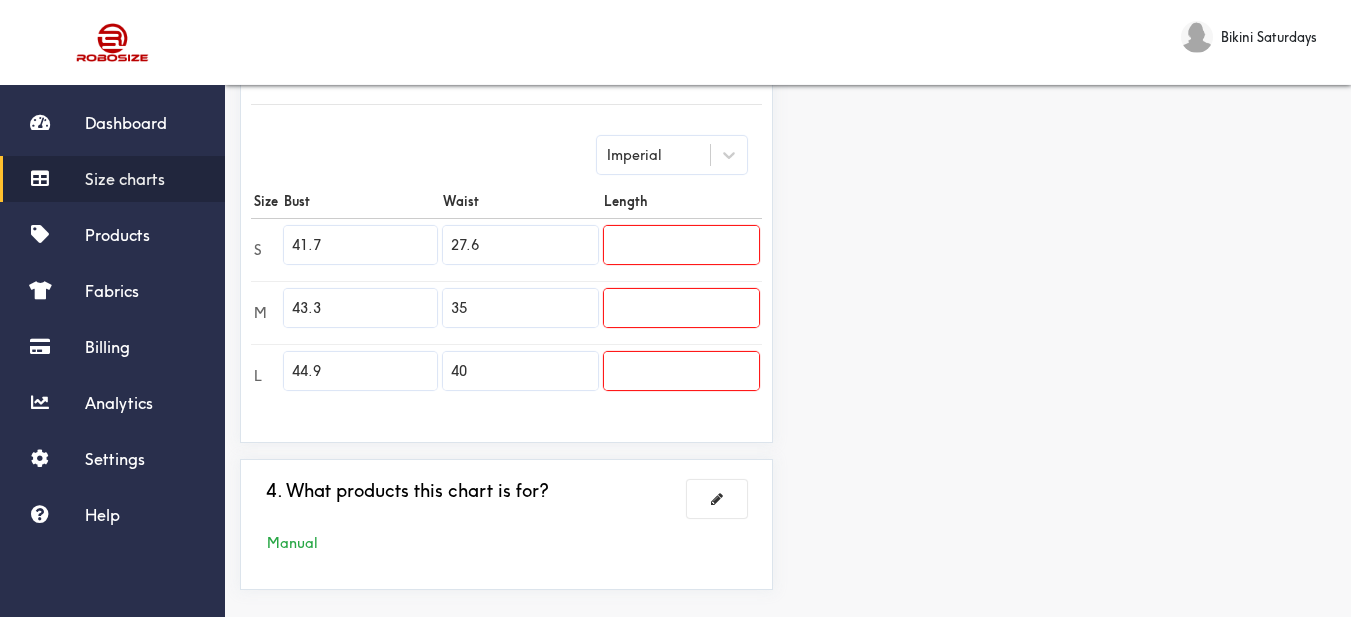 type on "27.6" 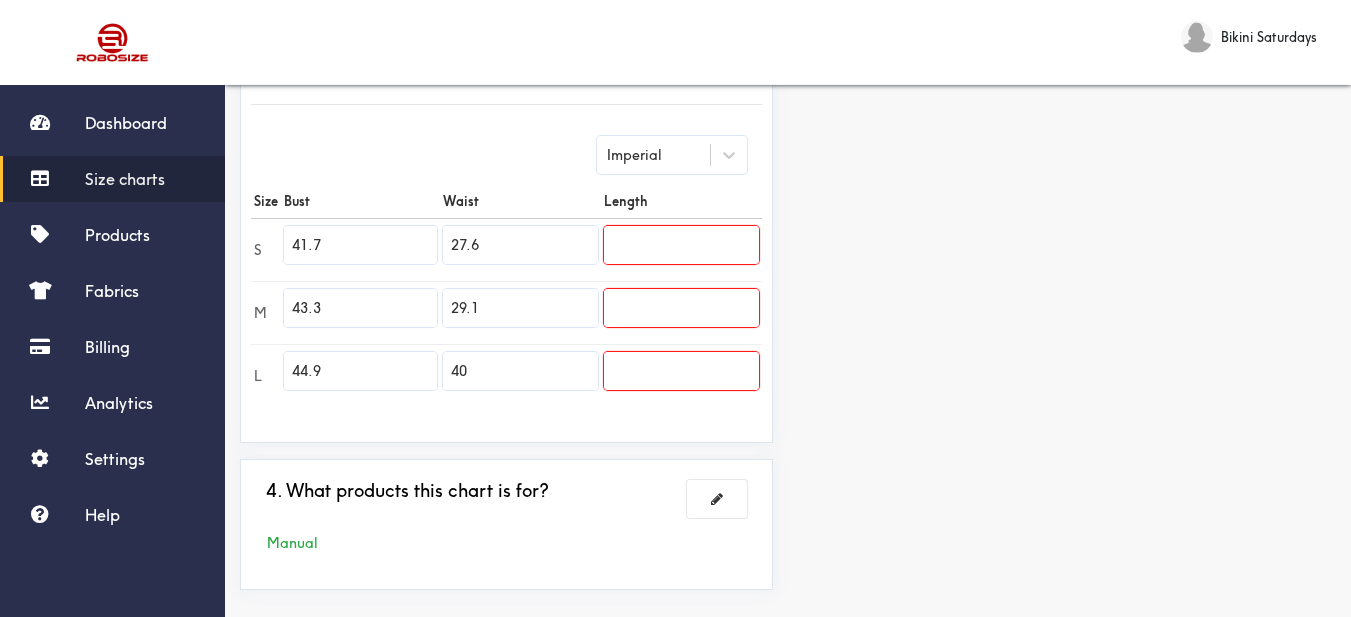 type on "29.1" 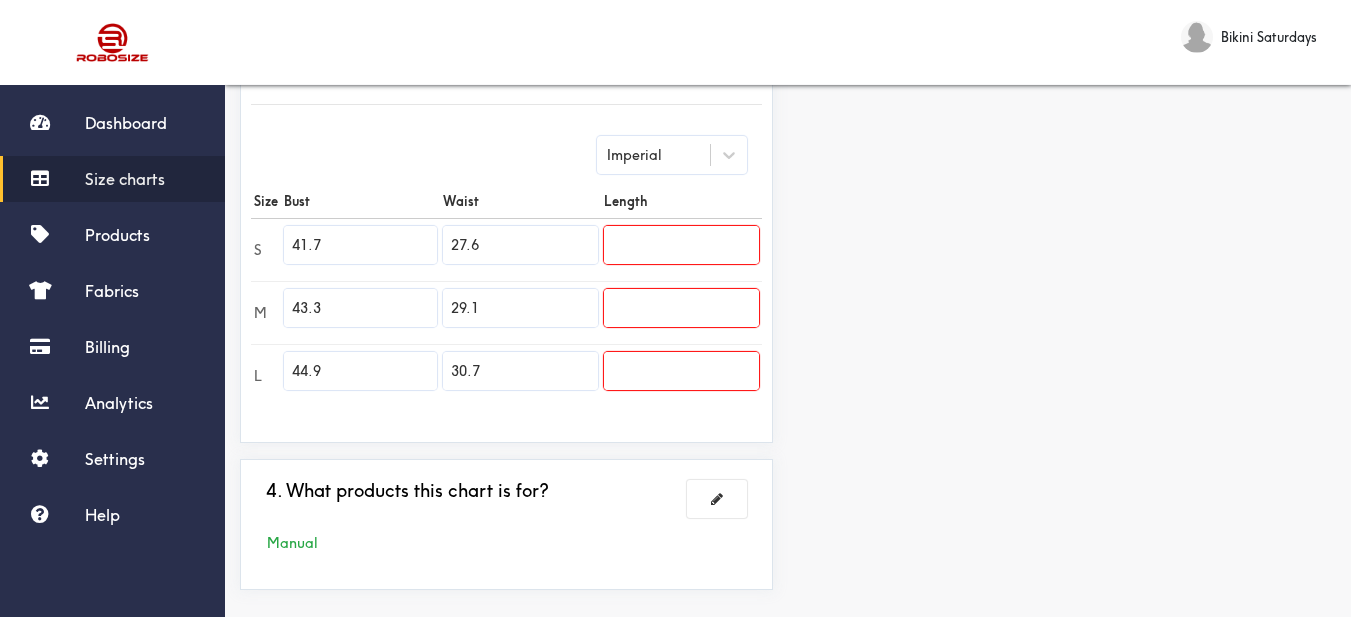 type on "30.7" 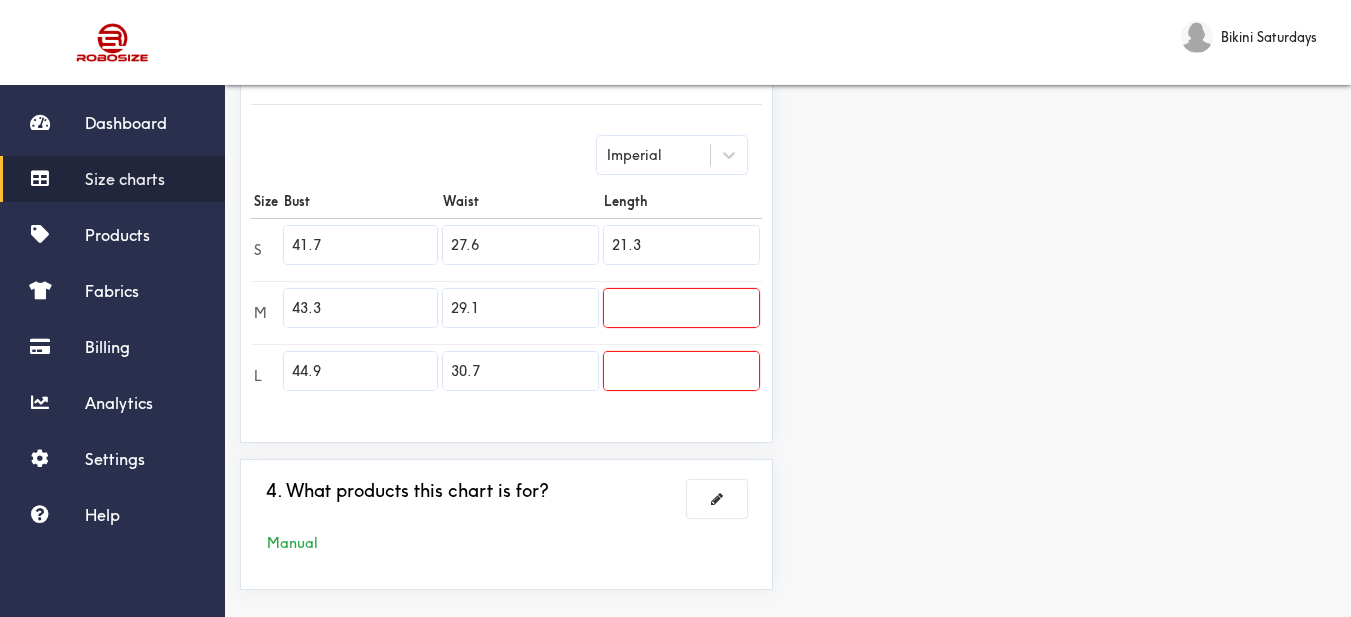 type on "21.3" 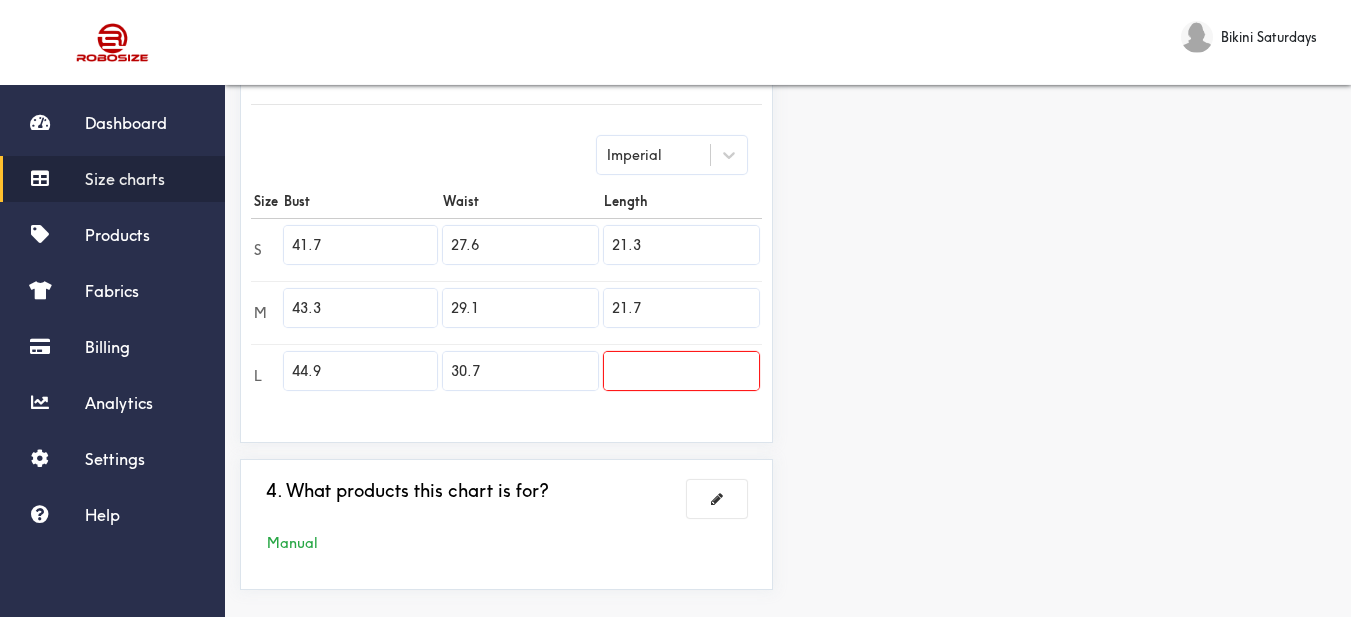 type on "21.7" 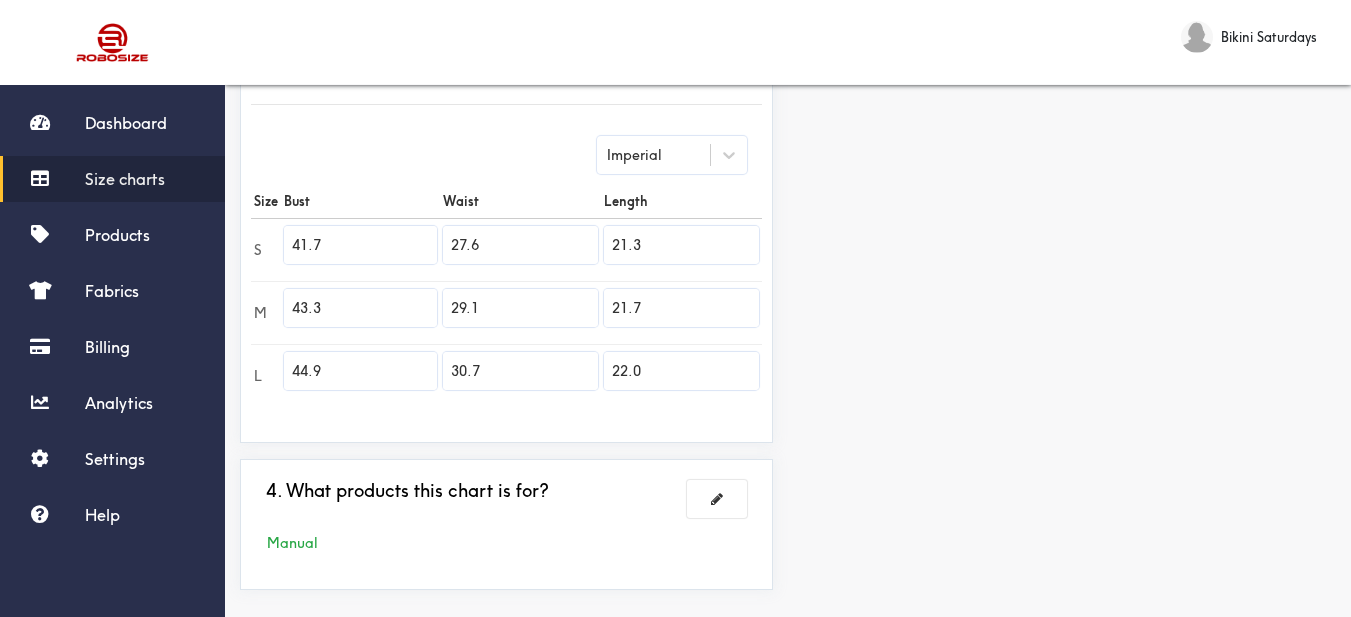 type on "22.0" 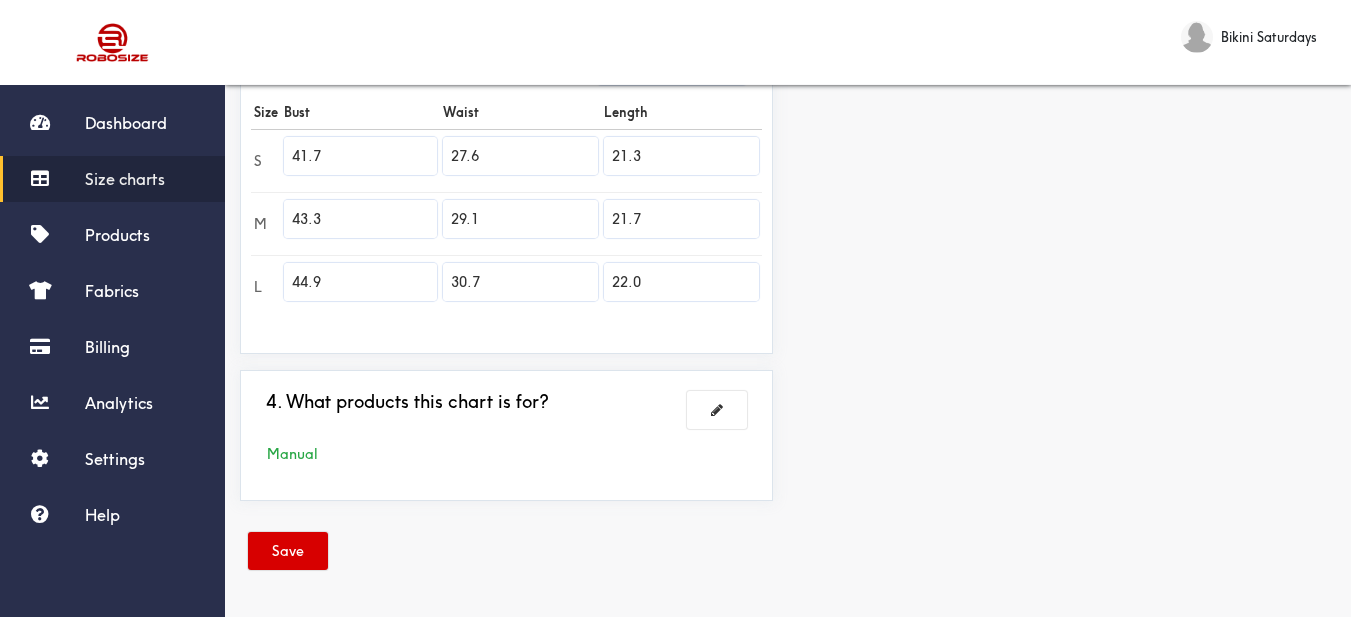 click on "Save" at bounding box center (288, 551) 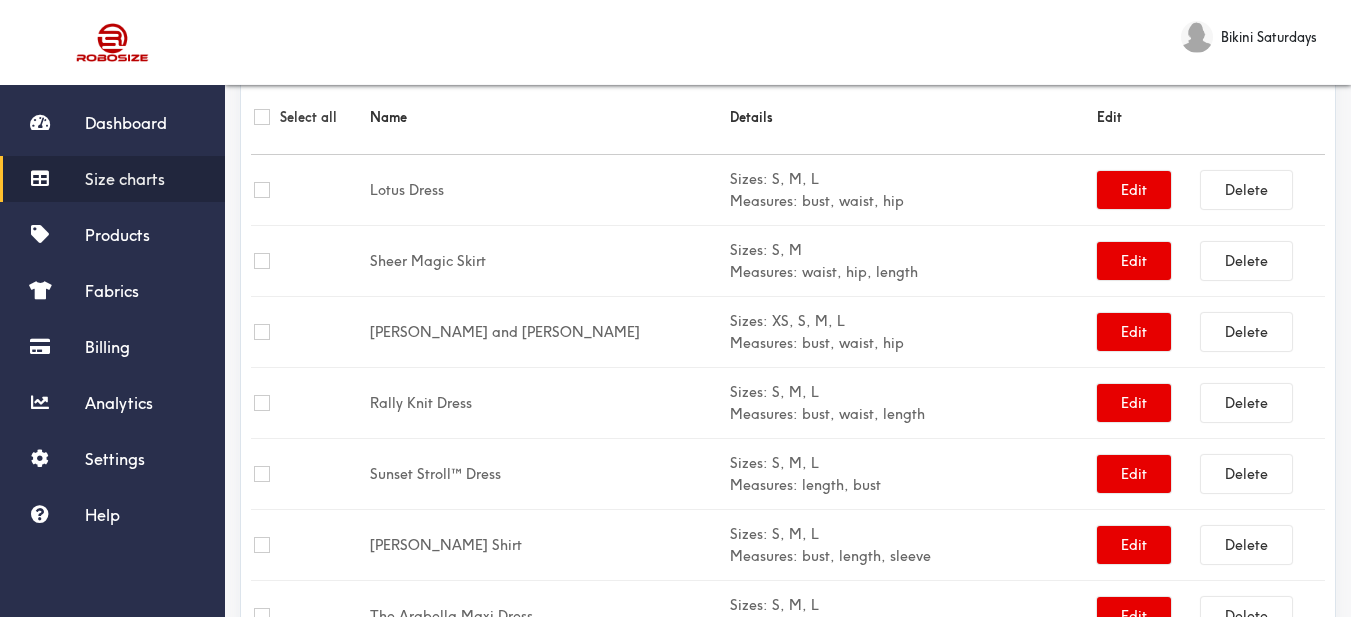 scroll, scrollTop: 0, scrollLeft: 0, axis: both 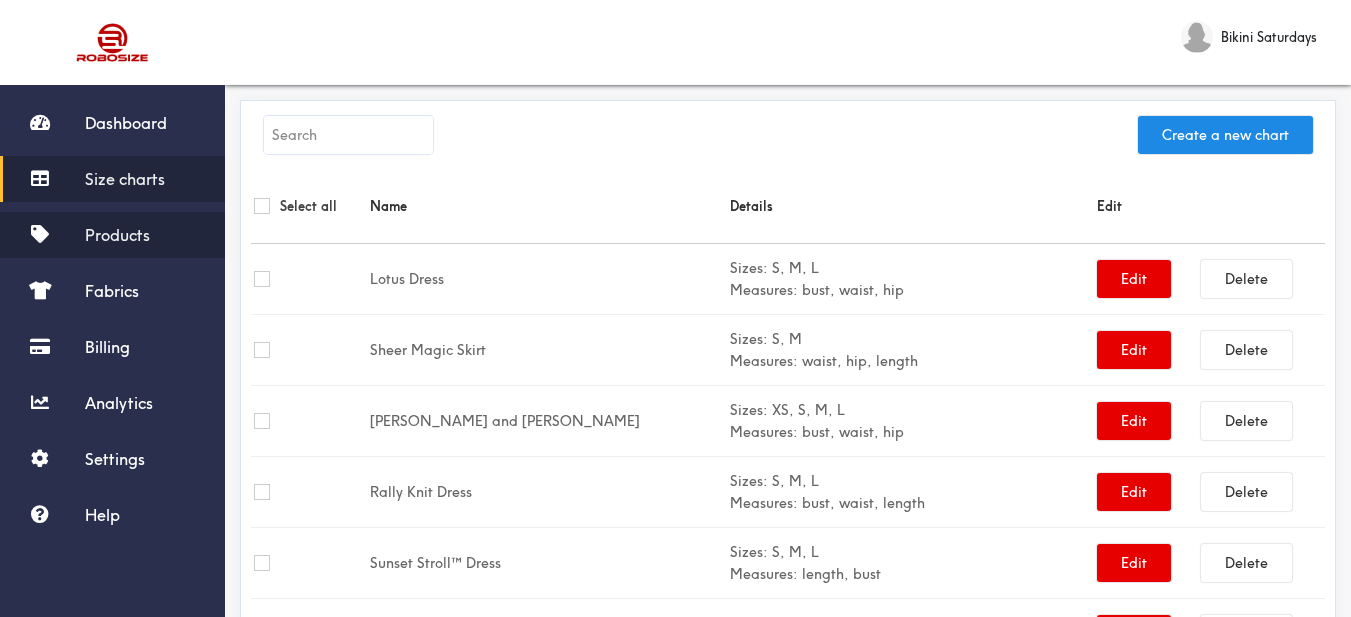 click on "Products" at bounding box center (117, 235) 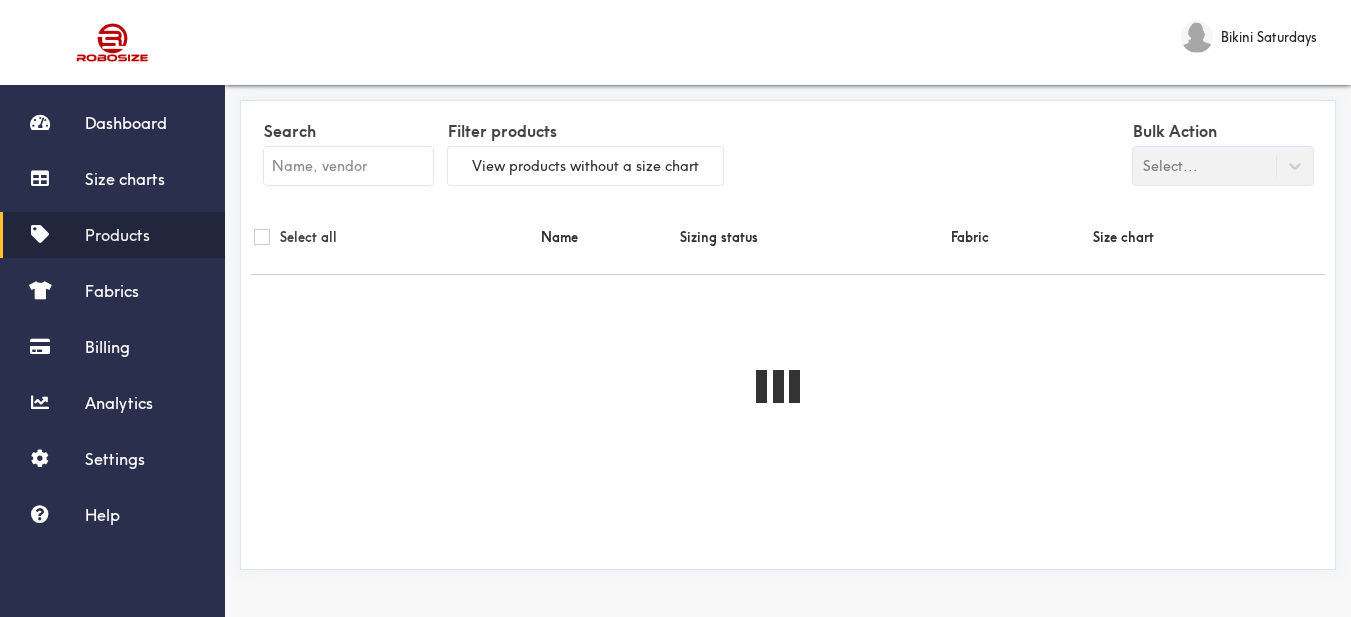 click at bounding box center (348, 166) 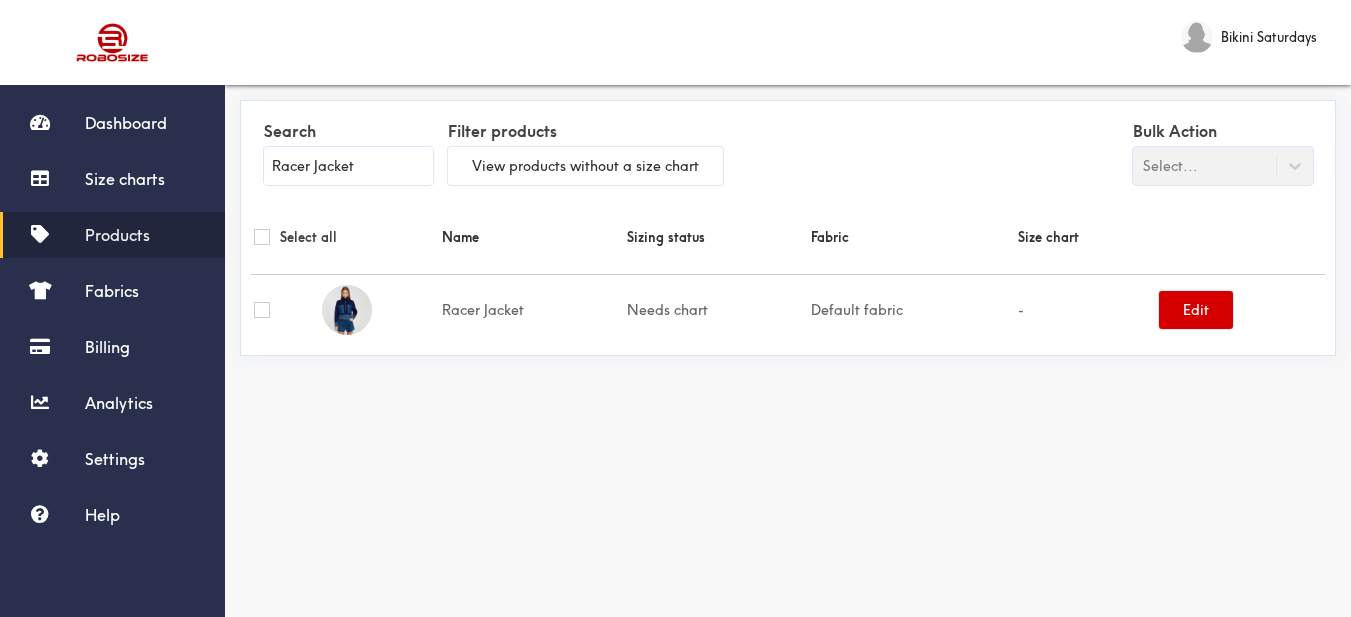 type on "Racer Jacket" 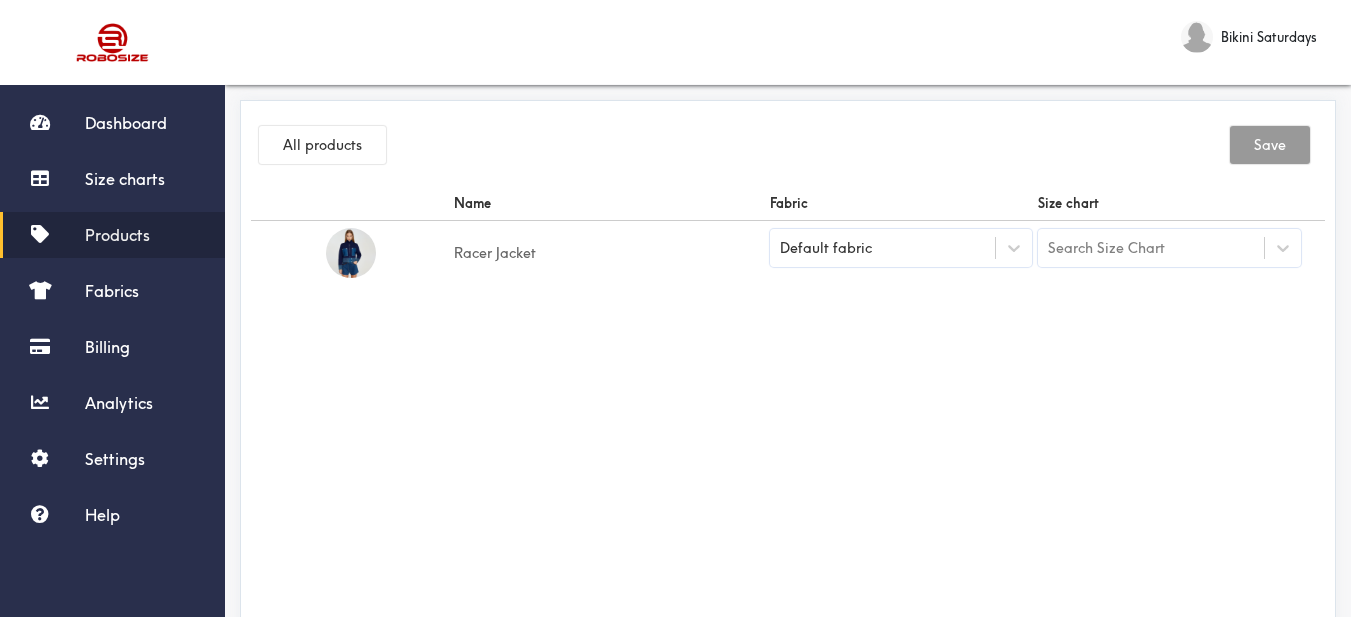 click on "Default fabric" at bounding box center [901, 248] 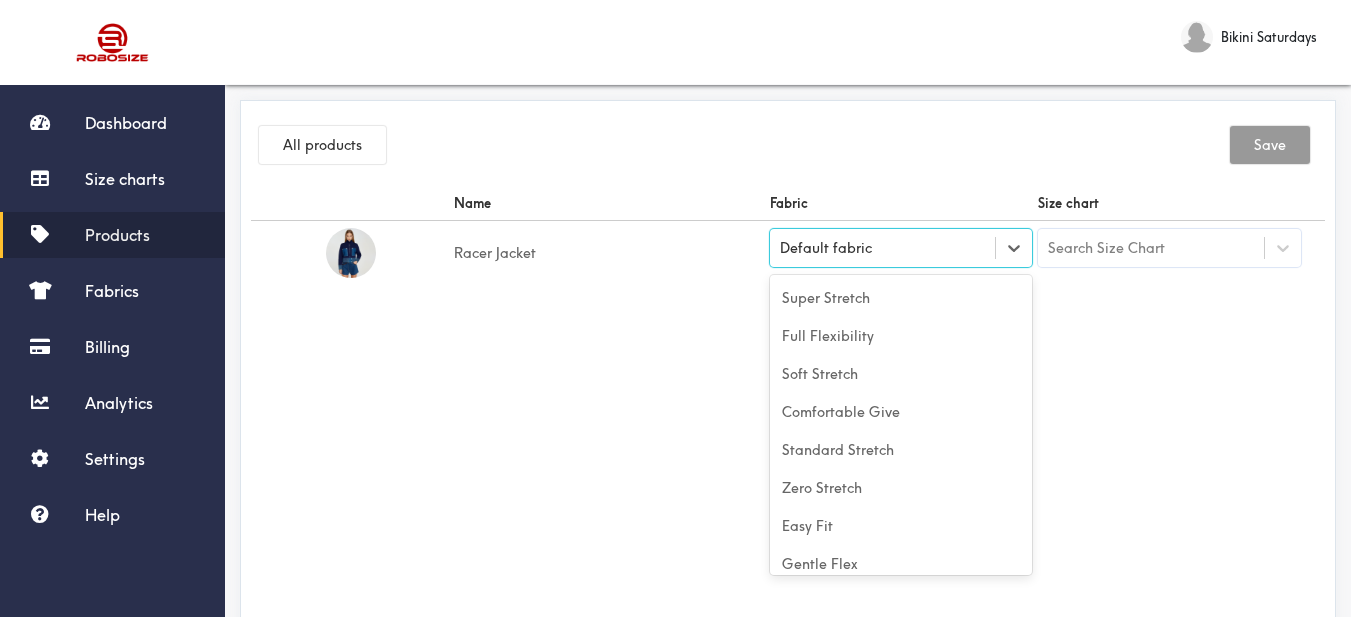 scroll, scrollTop: 88, scrollLeft: 0, axis: vertical 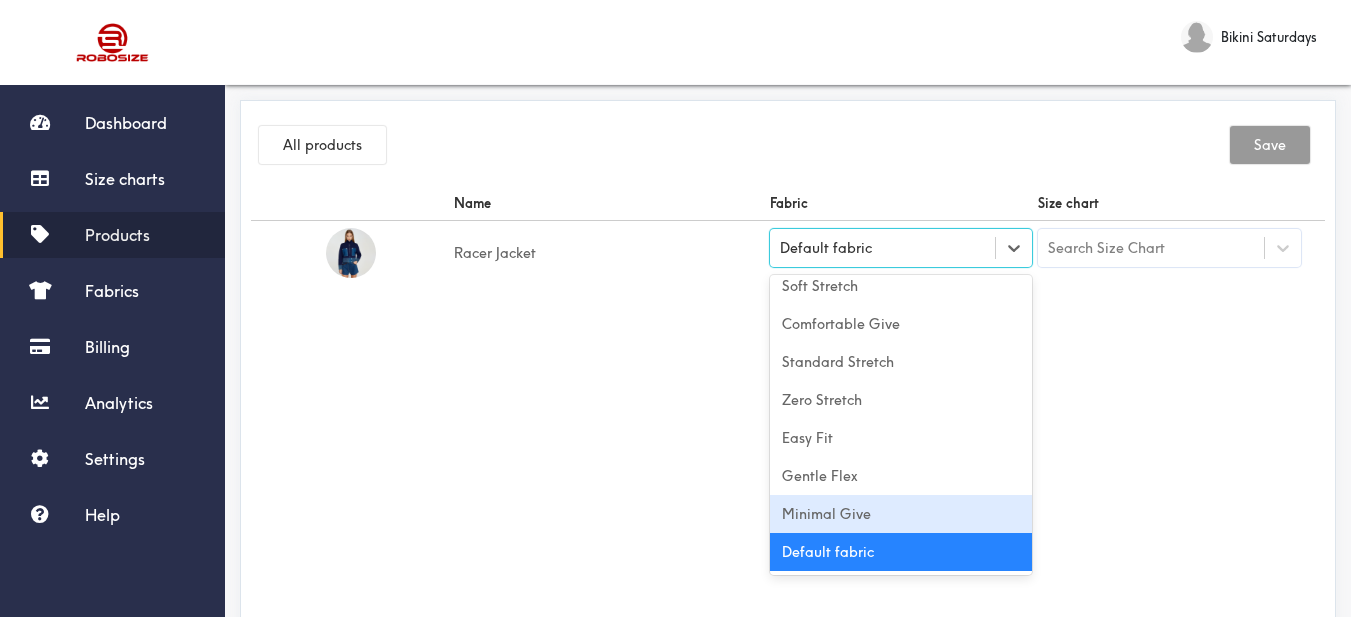 click on "Minimal Give" at bounding box center (901, 514) 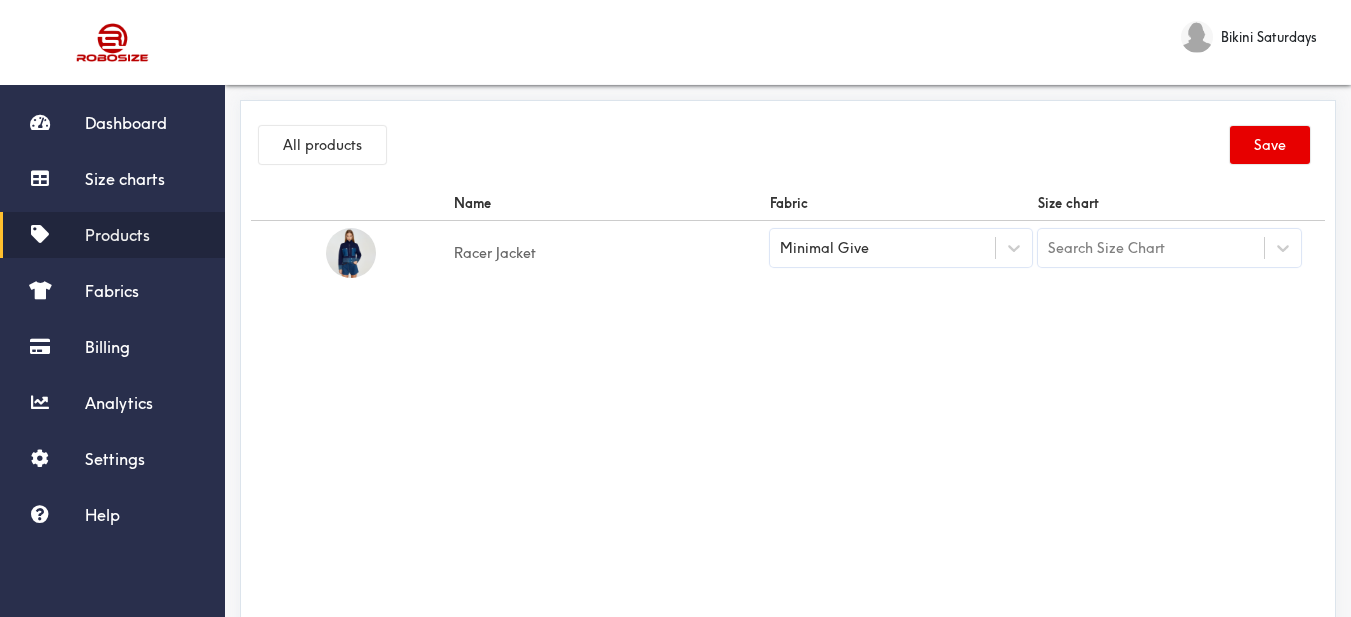 click on "Name Fabric Size chart Racer Jacket Minimal Give	 Search Size Chart" at bounding box center (788, 411) 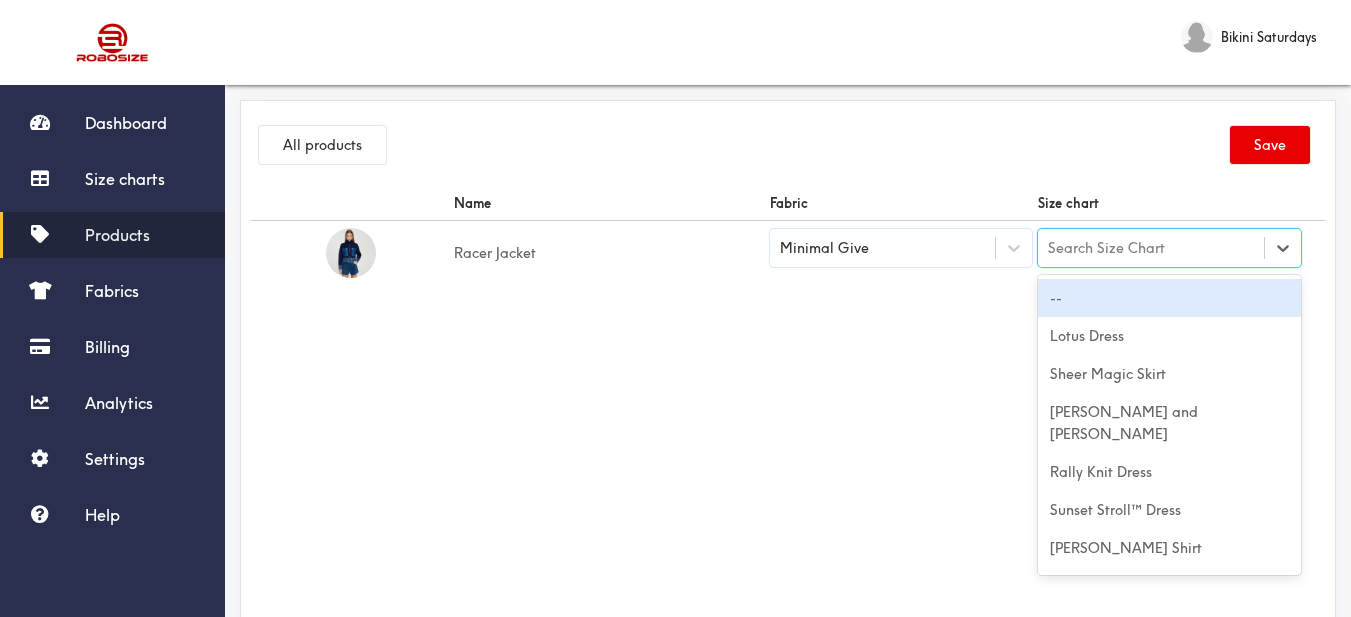 click on "Search Size Chart" at bounding box center [1151, 248] 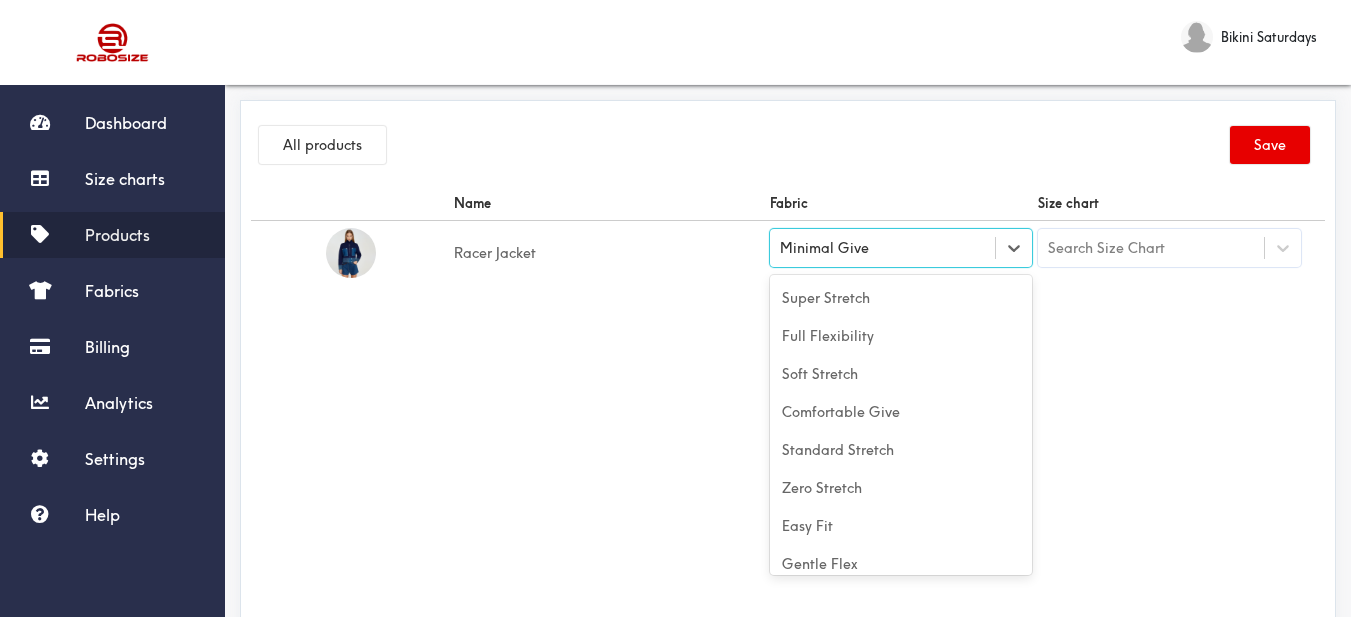 scroll, scrollTop: 59, scrollLeft: 0, axis: vertical 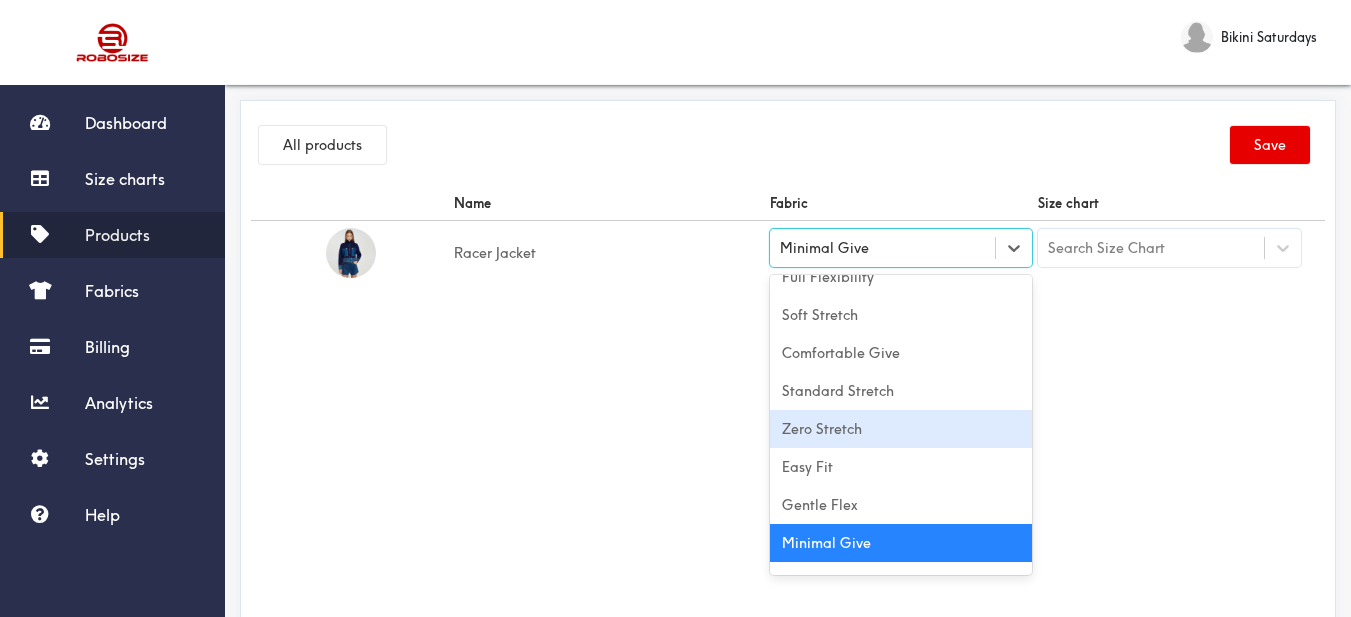 drag, startPoint x: 848, startPoint y: 423, endPoint x: 863, endPoint y: 424, distance: 15.033297 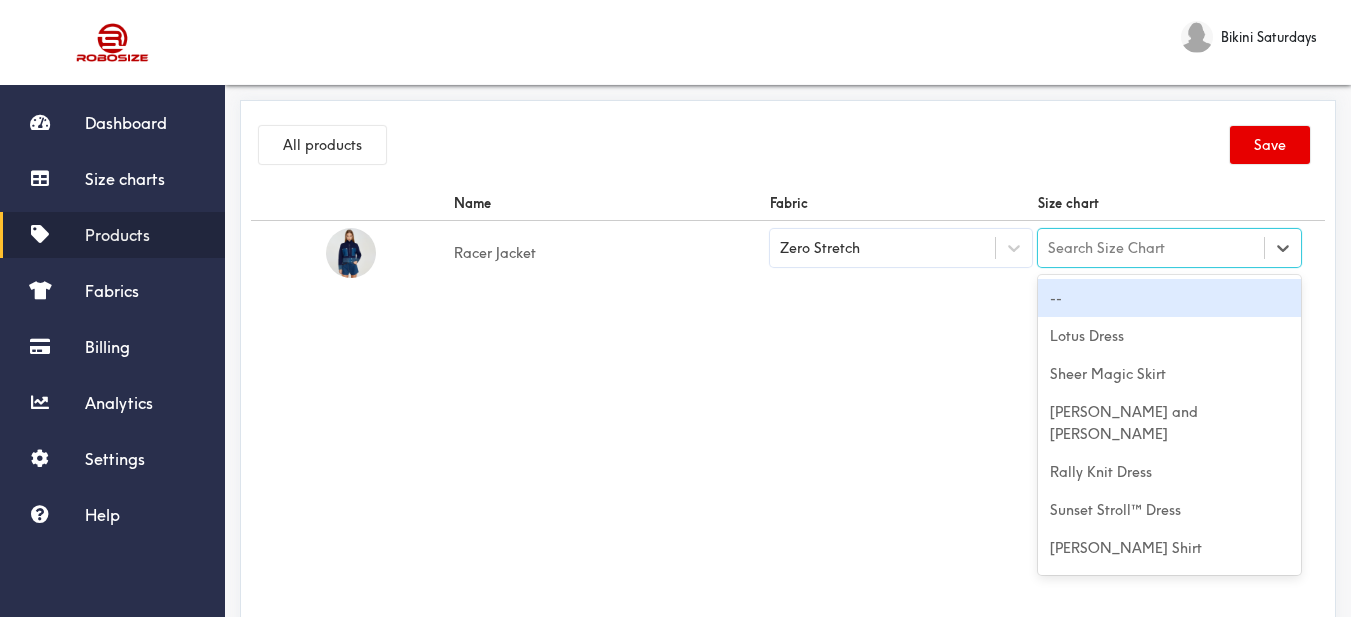 click on "Search Size Chart" at bounding box center (1106, 248) 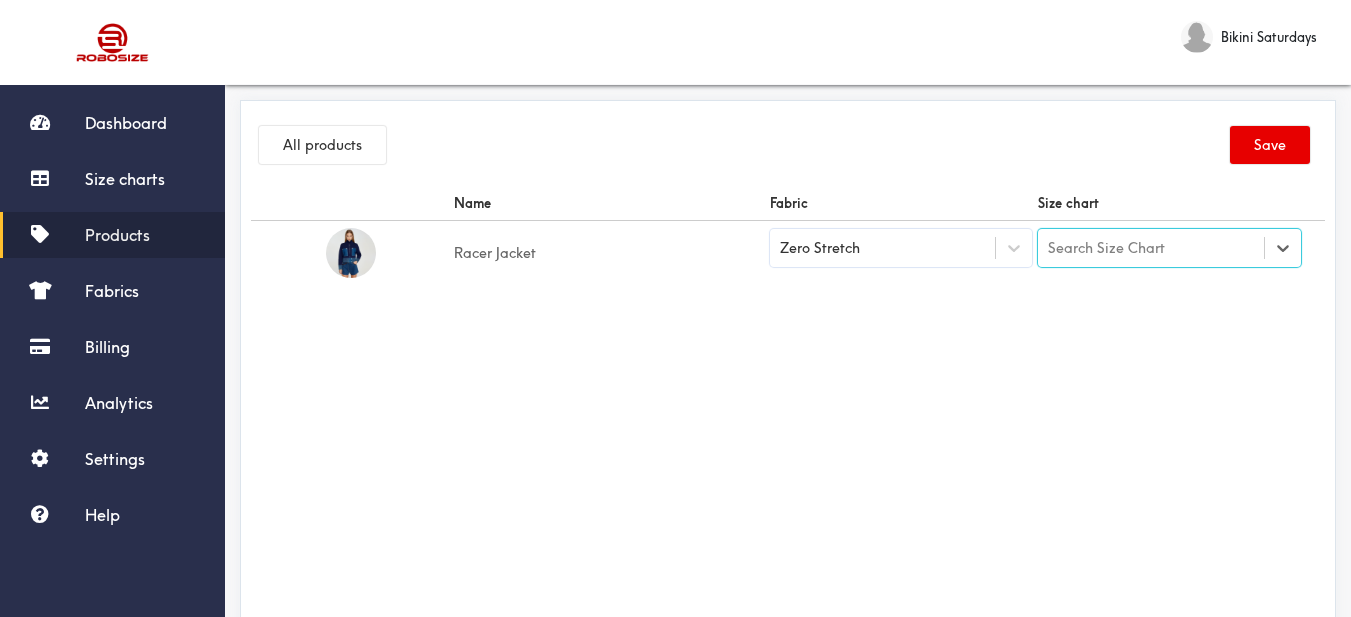 click on "Search Size Chart" at bounding box center [1151, 248] 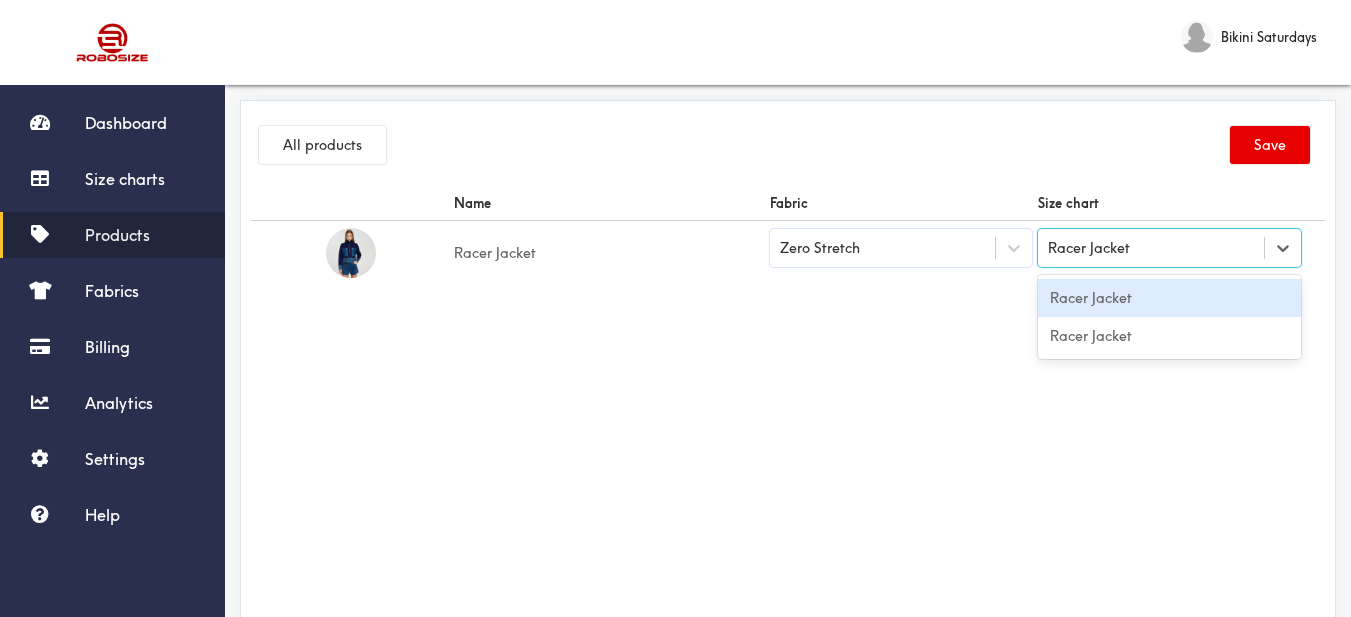click on "Racer Jacket" at bounding box center [1169, 298] 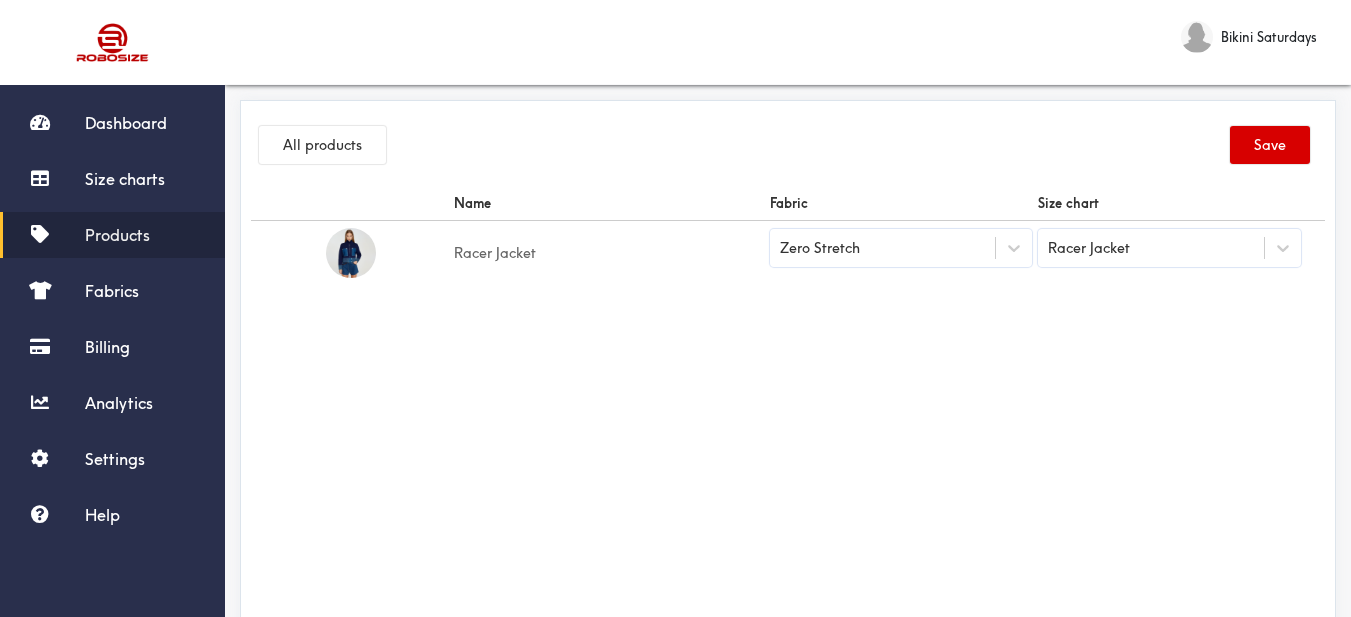 click on "Save" at bounding box center [1270, 145] 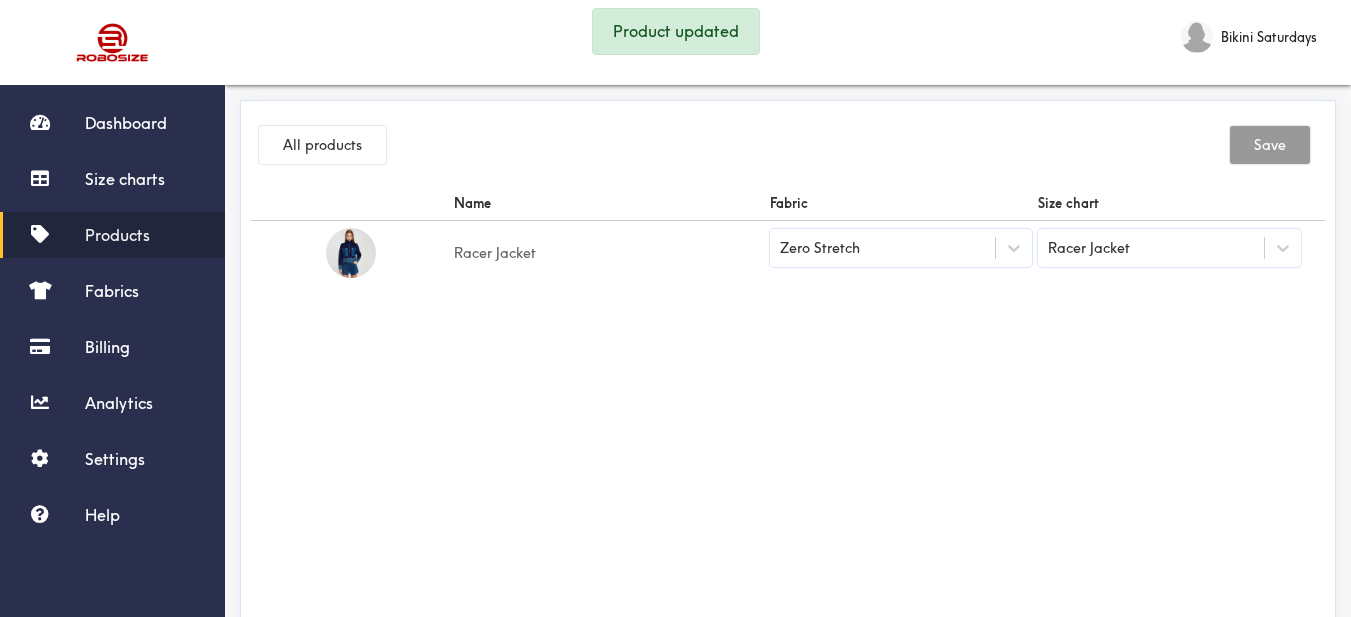 click on "Size charts" at bounding box center (112, 179) 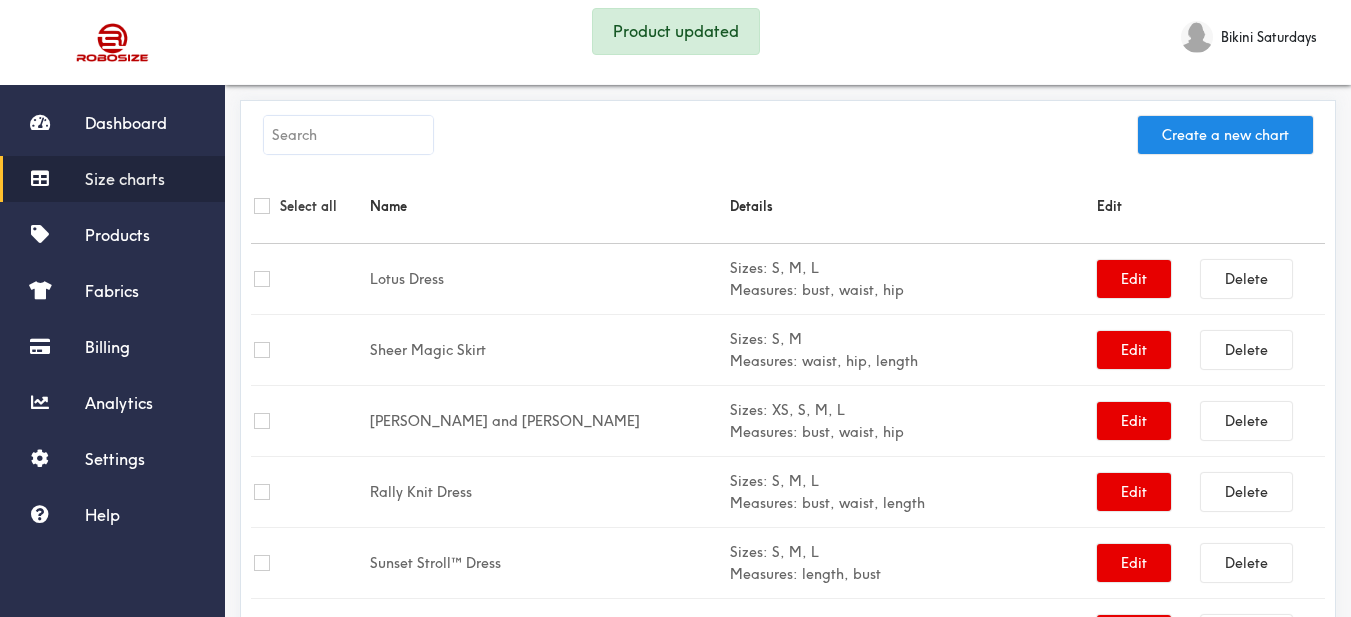 click on "Create a new chart Select all   Name Details Edit Lotus Dress Sizes:   S, M, L Measures:    bust, waist, hip Edit Delete Sheer Magic Skirt Sizes:   S, M Measures:    waist, hip, length Edit Delete [PERSON_NAME] and [PERSON_NAME] Dress Sizes:   XS, S, M, L Measures:    bust, waist, hip Edit Delete Rally Knit Dress Sizes:   S, M, L Measures:    bust, waist, length Edit Delete Sunset Stroll™ Dress Sizes:   S, M, L Measures:    length, bust Edit Delete [PERSON_NAME] Shirt Sizes:   S, M, L Measures:    bust, length, sleeve Edit Delete The Arabella Maxi Dress Sizes:   S, M, L Measures:    length, bust Edit Delete Gem Dress Sizes:   S, M, L, XL Measures:    bust, length Edit Delete Play Date Dress Sizes:   S, M, L Measures:    bust, waist, length Edit Delete Kitty Mini Dress Sizes:   S, M, L Measures:    bust, waist, length, hip Edit Delete Love Letter Mini Dress Sizes:   S, M, L, XL Measures:    length, bust Edit Delete Trench Mini Dress Sizes:   S, M, L Measures:    bust, waist, hip, length Edit Delete Disco Baby Dress Sizes:" at bounding box center (788, 1978) 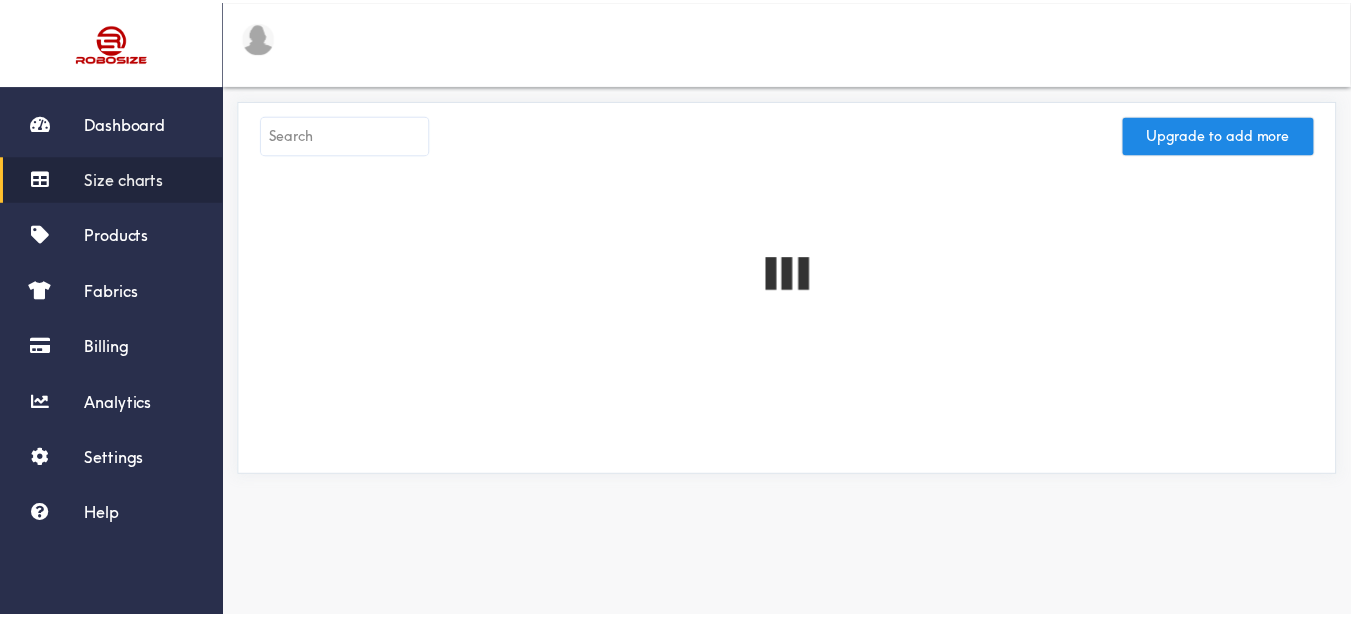 scroll, scrollTop: 0, scrollLeft: 0, axis: both 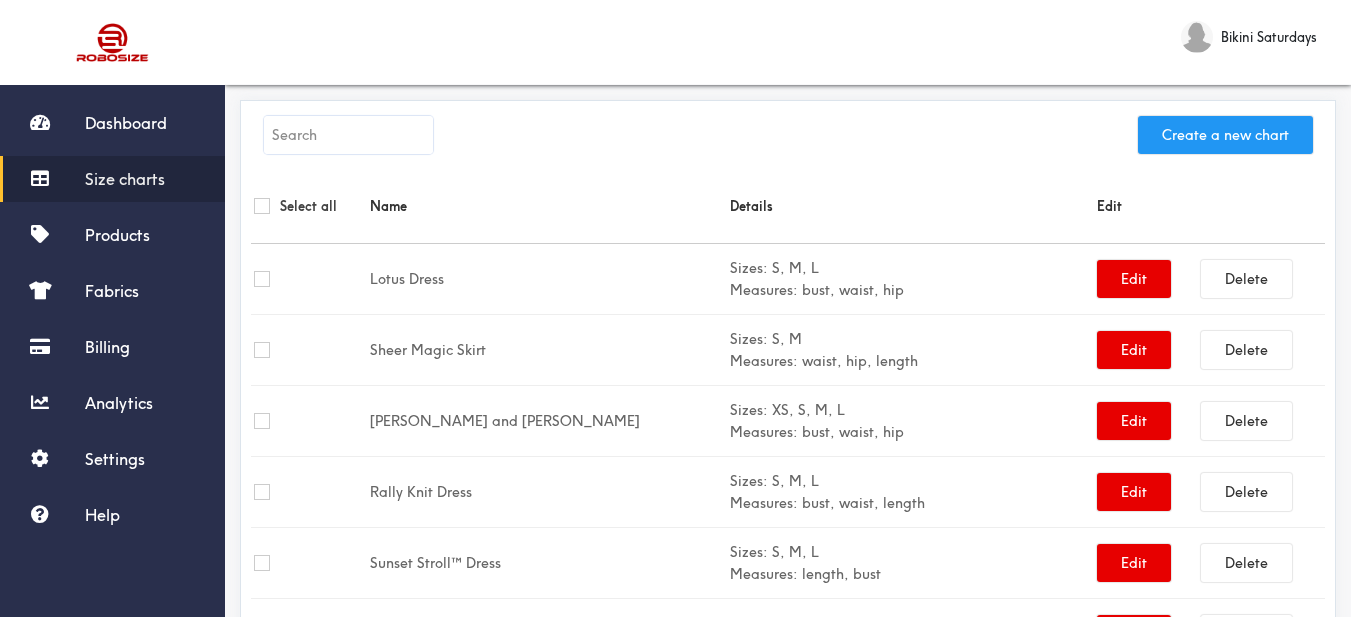click on "Create a new chart" at bounding box center (1225, 135) 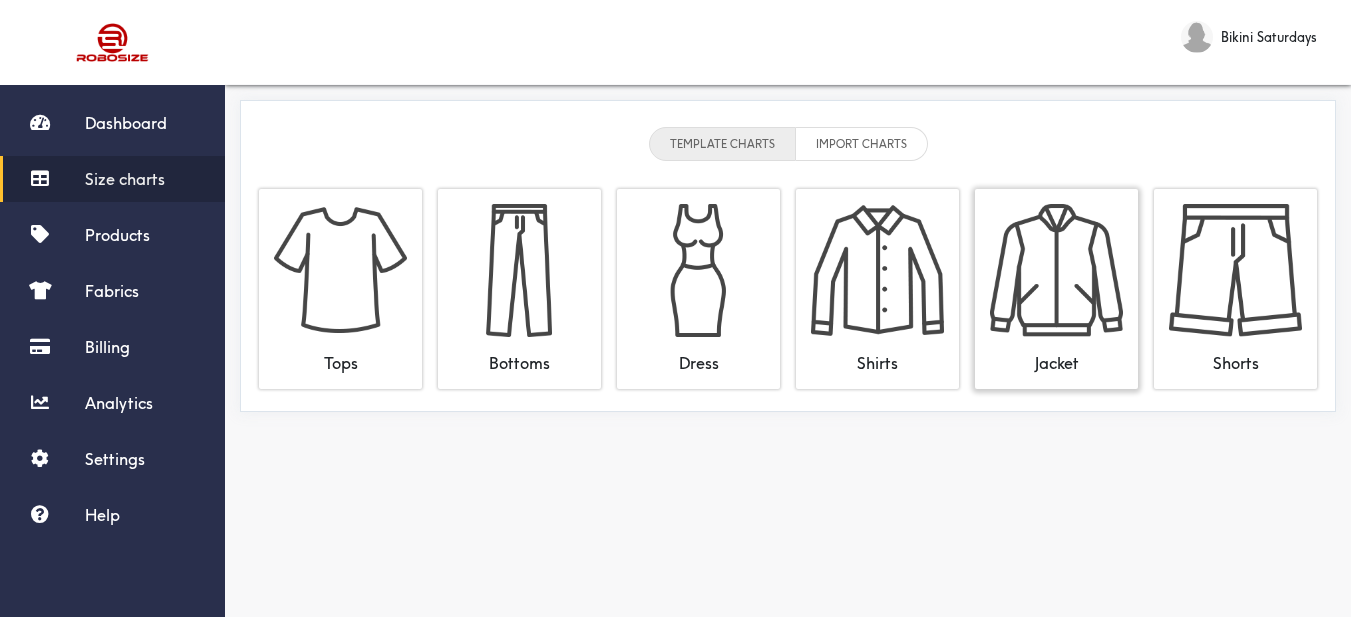 click at bounding box center [1056, 270] 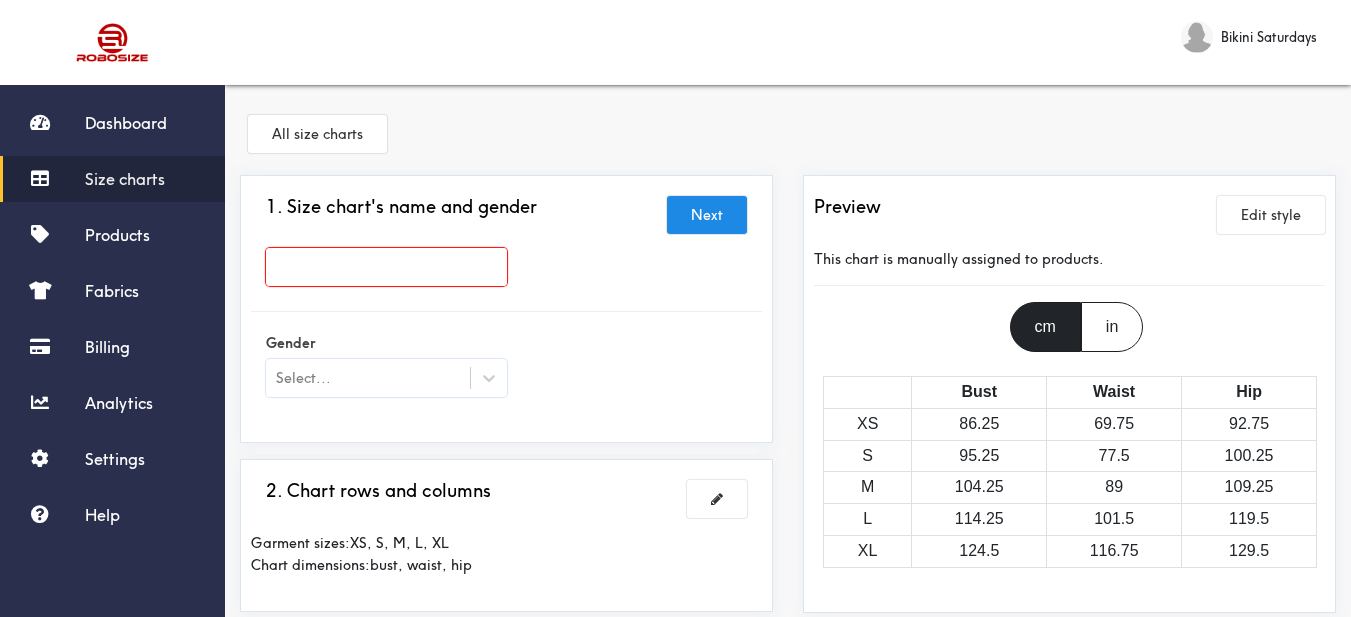 click at bounding box center [386, 267] 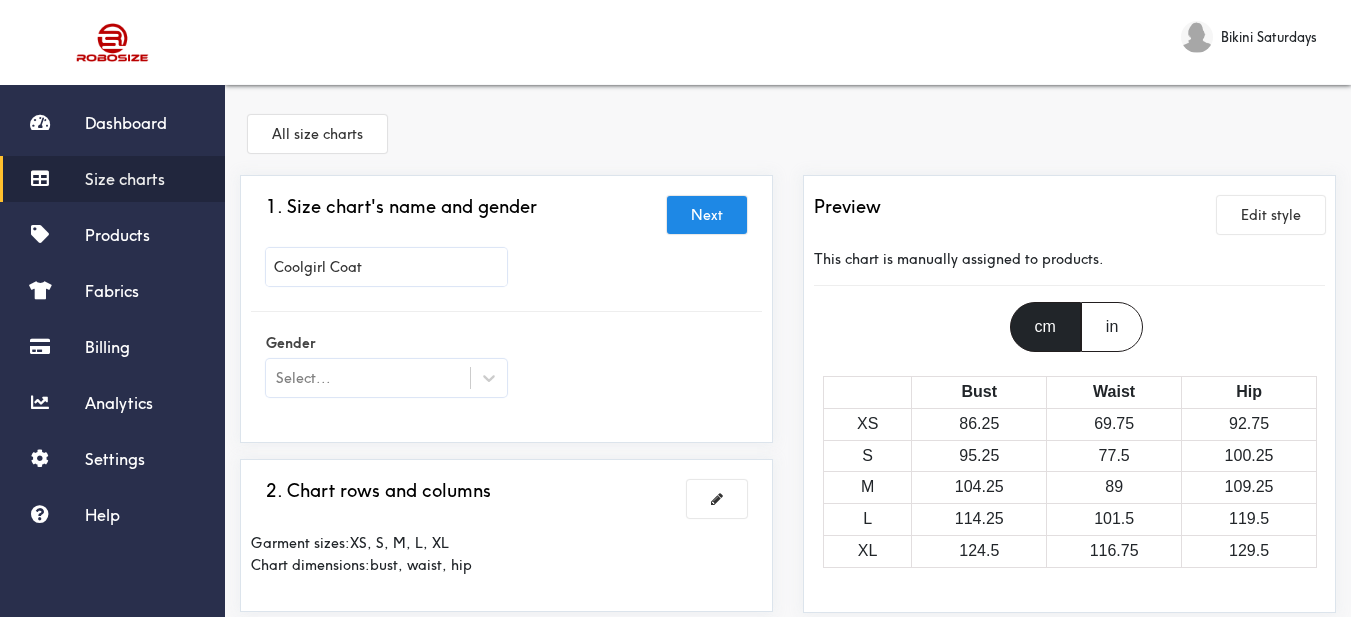 scroll, scrollTop: 200, scrollLeft: 0, axis: vertical 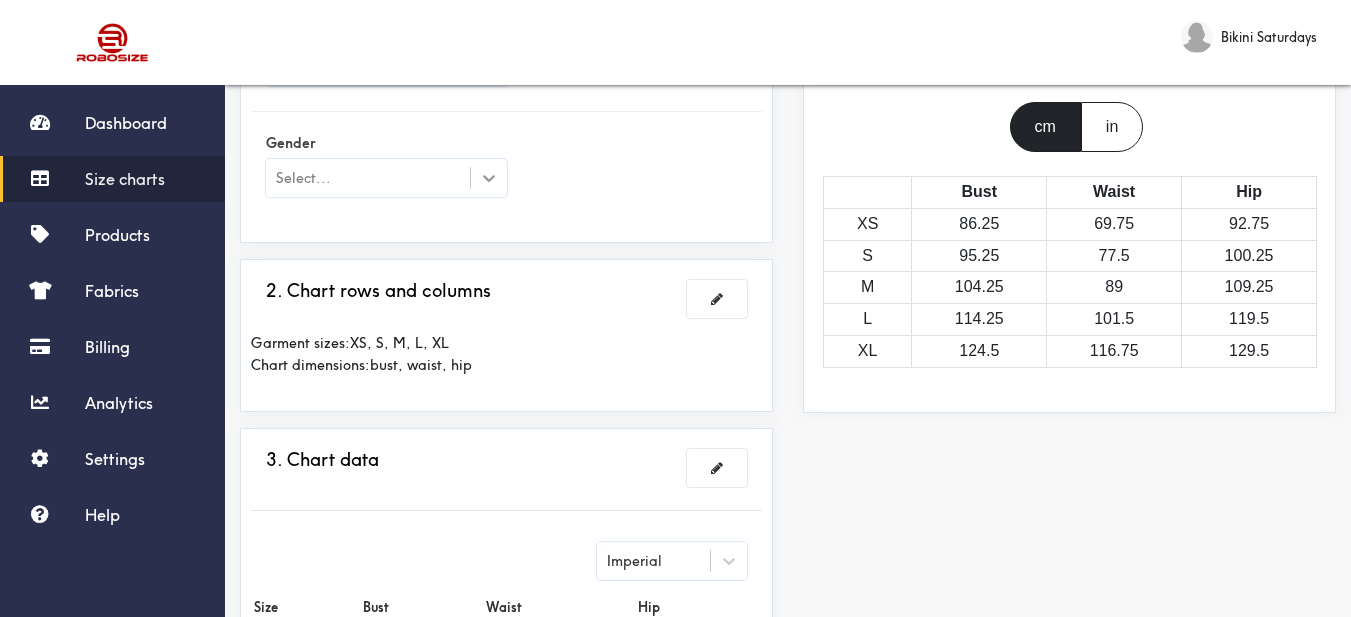 type on "Coolgirl Coat" 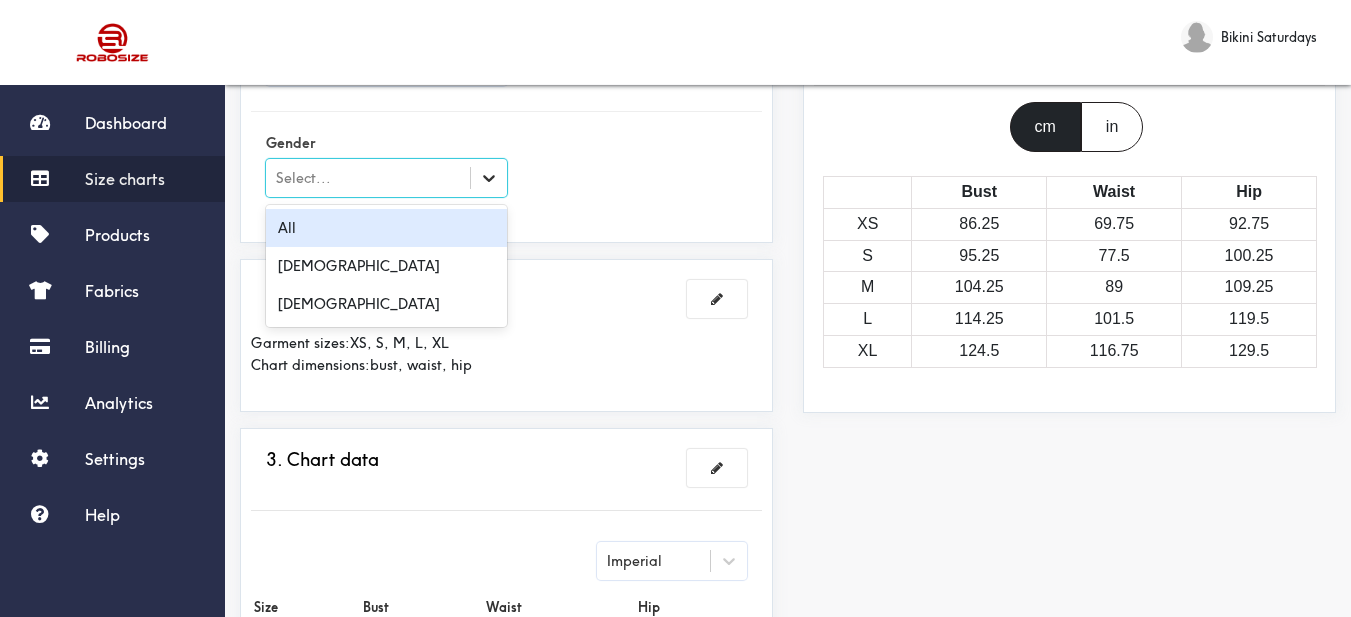 click at bounding box center [489, 178] 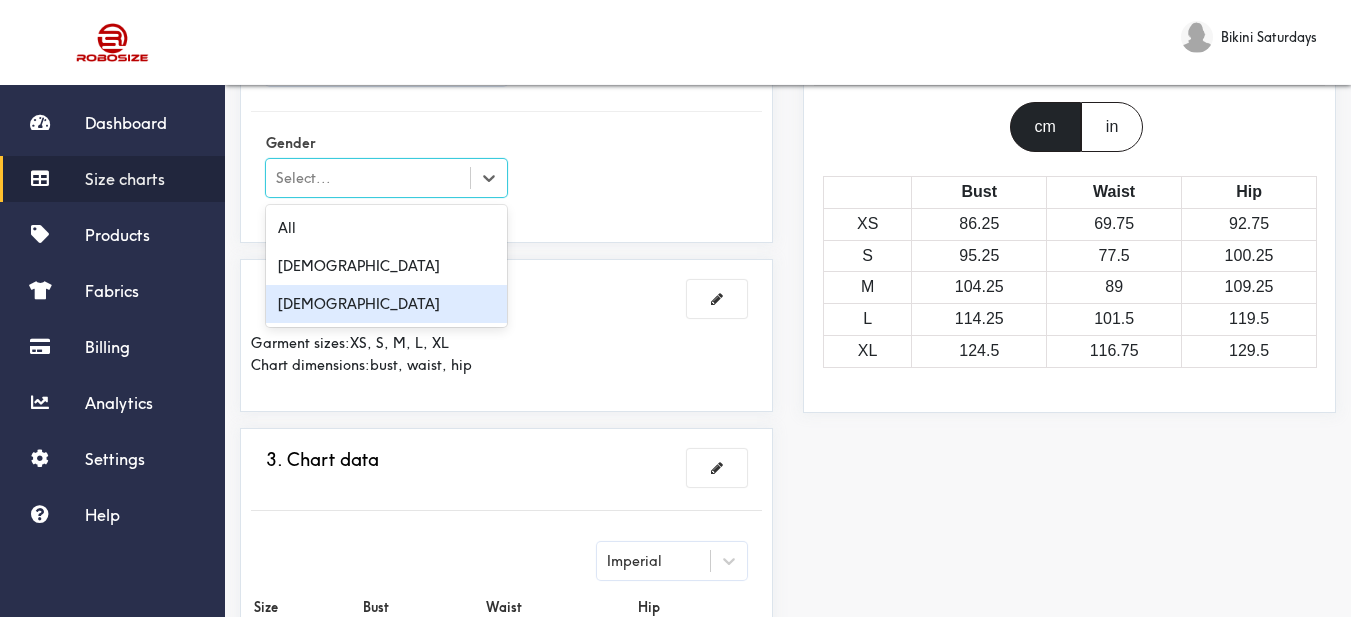 click on "[DEMOGRAPHIC_DATA]" at bounding box center [386, 304] 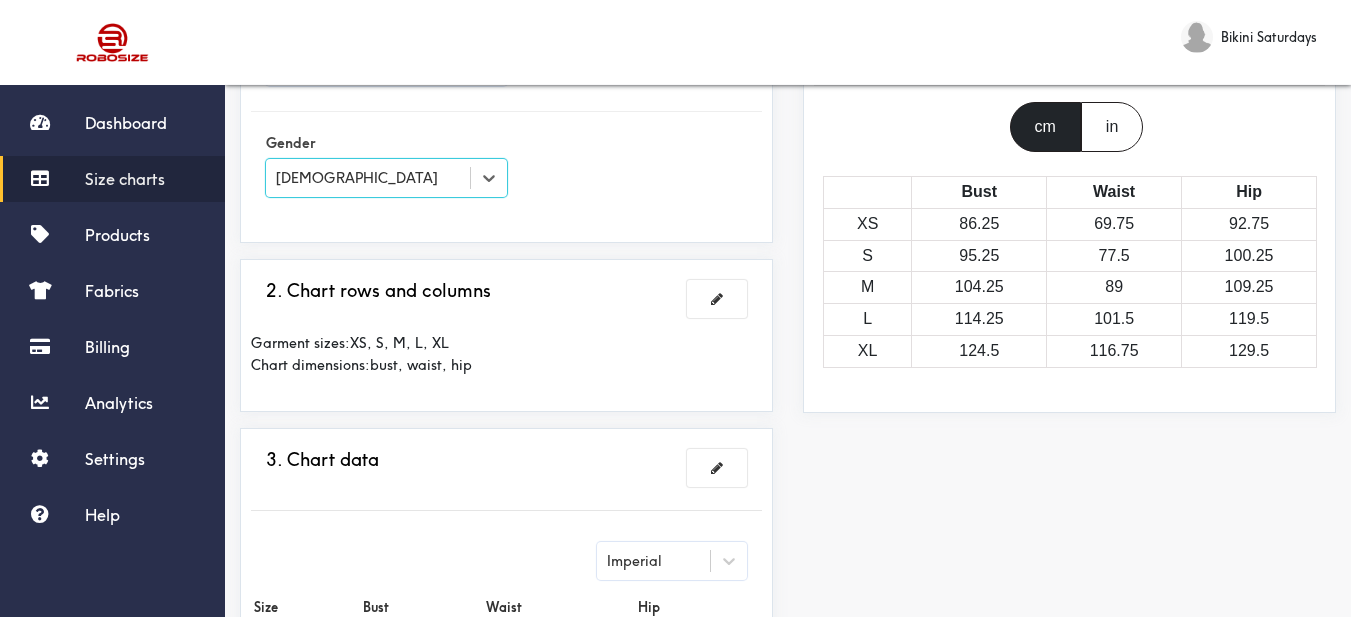 click on "Gender option [DEMOGRAPHIC_DATA], selected.   Select is focused , press Down to open the menu,  [DEMOGRAPHIC_DATA]" at bounding box center [506, 167] 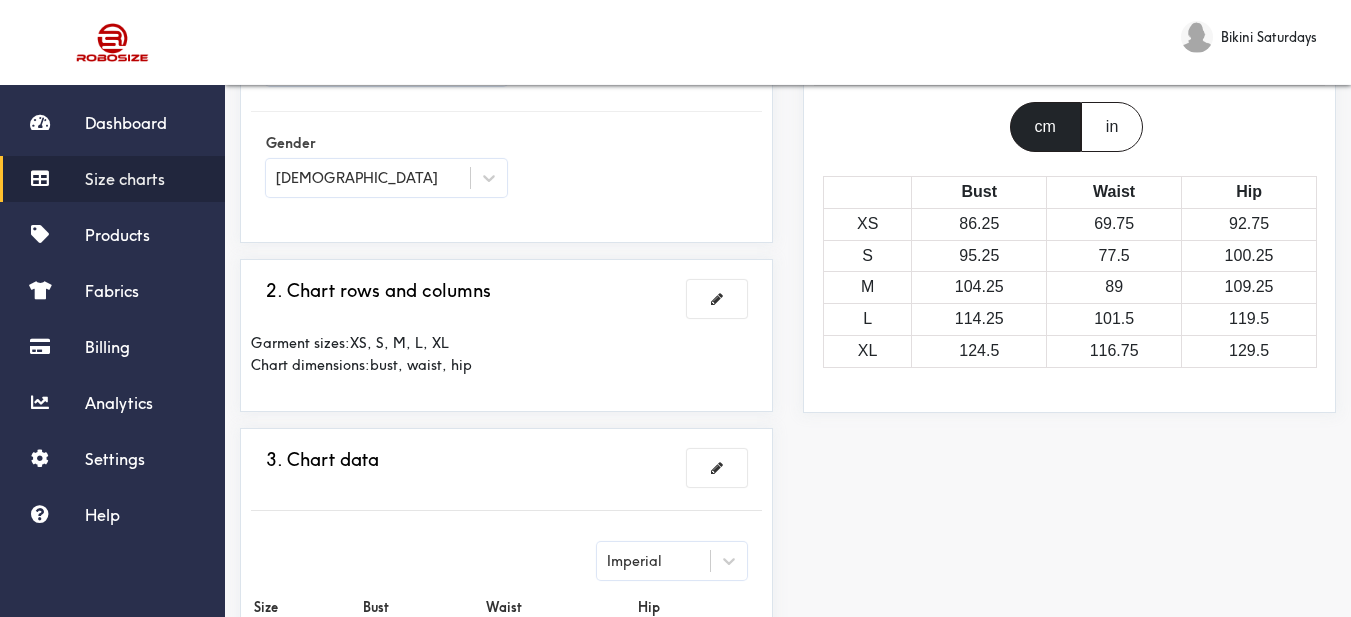scroll, scrollTop: 100, scrollLeft: 0, axis: vertical 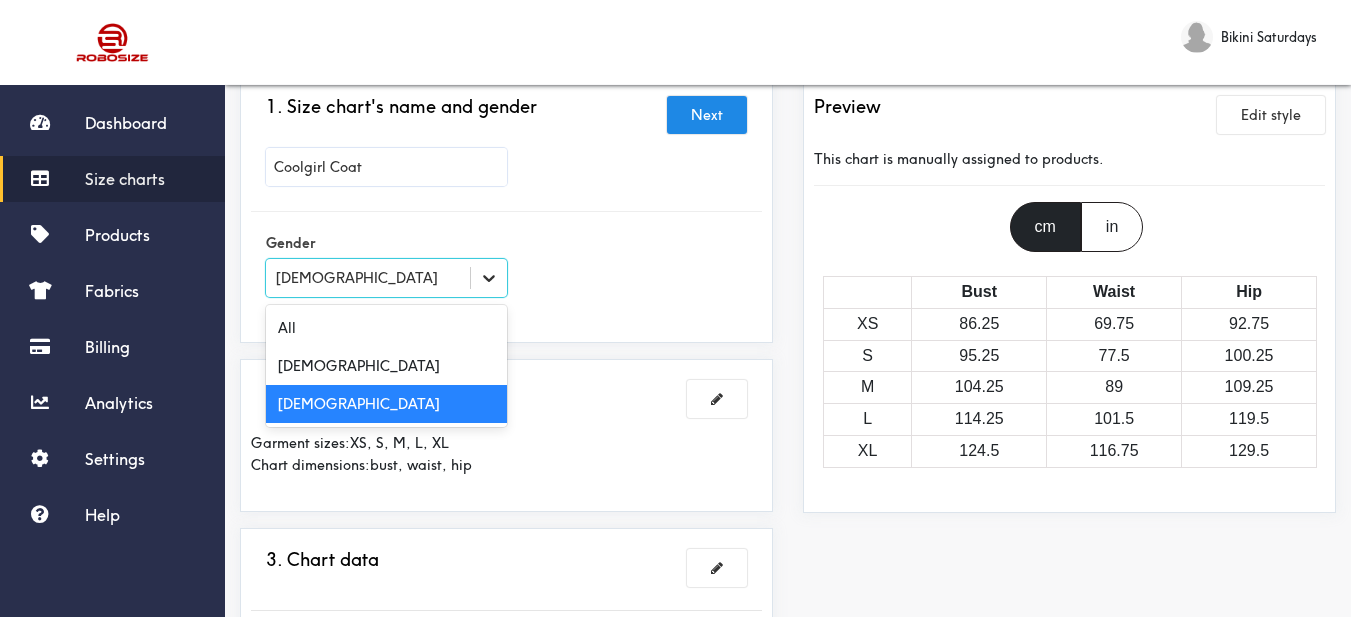 click 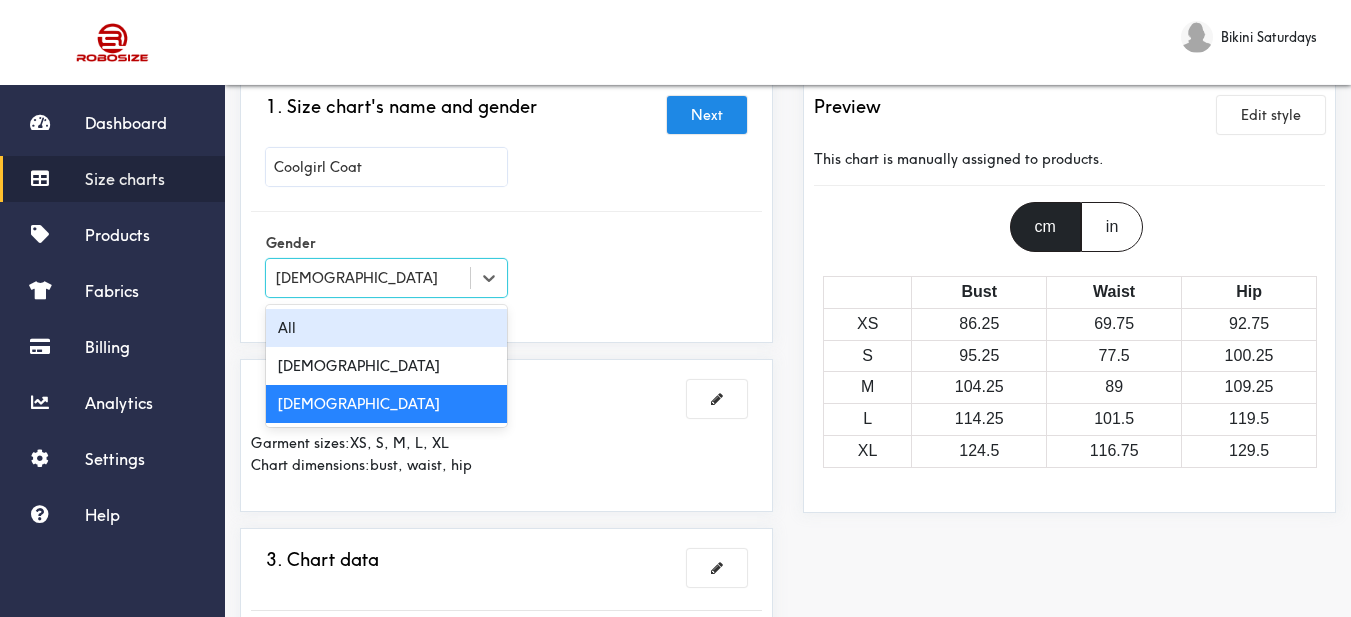 click on "Gender option Female, selected. option All focused, 1 of 3. 3 results available. Use Up and Down to choose options, press Enter to select the currently focused option, press Escape to exit the menu, press Tab to select the option and exit the menu. Female All Male Female" at bounding box center [506, 267] 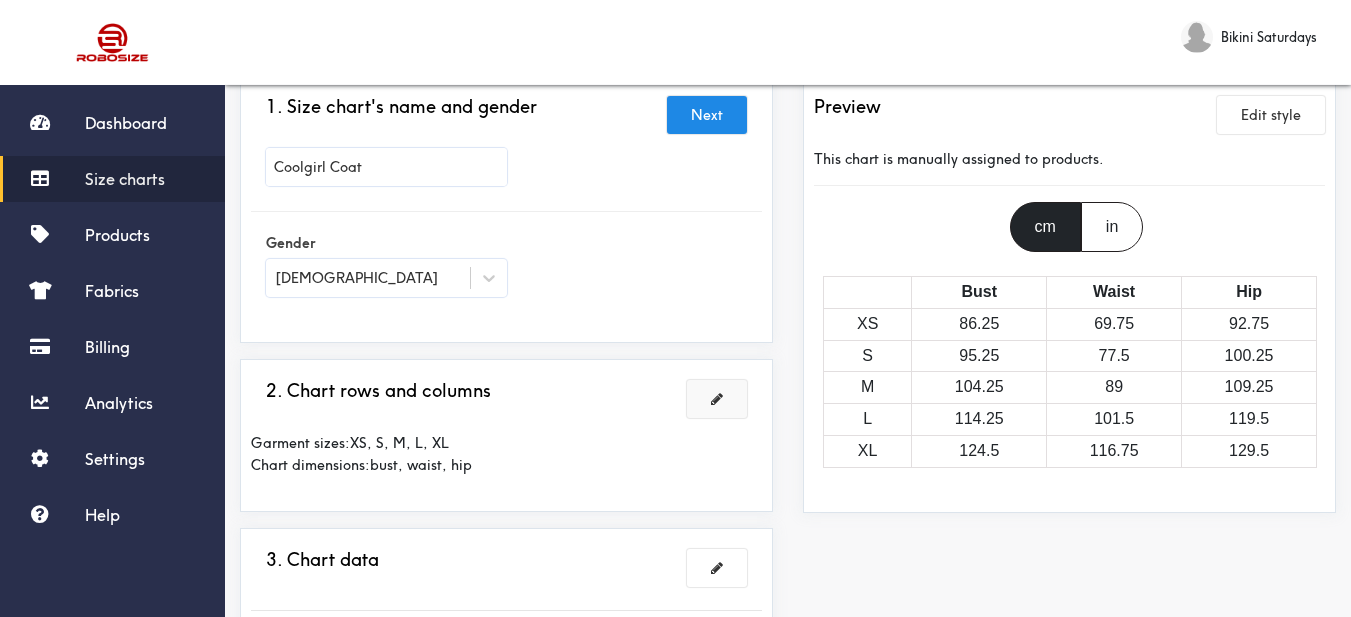 click at bounding box center (717, 399) 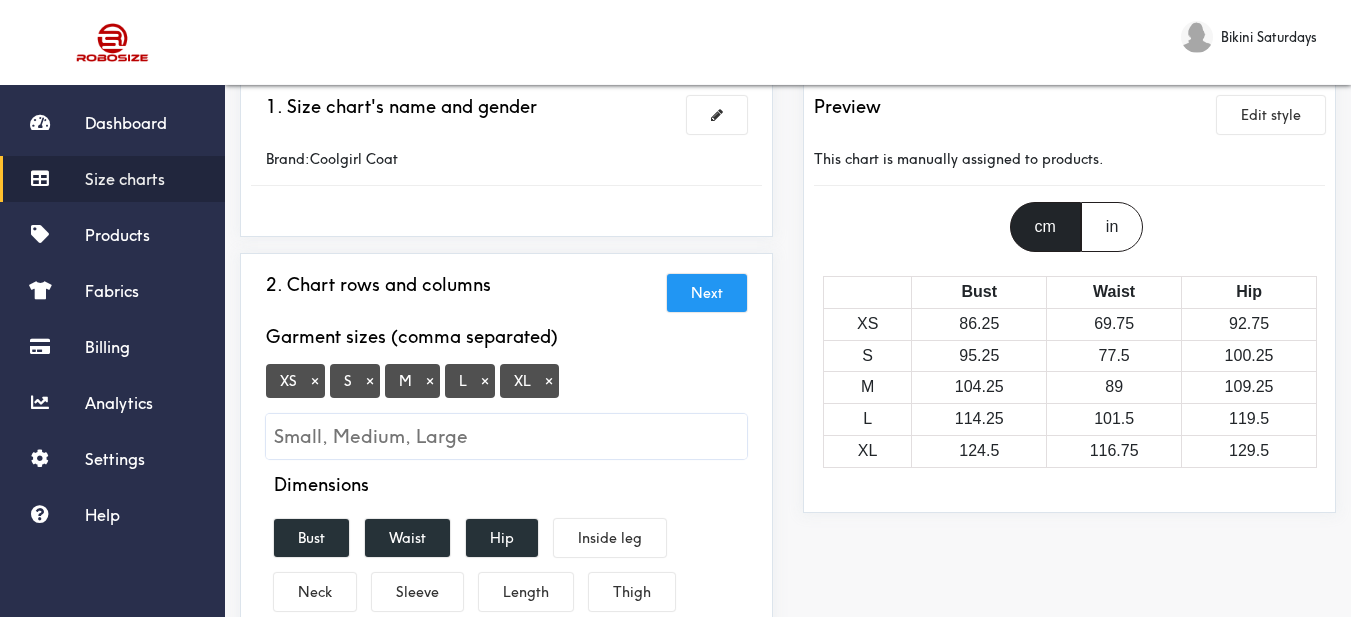 scroll, scrollTop: 300, scrollLeft: 0, axis: vertical 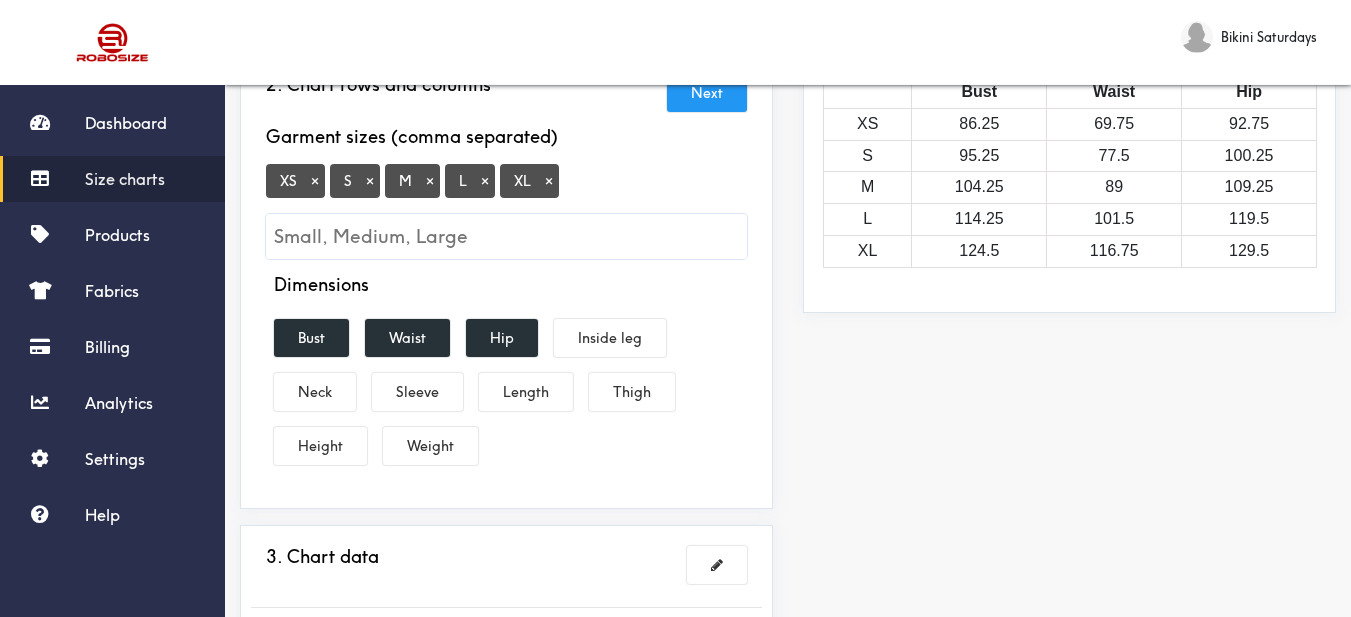 click on "×" at bounding box center [315, 181] 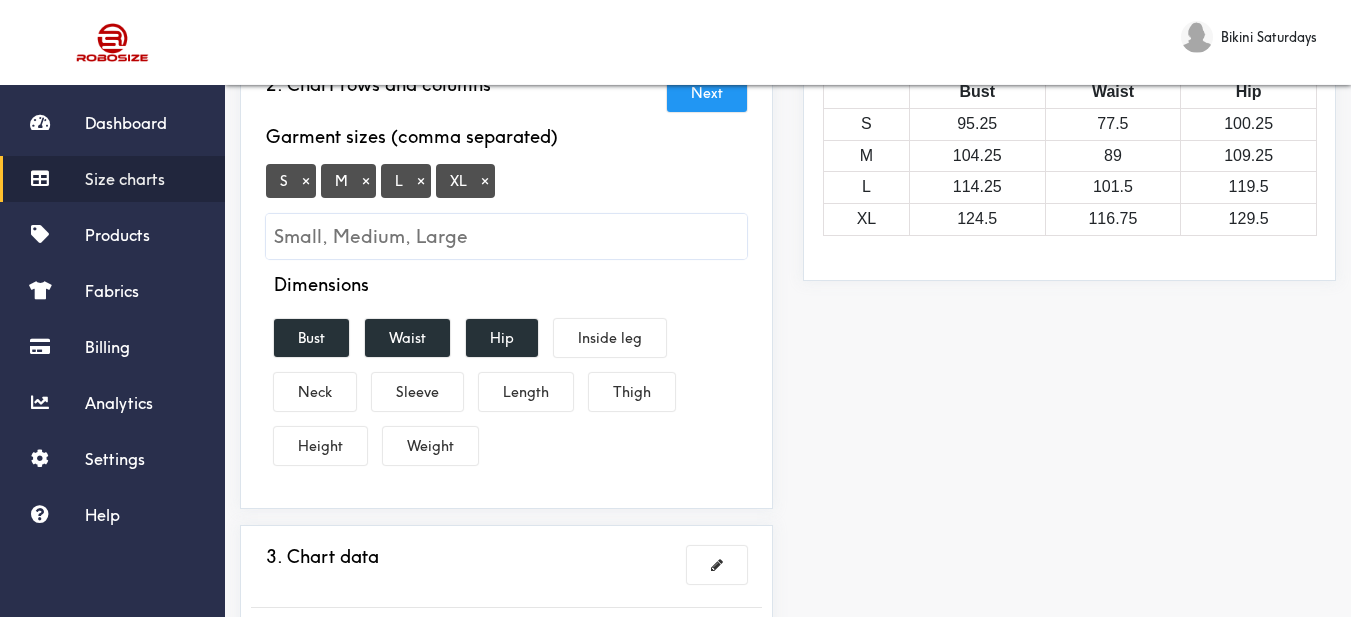 click on "×" at bounding box center [485, 181] 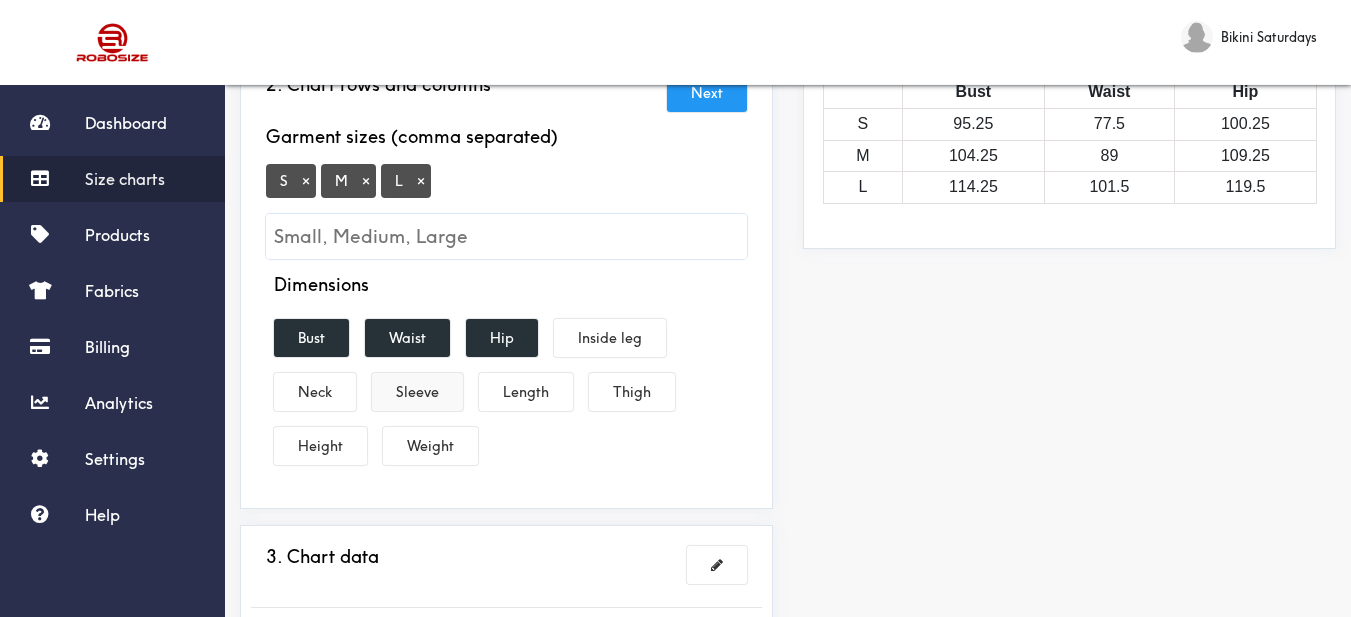 drag, startPoint x: 413, startPoint y: 386, endPoint x: 520, endPoint y: 407, distance: 109.041275 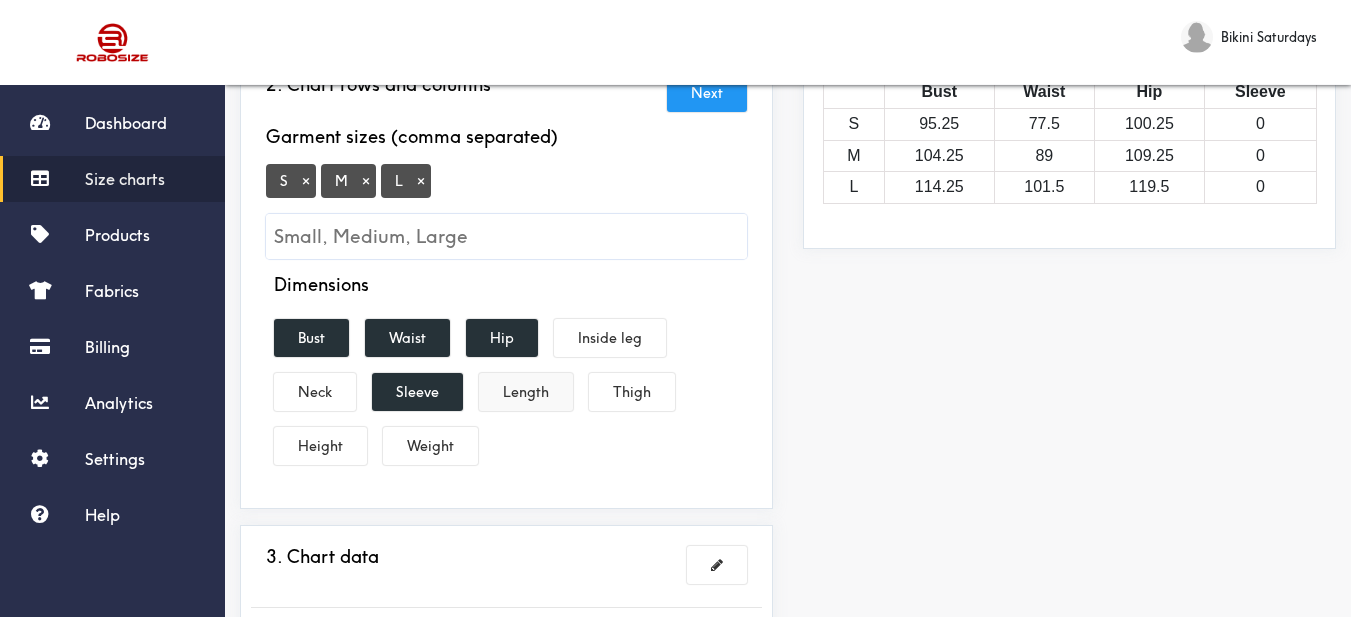 click on "Length" at bounding box center [526, 392] 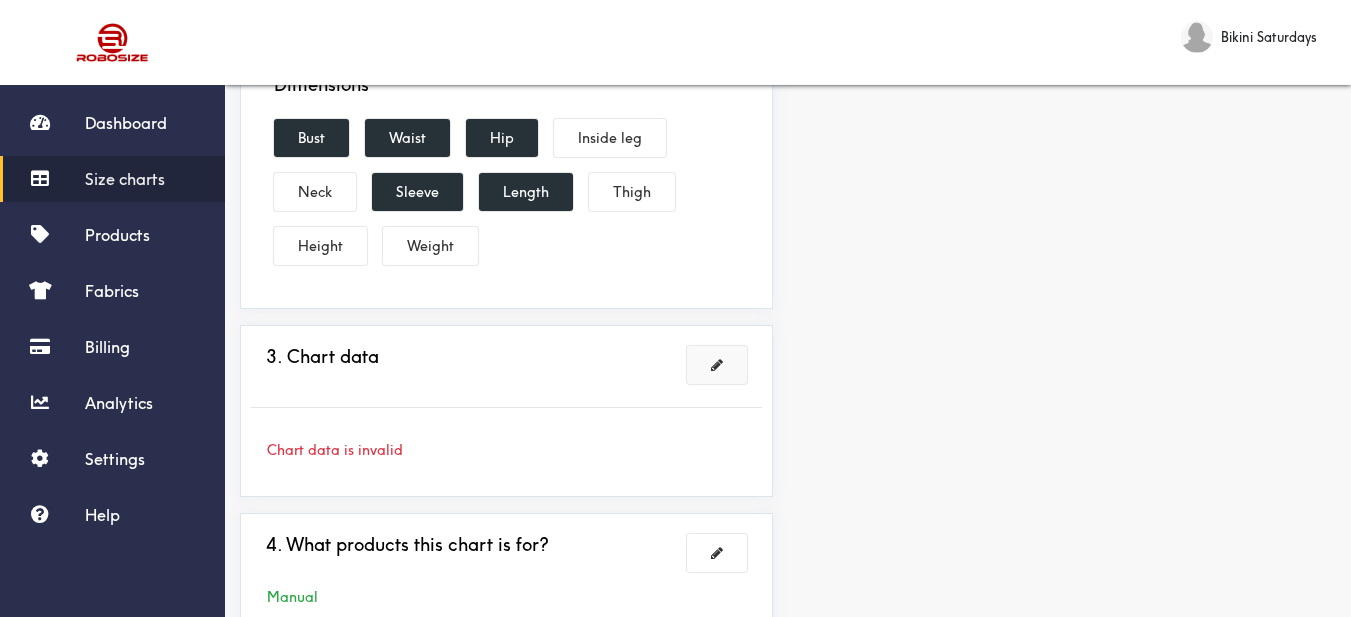 click at bounding box center (717, 365) 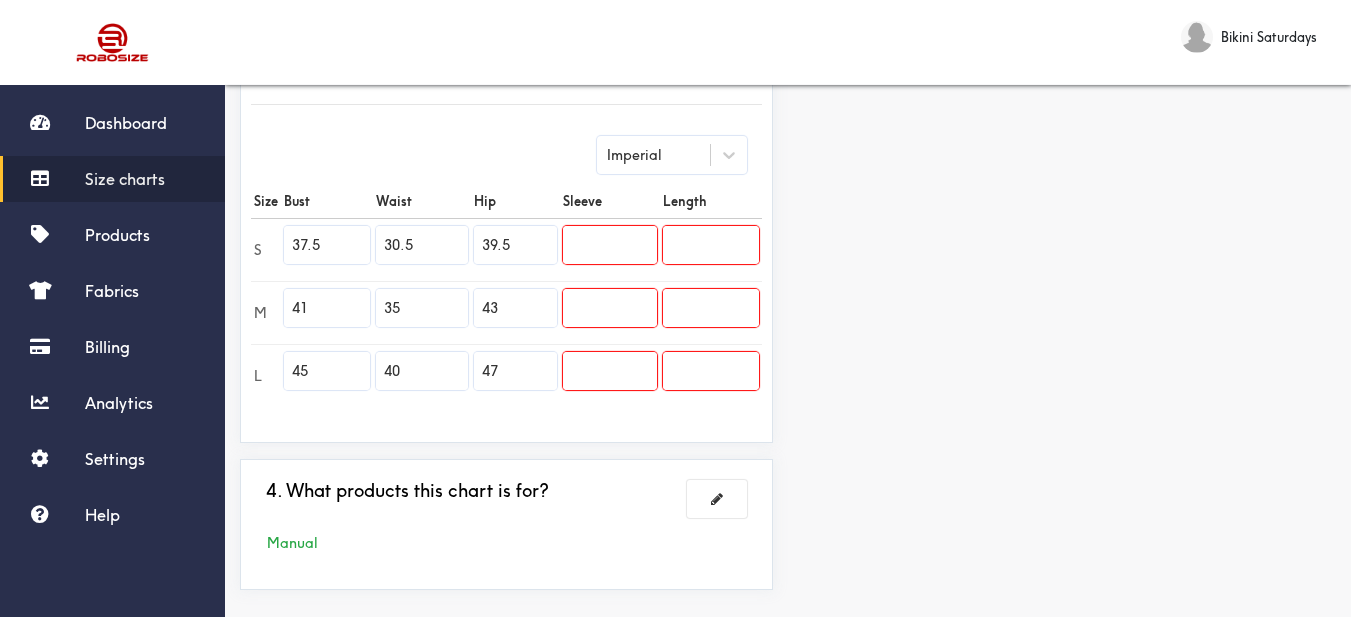 scroll, scrollTop: 589, scrollLeft: 0, axis: vertical 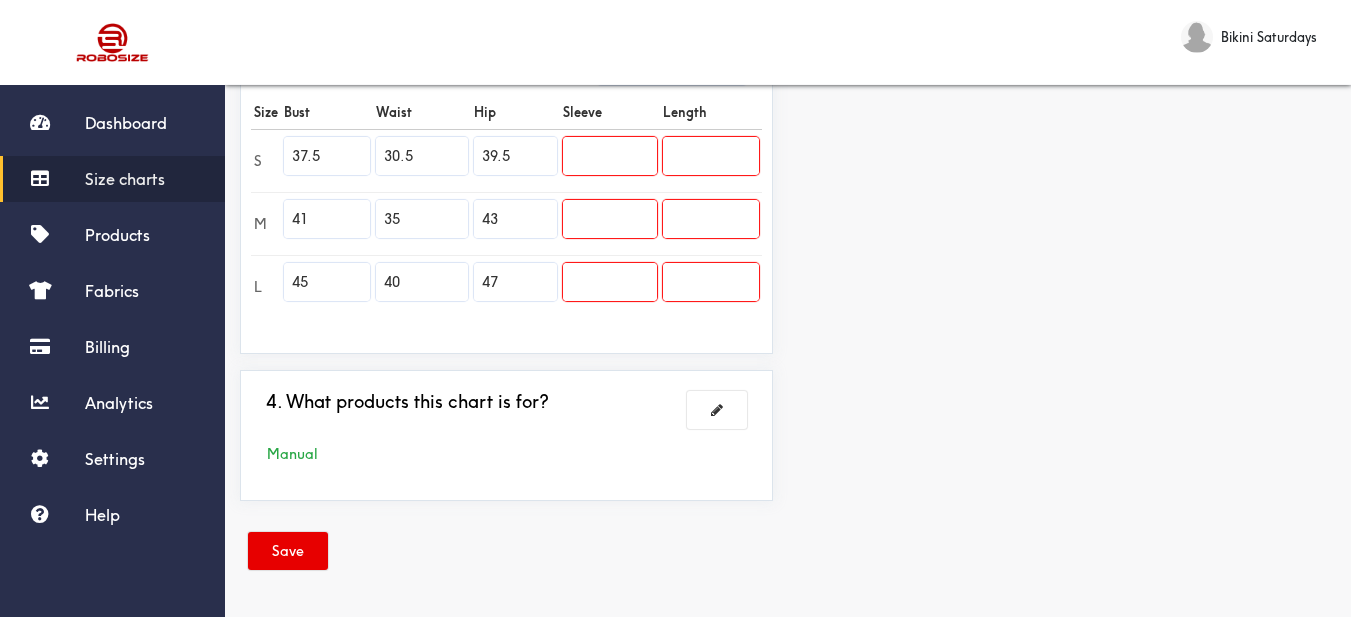 drag, startPoint x: 340, startPoint y: 149, endPoint x: 260, endPoint y: 163, distance: 81.21576 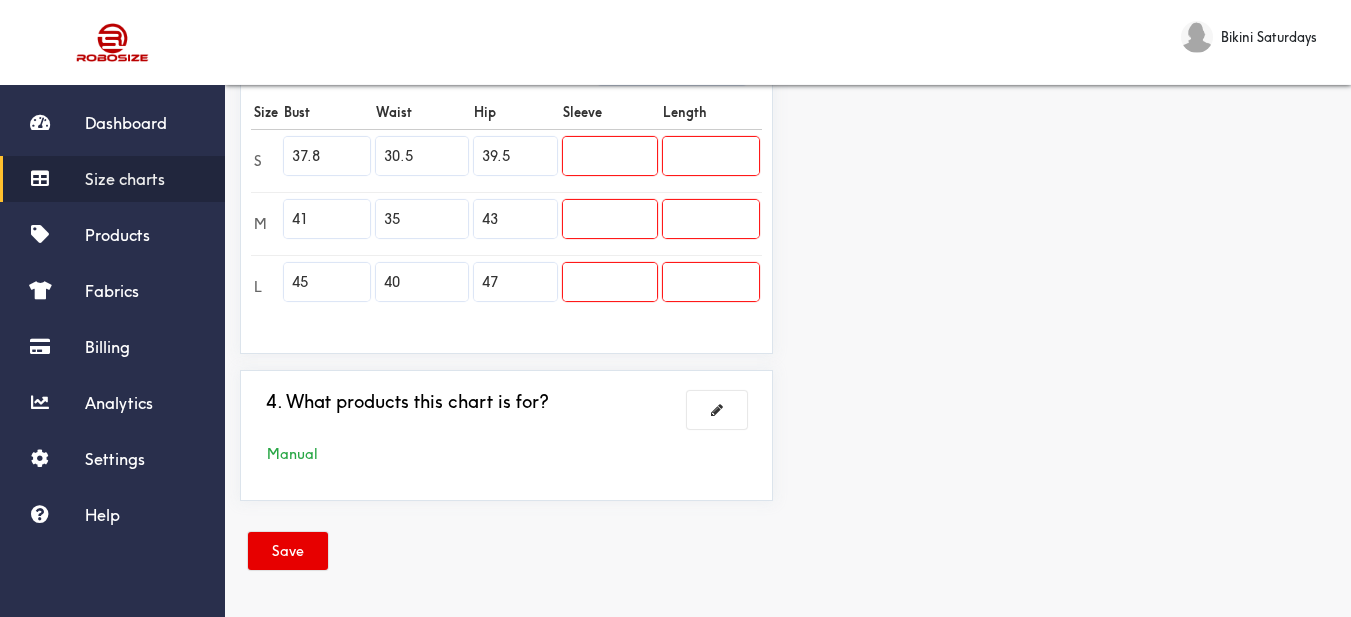 type on "37.8" 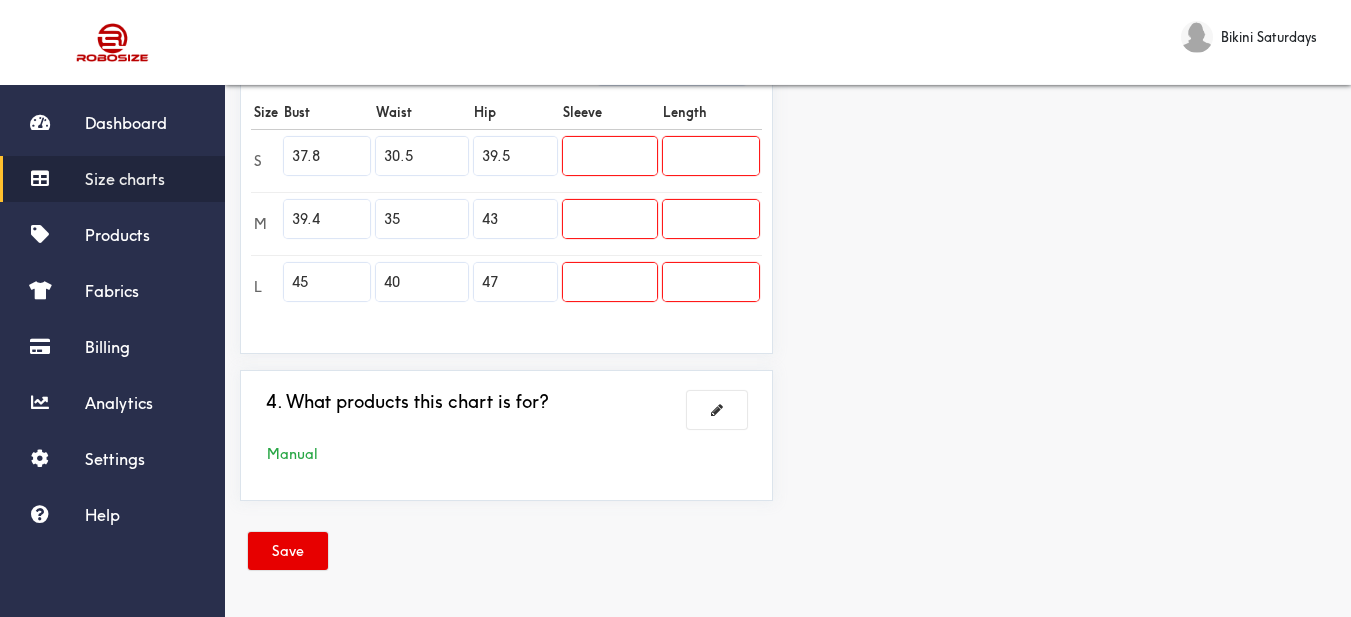 type on "39.4" 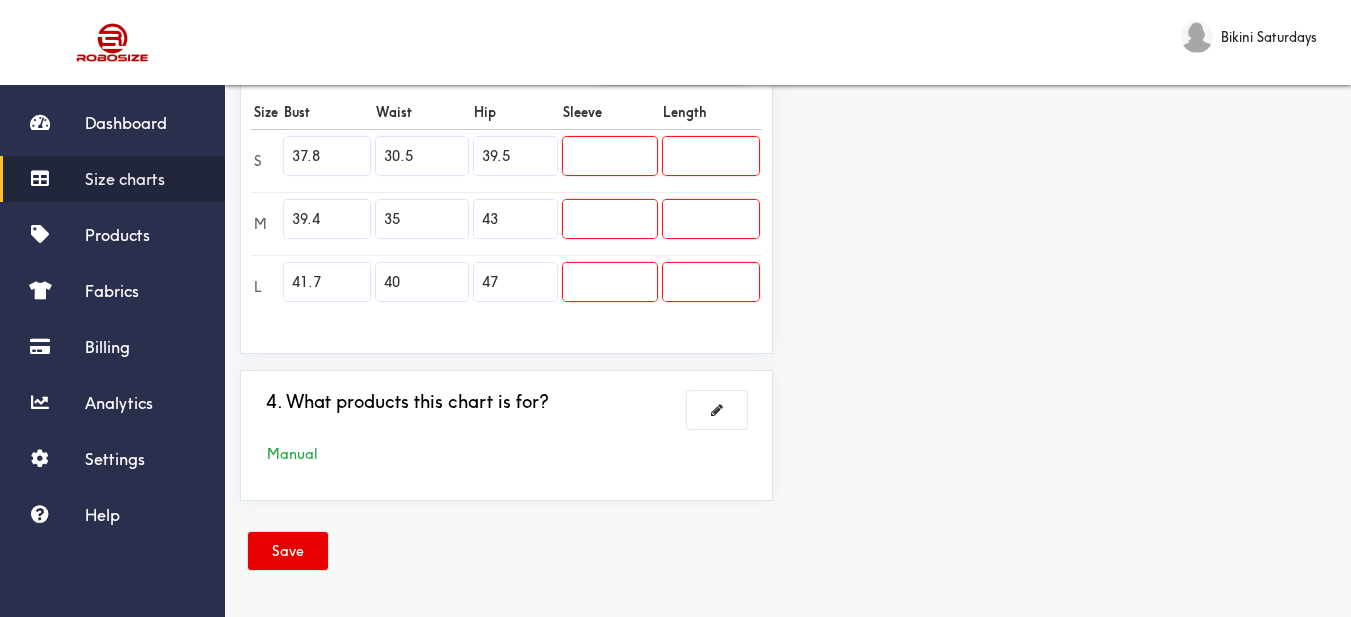 type on "41.7" 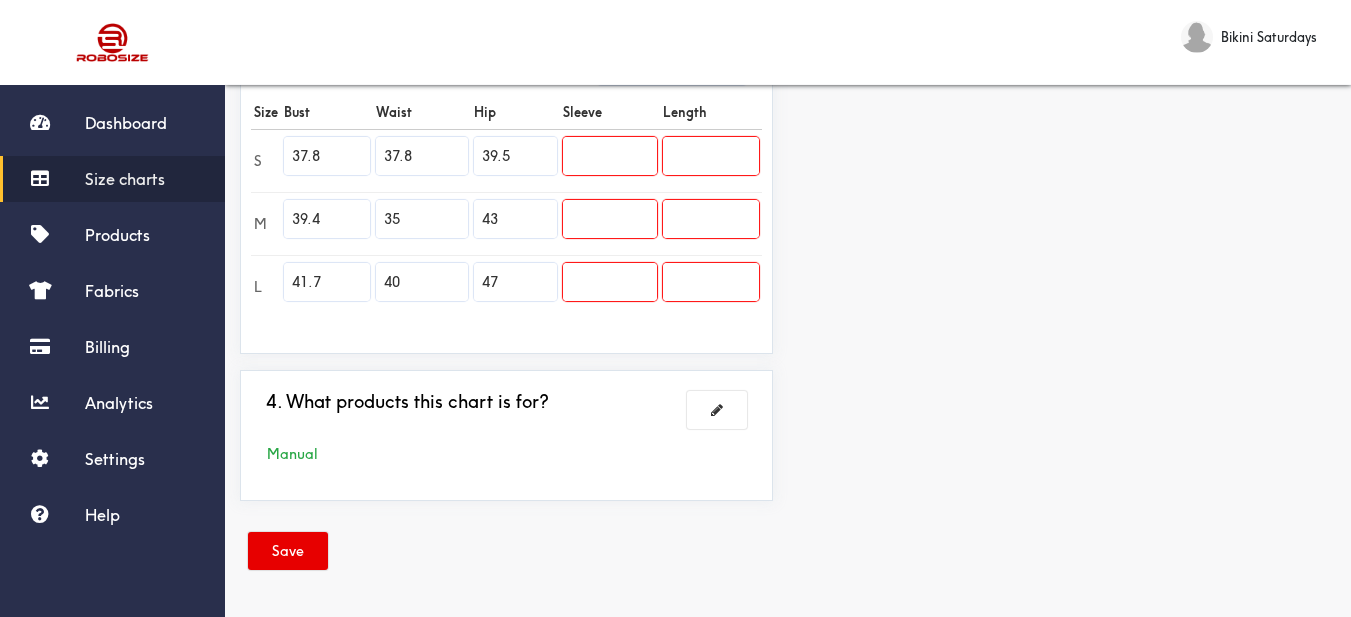 type on "37.8" 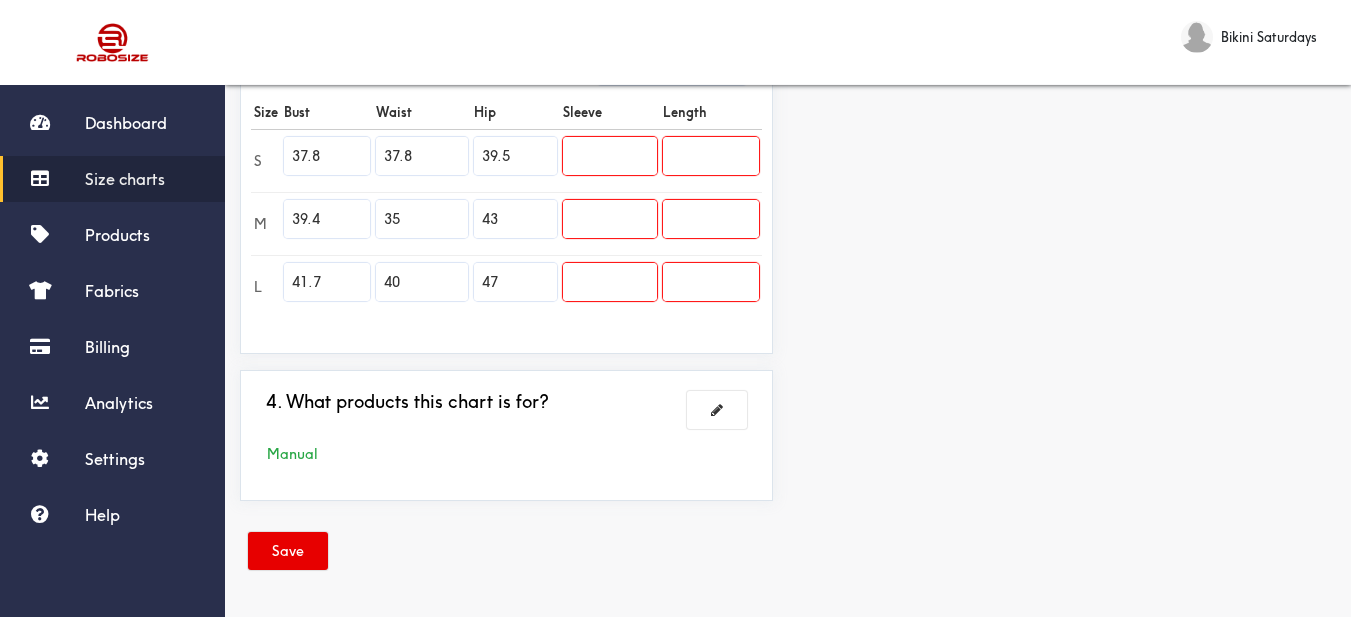 drag, startPoint x: 509, startPoint y: 228, endPoint x: 452, endPoint y: 211, distance: 59.48109 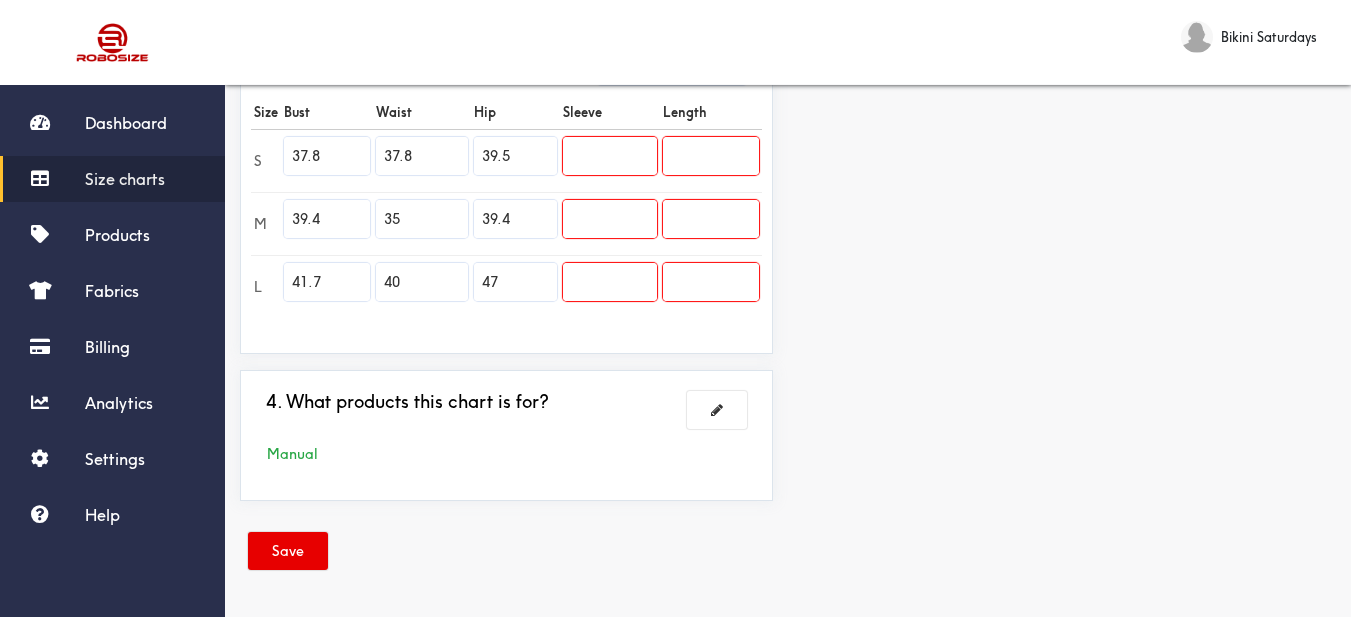 type on "39.4" 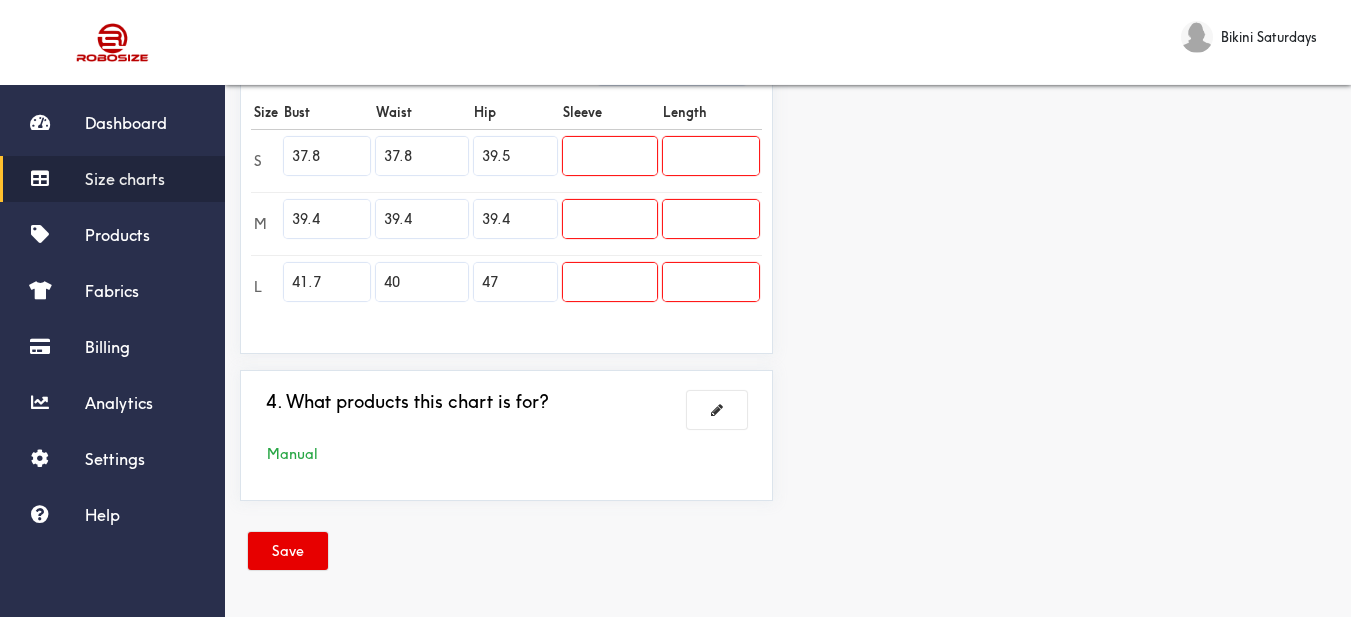 type on "39.4" 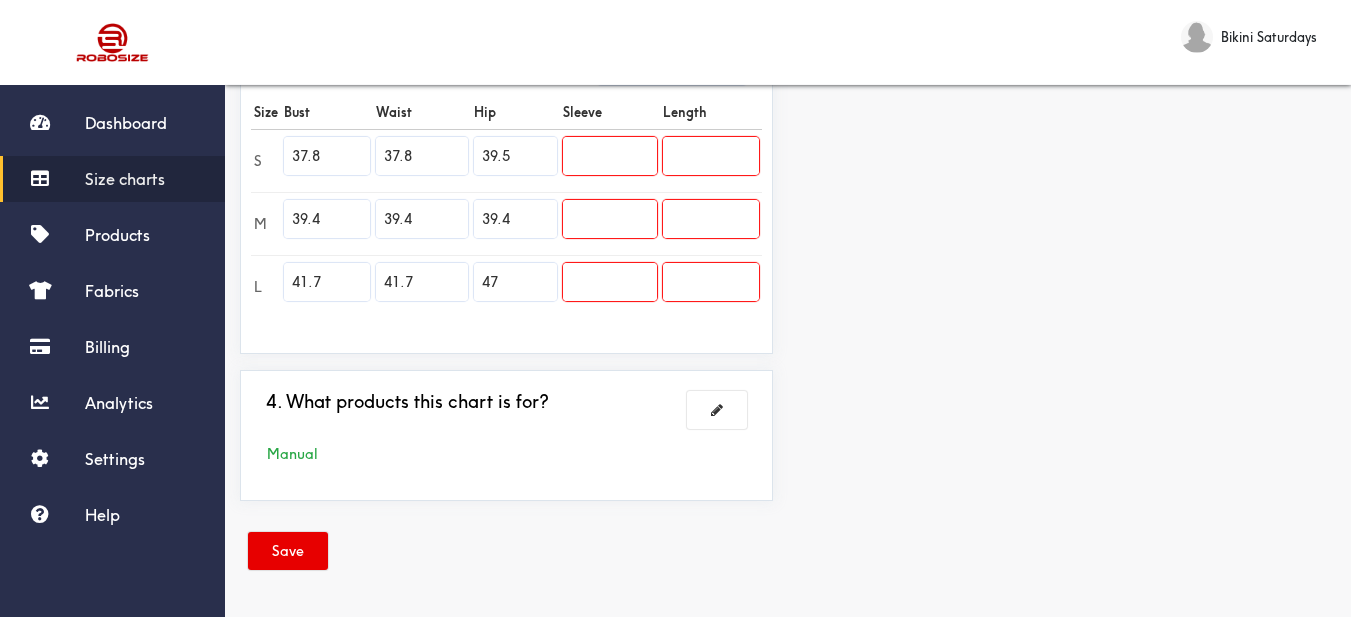 type on "41.7" 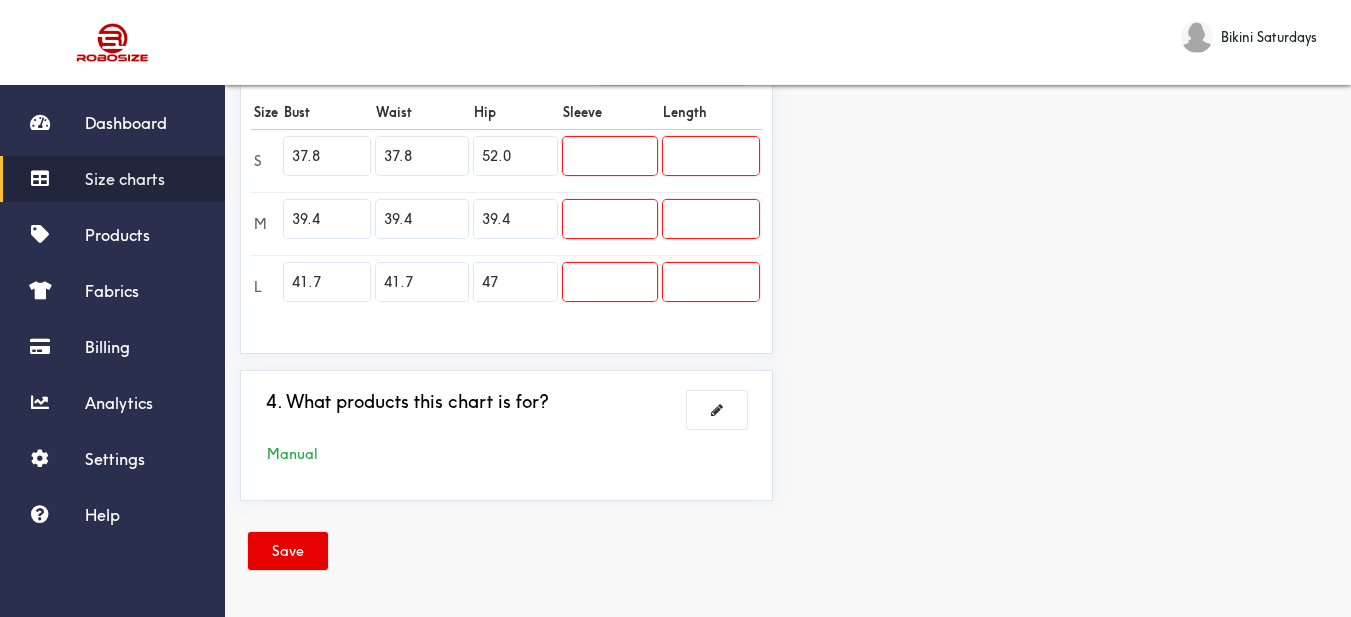 type on "52.0" 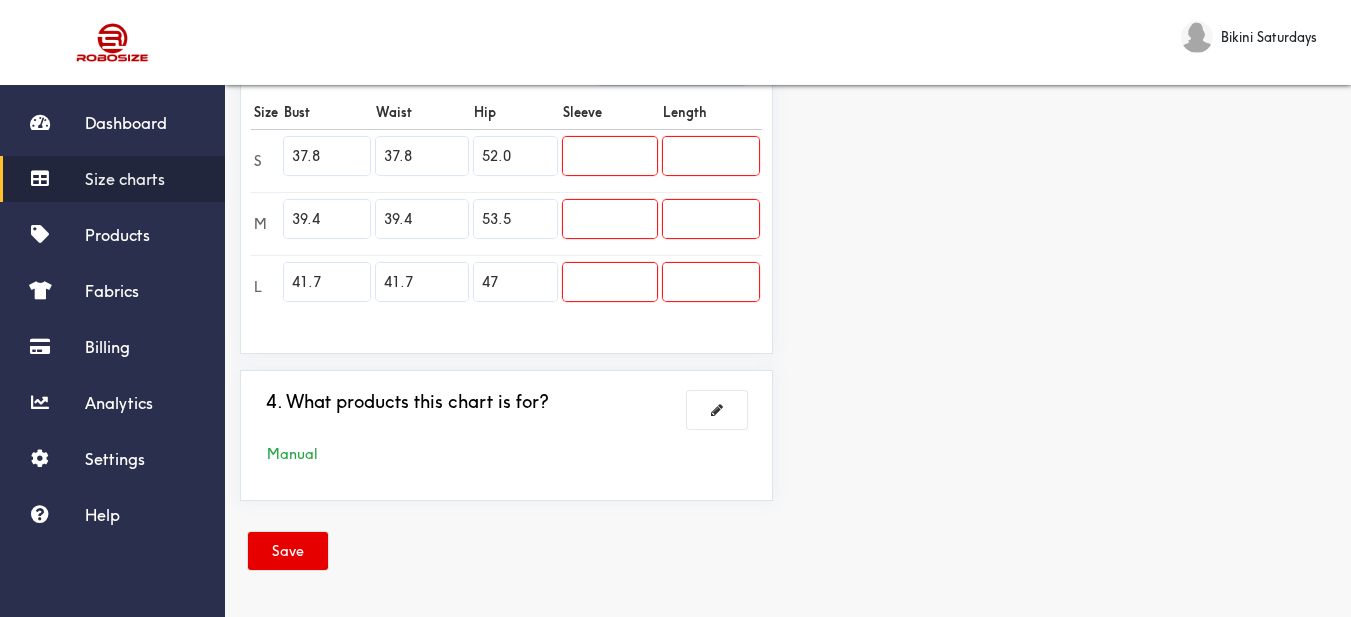 type on "53.5" 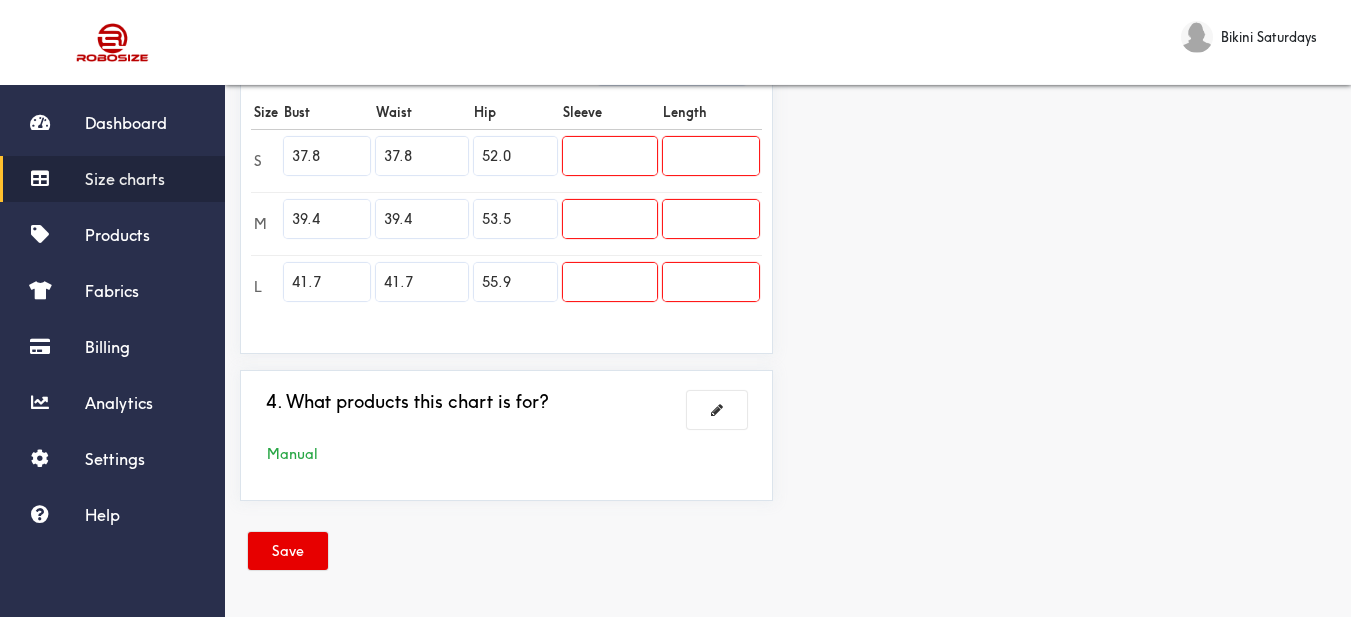 type on "55.9" 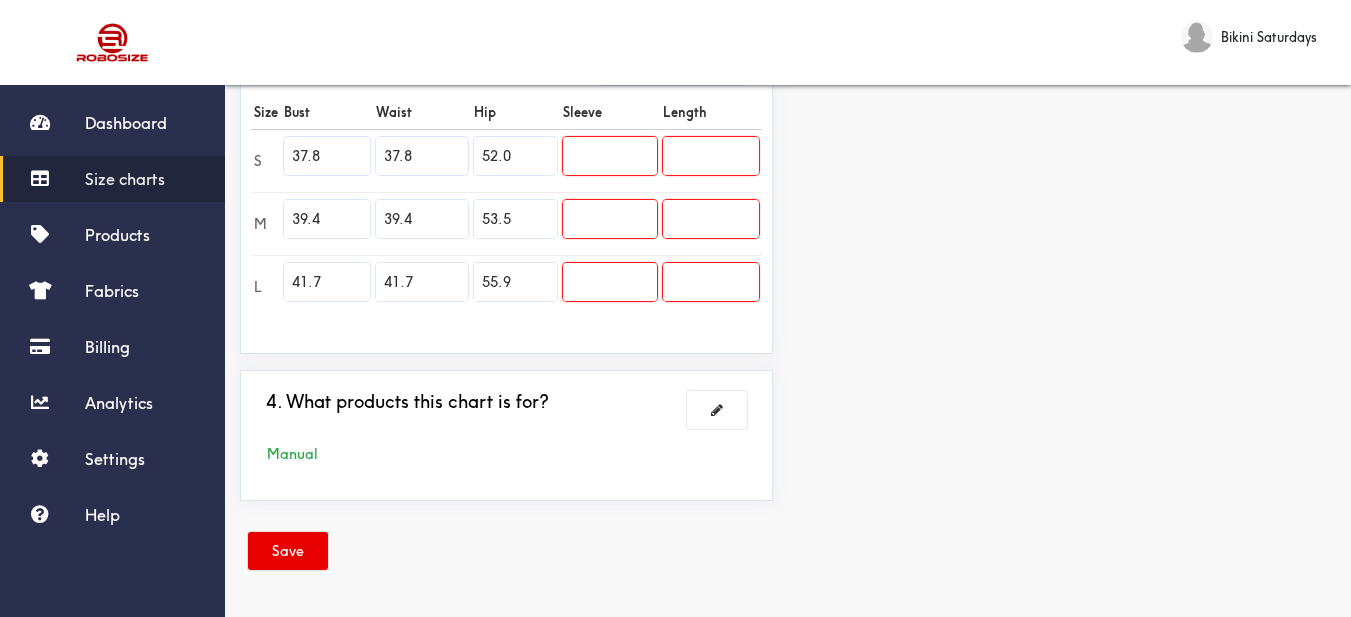 click at bounding box center (609, 156) 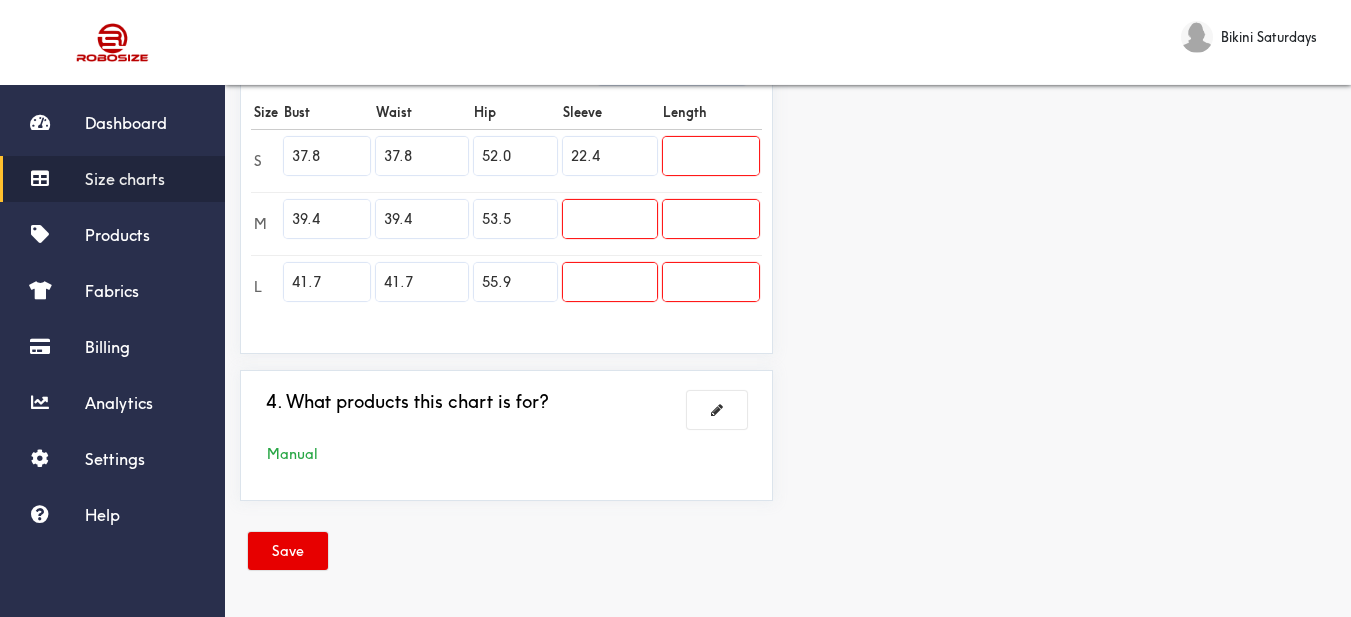 type on "22.4" 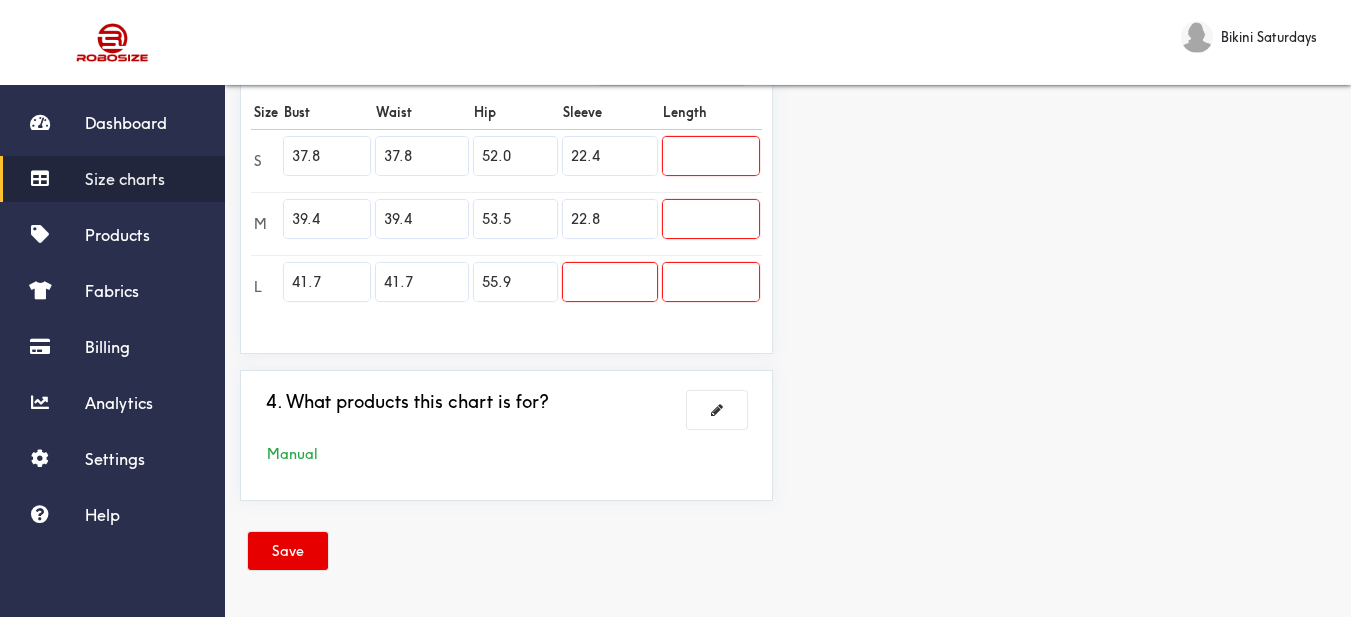 type on "22.8" 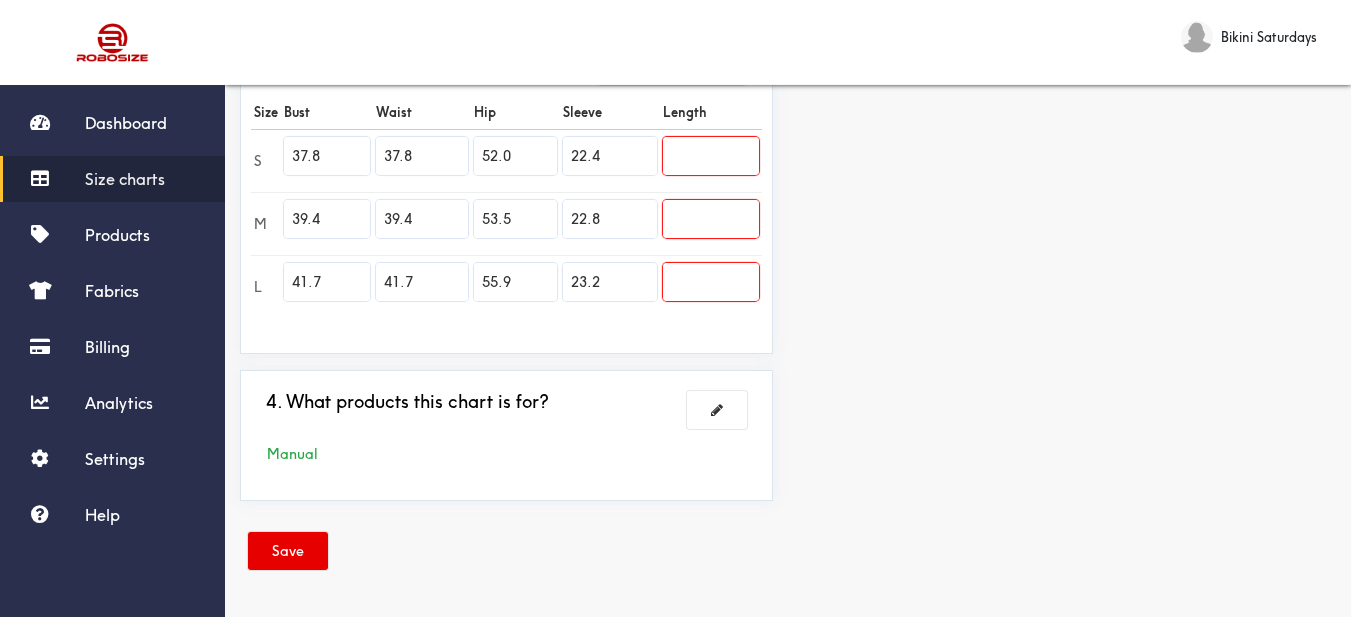 type on "23.2" 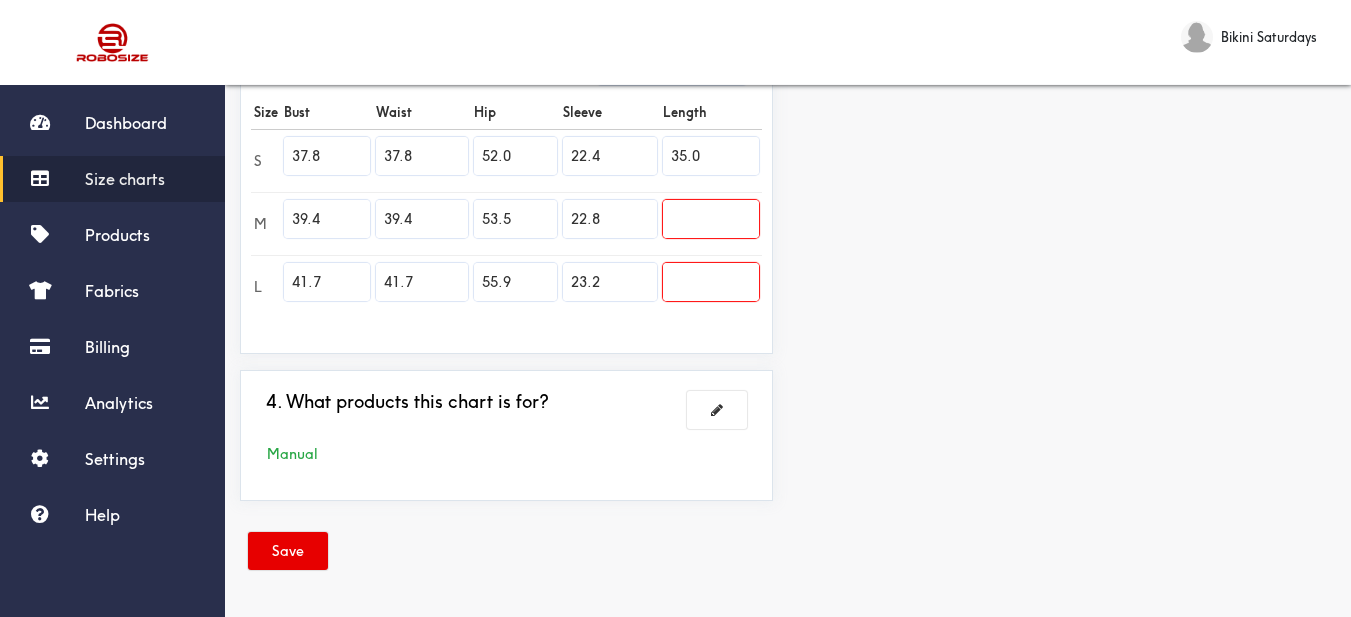 type on "35.0" 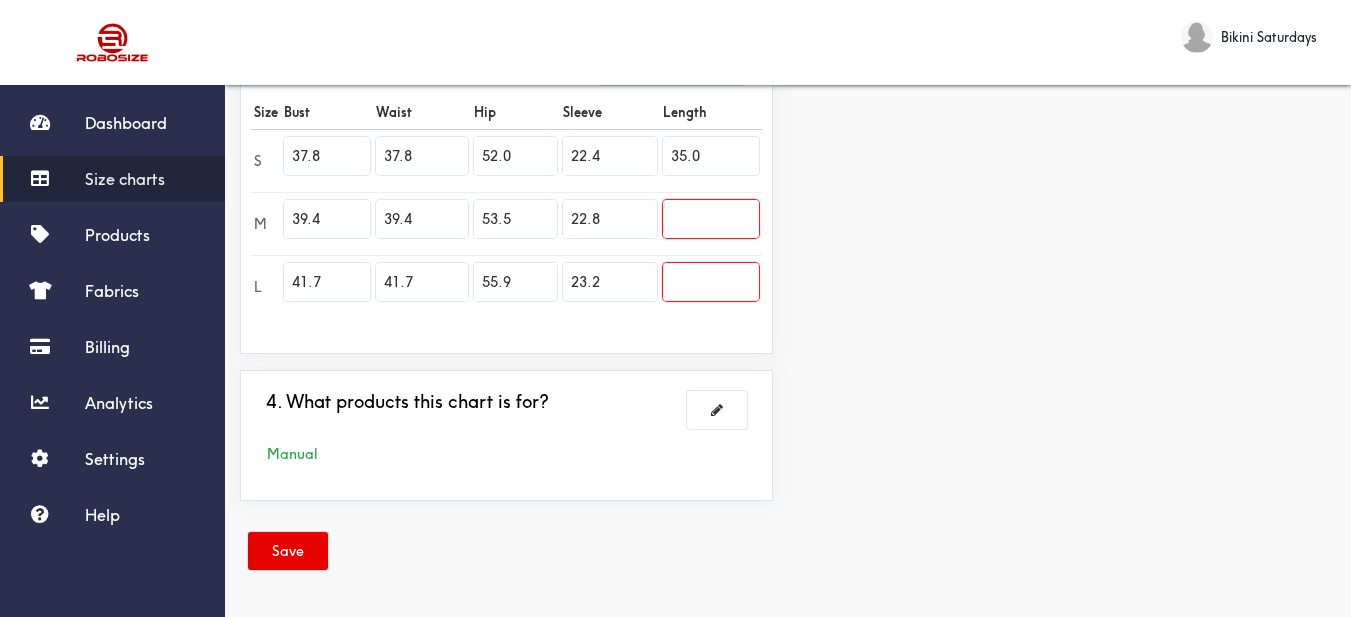 click at bounding box center (711, 219) 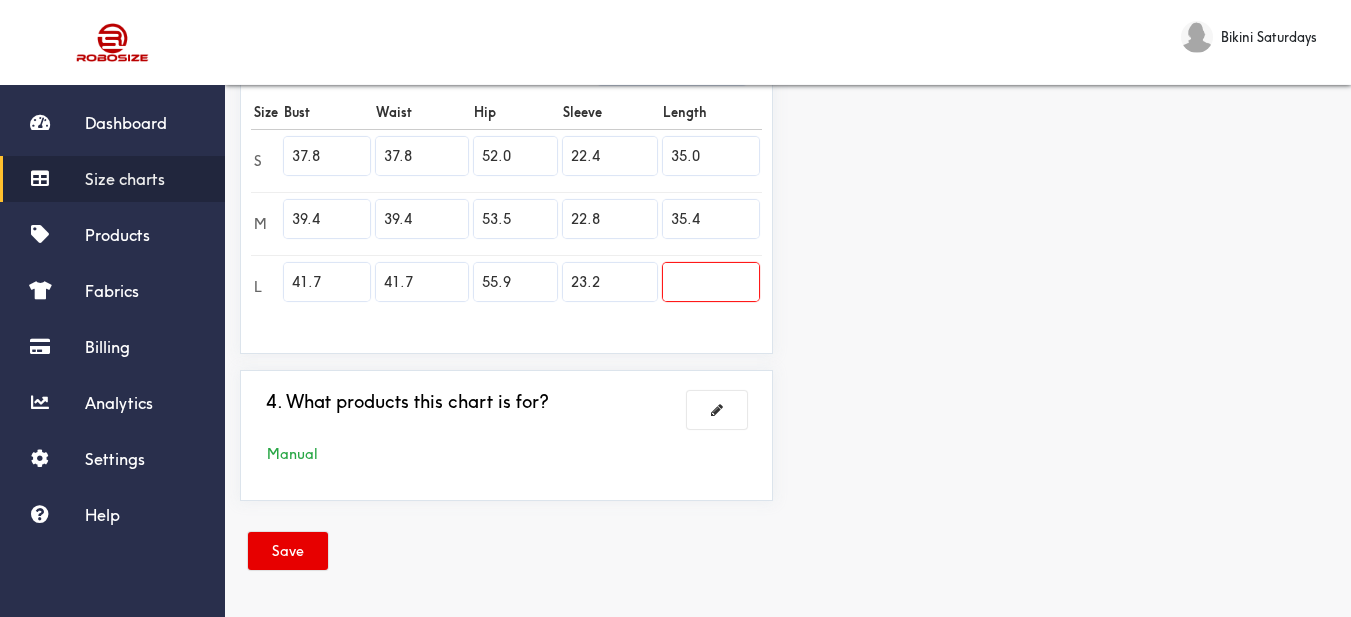 type on "35.4" 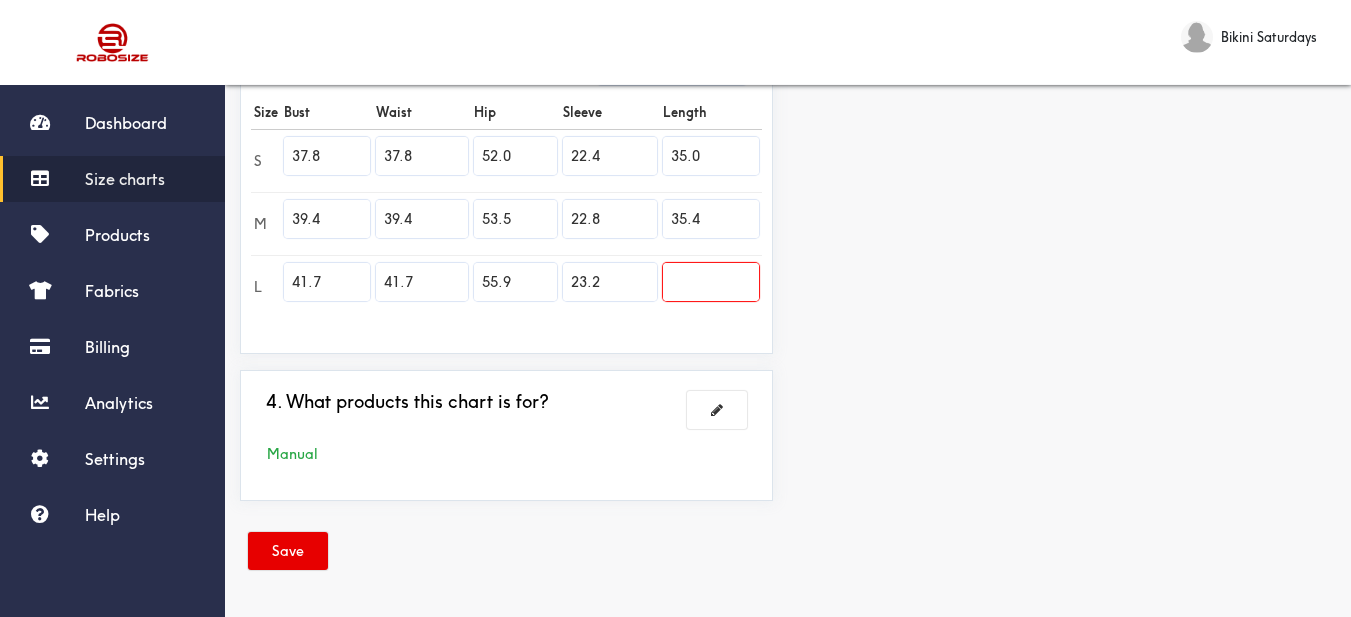 click at bounding box center [711, 282] 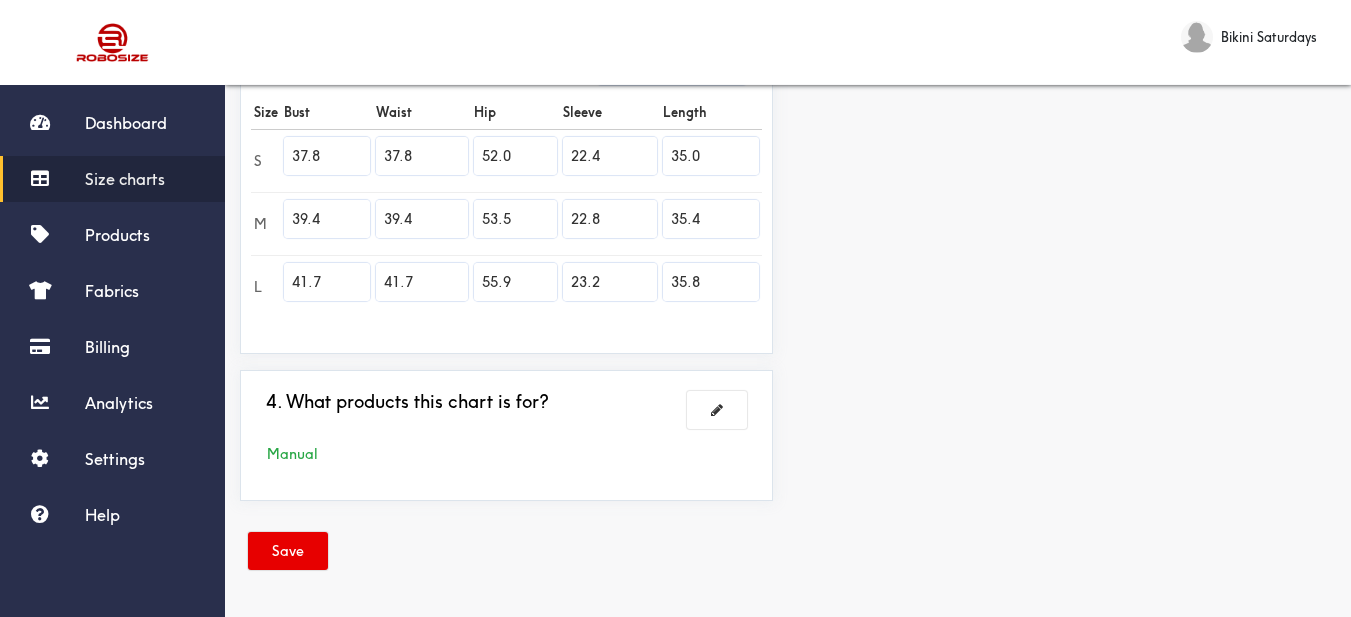 type on "35.8" 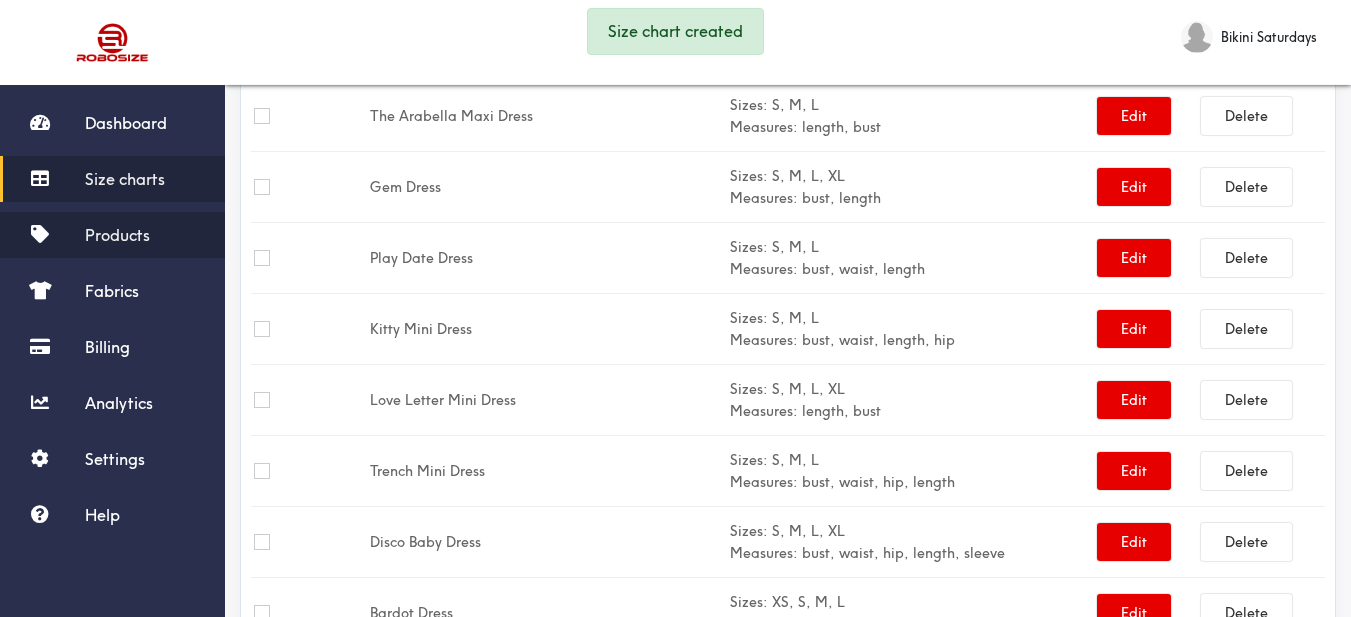 click on "Products" at bounding box center [112, 235] 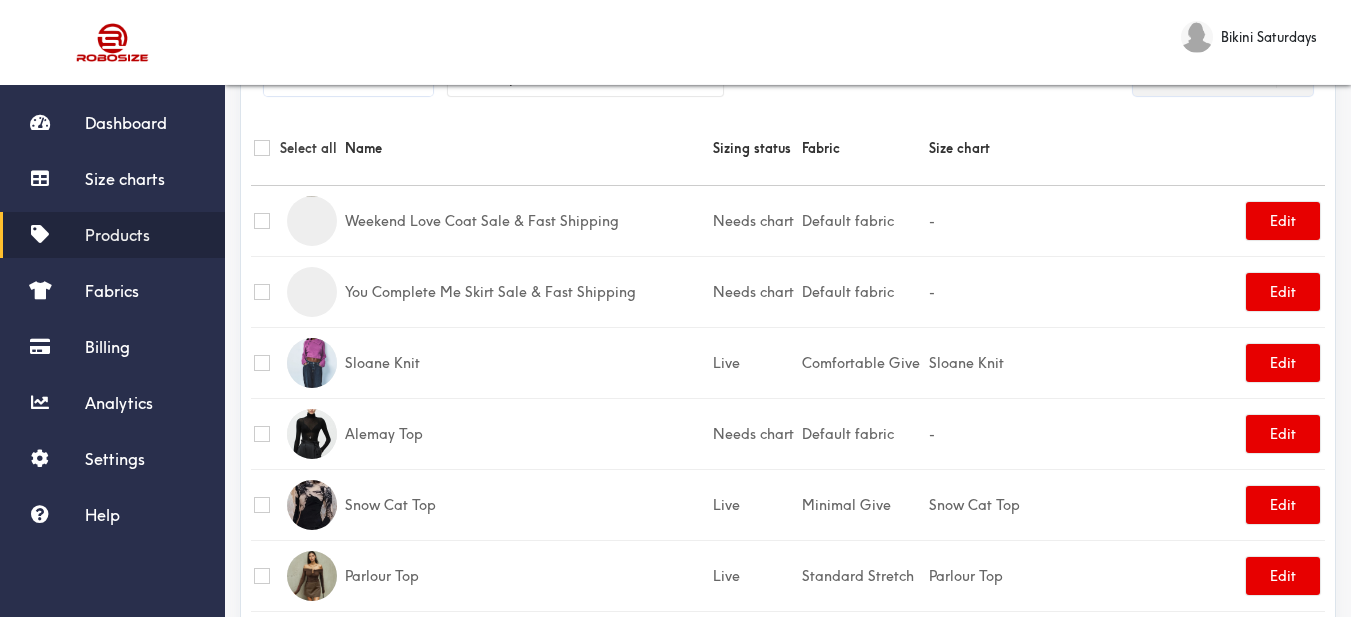 scroll, scrollTop: 0, scrollLeft: 0, axis: both 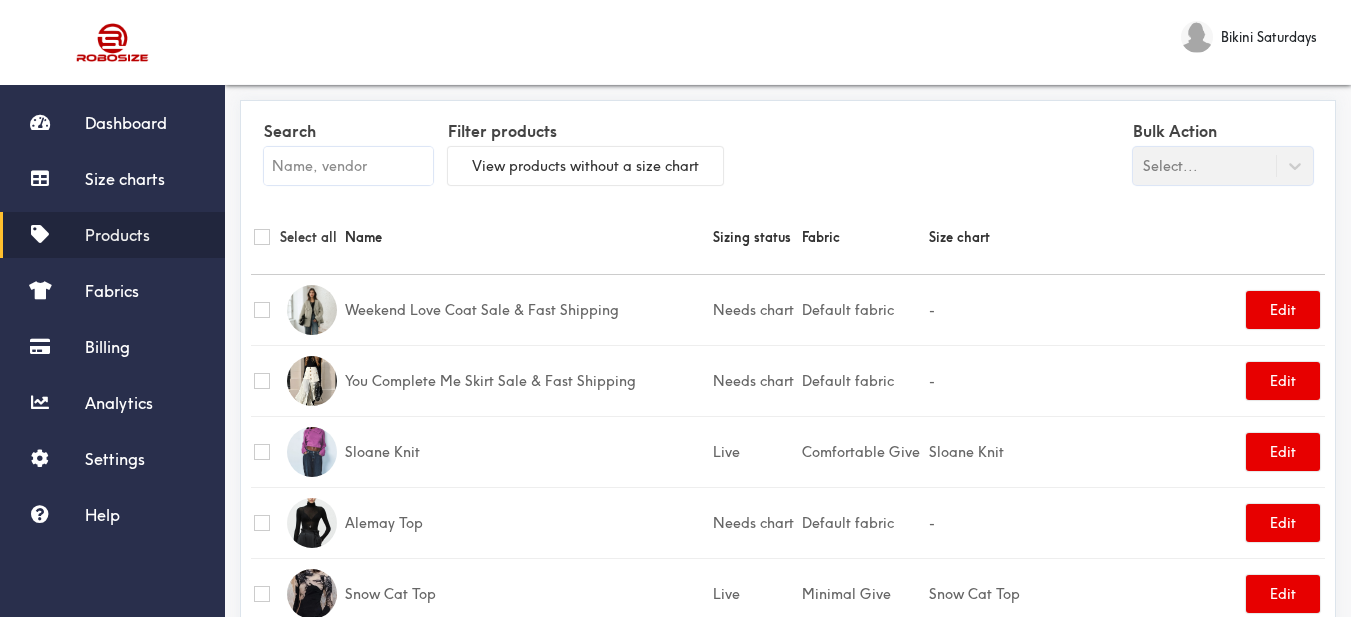 click at bounding box center [348, 166] 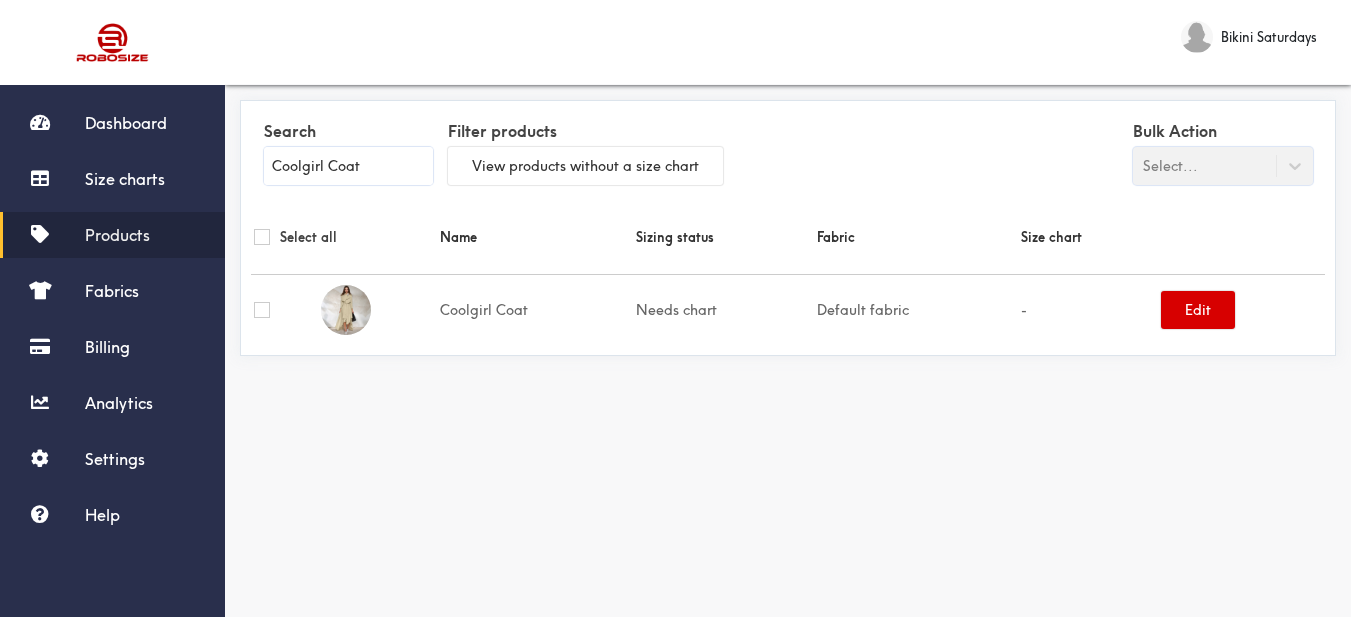 type on "Coolgirl Coat" 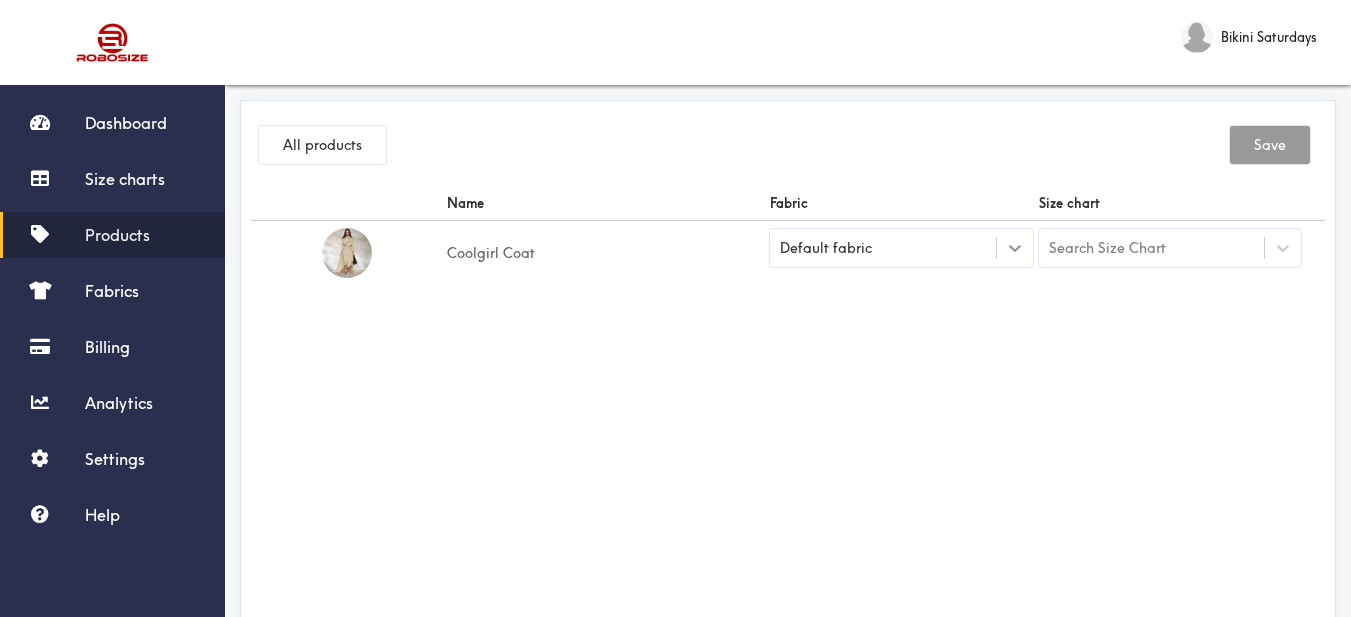 click 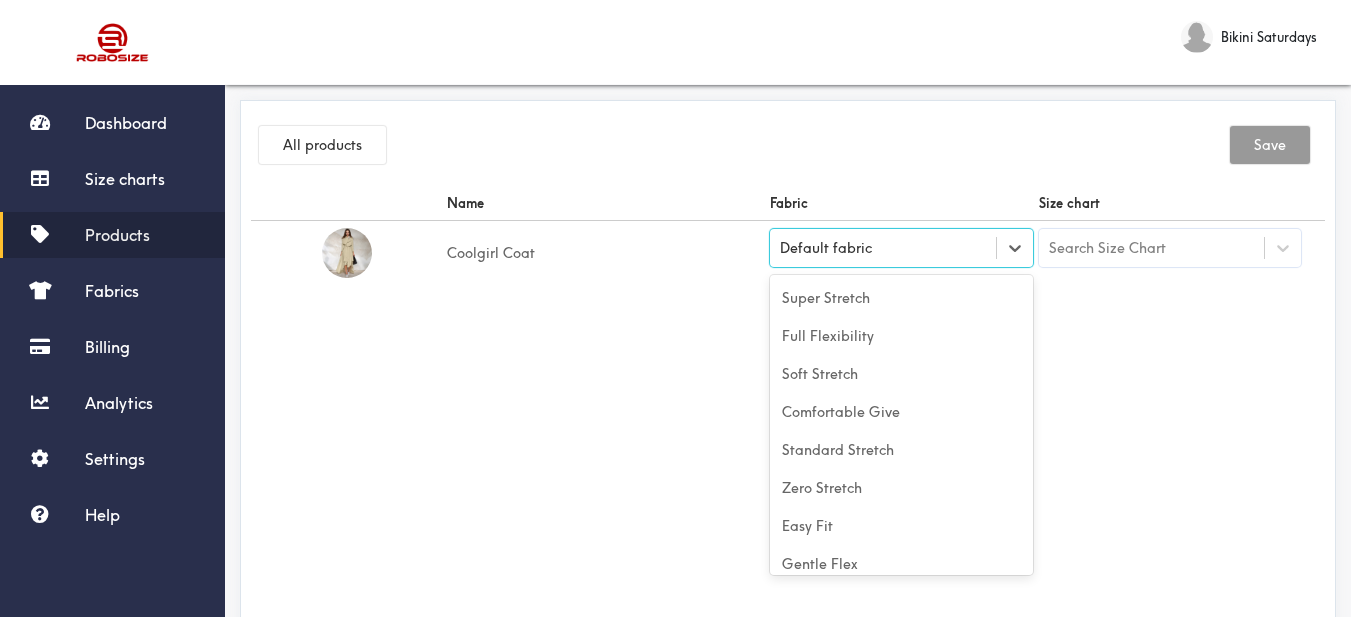 scroll, scrollTop: 88, scrollLeft: 0, axis: vertical 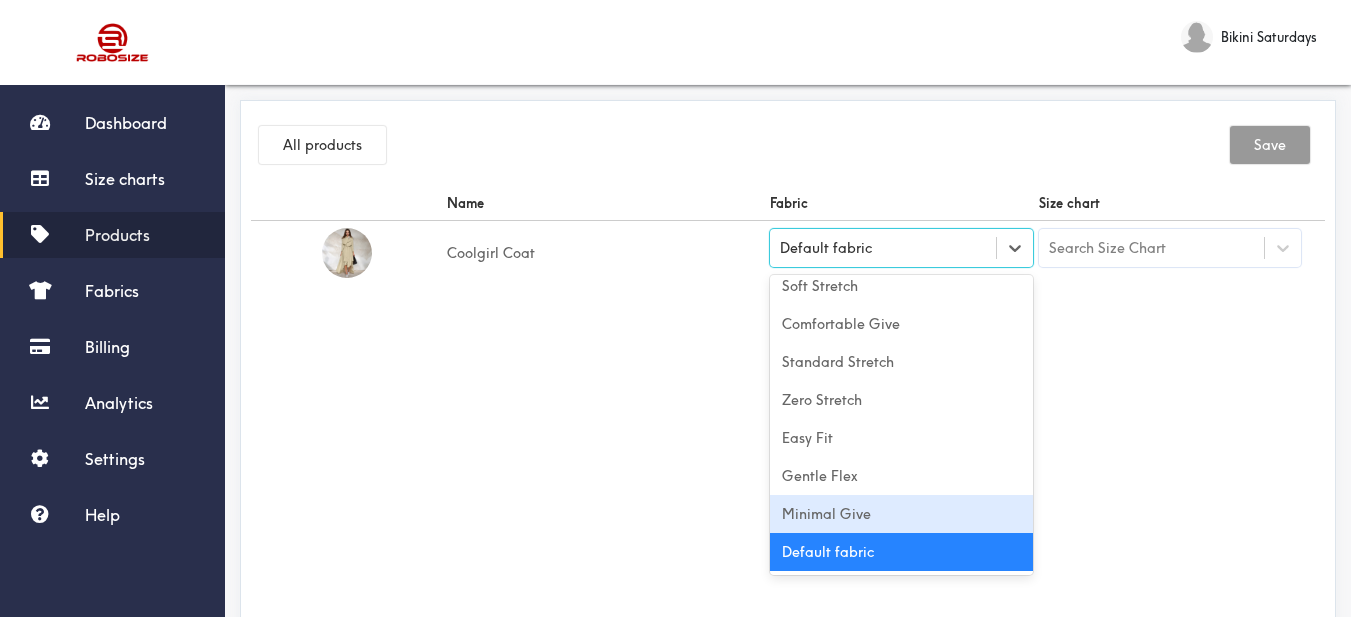 drag, startPoint x: 834, startPoint y: 520, endPoint x: 866, endPoint y: 516, distance: 32.24903 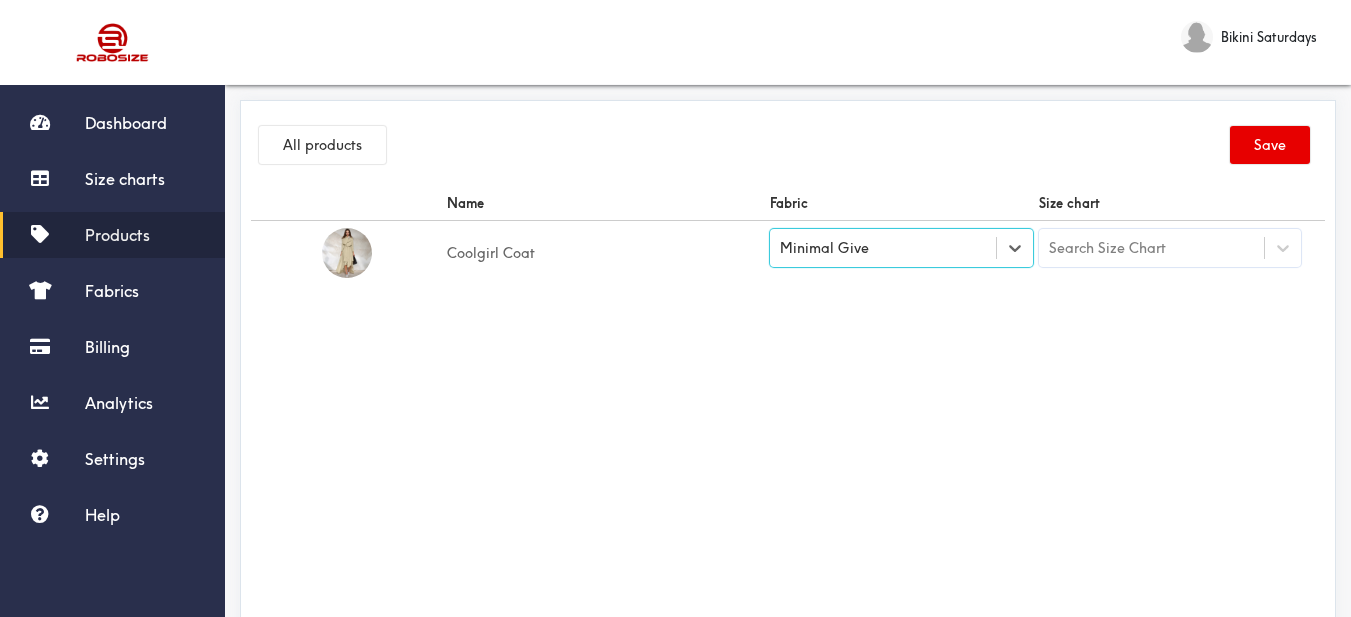 click on "Name Fabric Size chart Coolgirl Coat option [object Object], selected.   Select is focused , press Down to open the menu,  Minimal Give	 Search Size Chart" at bounding box center [788, 411] 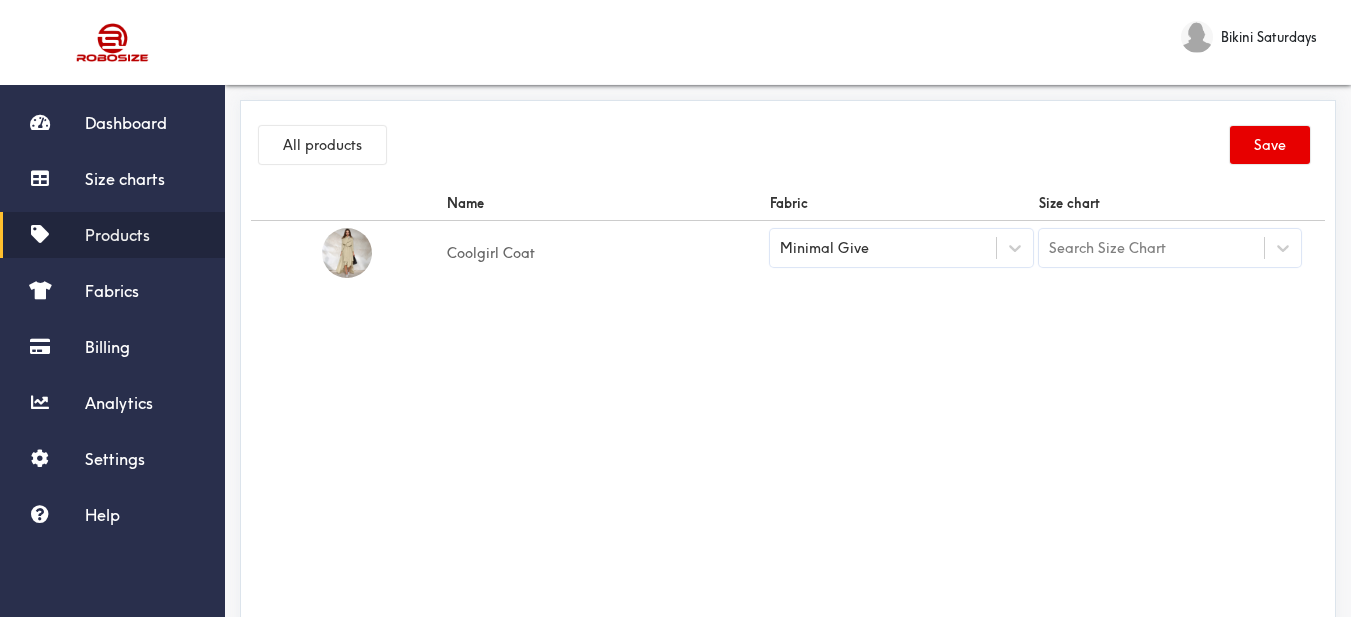 click on "Search Size Chart" at bounding box center (1152, 248) 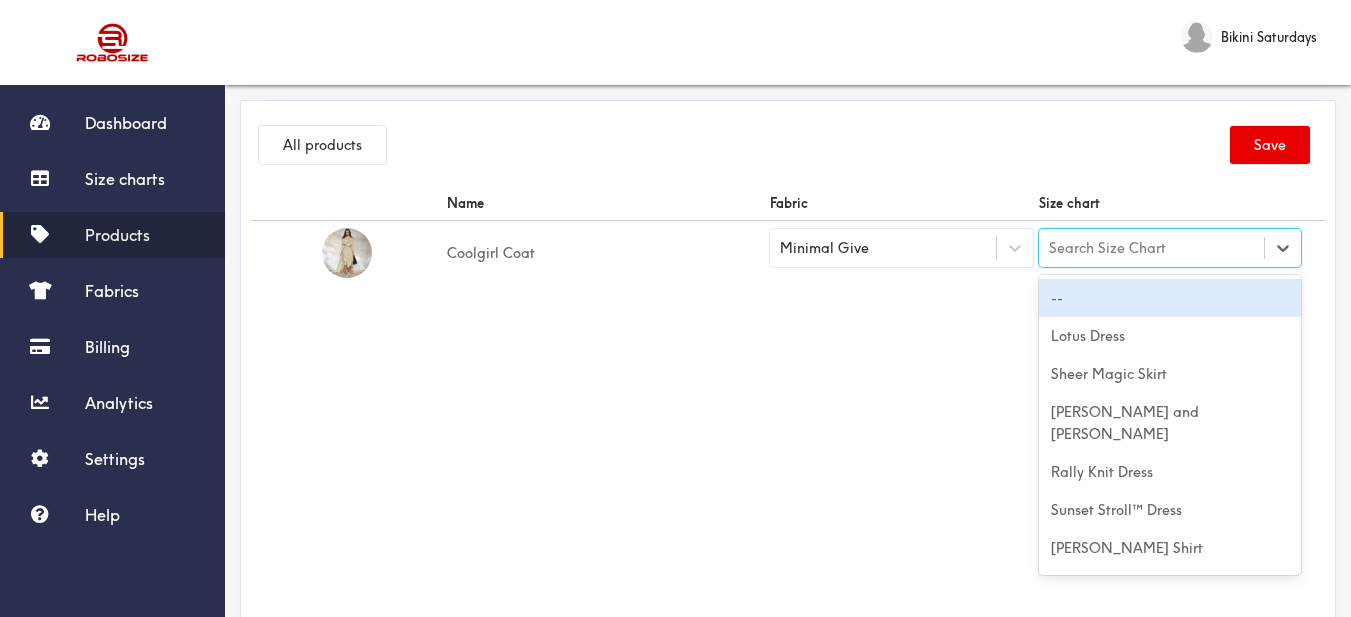 paste on "Coolgirl Coat" 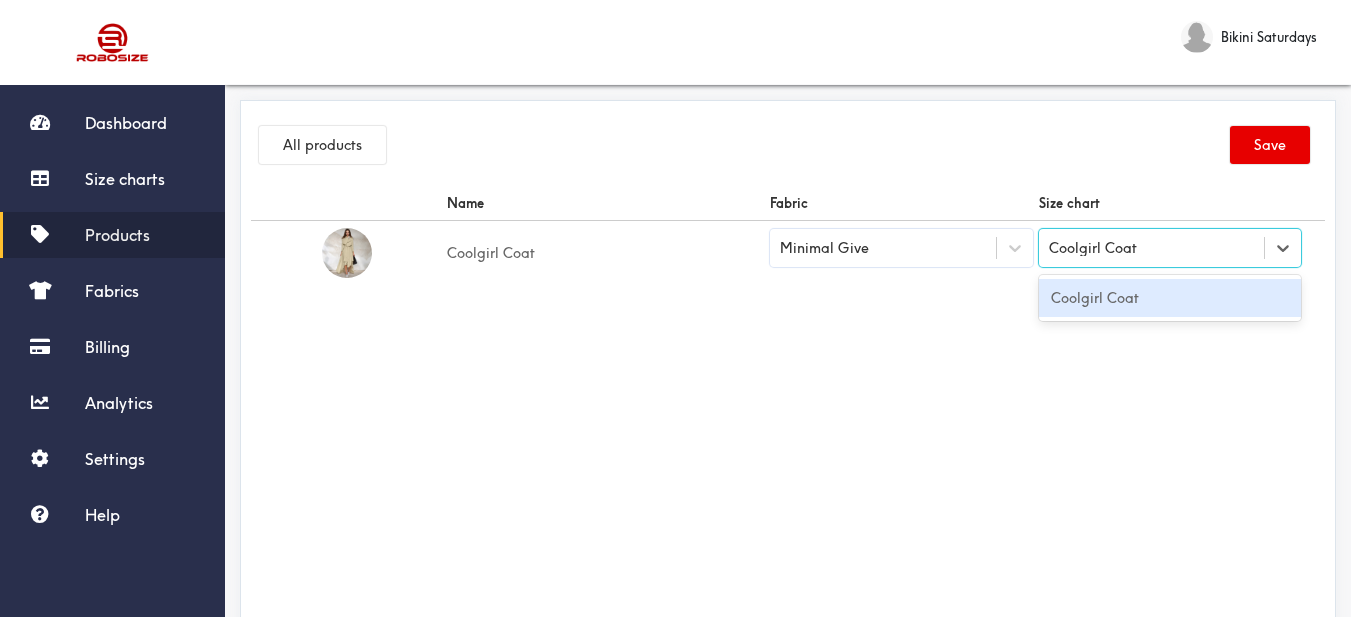 click on "Coolgirl Coat" at bounding box center (1170, 298) 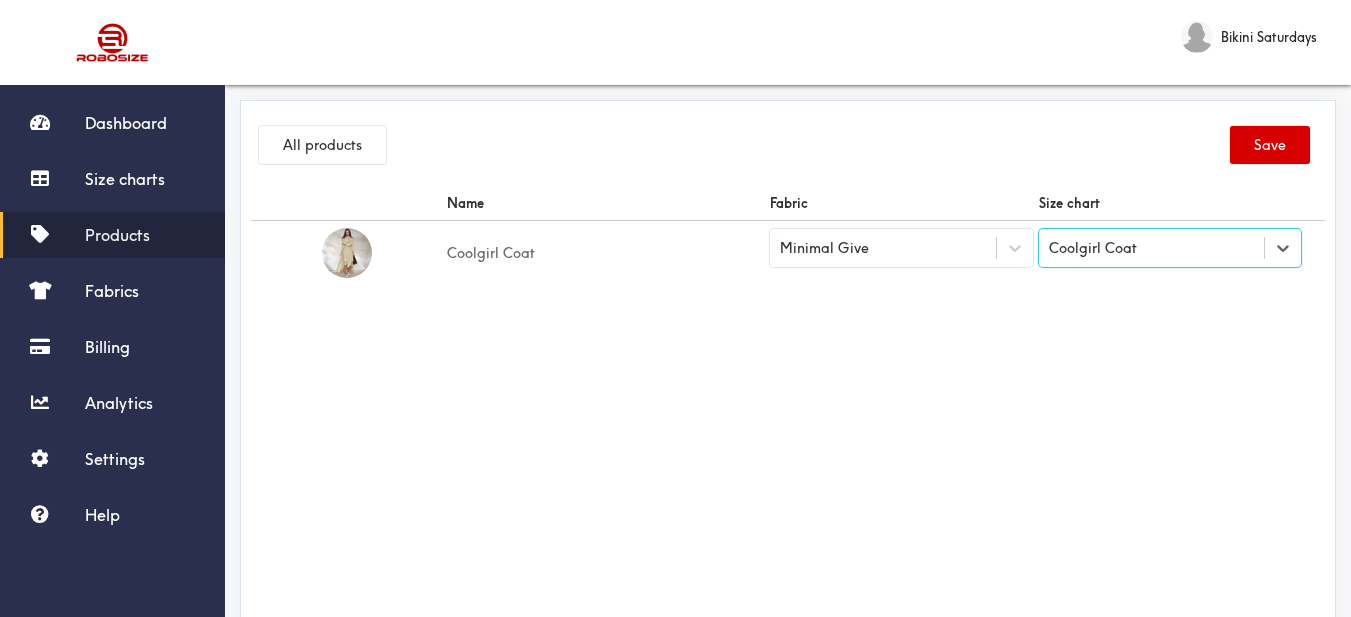 click on "Save" at bounding box center [1270, 145] 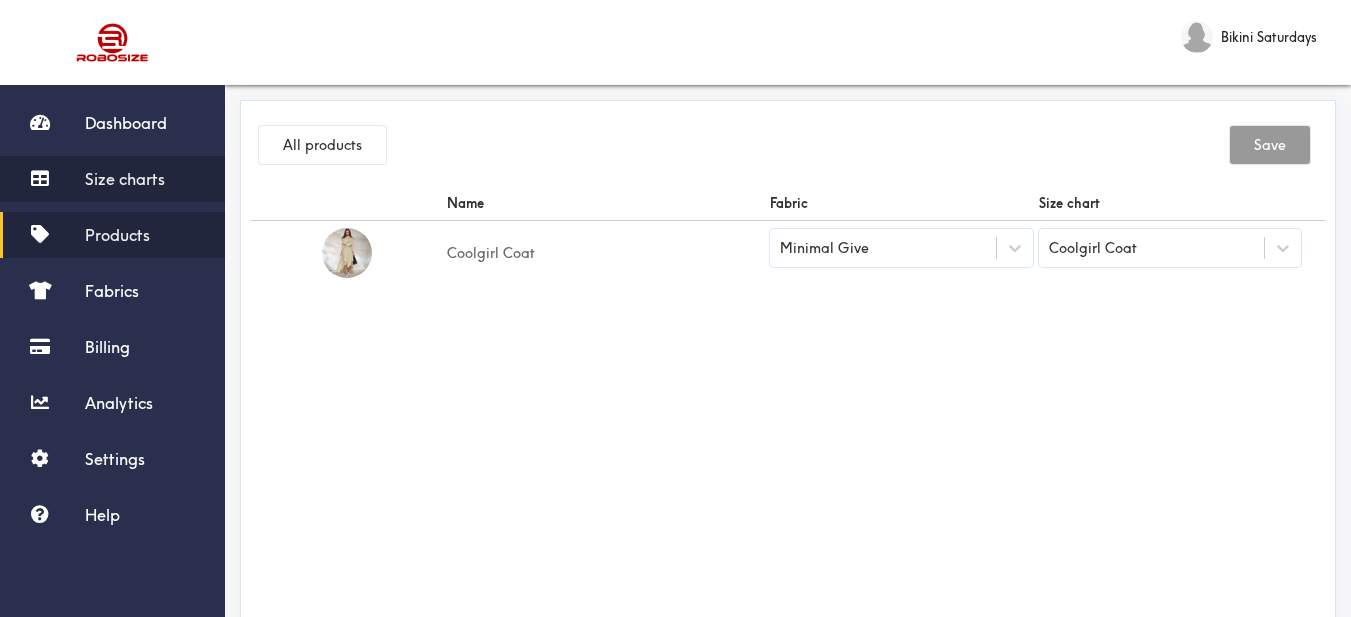click on "Size charts" at bounding box center (112, 179) 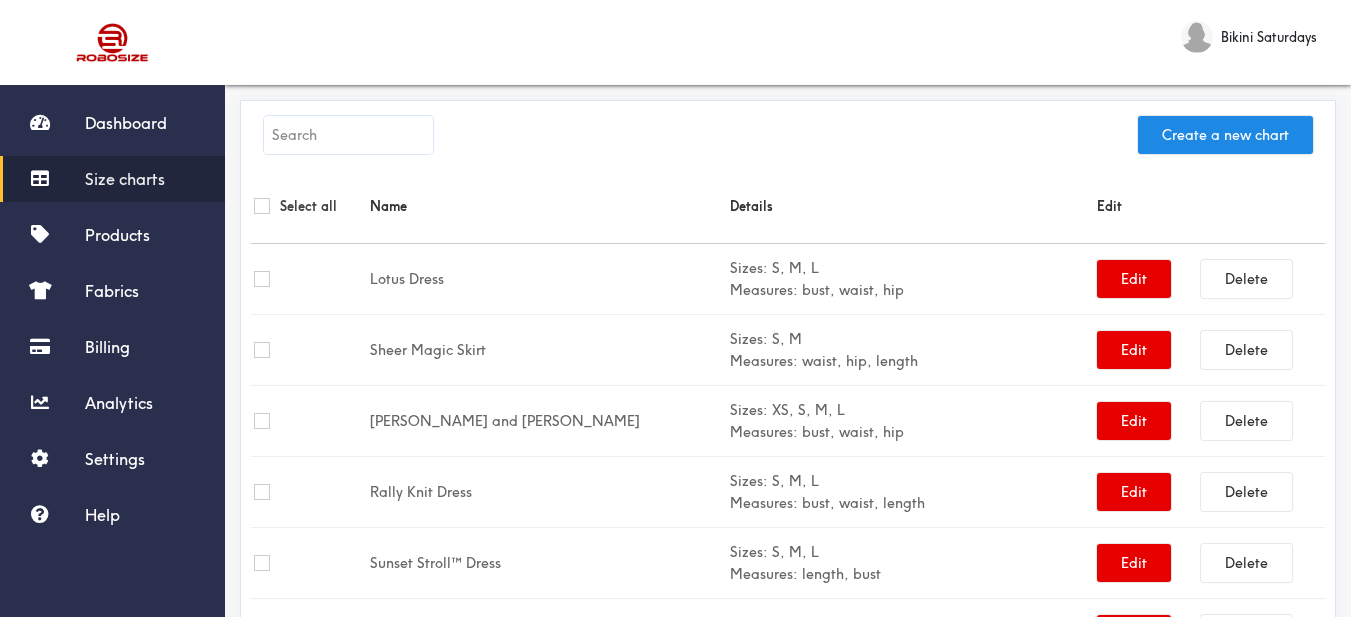 click on "Create a new chart" at bounding box center (788, 140) 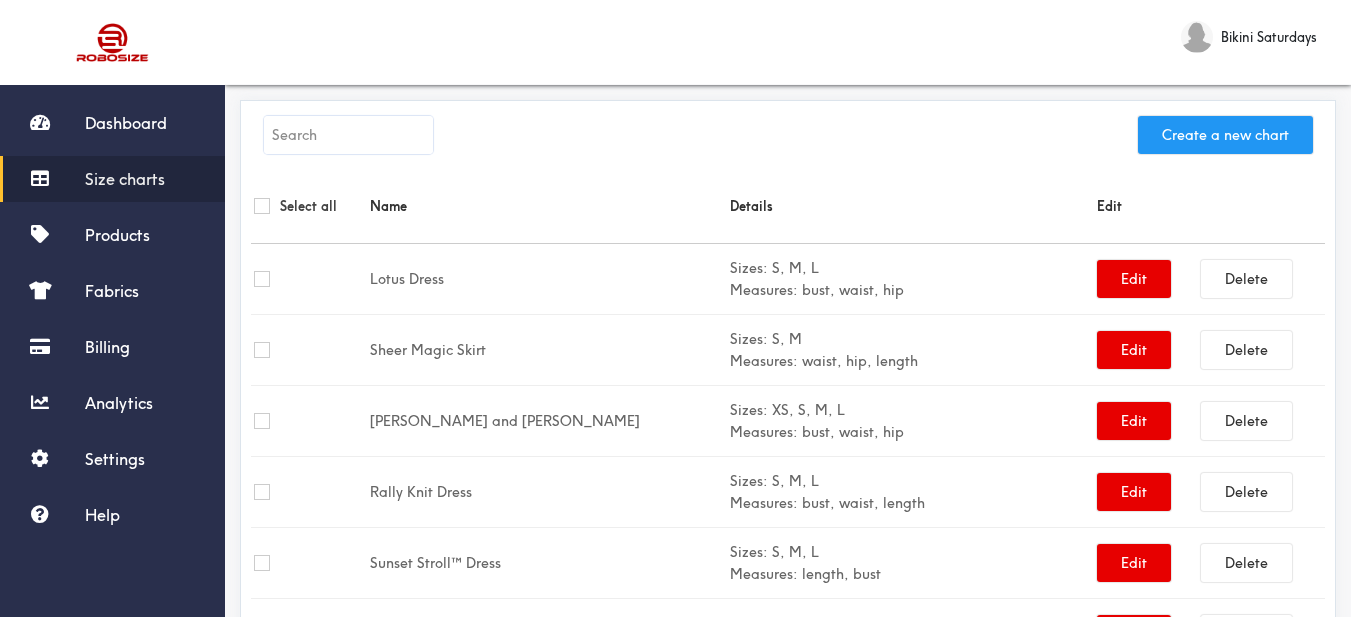 click on "Create a new chart" at bounding box center [1225, 135] 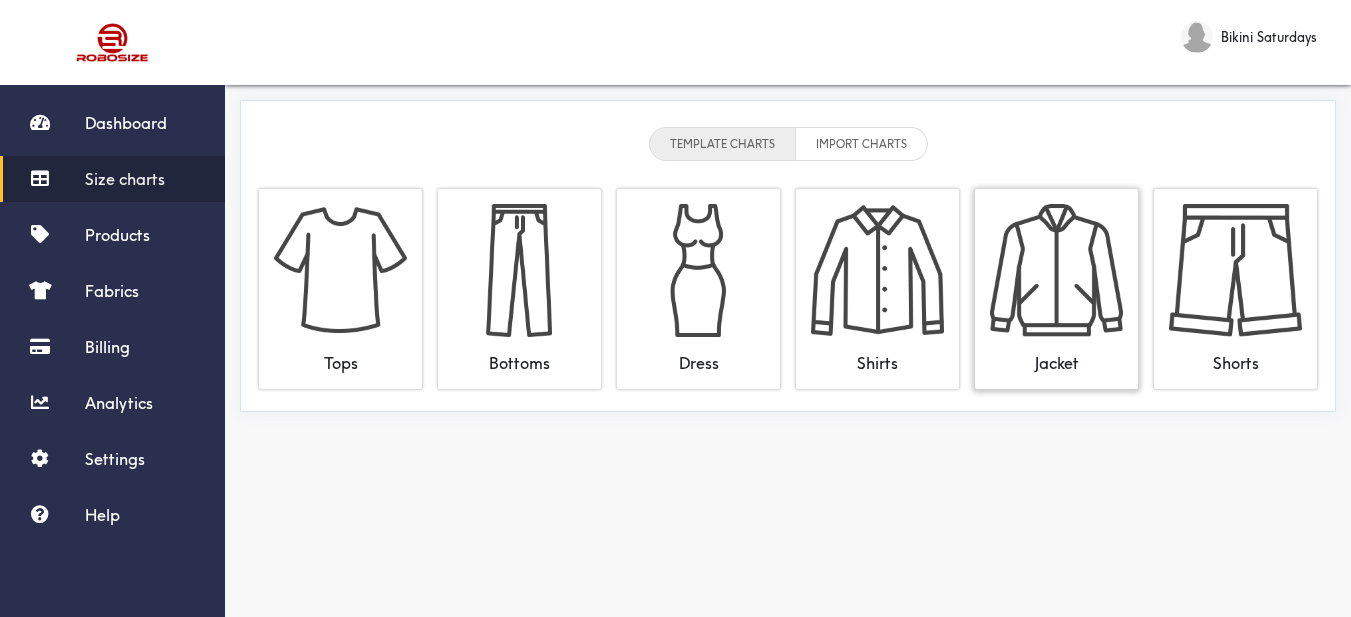 click at bounding box center (1056, 270) 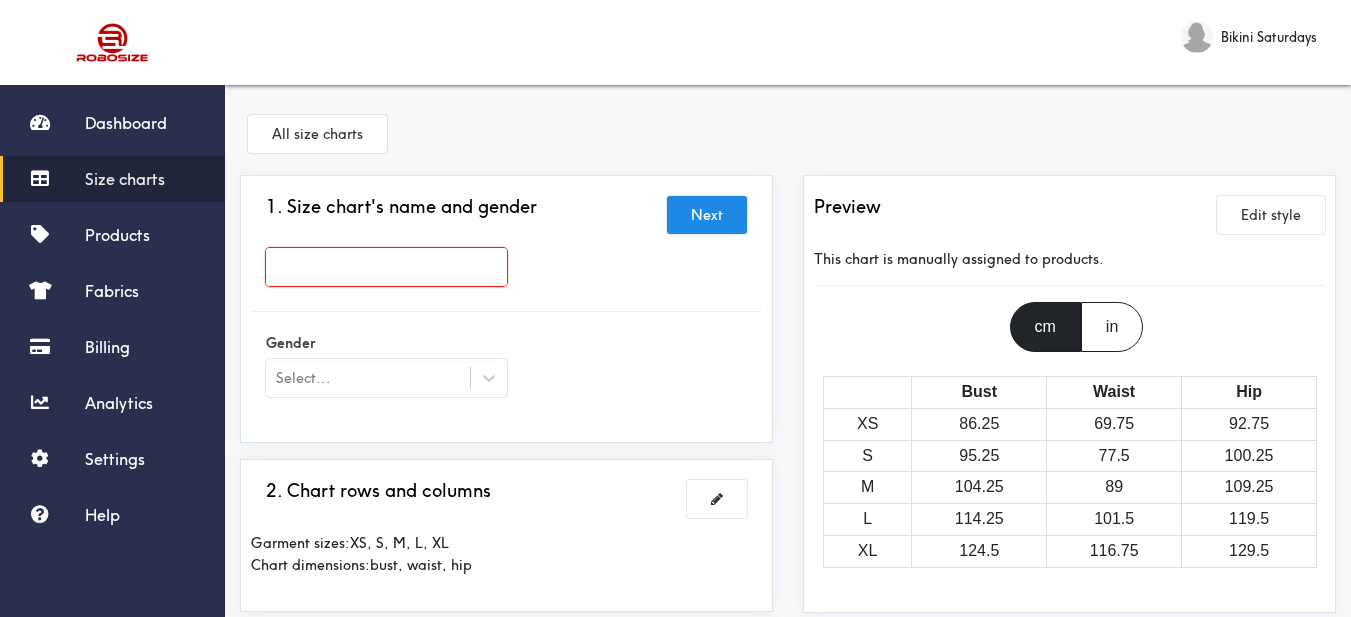 click at bounding box center [506, 272] 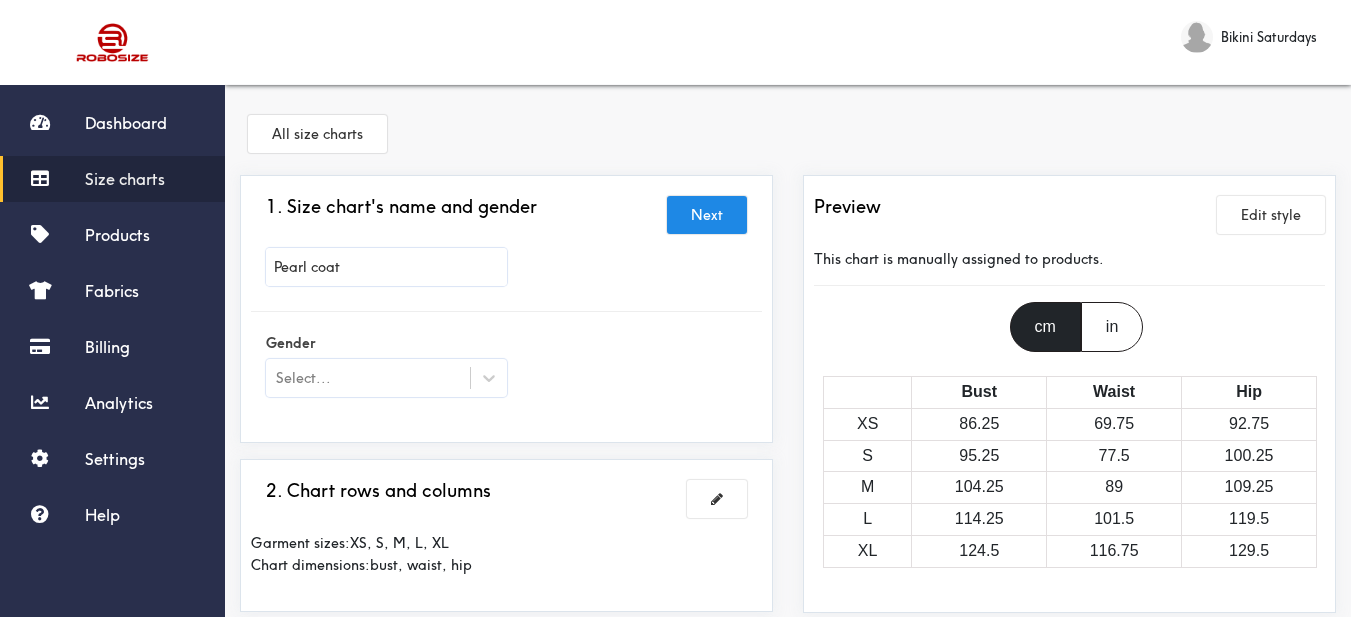 type on "Pearl coat" 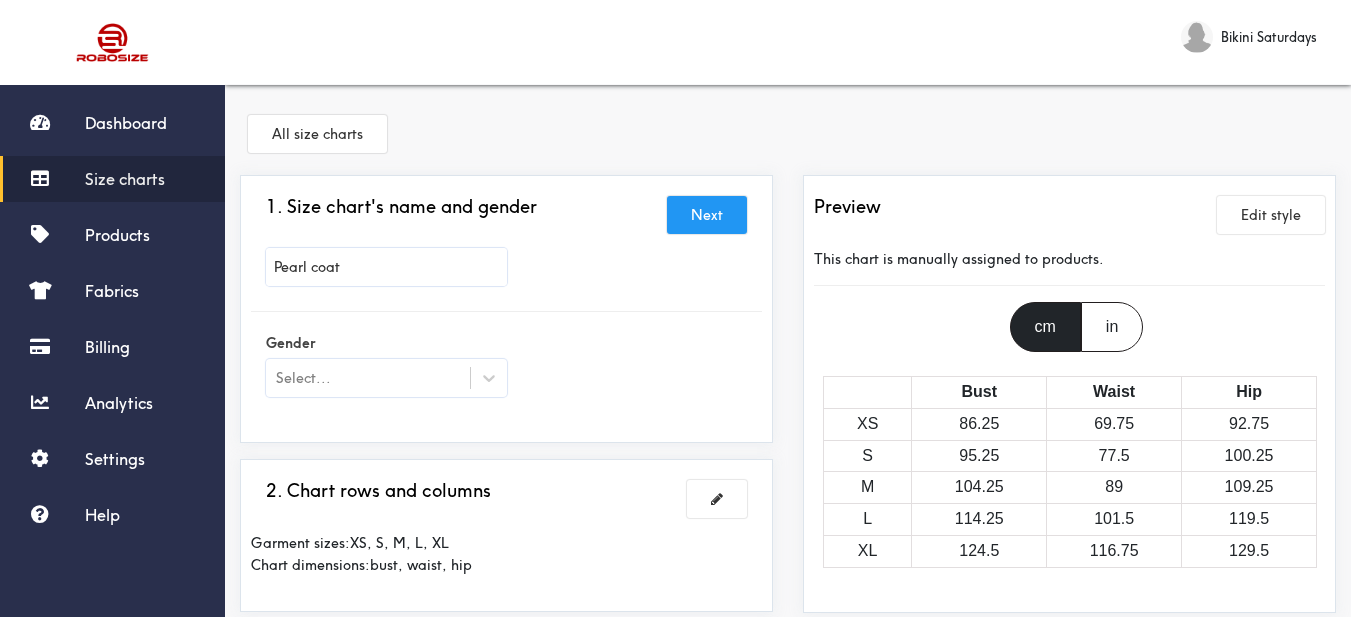 click on "Next" at bounding box center (707, 215) 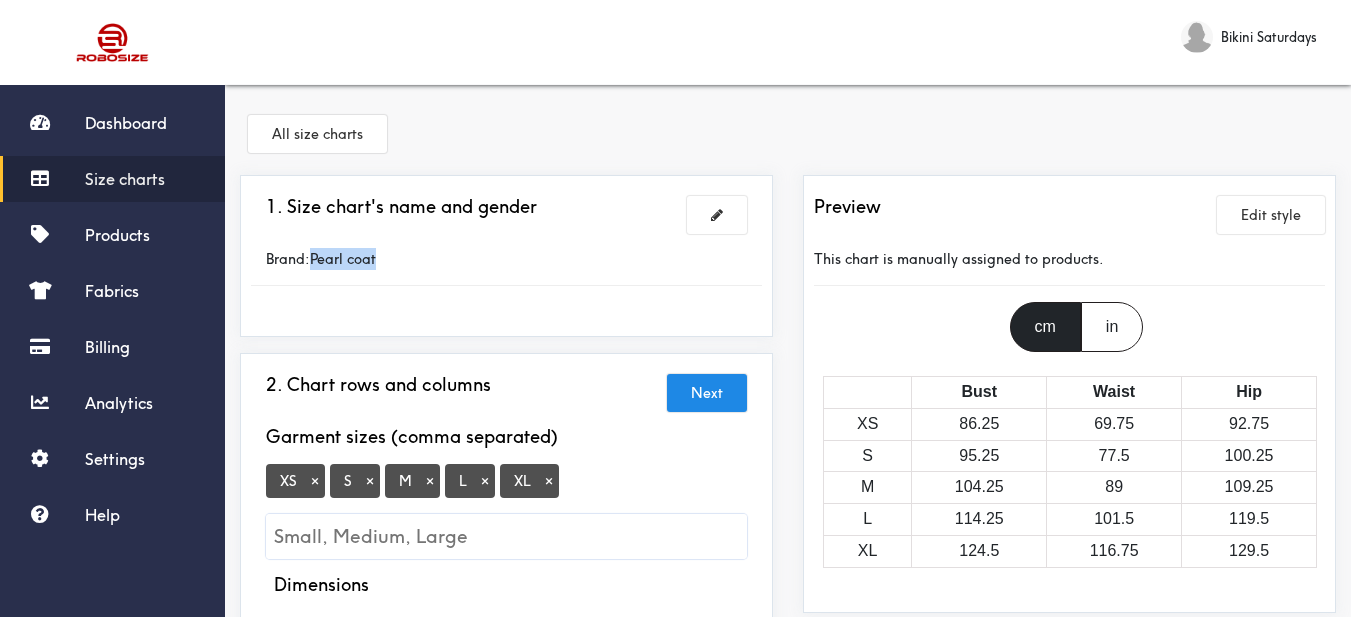 drag, startPoint x: 361, startPoint y: 258, endPoint x: 309, endPoint y: 250, distance: 52.611786 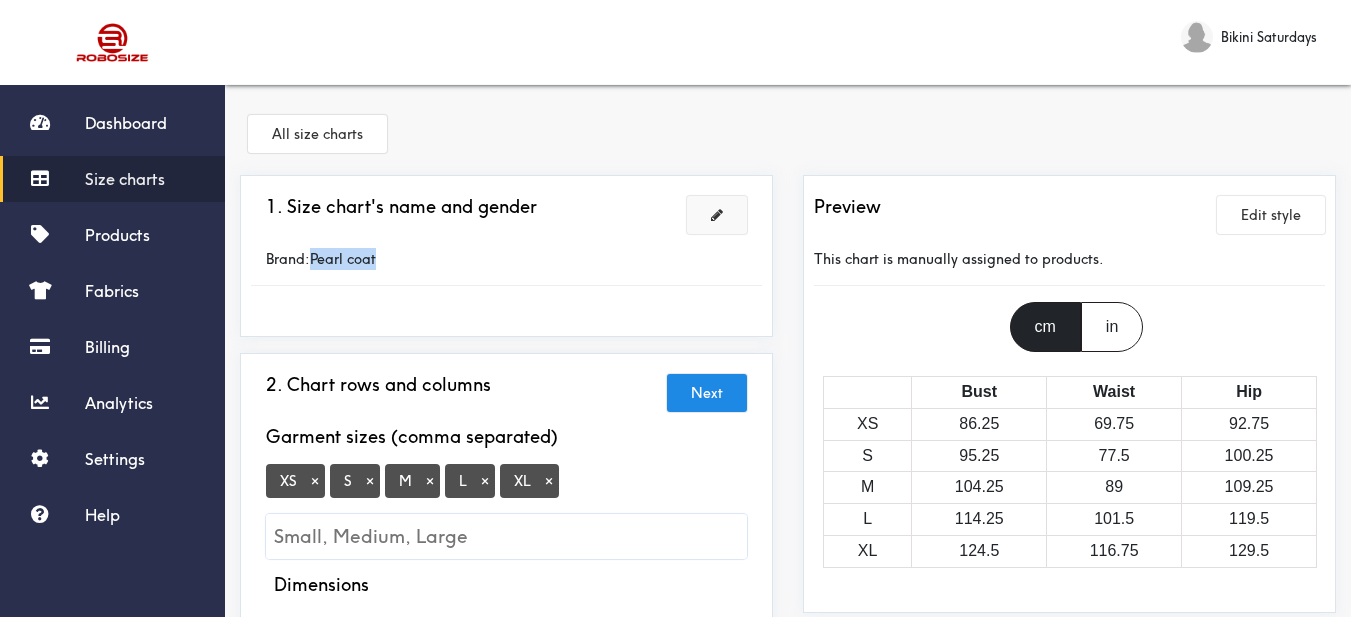 click at bounding box center (717, 215) 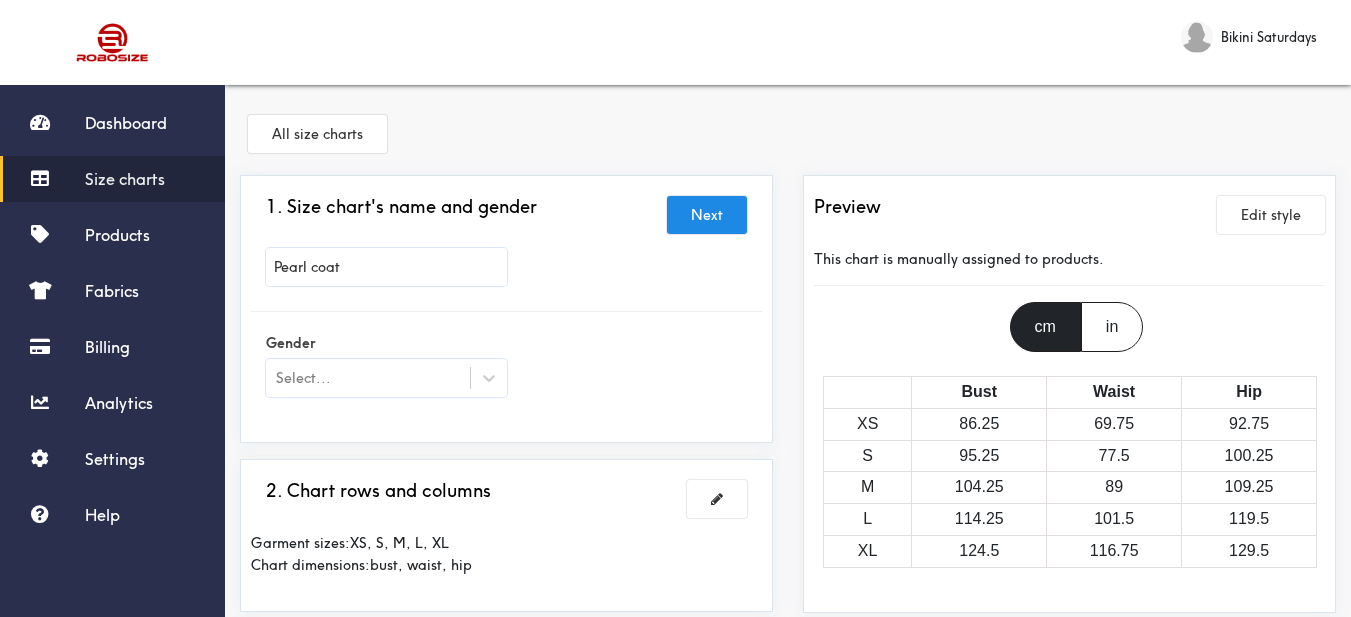 type 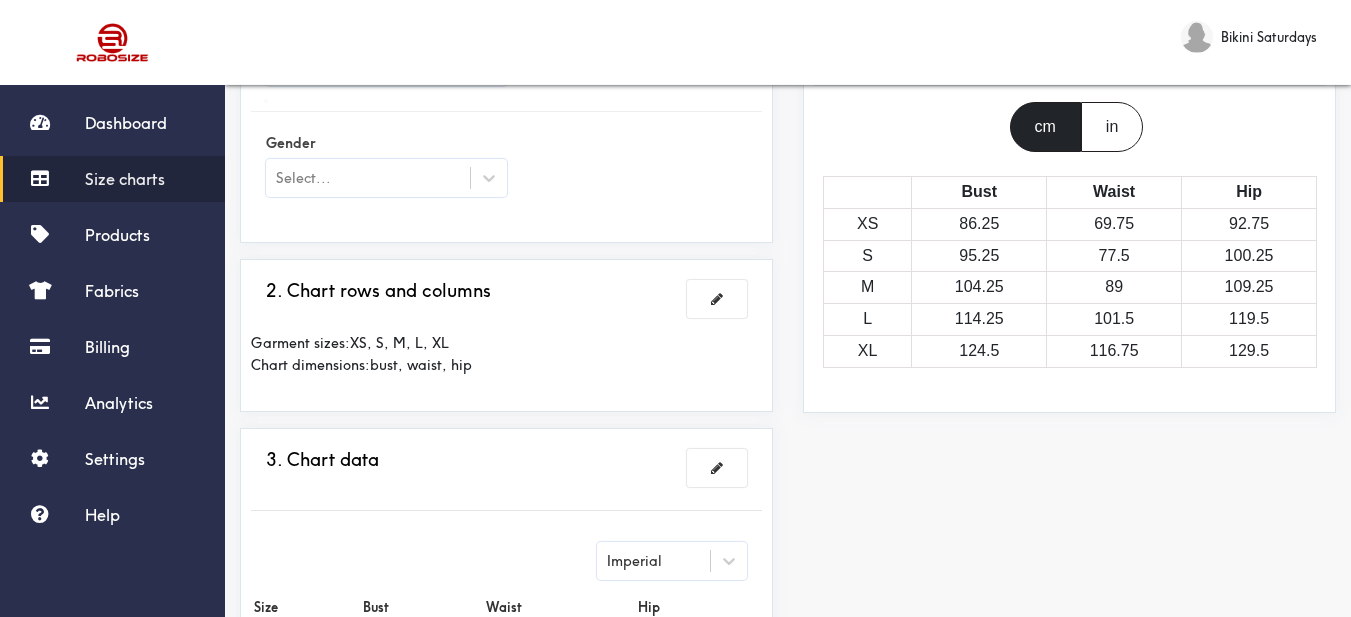 scroll, scrollTop: 100, scrollLeft: 0, axis: vertical 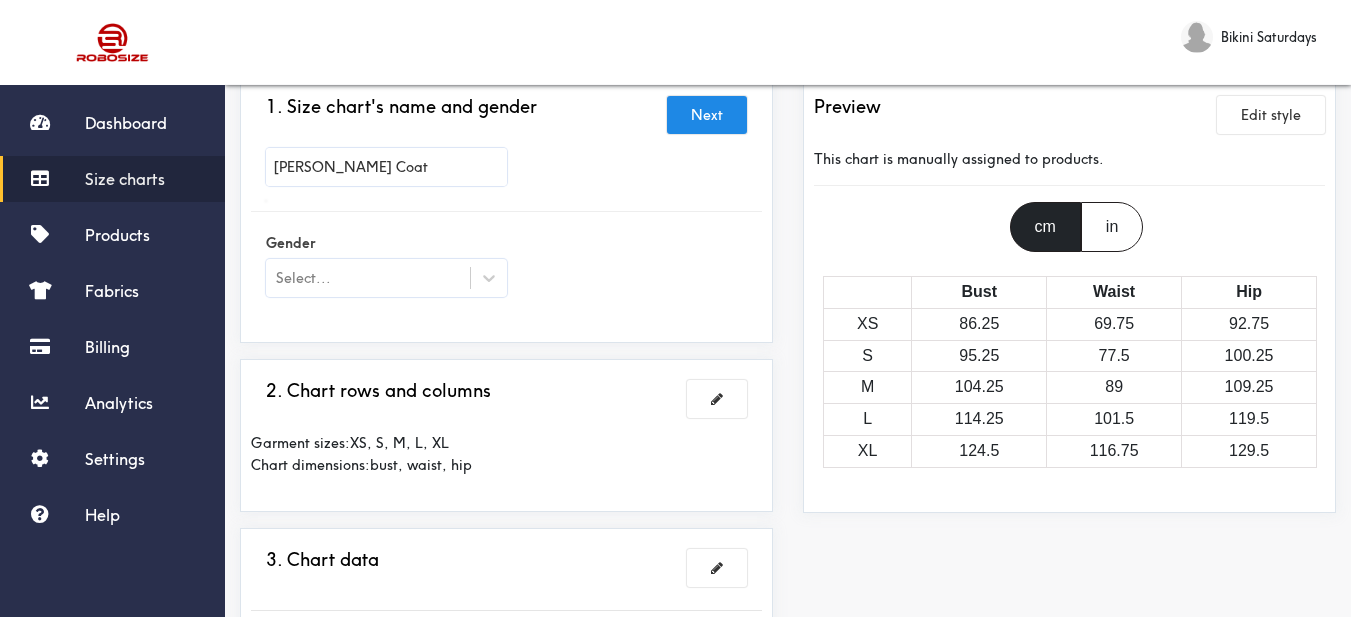 type on "Lowis Coat" 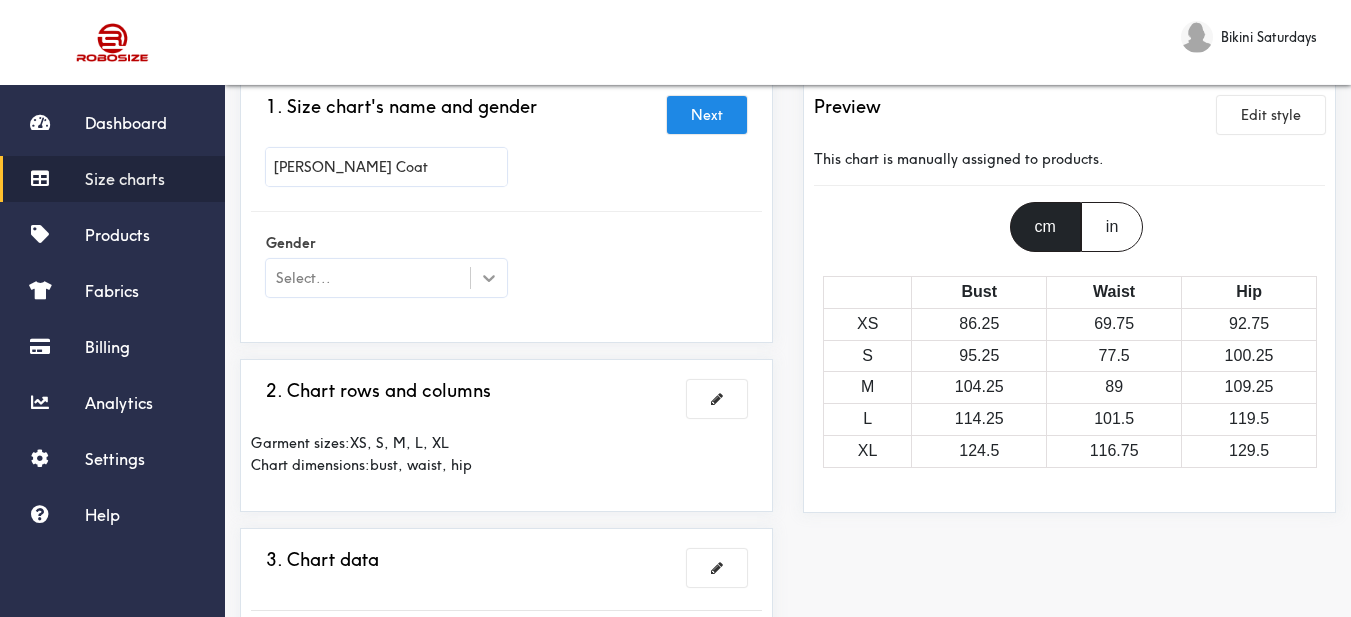 click 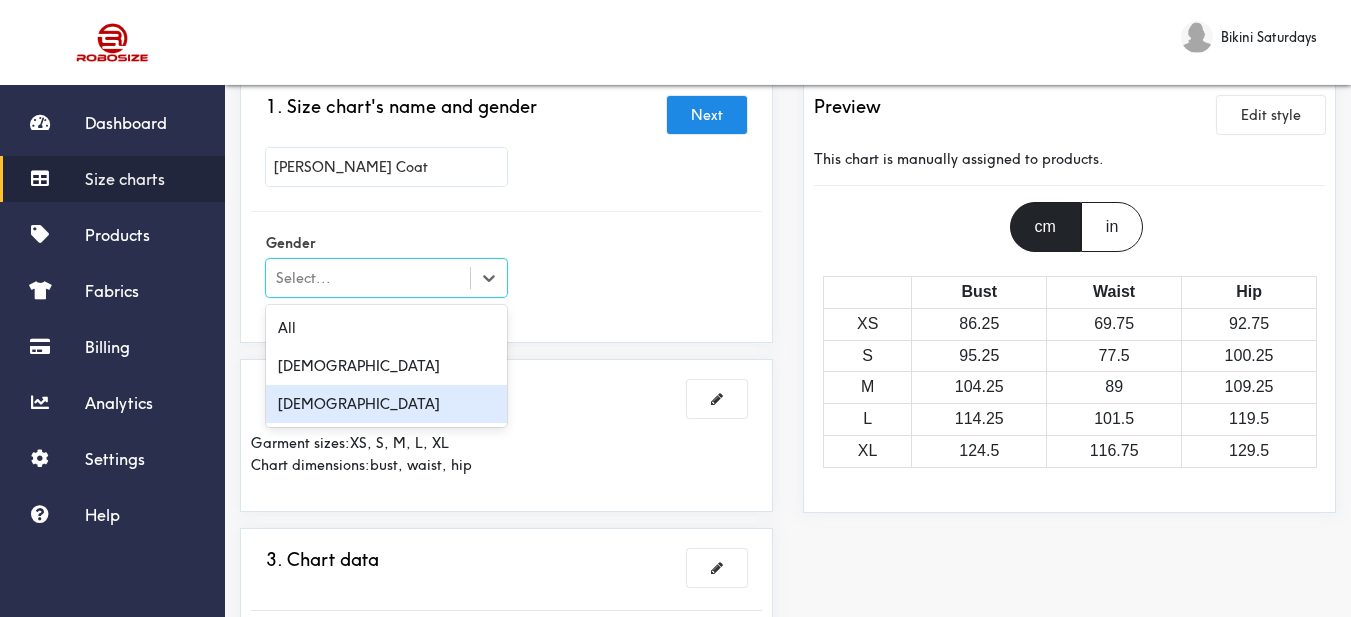 drag, startPoint x: 403, startPoint y: 397, endPoint x: 431, endPoint y: 393, distance: 28.284271 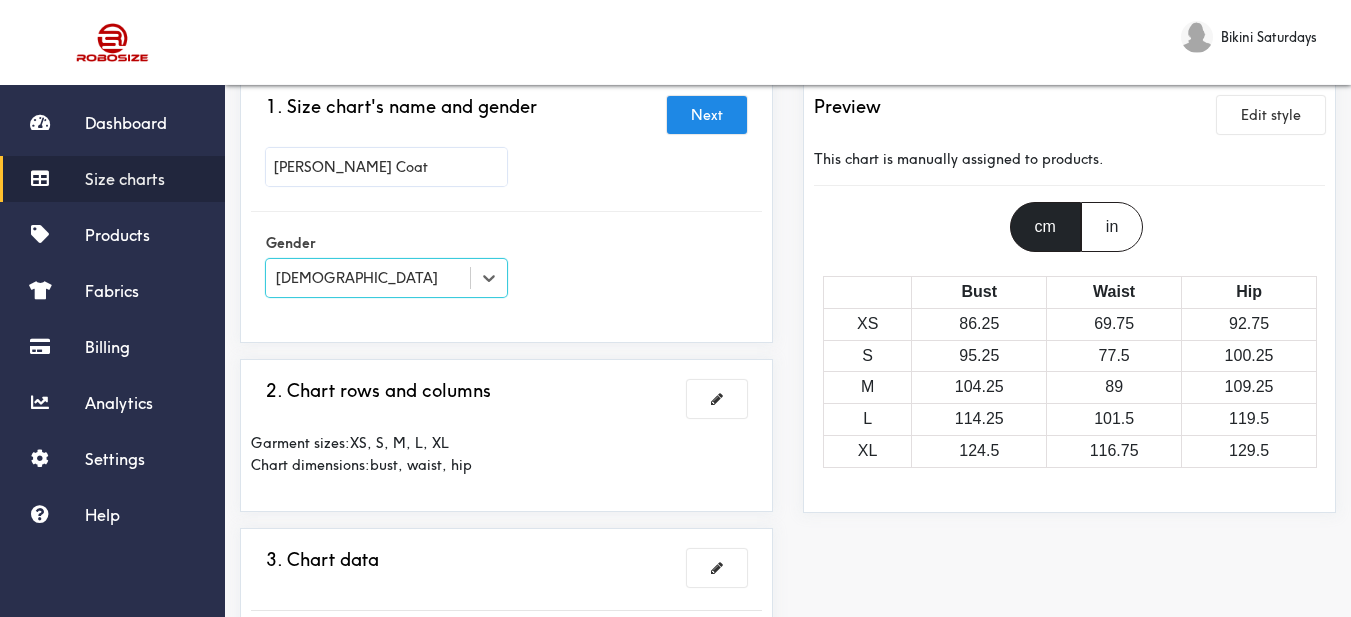 click on "1. Size chart's name and gender Next Lowis Coat Gender option Female, selected.   Select is focused , press Down to open the menu,  Female" at bounding box center [506, 209] 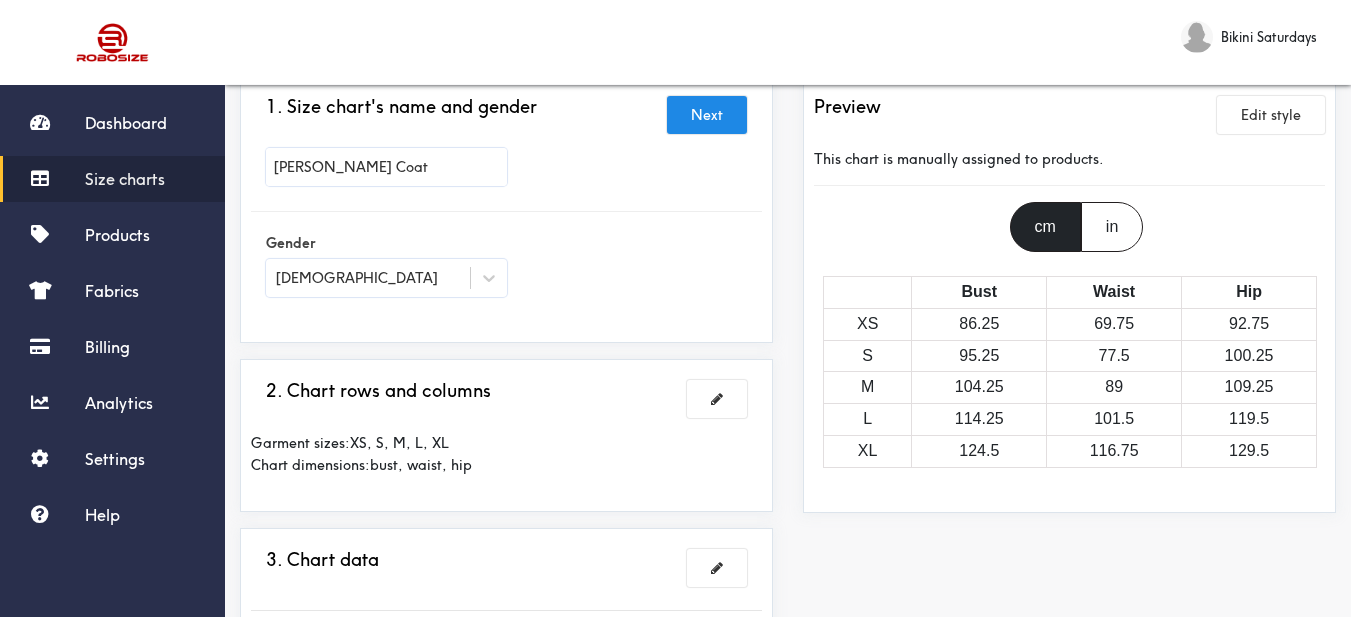 scroll, scrollTop: 200, scrollLeft: 0, axis: vertical 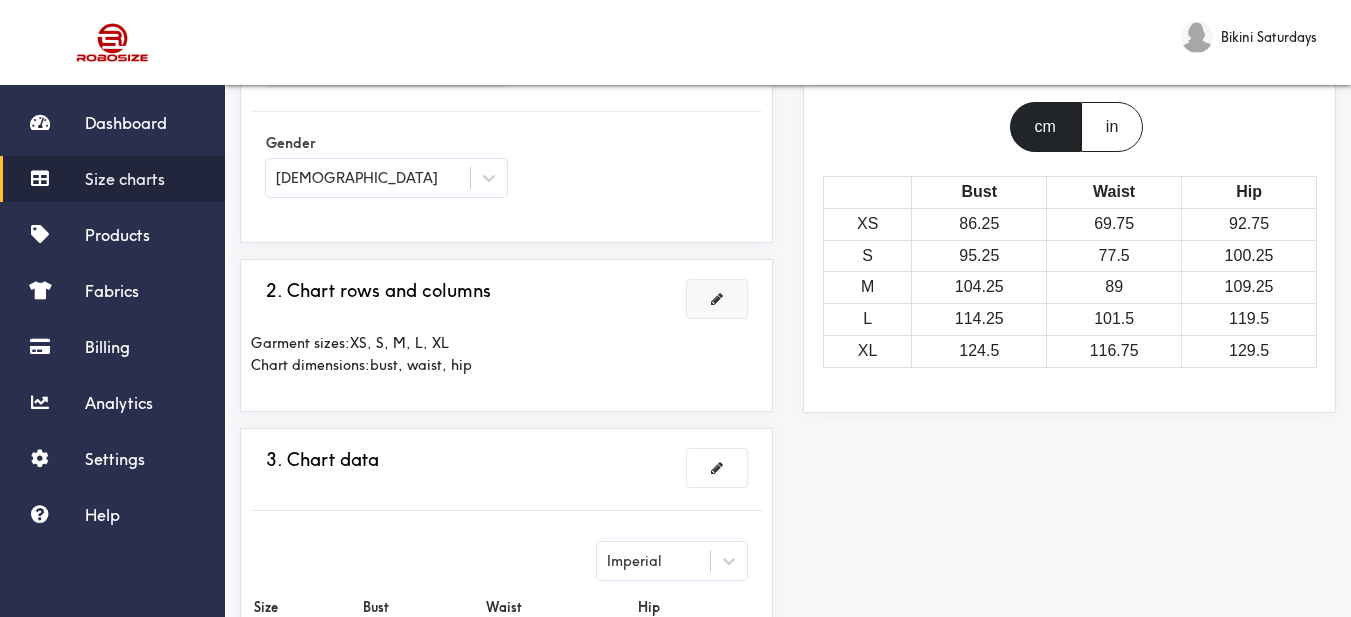 click at bounding box center (717, 299) 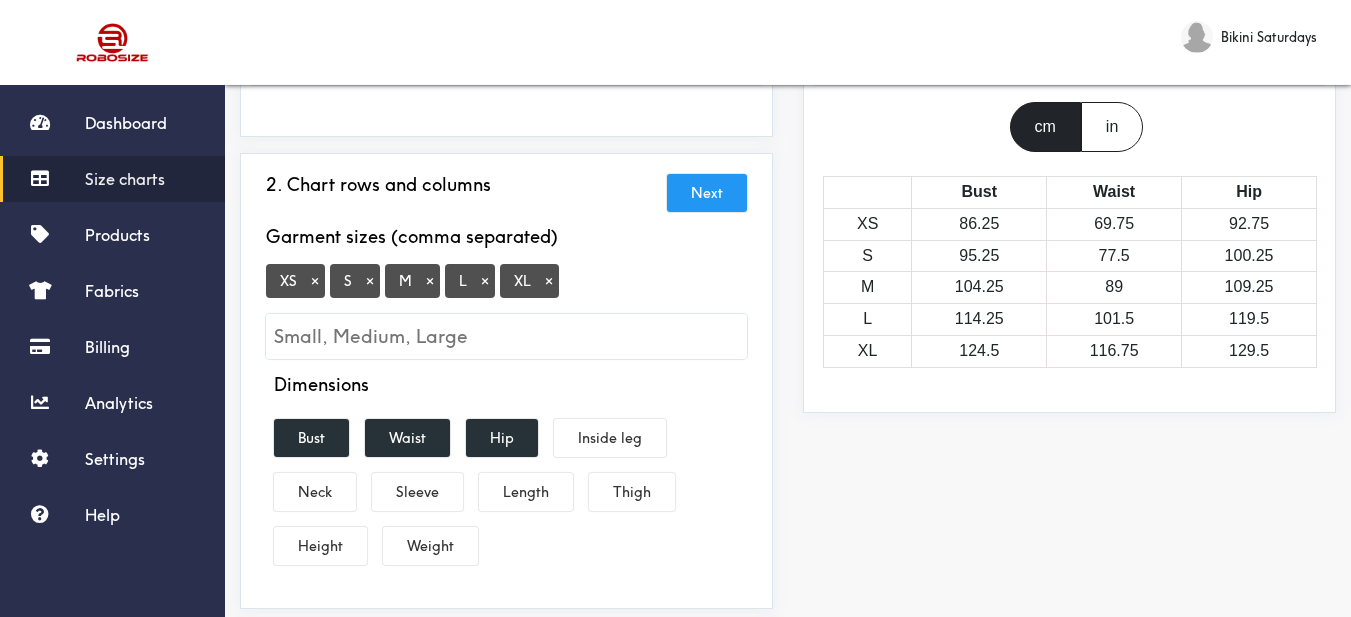 click on "×" at bounding box center [315, 281] 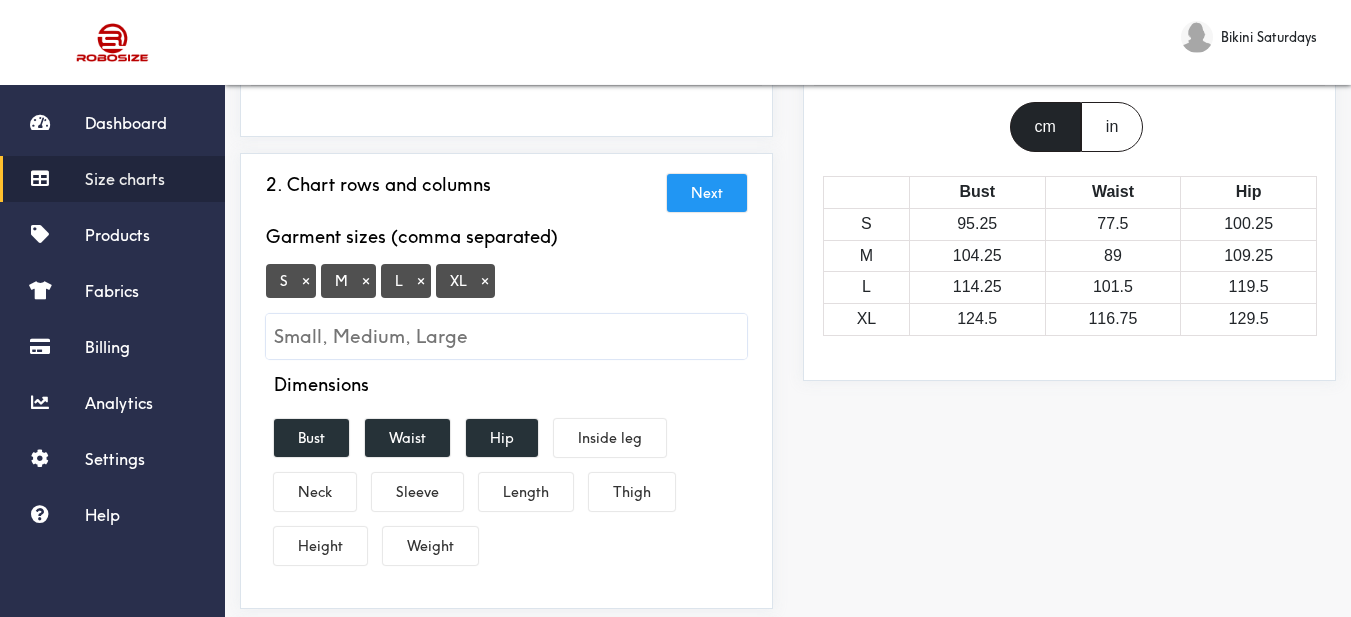click on "×" at bounding box center (485, 281) 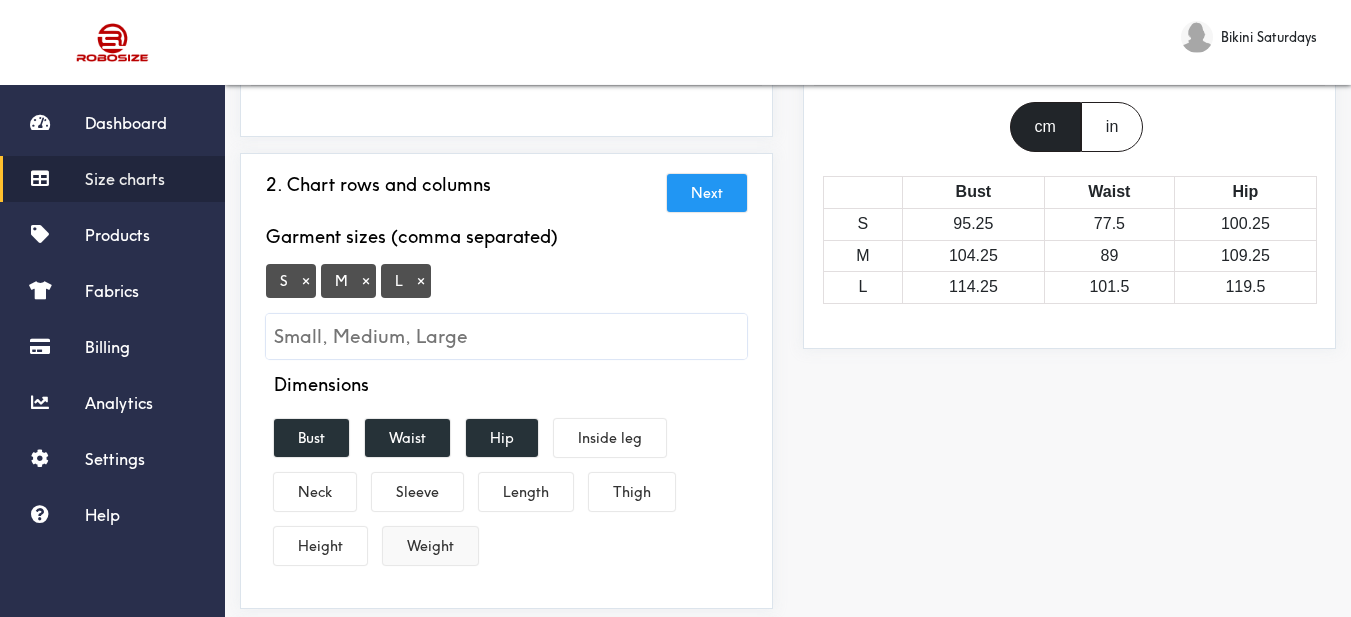 scroll, scrollTop: 400, scrollLeft: 0, axis: vertical 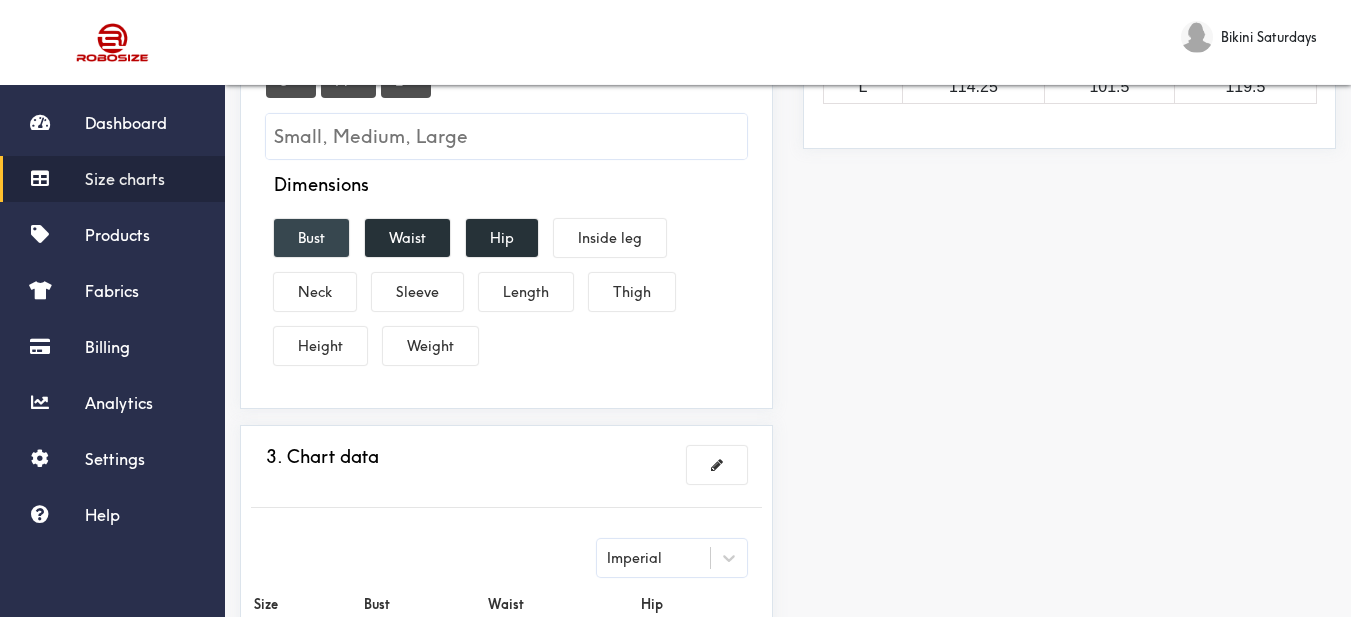click on "Bust" at bounding box center (311, 238) 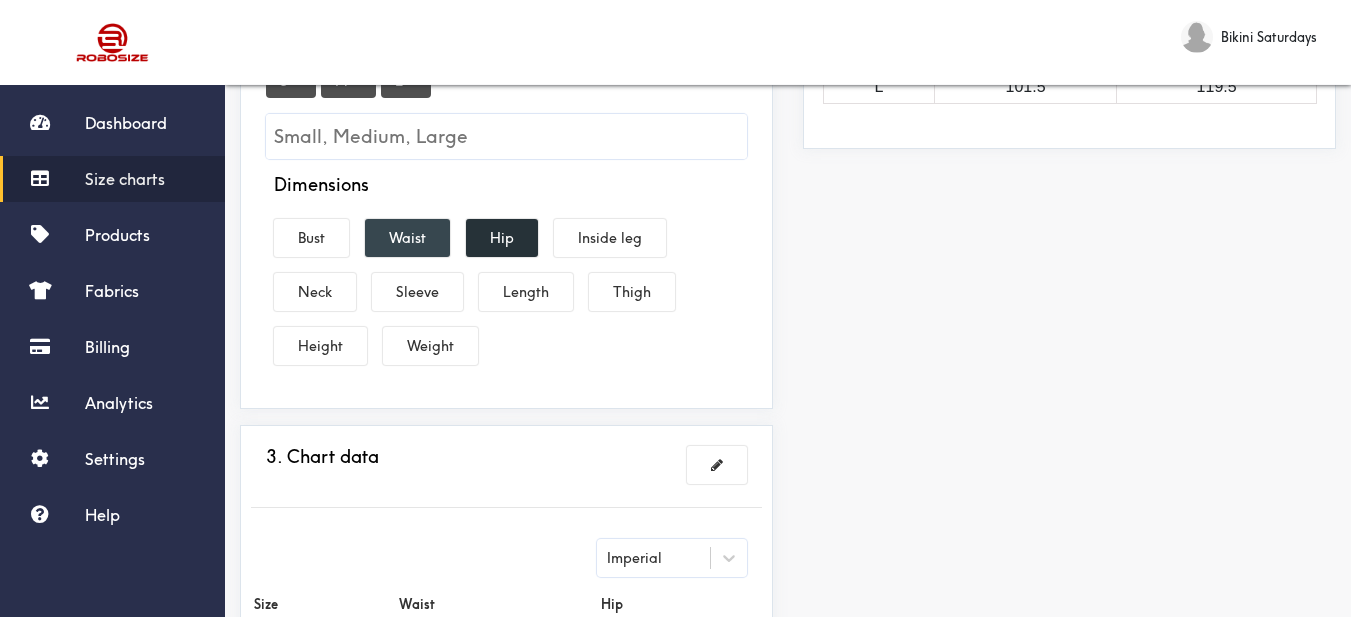 click on "Waist" at bounding box center (407, 238) 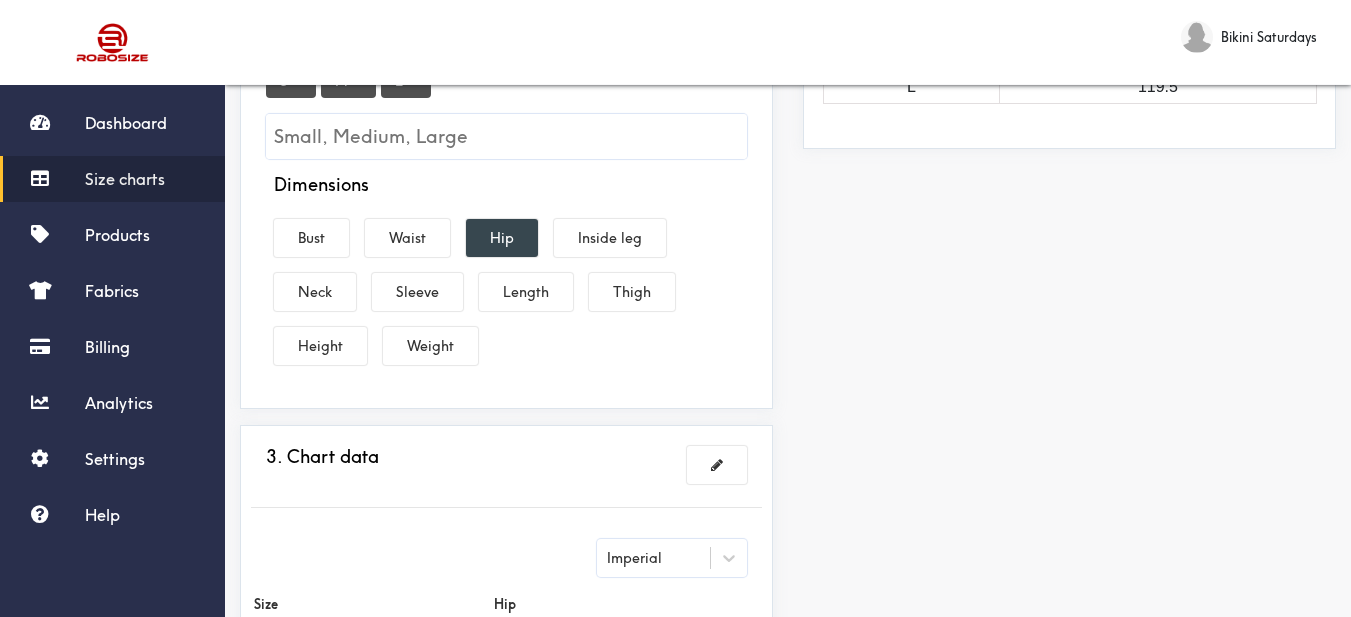 click on "Hip" at bounding box center (502, 238) 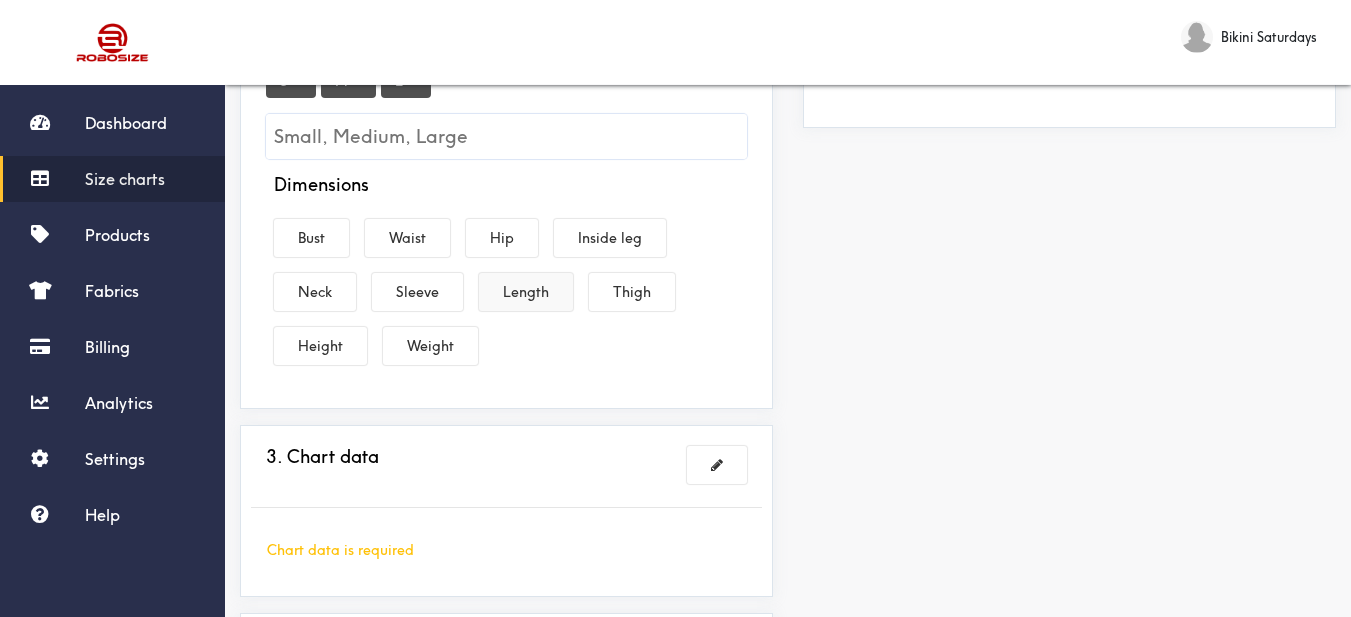 click on "Length" at bounding box center [526, 292] 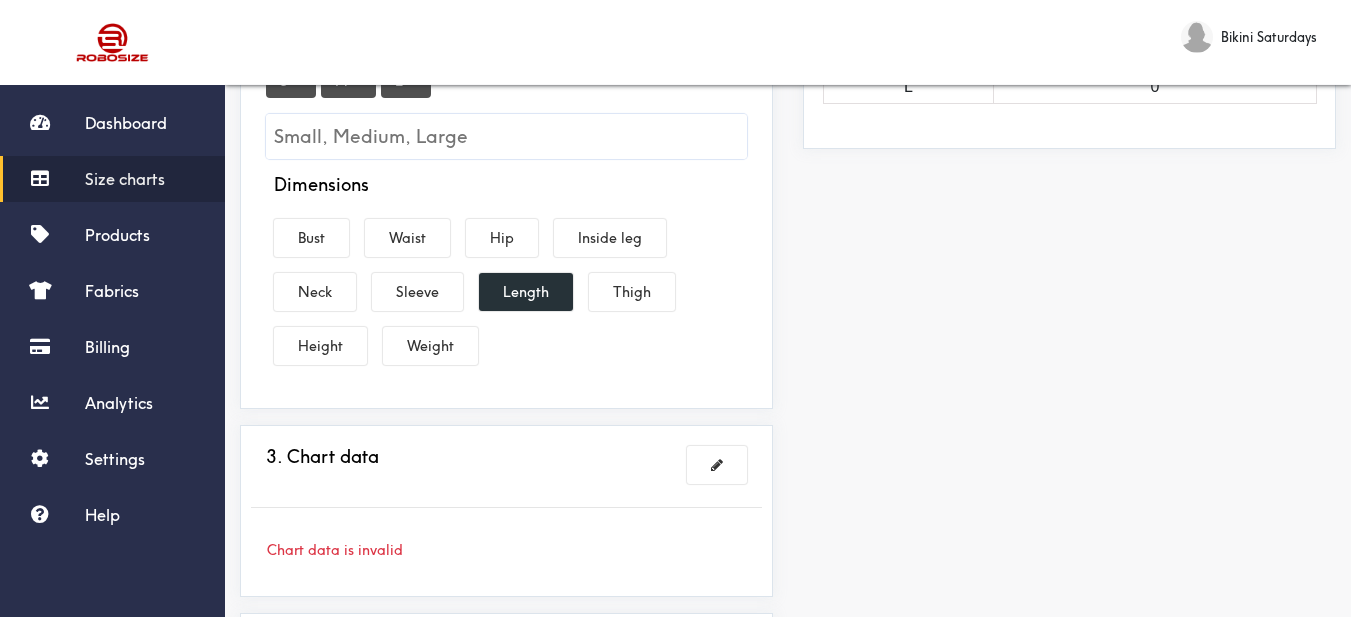 click on "Dimensions Bust Waist Hip Inside leg Neck Sleeve Length Thigh Height Weight" at bounding box center [506, 273] 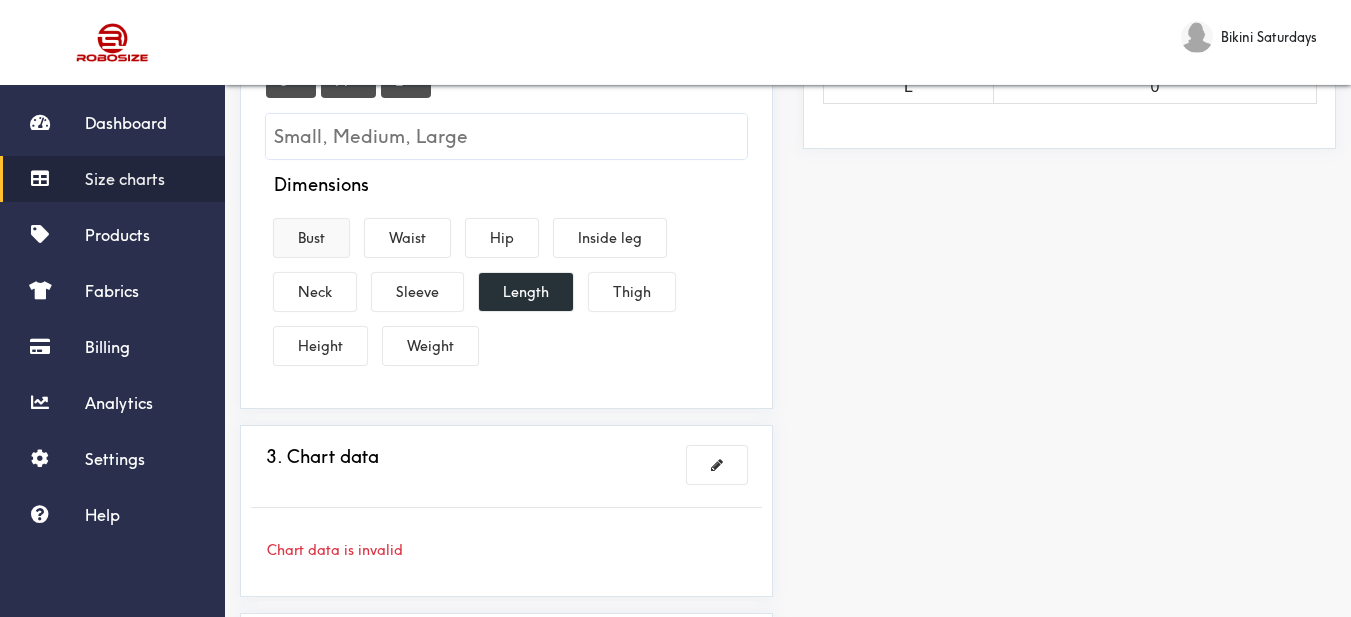 click on "Bust" at bounding box center [311, 238] 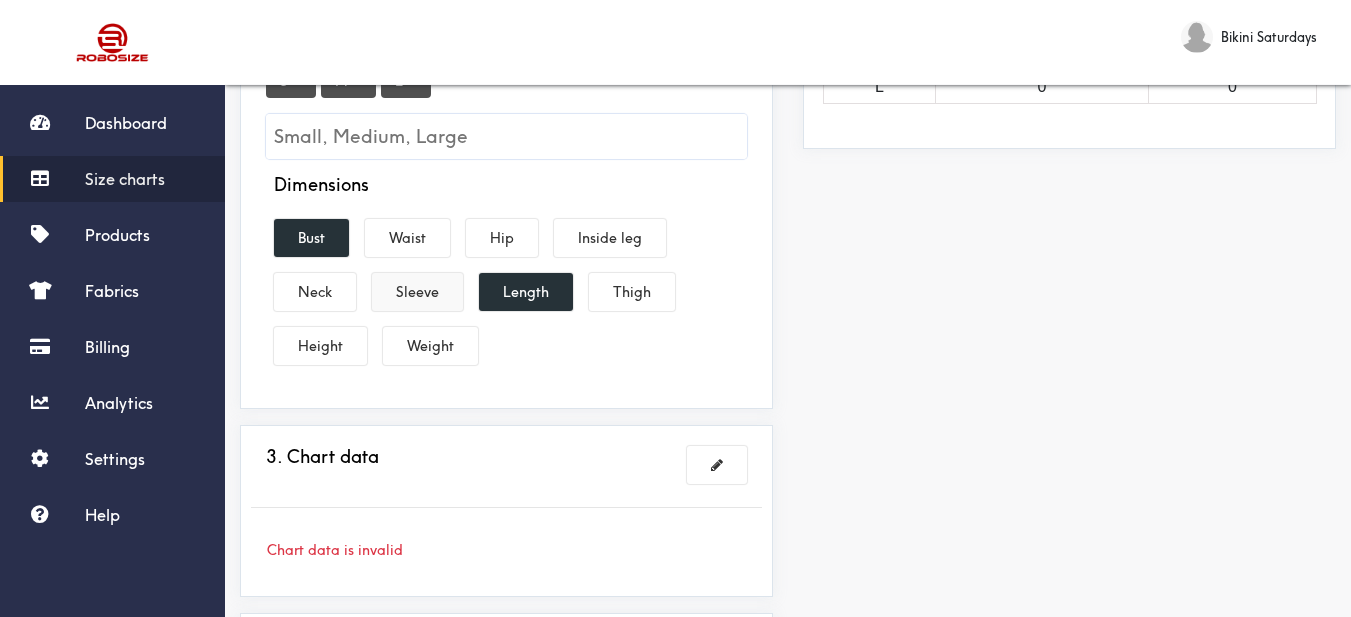click on "Sleeve" at bounding box center (417, 292) 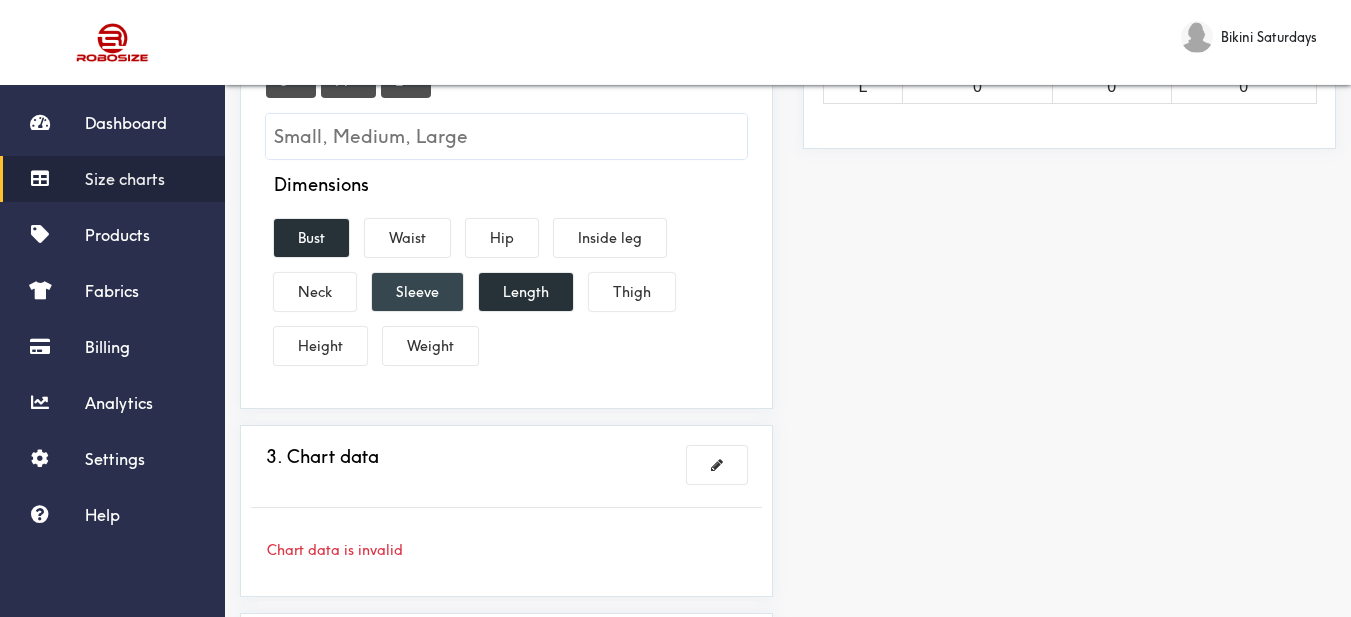 drag, startPoint x: 499, startPoint y: 302, endPoint x: 460, endPoint y: 302, distance: 39 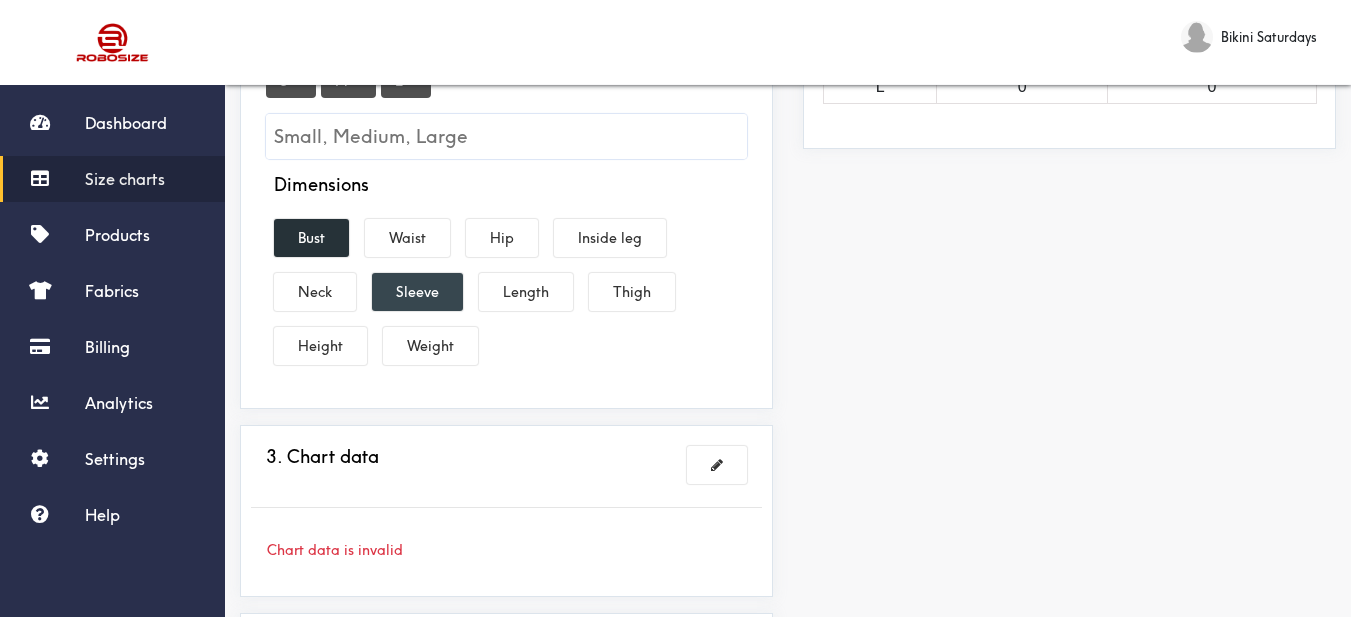 click on "Sleeve" at bounding box center [417, 292] 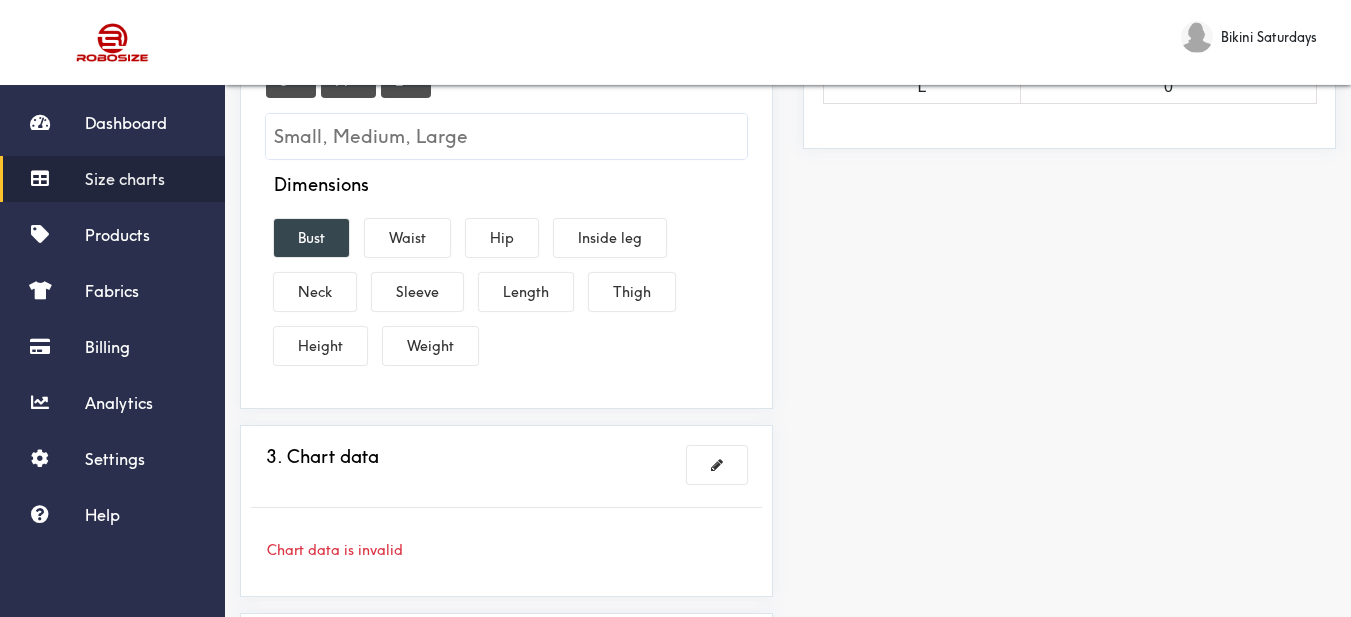 click on "Bust" at bounding box center (311, 238) 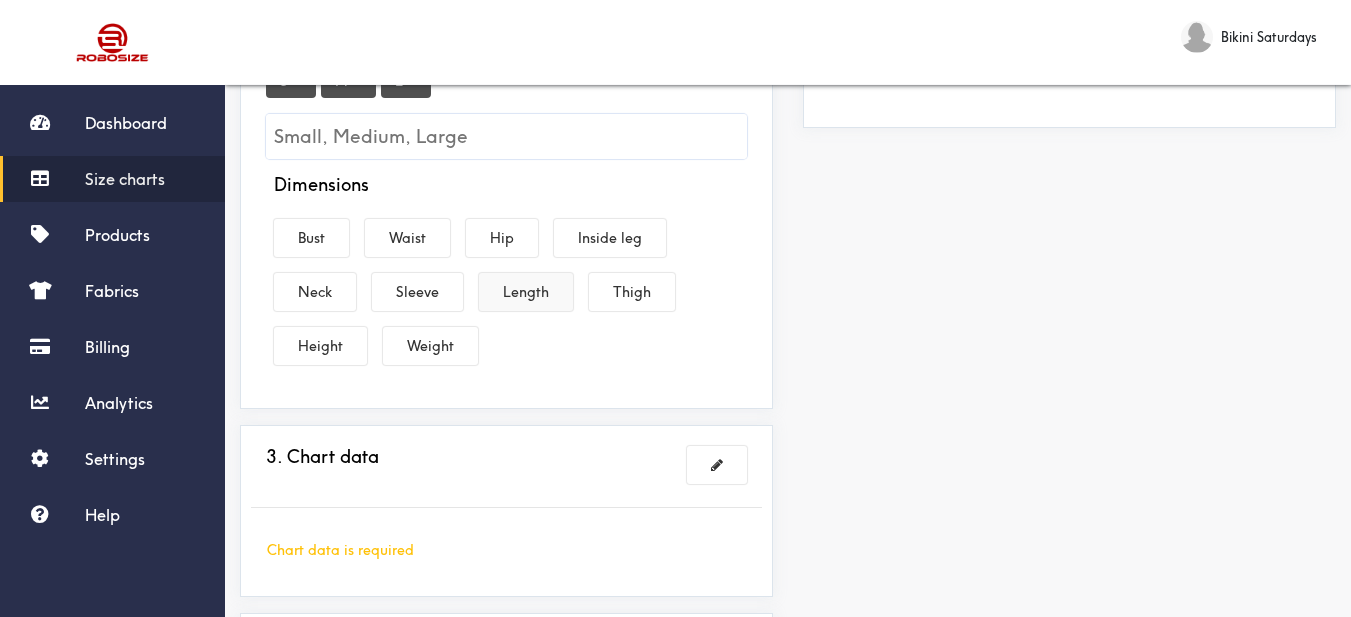 drag, startPoint x: 522, startPoint y: 298, endPoint x: 463, endPoint y: 276, distance: 62.968246 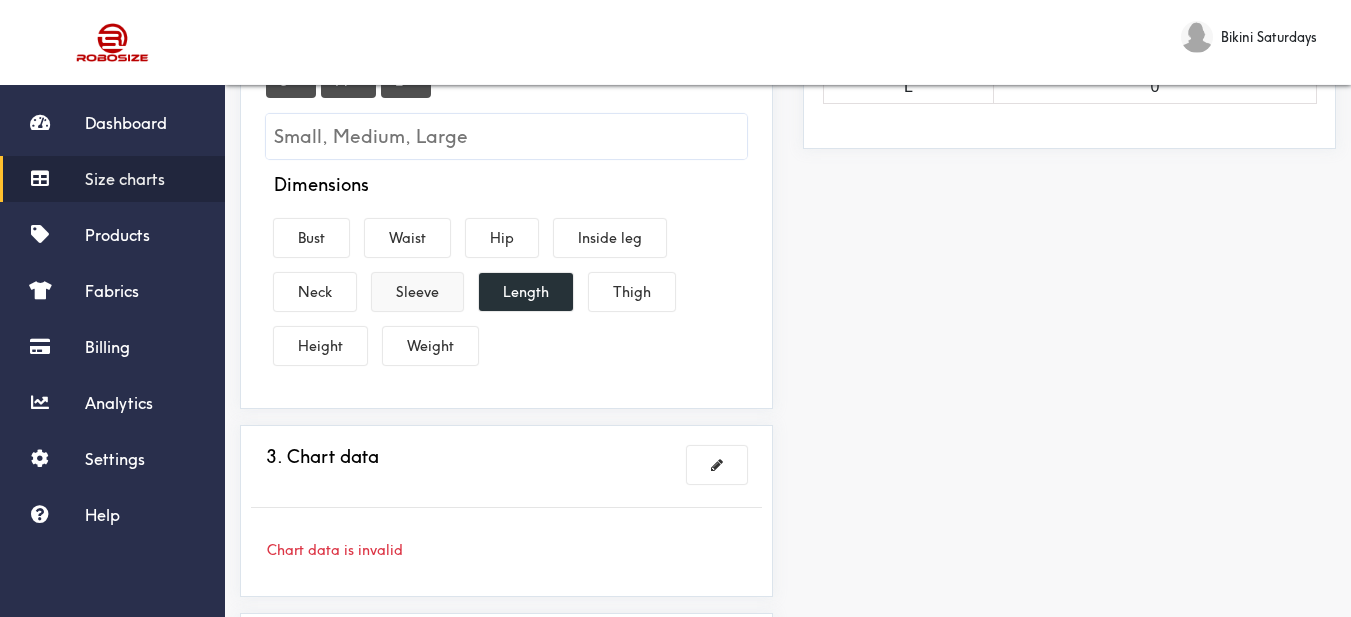 drag, startPoint x: 308, startPoint y: 233, endPoint x: 377, endPoint y: 276, distance: 81.3019 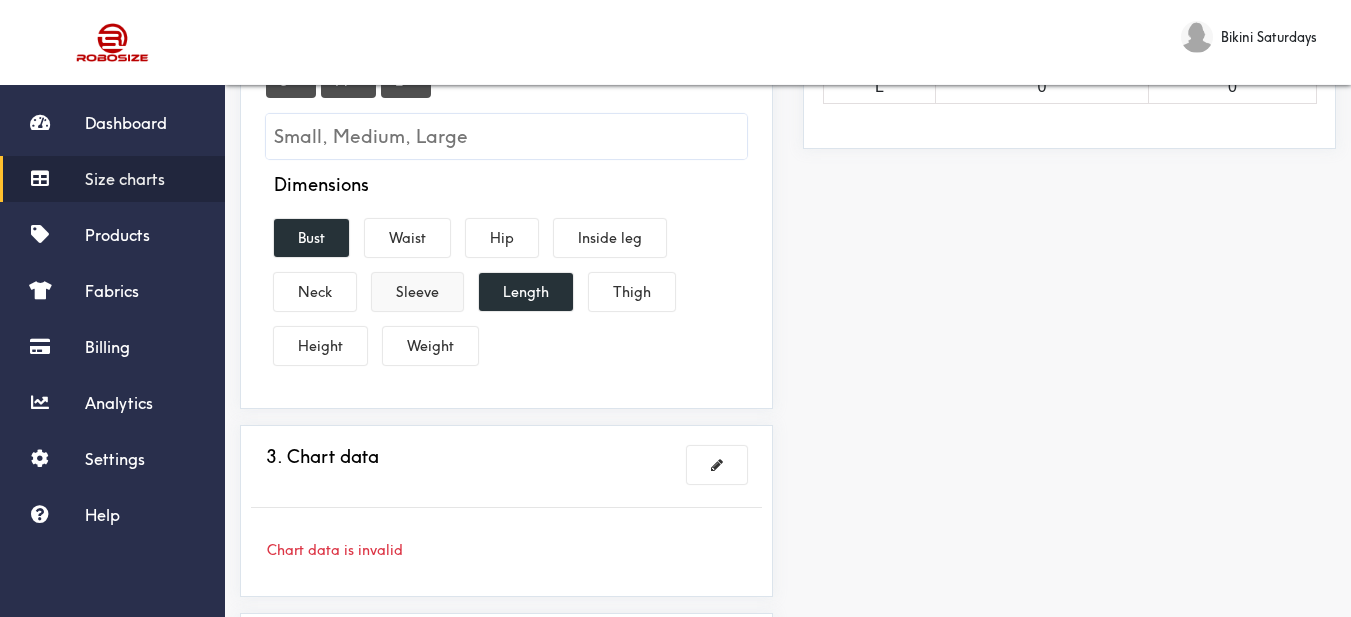 click on "Sleeve" at bounding box center [417, 292] 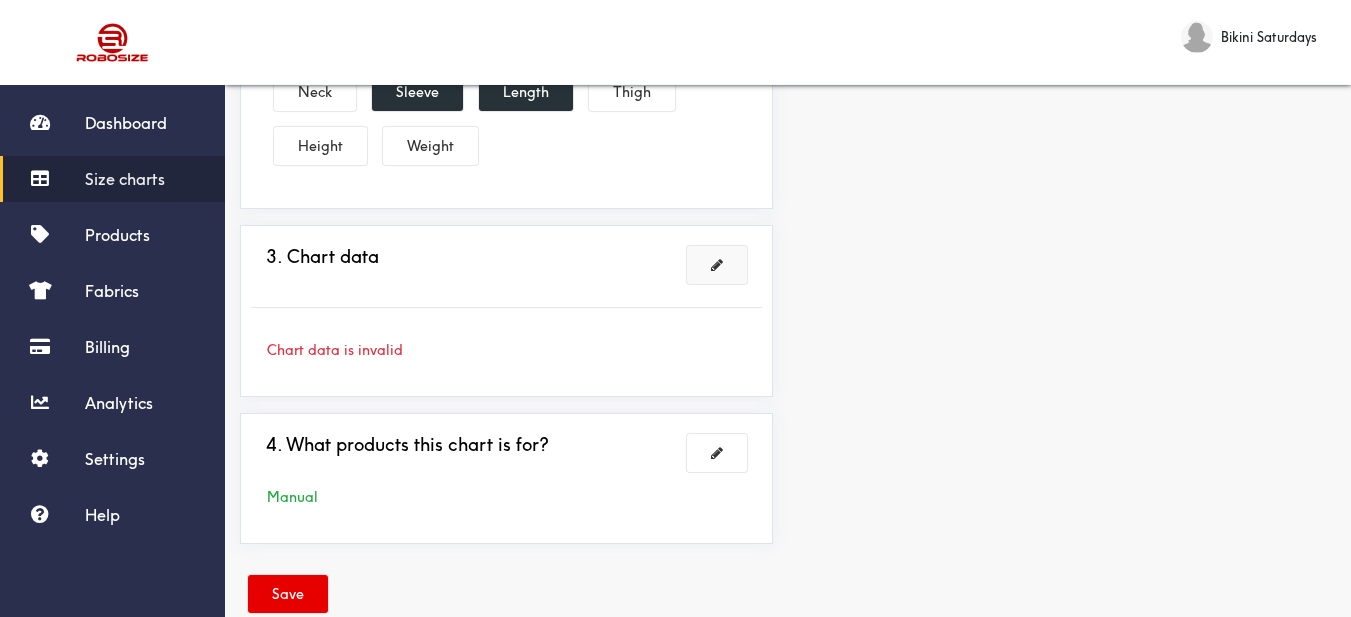 click at bounding box center (717, 265) 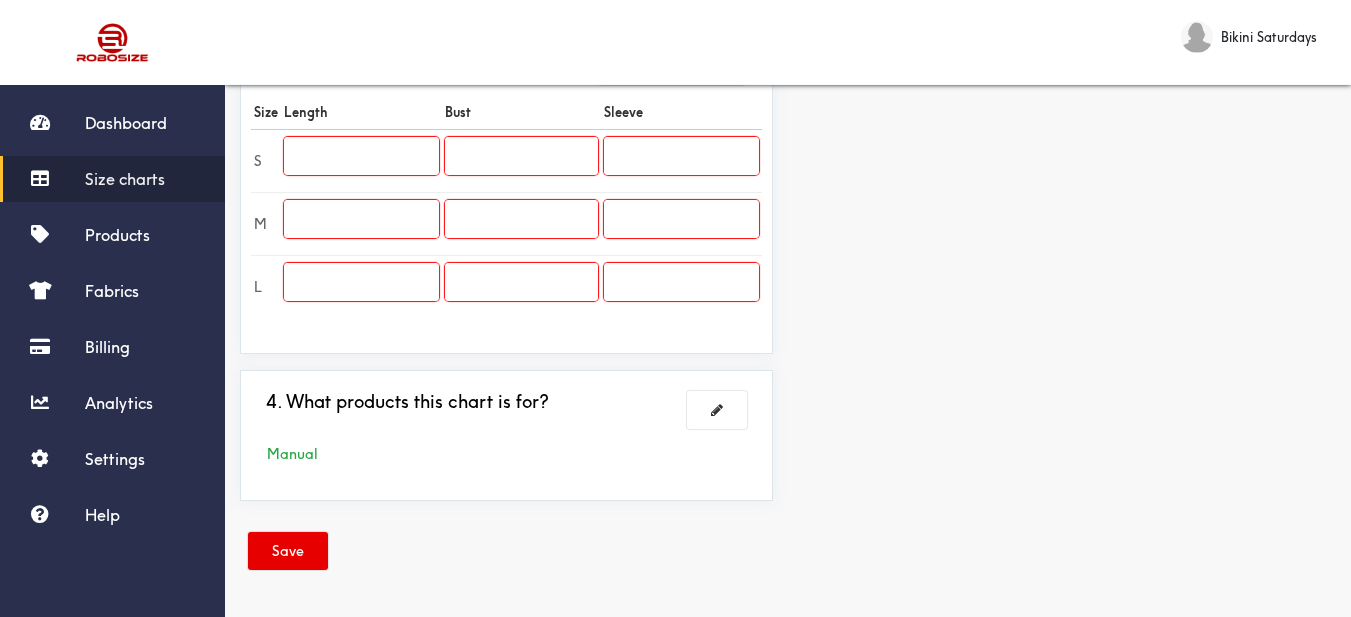 click on "Preview Edit style This chart is manually assigned to products. cm in Length Bust Sleeve S 0 0 0 M 0 0 0 L 0 0 0" at bounding box center [1069, 51] 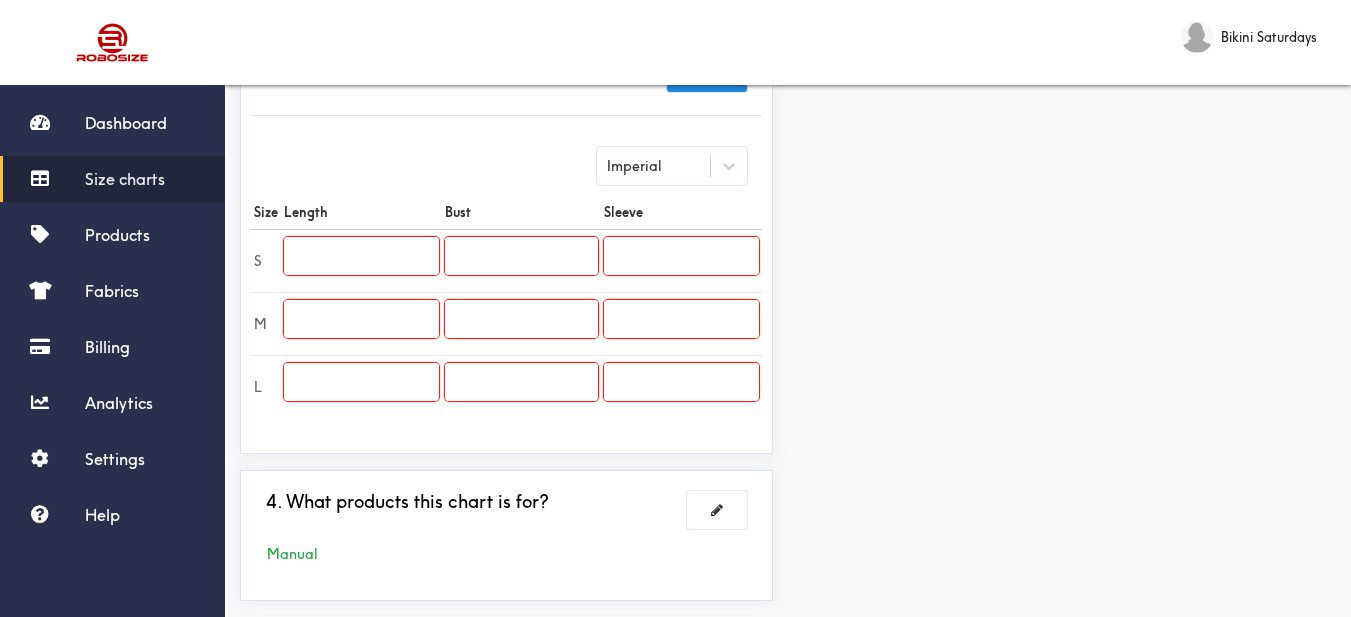 click on "Preview Edit style This chart is manually assigned to products. cm in Length Bust Sleeve S 0 0 0 M 0 0 0 L 0 0 0" at bounding box center (1069, 151) 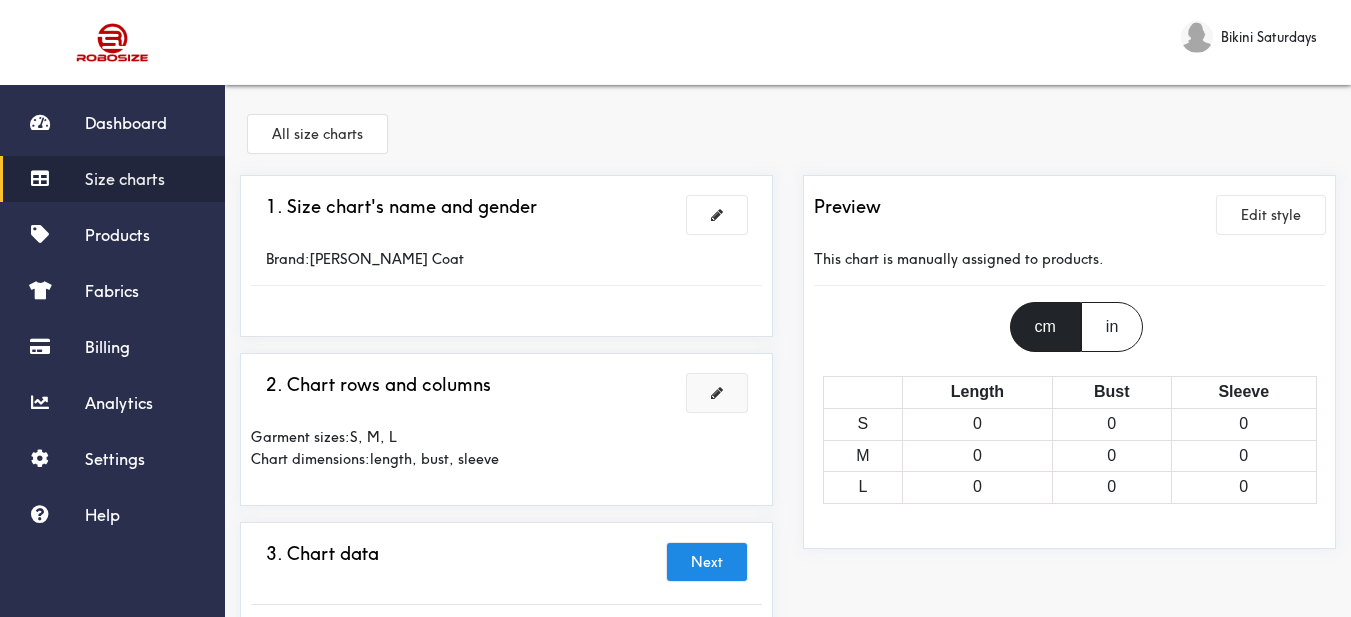 scroll, scrollTop: 100, scrollLeft: 0, axis: vertical 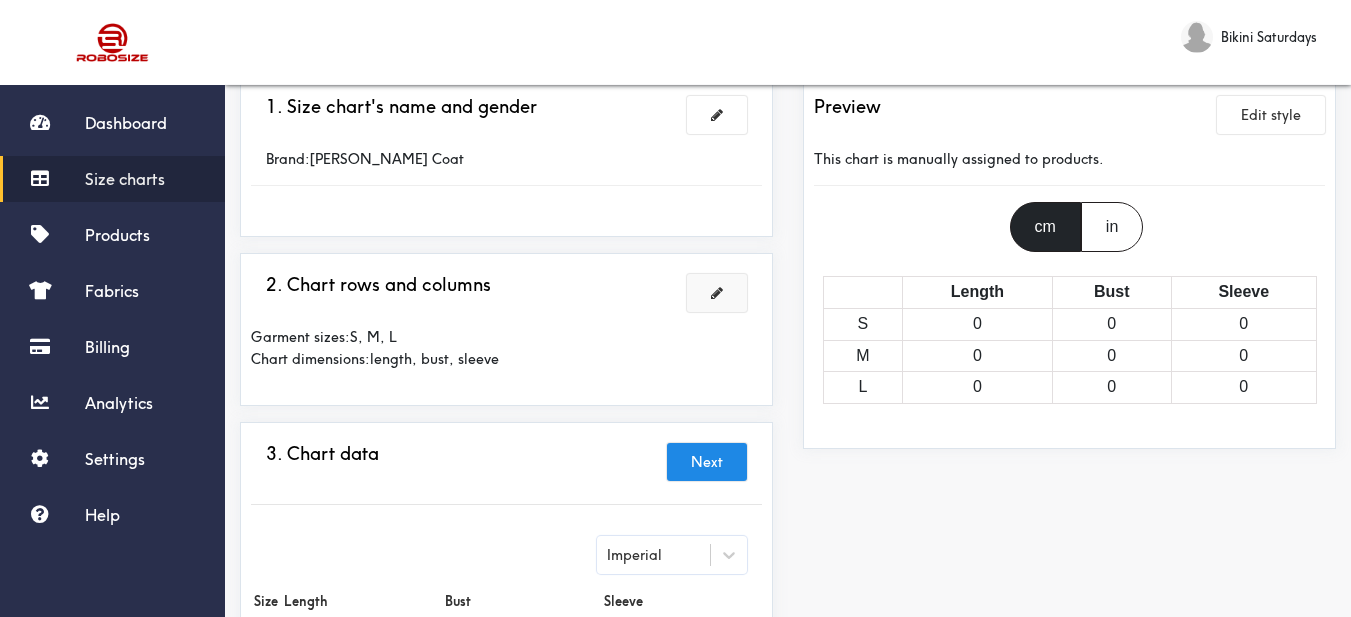 click at bounding box center (717, 293) 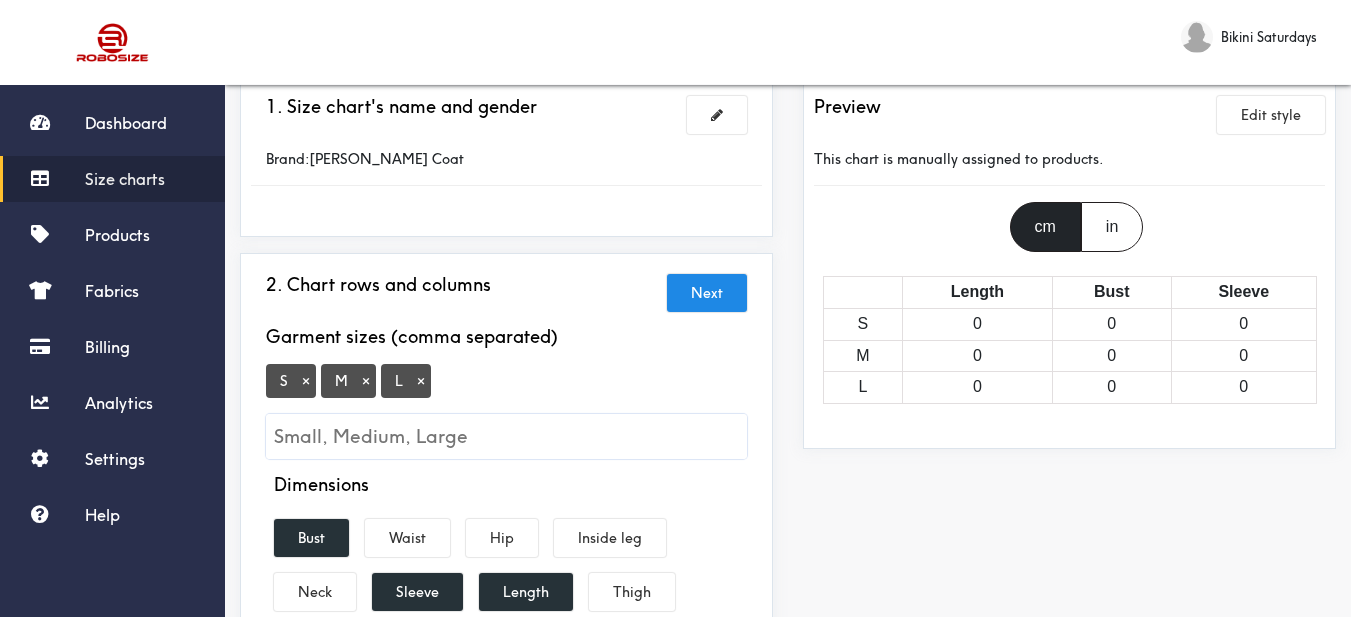 click on "L ×" at bounding box center [406, 381] 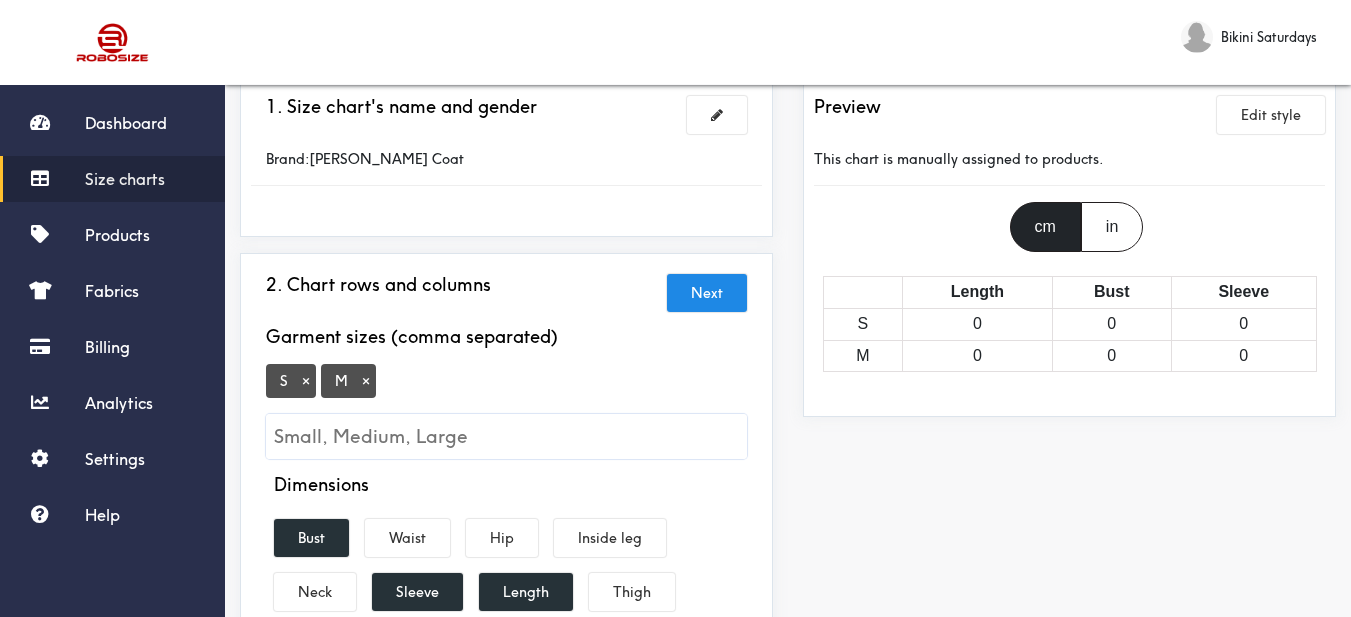 click on "×" at bounding box center (366, 381) 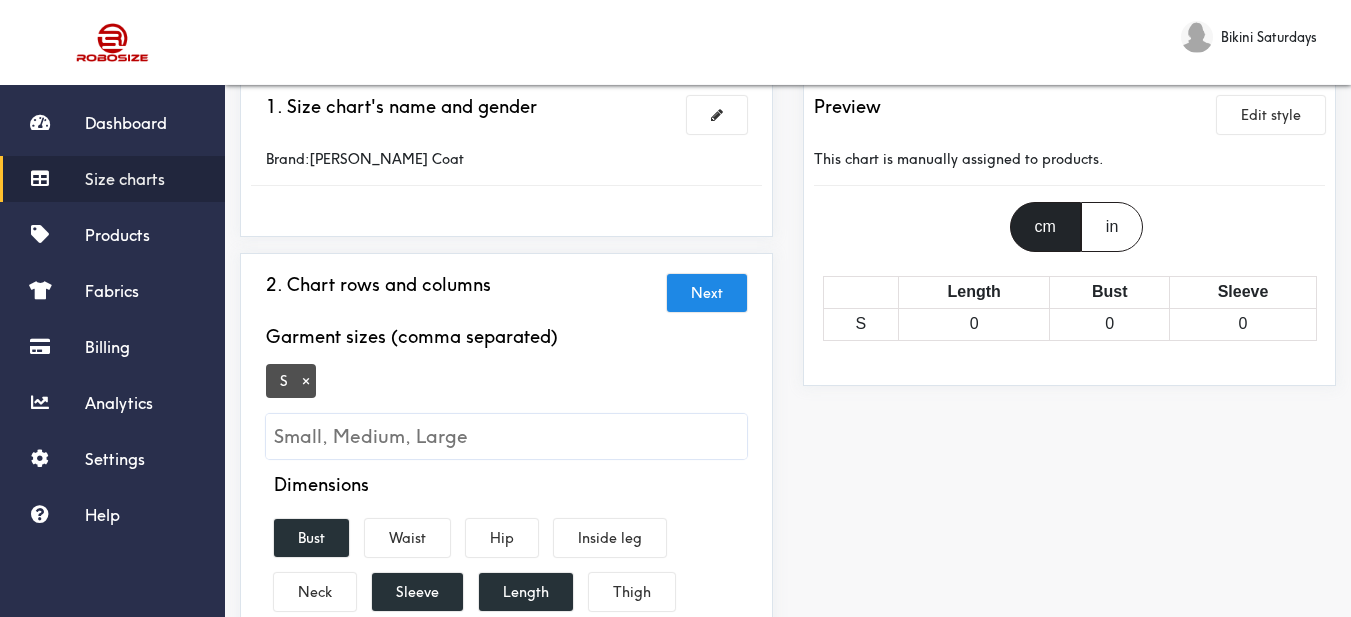 click on "×" at bounding box center [306, 381] 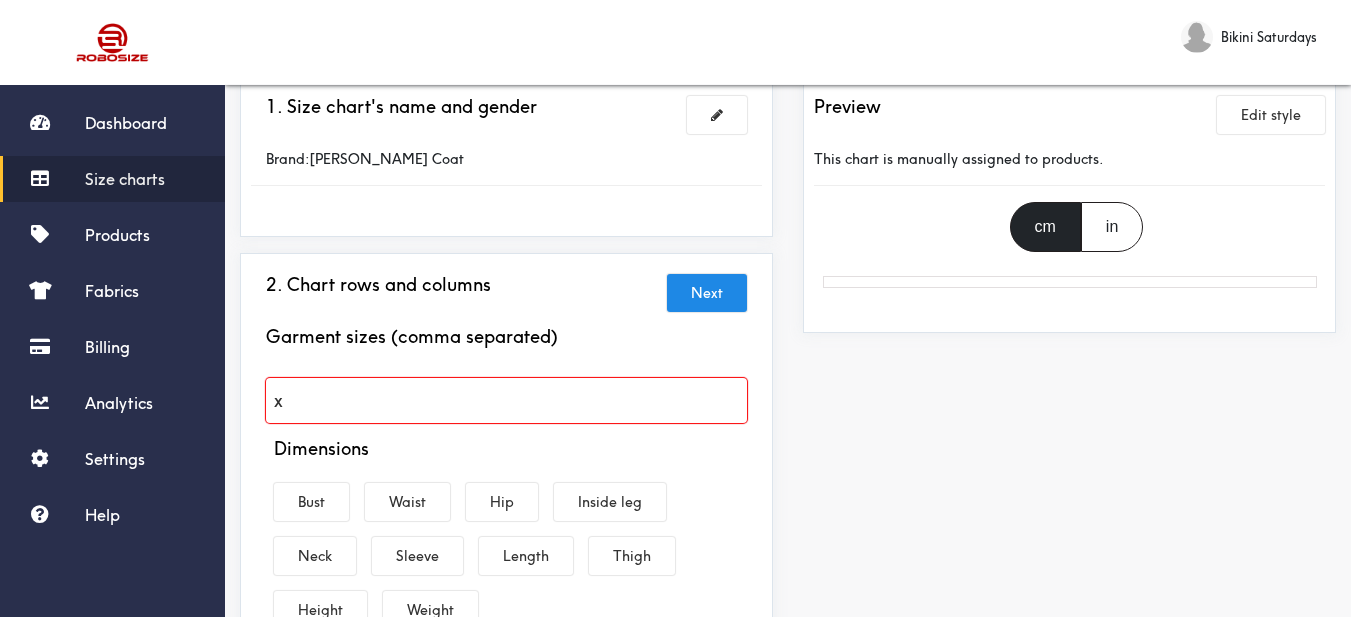 type on "xs" 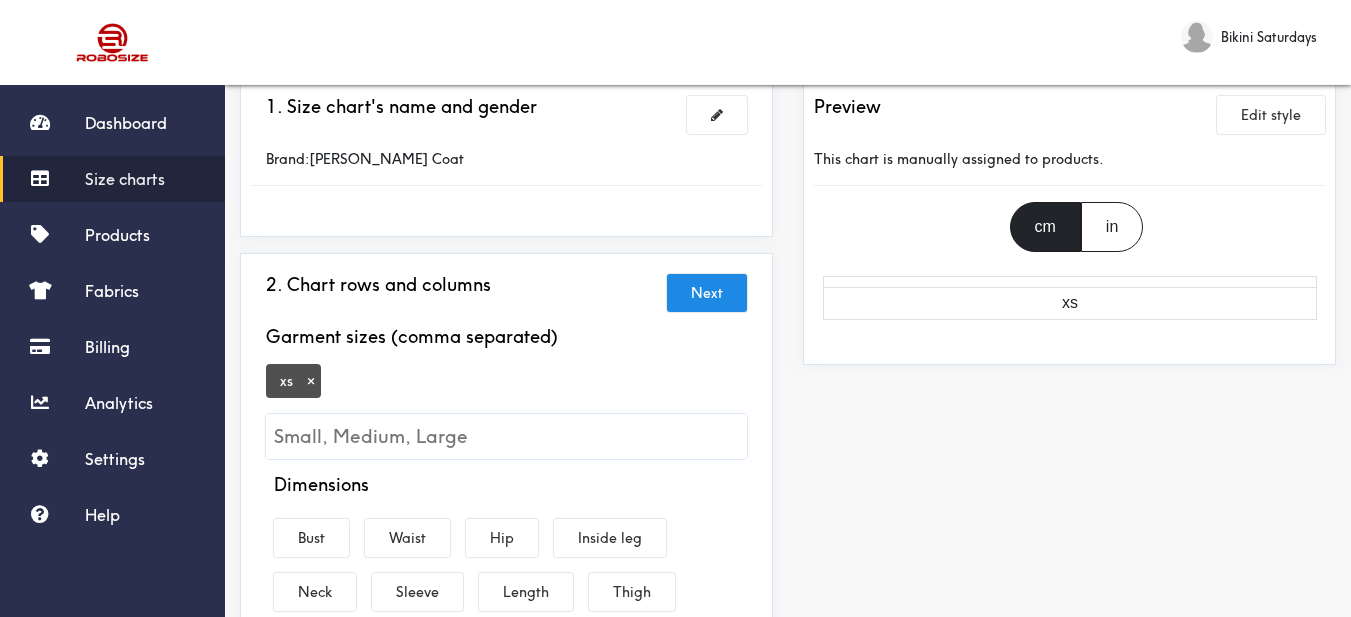 type on "m" 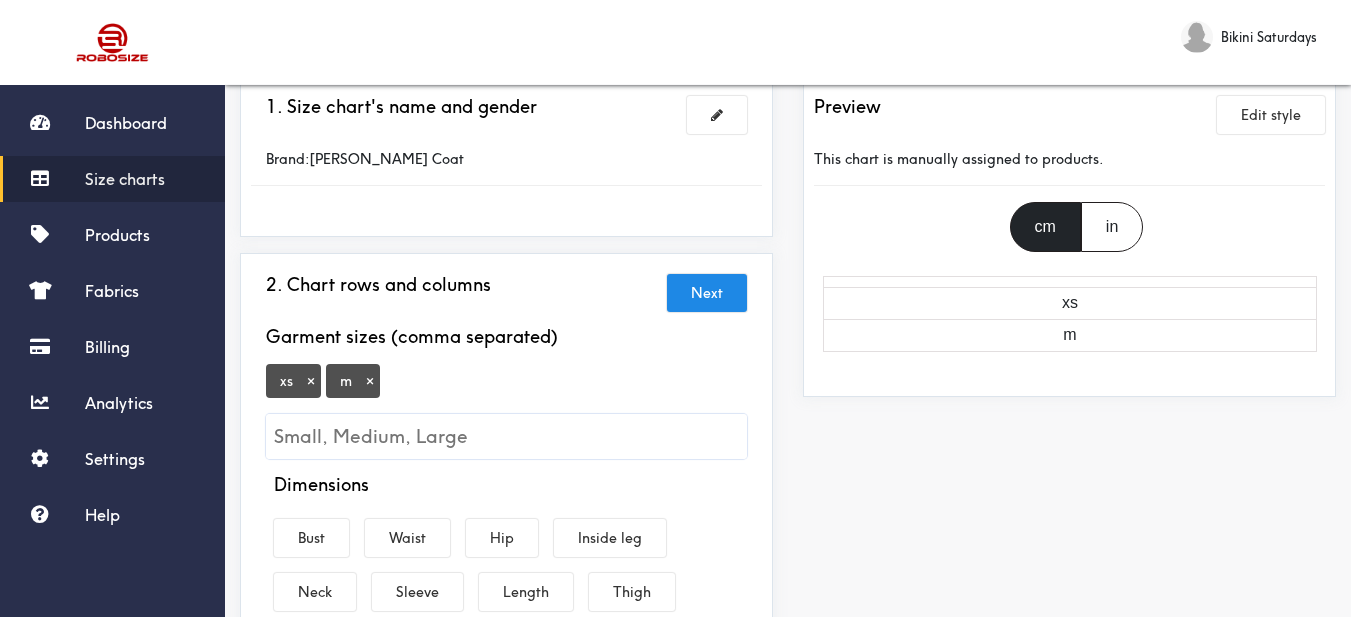 type on "l" 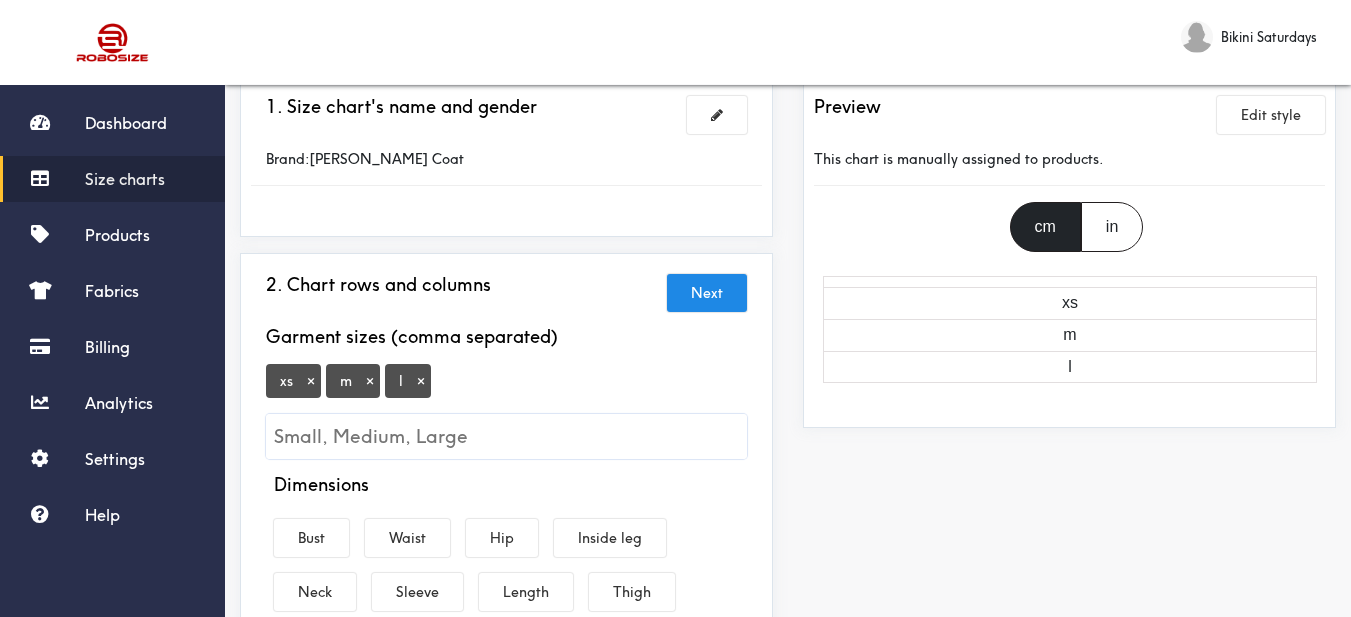 click on "×" at bounding box center [370, 381] 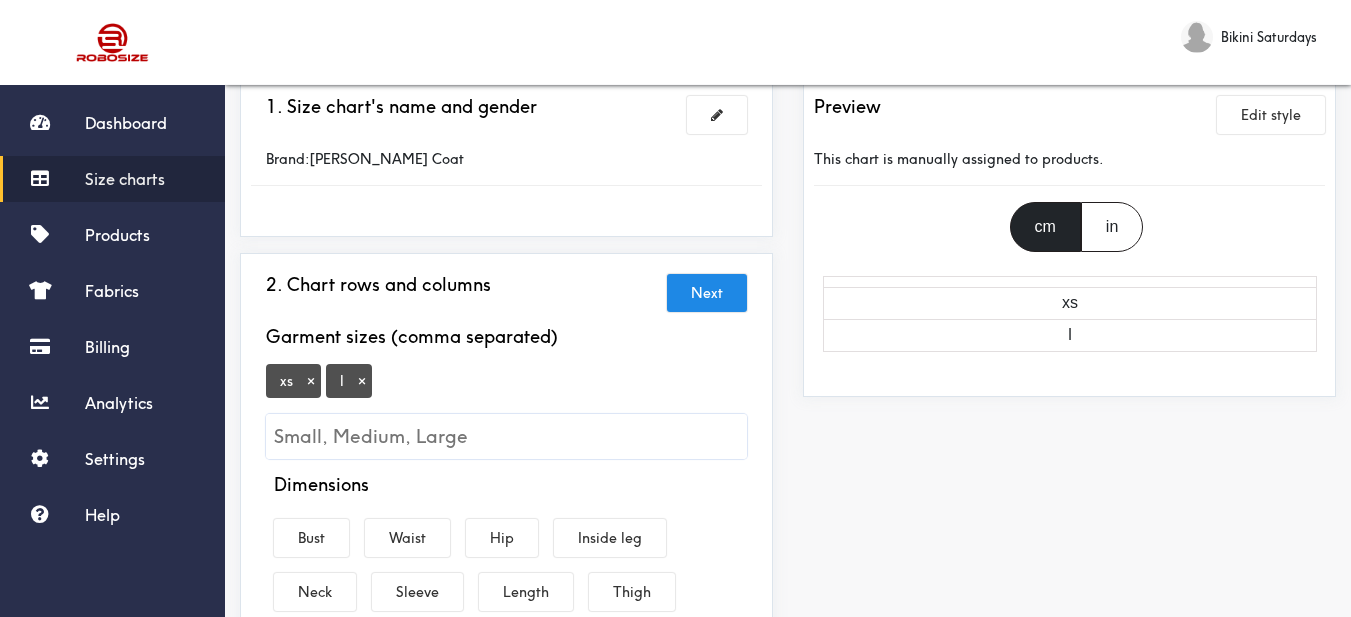 click on "×" at bounding box center (362, 381) 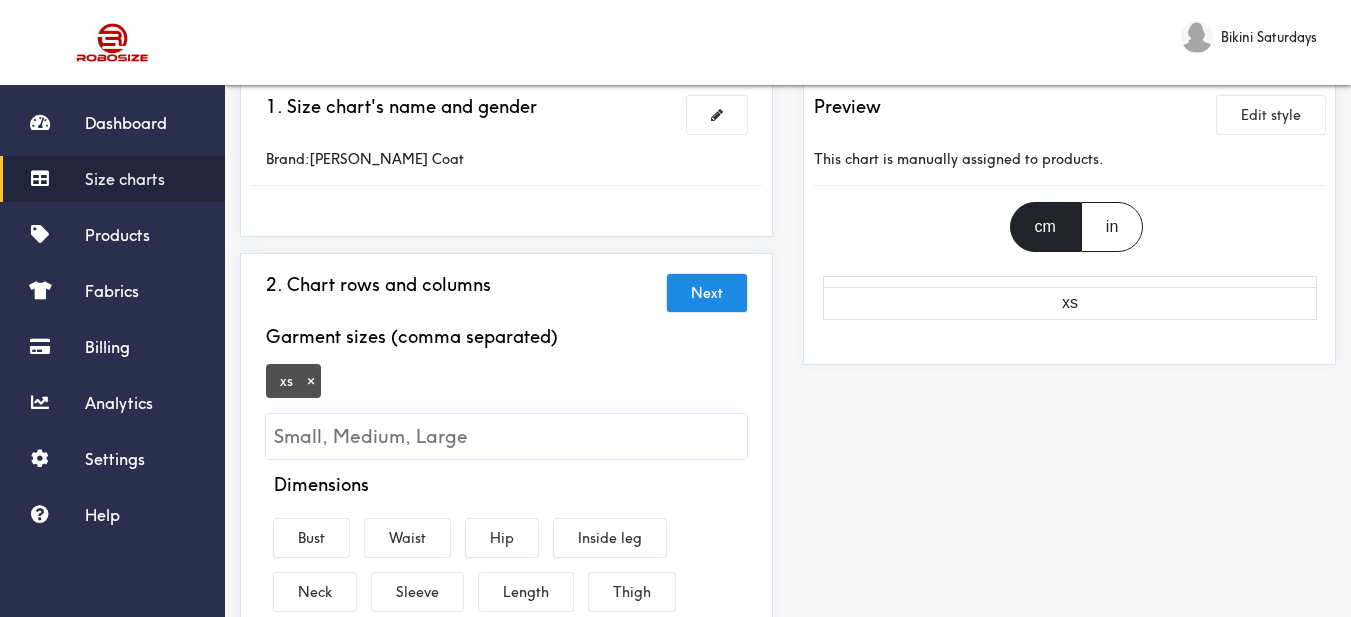 click on "×" at bounding box center [311, 381] 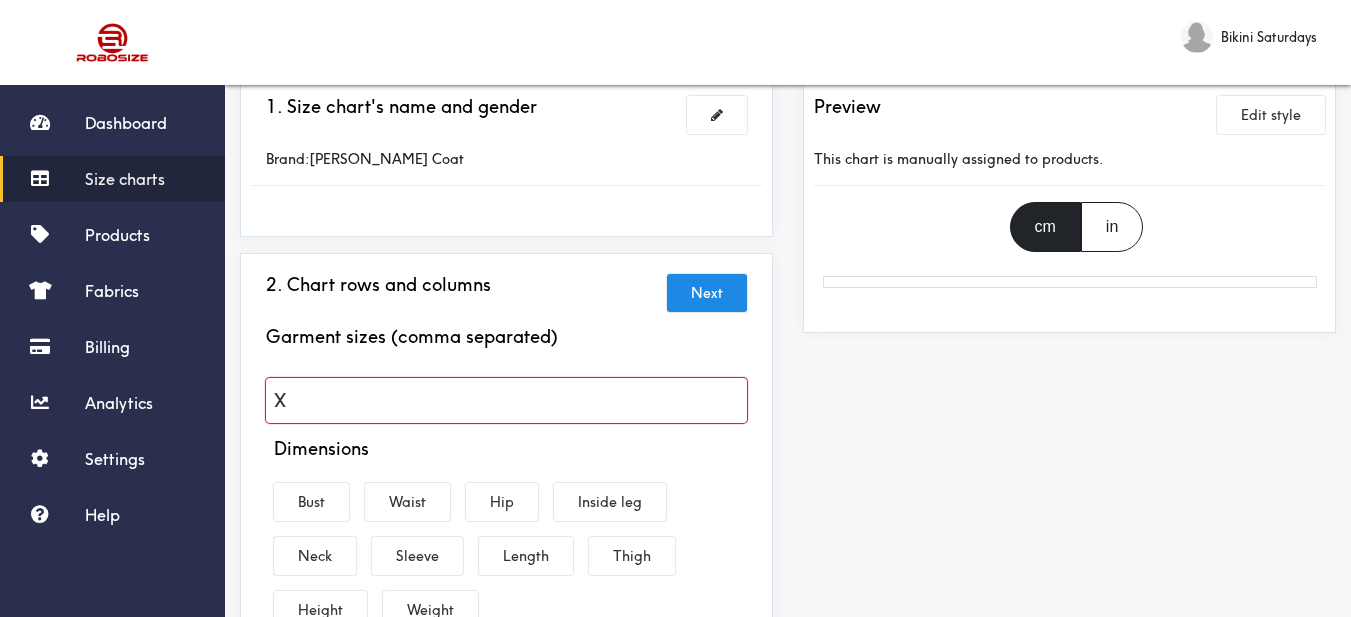 type on "XS" 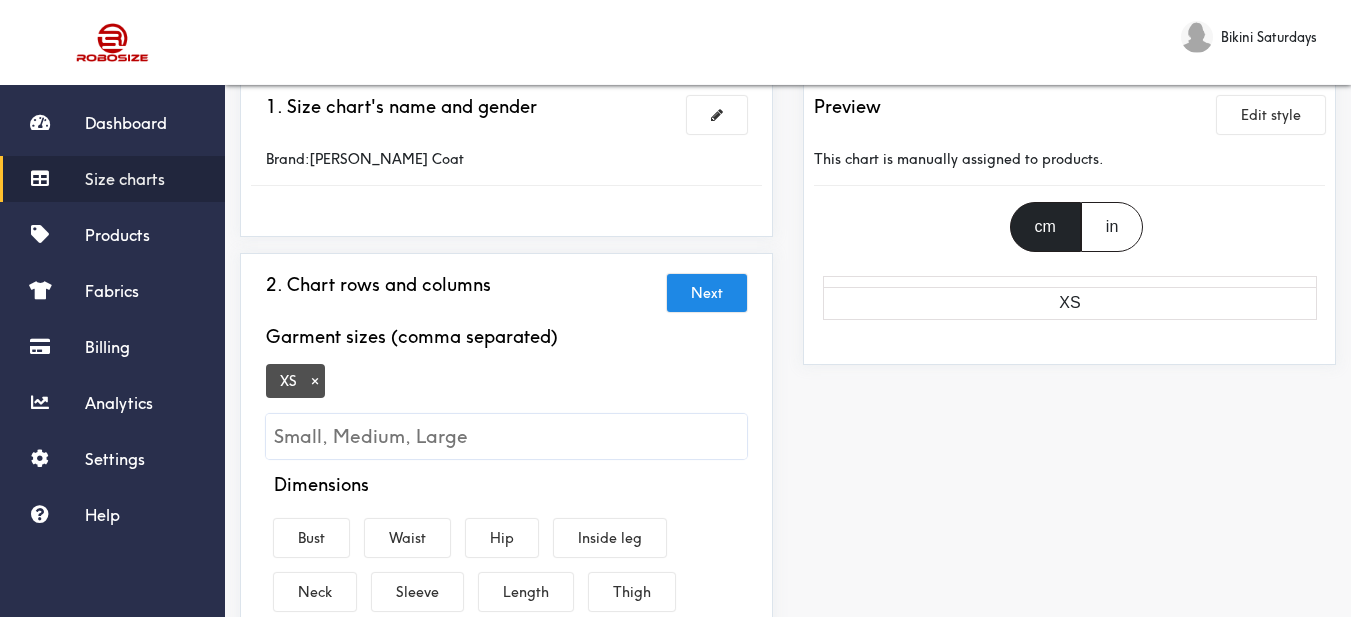 type on "M" 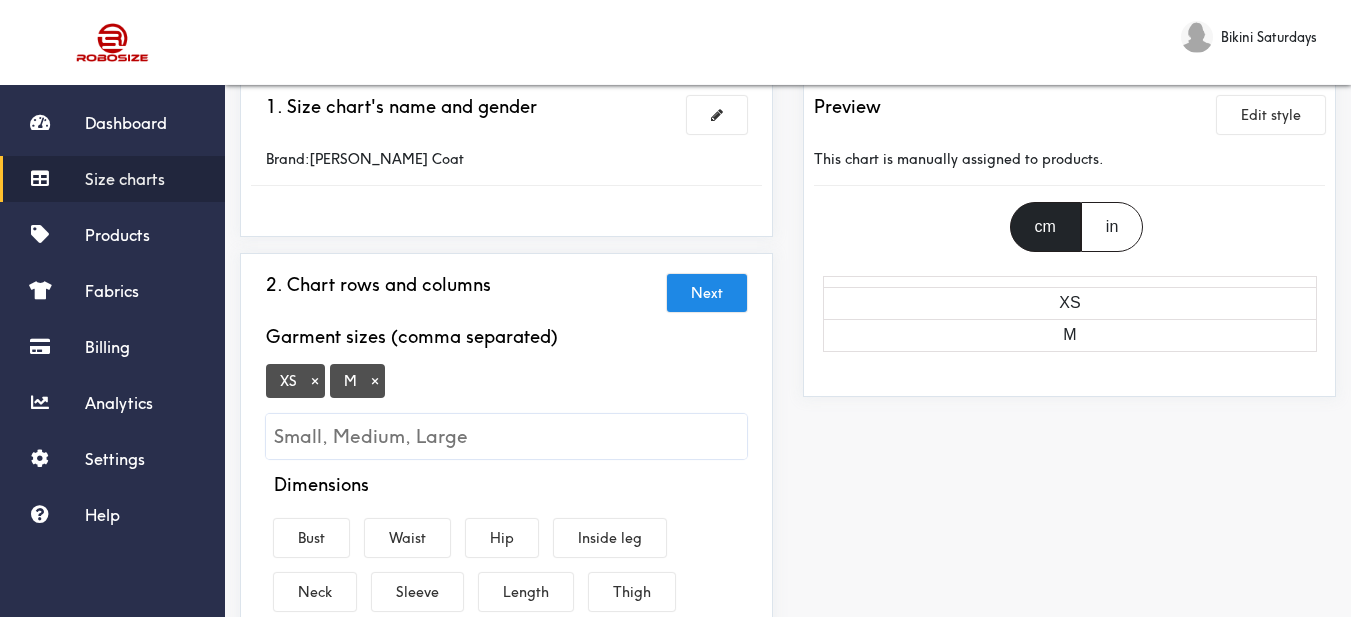 type on "L" 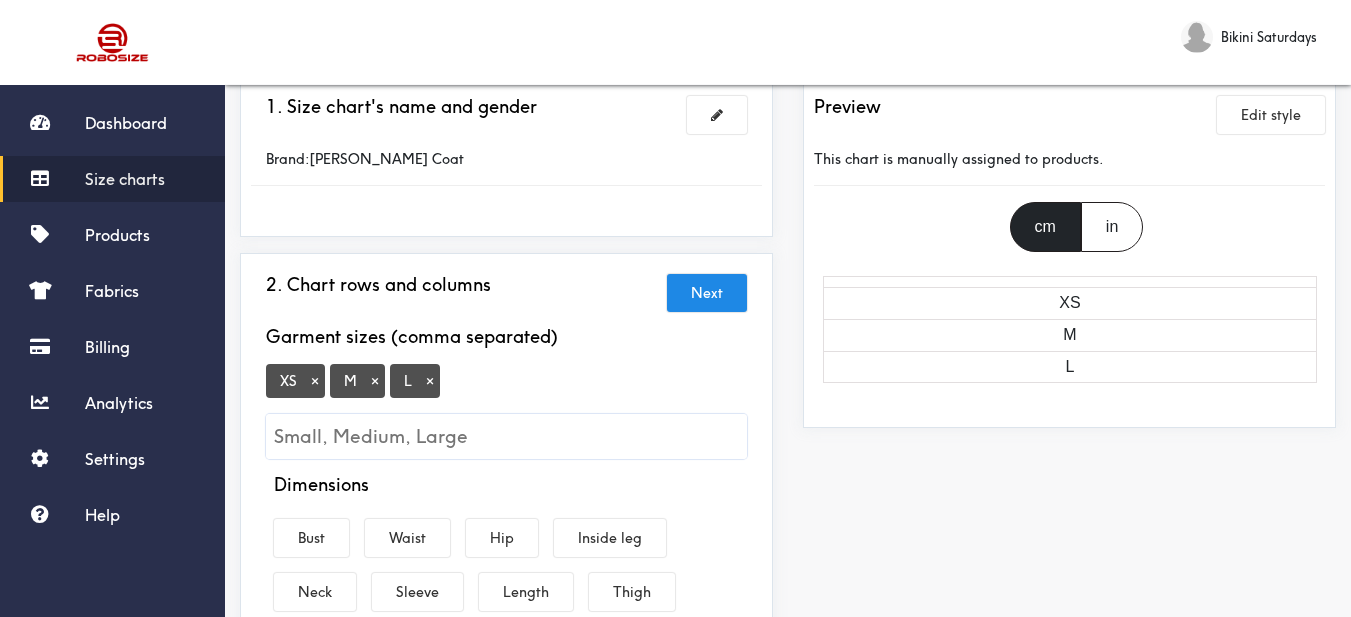 click on "M ×" at bounding box center [357, 381] 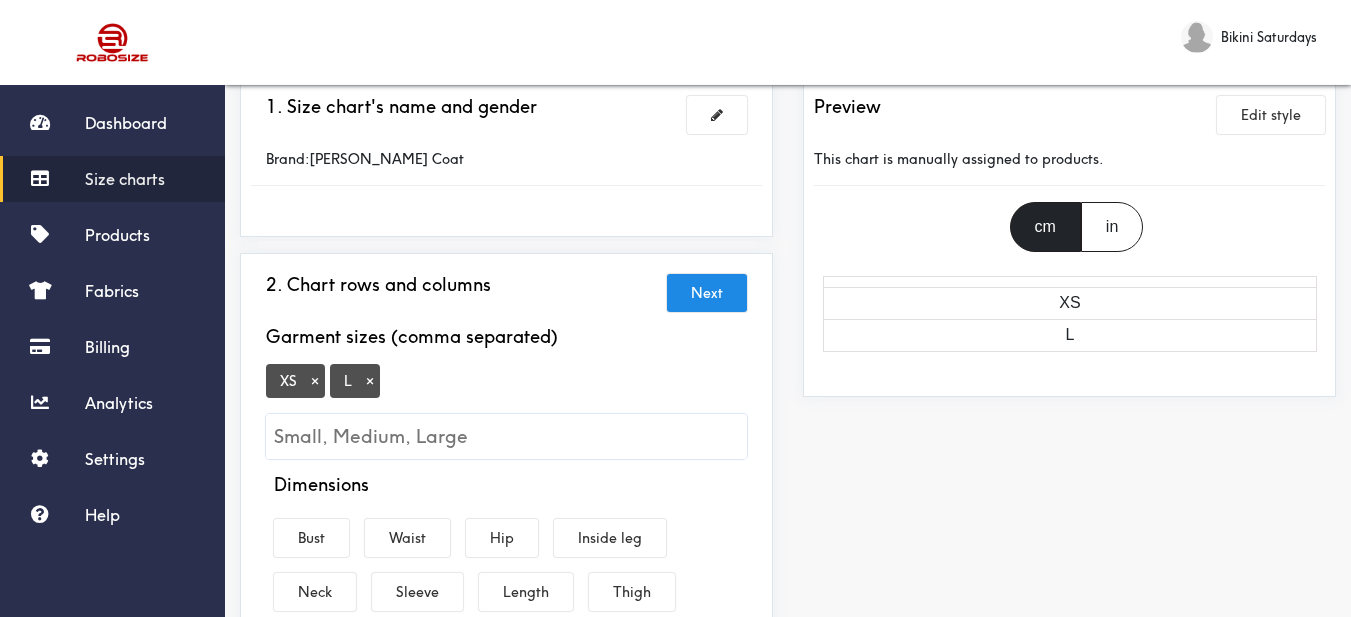 click on "×" at bounding box center (370, 381) 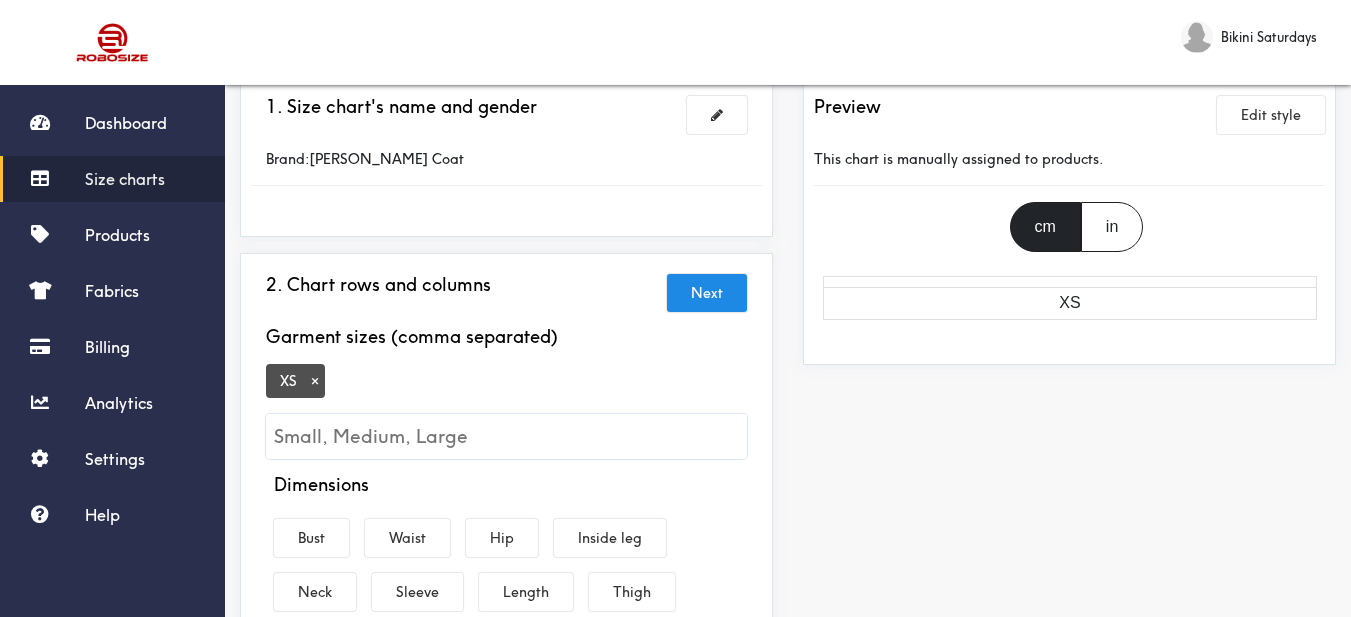 click at bounding box center [506, 436] 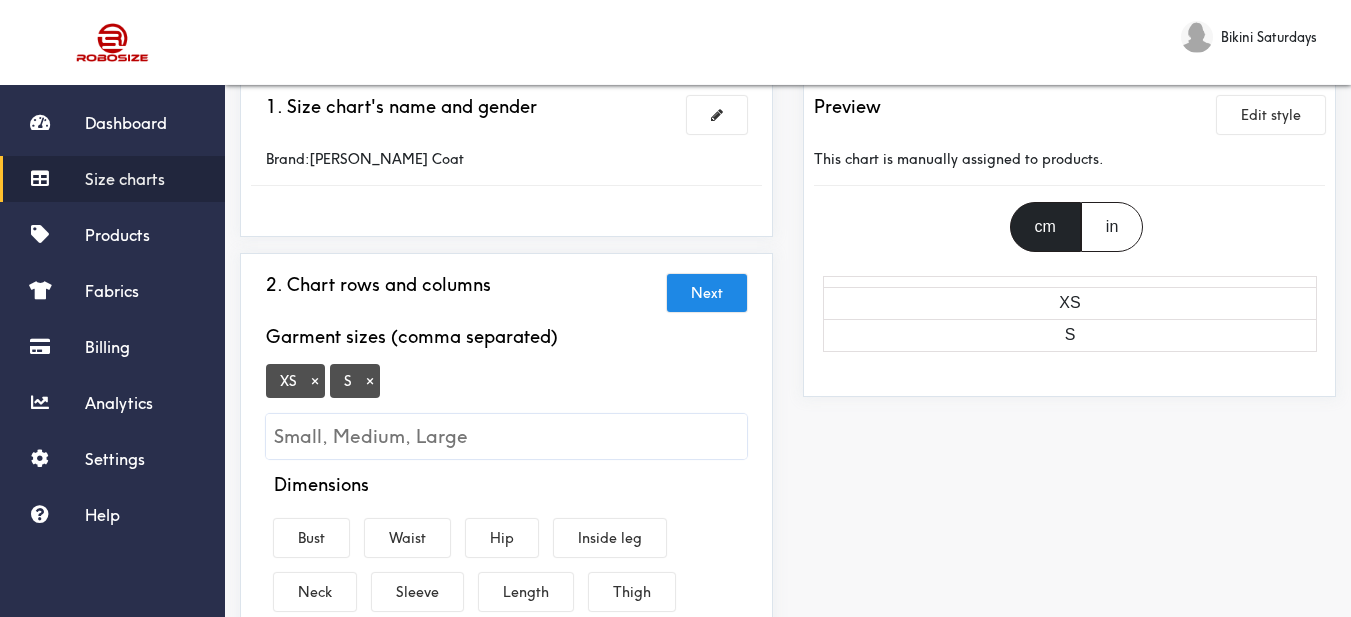 click at bounding box center (506, 436) 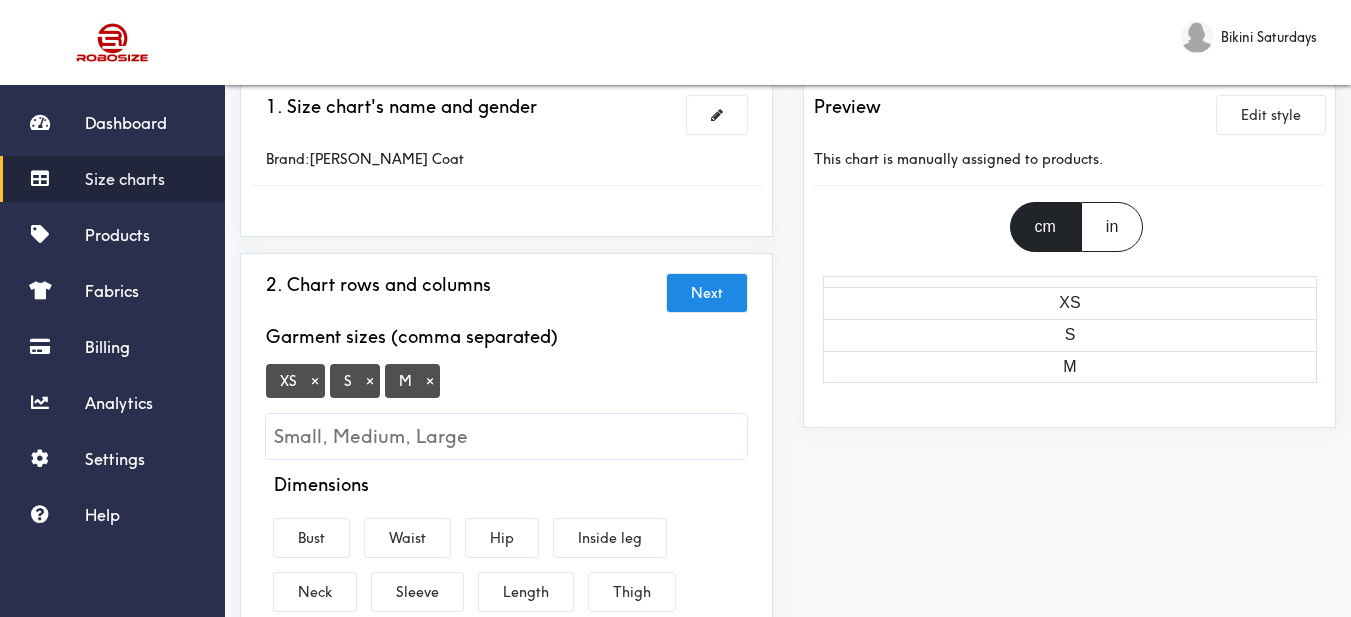 type on "L" 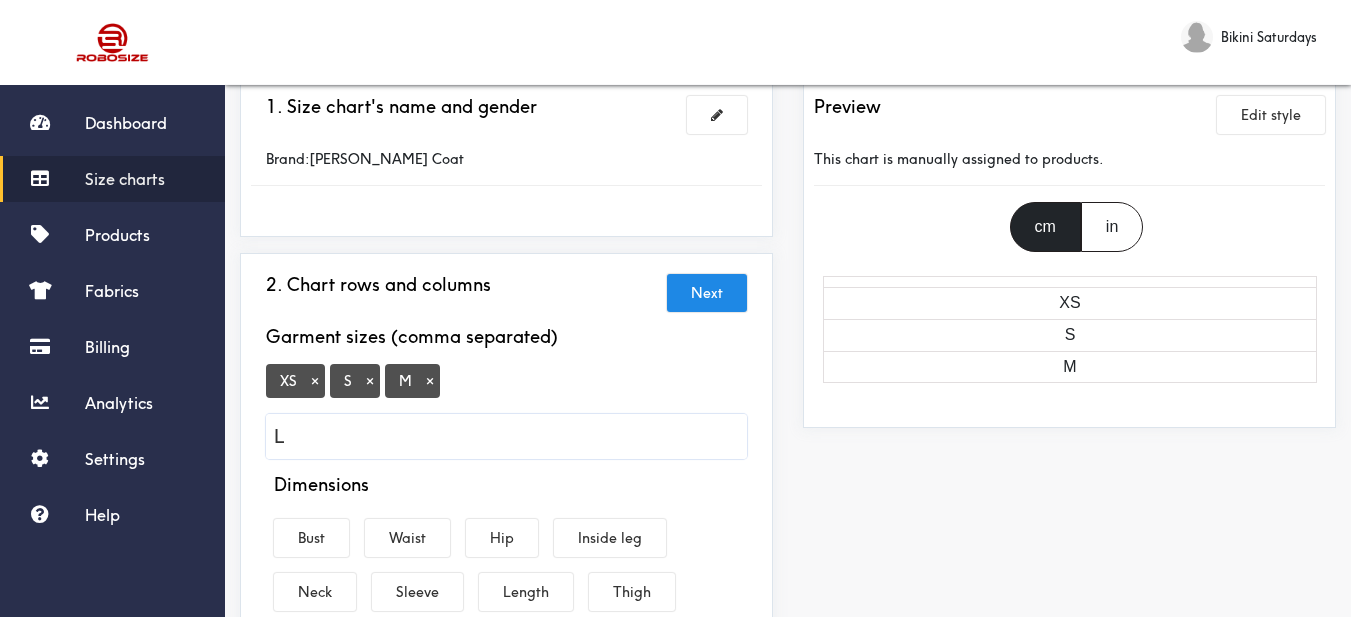 type 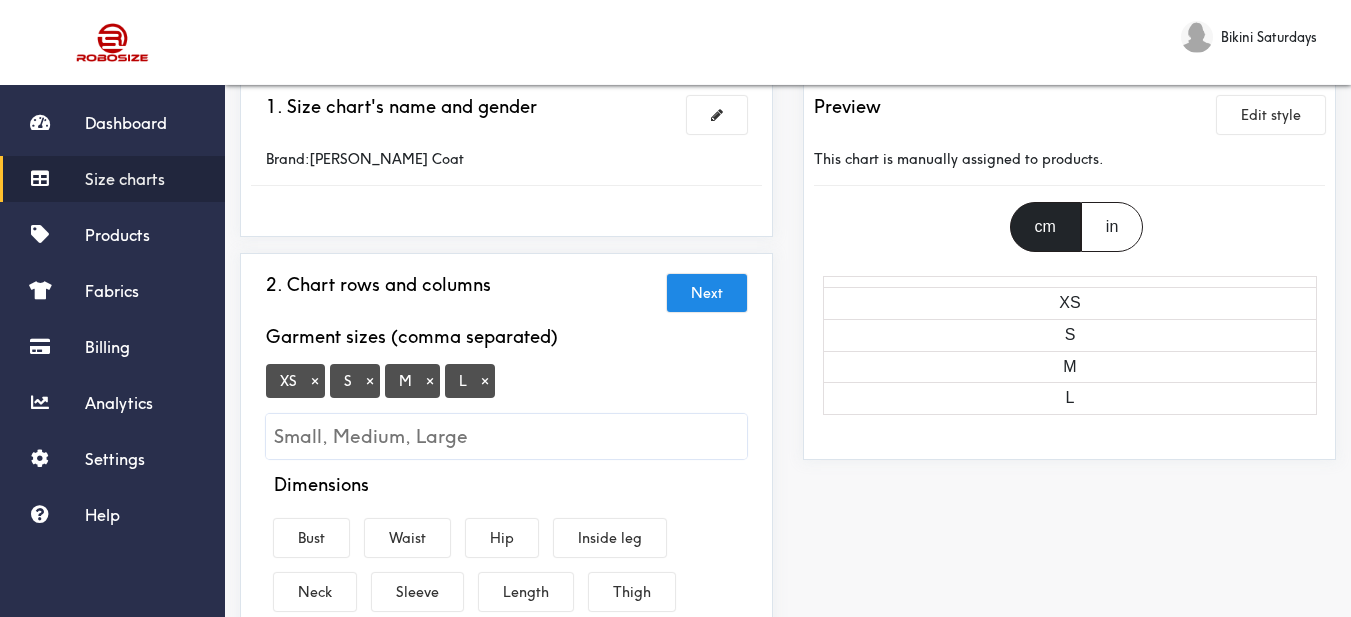 scroll, scrollTop: 300, scrollLeft: 0, axis: vertical 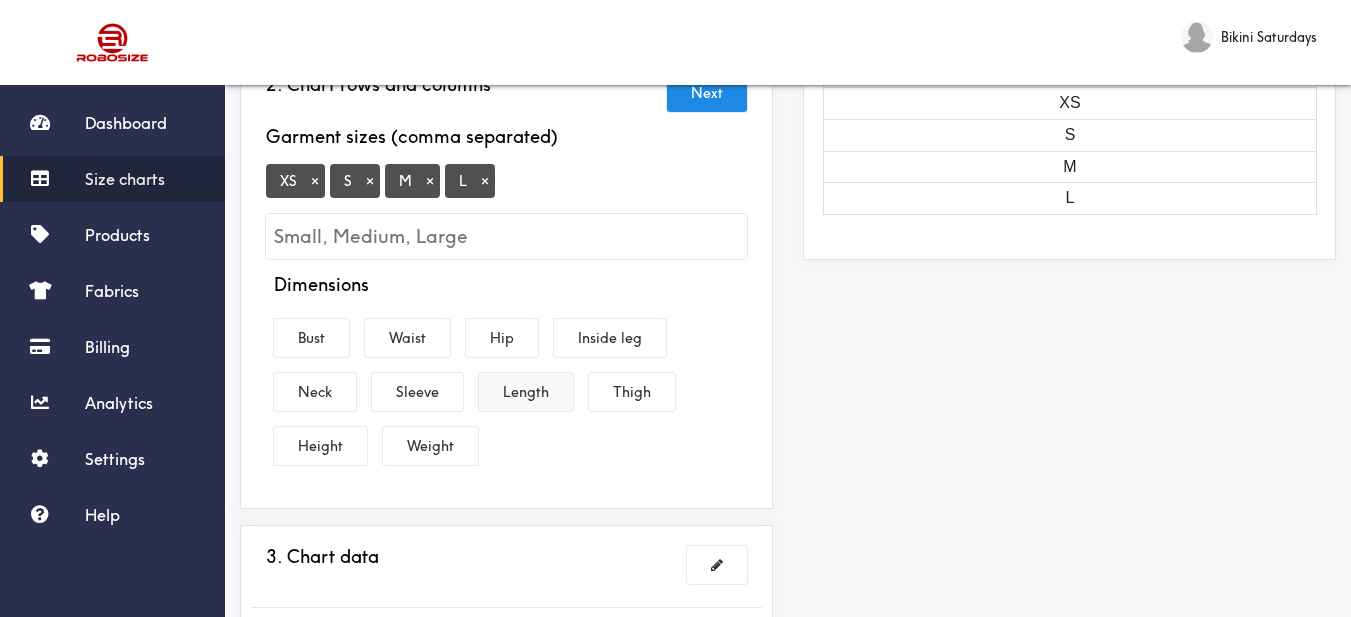 click on "Length" at bounding box center [526, 392] 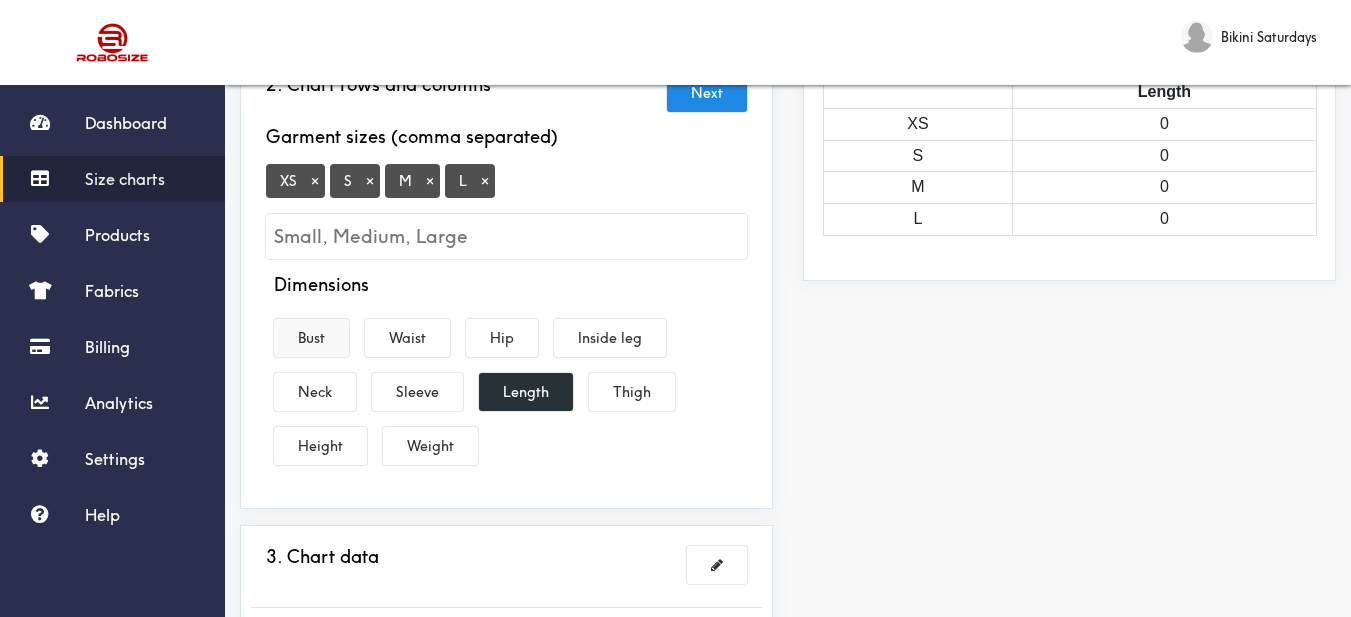 click on "Bust" at bounding box center [311, 338] 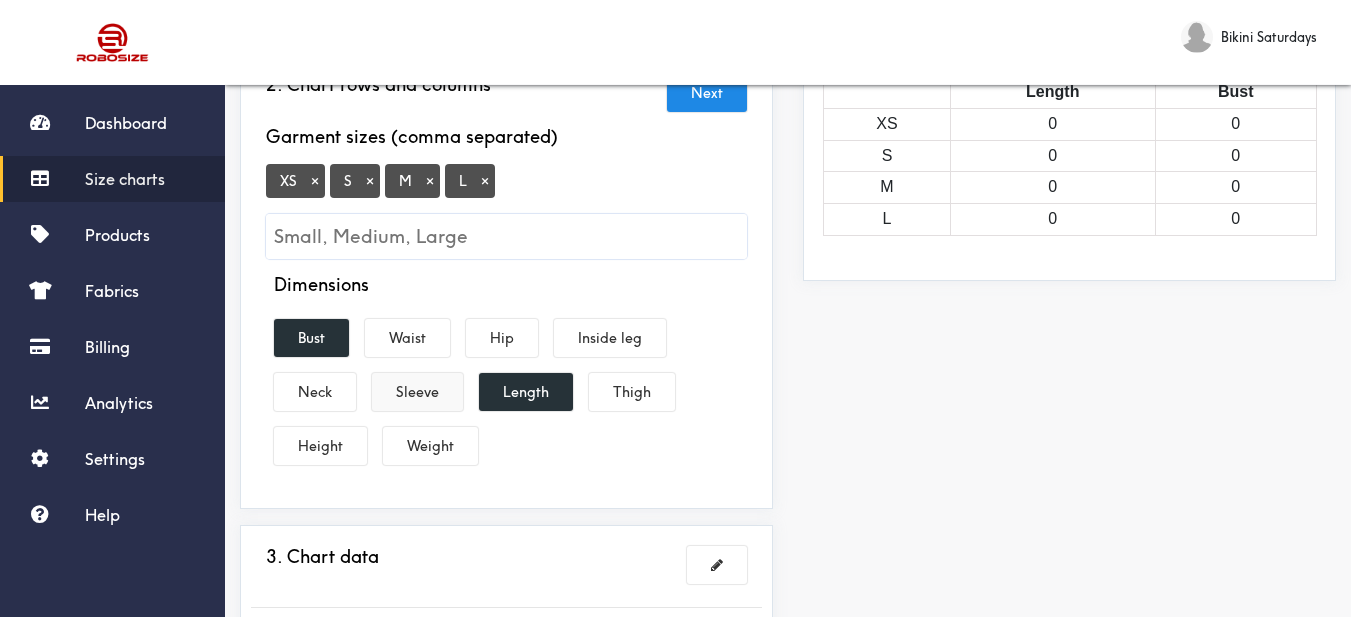click on "Sleeve" at bounding box center [417, 392] 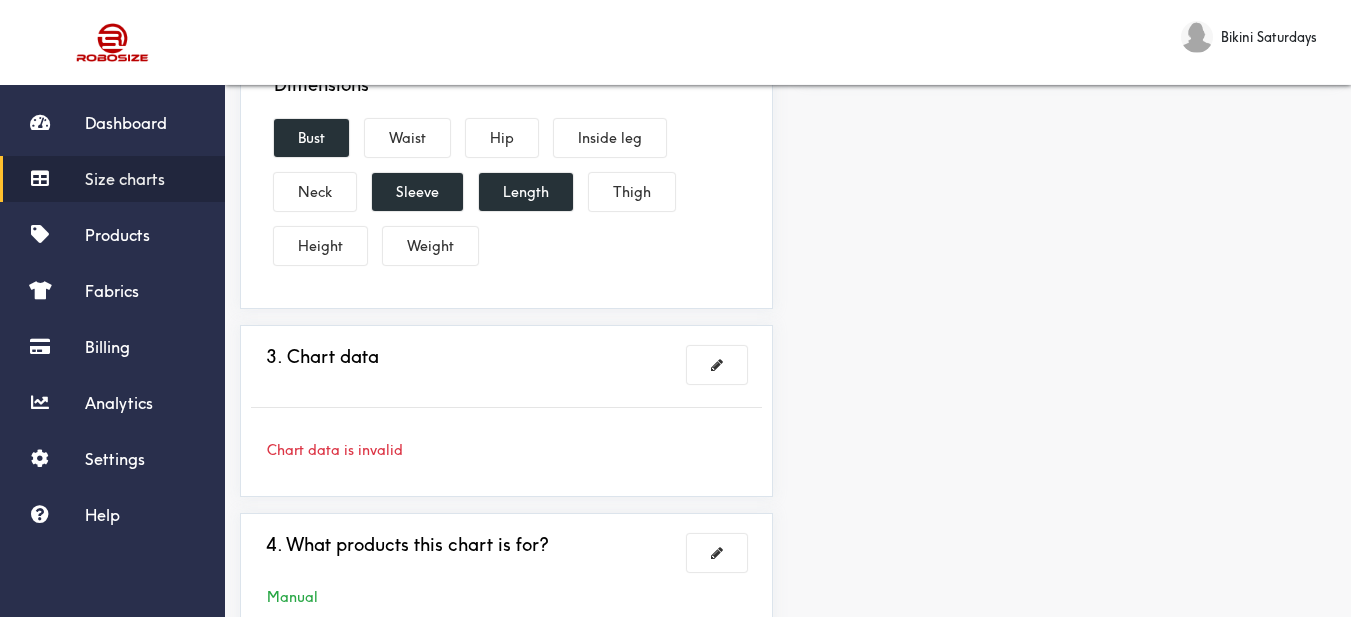 scroll, scrollTop: 600, scrollLeft: 0, axis: vertical 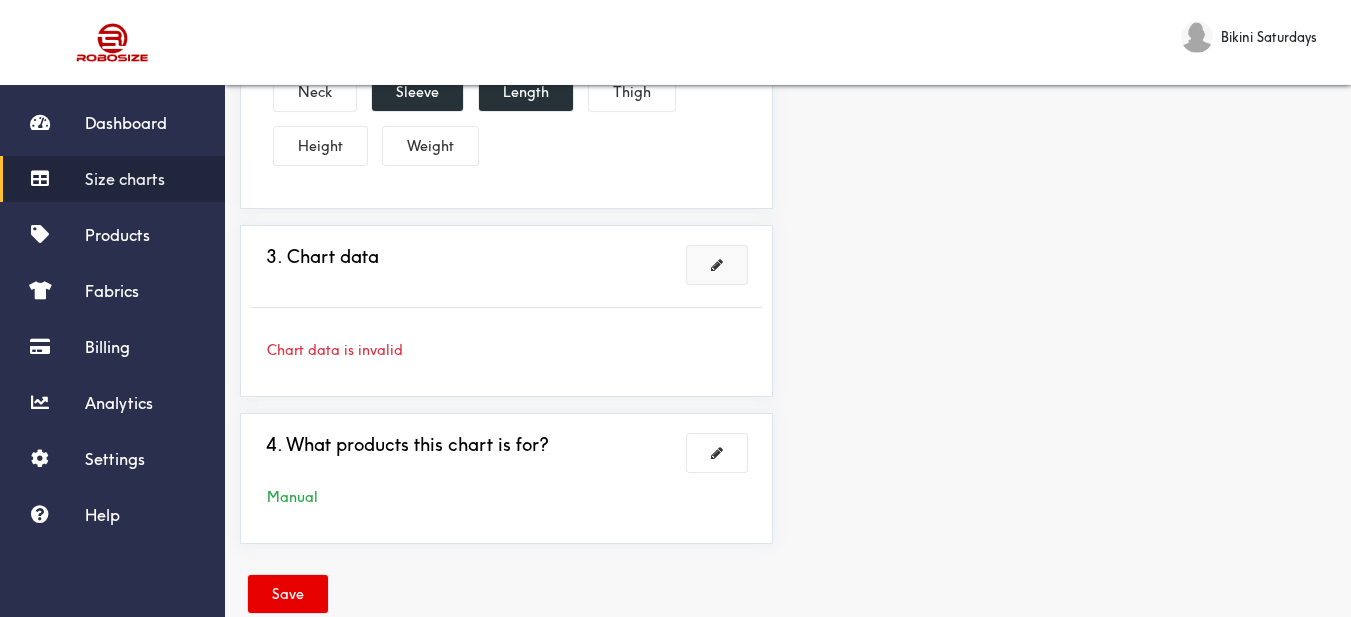click at bounding box center (717, 265) 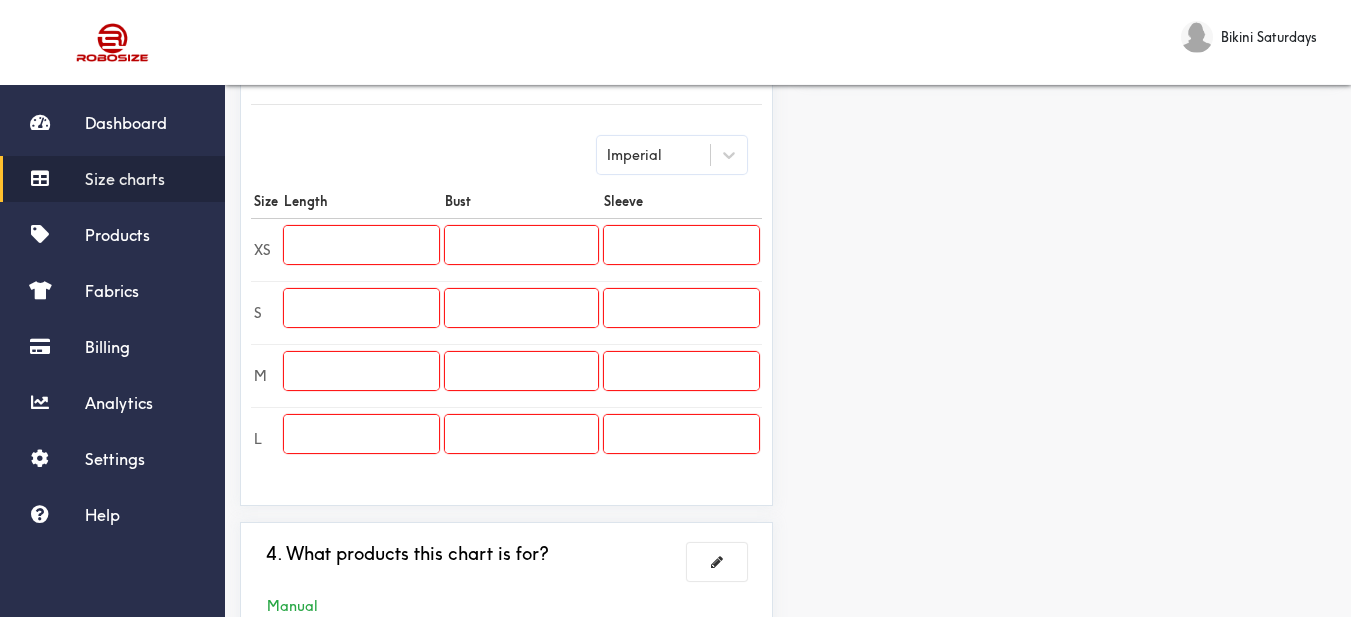 scroll, scrollTop: 400, scrollLeft: 0, axis: vertical 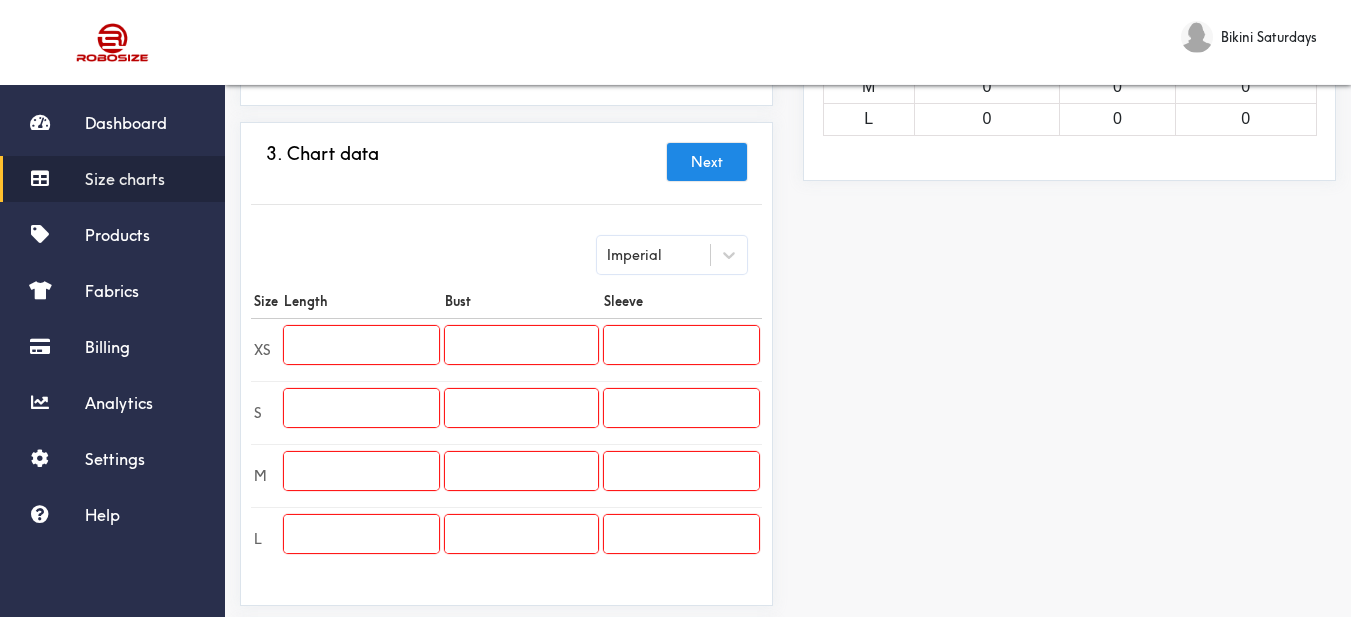 click on "Preview Edit style This chart is manually assigned to products. cm in Length Bust Sleeve XS 0 0 0 S 0 0 0 M 0 0 0 L 0 0 0" at bounding box center [1069, 272] 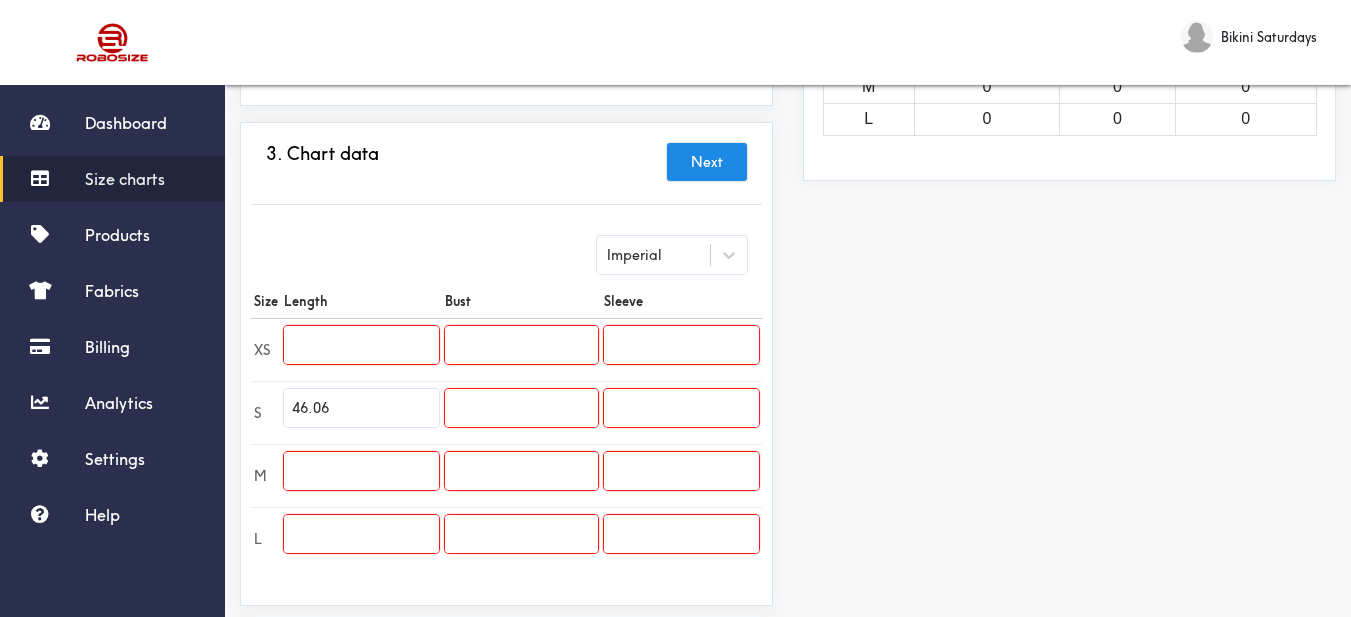 type on "46.06" 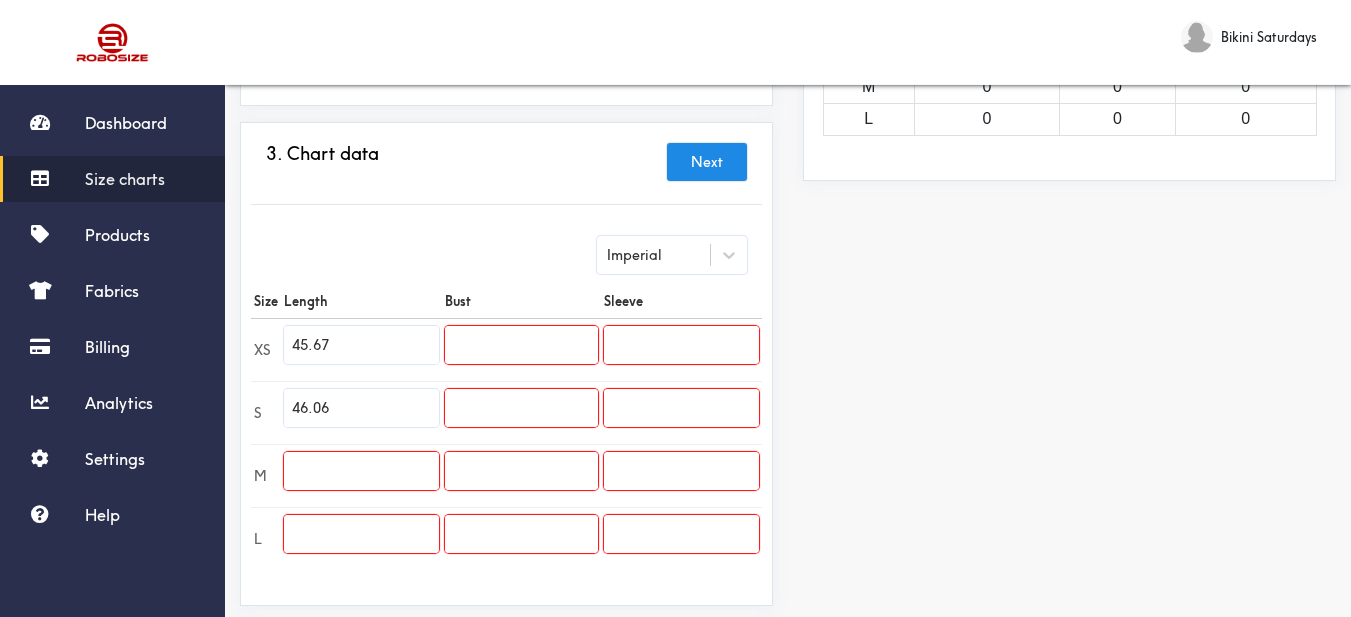 type on "45.67" 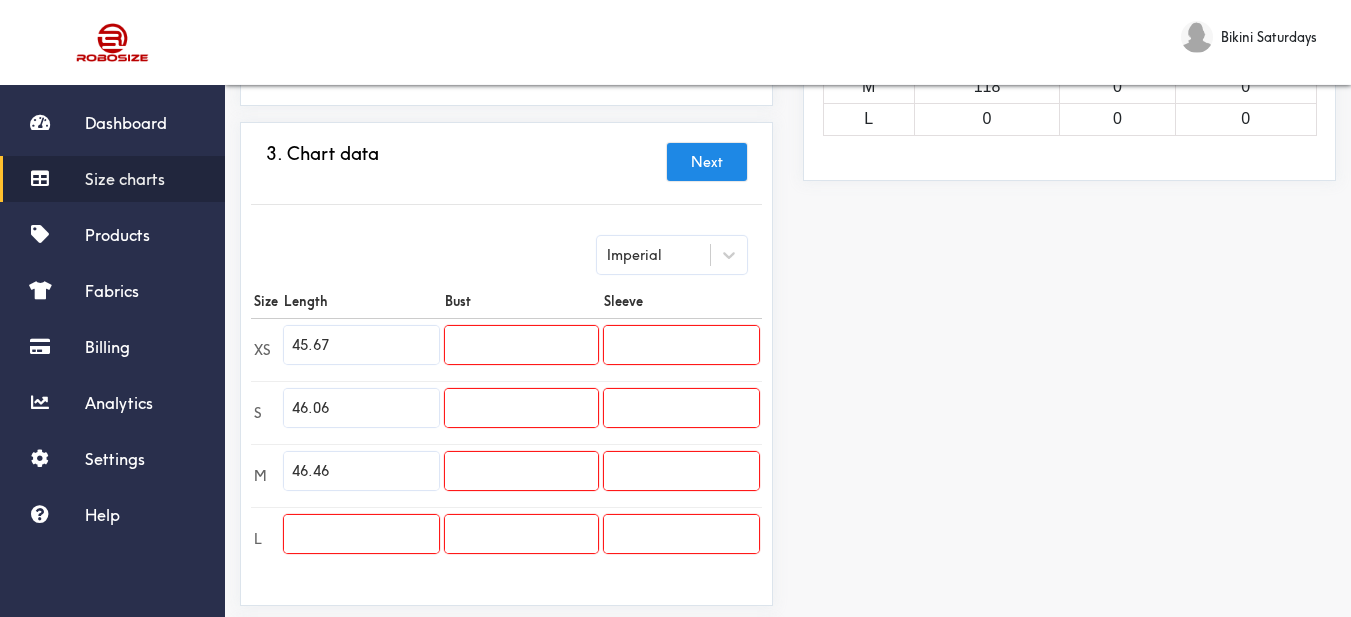 type on "46.46" 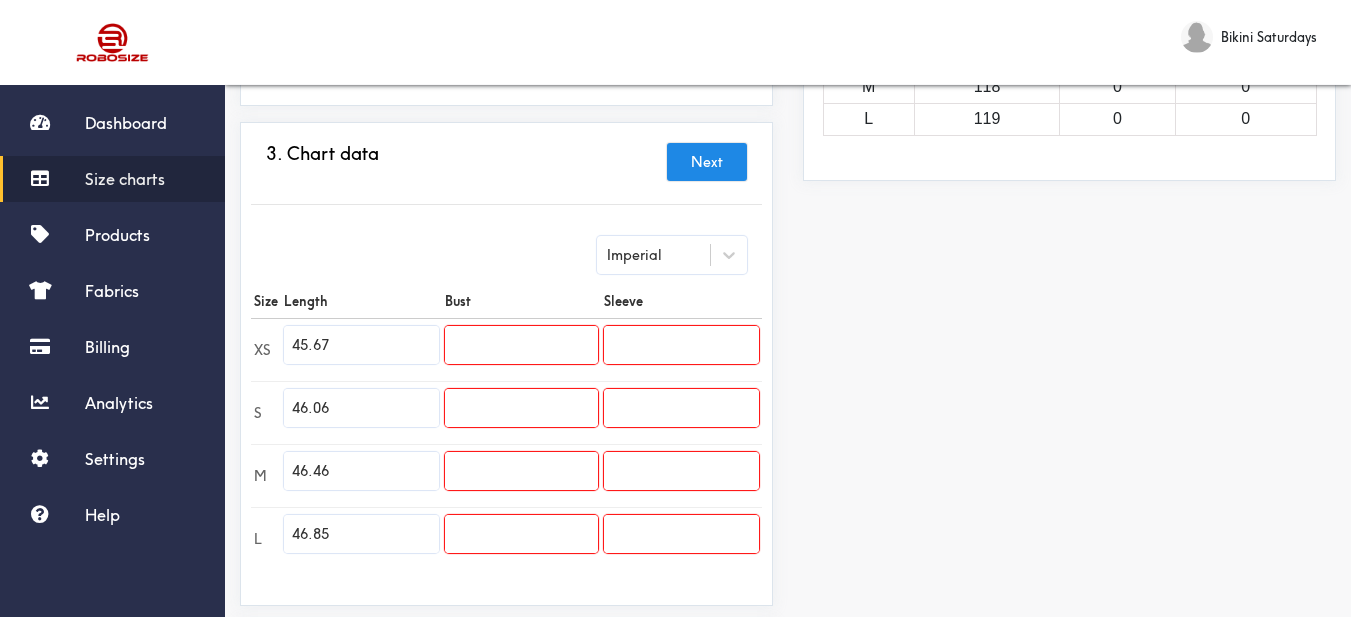 scroll, scrollTop: 500, scrollLeft: 0, axis: vertical 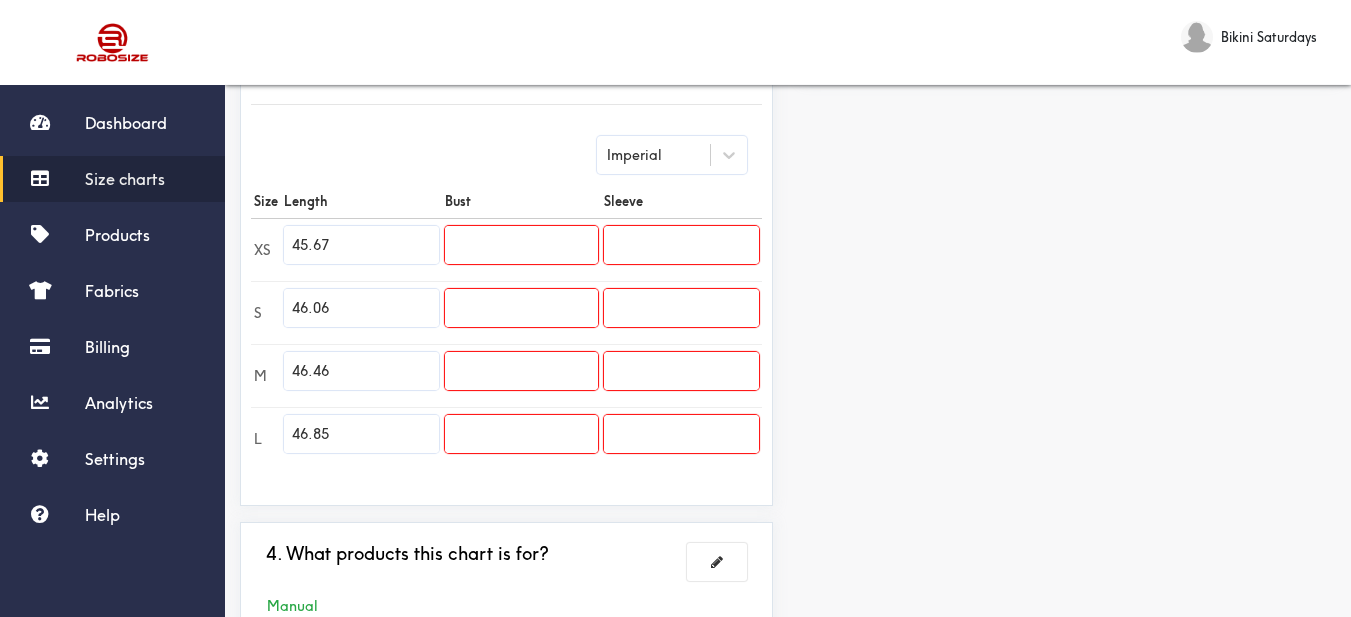 type on "46.85" 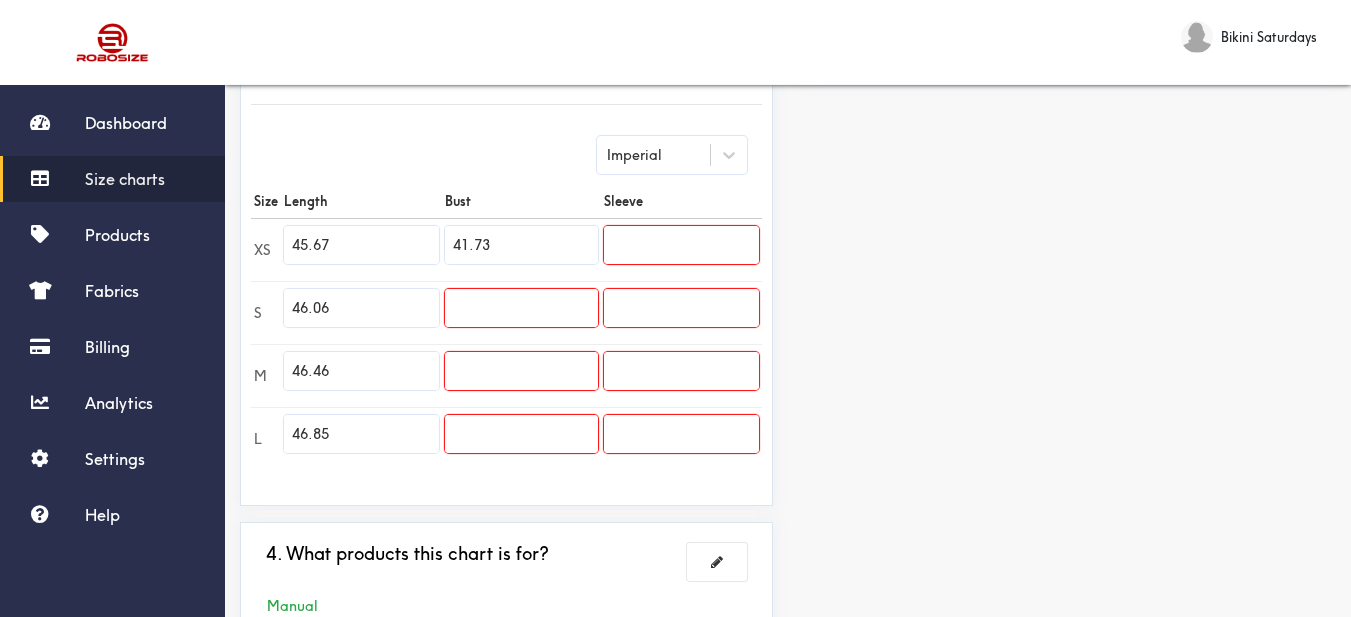 type on "41.73" 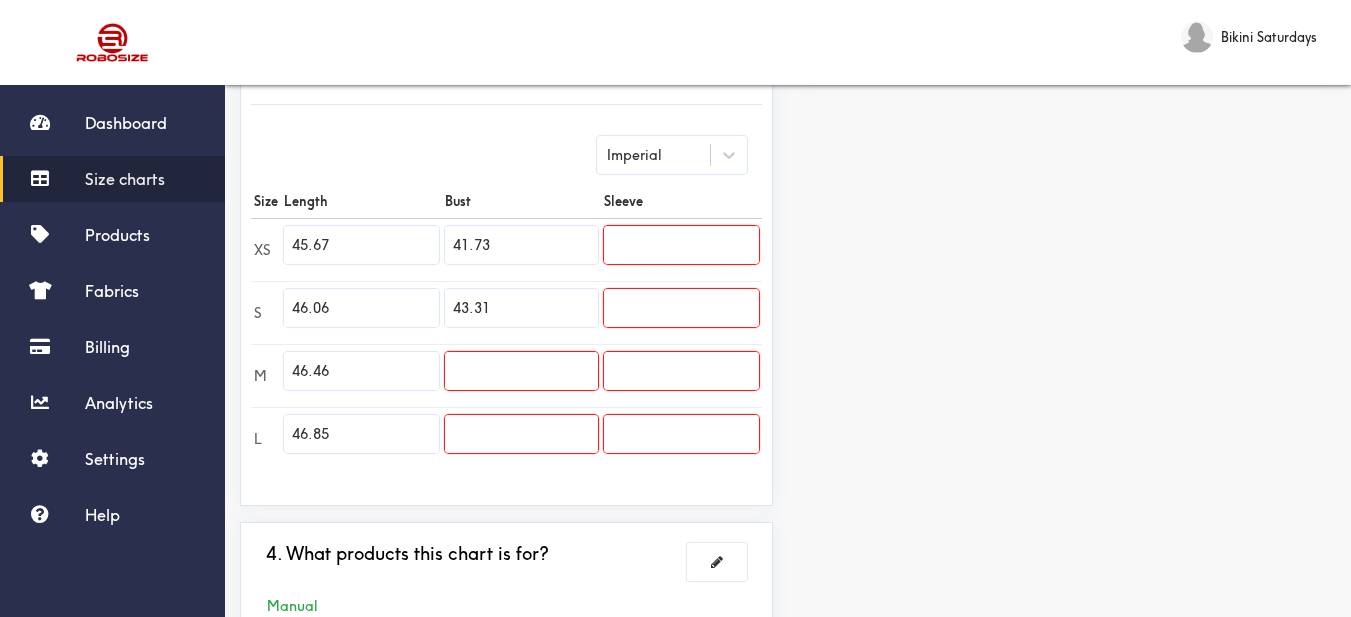 type on "43.31" 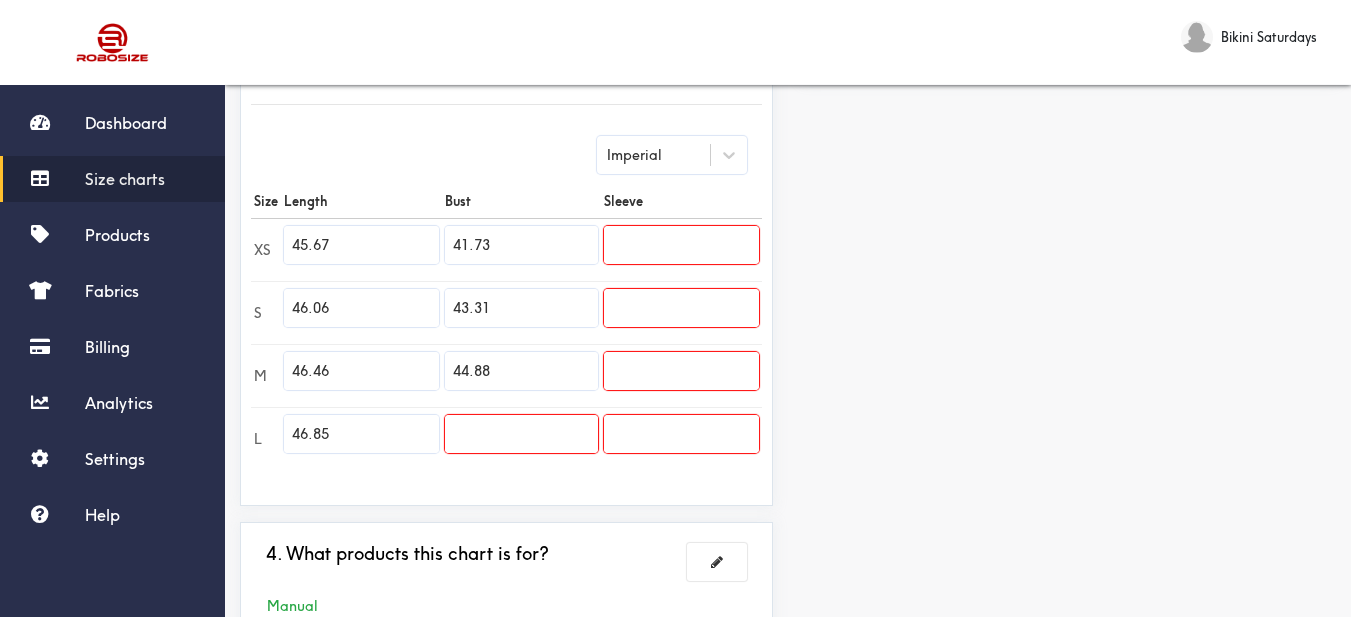 type on "44.88" 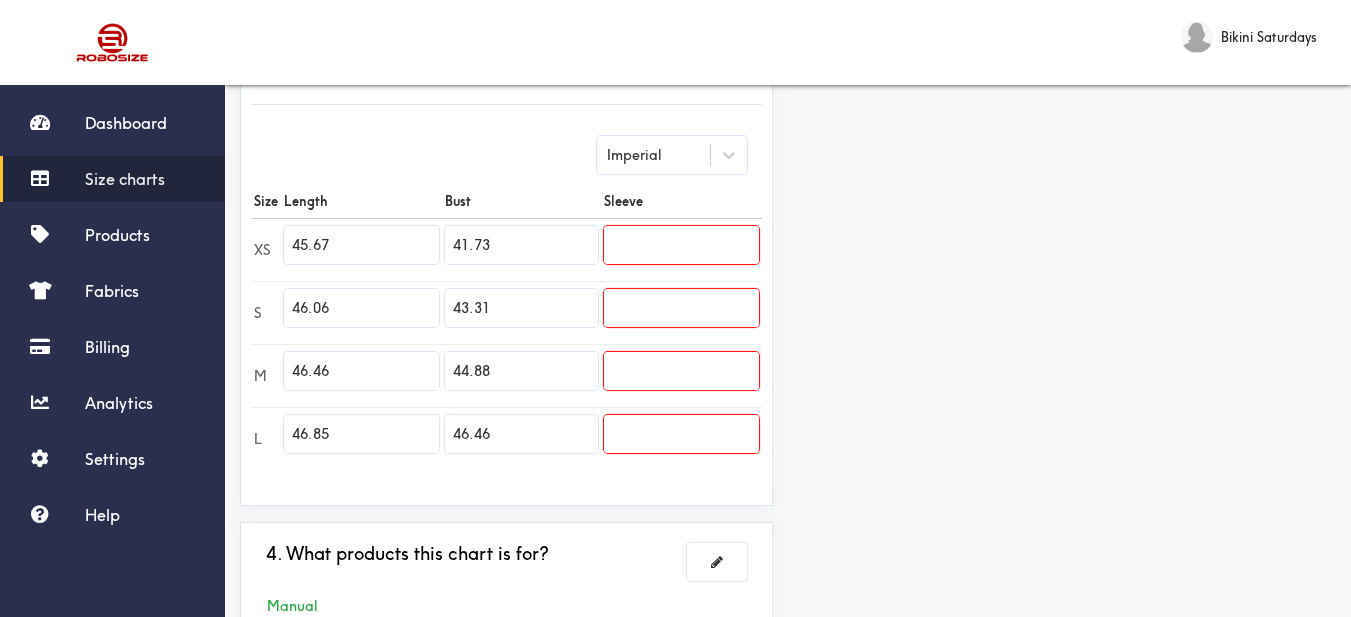 type on "46.46" 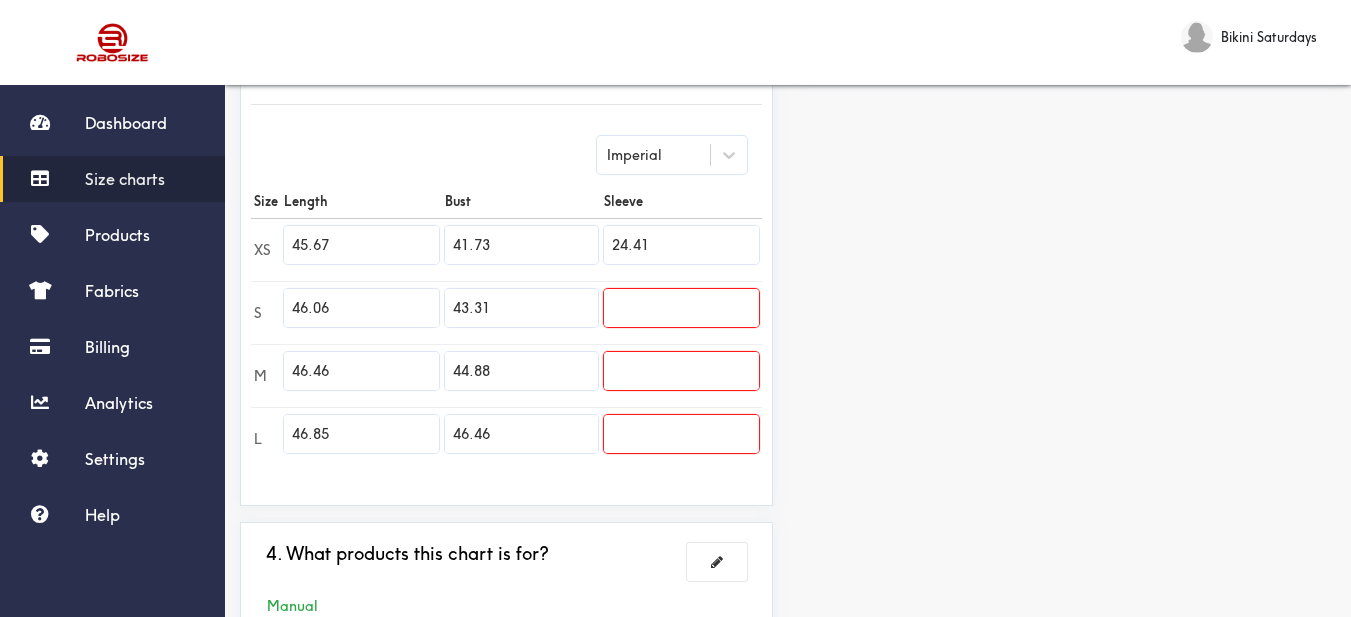 type on "24.41" 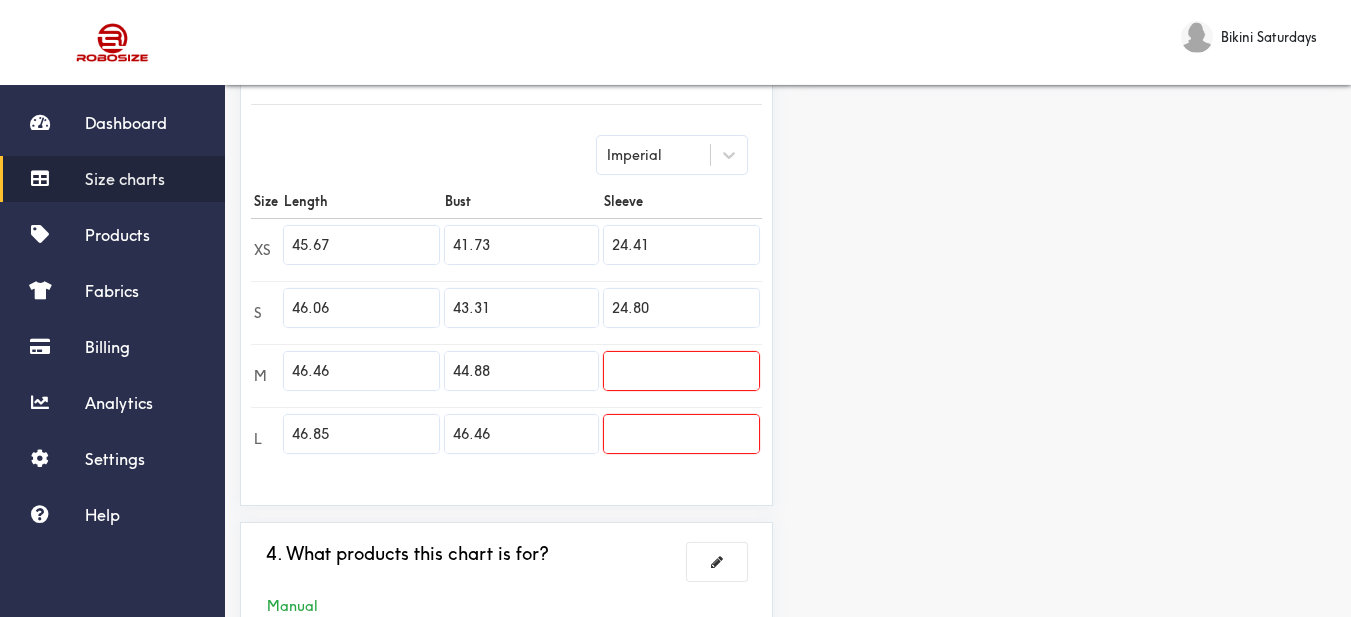 type on "24.80" 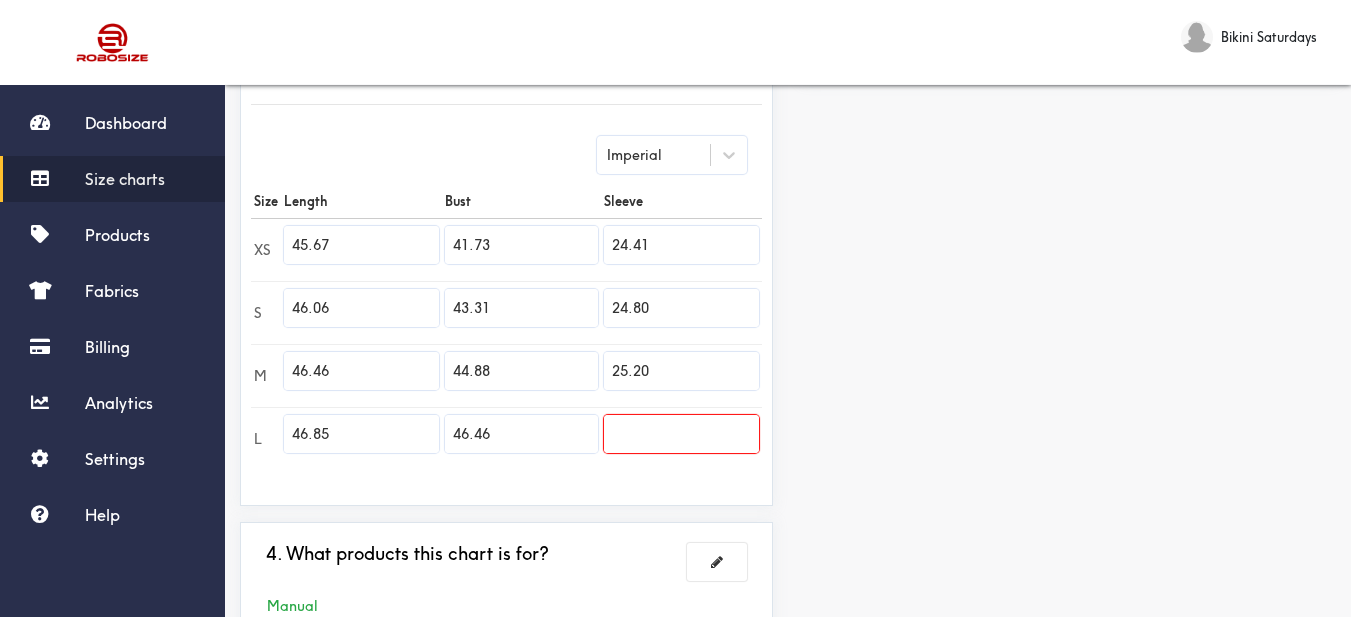 type on "25.20" 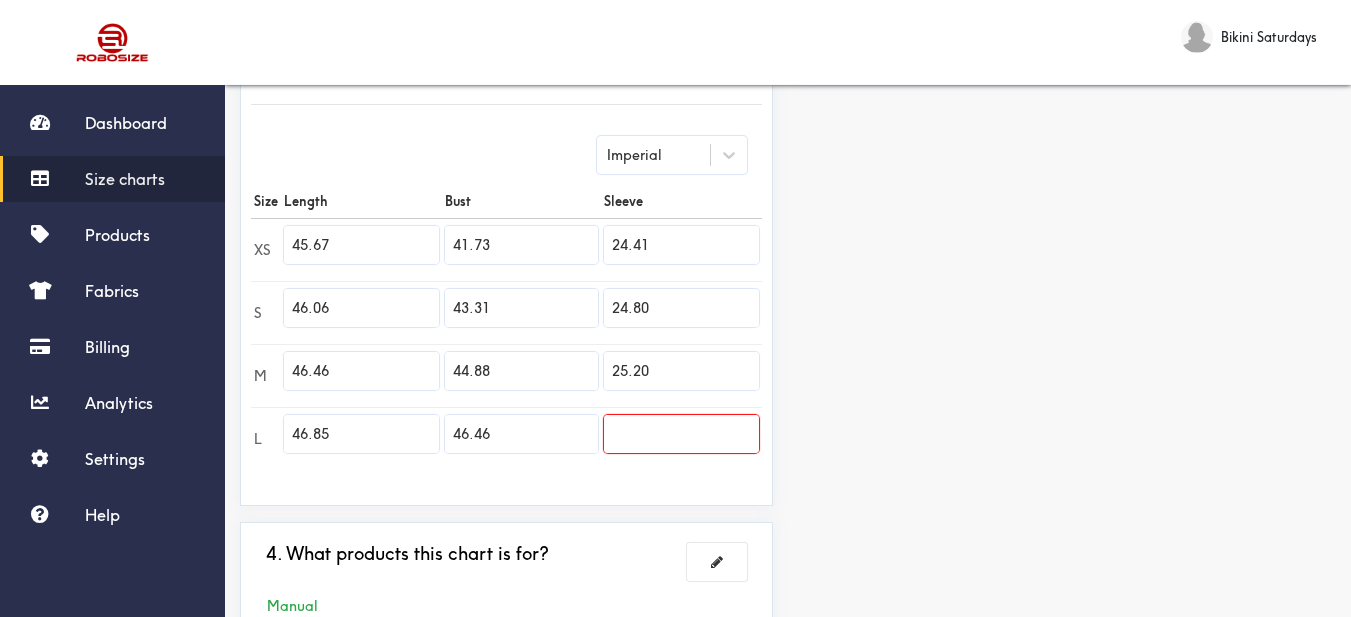click on "Preview Edit style This chart is manually assigned to products. cm in Length Bust Sleeve XS 116 106 62 S 117 110 63 M 118 114 64 L 119 118 0" at bounding box center (1069, 172) 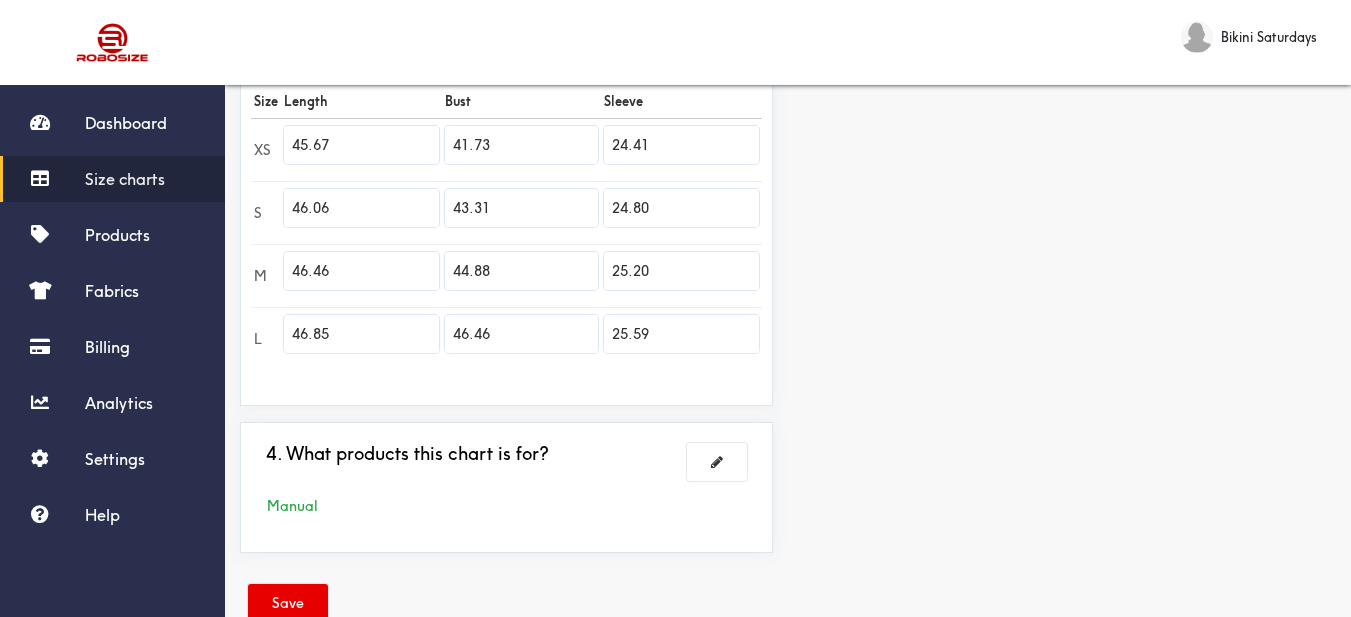 scroll, scrollTop: 652, scrollLeft: 0, axis: vertical 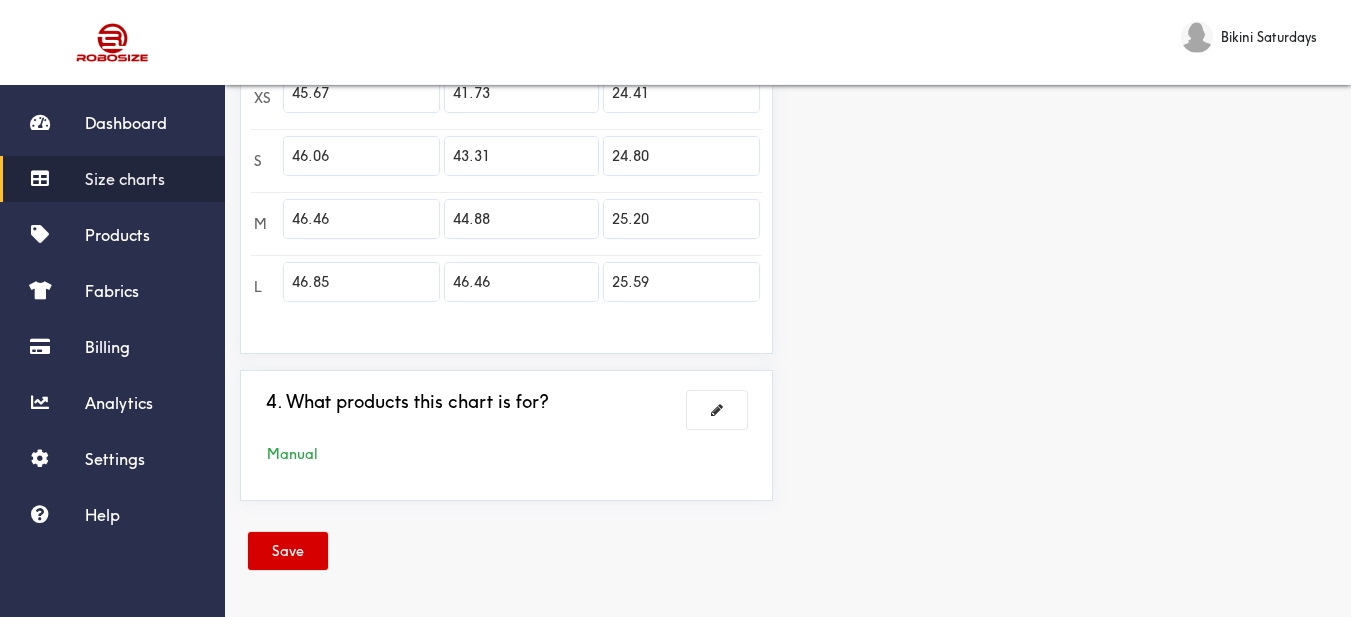 type on "25.59" 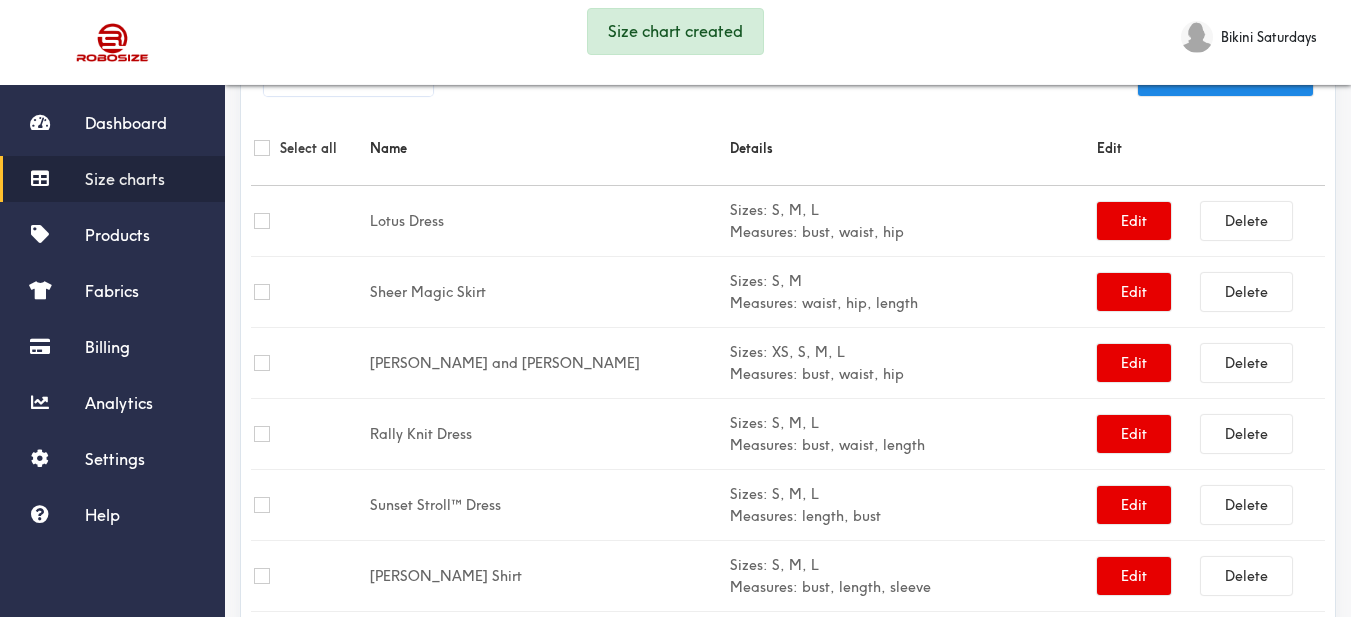 scroll, scrollTop: 652, scrollLeft: 0, axis: vertical 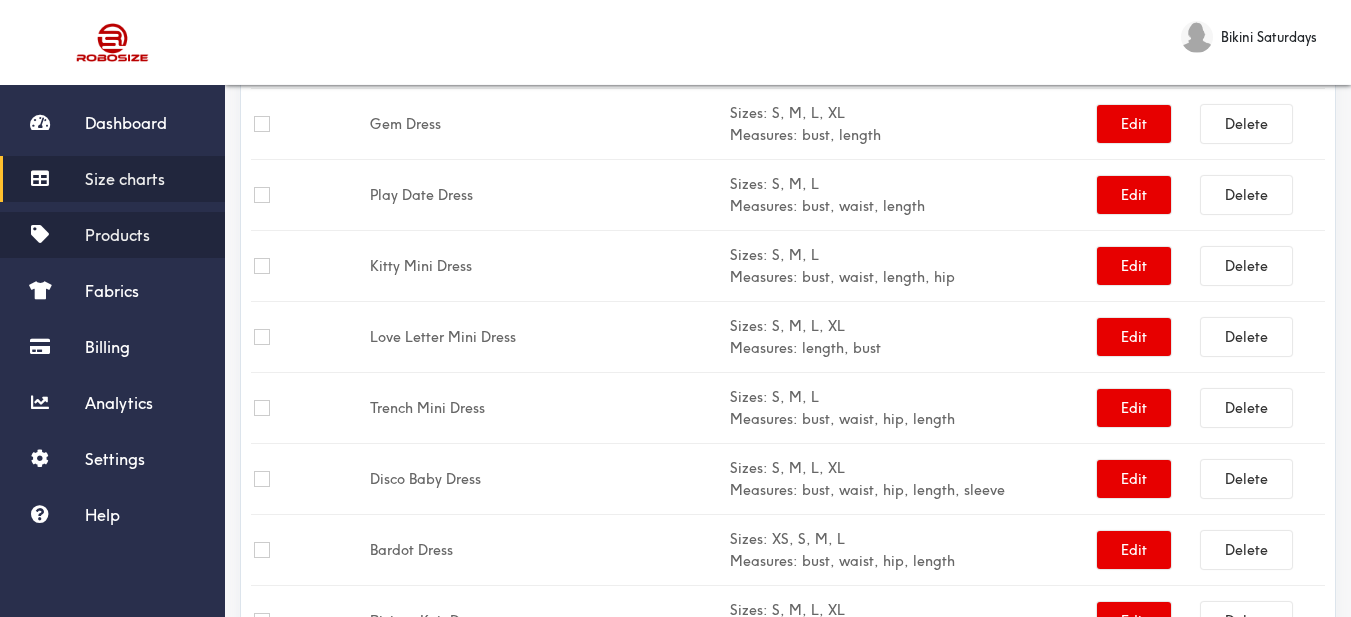 click on "Products" at bounding box center [112, 235] 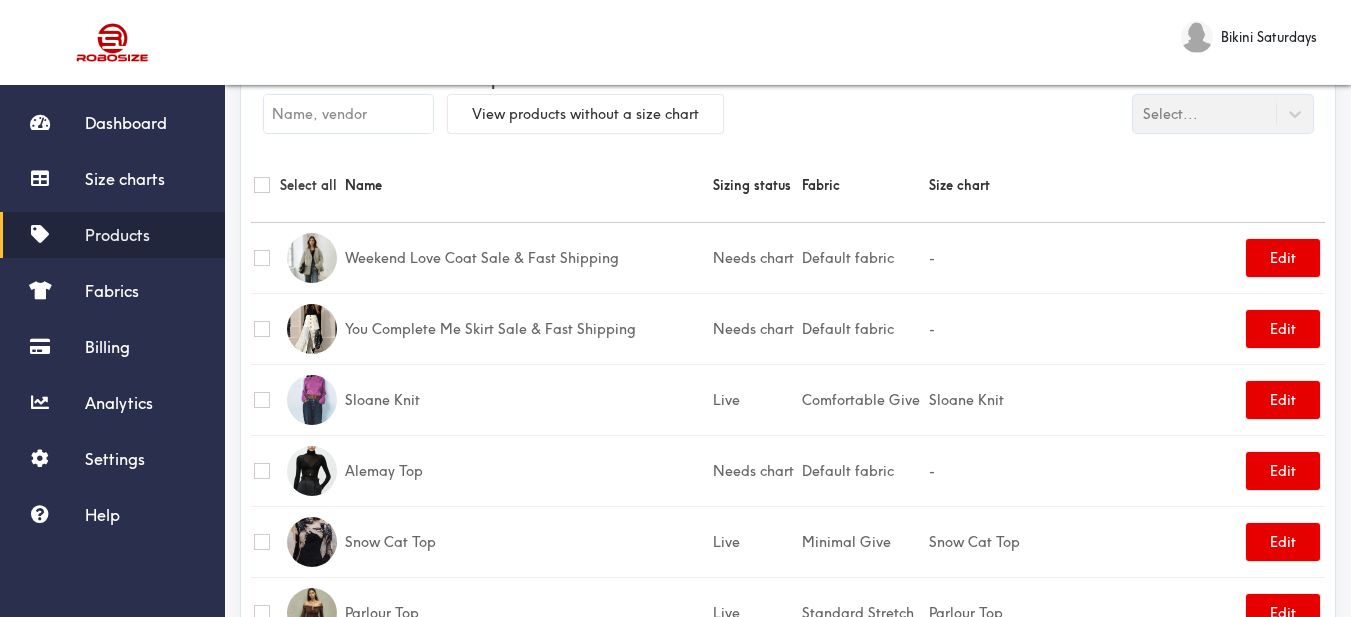 scroll, scrollTop: 0, scrollLeft: 0, axis: both 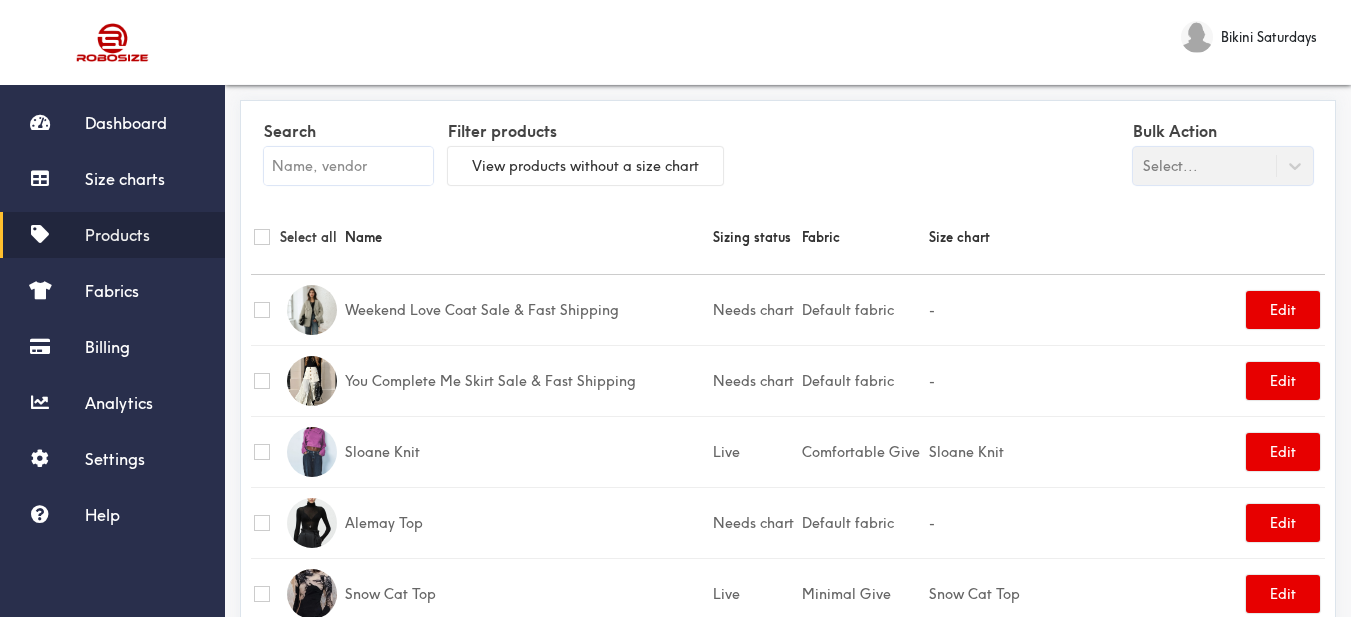 click at bounding box center [348, 166] 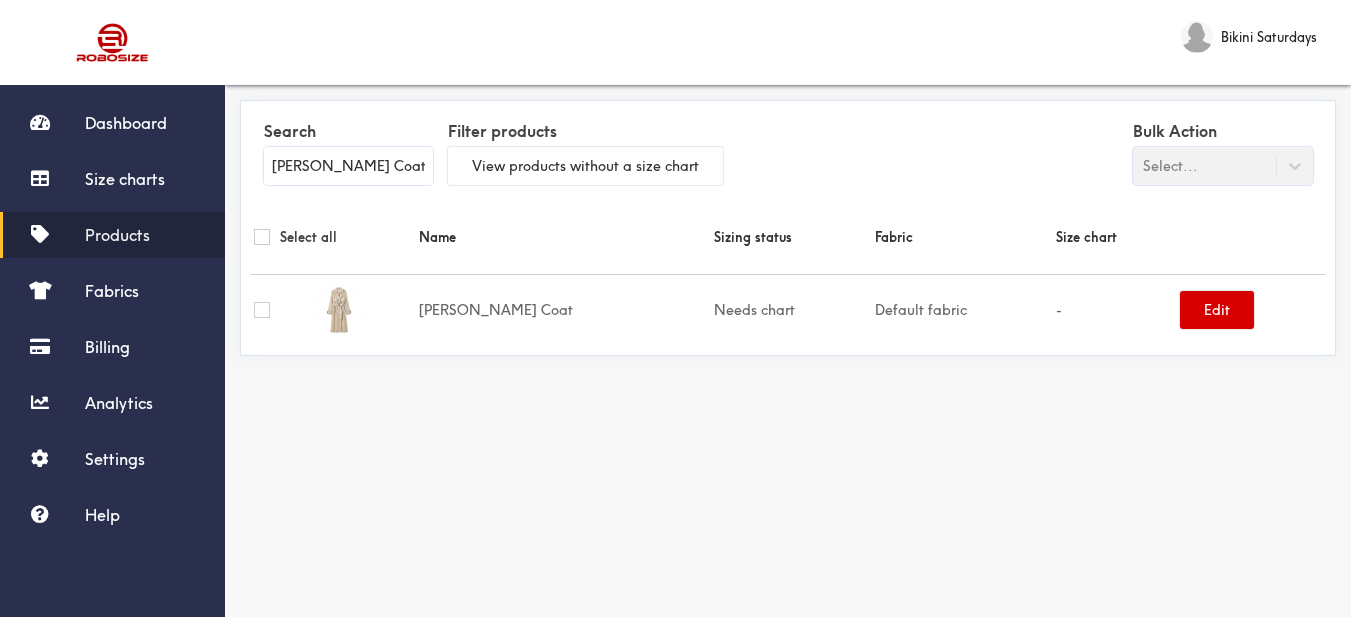 type on "Lowis Coat" 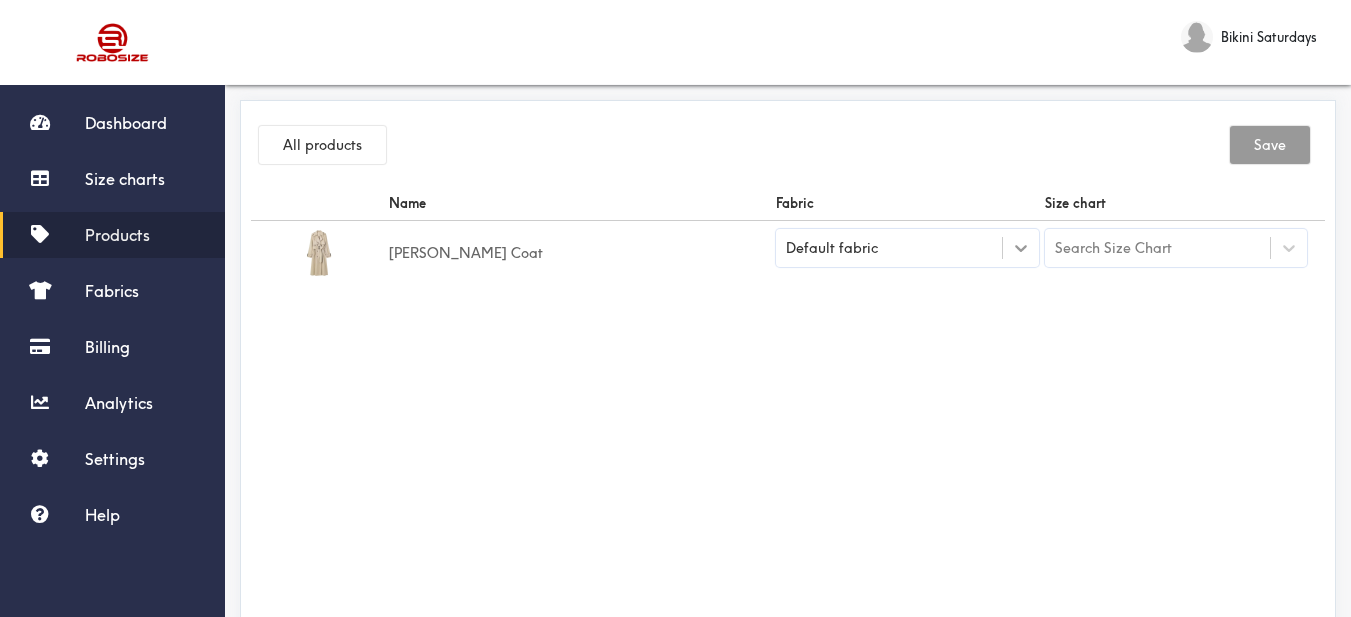 click 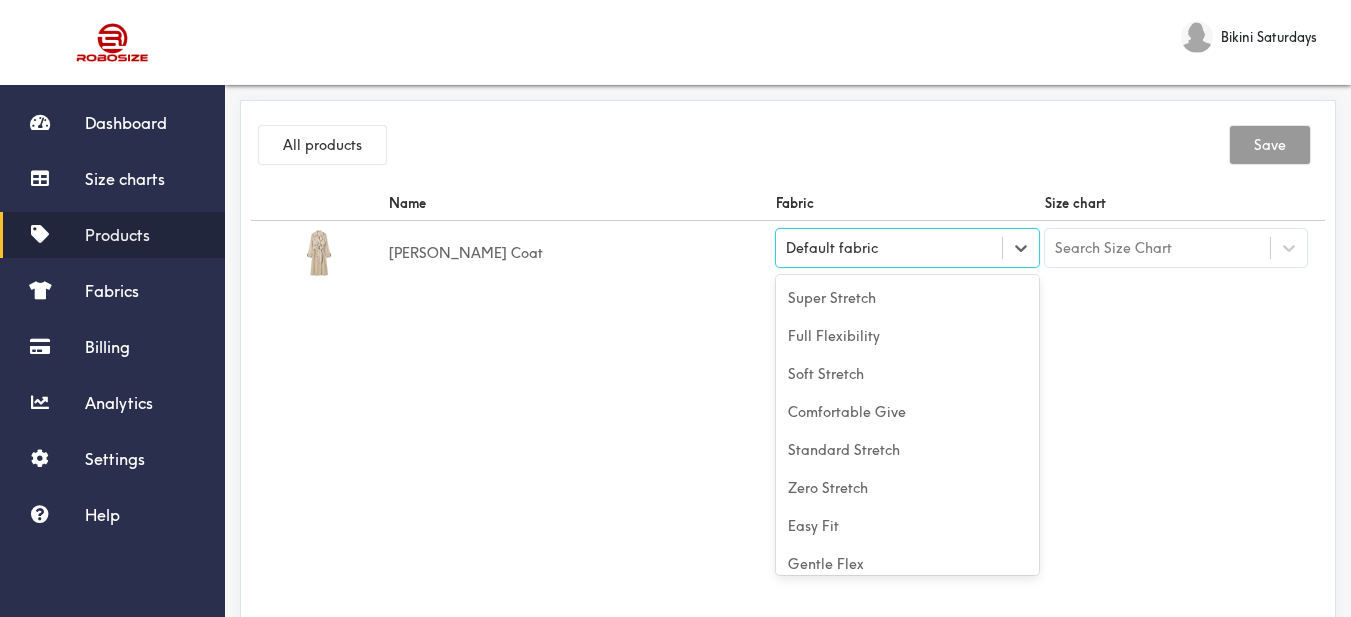 scroll, scrollTop: 88, scrollLeft: 0, axis: vertical 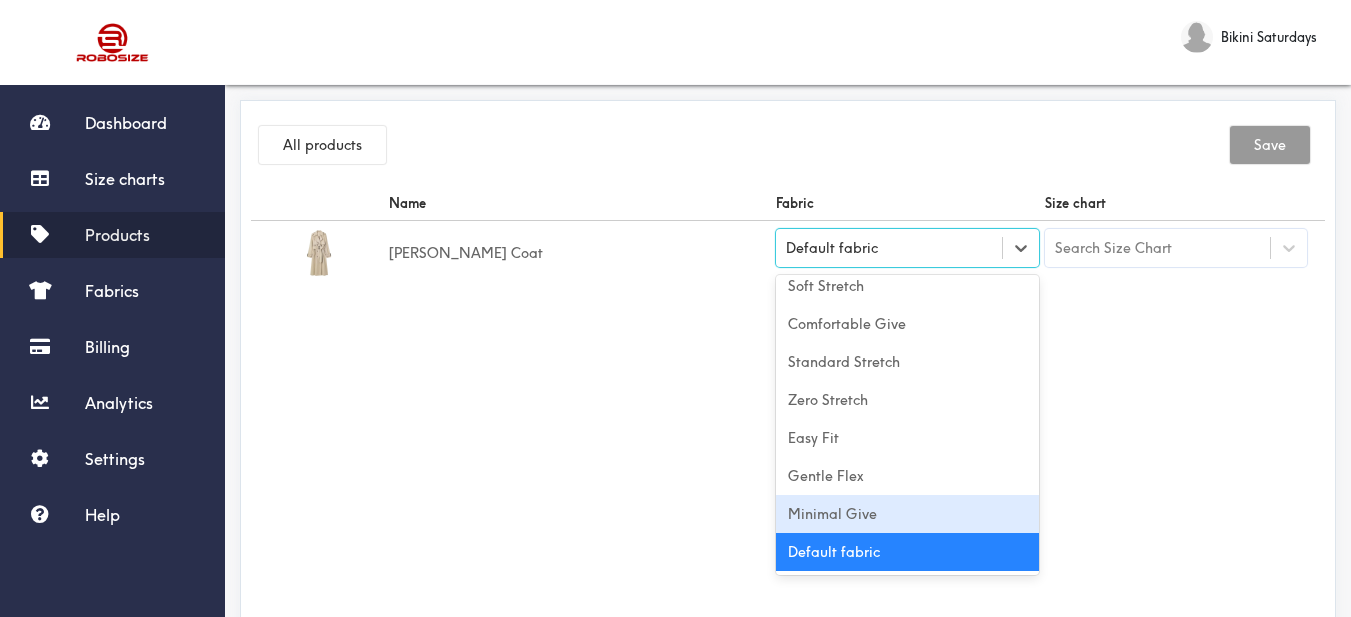 click on "Minimal Give" at bounding box center [907, 514] 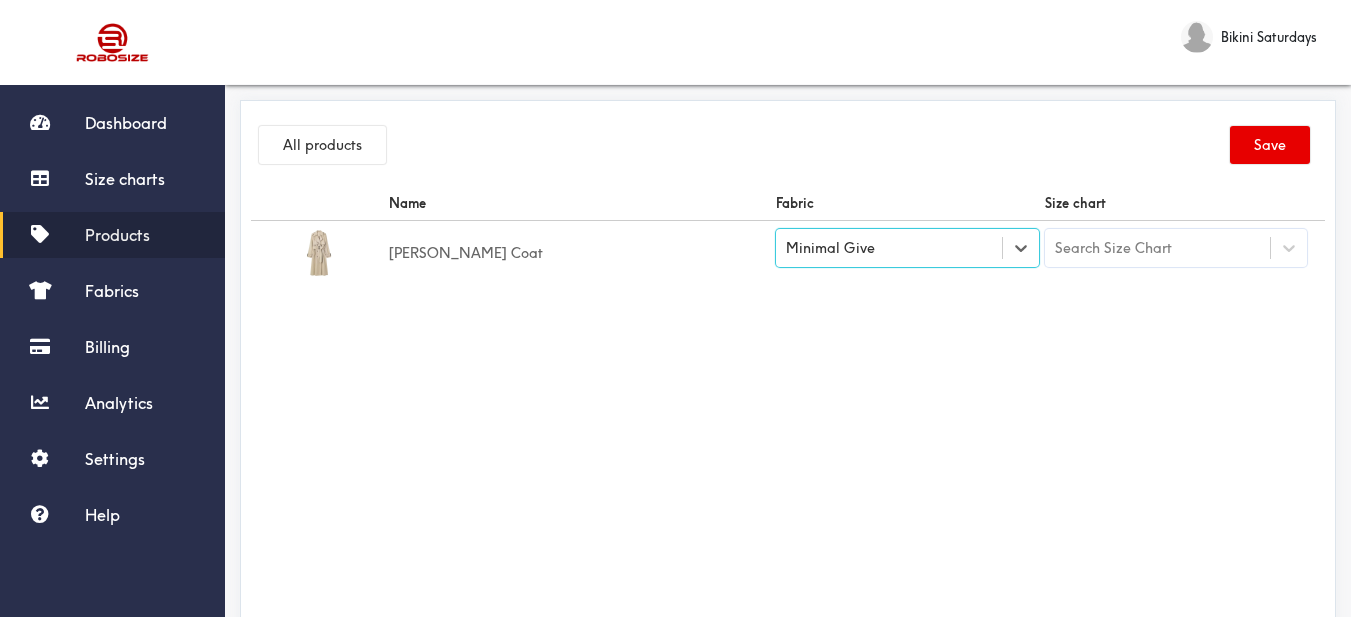 click on "Name Fabric Size chart Lowis Coat option [object Object], selected.   Select is focused , press Down to open the menu,  Minimal Give	 Search Size Chart" at bounding box center [788, 411] 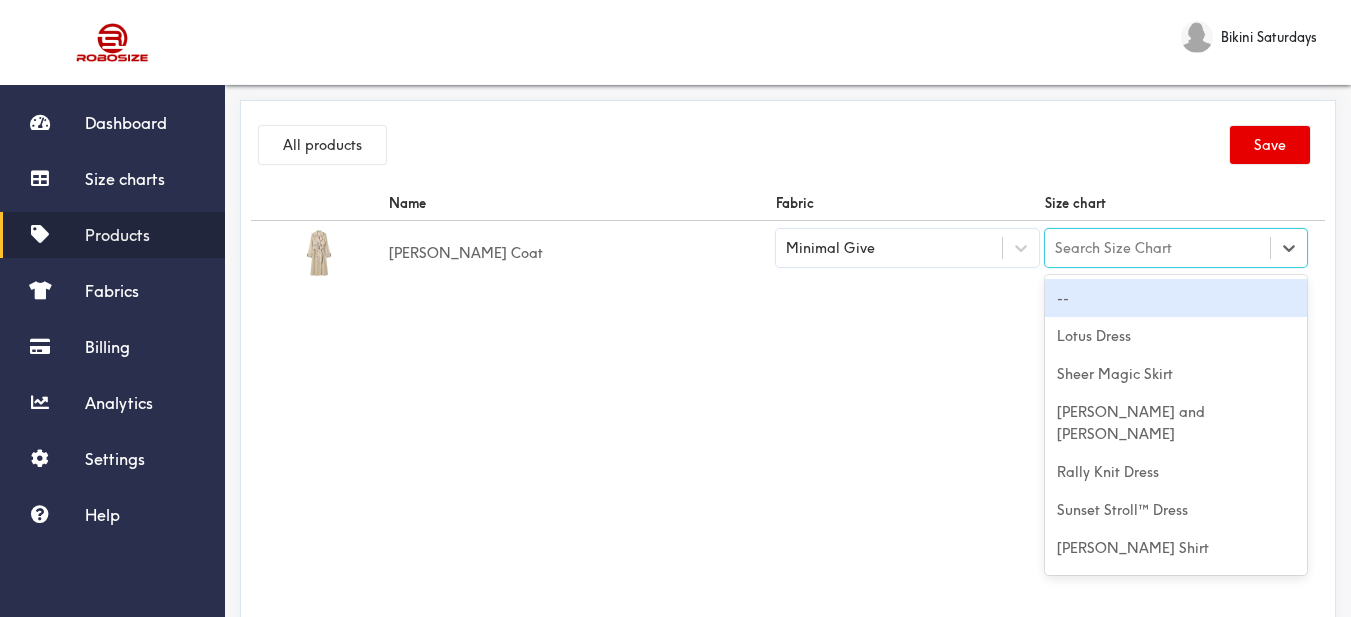 click on "Search Size Chart" at bounding box center [1113, 248] 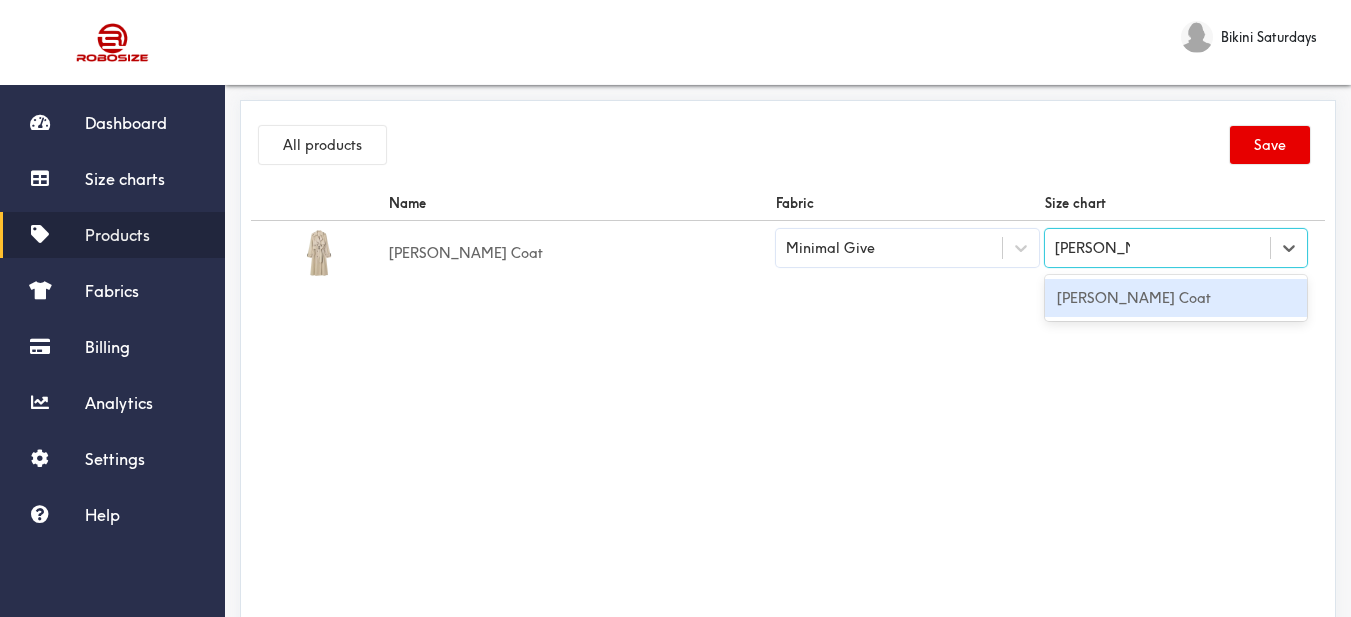click on "Lowis Coat" at bounding box center (1176, 298) 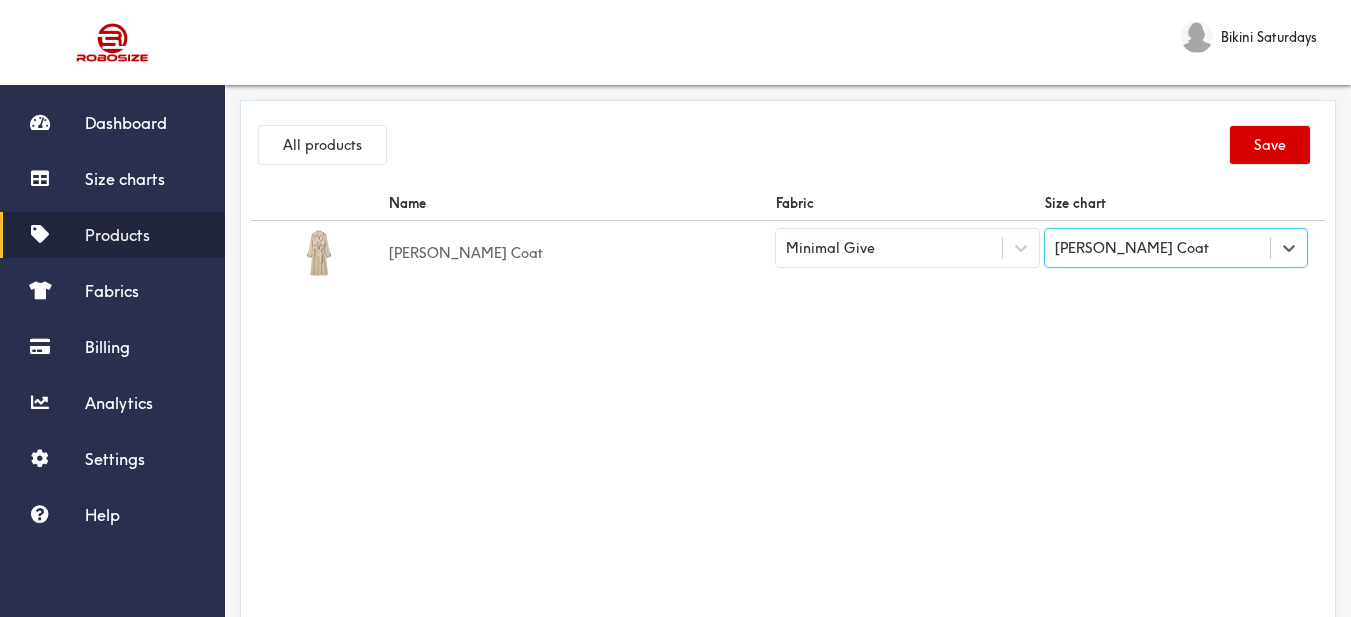 click on "Save" at bounding box center [1270, 145] 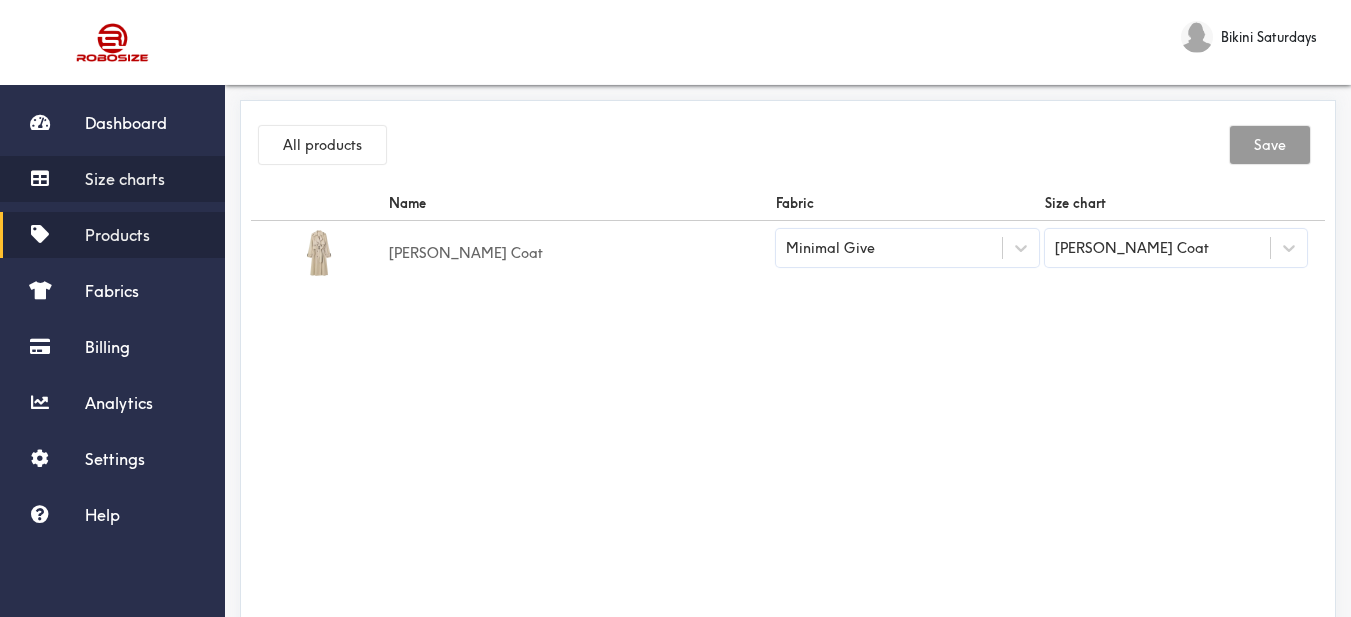 click on "Size charts" at bounding box center [125, 179] 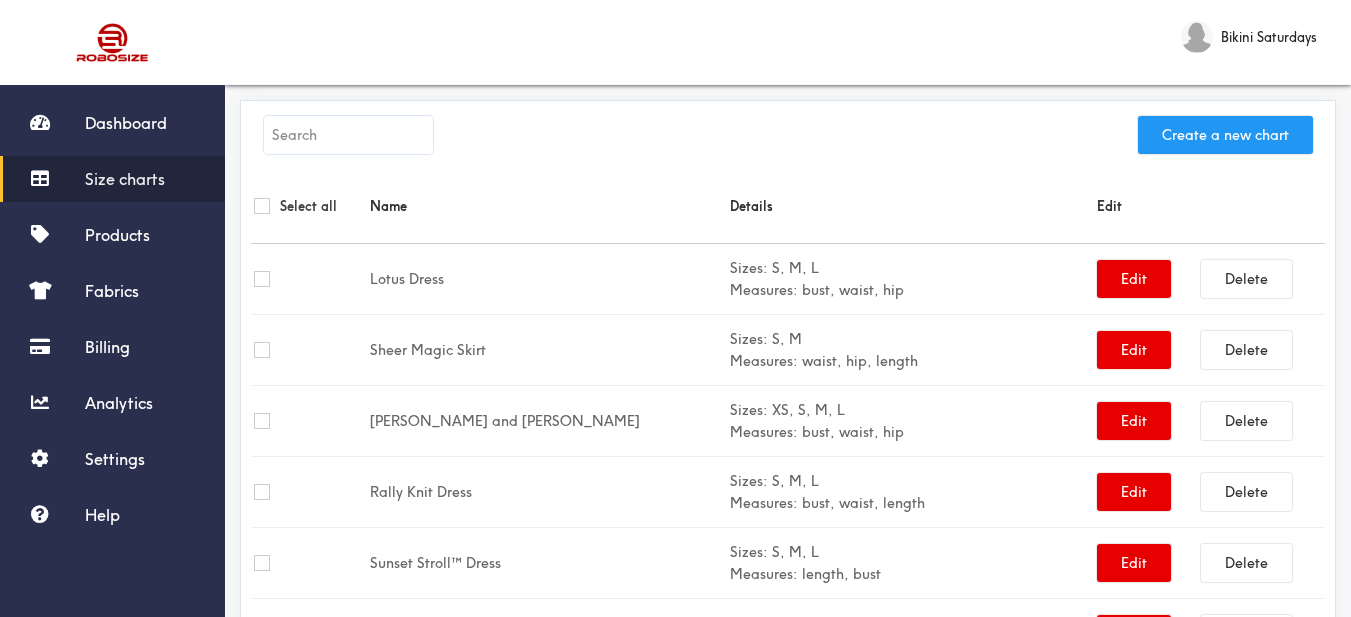 click on "Create a new chart" at bounding box center [1225, 135] 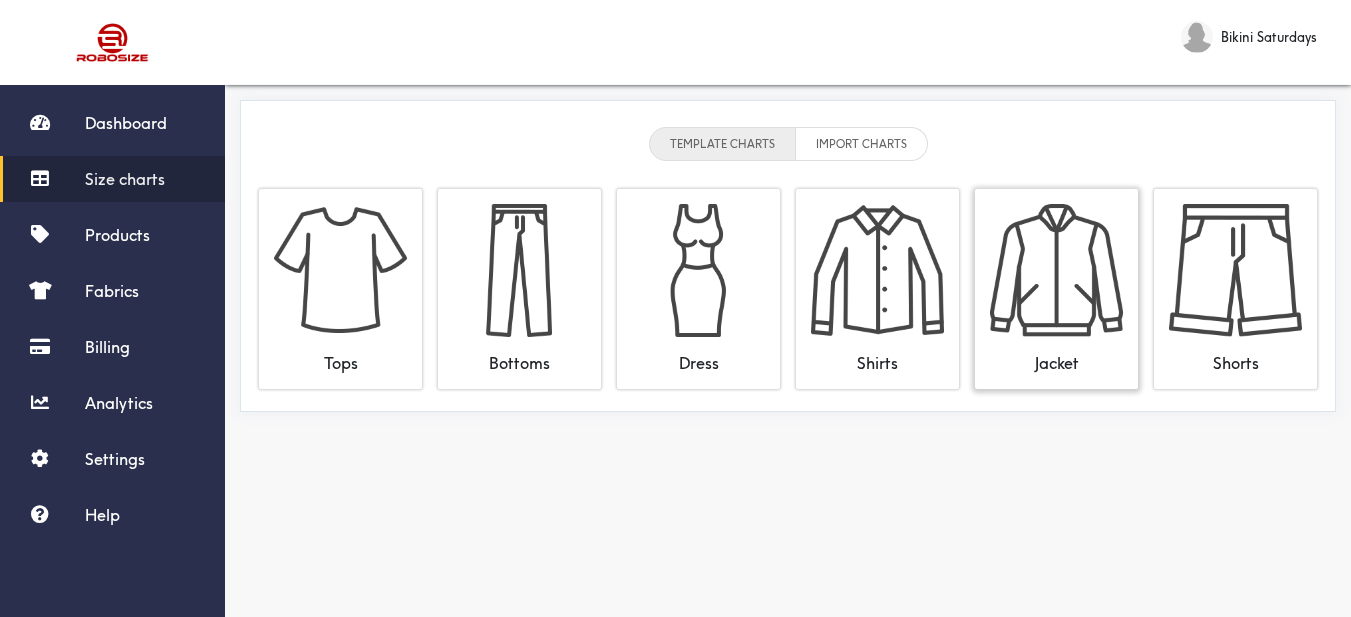 click at bounding box center [1056, 270] 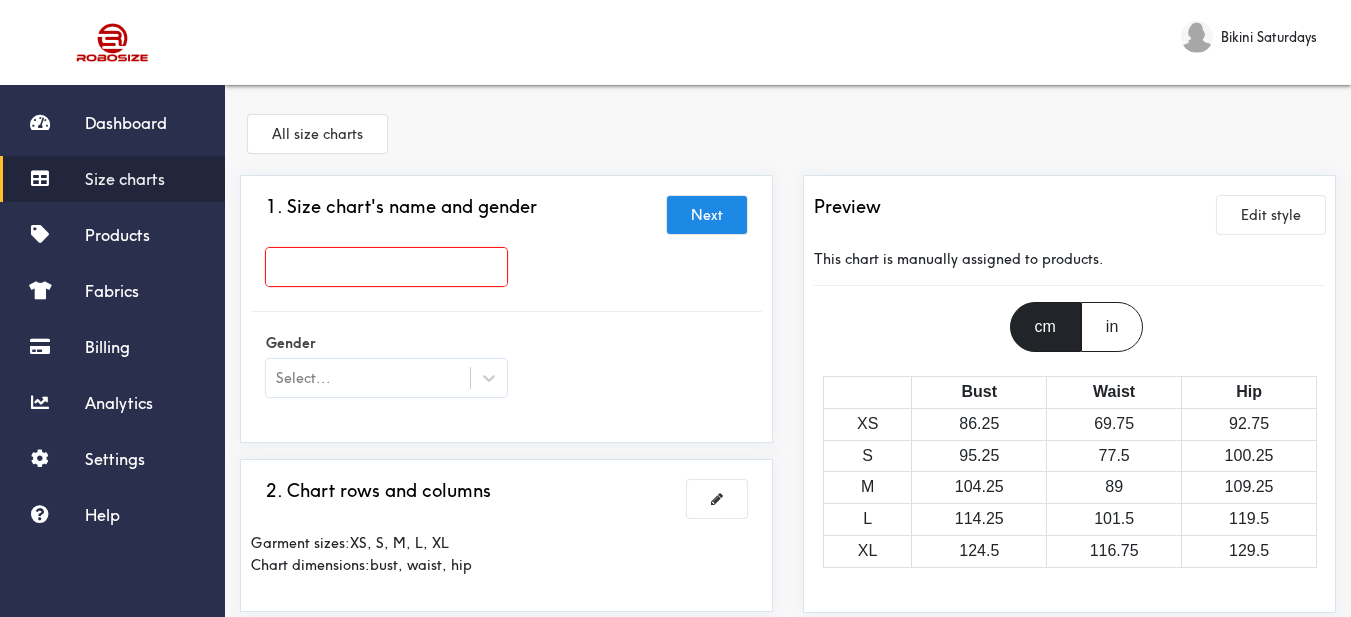 click at bounding box center [386, 267] 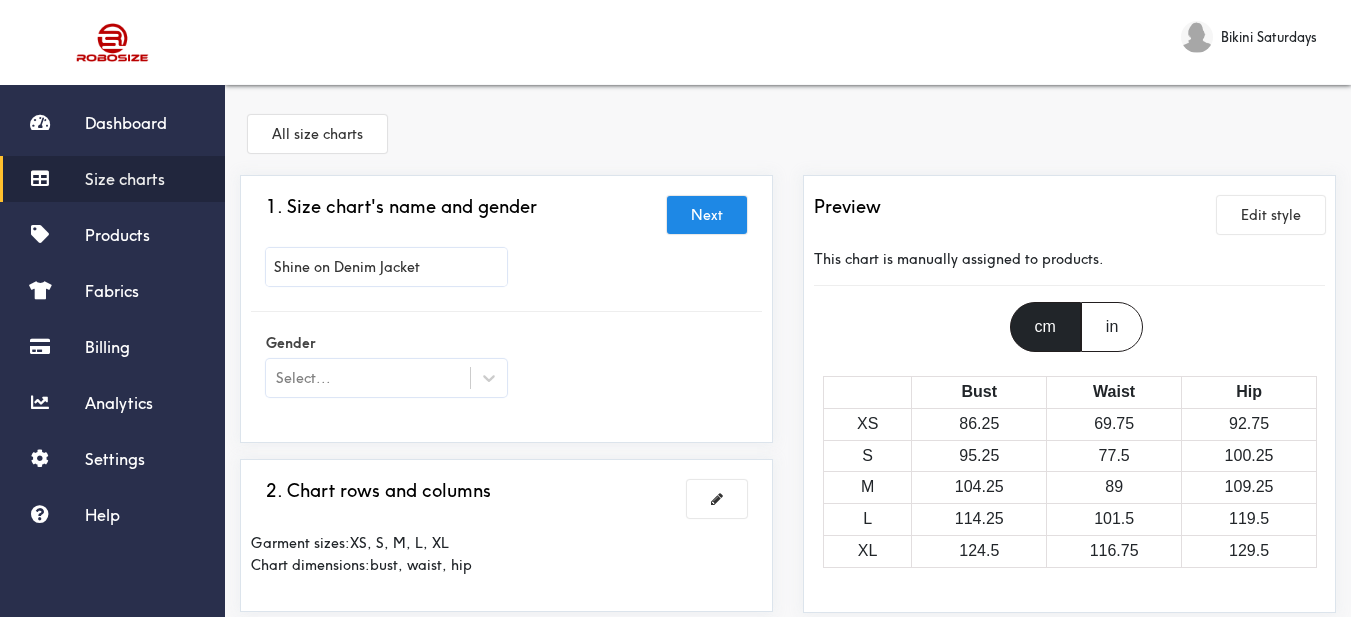scroll, scrollTop: 200, scrollLeft: 0, axis: vertical 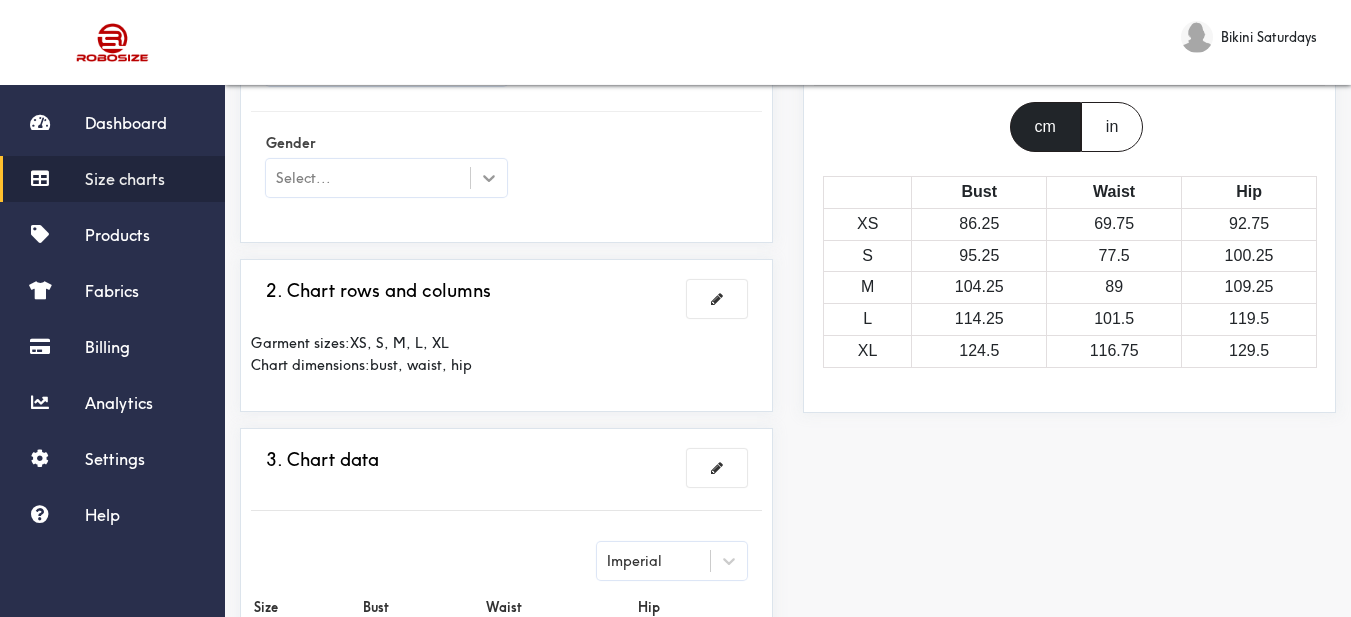 type on "Shine on Denim Jacket" 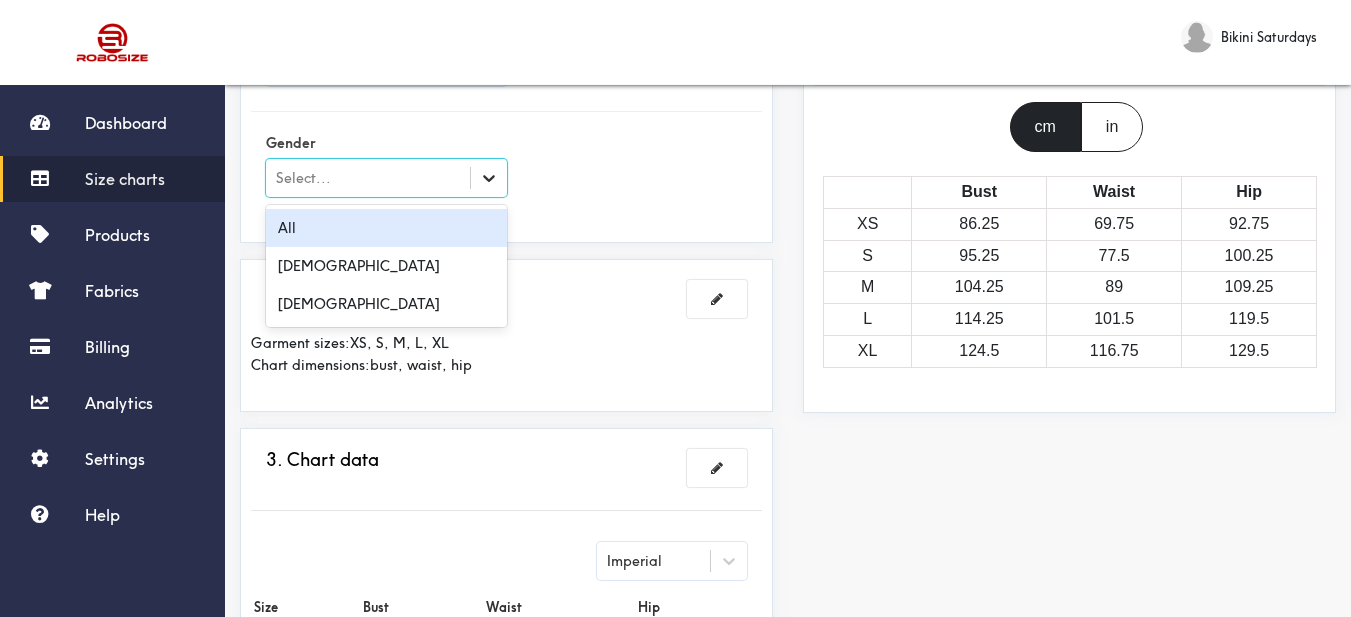 click at bounding box center [489, 178] 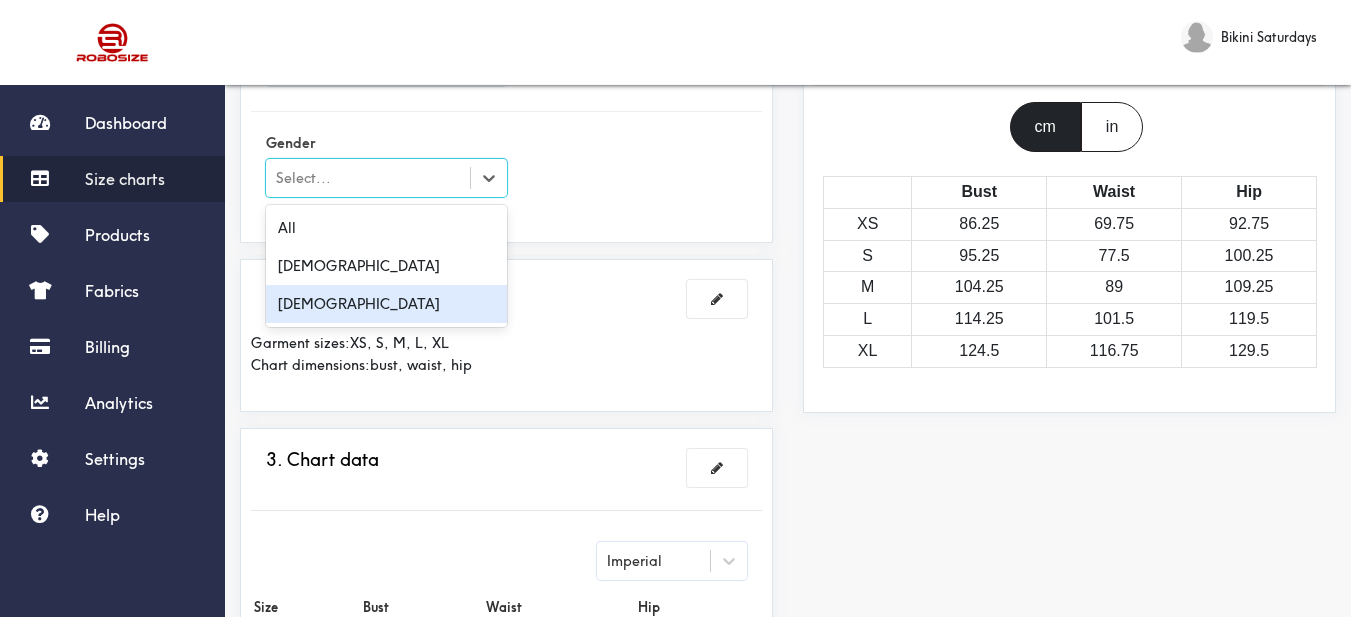 click on "[DEMOGRAPHIC_DATA]" at bounding box center (386, 304) 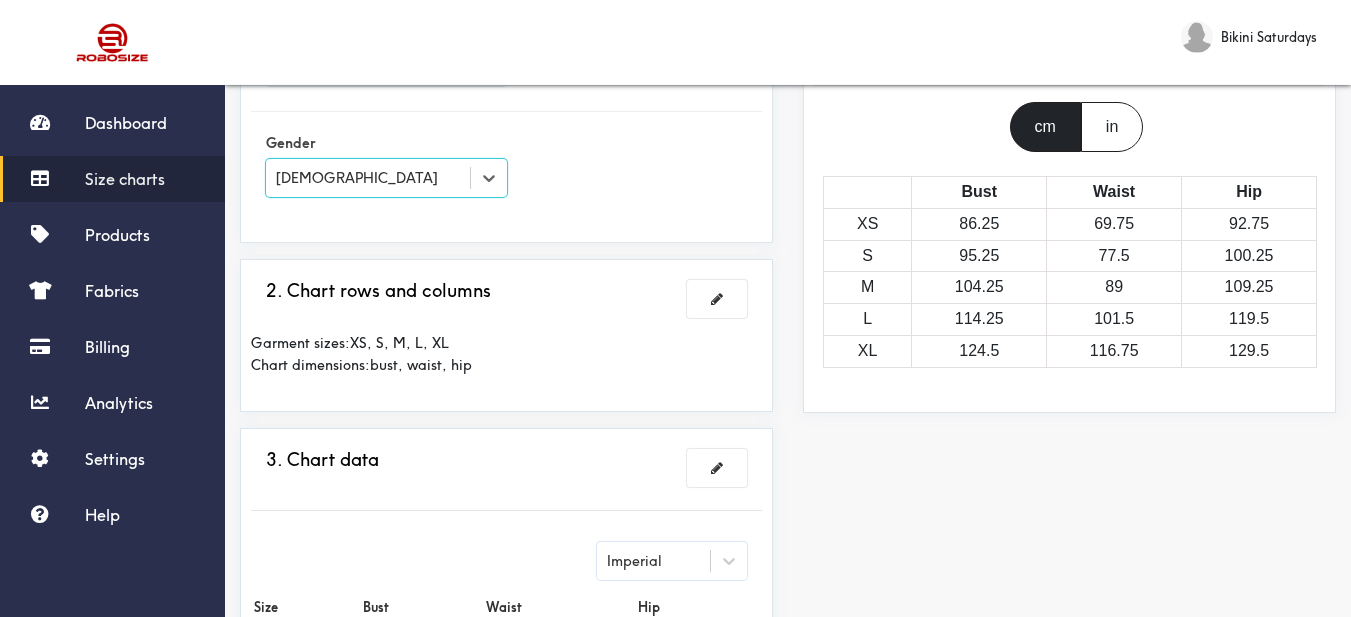drag, startPoint x: 602, startPoint y: 216, endPoint x: 618, endPoint y: 240, distance: 28.84441 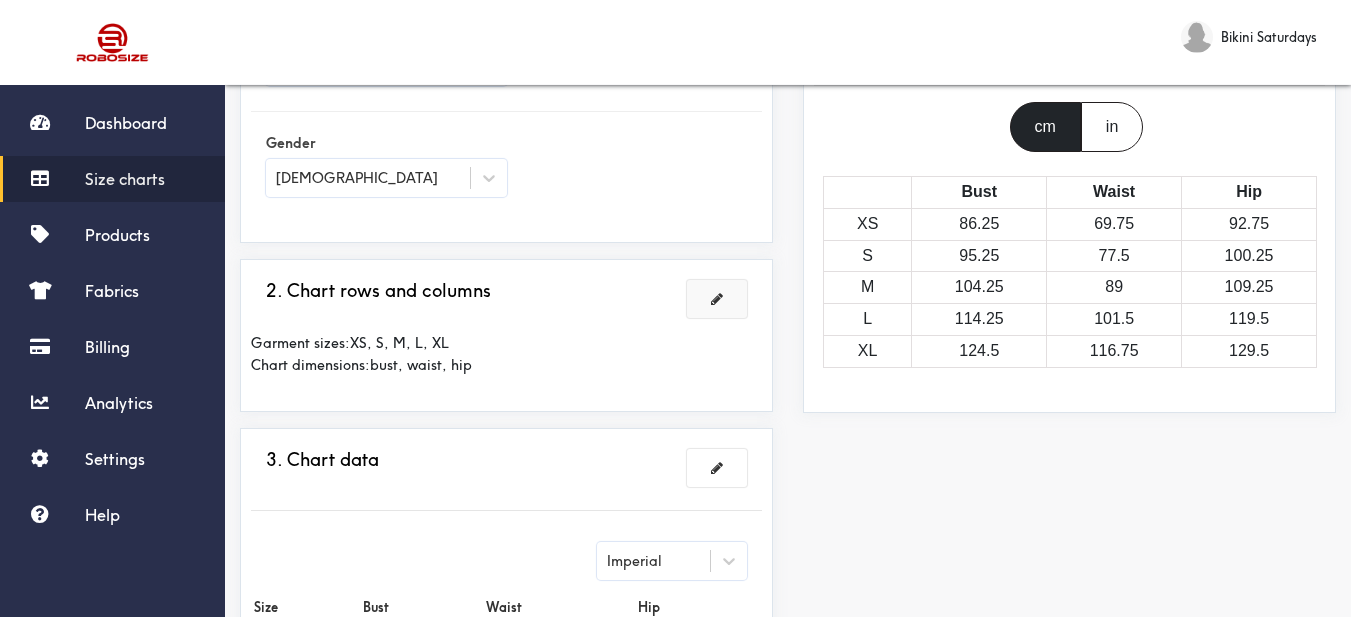click at bounding box center [717, 299] 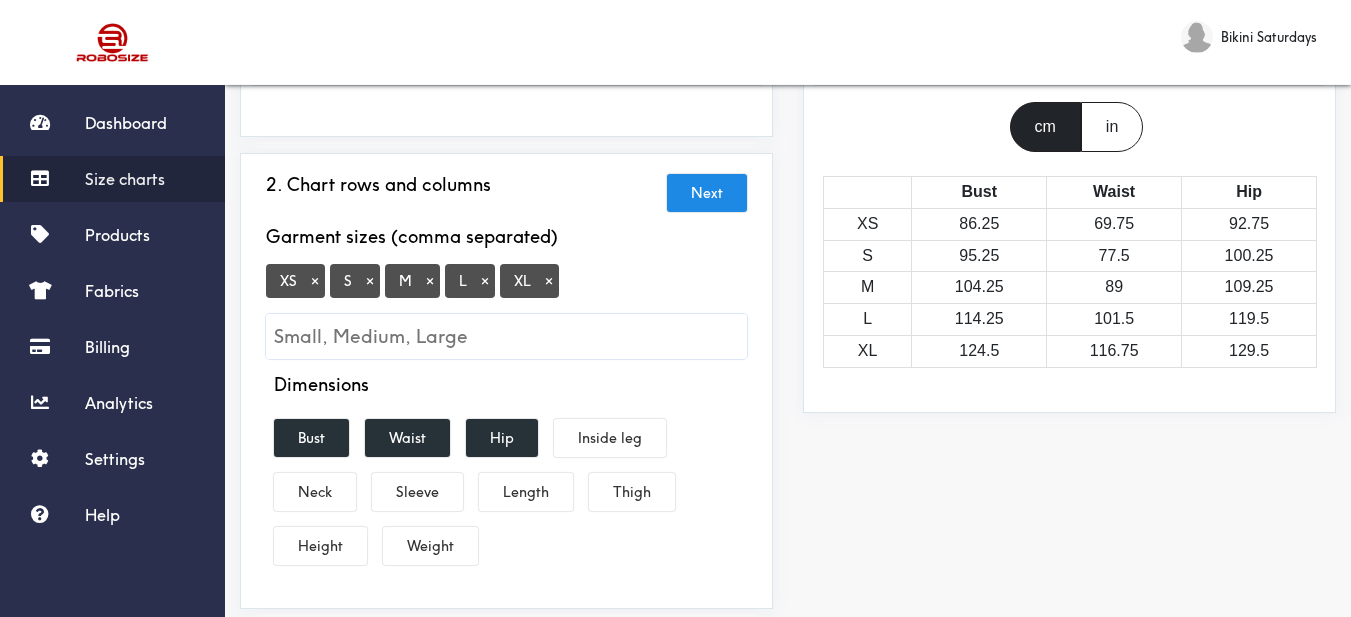 click on "×" at bounding box center (315, 281) 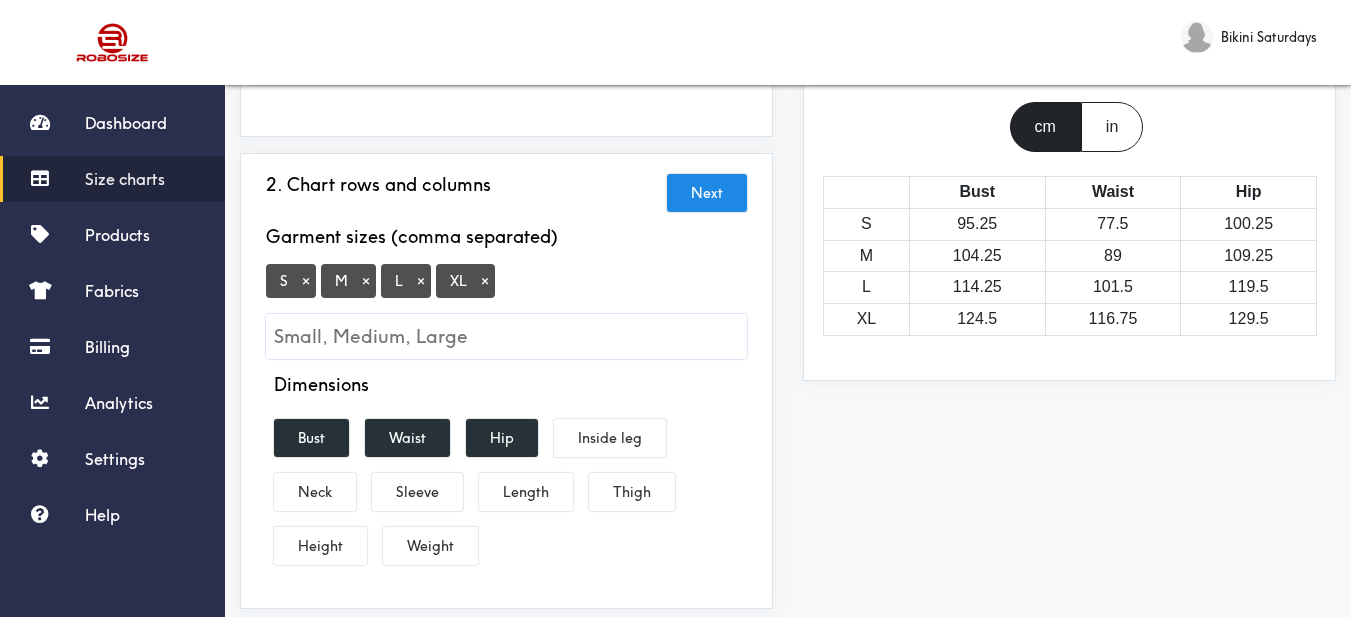 click on "×" at bounding box center (485, 281) 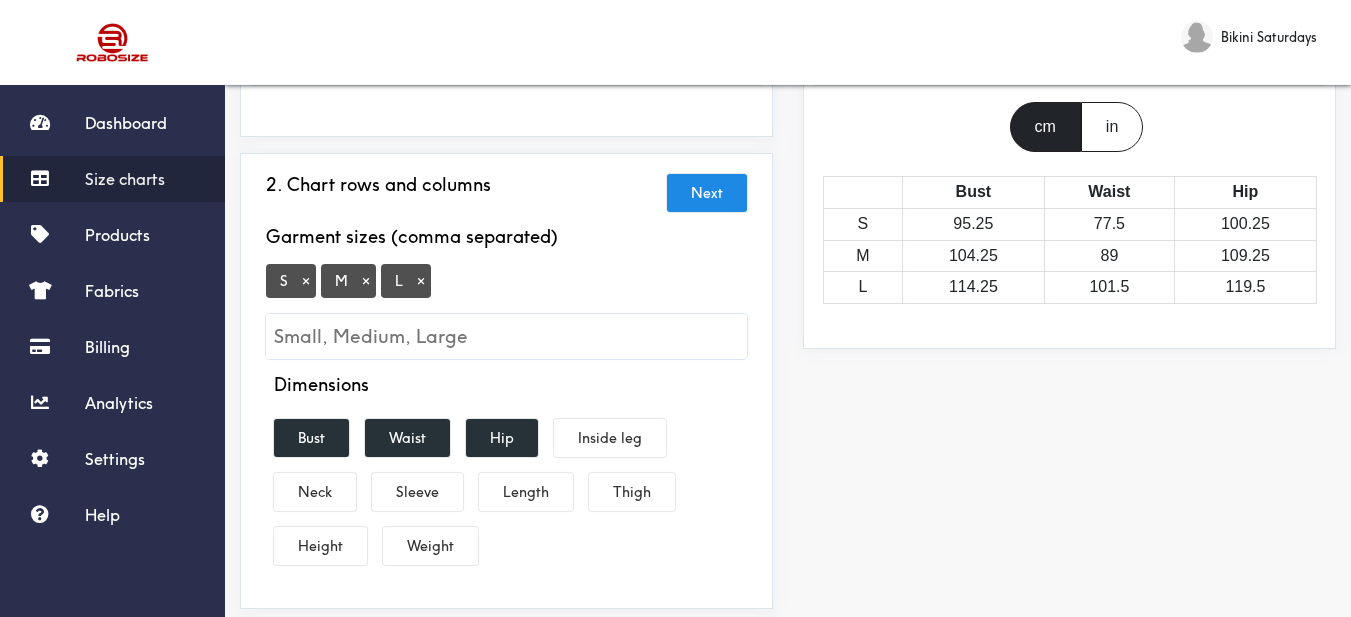 click at bounding box center [506, 336] 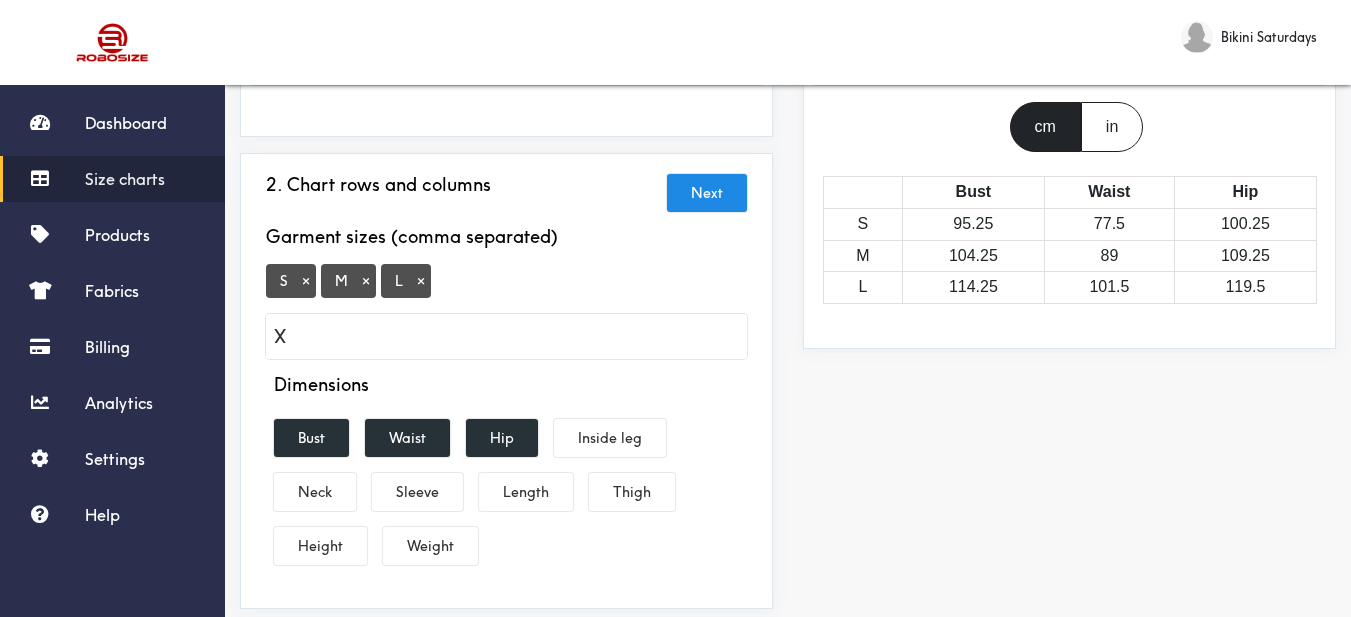 type on "XL" 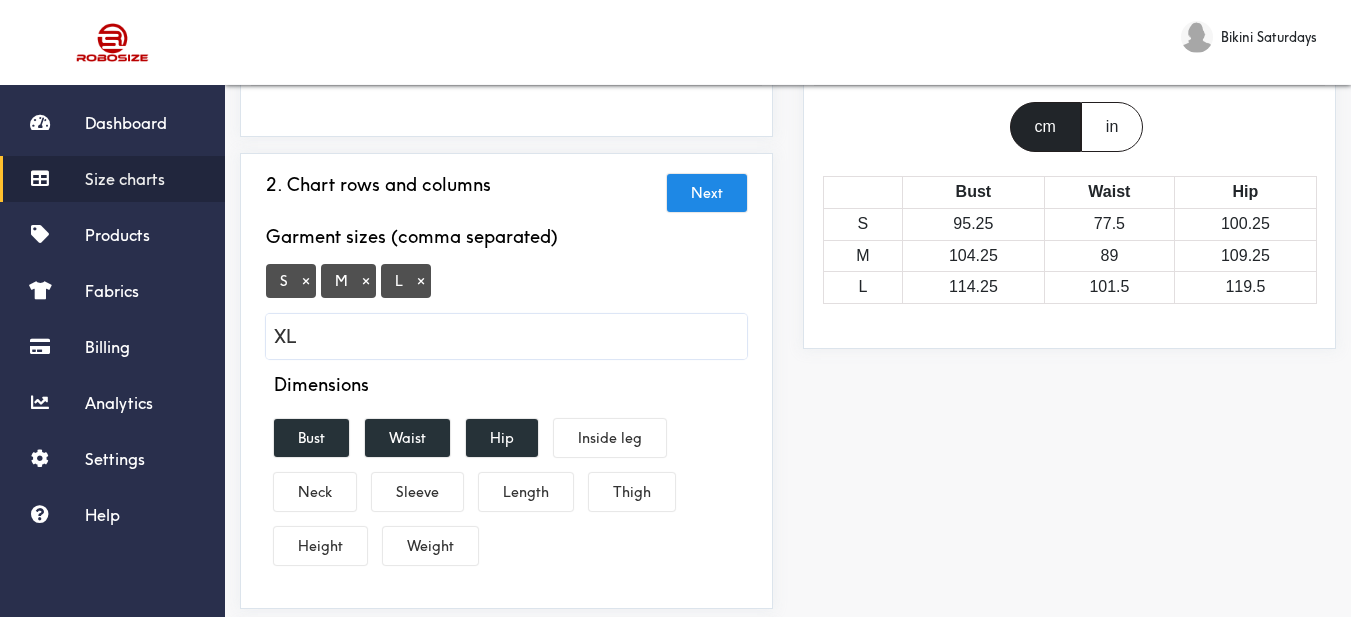 type 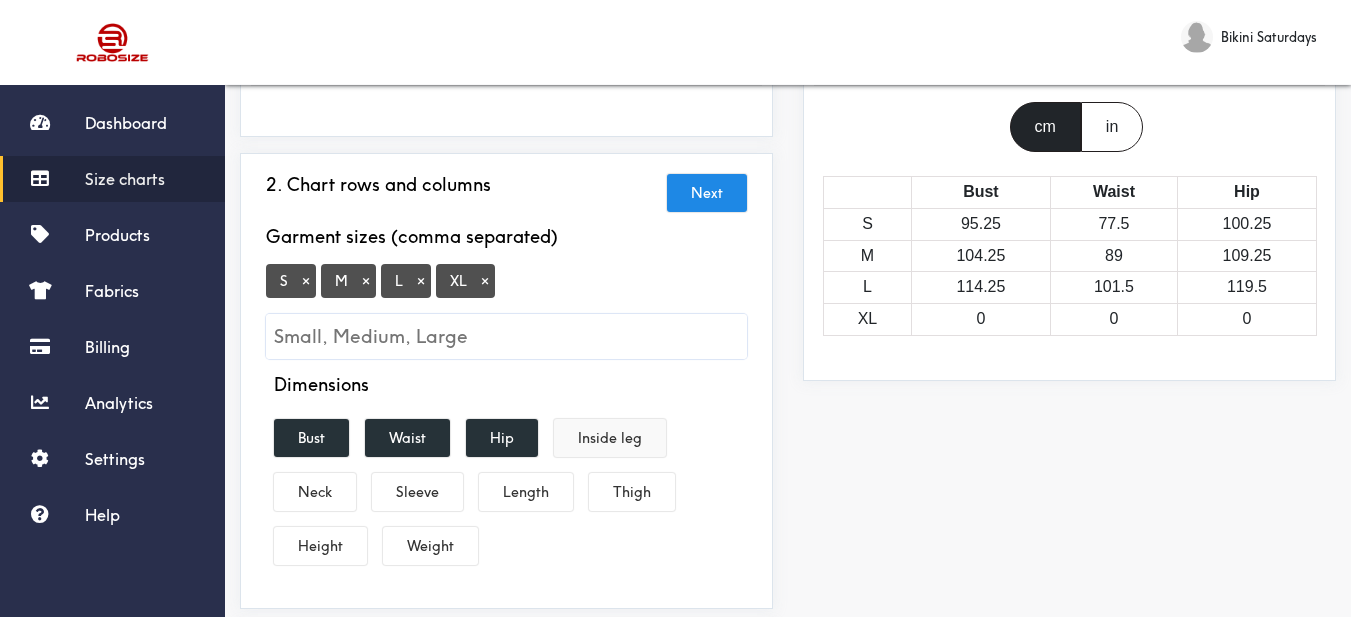 scroll, scrollTop: 300, scrollLeft: 0, axis: vertical 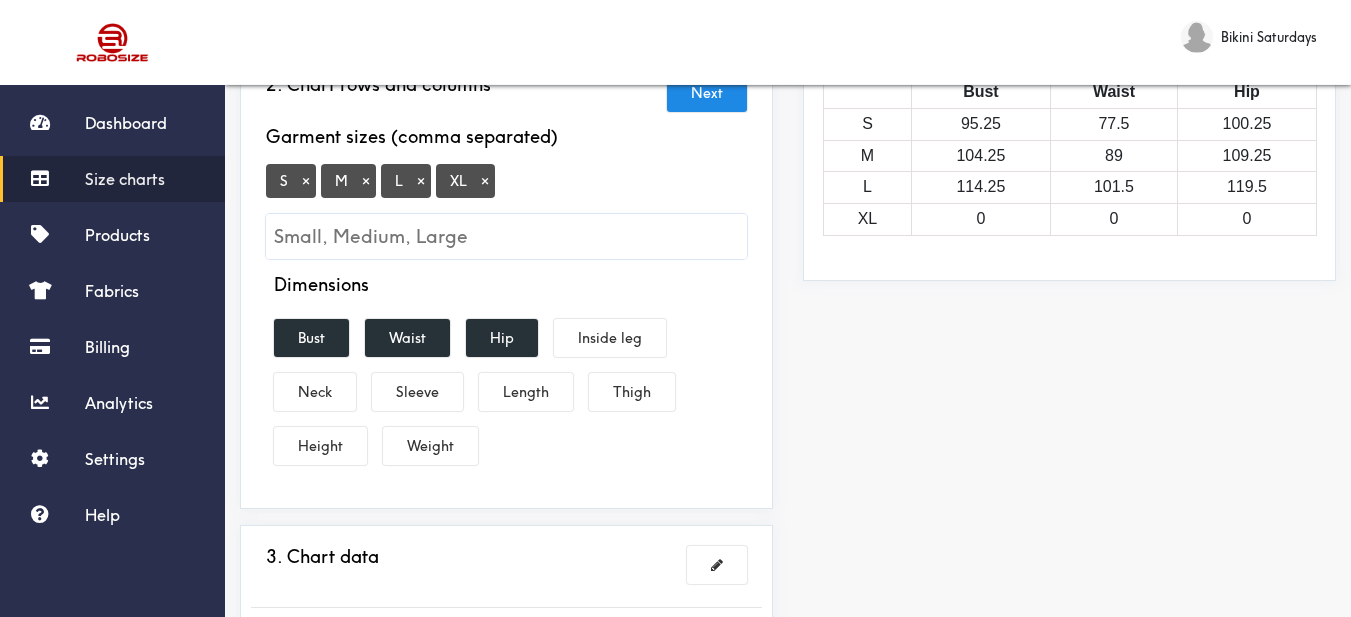click on "Dimensions Bust Waist Hip Inside leg Neck Sleeve Length Thigh Height Weight" at bounding box center (506, 373) 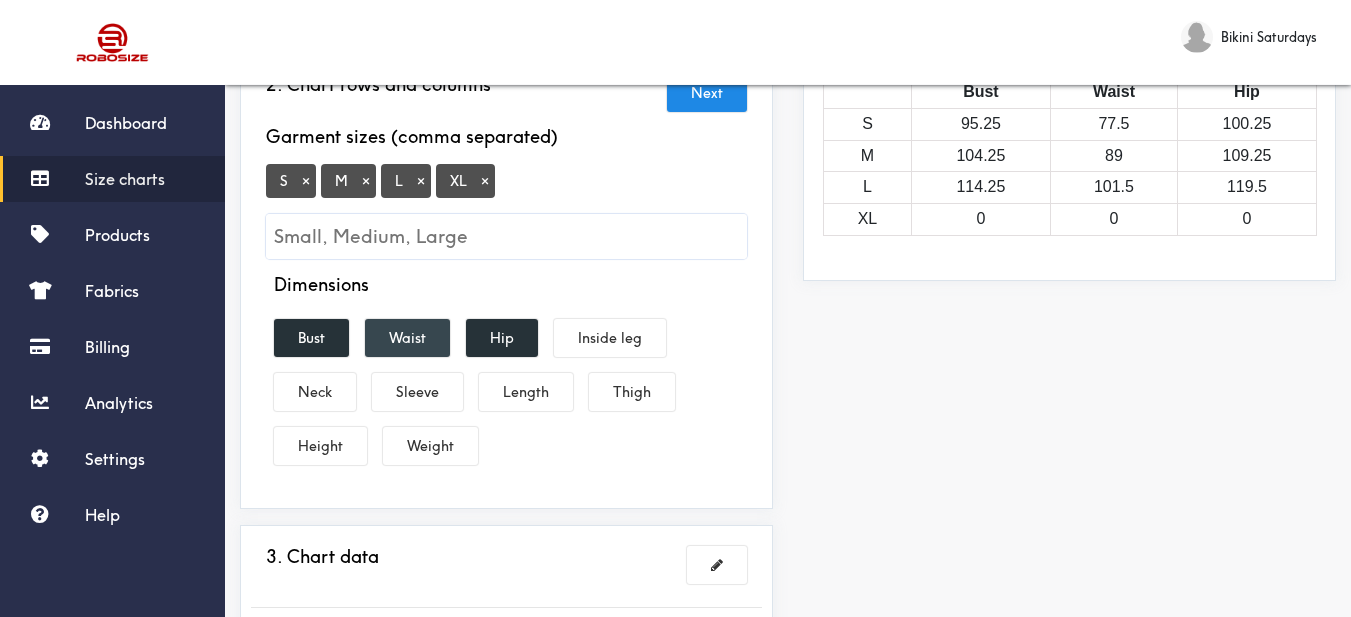 click on "Waist" at bounding box center [407, 338] 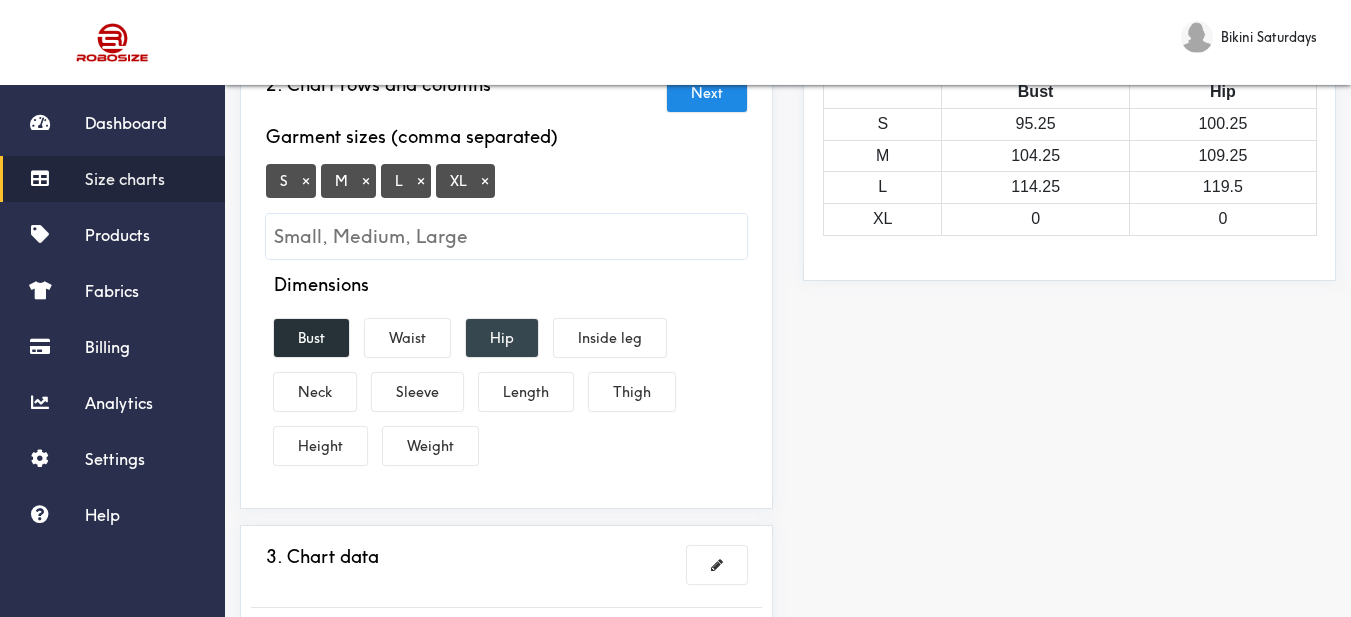 drag, startPoint x: 493, startPoint y: 323, endPoint x: 513, endPoint y: 352, distance: 35.22783 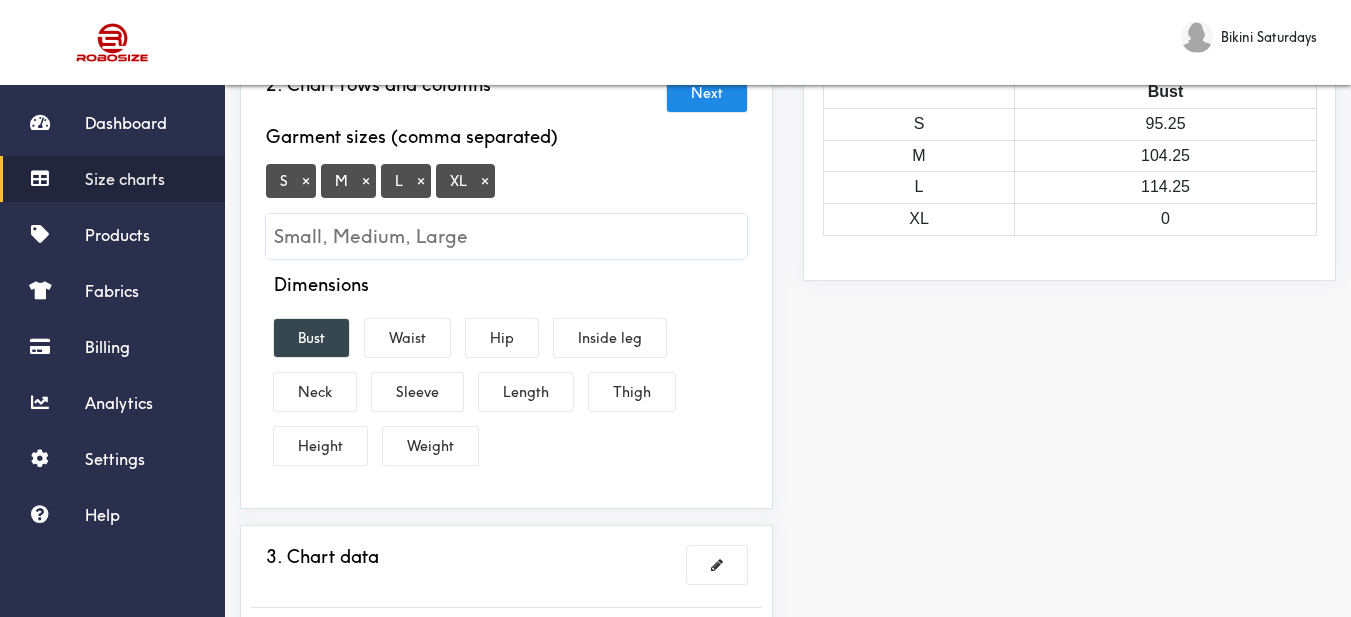 click on "Bust" at bounding box center (311, 338) 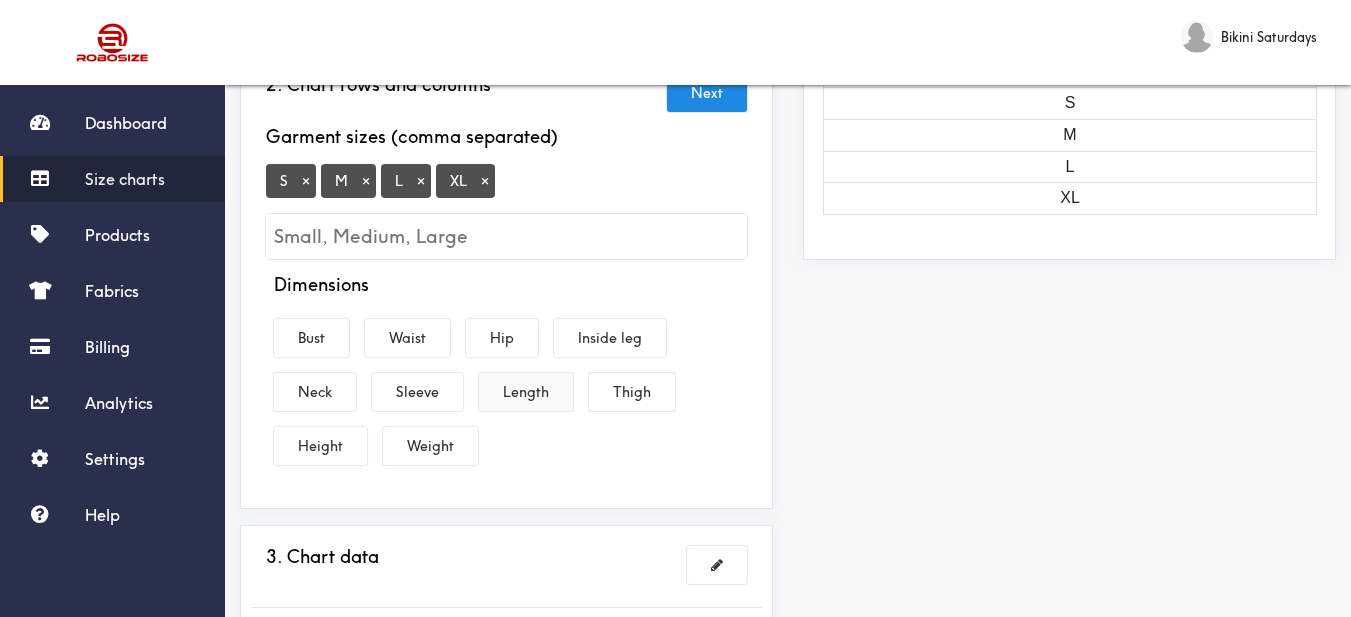 drag, startPoint x: 546, startPoint y: 401, endPoint x: 509, endPoint y: 386, distance: 39.92493 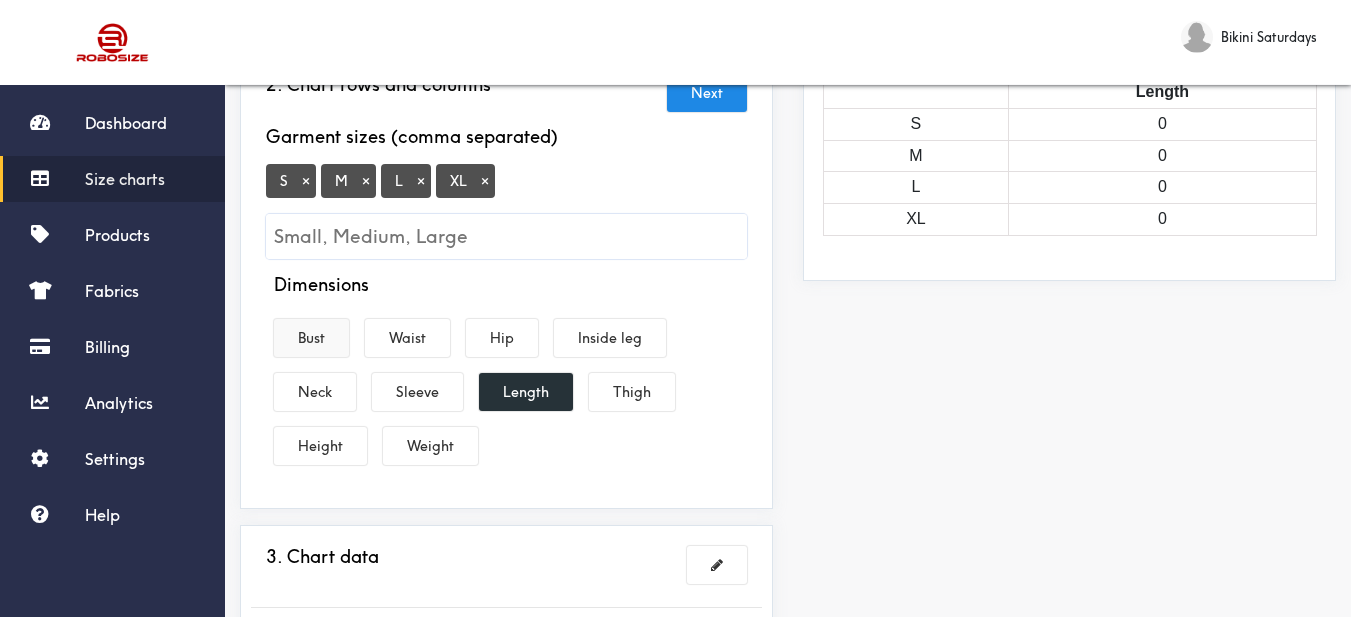 click on "Bust" at bounding box center (311, 338) 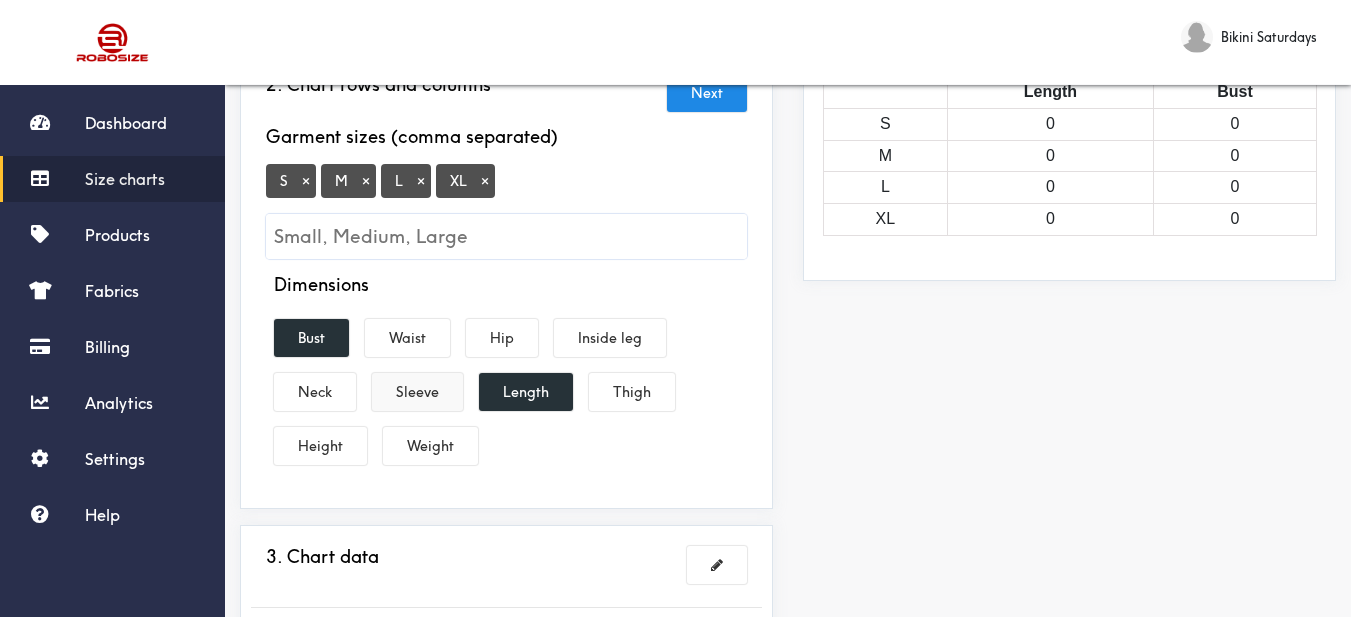 click on "Sleeve" at bounding box center (417, 392) 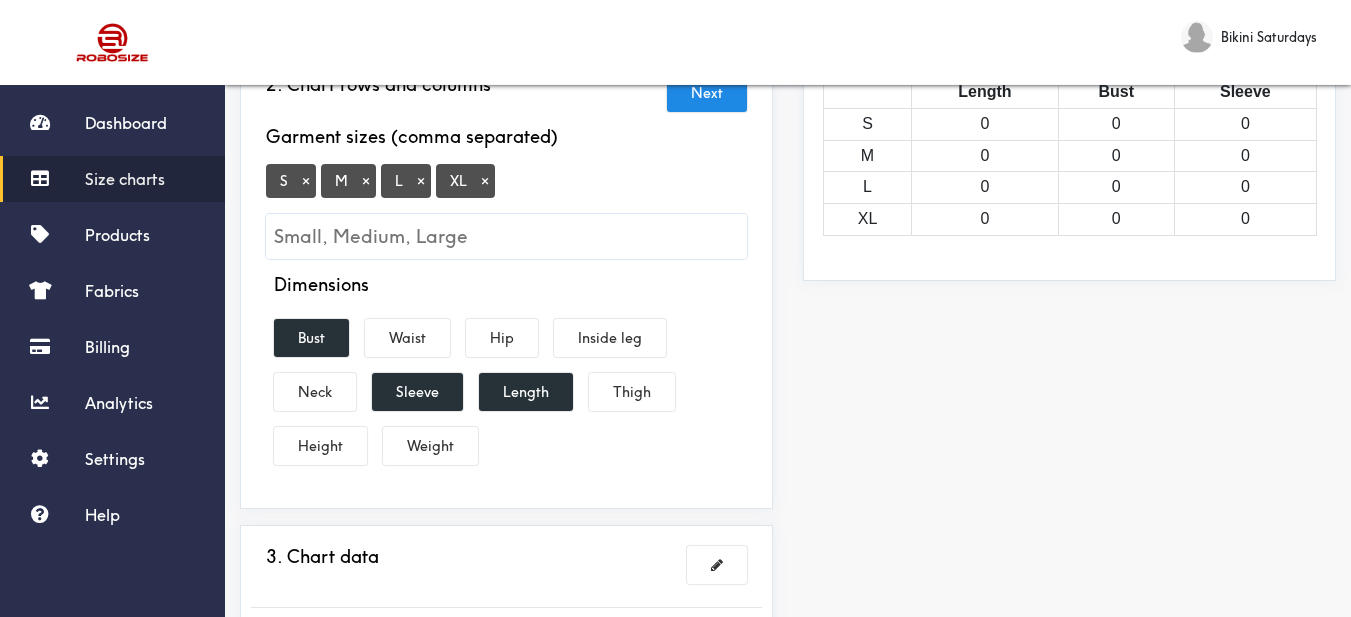 scroll, scrollTop: 500, scrollLeft: 0, axis: vertical 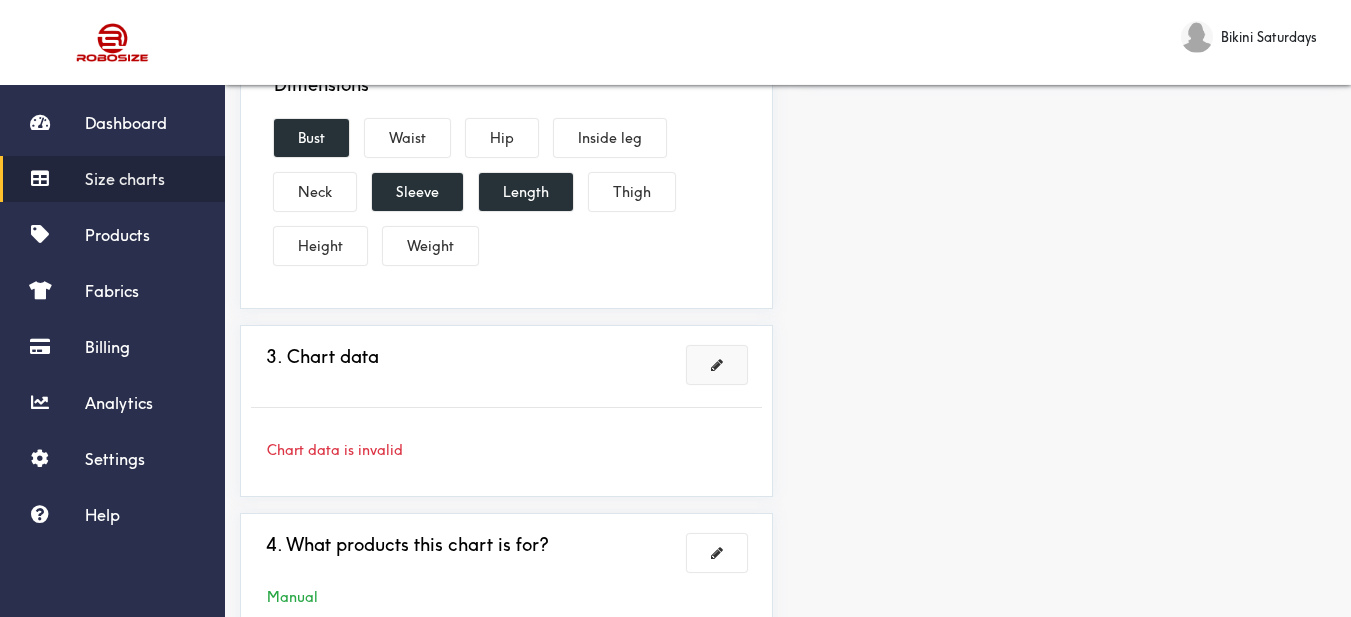 click at bounding box center (717, 365) 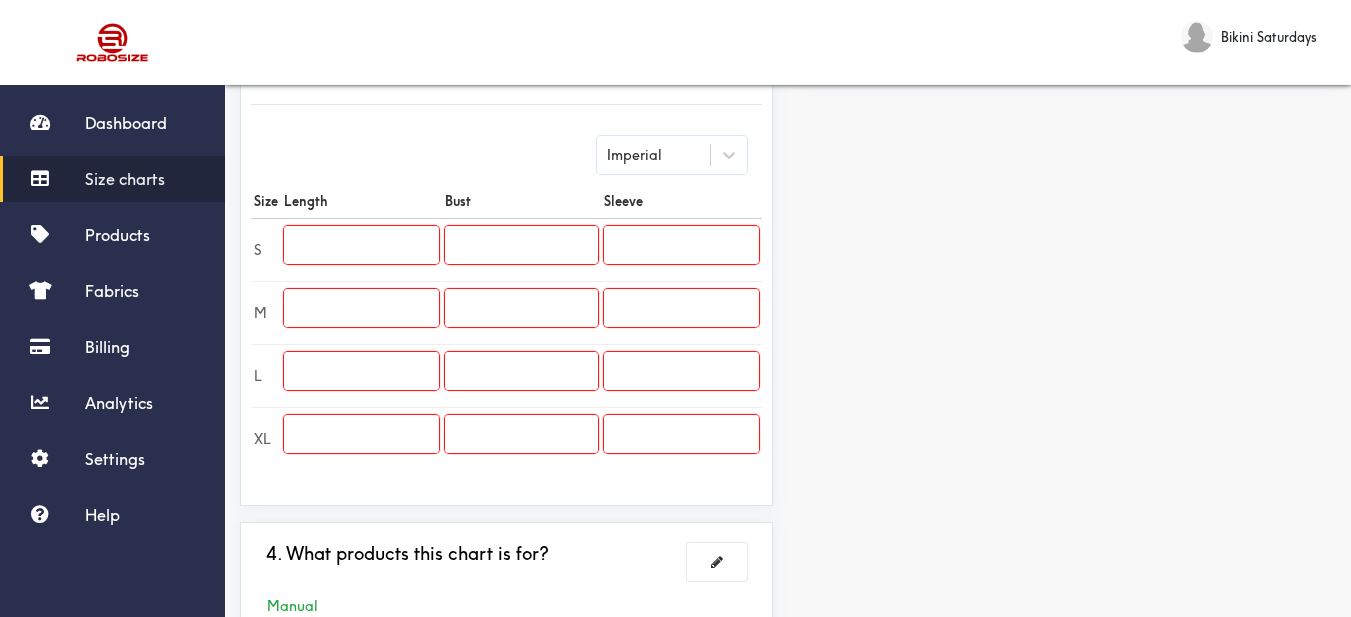 click at bounding box center [361, 245] 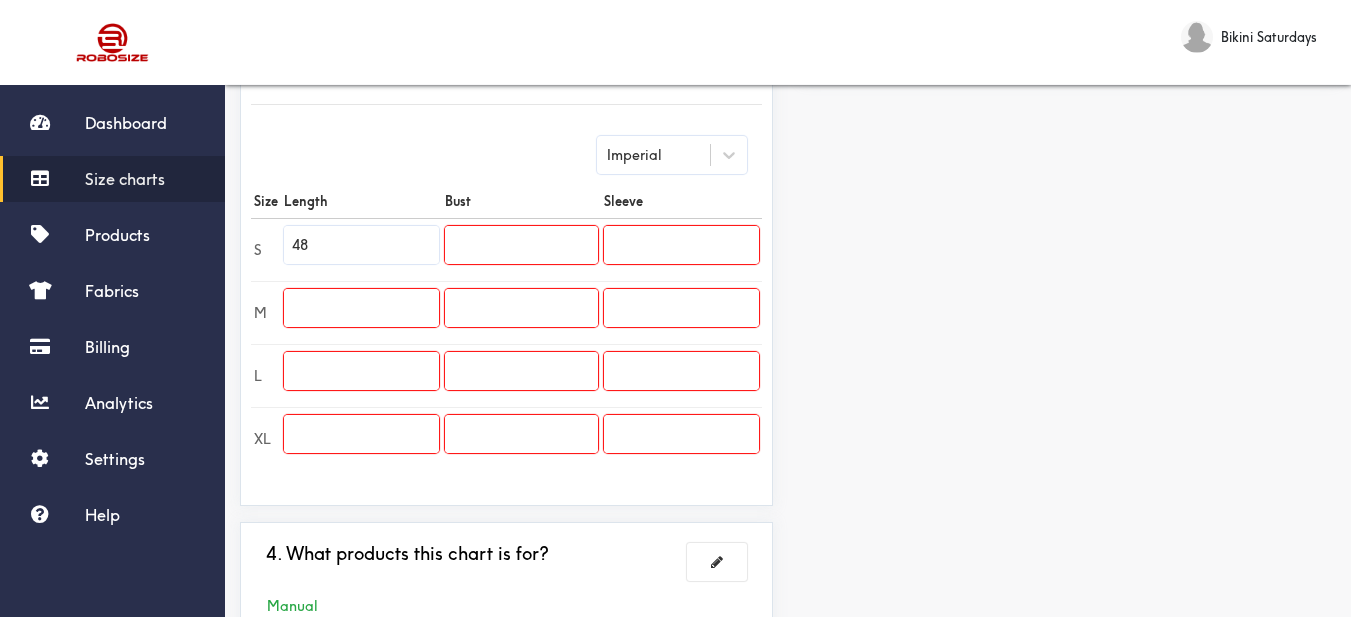 type on "48" 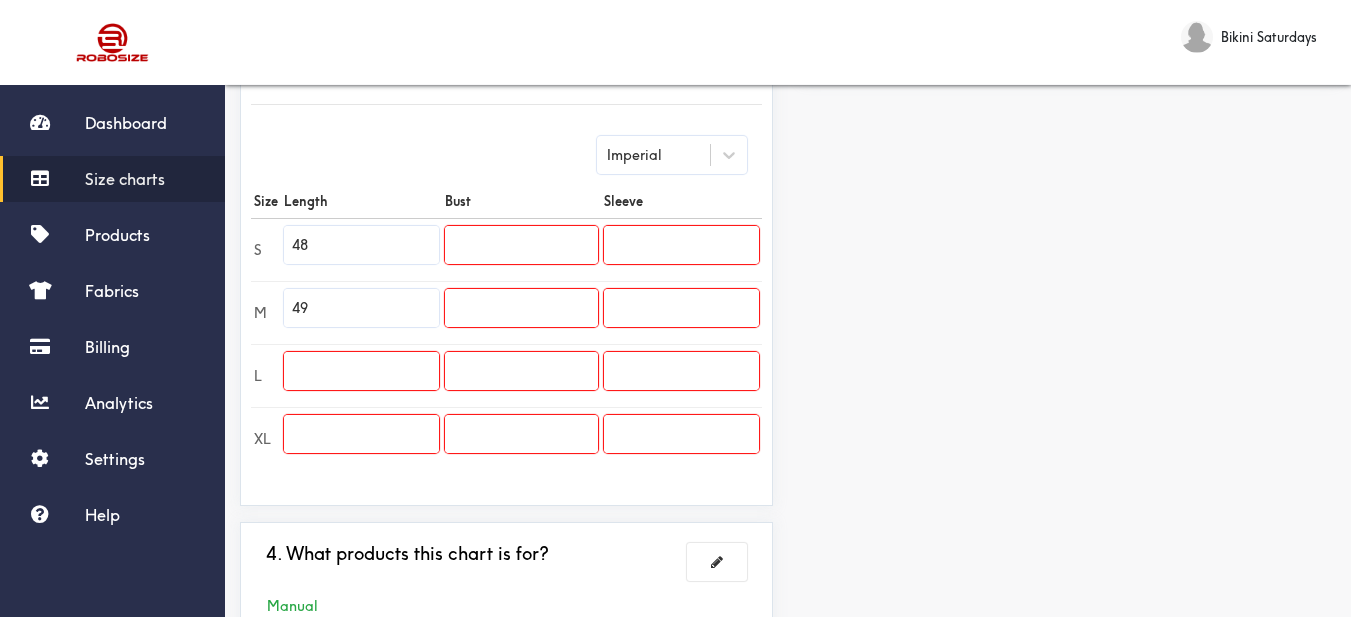 type on "49" 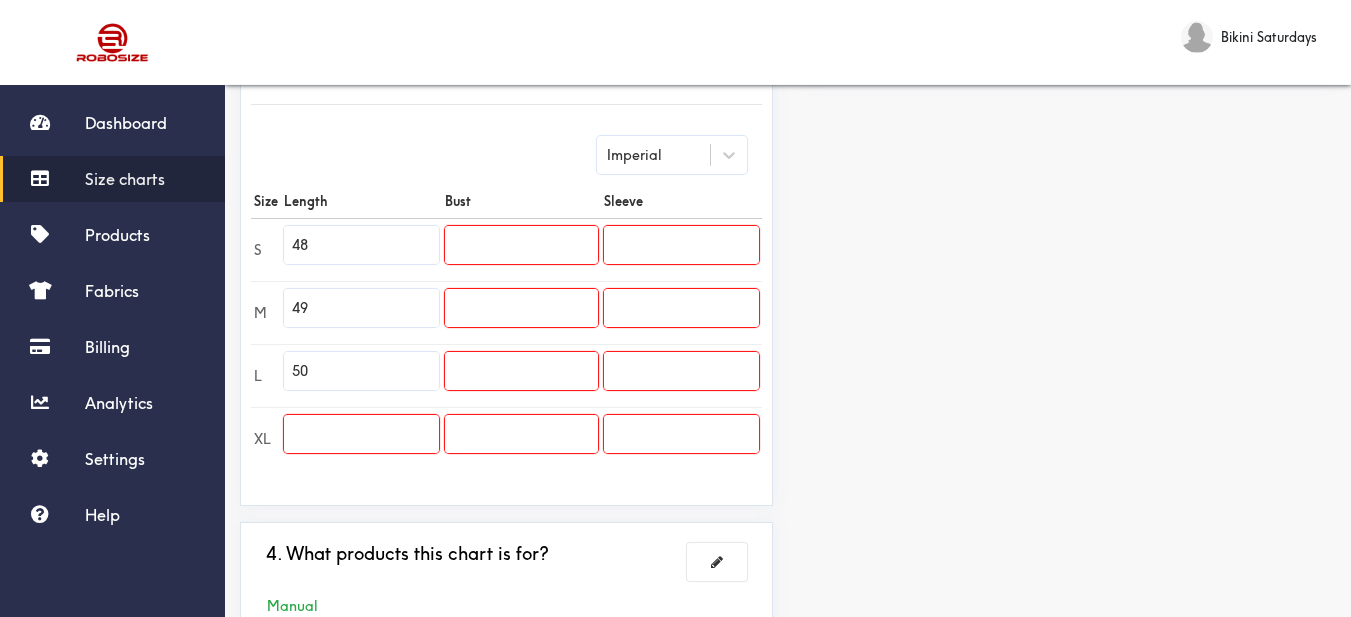type on "50" 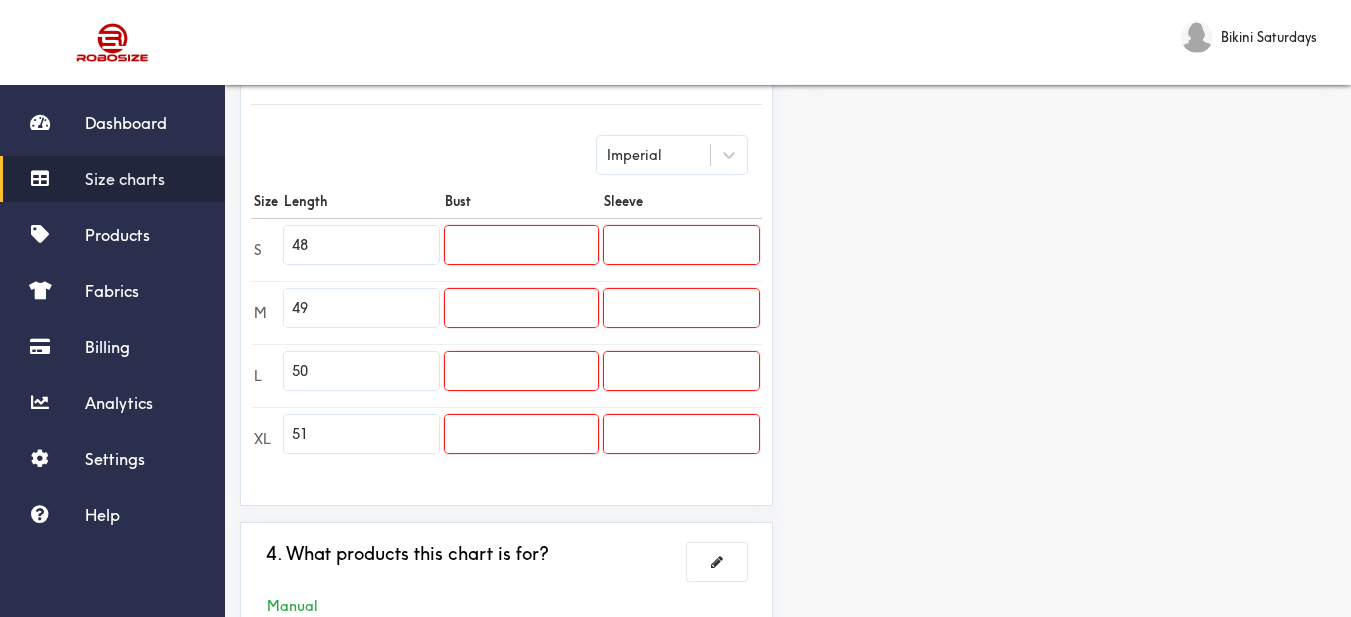 type on "51" 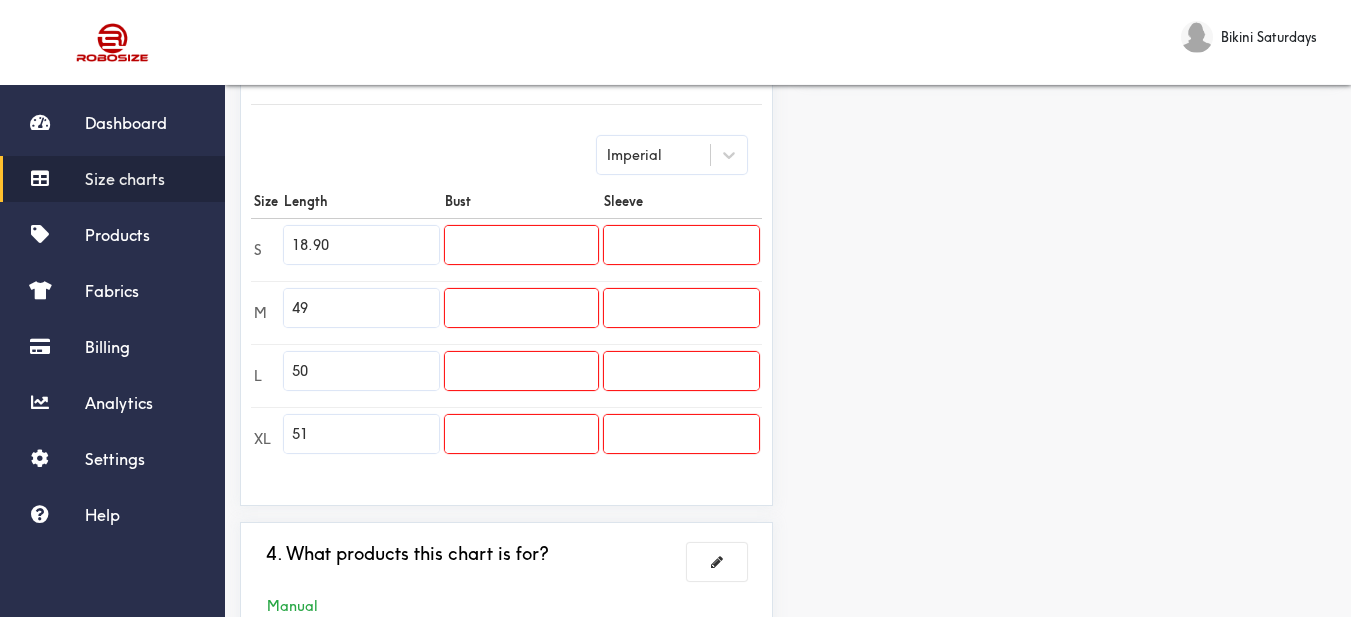 type on "18.90" 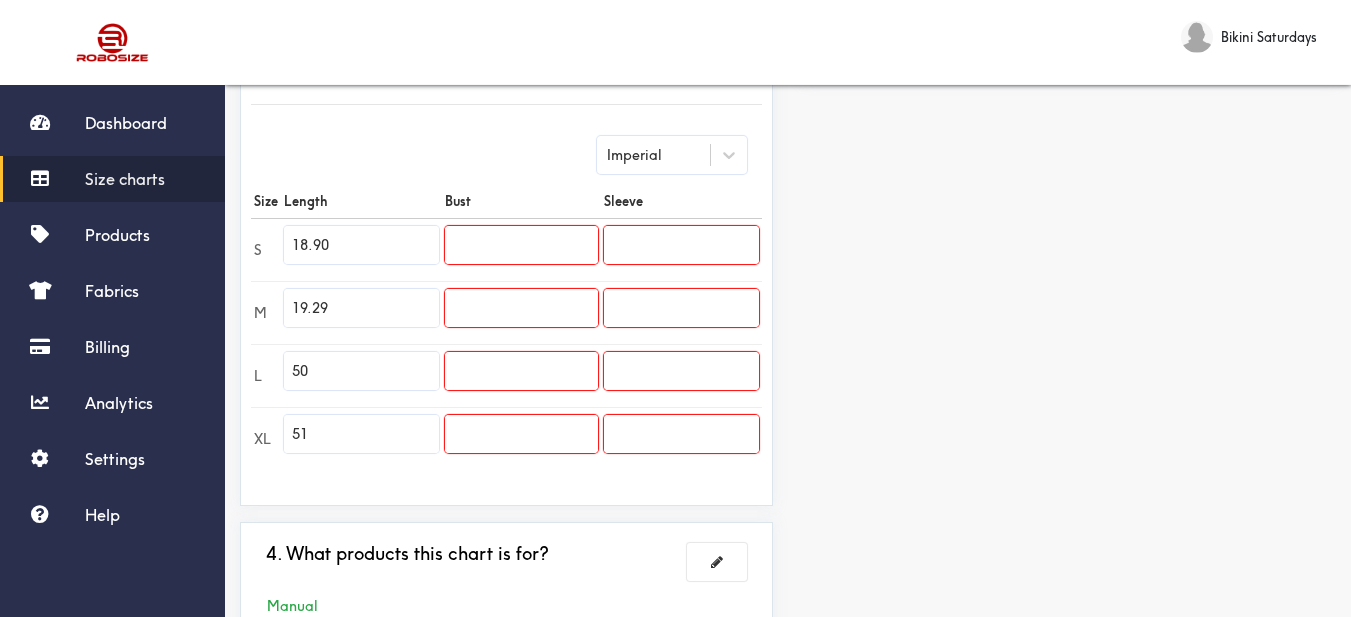 type on "19.29" 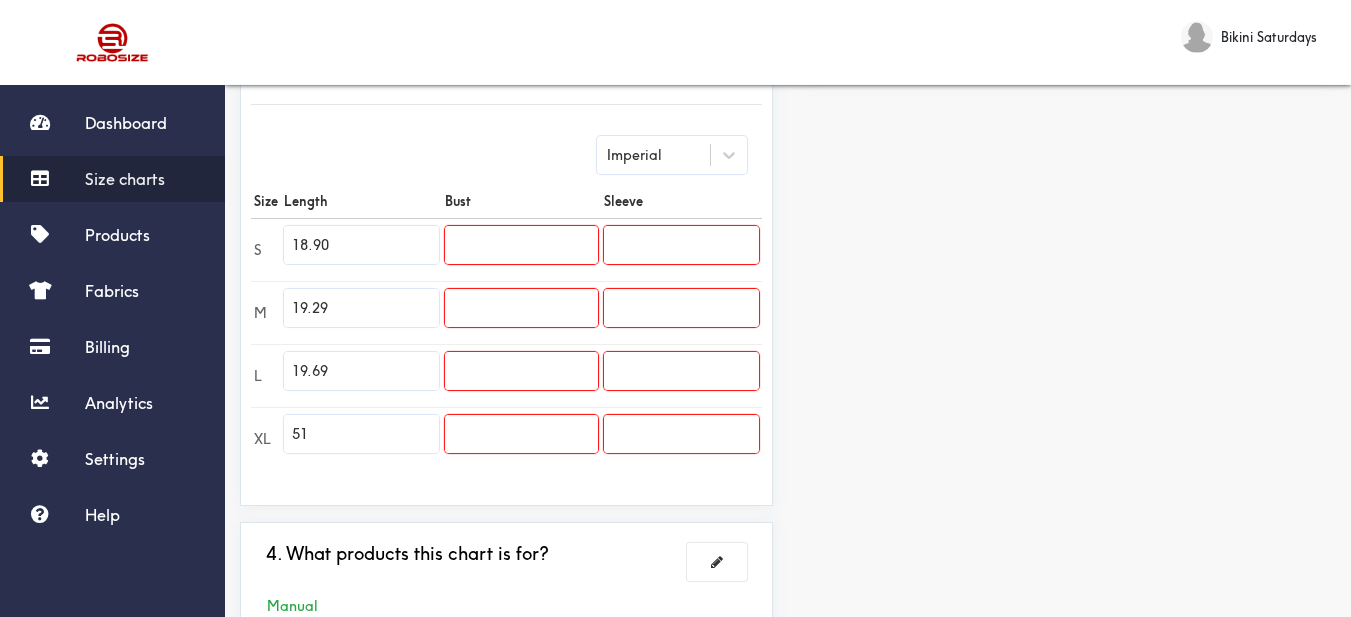 type on "19.69" 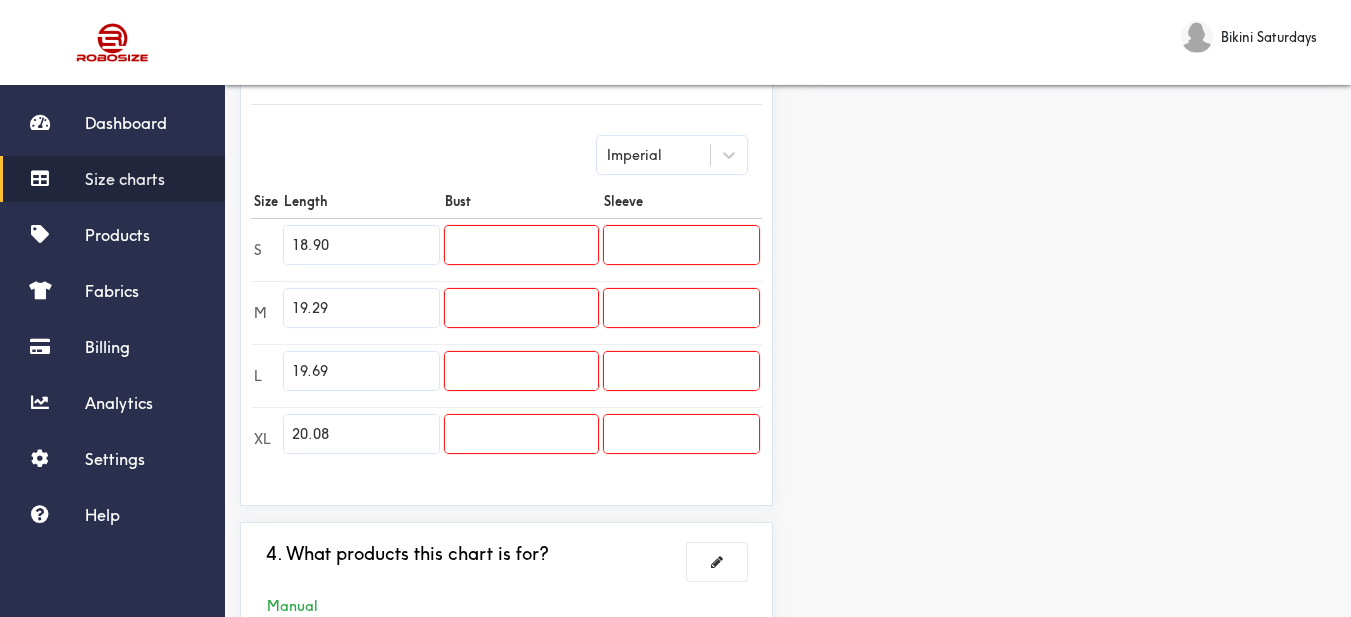 type on "20.08" 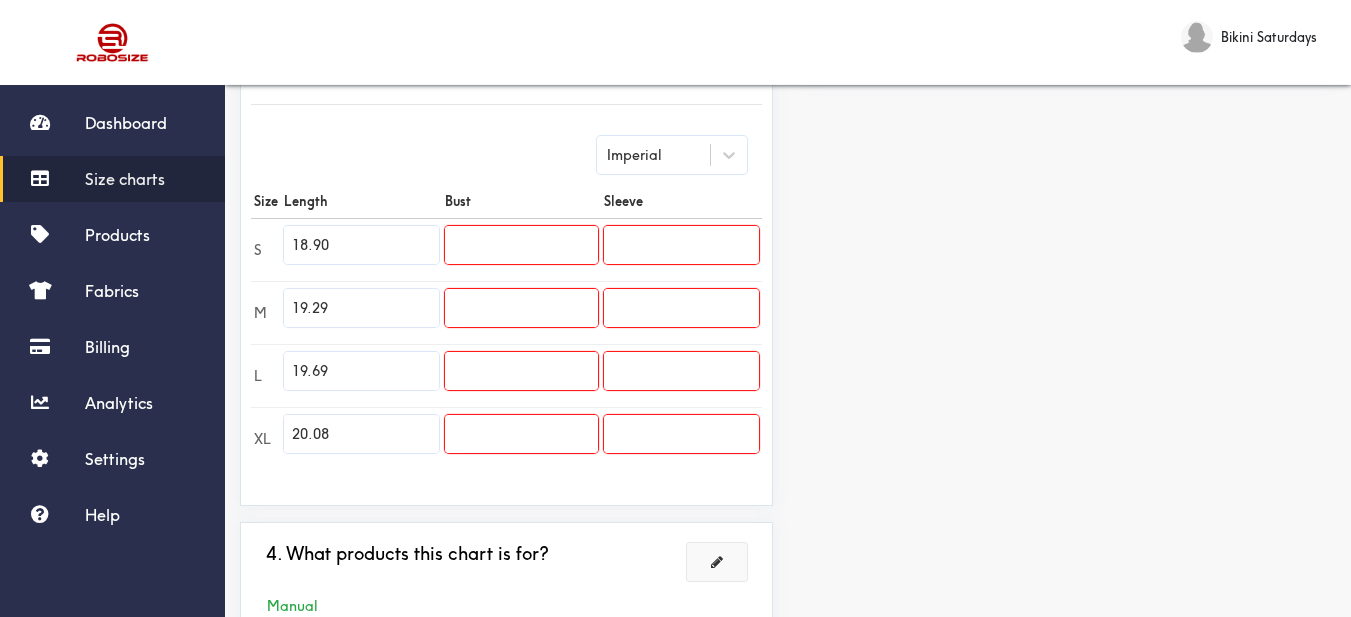 paste on "40.16" 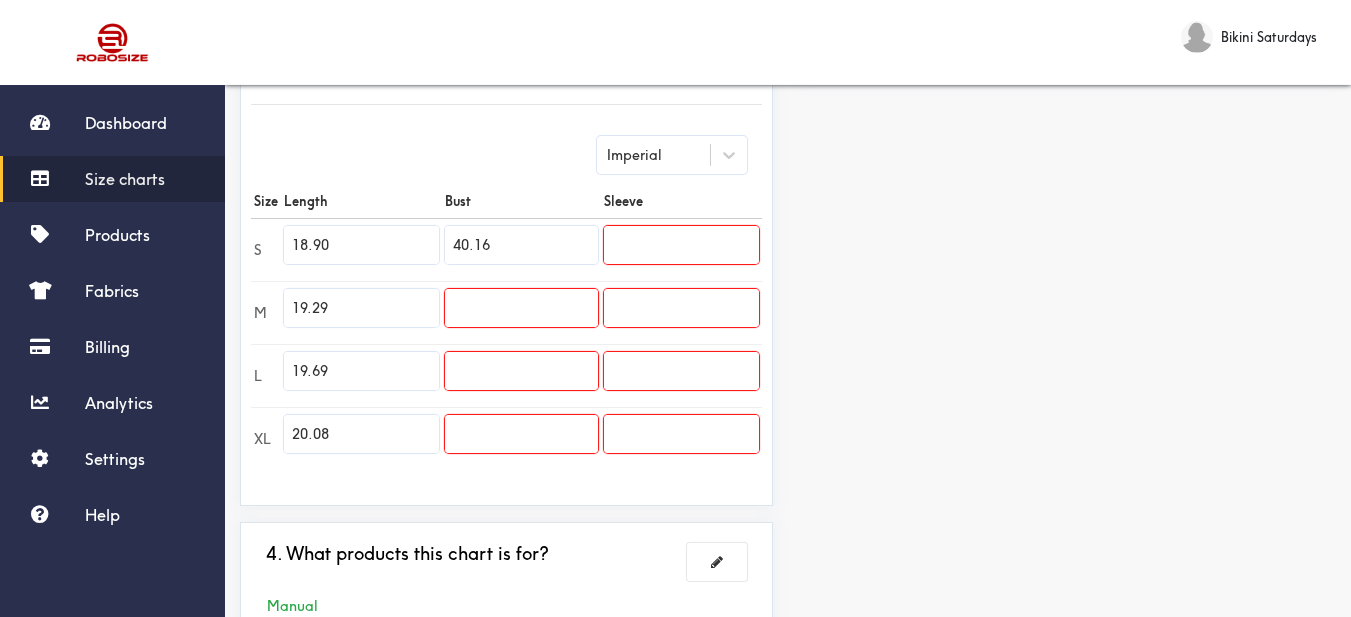 type on "40.16" 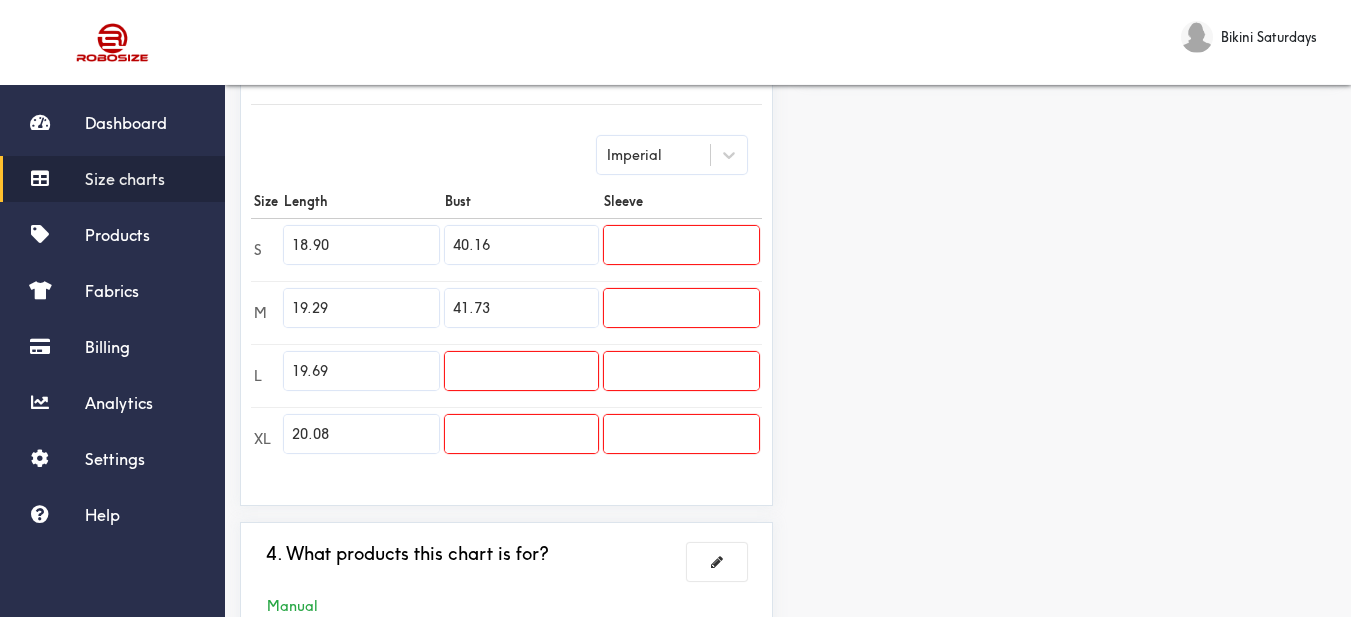 type on "41.73" 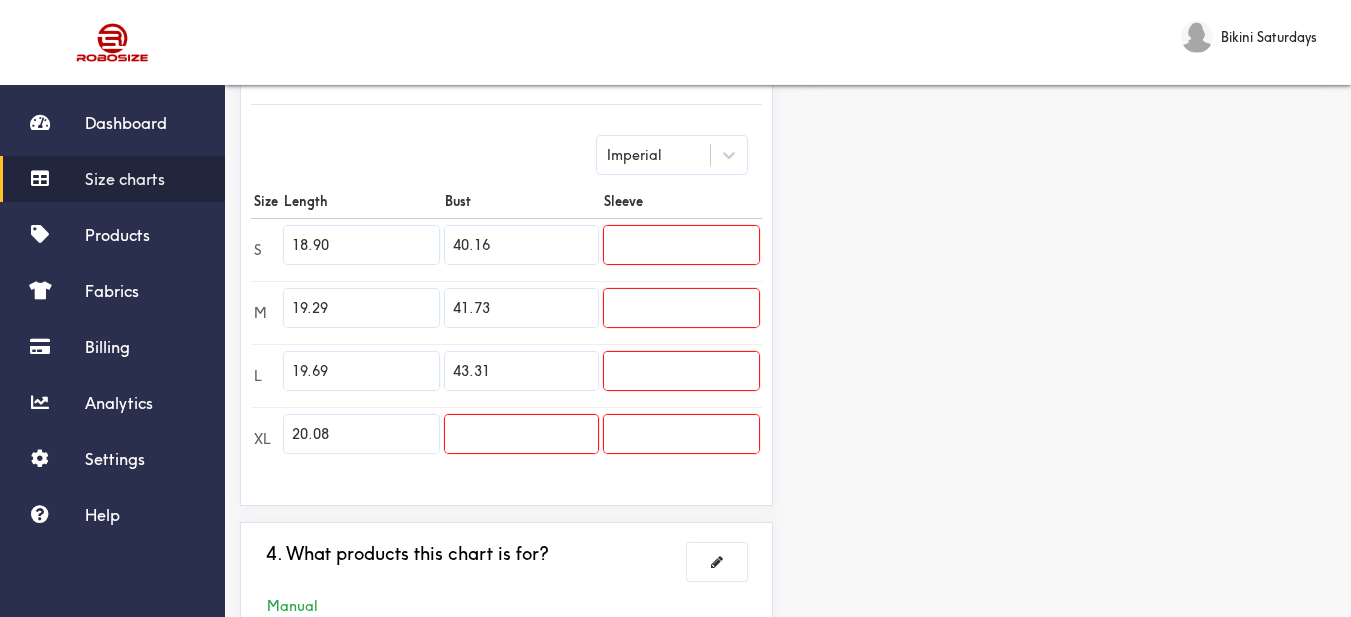 type on "43.31" 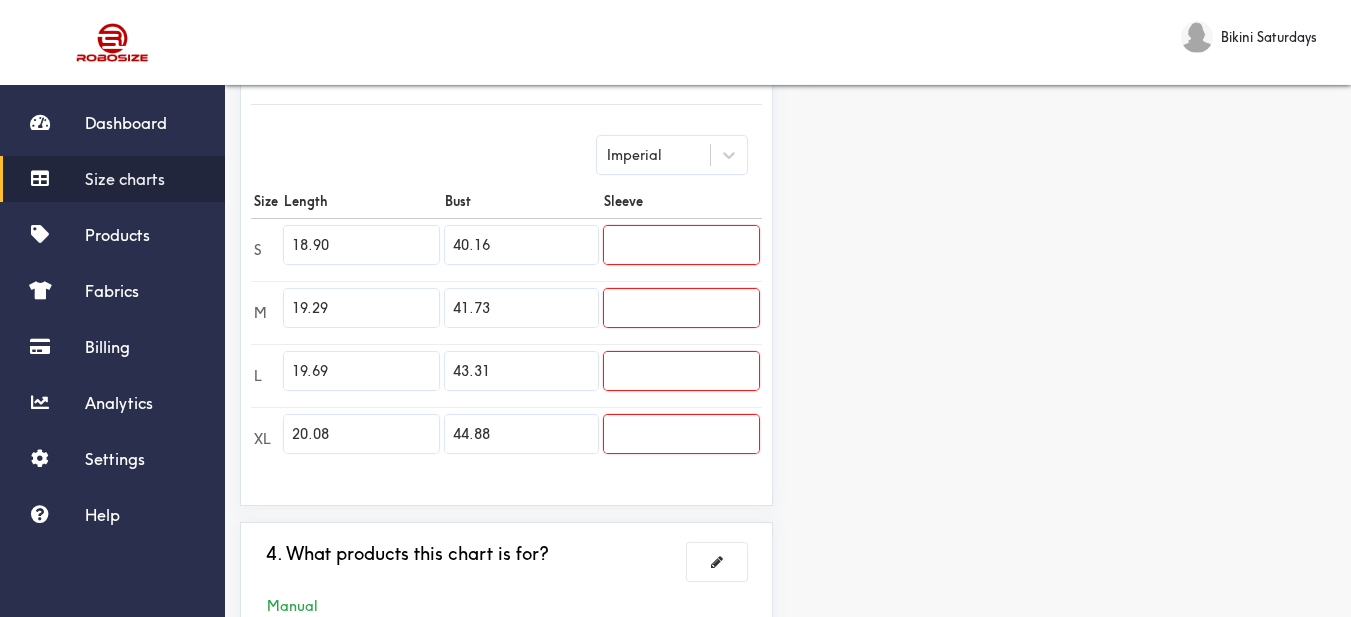 type on "44.88" 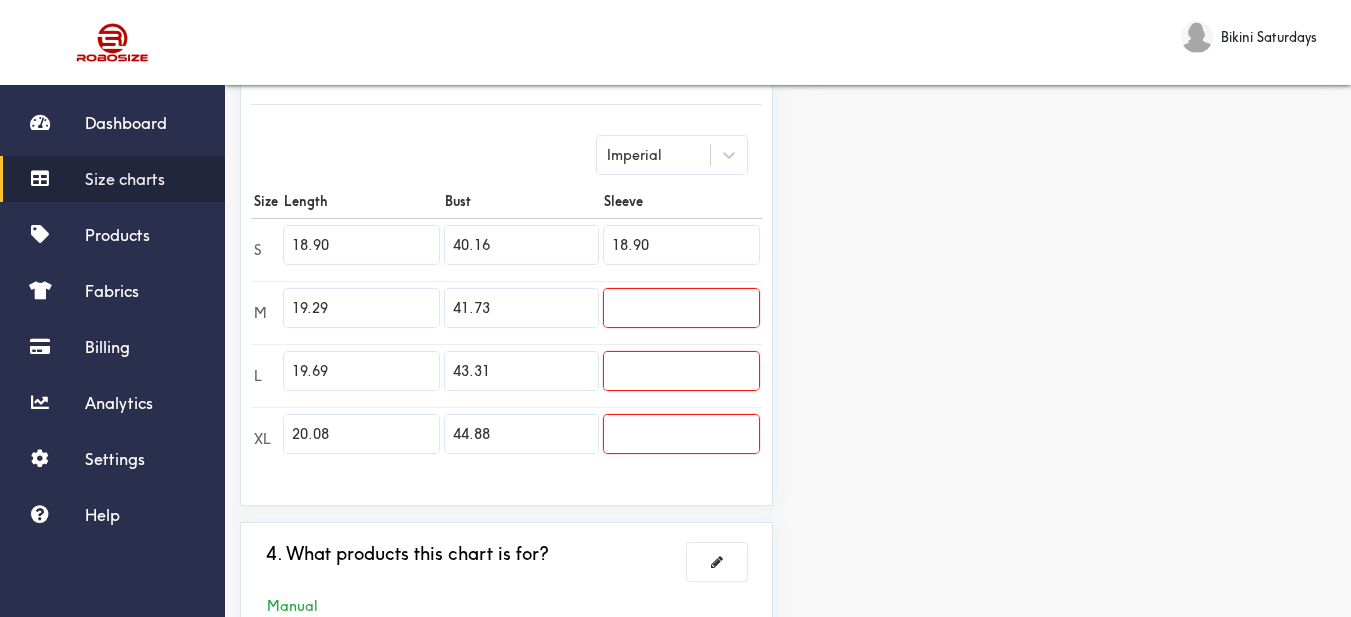 type on "18.90" 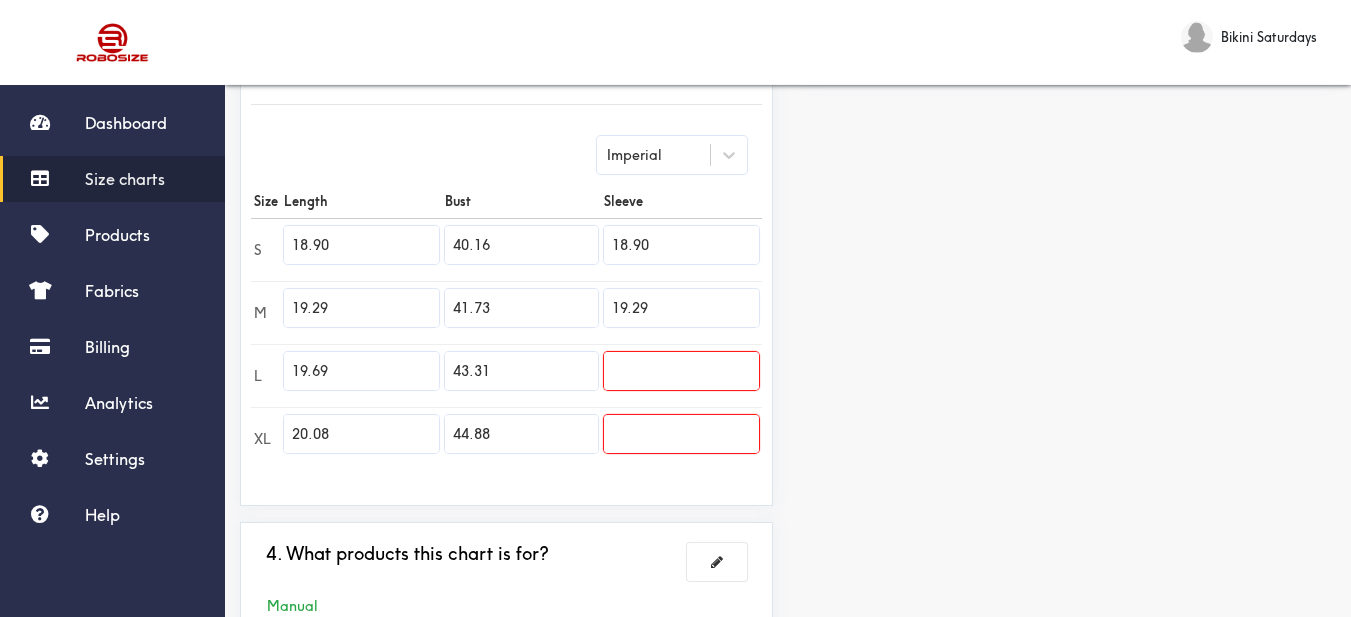 type on "19.29" 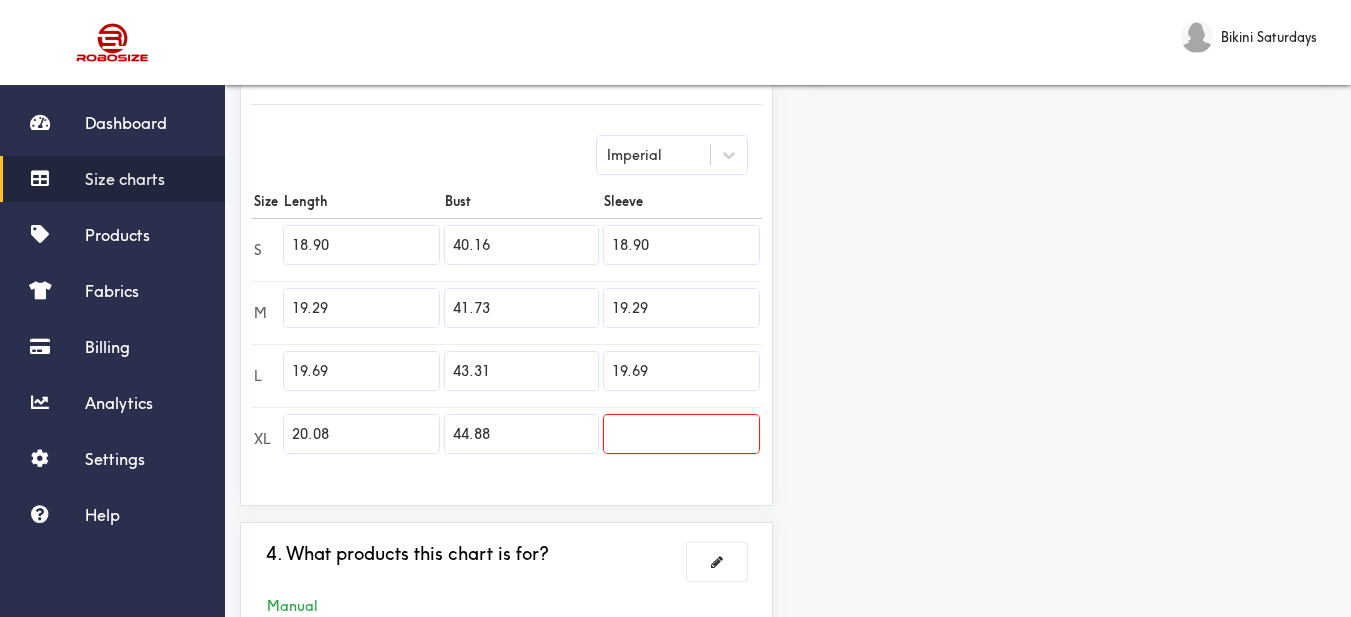 type on "19.69" 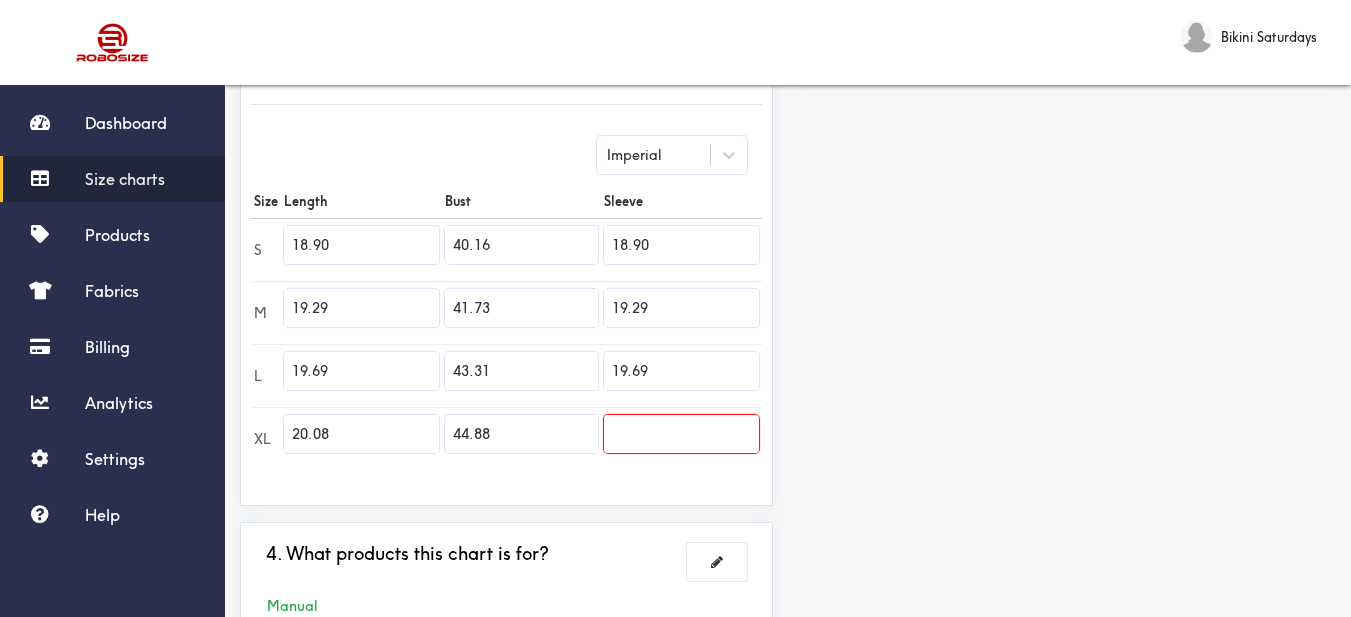 click on "Preview Edit style This chart is manually assigned to products. cm in Length Bust Sleeve S 48 102 48 M 49 106 49 L 50 110 50 XL 51 114 0" at bounding box center [1069, 172] 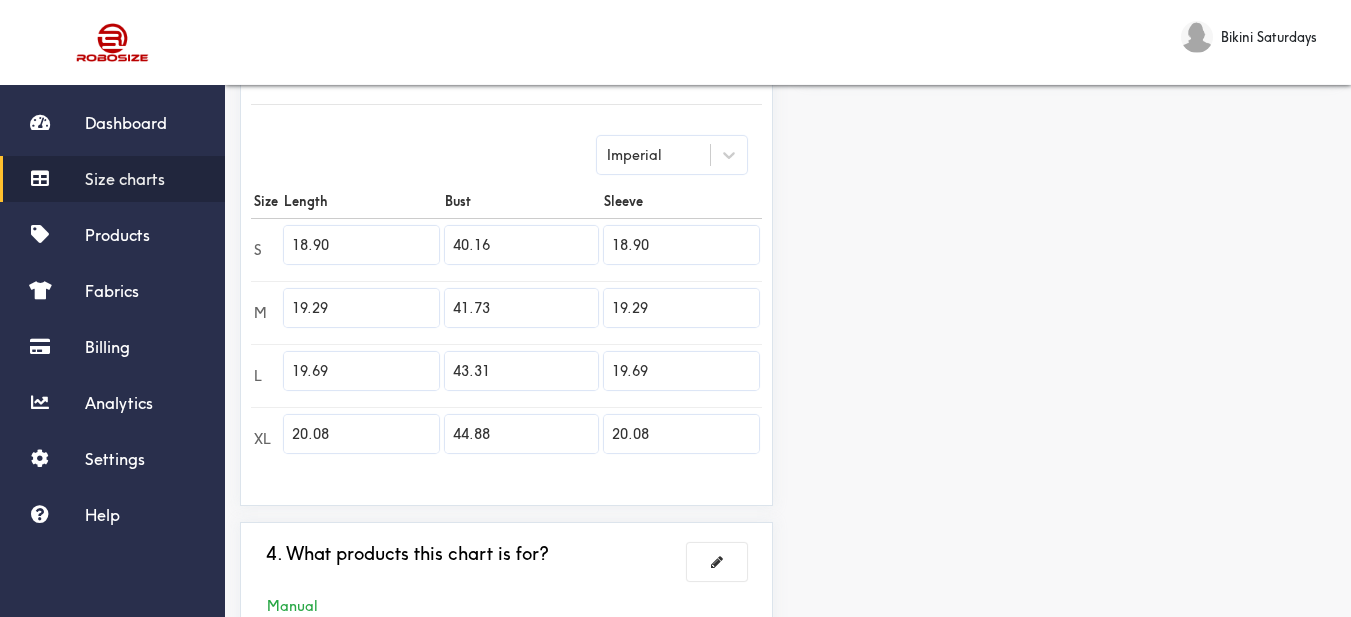 type on "20.08" 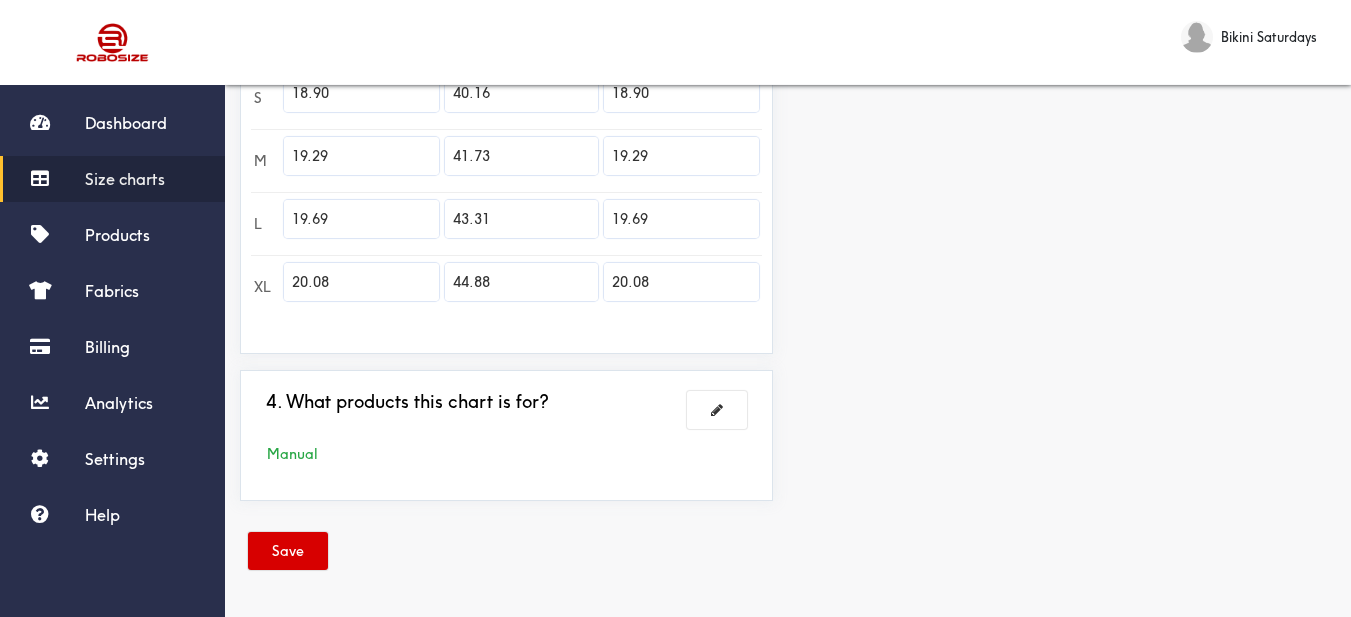 click on "Save" at bounding box center [288, 551] 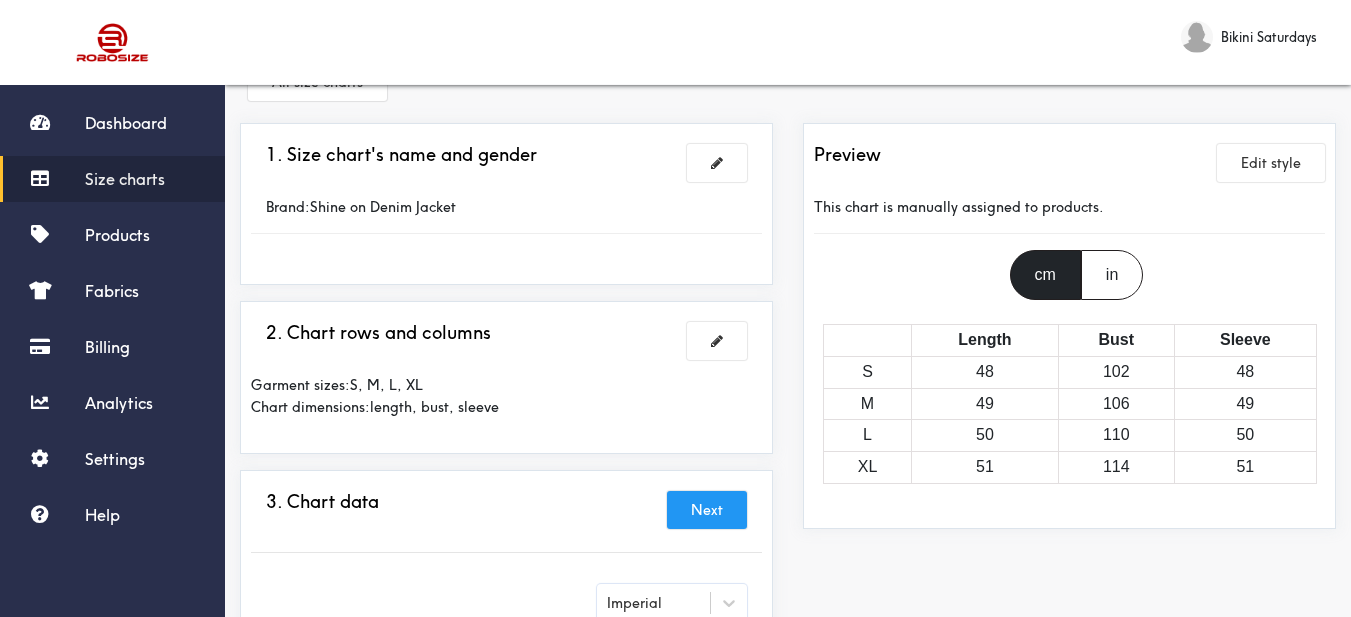 scroll, scrollTop: 0, scrollLeft: 0, axis: both 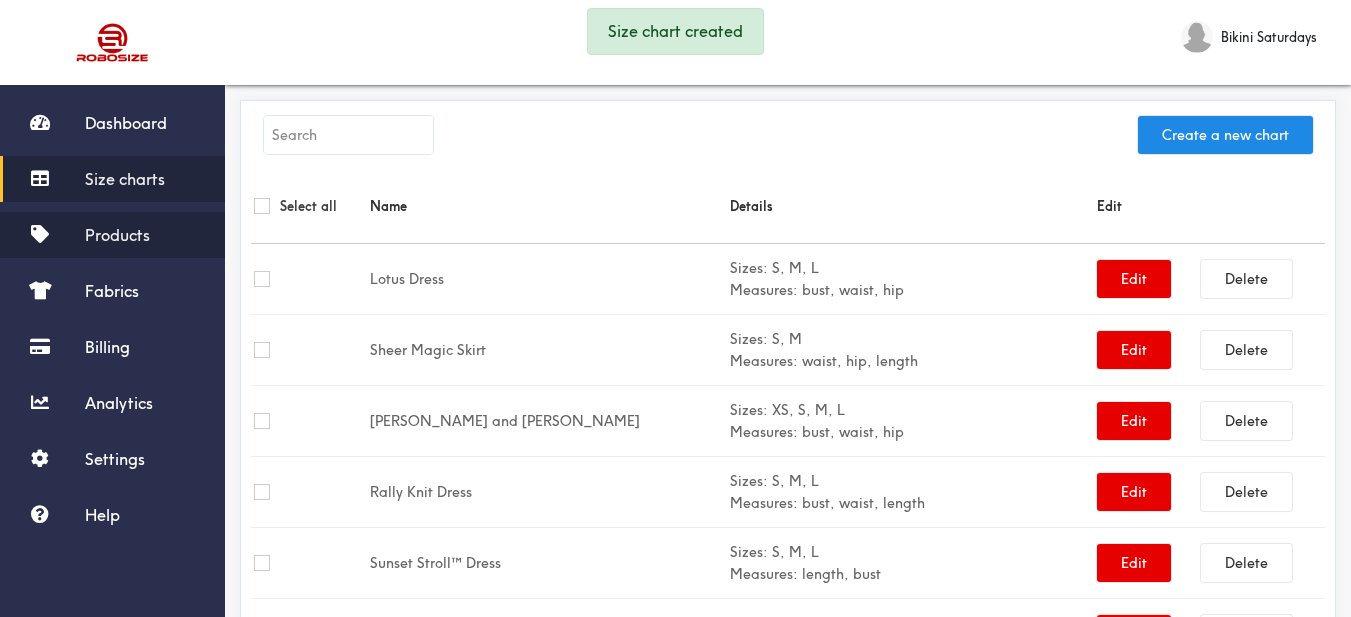 click on "Products" at bounding box center (112, 235) 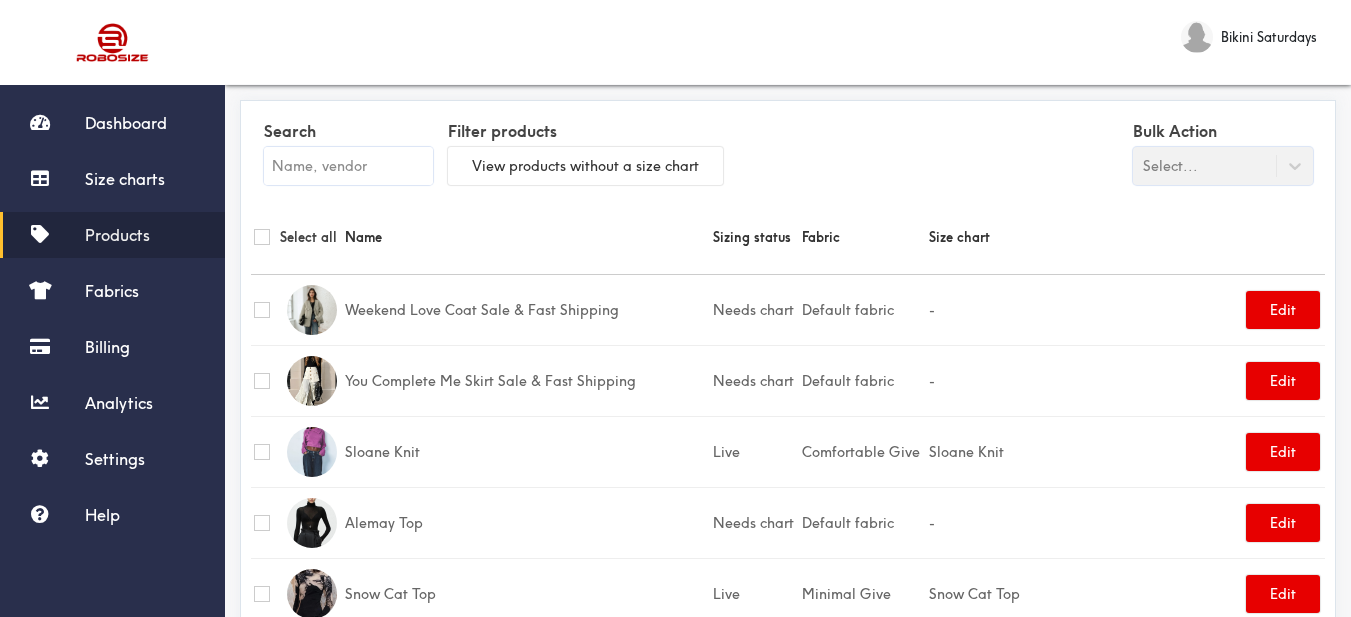 click on "Products" at bounding box center [117, 235] 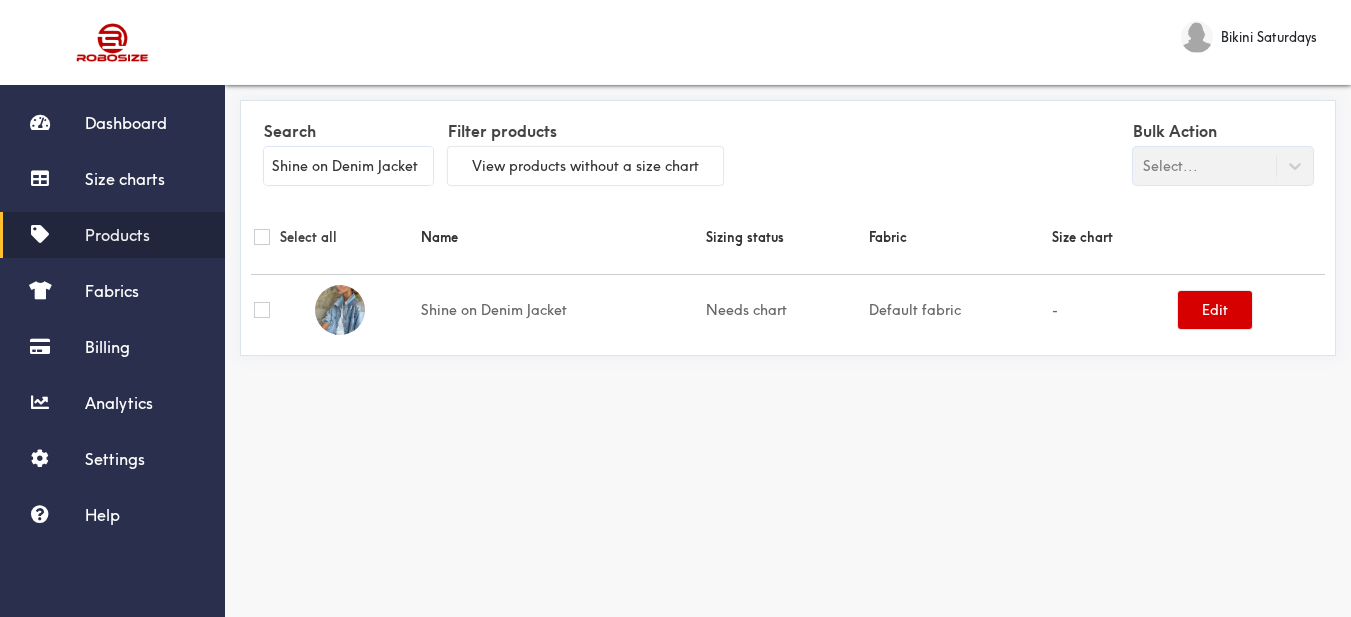 type on "Shine on Denim Jacket" 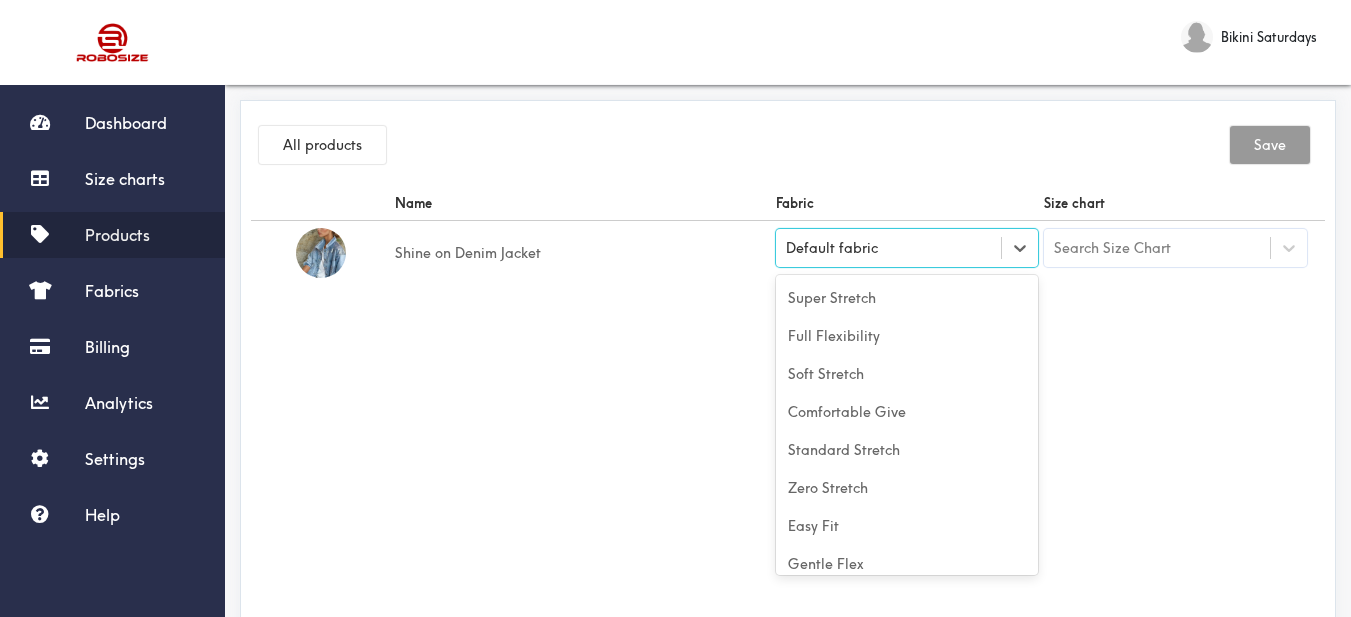 click on "Default fabric" at bounding box center [889, 248] 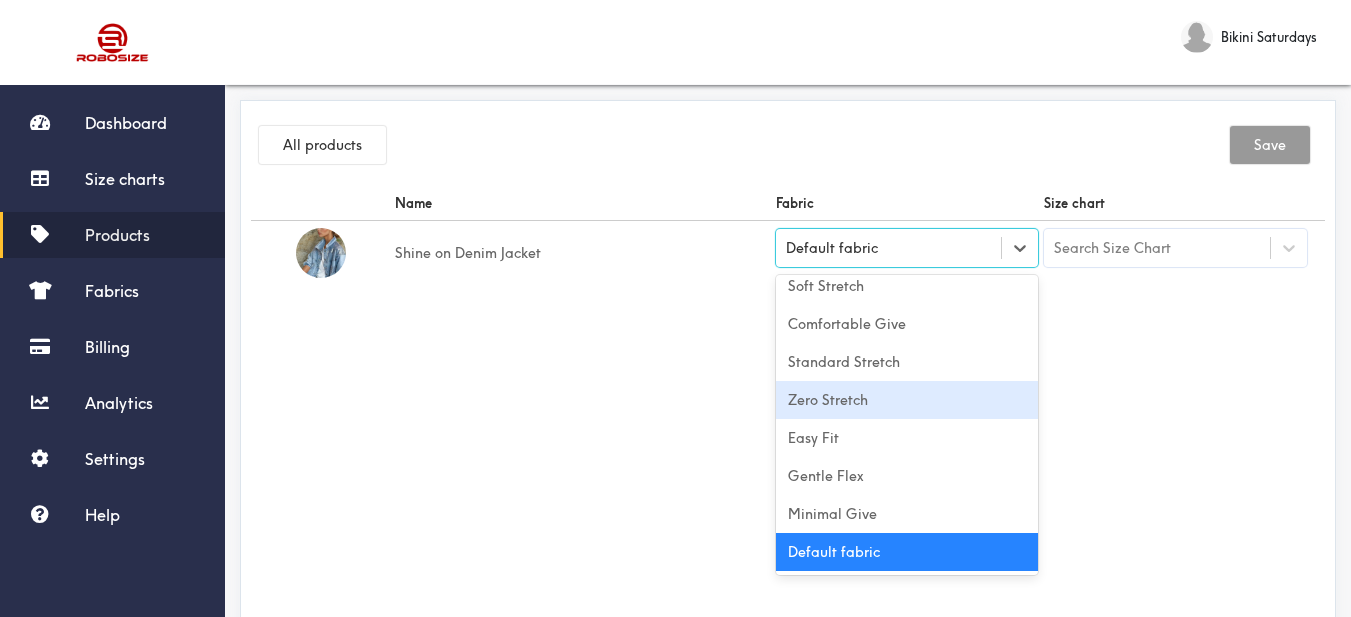 click on "Zero Stretch" at bounding box center (907, 400) 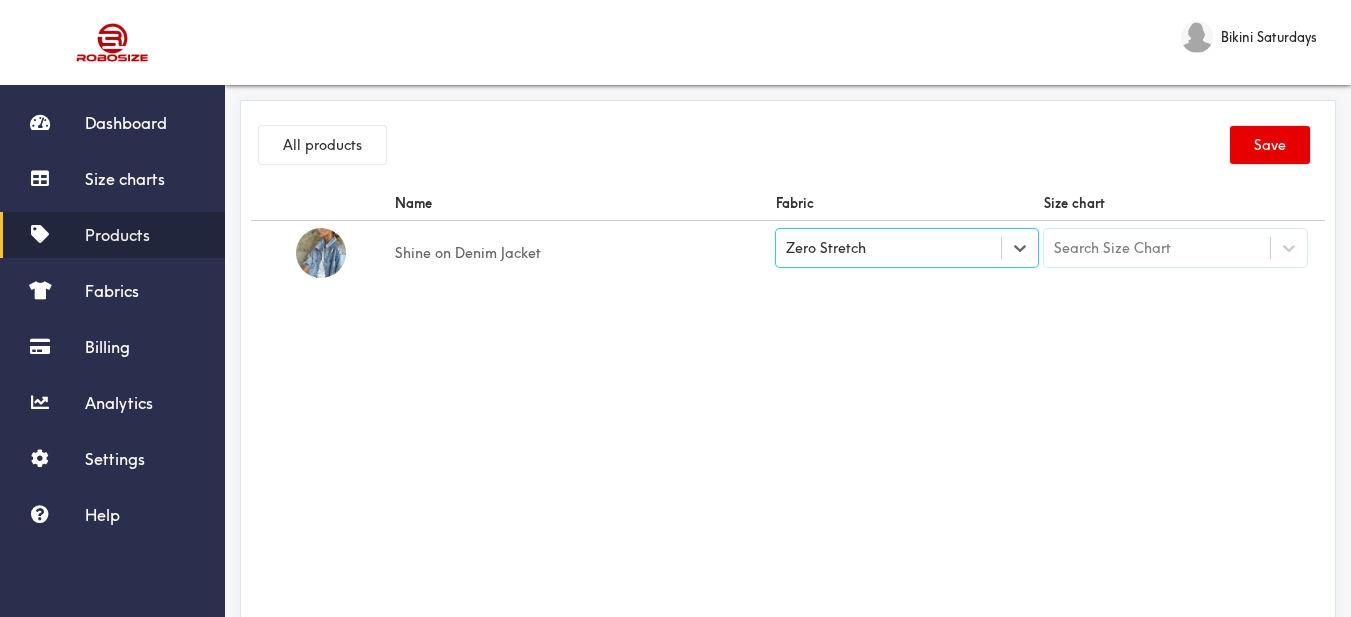 drag, startPoint x: 1098, startPoint y: 321, endPoint x: 1122, endPoint y: 276, distance: 51 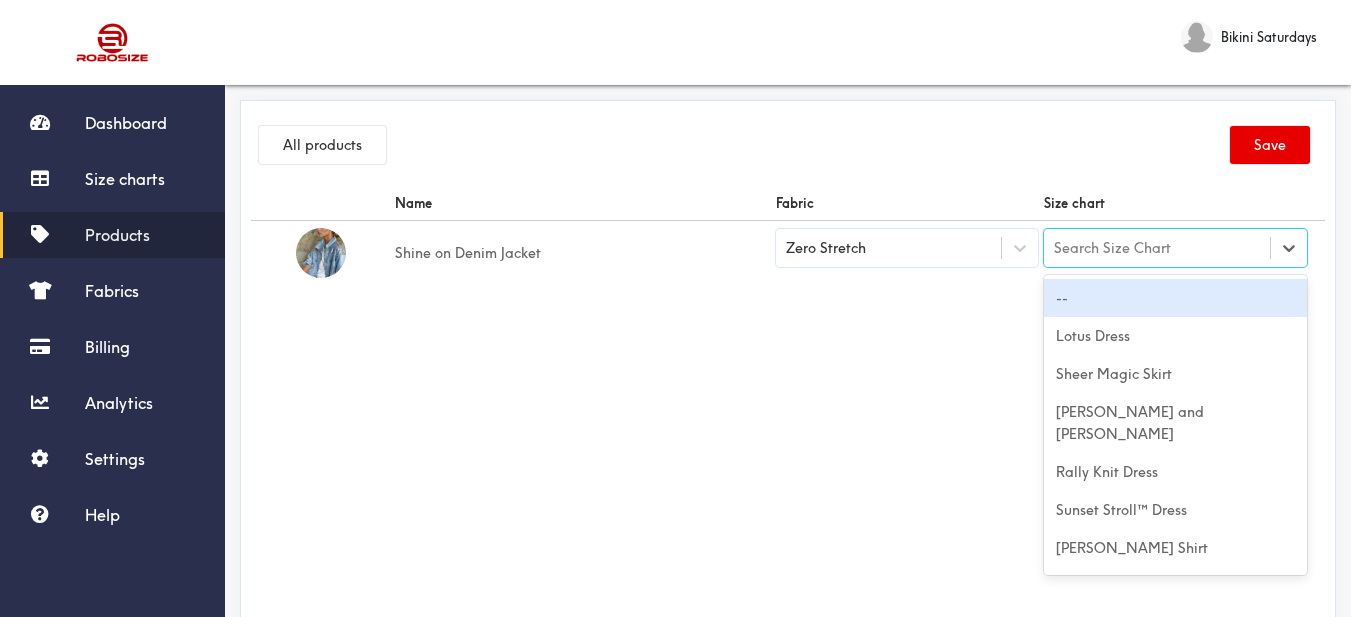 click on "Search Size Chart" at bounding box center [1175, 248] 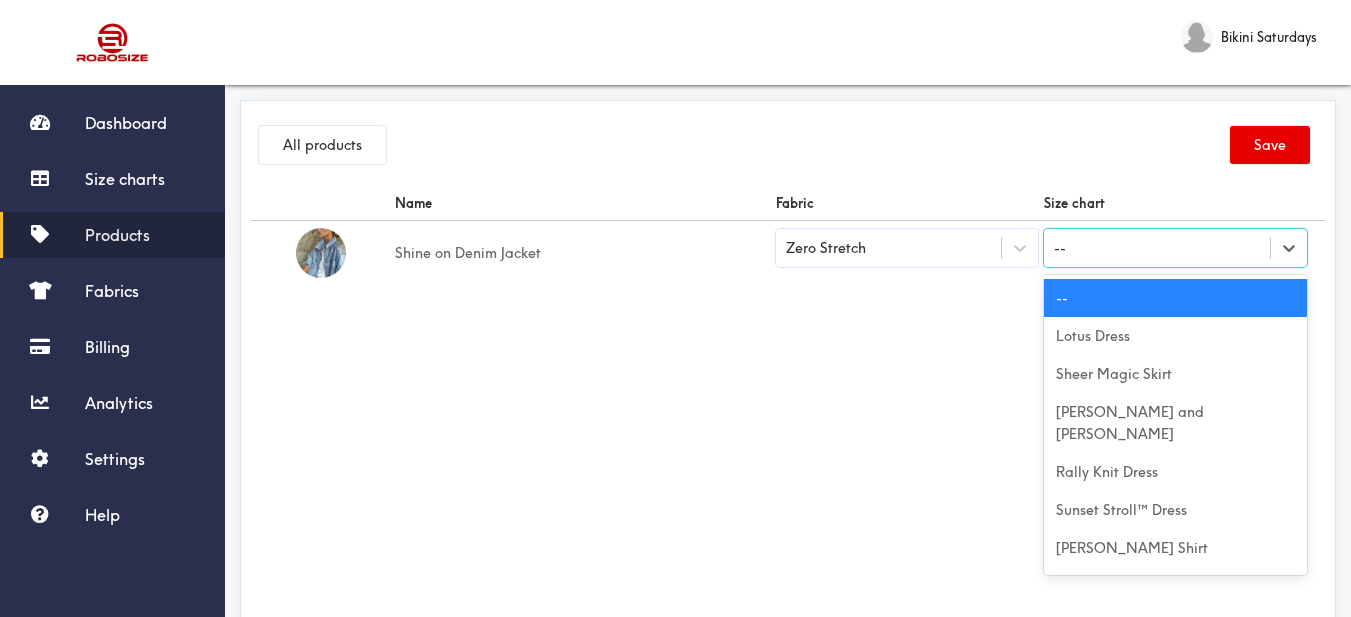click on "--" at bounding box center (1157, 248) 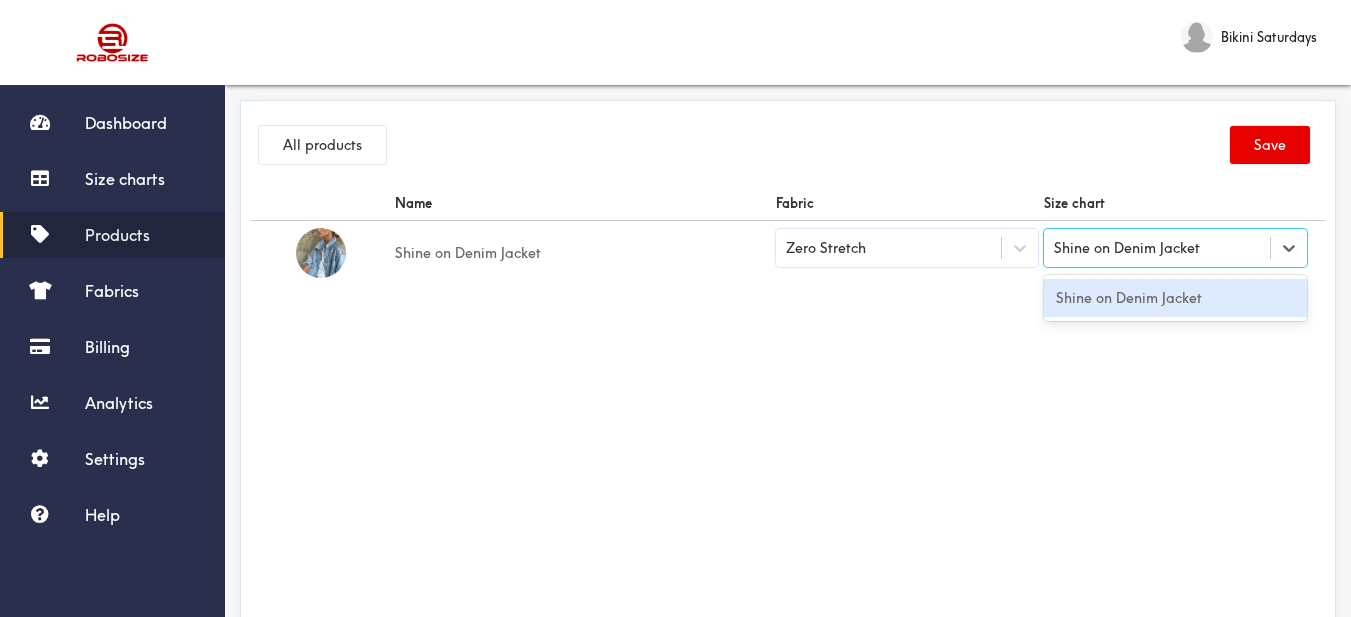 click on "Shine on Denim Jacket" at bounding box center [1175, 298] 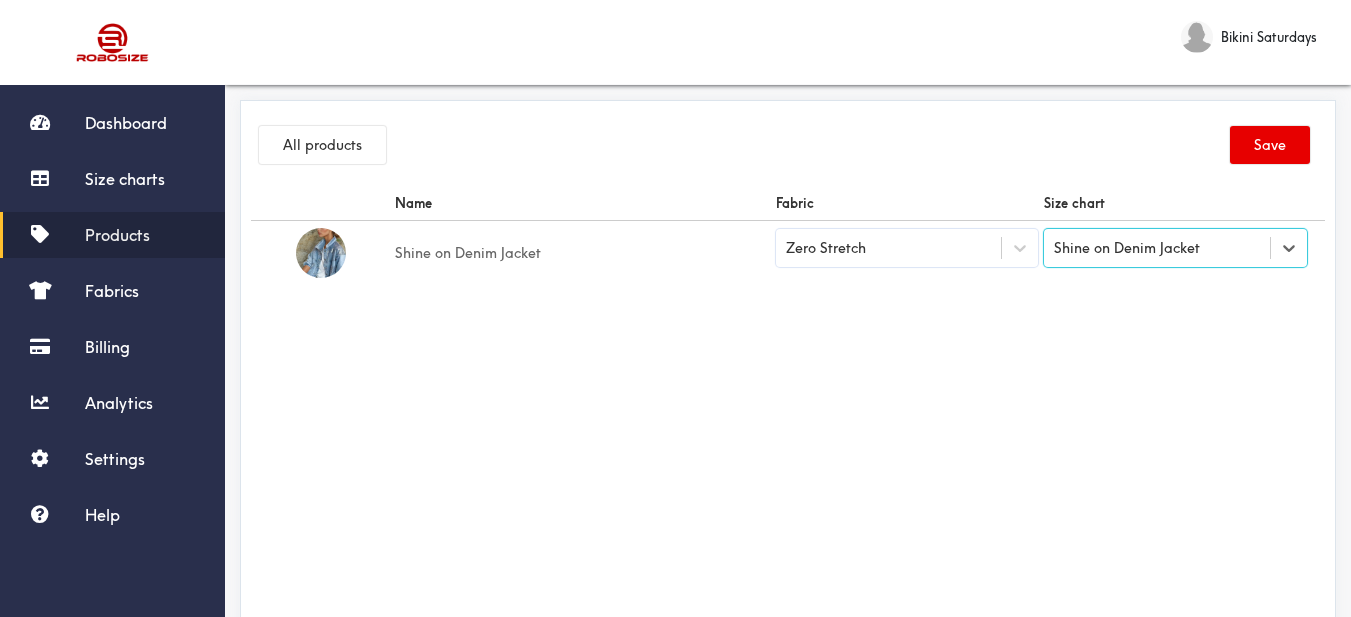 drag, startPoint x: 1040, startPoint y: 307, endPoint x: 1101, endPoint y: 300, distance: 61.400326 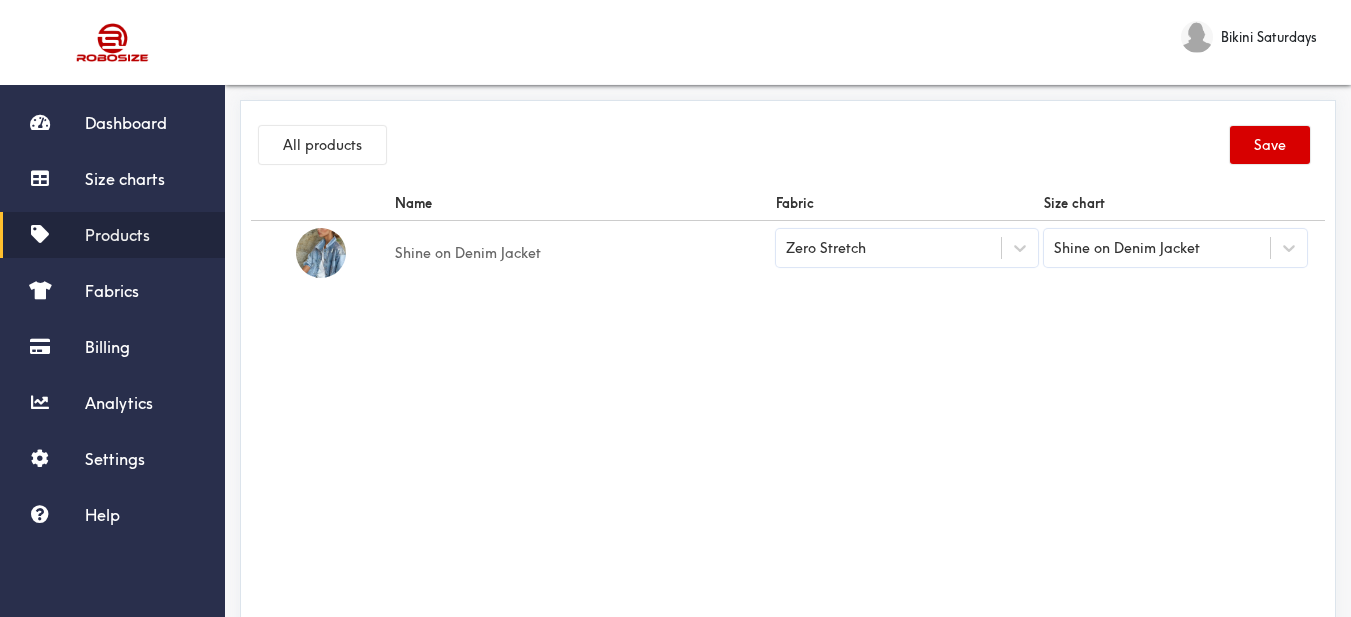 click on "Save" at bounding box center [1270, 145] 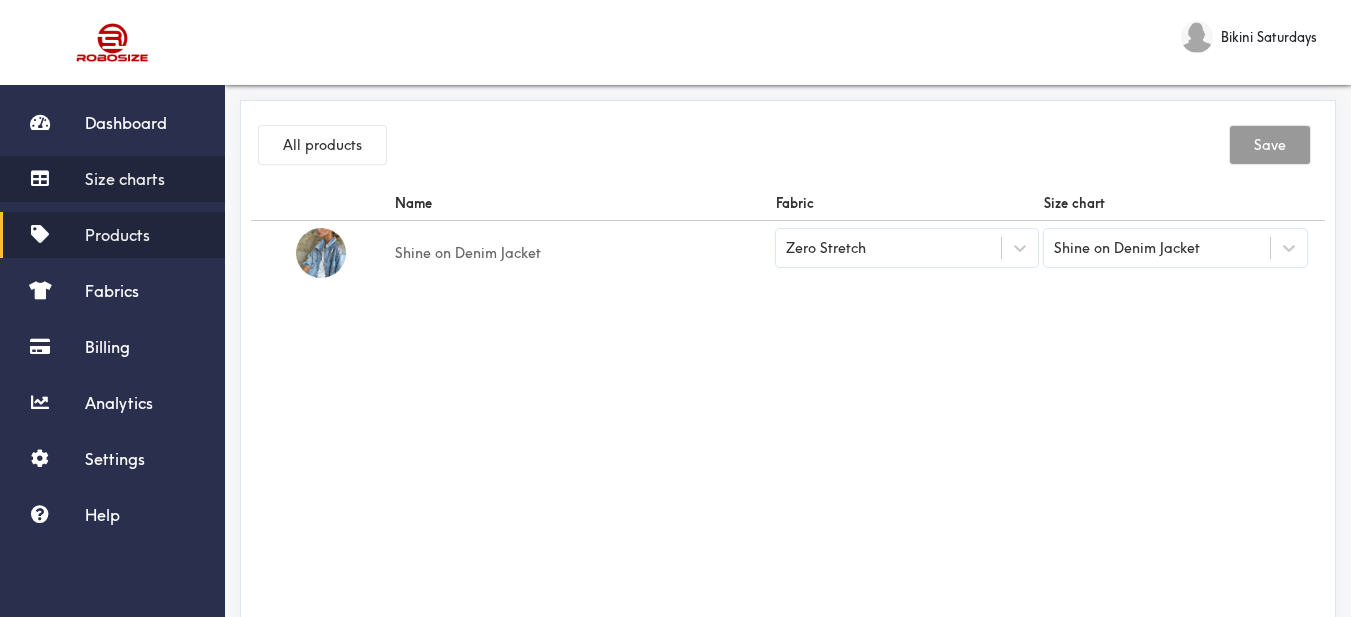 click on "Size charts" at bounding box center (112, 179) 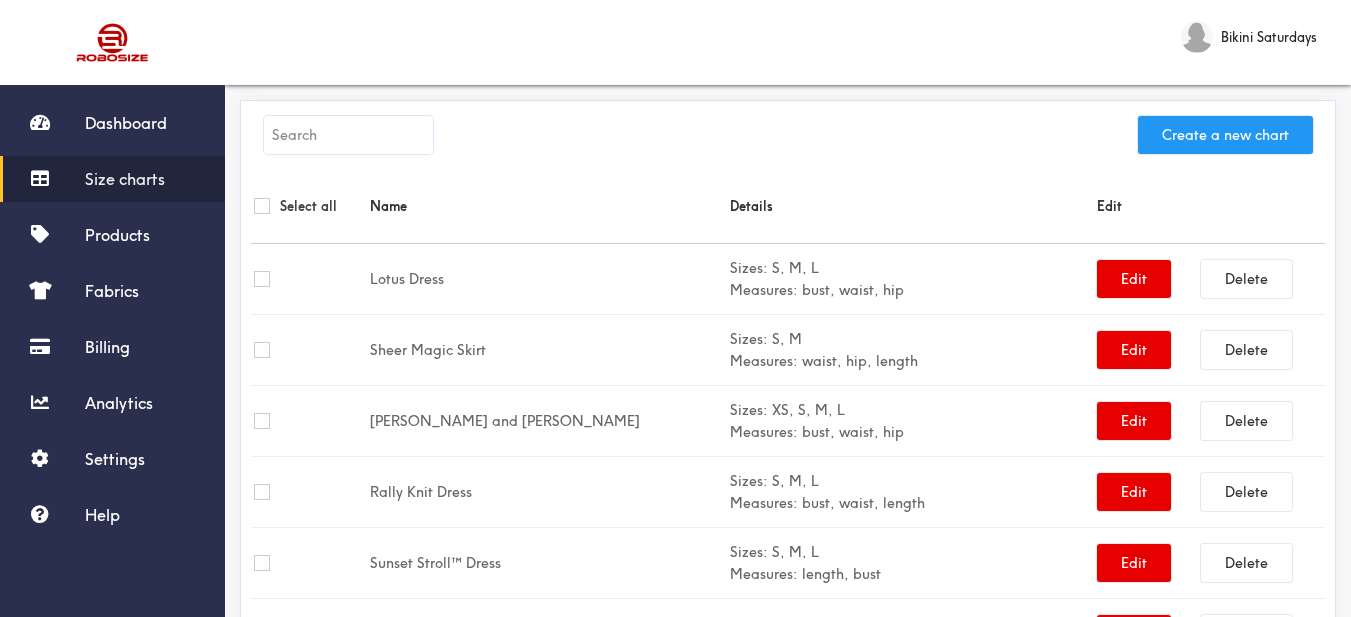 click on "Create a new chart" at bounding box center [1225, 135] 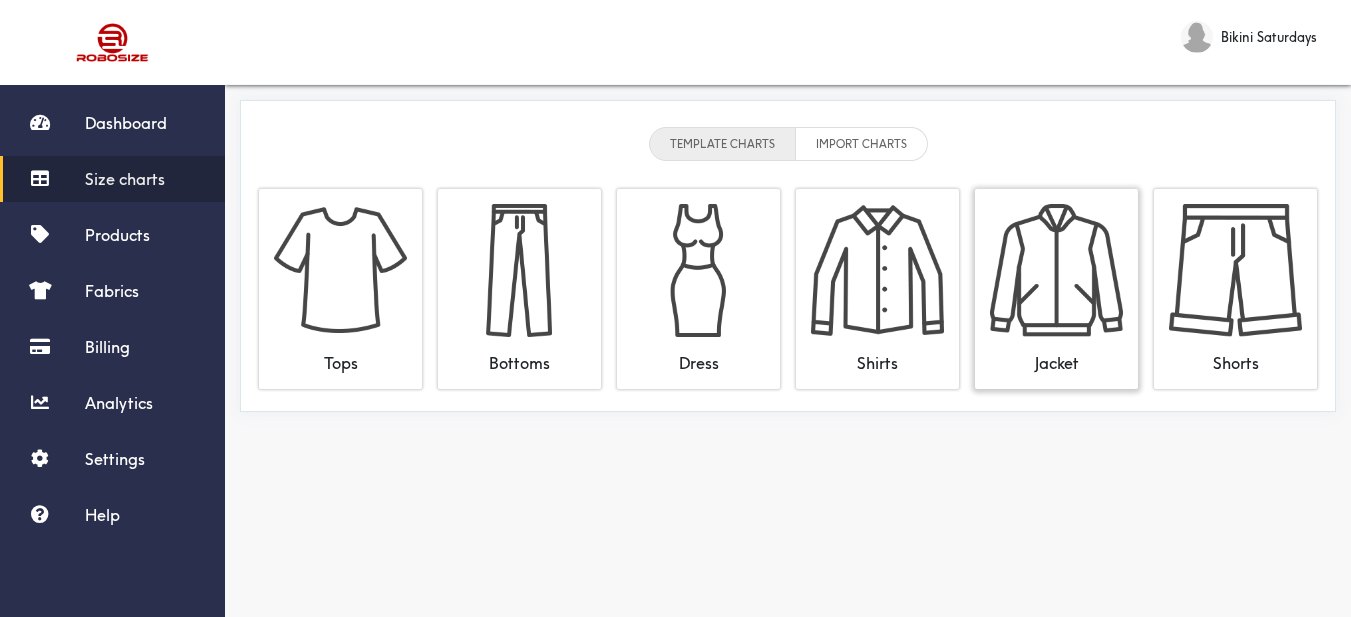 click at bounding box center [1056, 270] 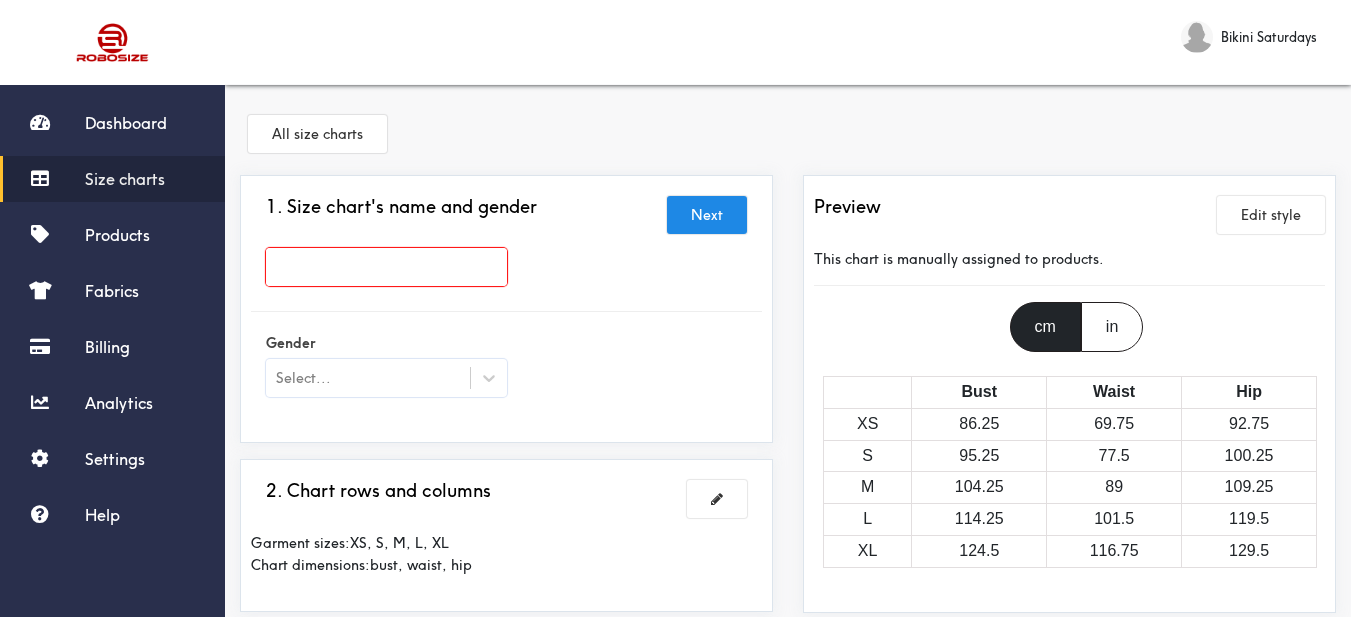click at bounding box center [386, 267] 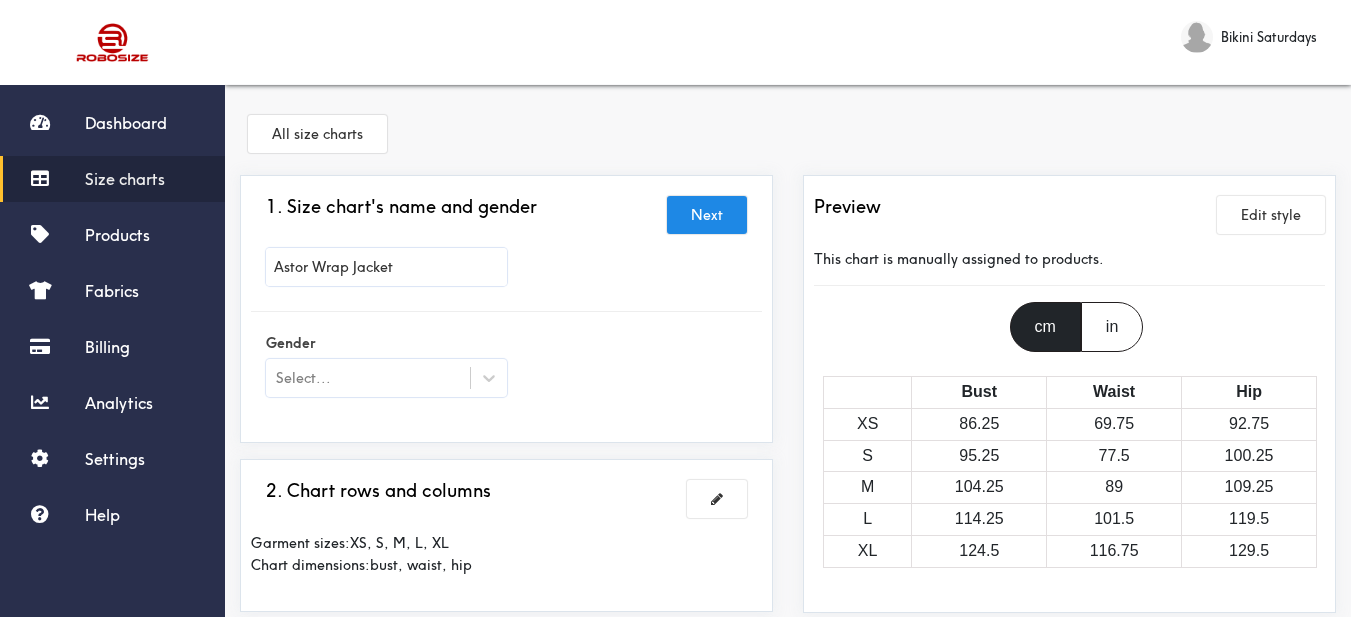 scroll, scrollTop: 100, scrollLeft: 0, axis: vertical 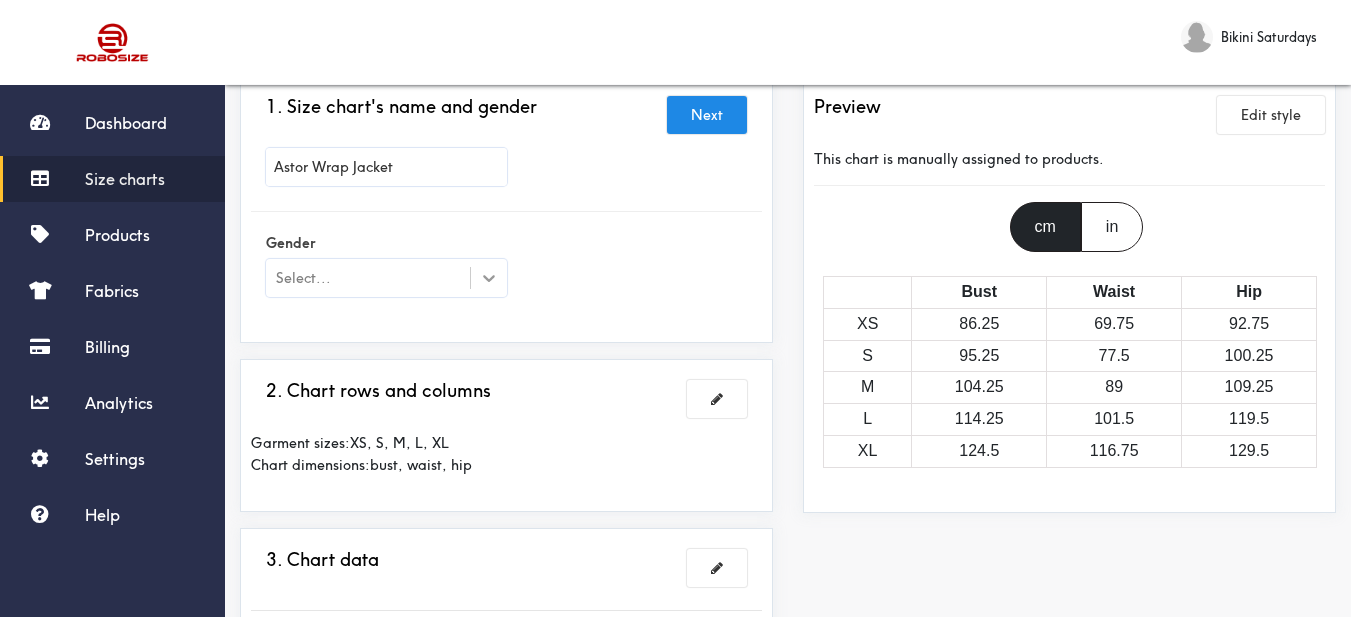 type on "Astor Wrap Jacket" 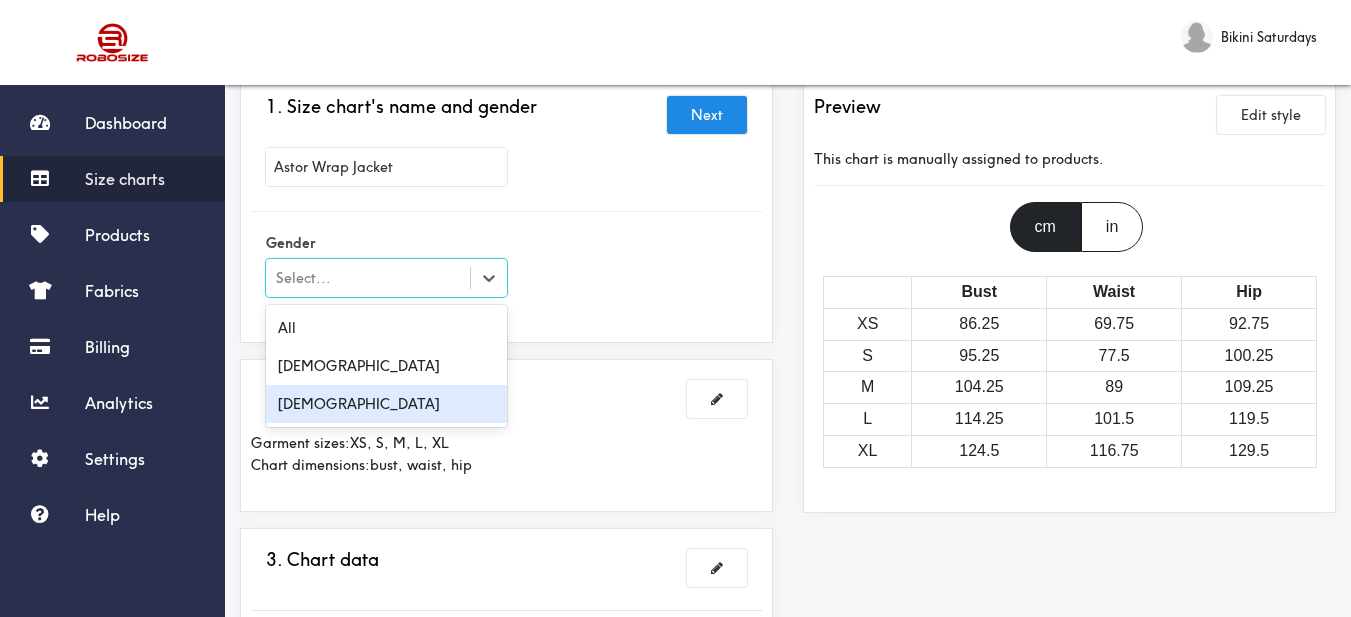 click on "[DEMOGRAPHIC_DATA]" at bounding box center (386, 404) 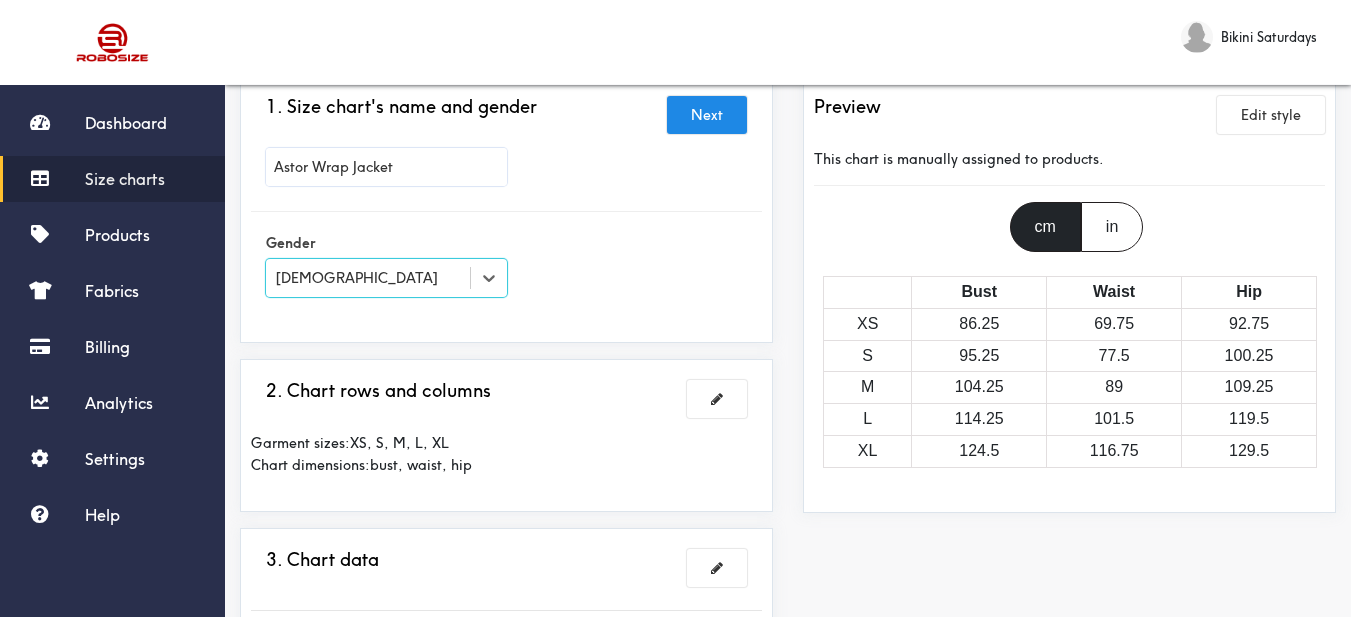click on "1. Size chart's name and gender Next Astor Wrap Jacket Gender option Female, selected.   Select is focused , press Down to open the menu,  Female" at bounding box center (506, 209) 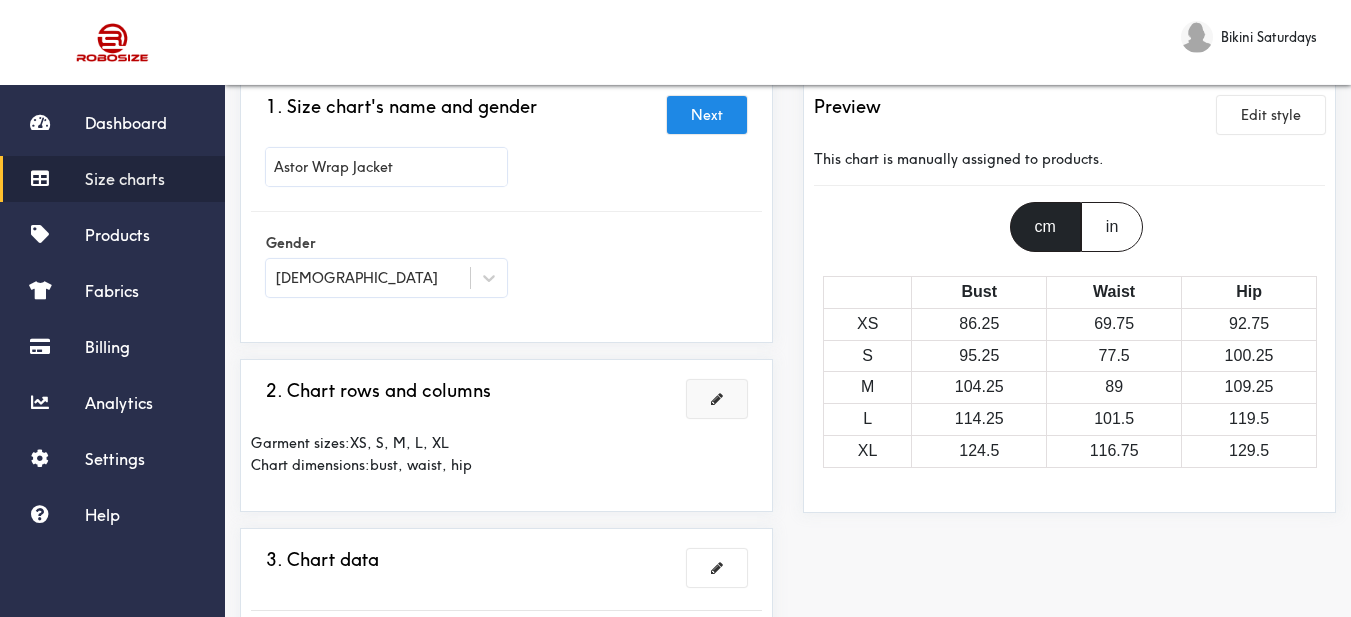 click at bounding box center [717, 399] 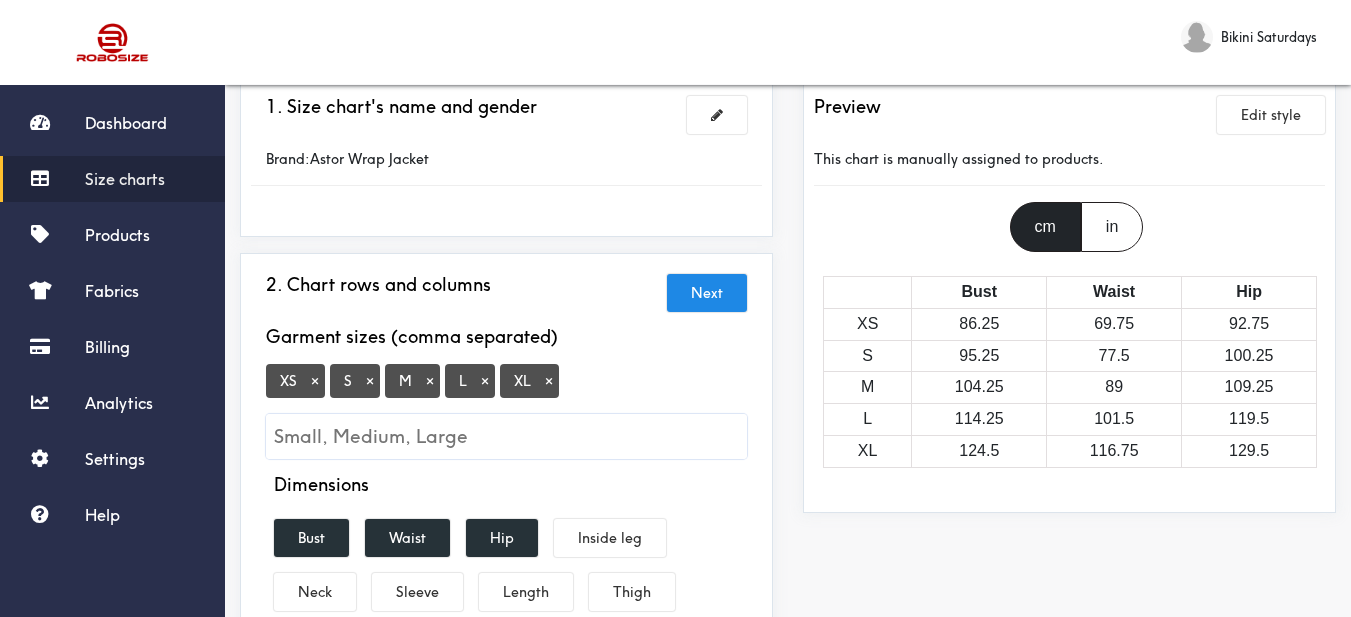 click on "×" at bounding box center (315, 381) 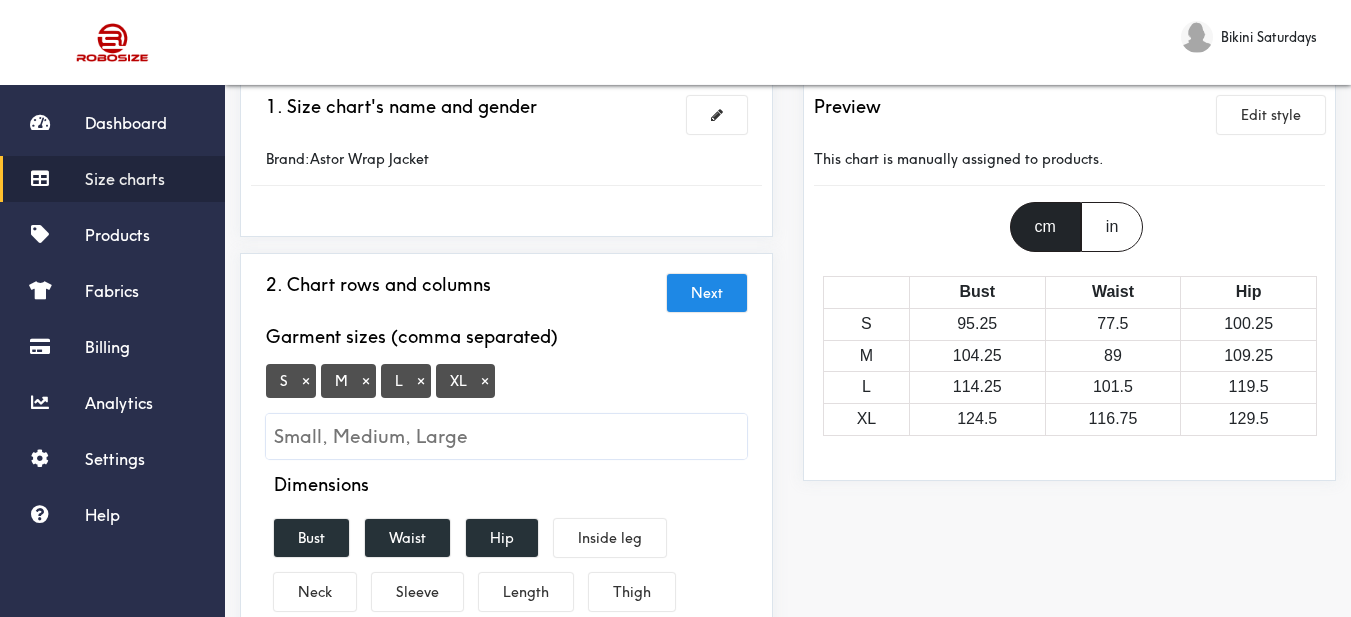 click on "XL ×" at bounding box center (465, 381) 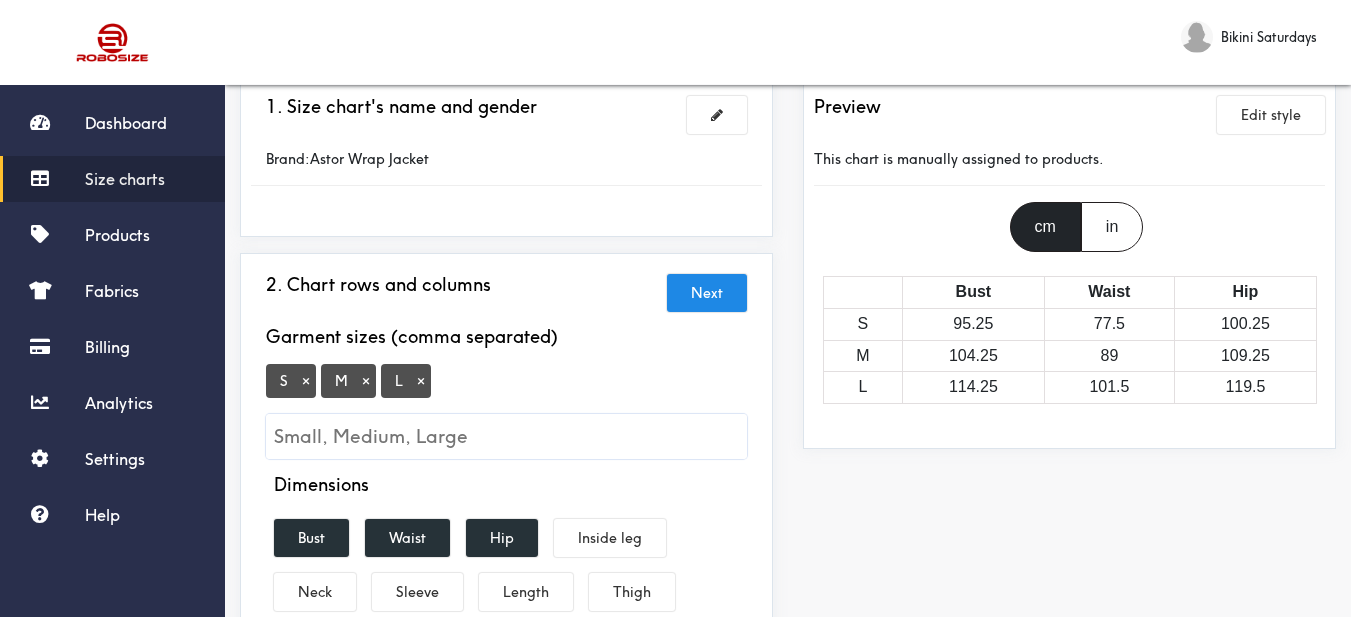 scroll, scrollTop: 200, scrollLeft: 0, axis: vertical 